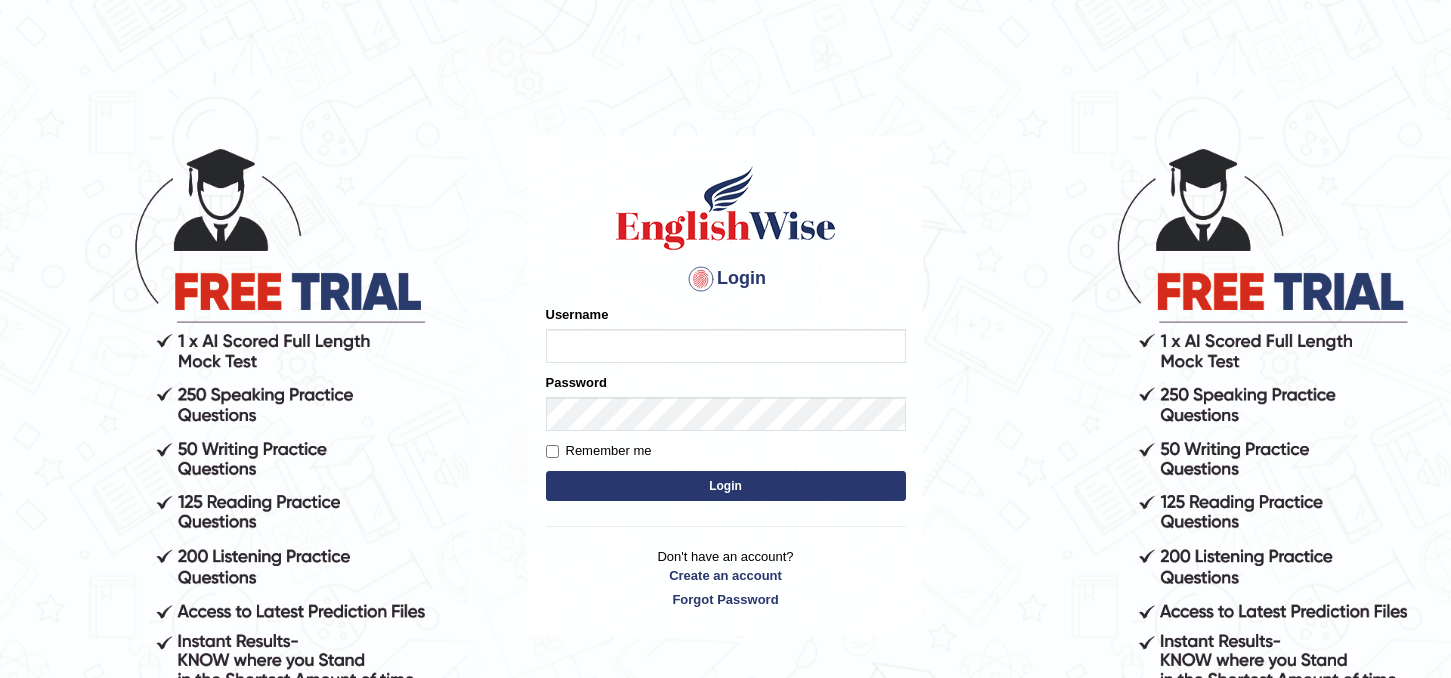 scroll, scrollTop: 0, scrollLeft: 0, axis: both 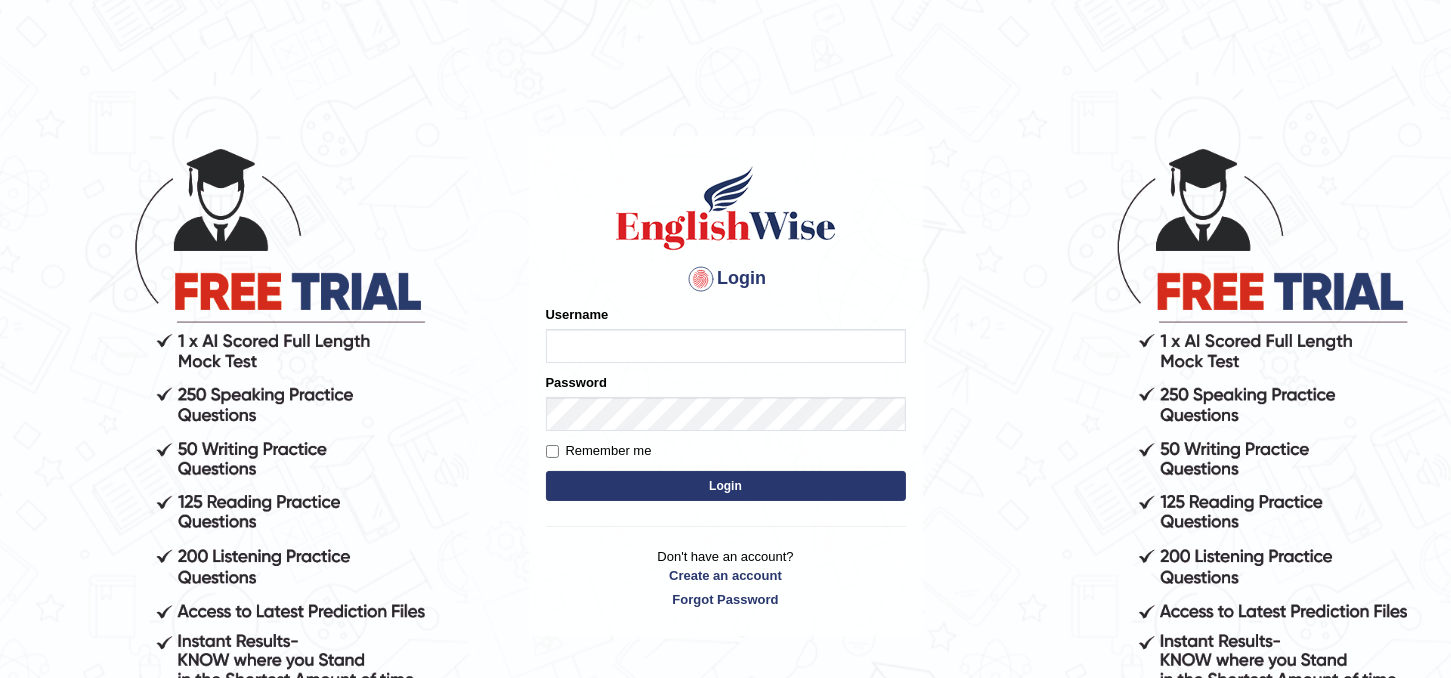 type on "Bharath_chary" 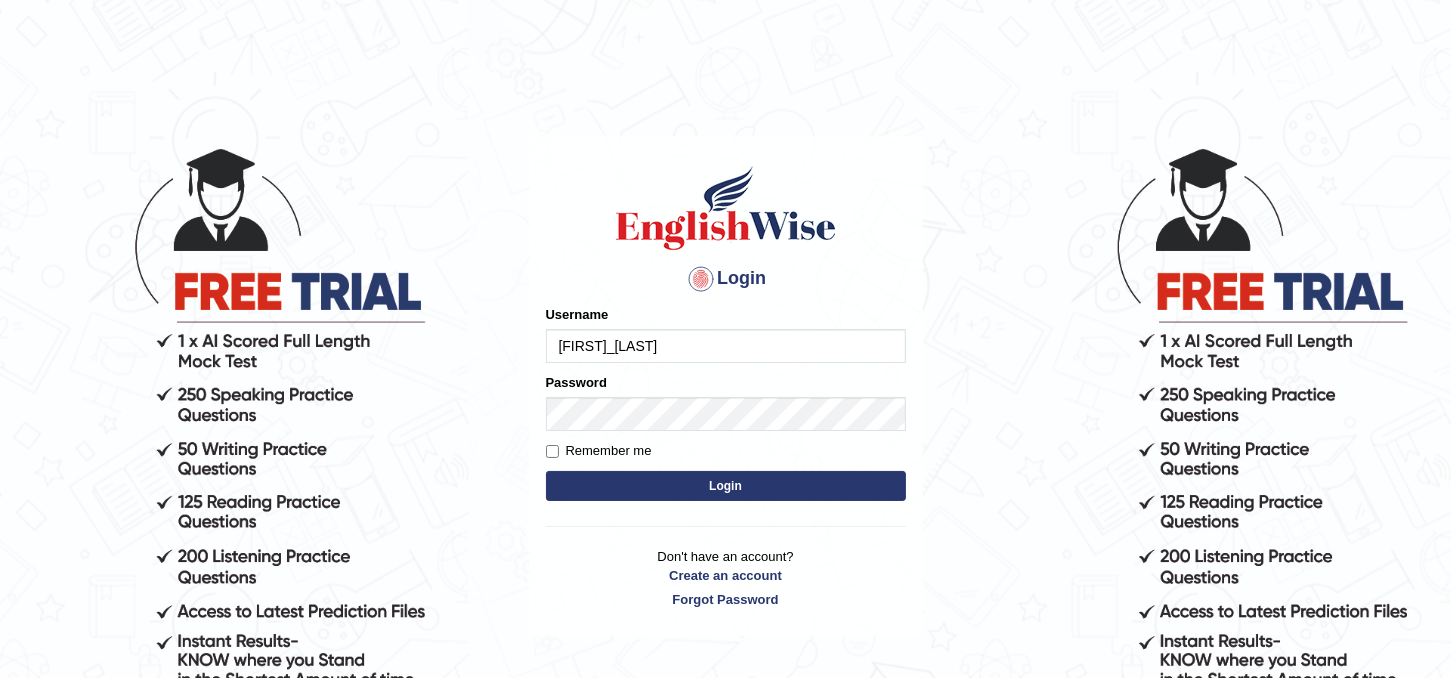 click on "Login" at bounding box center [726, 486] 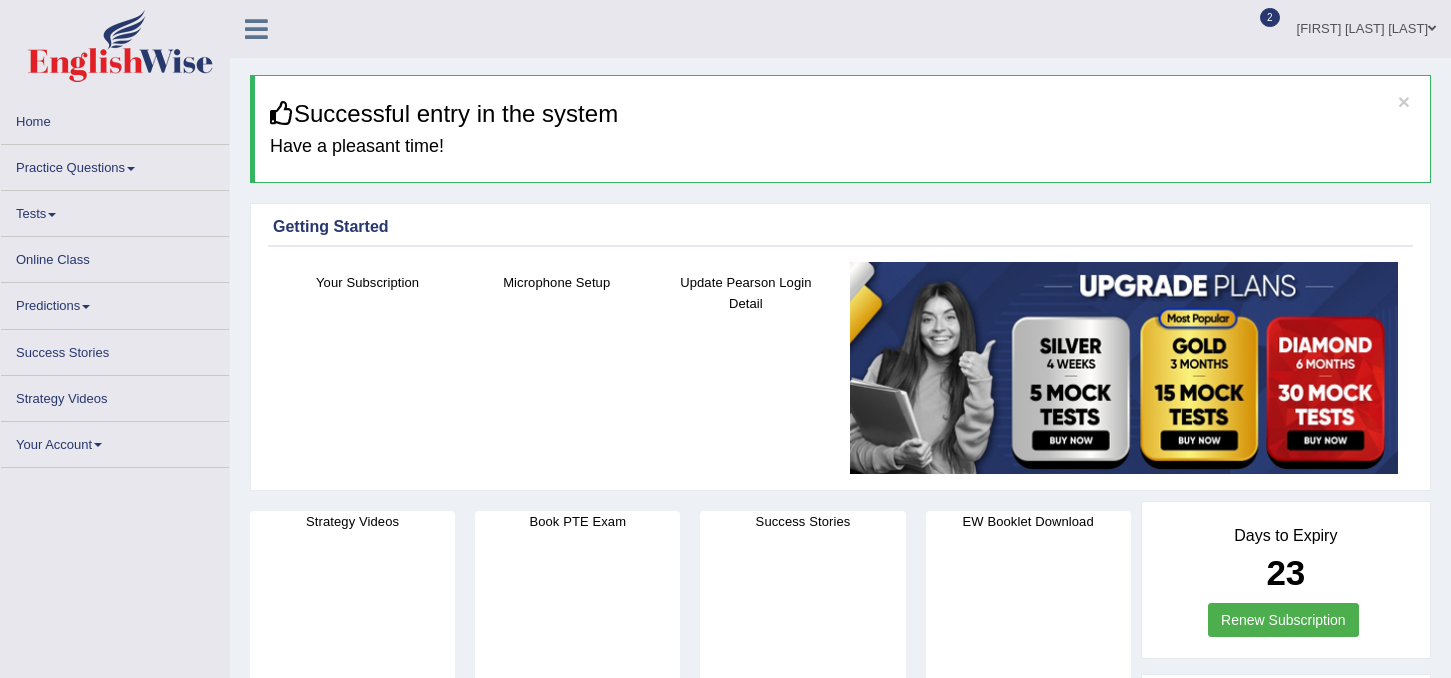 scroll, scrollTop: 0, scrollLeft: 0, axis: both 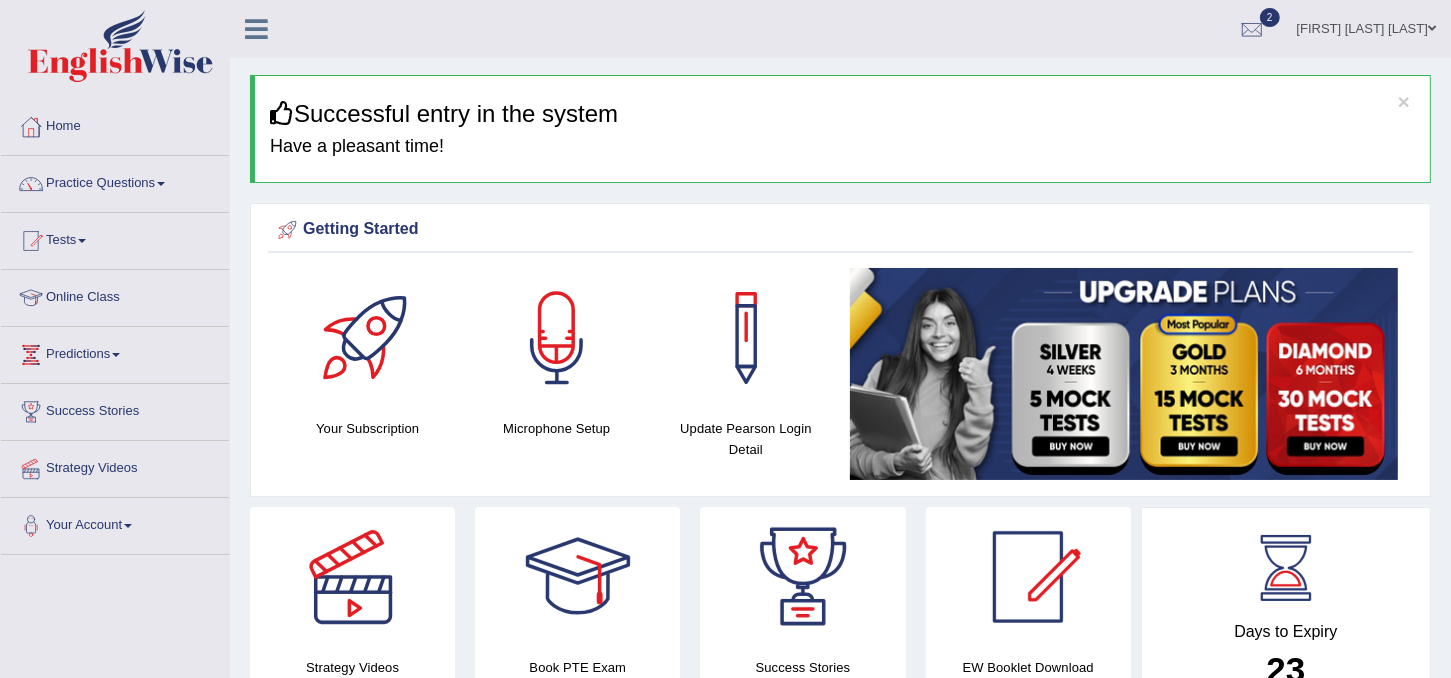click on "Practice Questions" at bounding box center (115, 181) 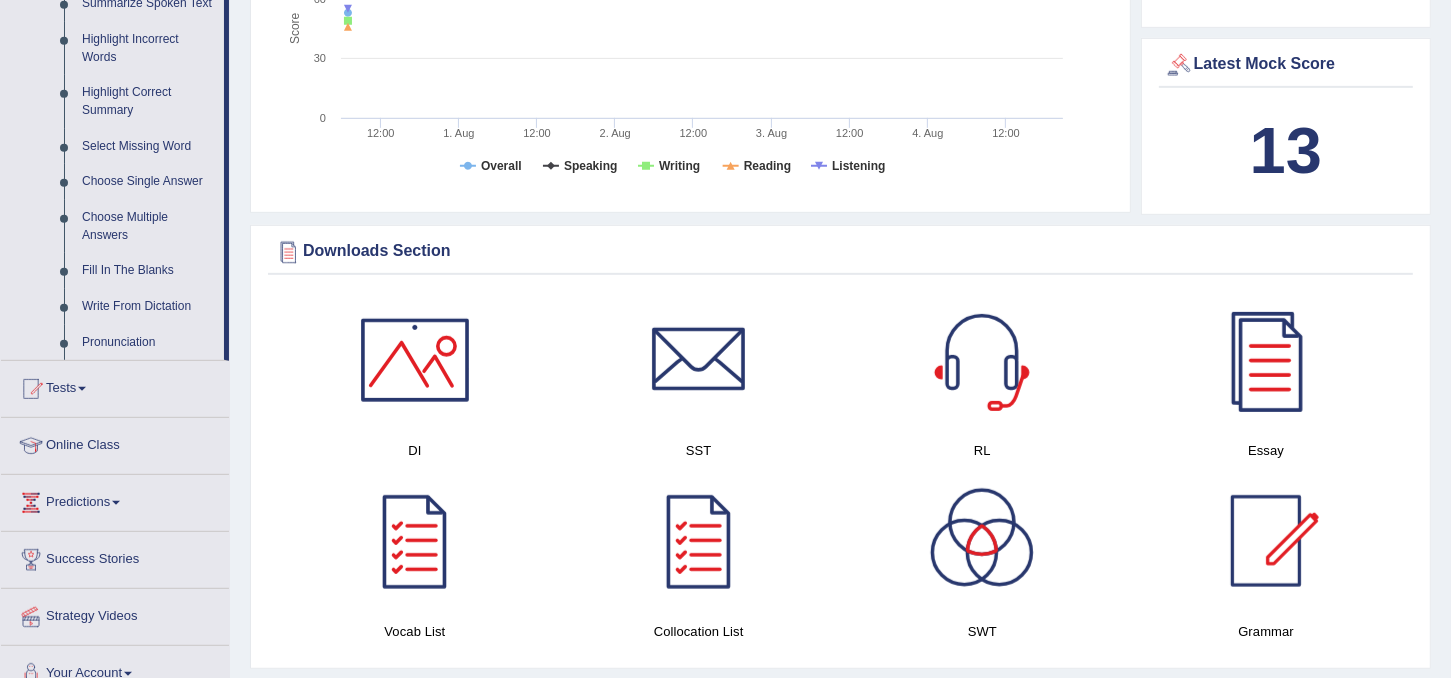scroll, scrollTop: 920, scrollLeft: 0, axis: vertical 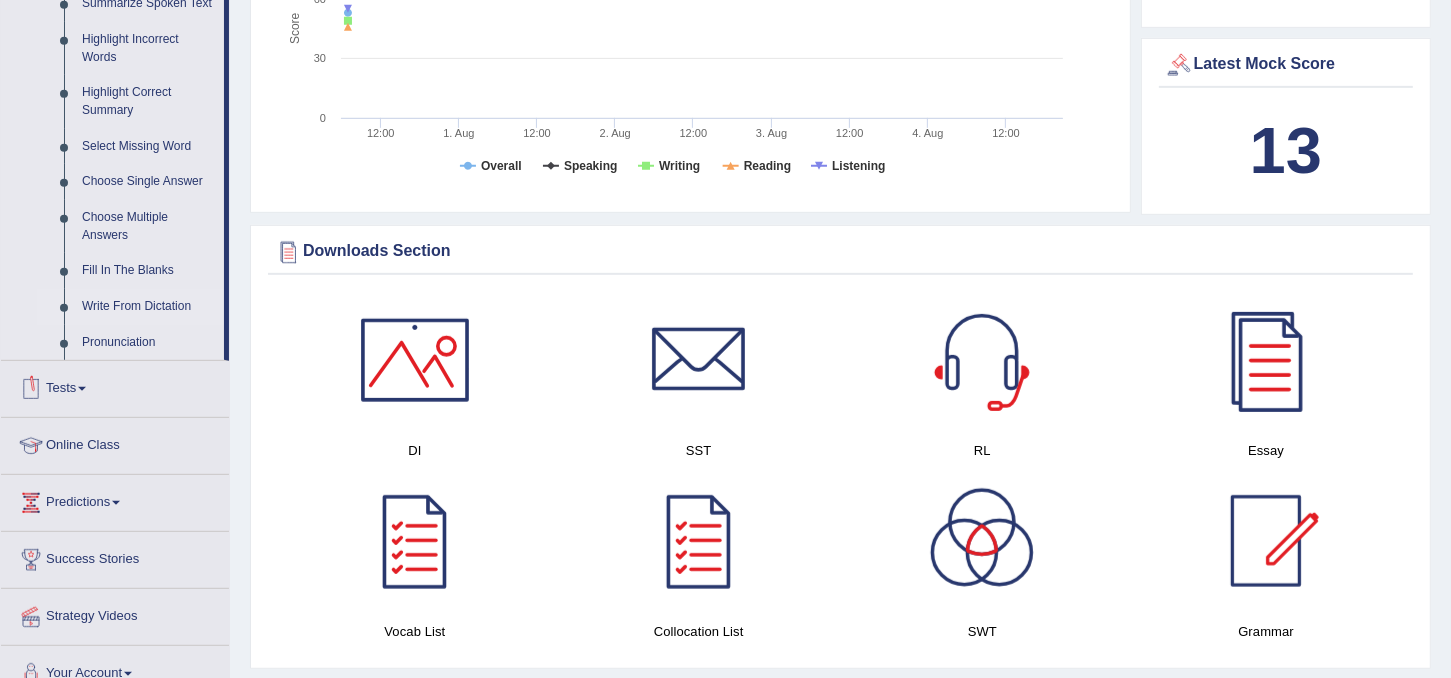 click on "Write From Dictation" at bounding box center (148, 307) 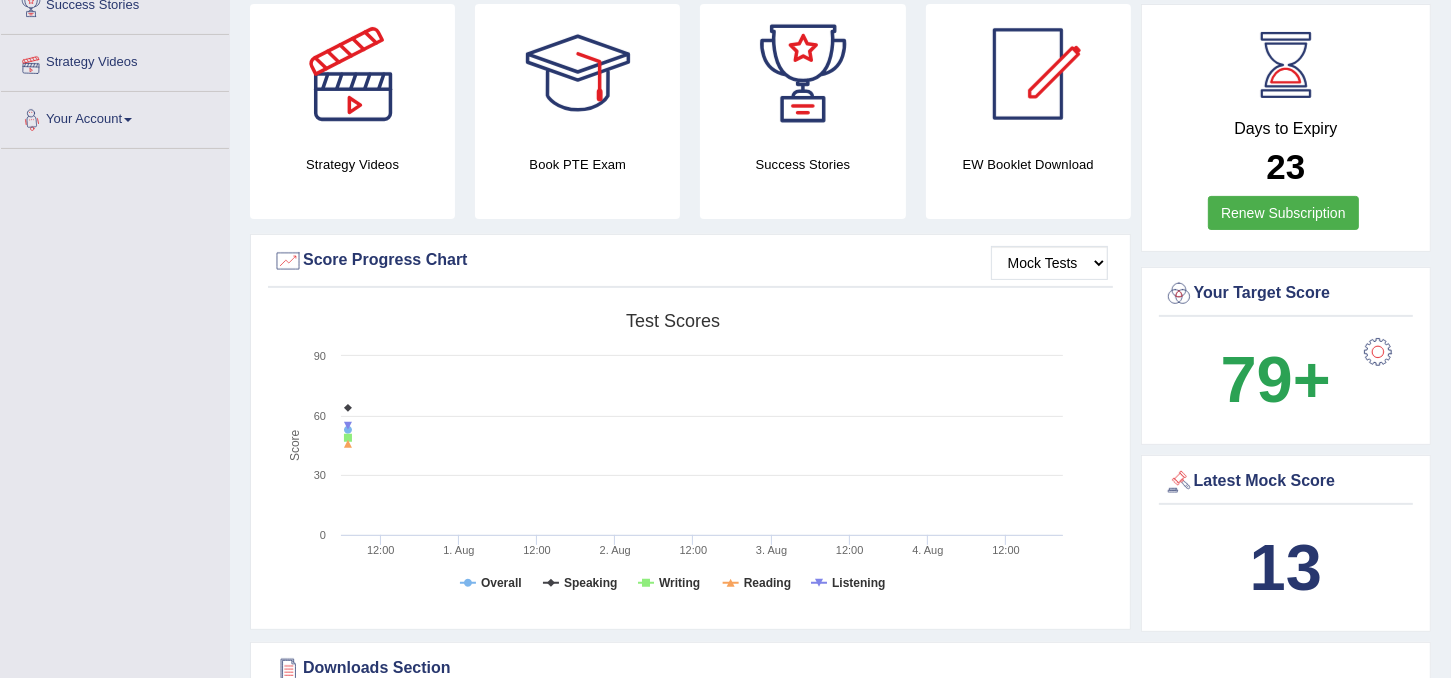 scroll, scrollTop: 266, scrollLeft: 0, axis: vertical 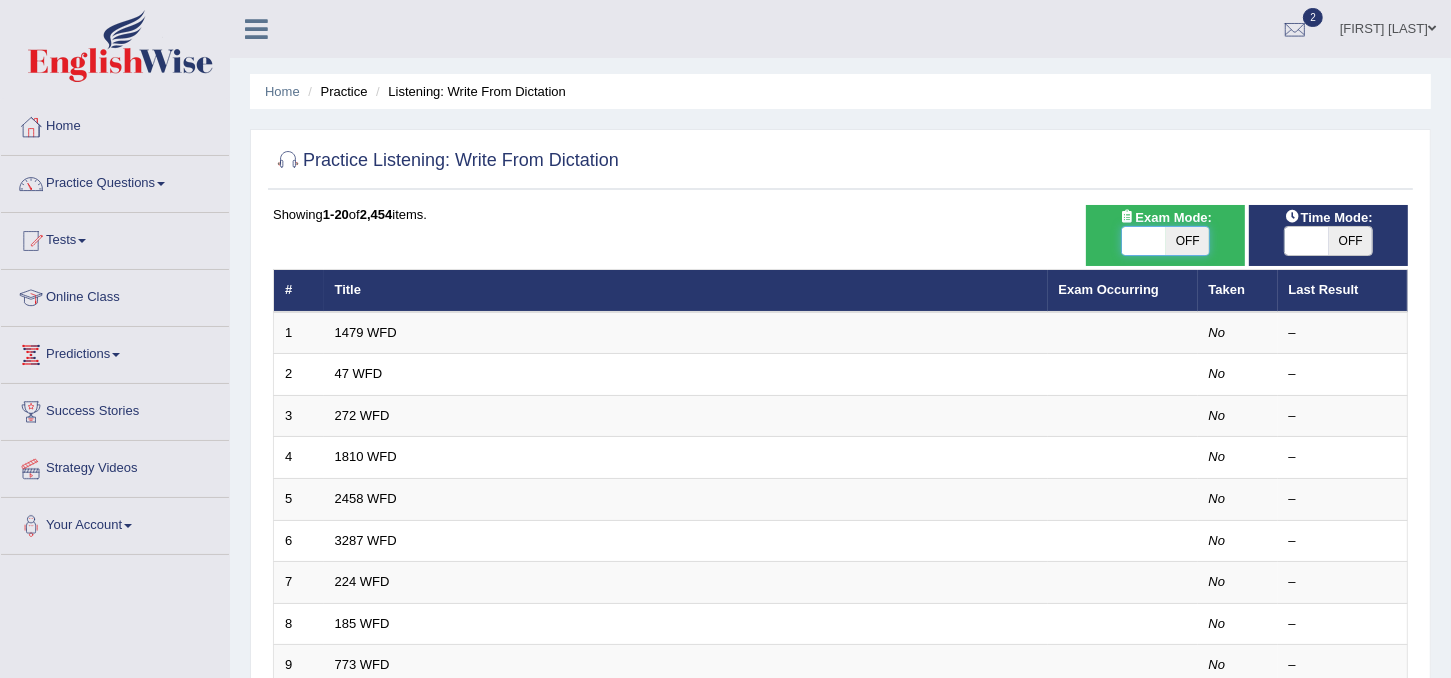 click at bounding box center (1144, 241) 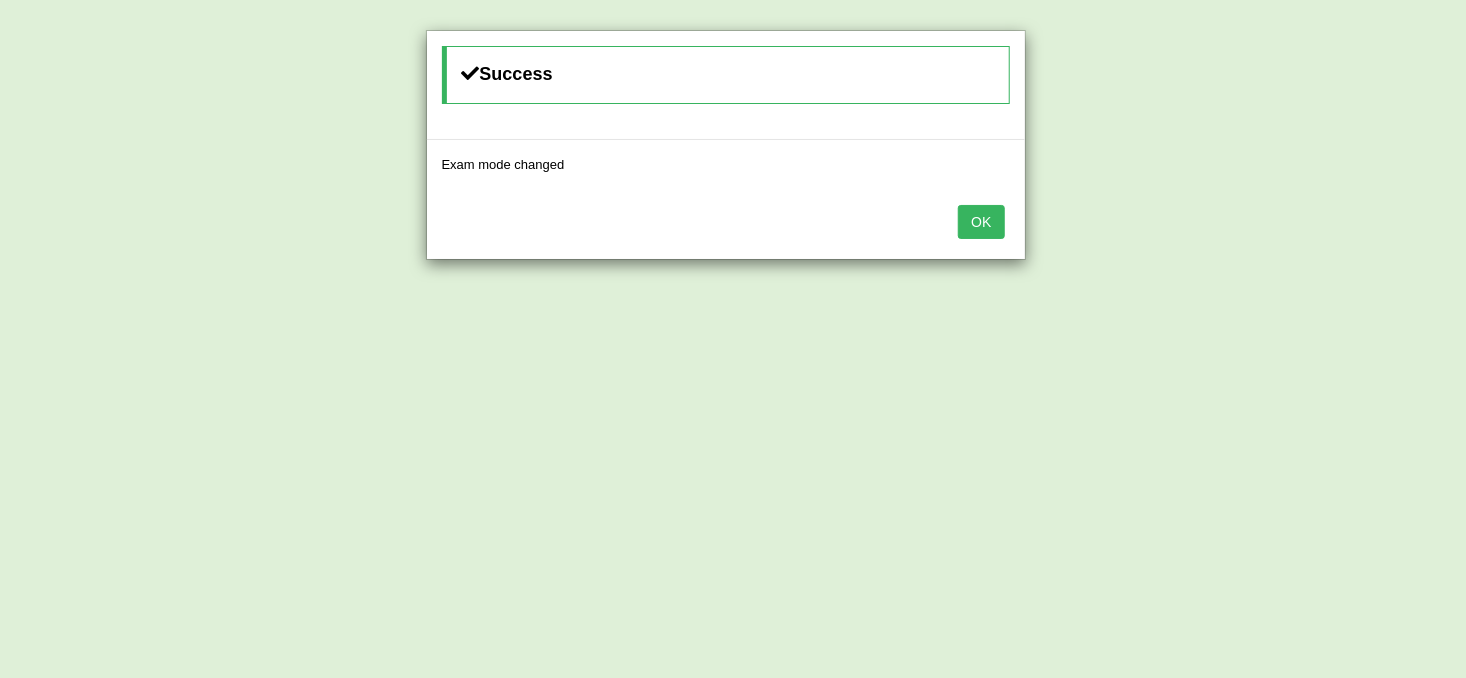 click on "OK" at bounding box center [981, 222] 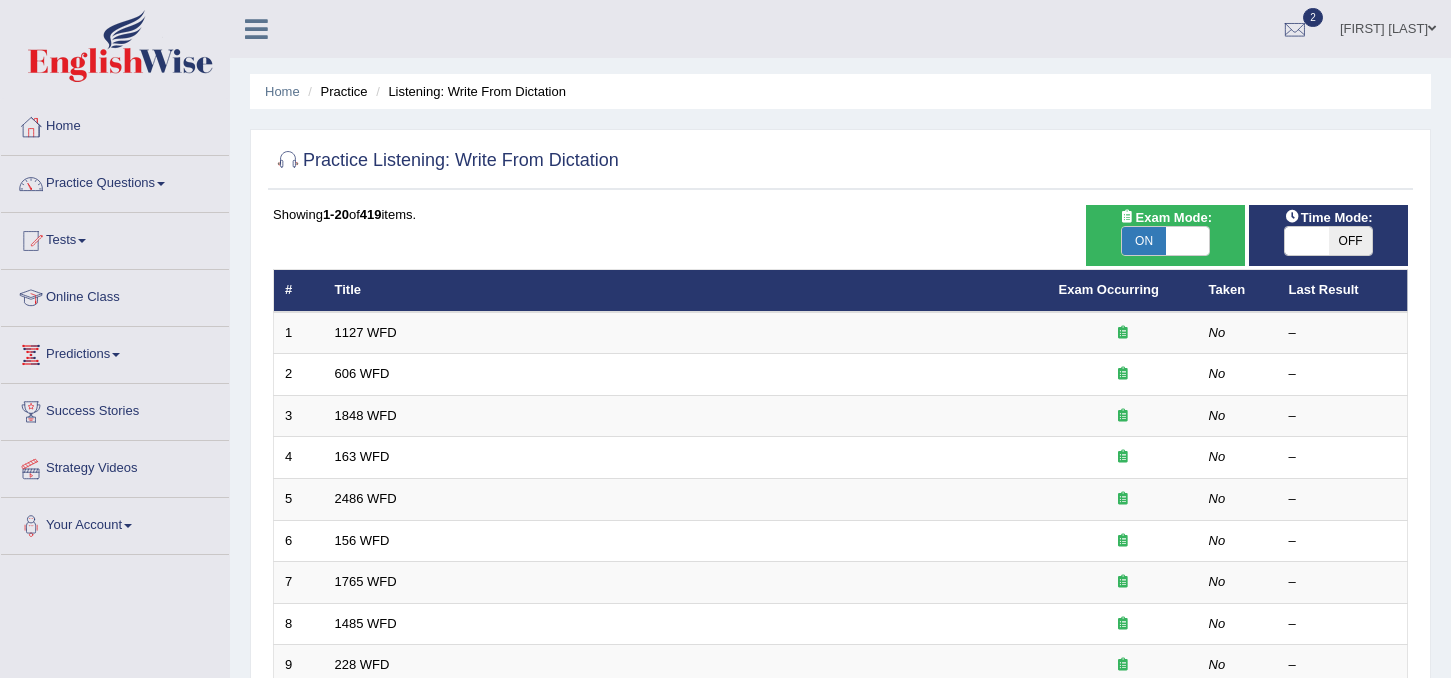scroll, scrollTop: 0, scrollLeft: 0, axis: both 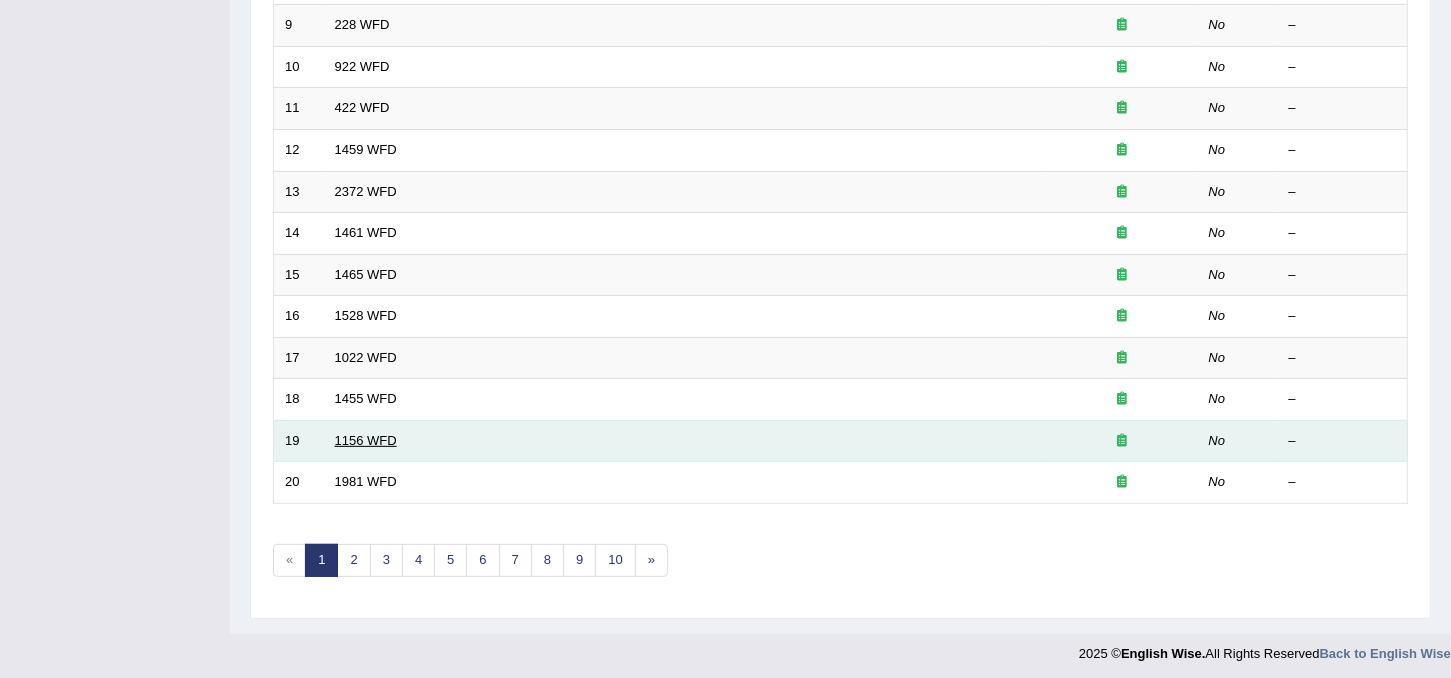 click on "1156 WFD" at bounding box center (366, 440) 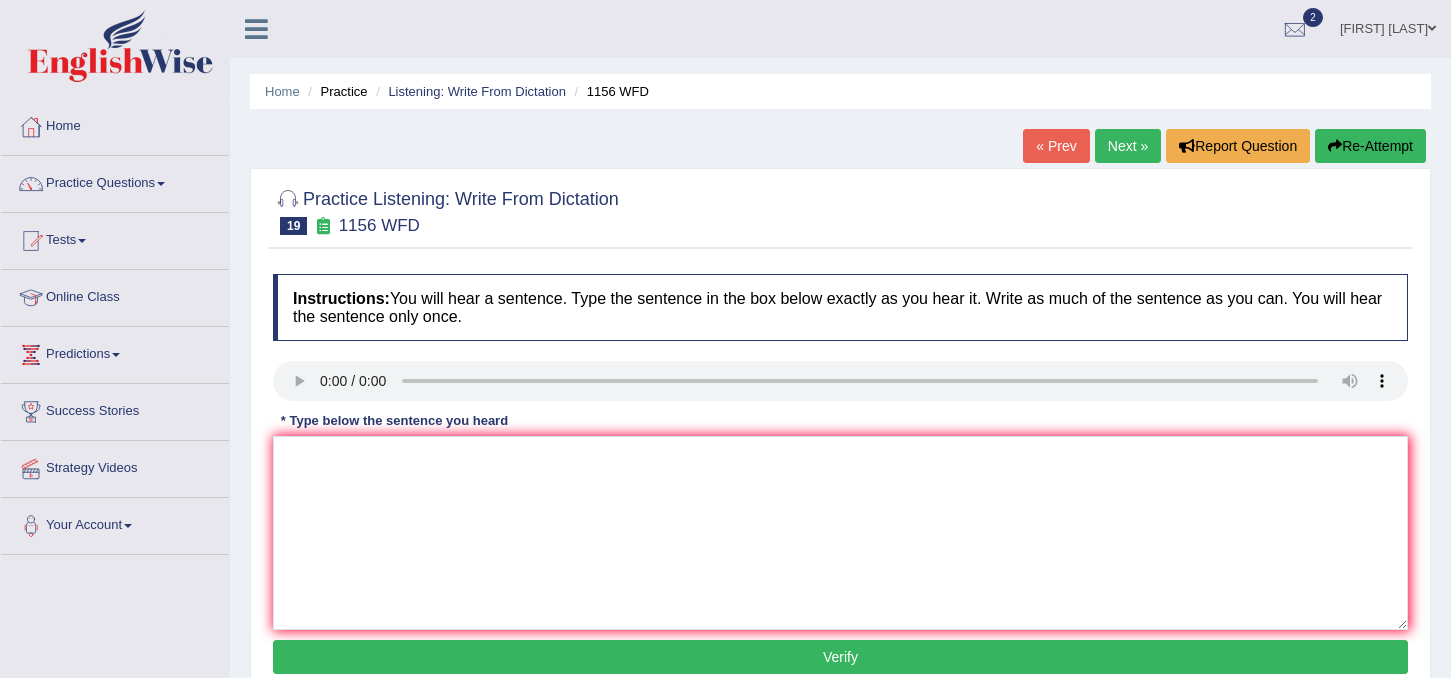scroll, scrollTop: 0, scrollLeft: 0, axis: both 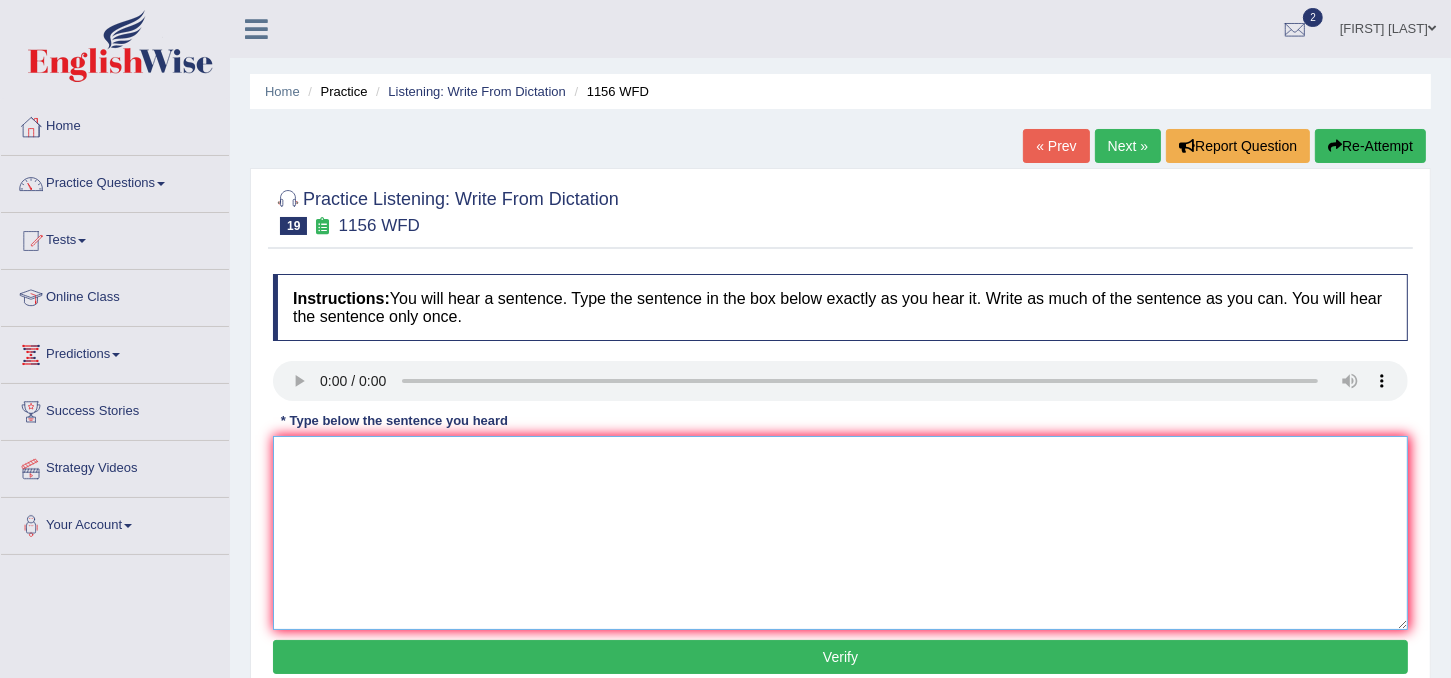click at bounding box center [840, 533] 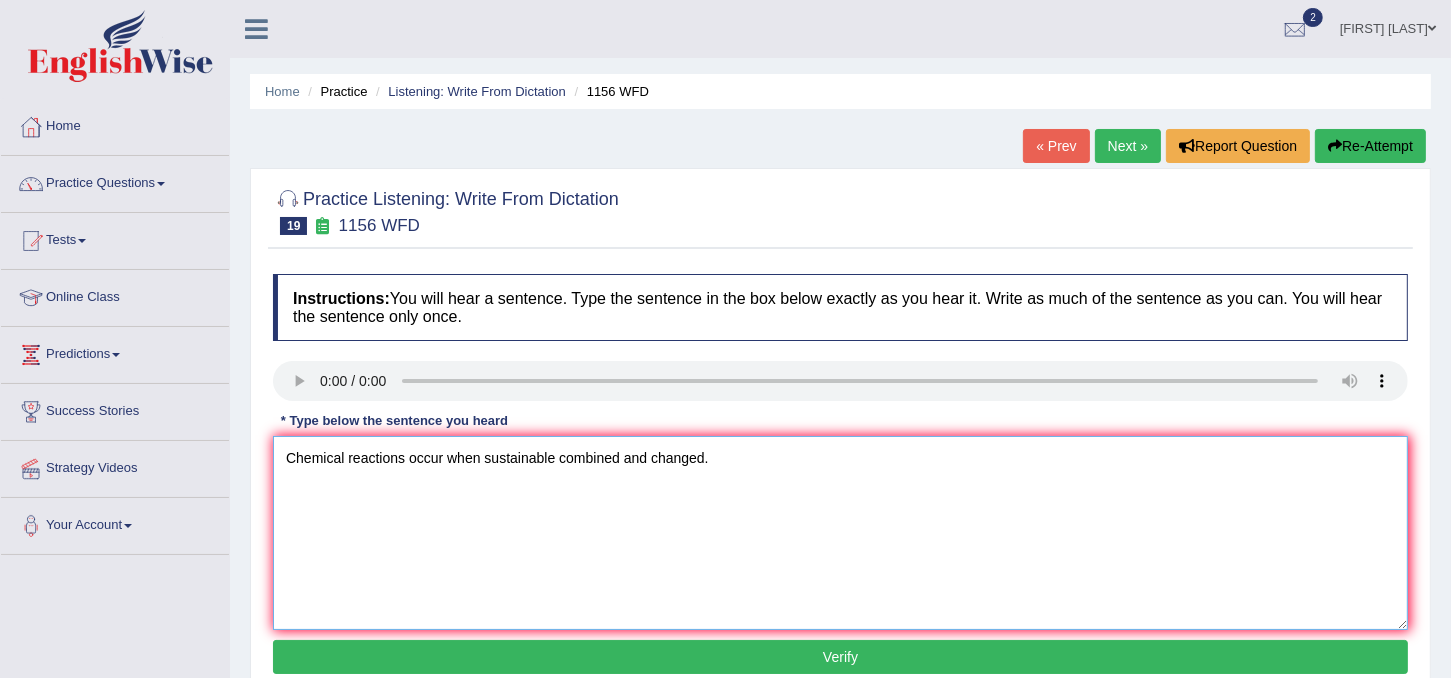 type on "Chemical reactions occur when sustainable combined and changed." 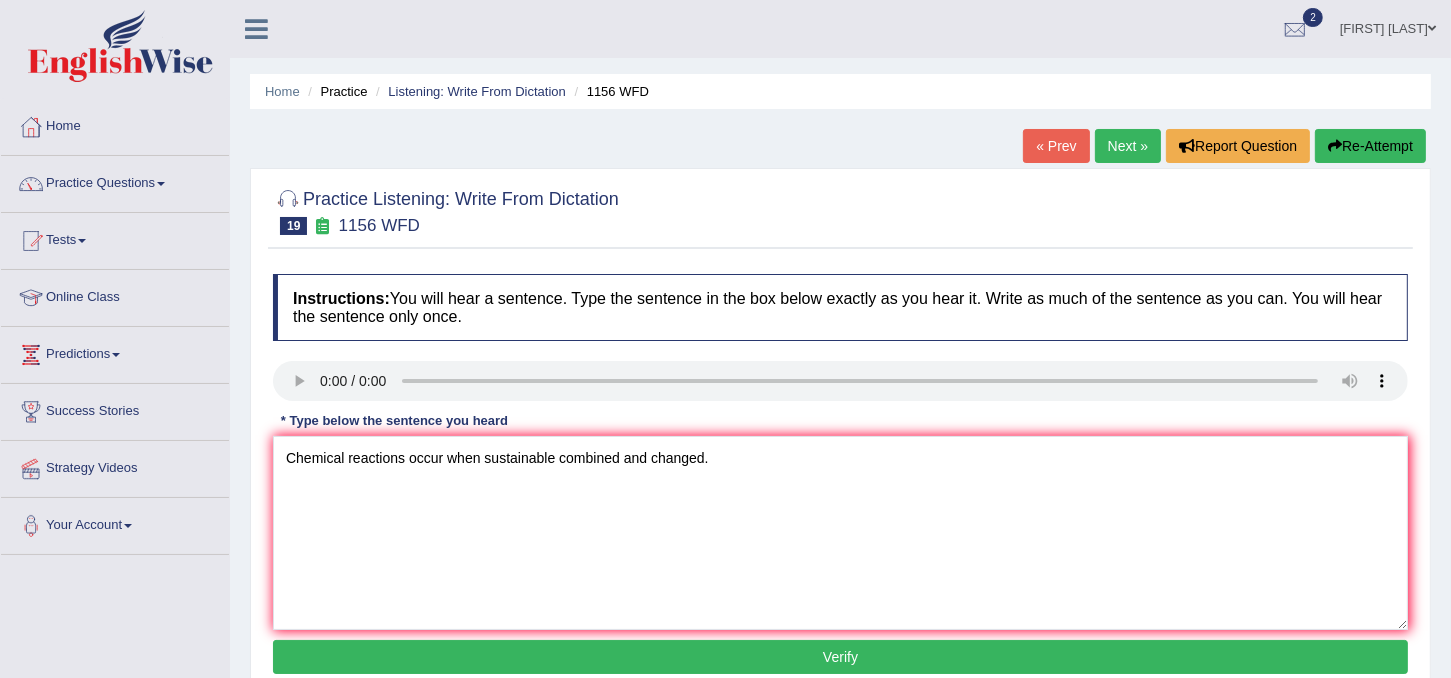 click on "Verify" at bounding box center (840, 657) 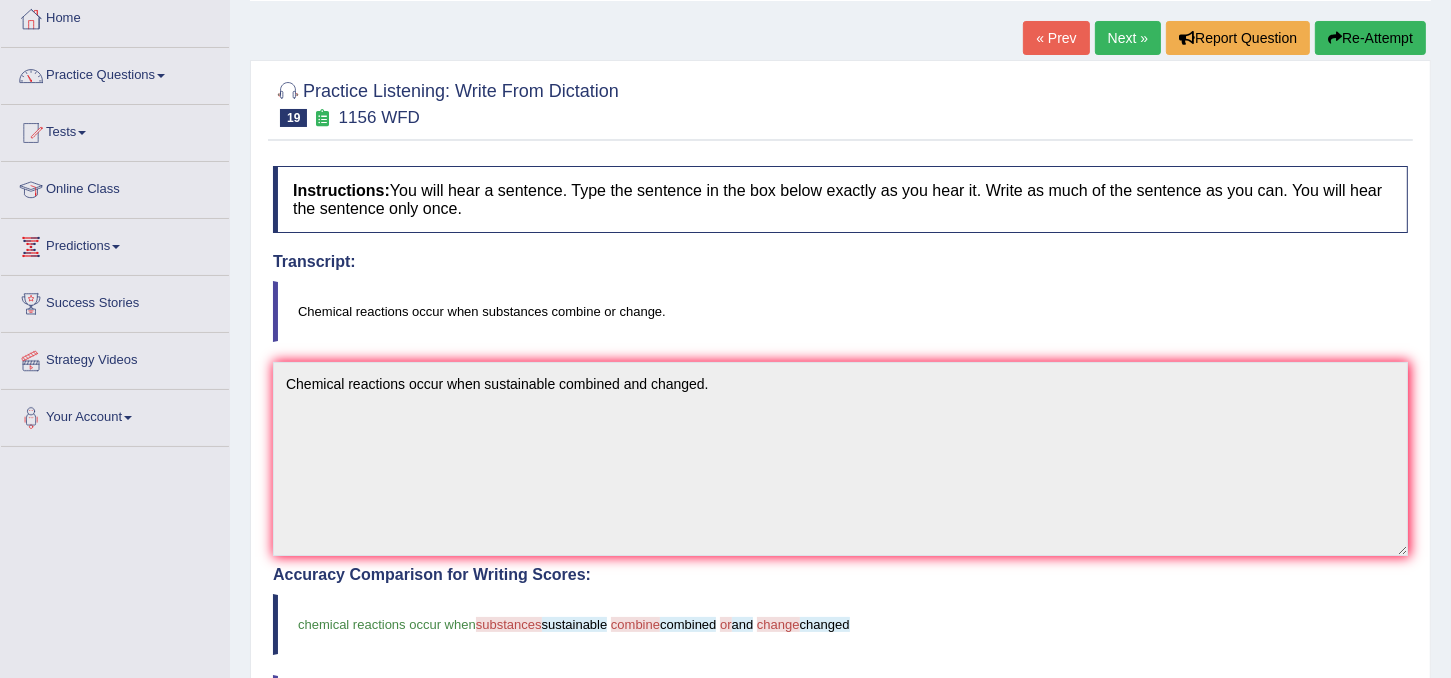 scroll, scrollTop: 106, scrollLeft: 0, axis: vertical 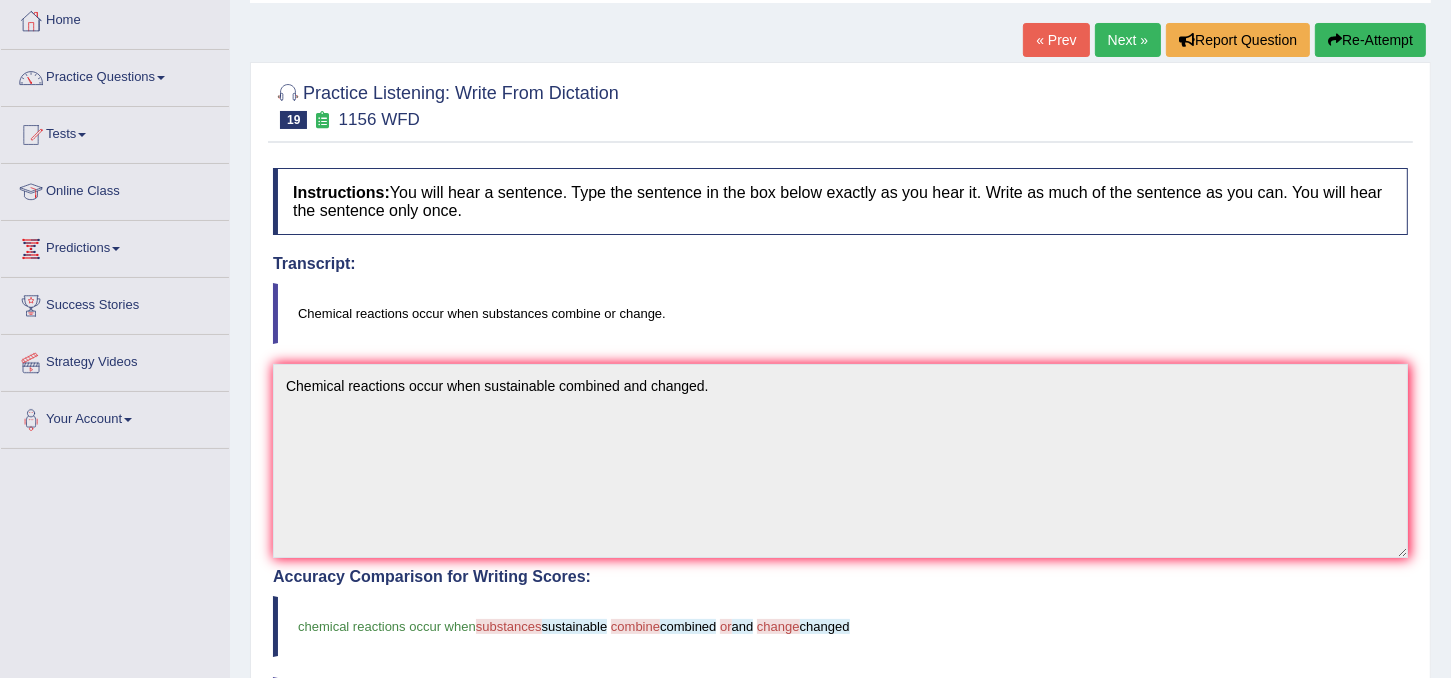 click on "Re-Attempt" at bounding box center (1370, 40) 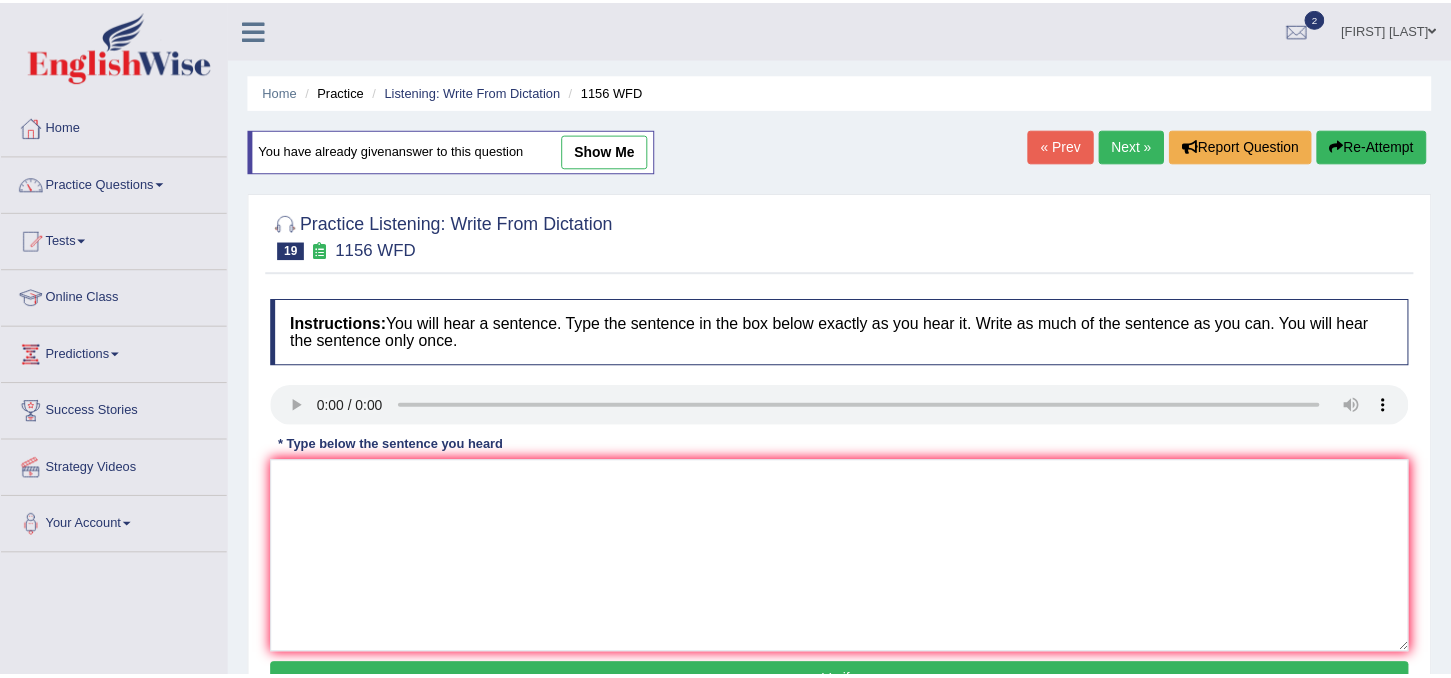 scroll, scrollTop: 106, scrollLeft: 0, axis: vertical 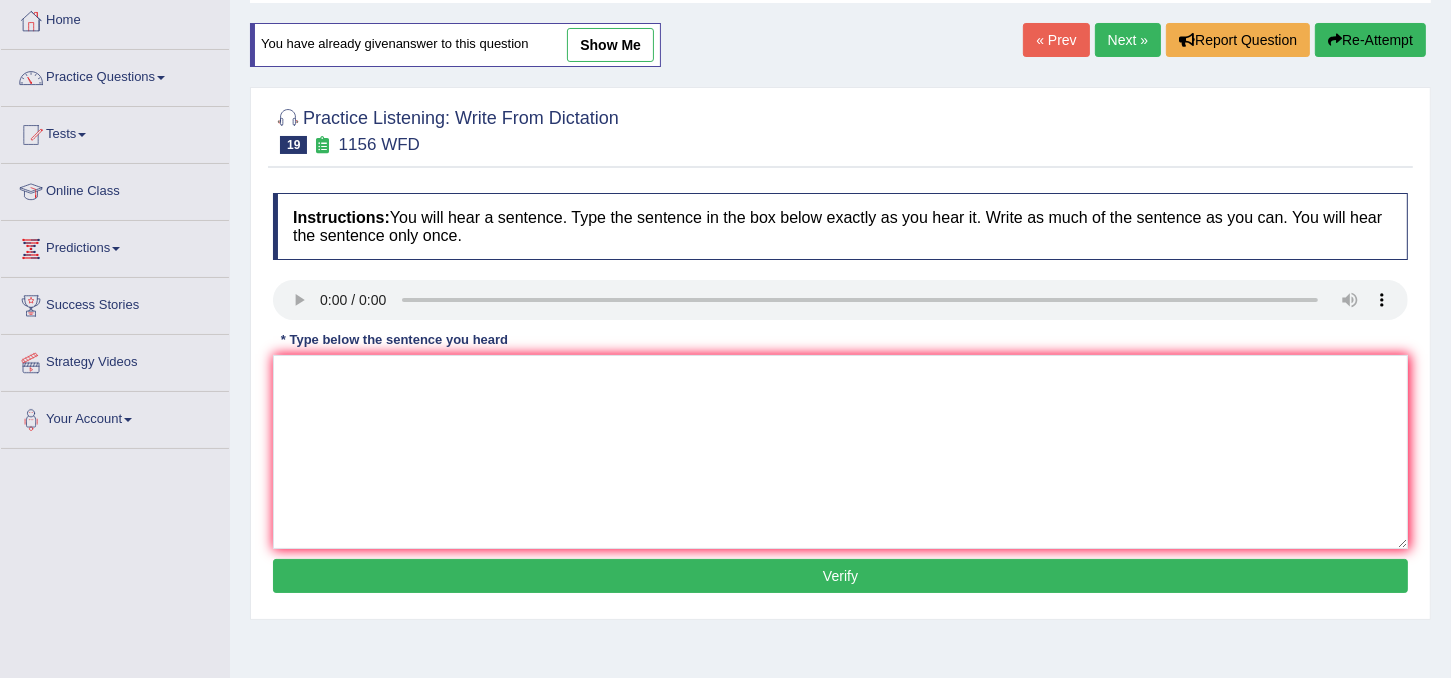 click on "Next »" at bounding box center [1128, 40] 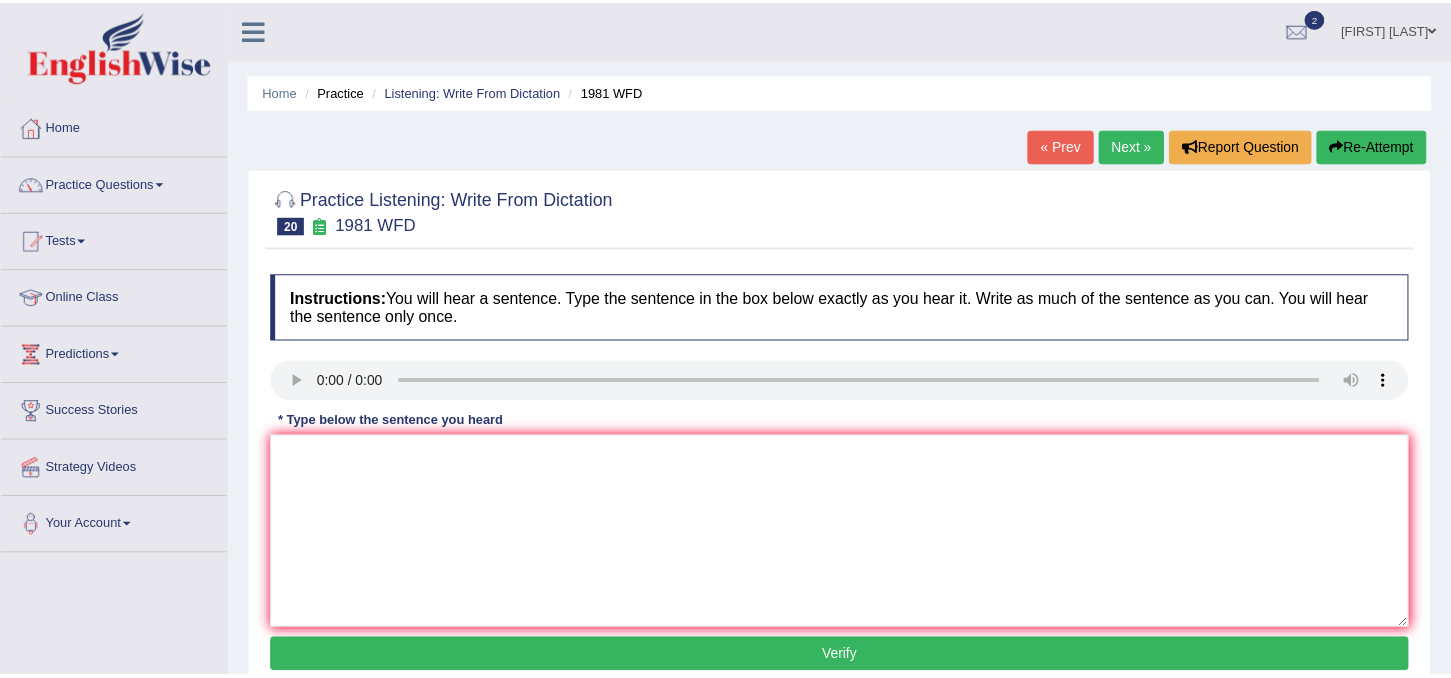 scroll, scrollTop: 0, scrollLeft: 0, axis: both 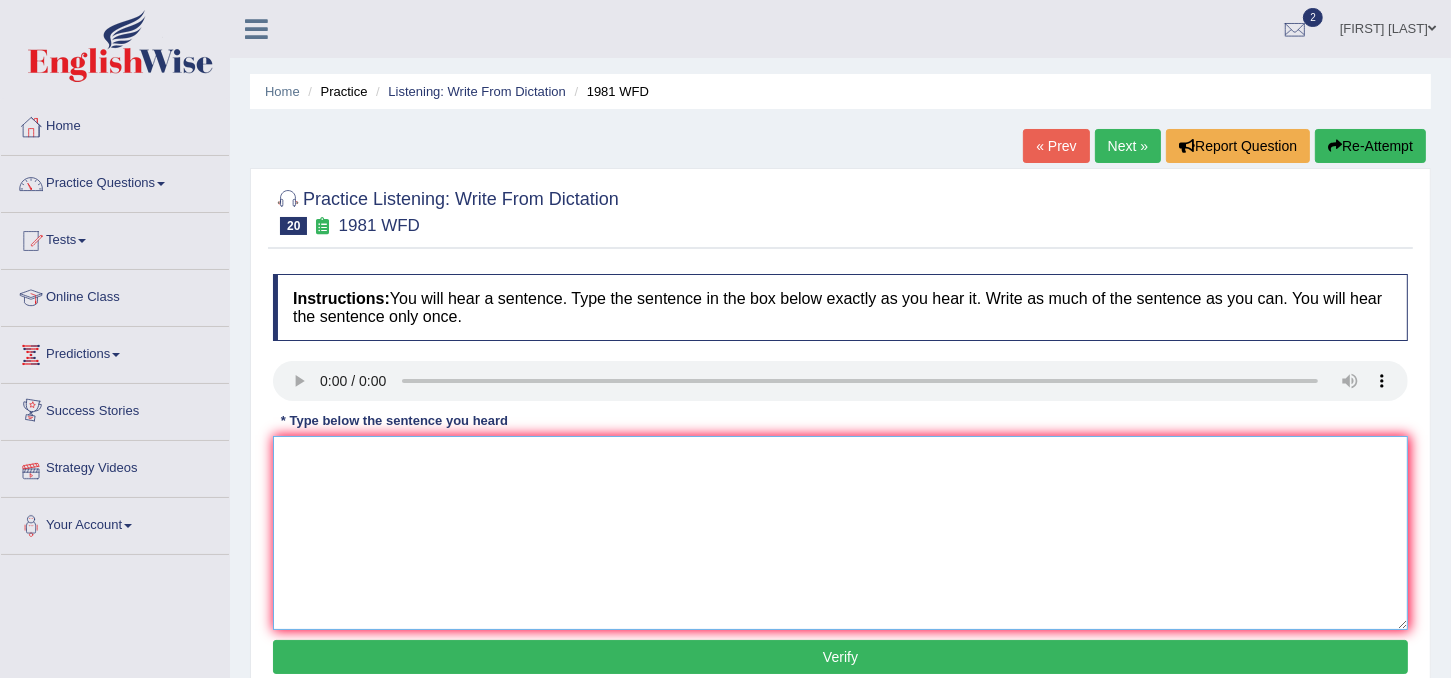 click at bounding box center [840, 533] 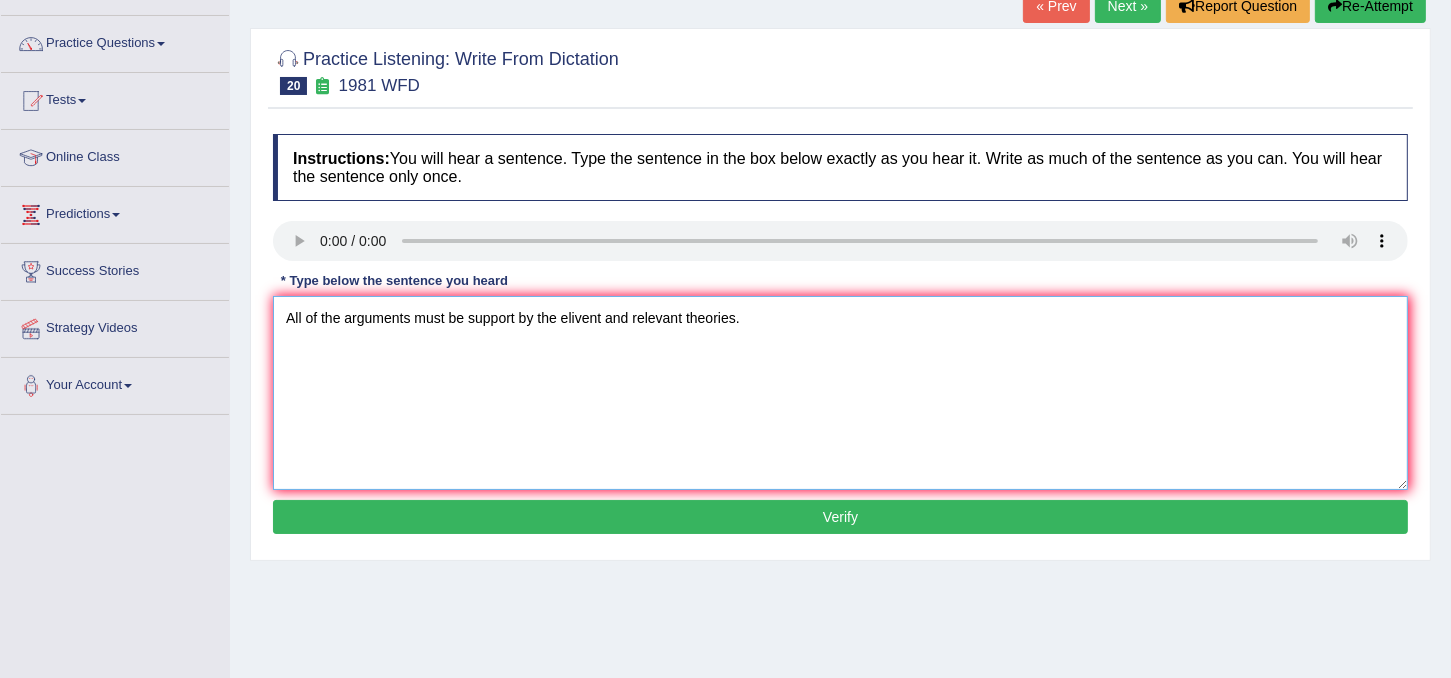 scroll, scrollTop: 142, scrollLeft: 0, axis: vertical 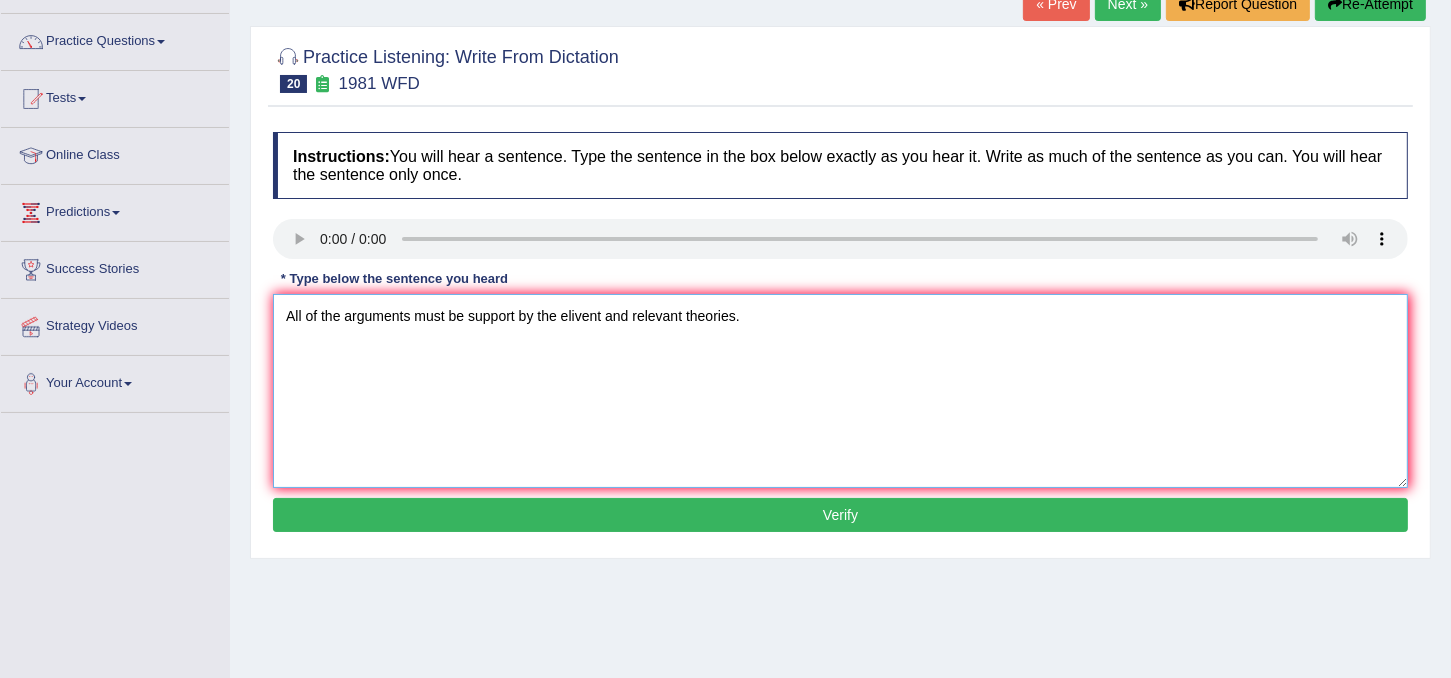 type on "All of the arguments must be support by the elivent and relevant theories." 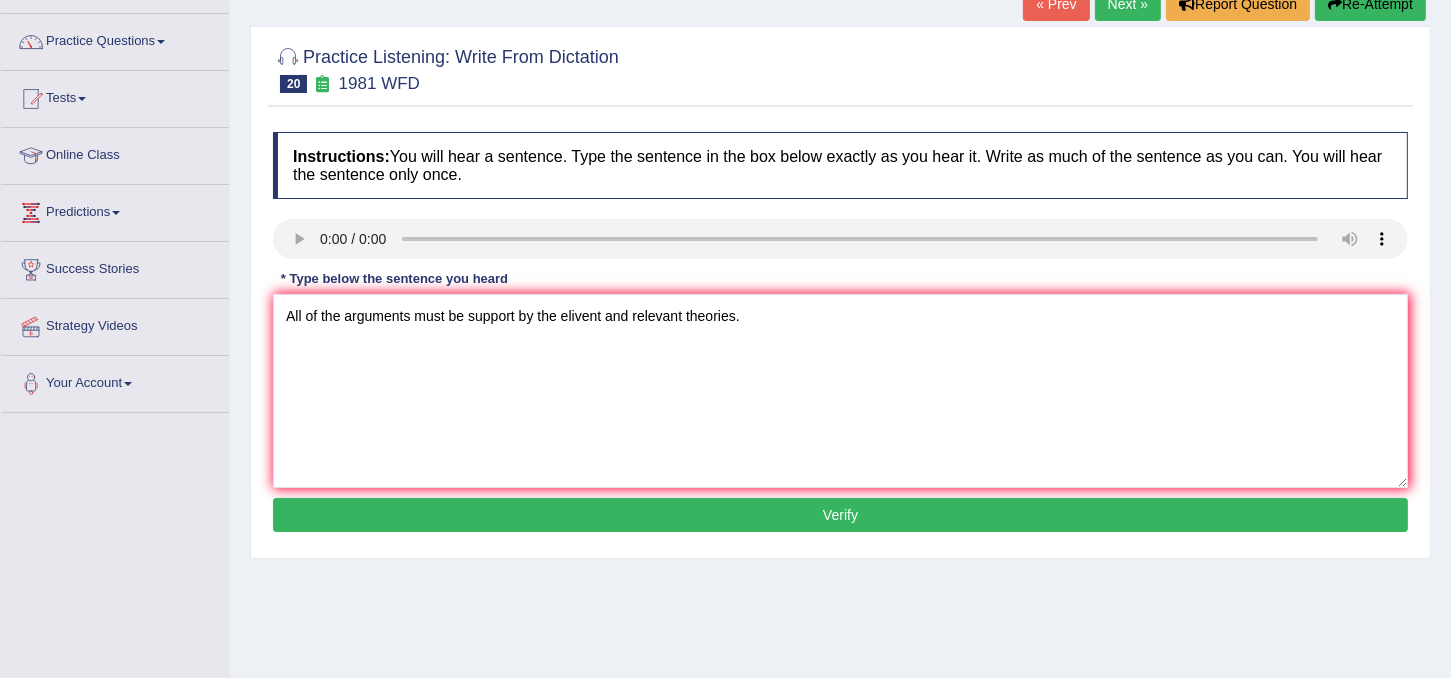 click on "Verify" at bounding box center [840, 515] 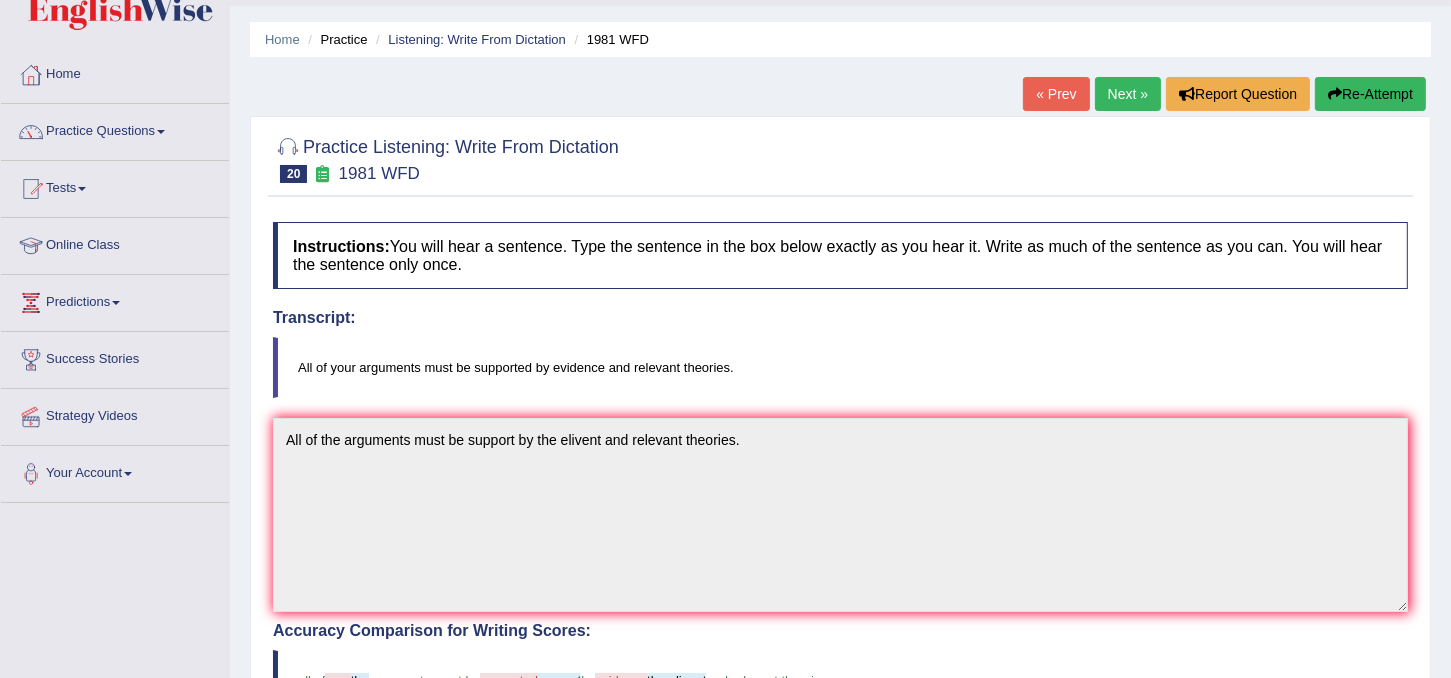 scroll, scrollTop: 52, scrollLeft: 0, axis: vertical 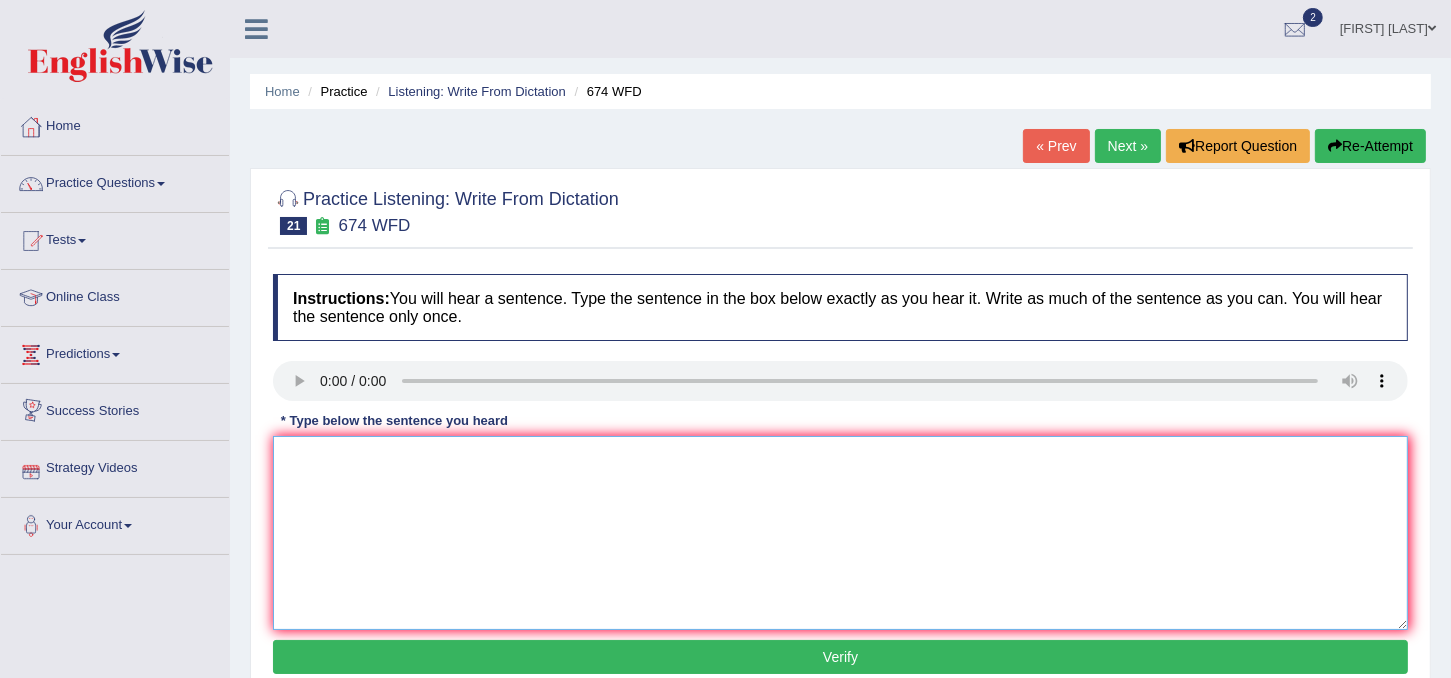 click at bounding box center [840, 533] 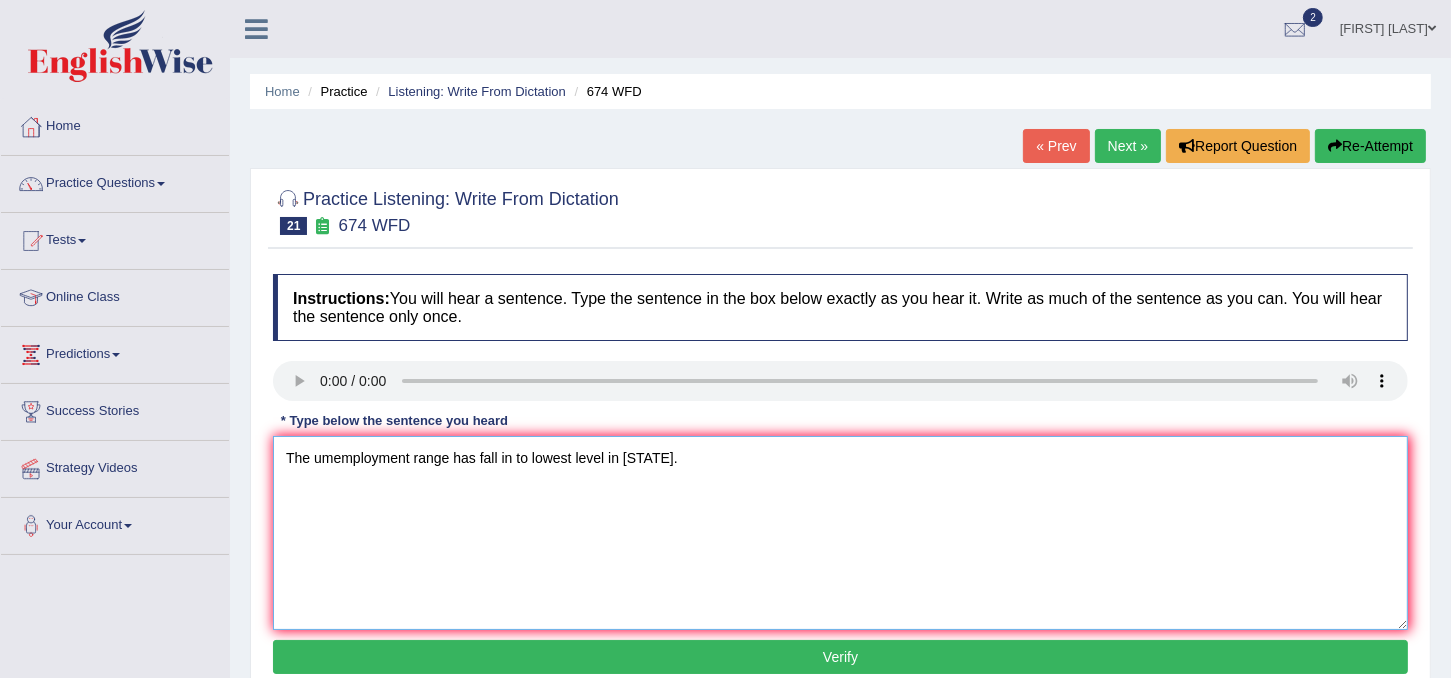 scroll, scrollTop: 360, scrollLeft: 0, axis: vertical 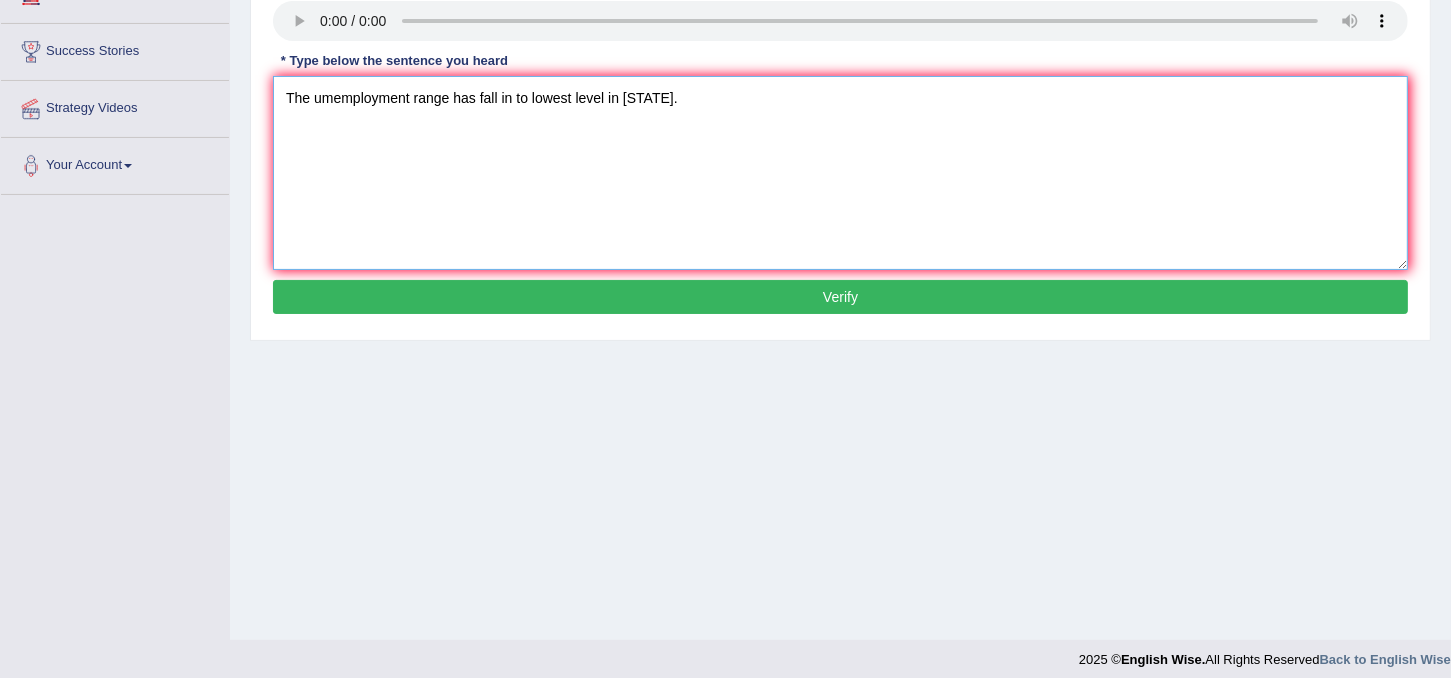 type on "The umemployment range has fall in to lowest level in us." 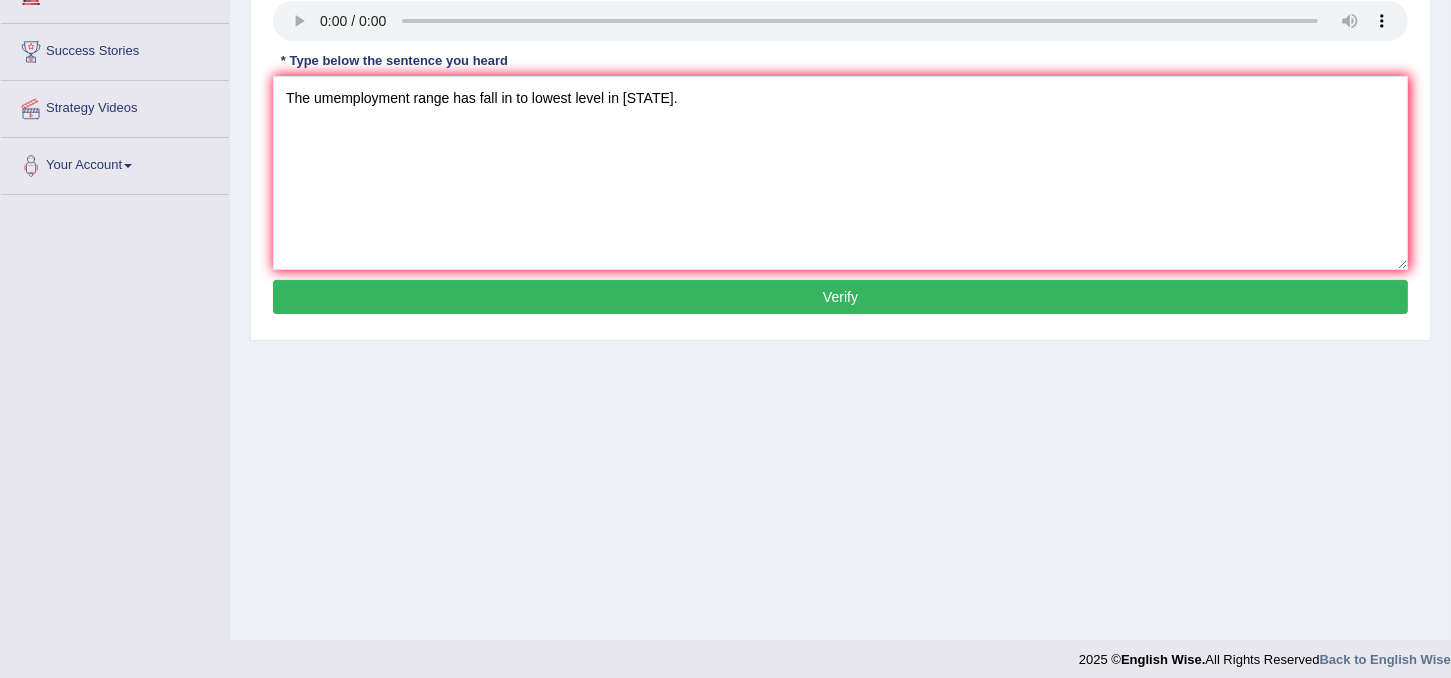 click on "Verify" at bounding box center (840, 297) 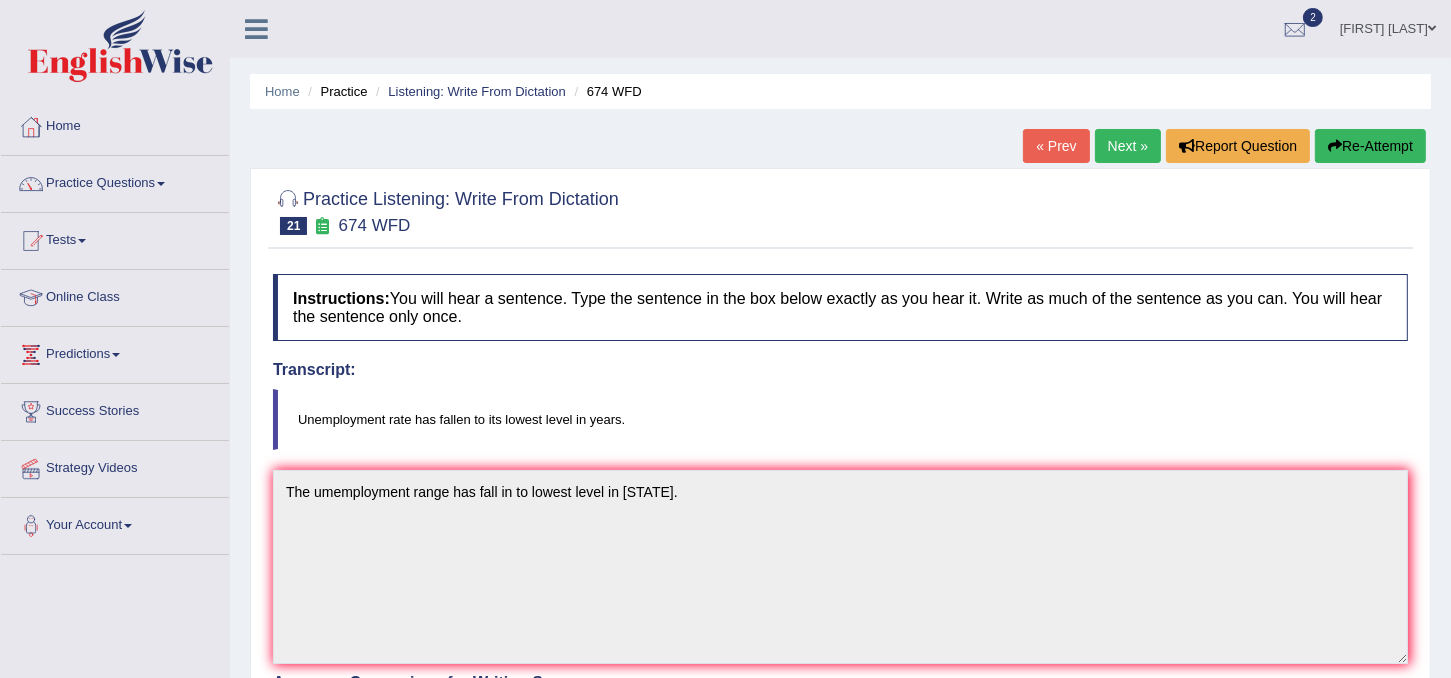 scroll, scrollTop: 8, scrollLeft: 0, axis: vertical 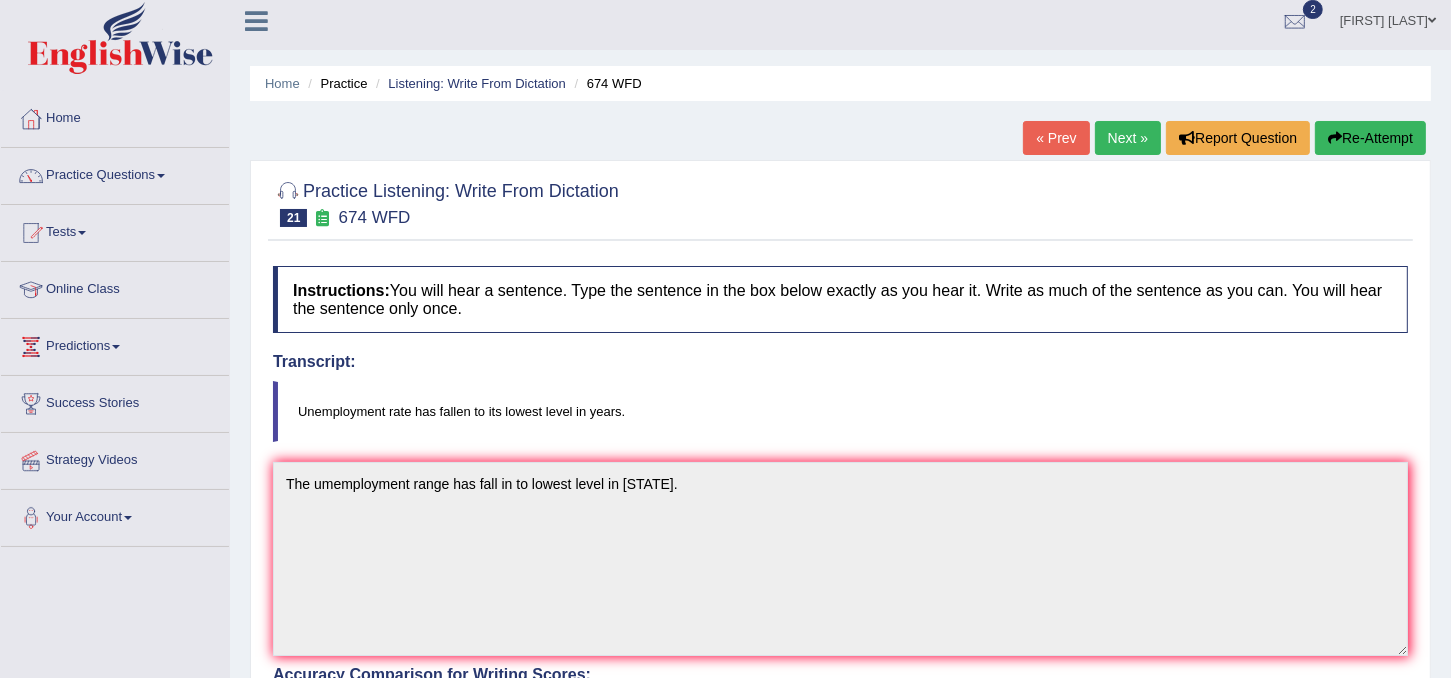 click on "Re-Attempt" at bounding box center (1370, 138) 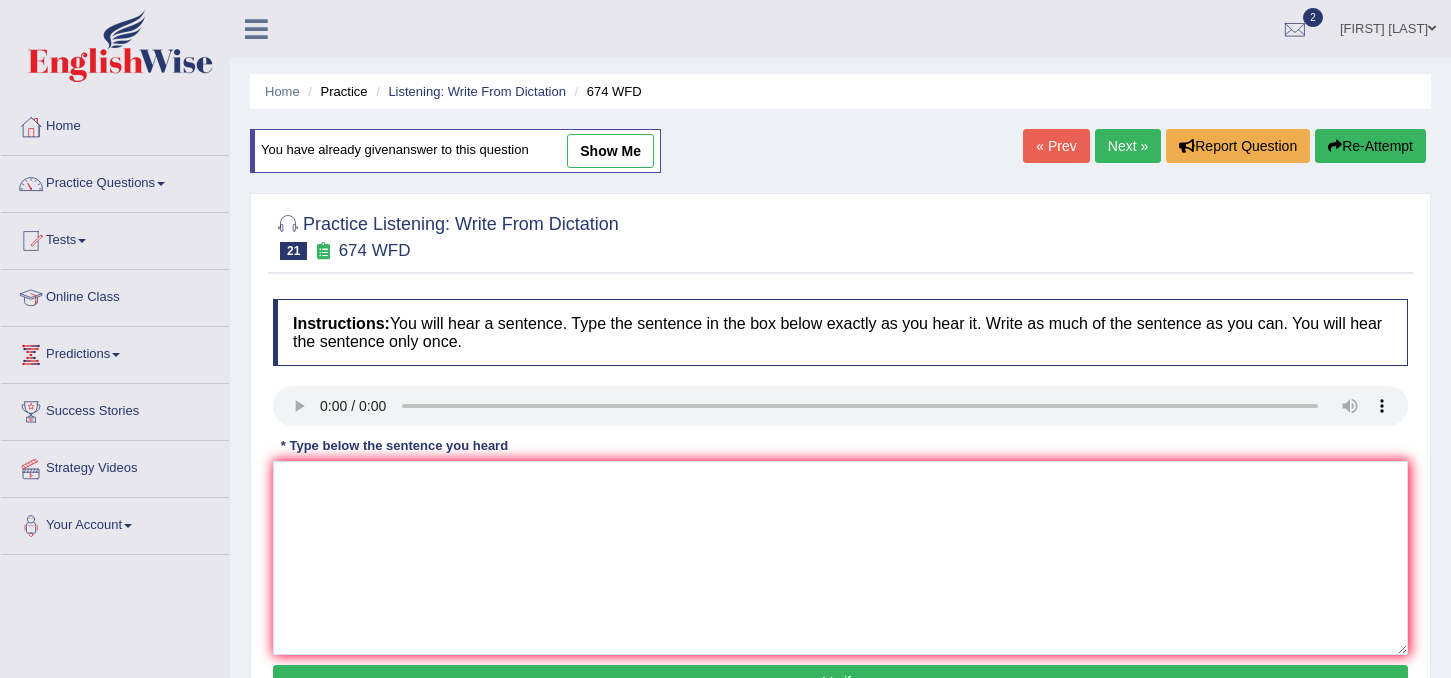 scroll, scrollTop: 8, scrollLeft: 0, axis: vertical 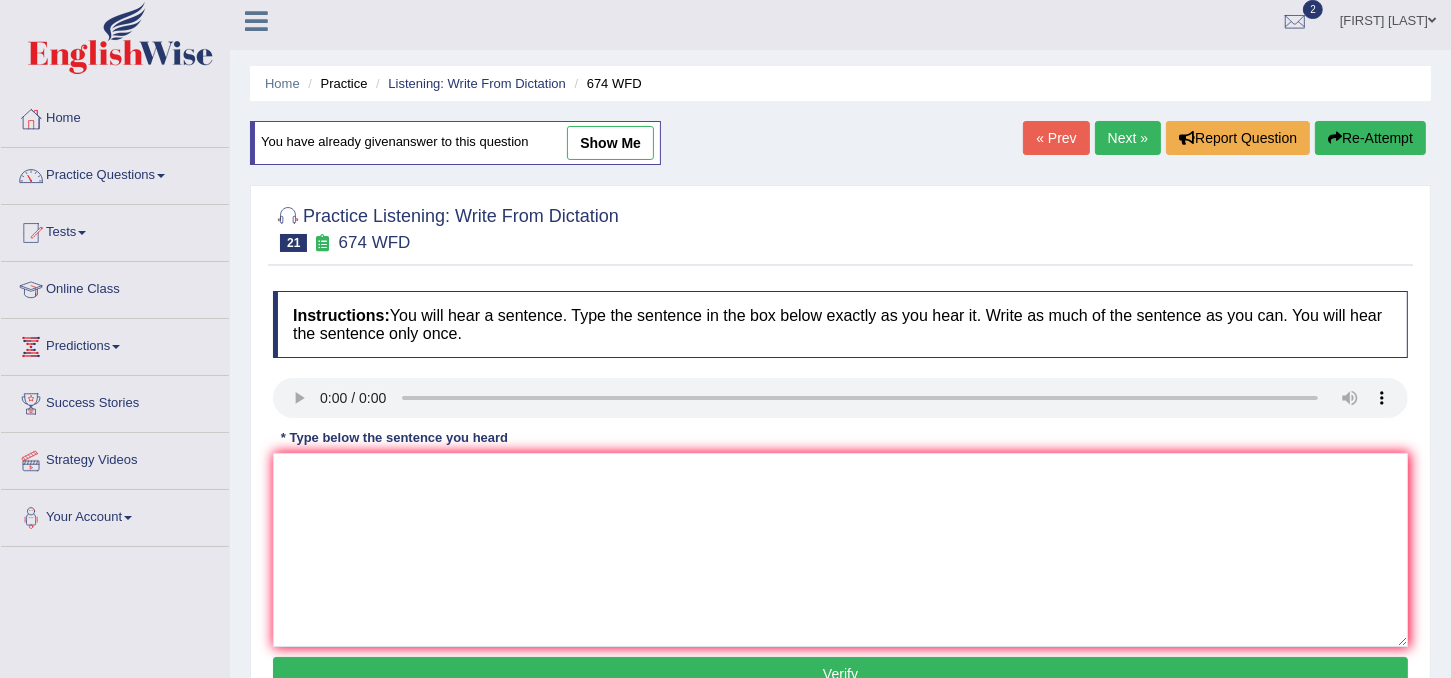 click on "Next »" at bounding box center [1128, 138] 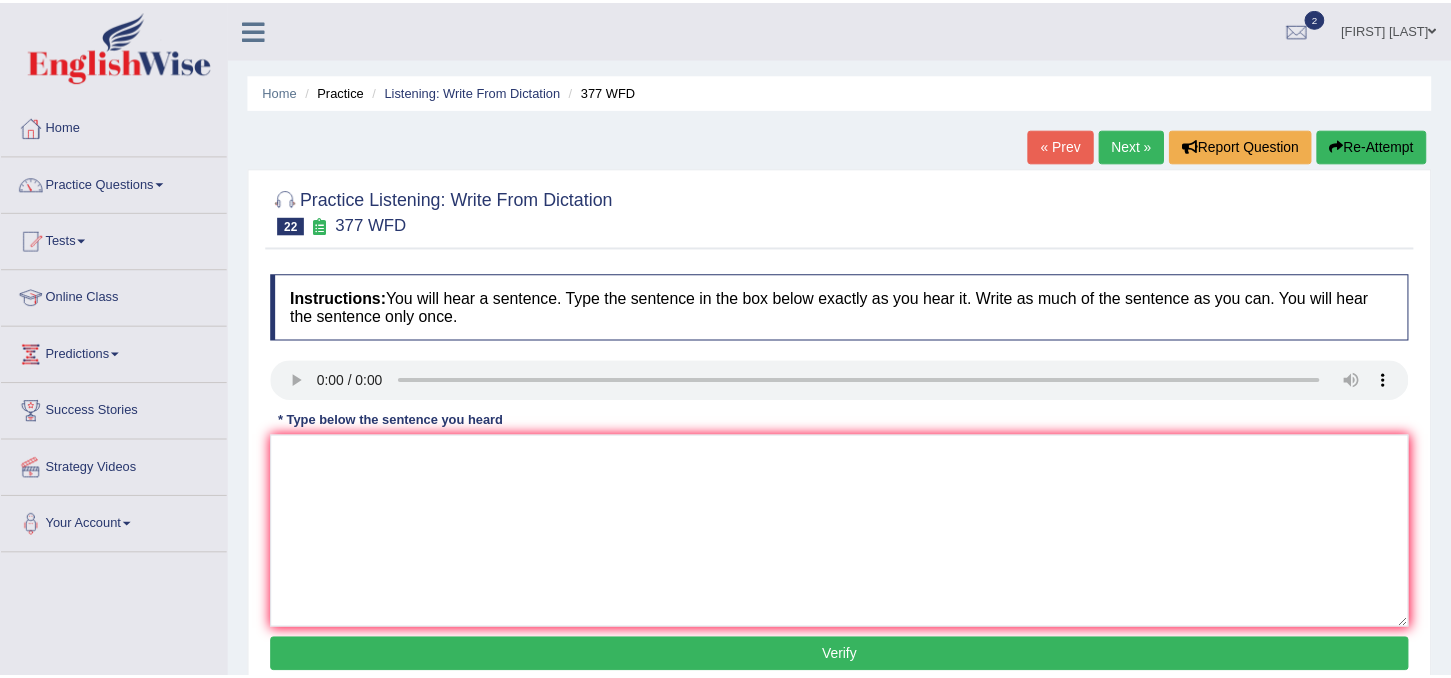 scroll, scrollTop: 0, scrollLeft: 0, axis: both 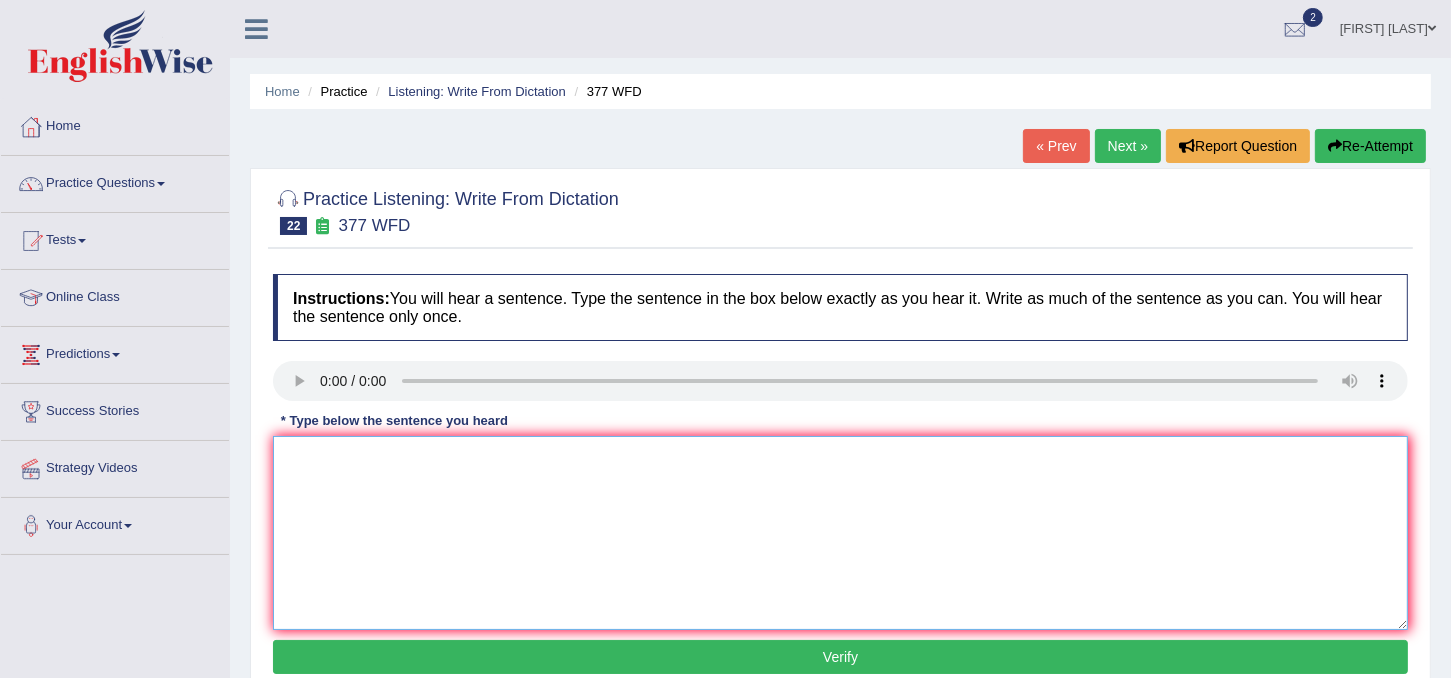 click at bounding box center [840, 533] 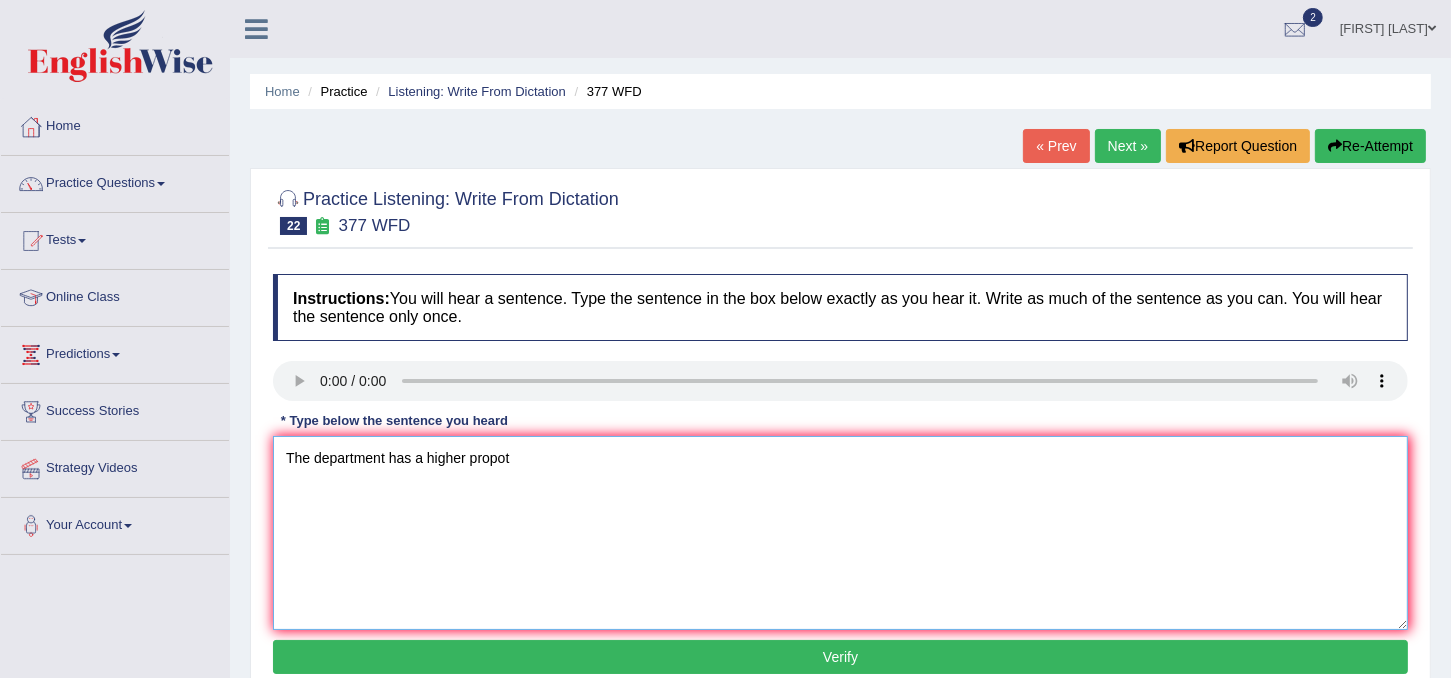 click on "The department has a higher propot" at bounding box center (840, 533) 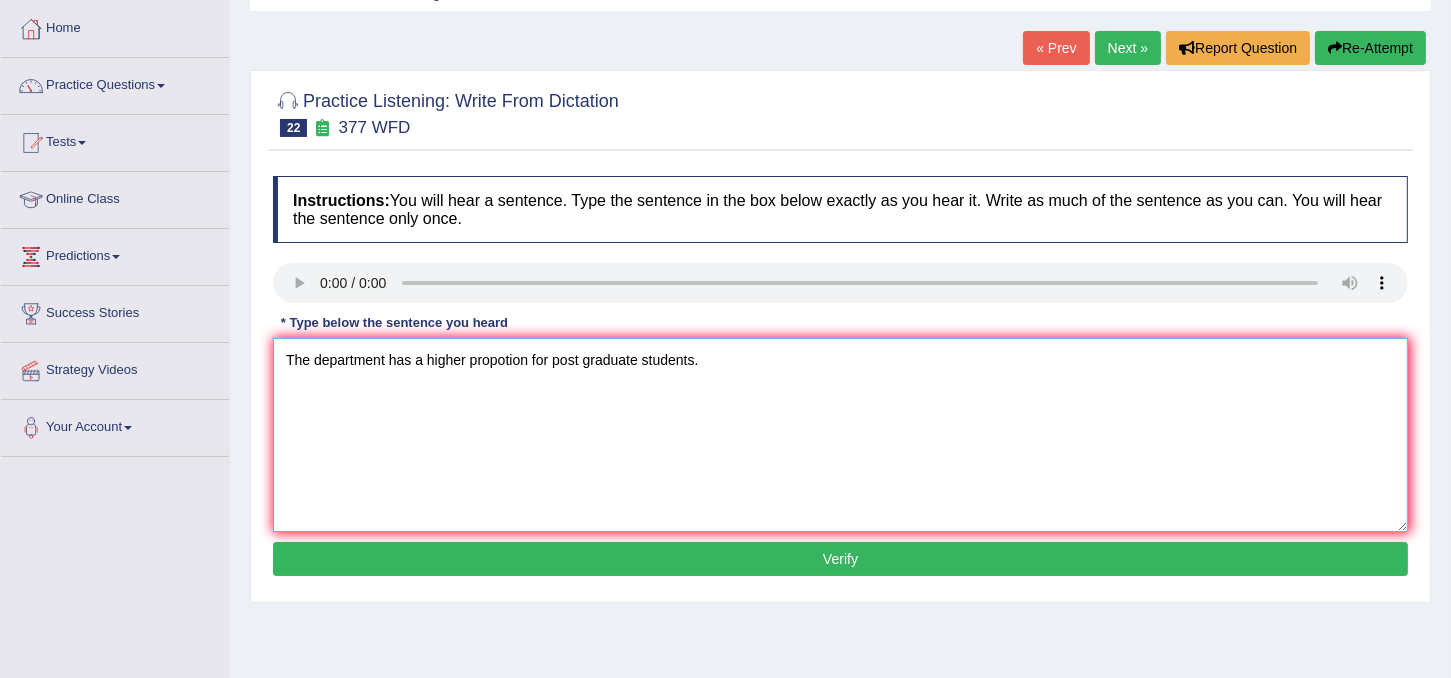scroll, scrollTop: 99, scrollLeft: 0, axis: vertical 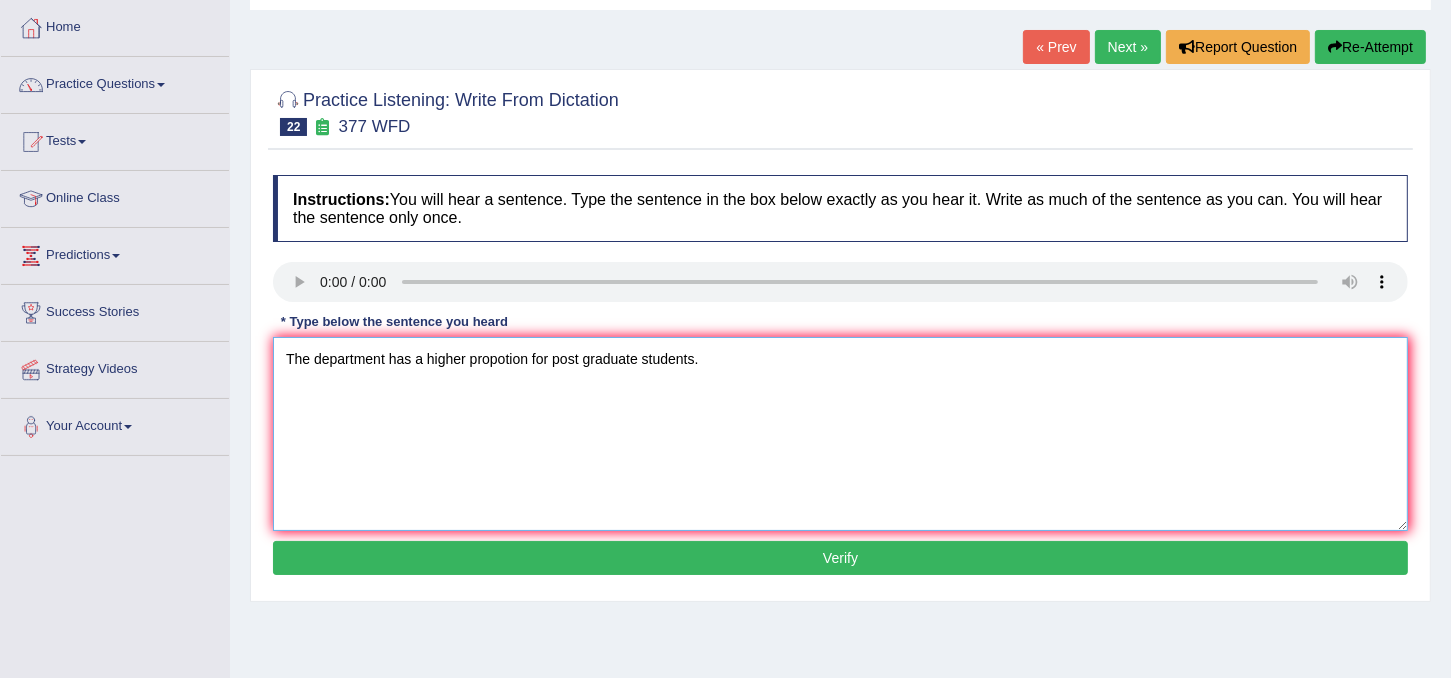 type on "The department has a higher propotion for post graduate students." 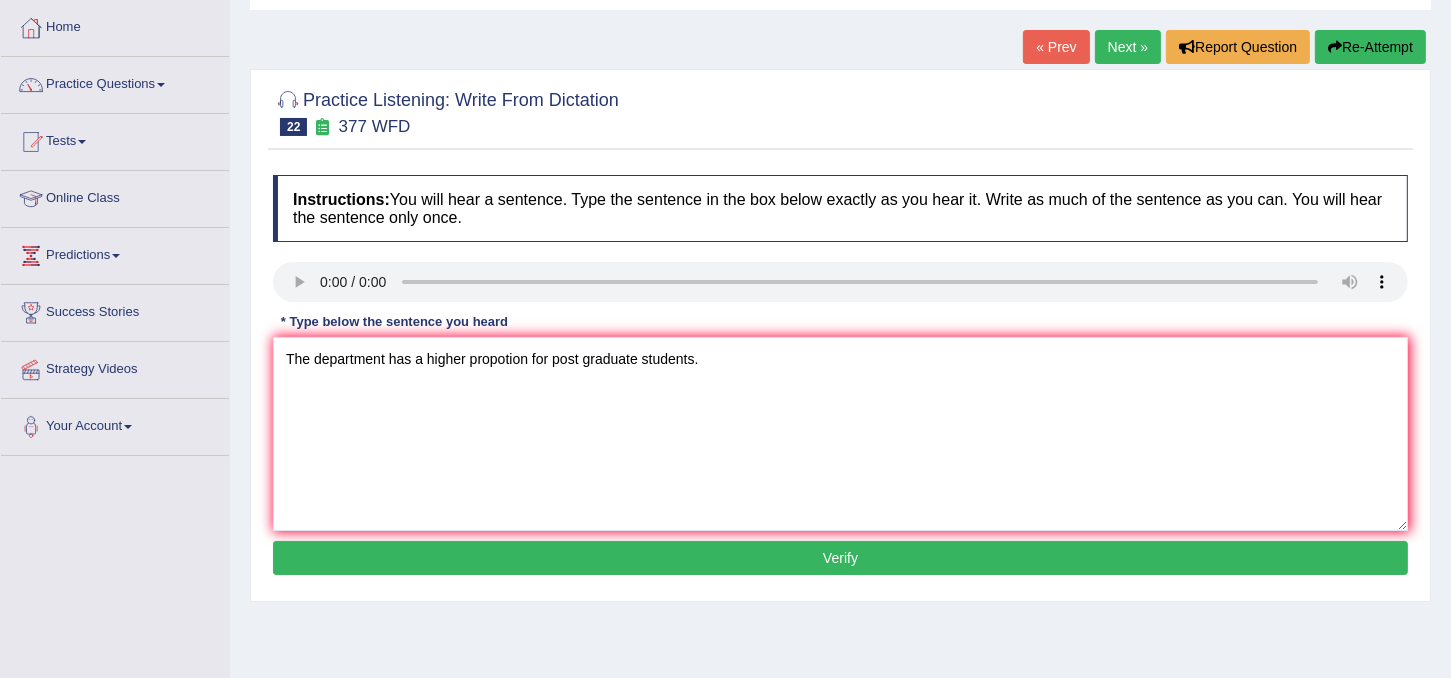 click on "Verify" at bounding box center [840, 558] 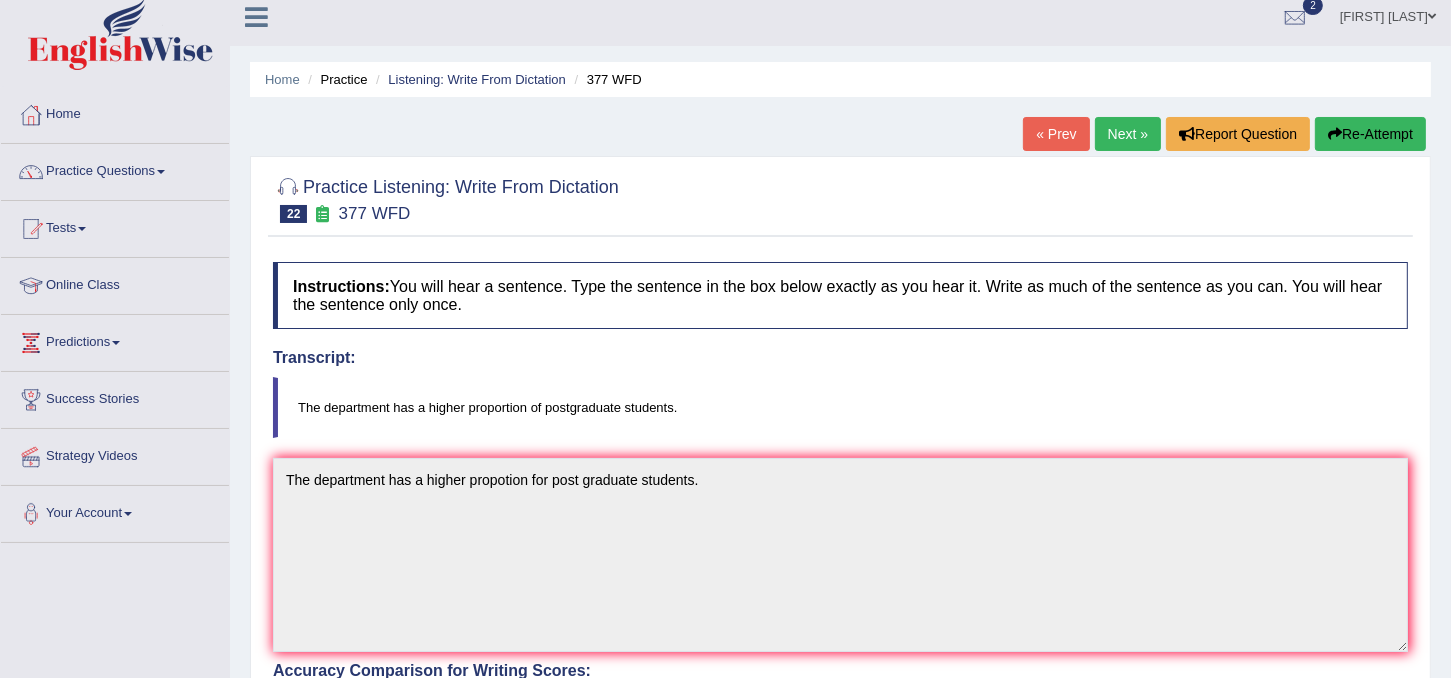 scroll, scrollTop: 11, scrollLeft: 0, axis: vertical 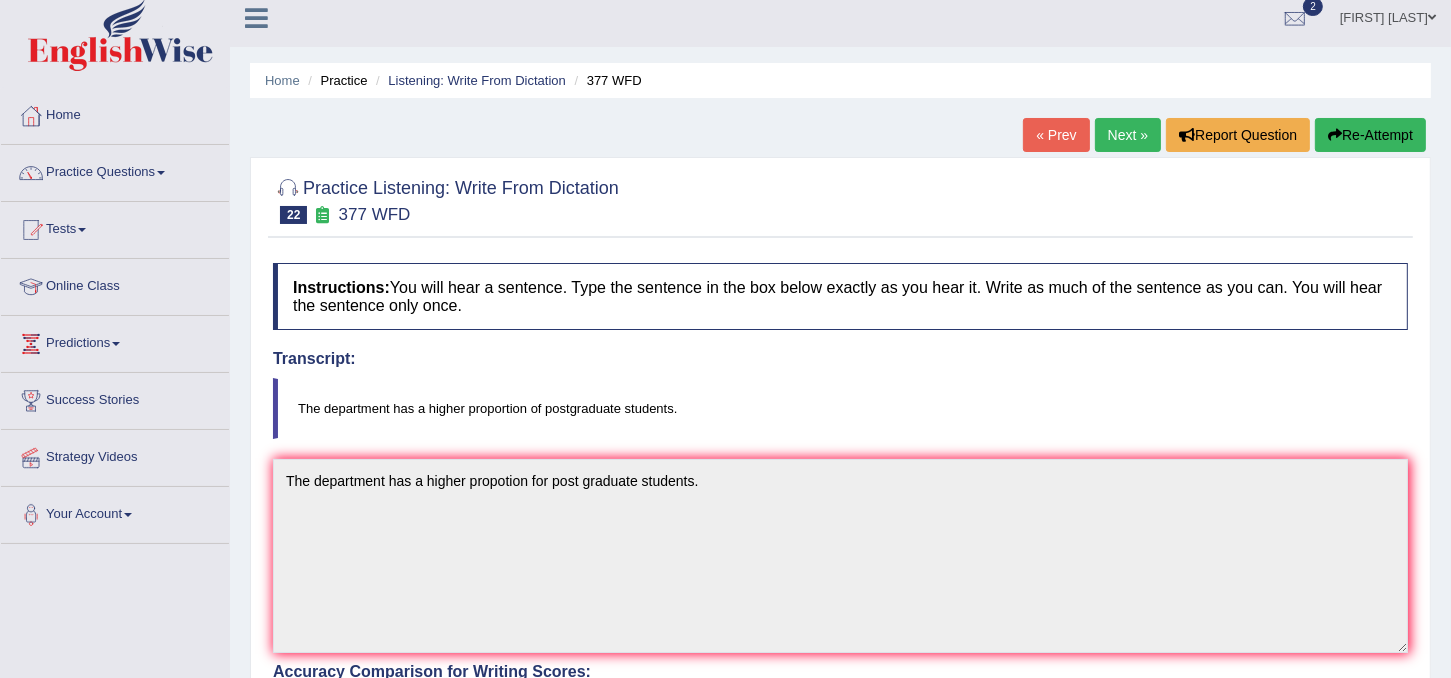 click on "Next »" at bounding box center [1128, 135] 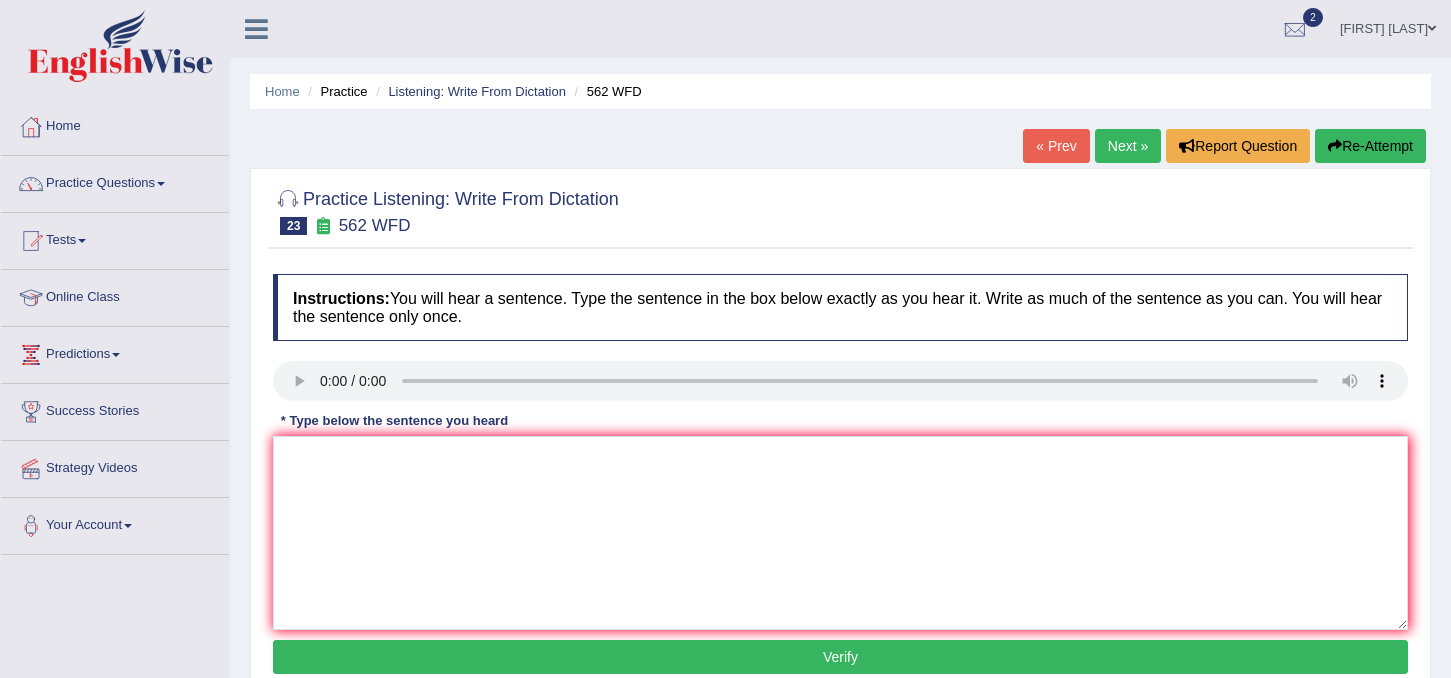 scroll, scrollTop: 0, scrollLeft: 0, axis: both 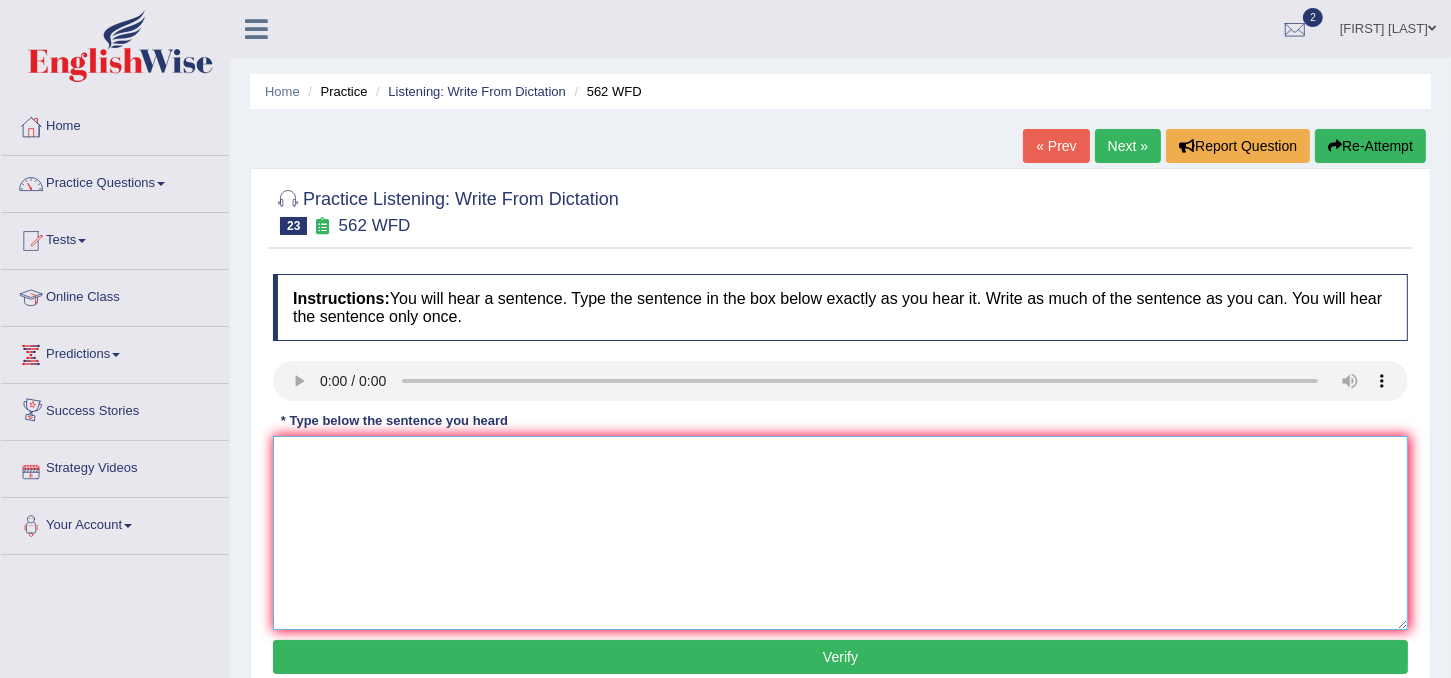 click at bounding box center [840, 533] 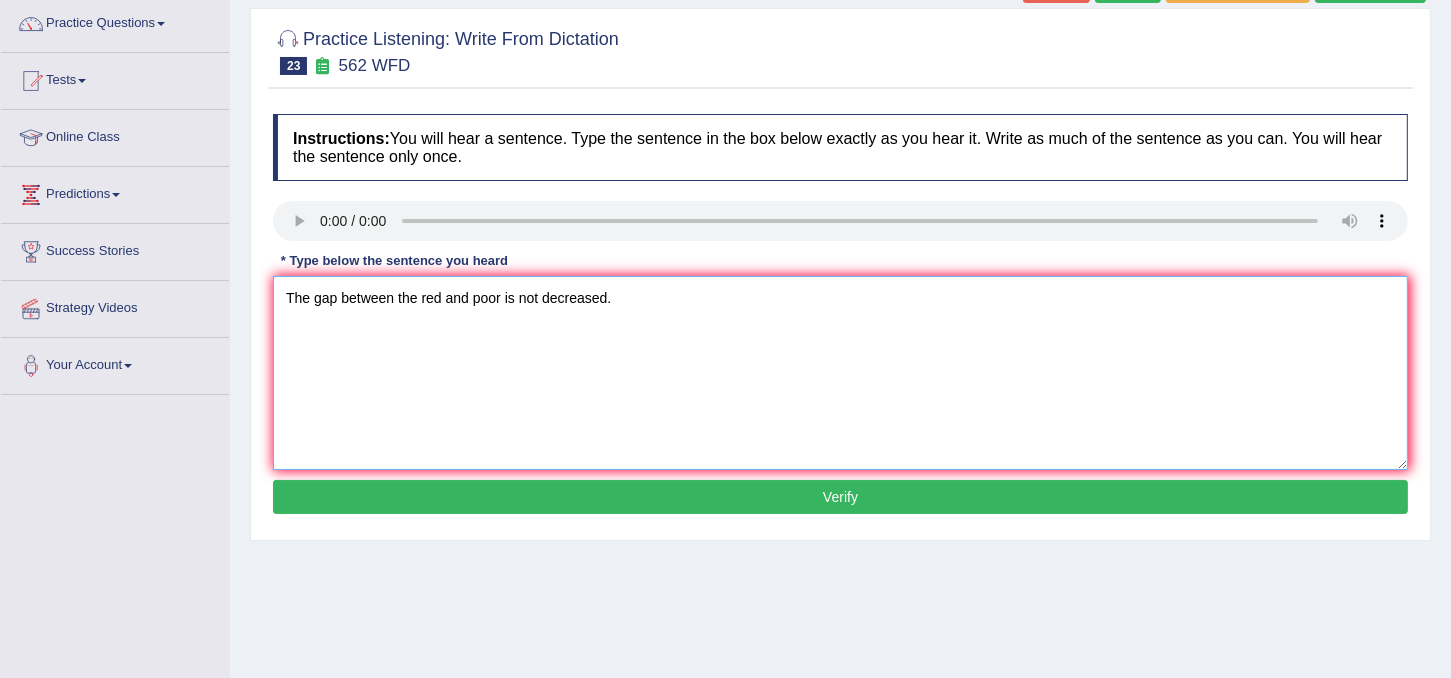 scroll, scrollTop: 160, scrollLeft: 0, axis: vertical 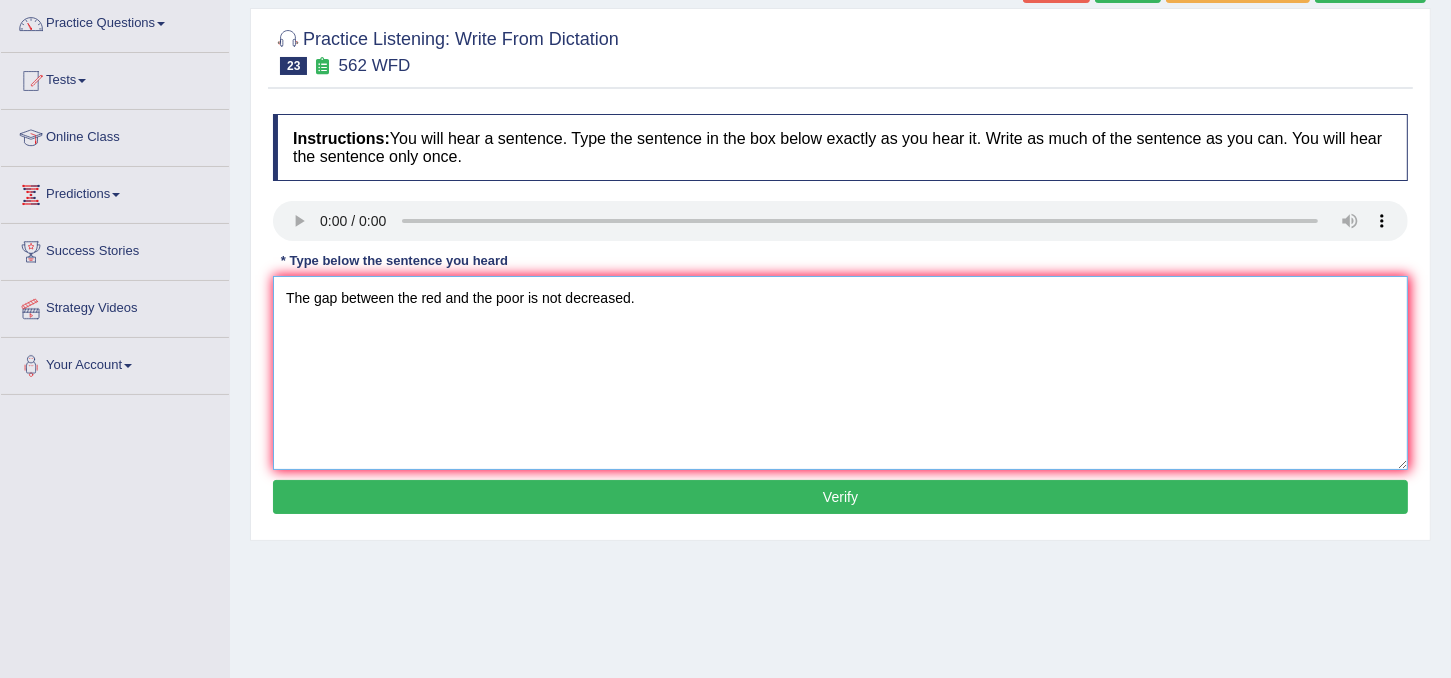type on "The gap between the red and the poor is not decreased." 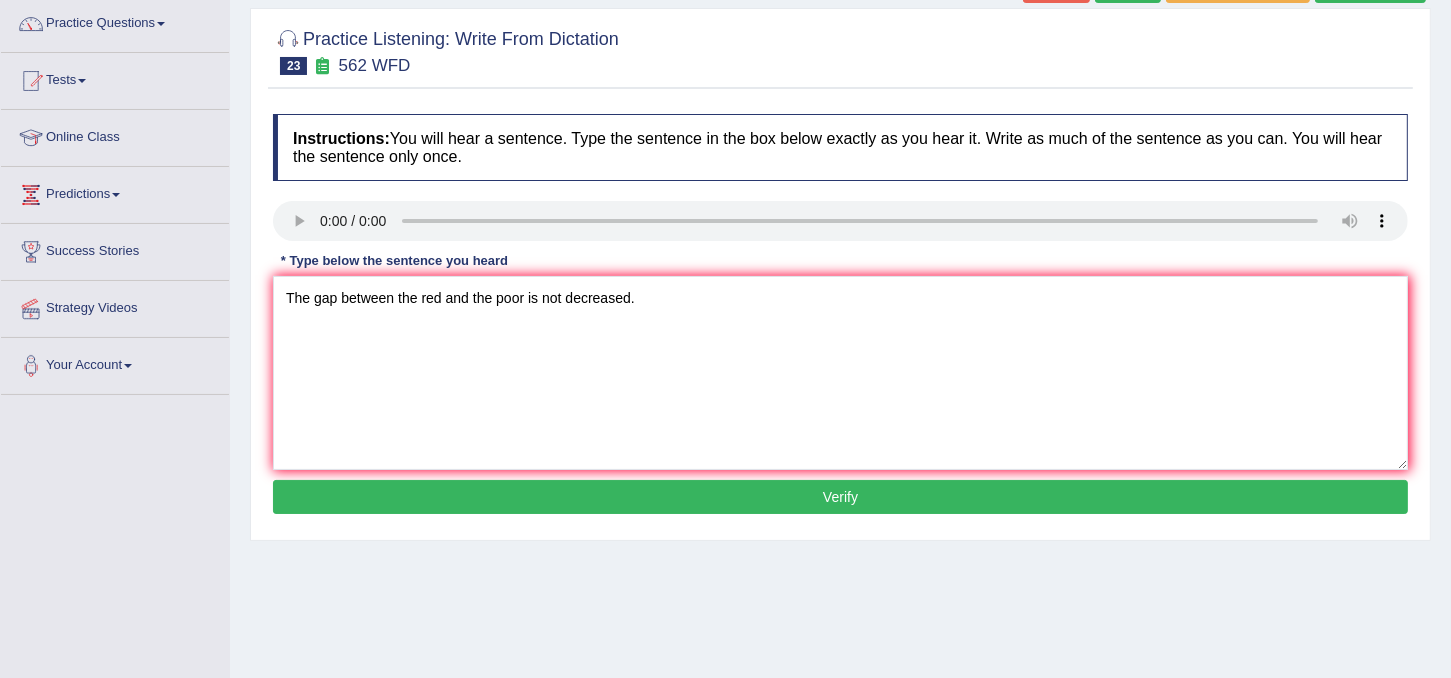 click on "Verify" at bounding box center [840, 497] 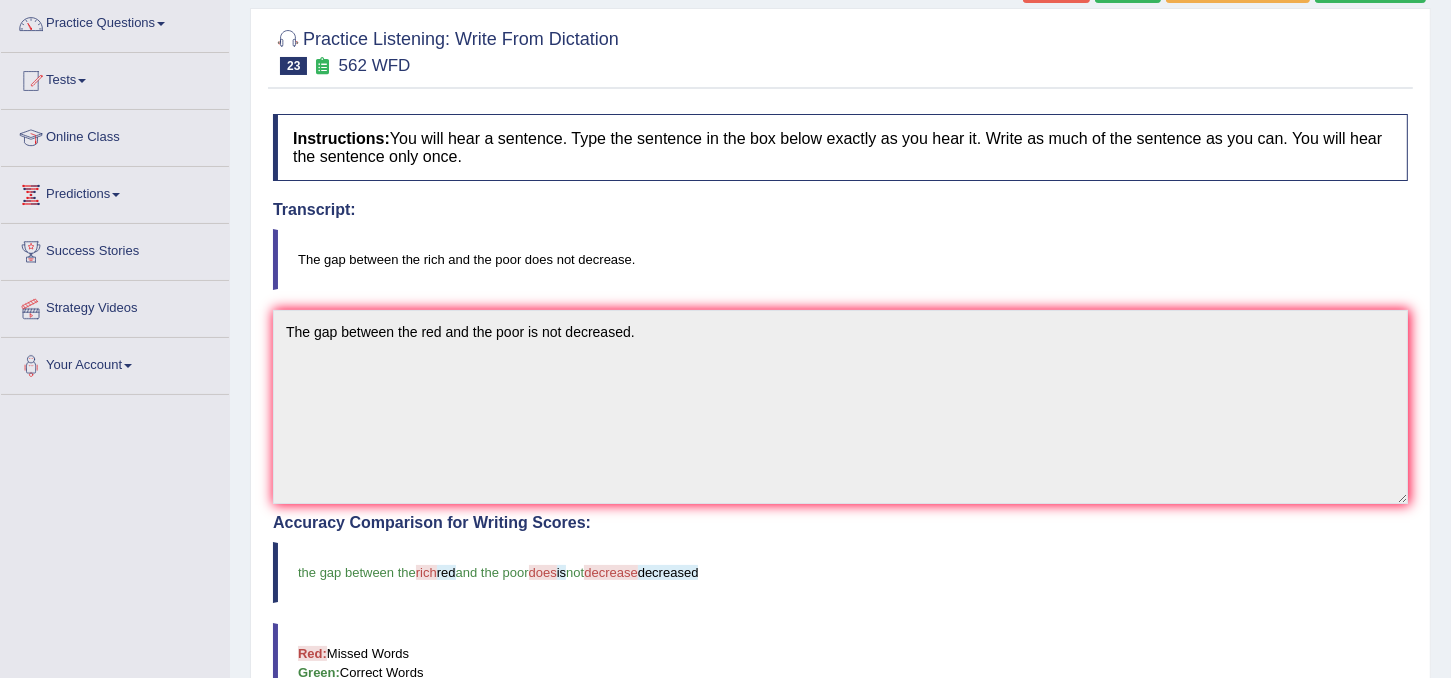 scroll, scrollTop: 0, scrollLeft: 0, axis: both 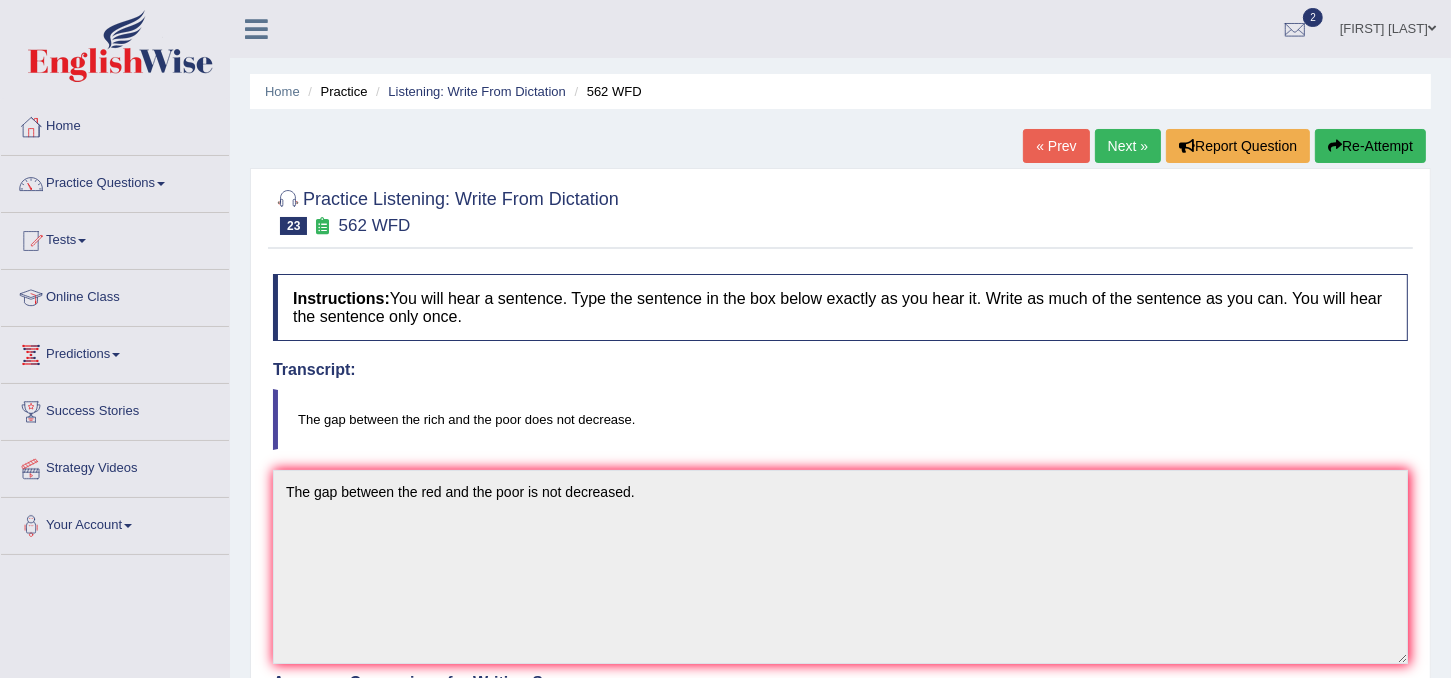 click on "Next »" at bounding box center [1128, 146] 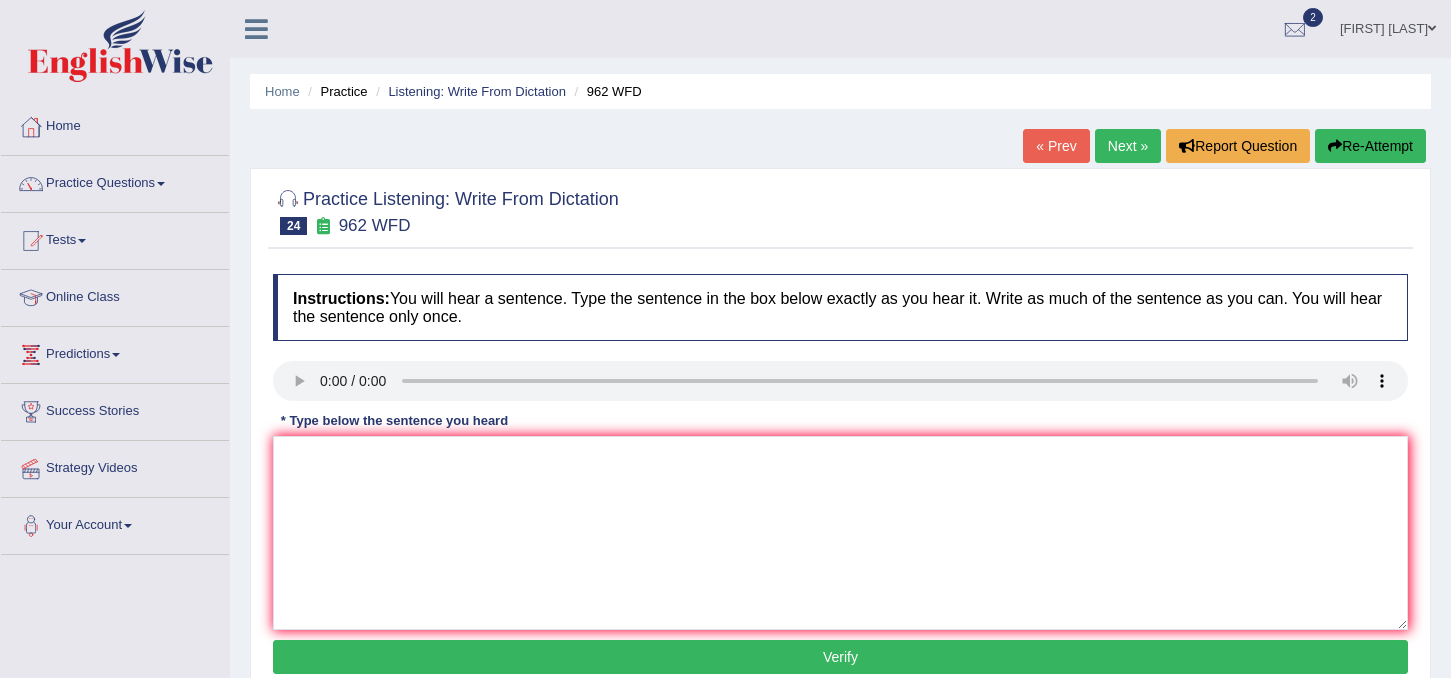 scroll, scrollTop: 0, scrollLeft: 0, axis: both 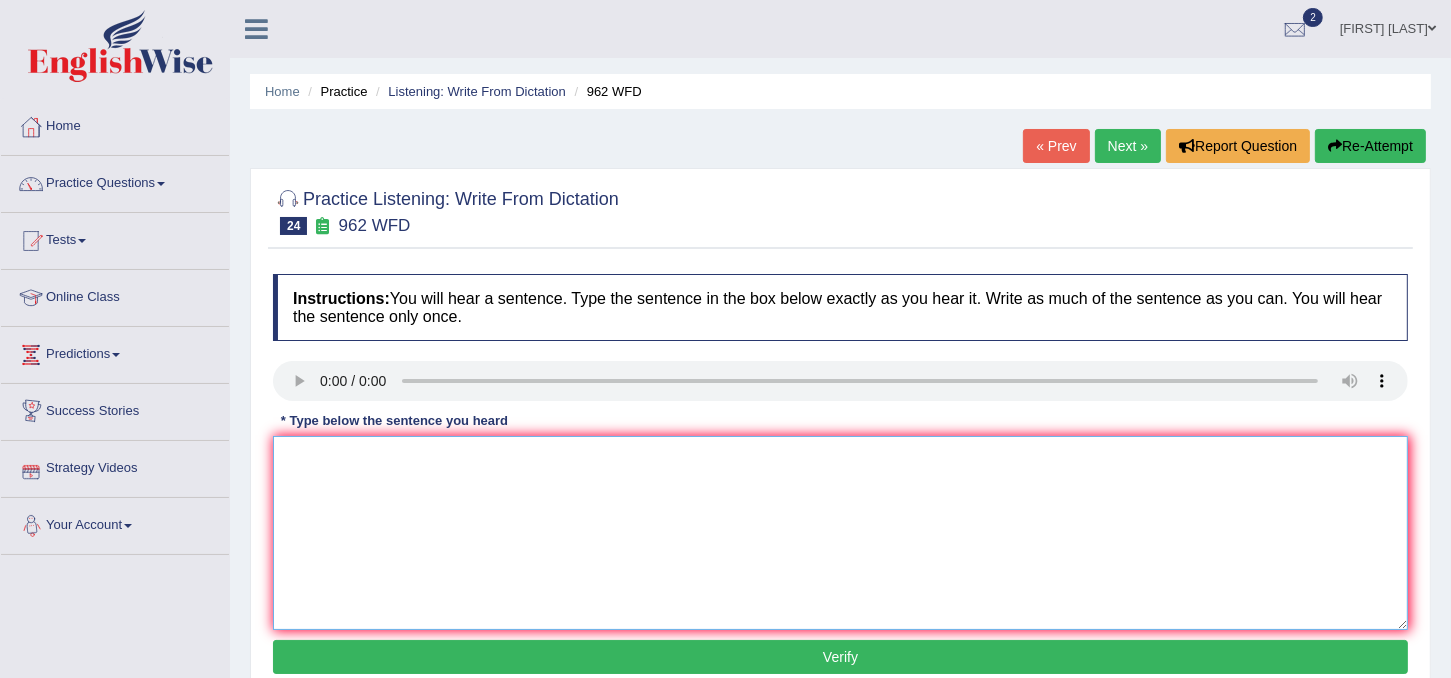 click at bounding box center (840, 533) 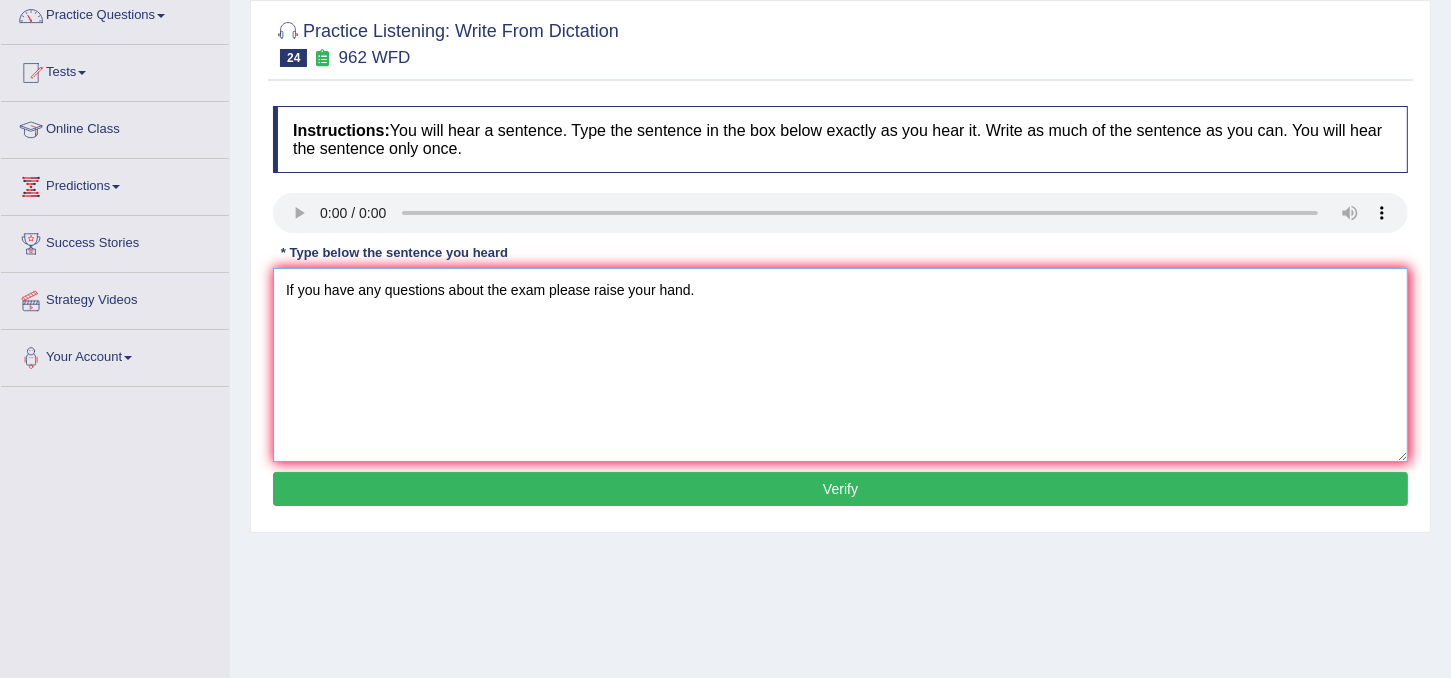scroll, scrollTop: 168, scrollLeft: 0, axis: vertical 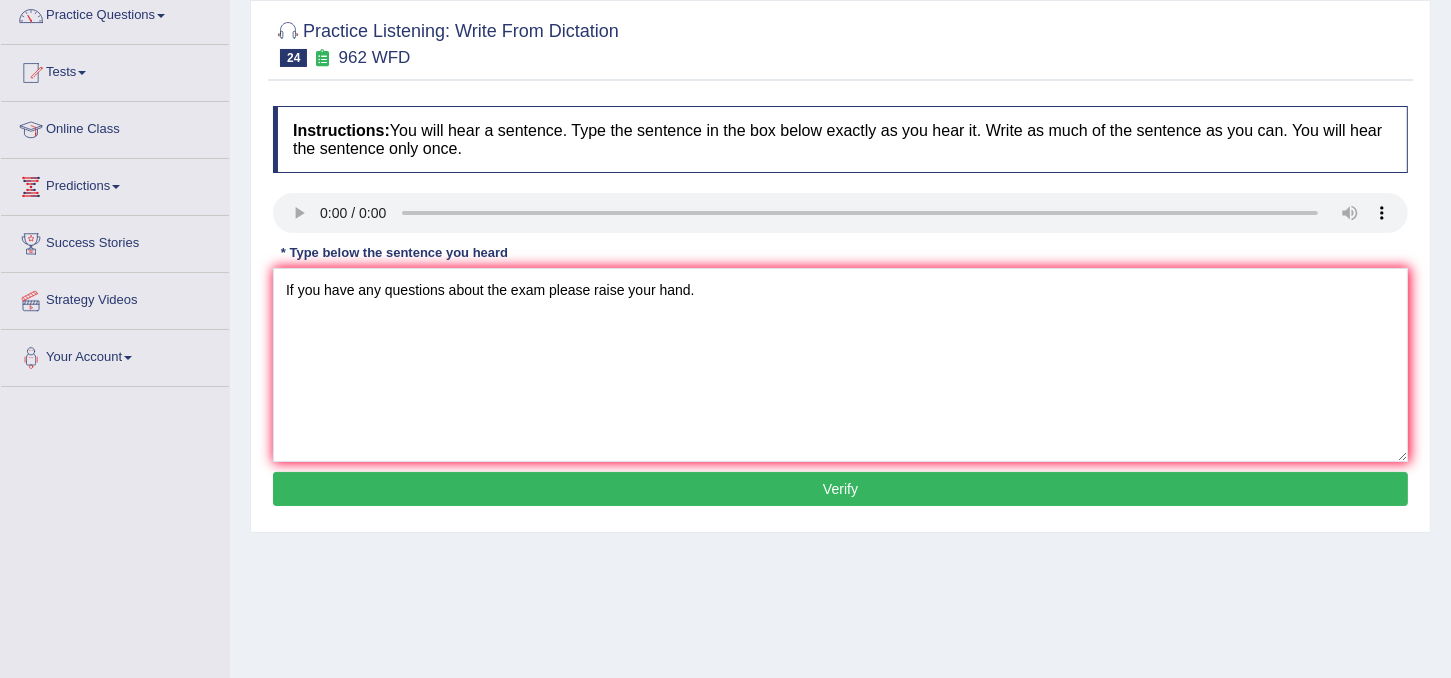 click on "Verify" at bounding box center [840, 489] 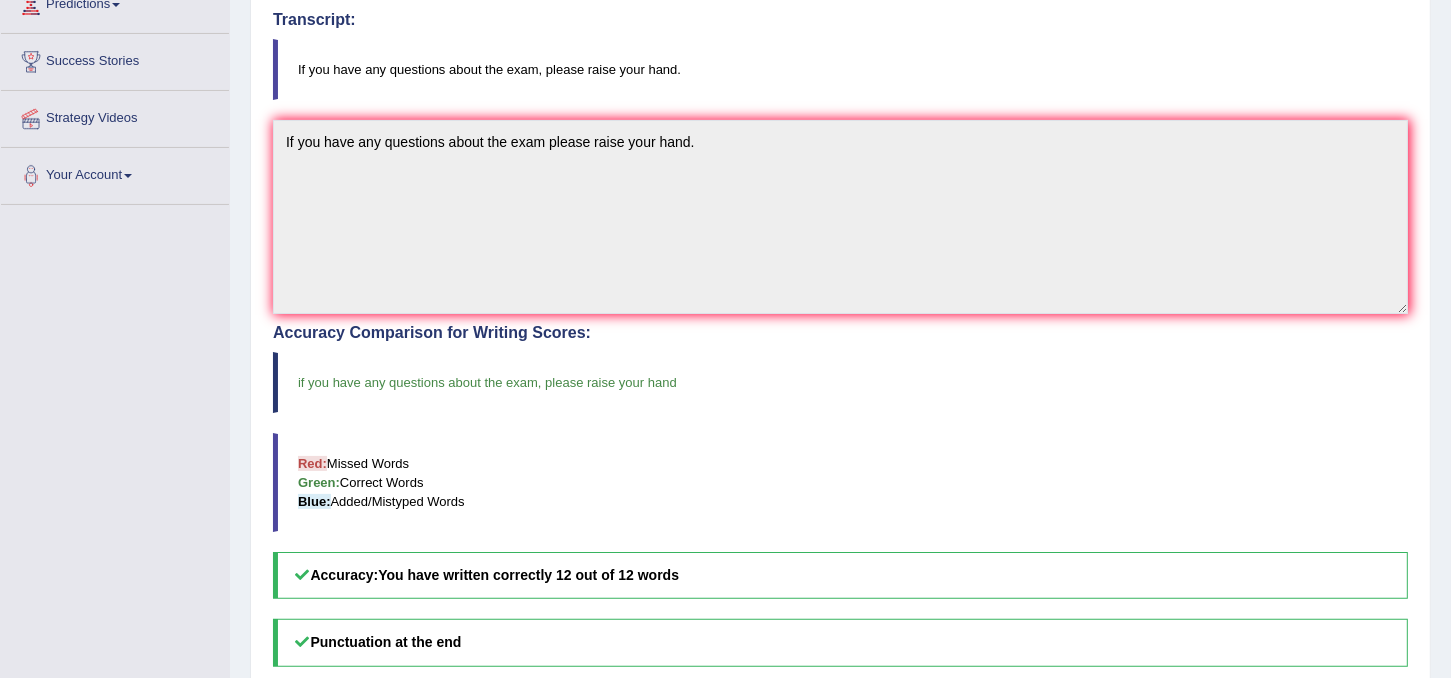 scroll, scrollTop: 0, scrollLeft: 0, axis: both 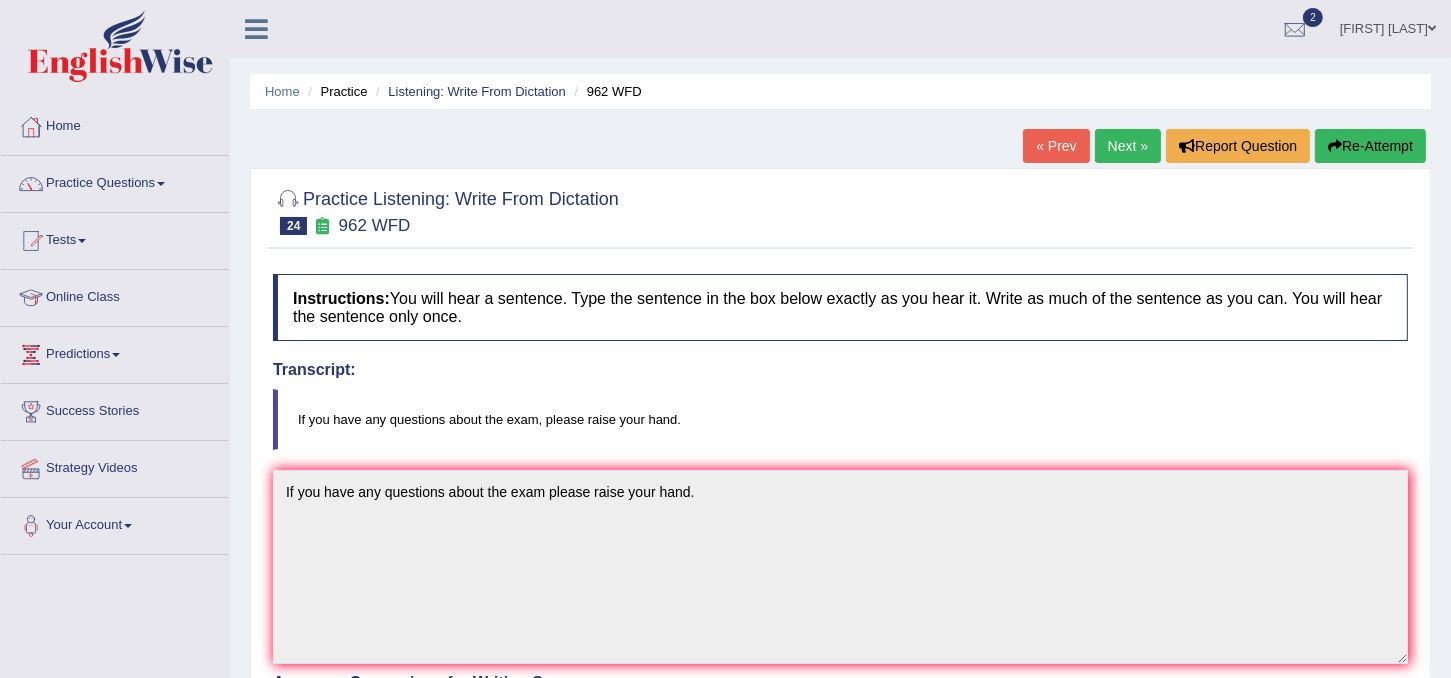 click on "Next »" at bounding box center [1128, 146] 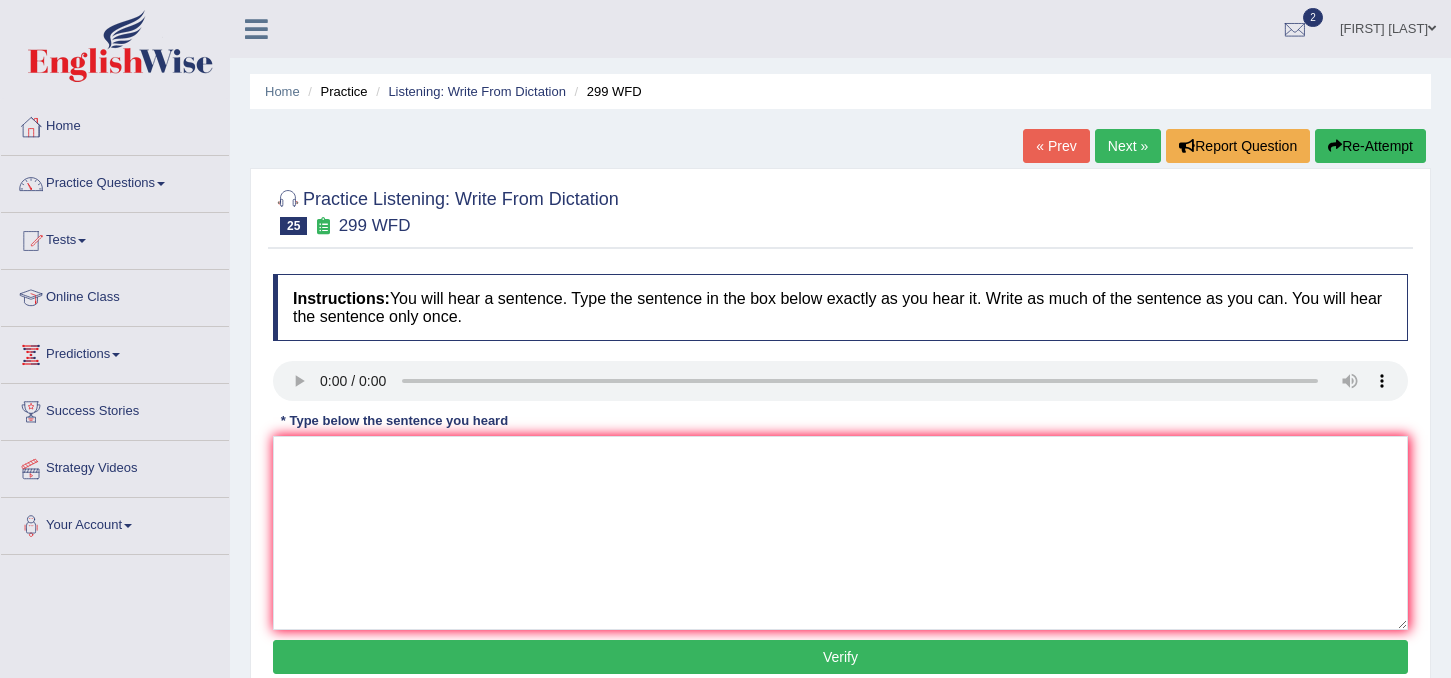 scroll, scrollTop: 0, scrollLeft: 0, axis: both 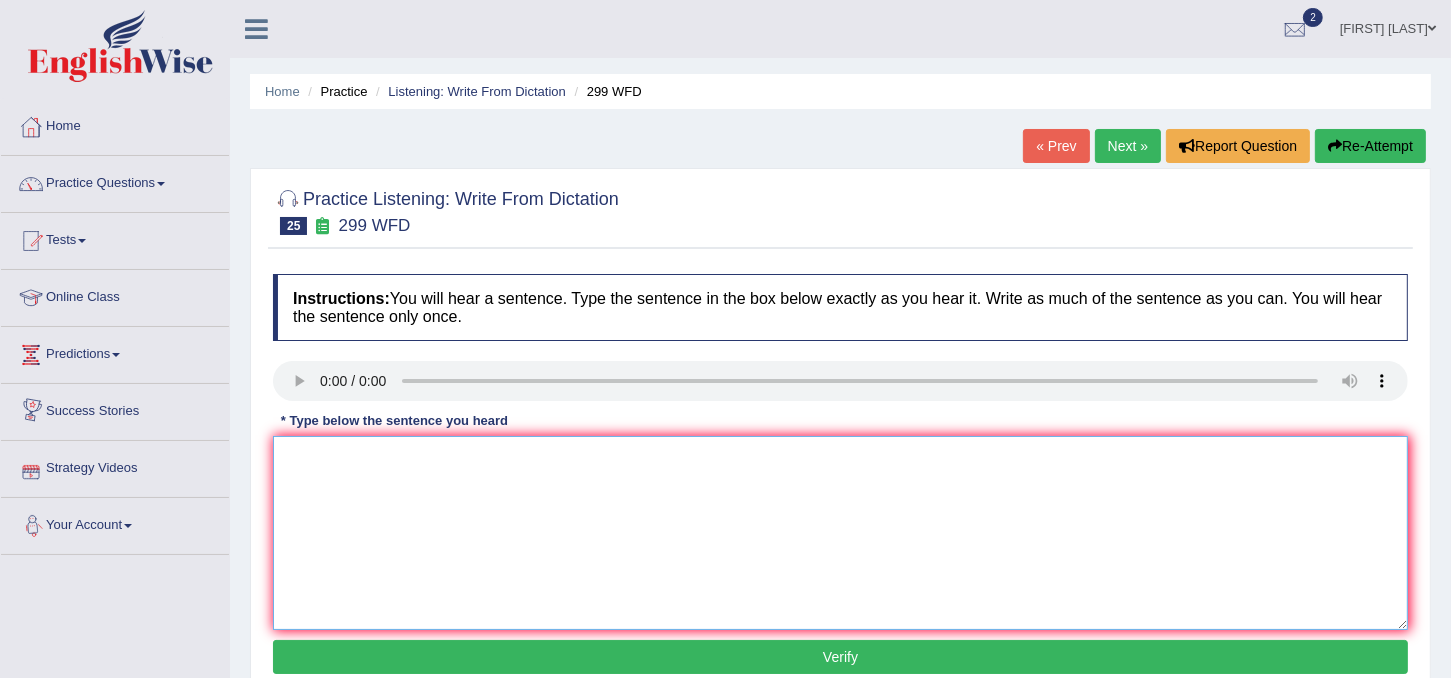 click at bounding box center (840, 533) 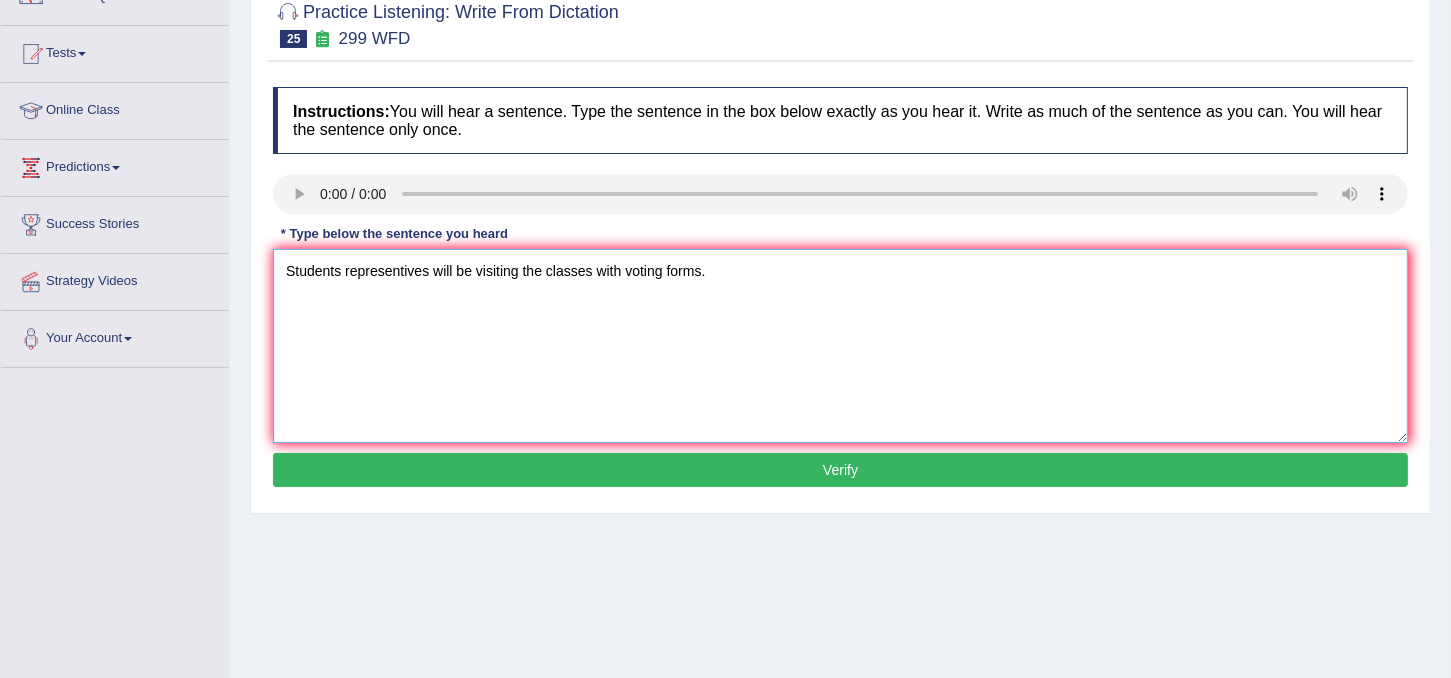scroll, scrollTop: 188, scrollLeft: 0, axis: vertical 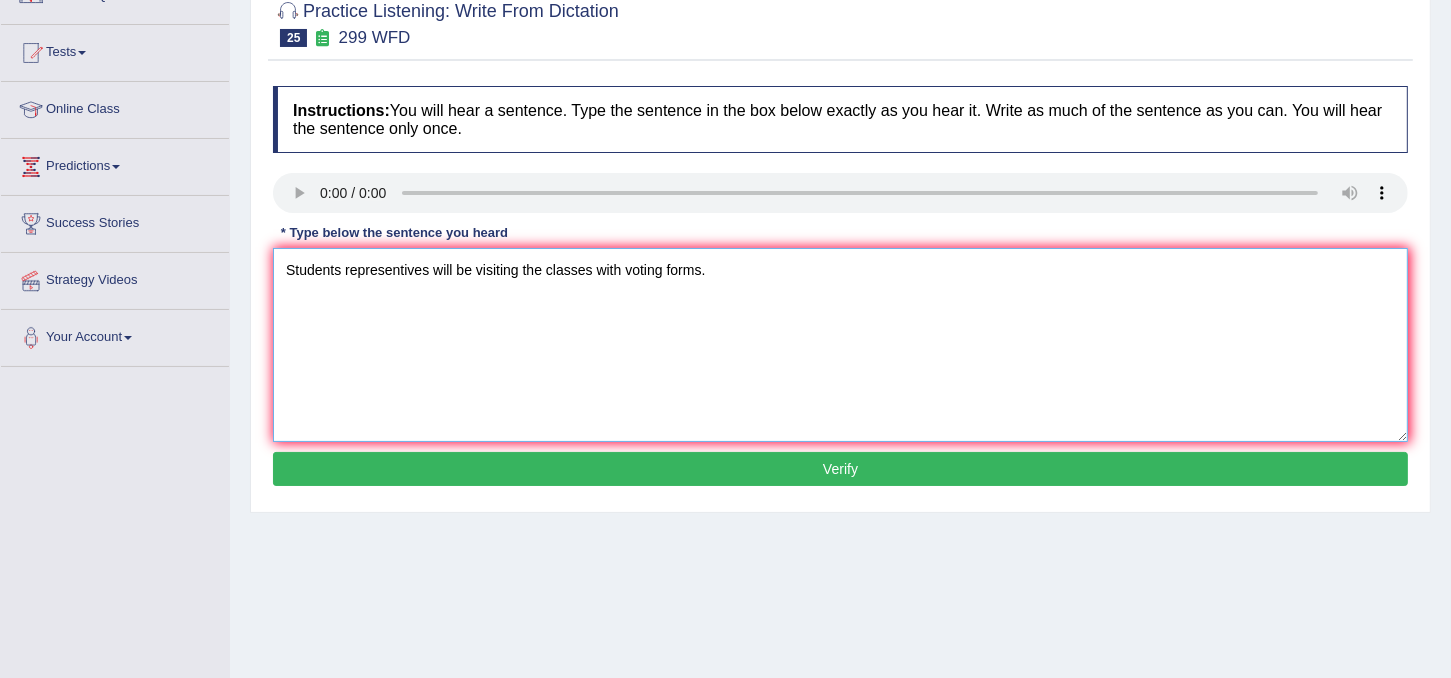 type on "Students representives will be visiting the classes with voting forms." 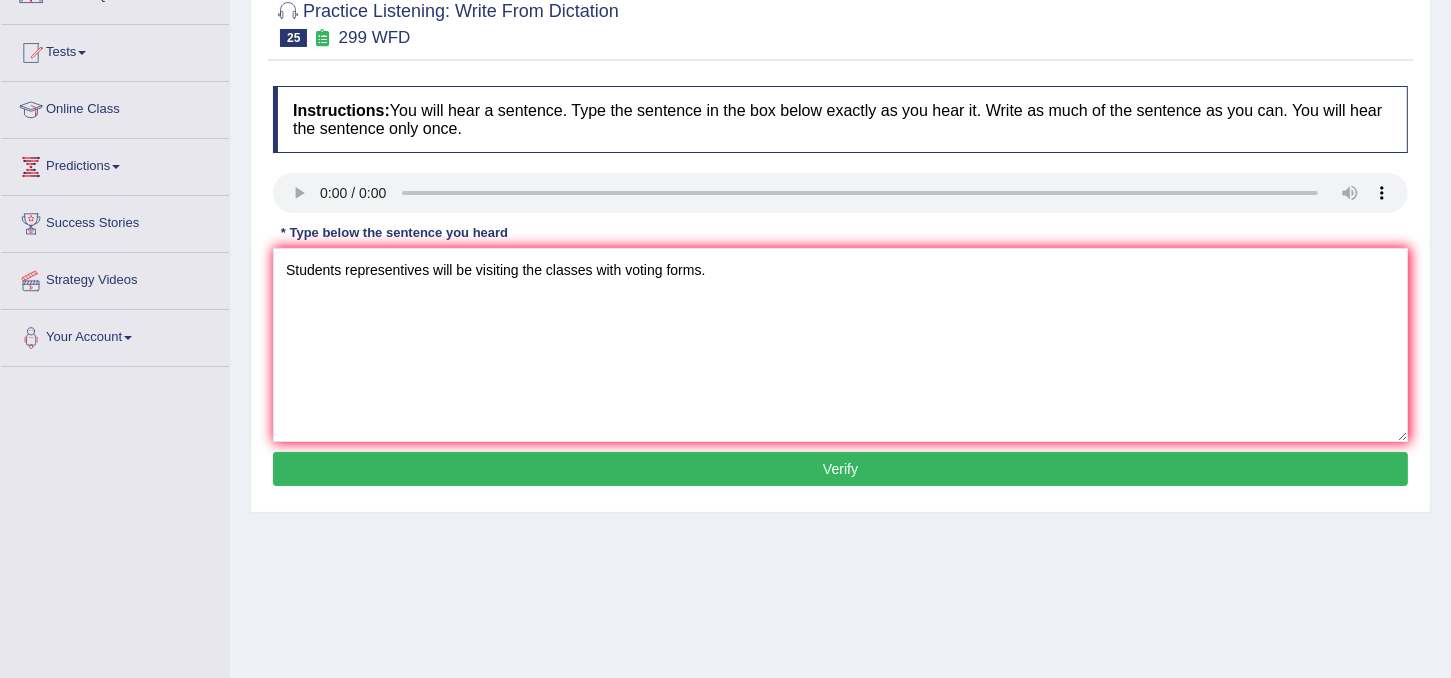 click on "Verify" at bounding box center [840, 469] 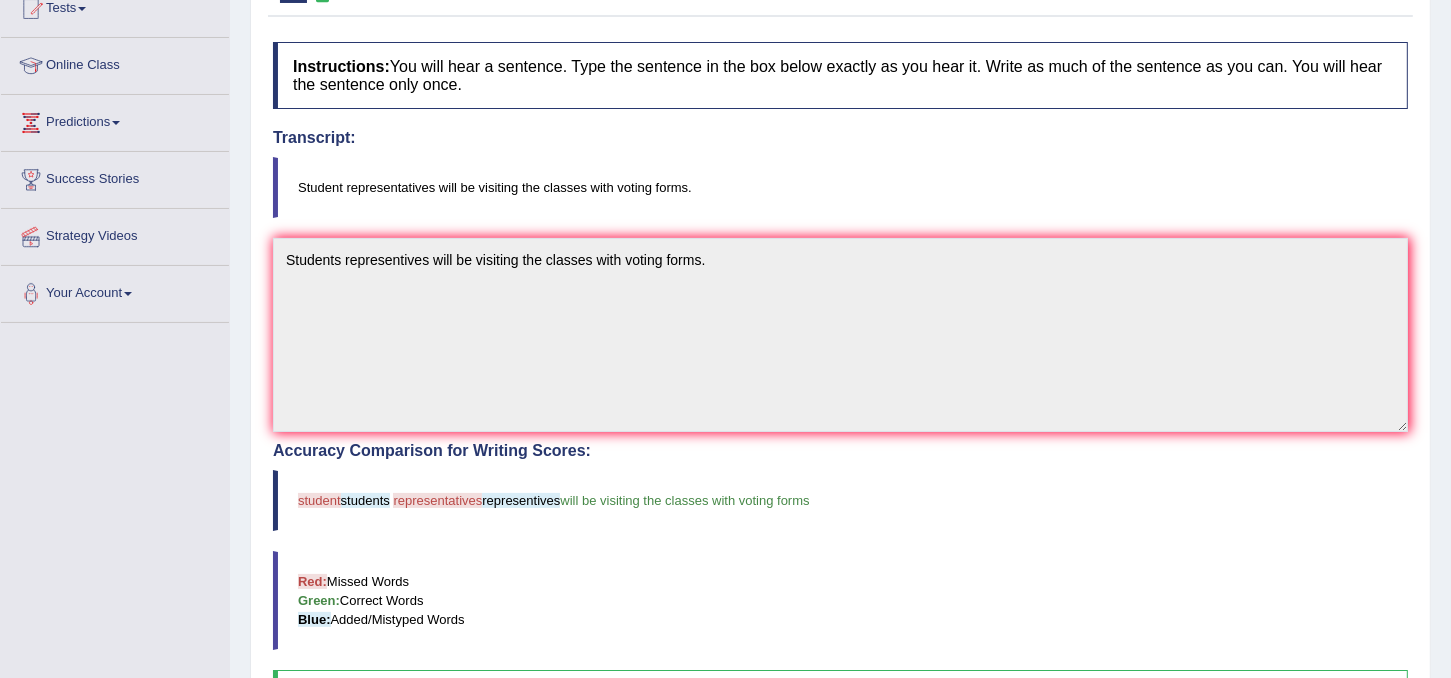 scroll, scrollTop: 0, scrollLeft: 0, axis: both 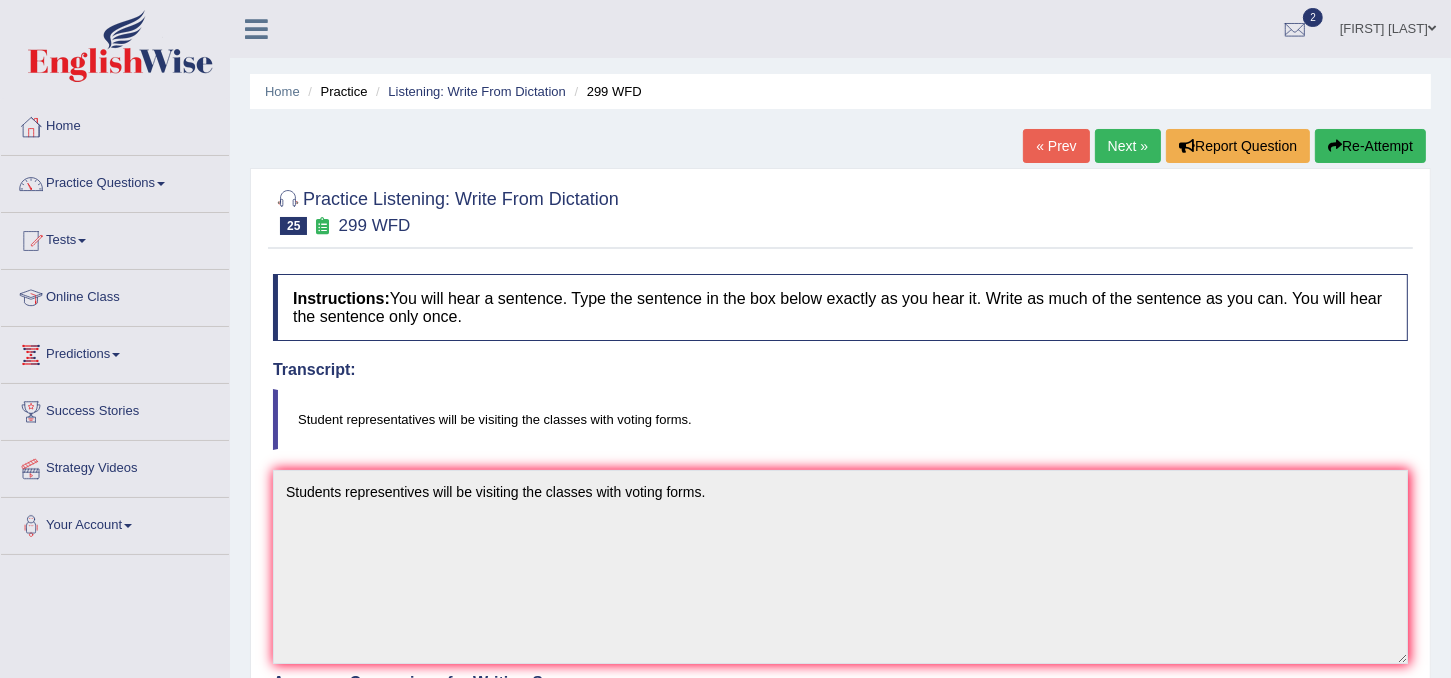 click on "Next »" at bounding box center [1128, 146] 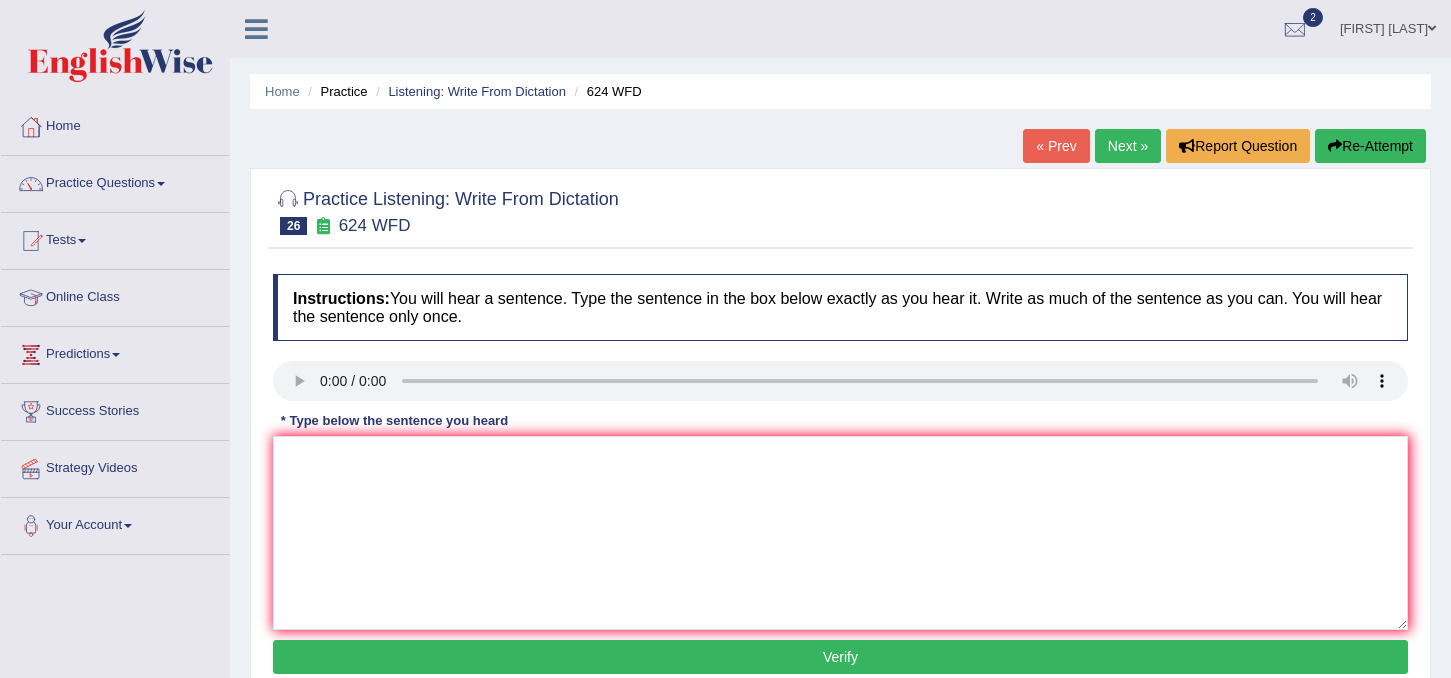 scroll, scrollTop: 0, scrollLeft: 0, axis: both 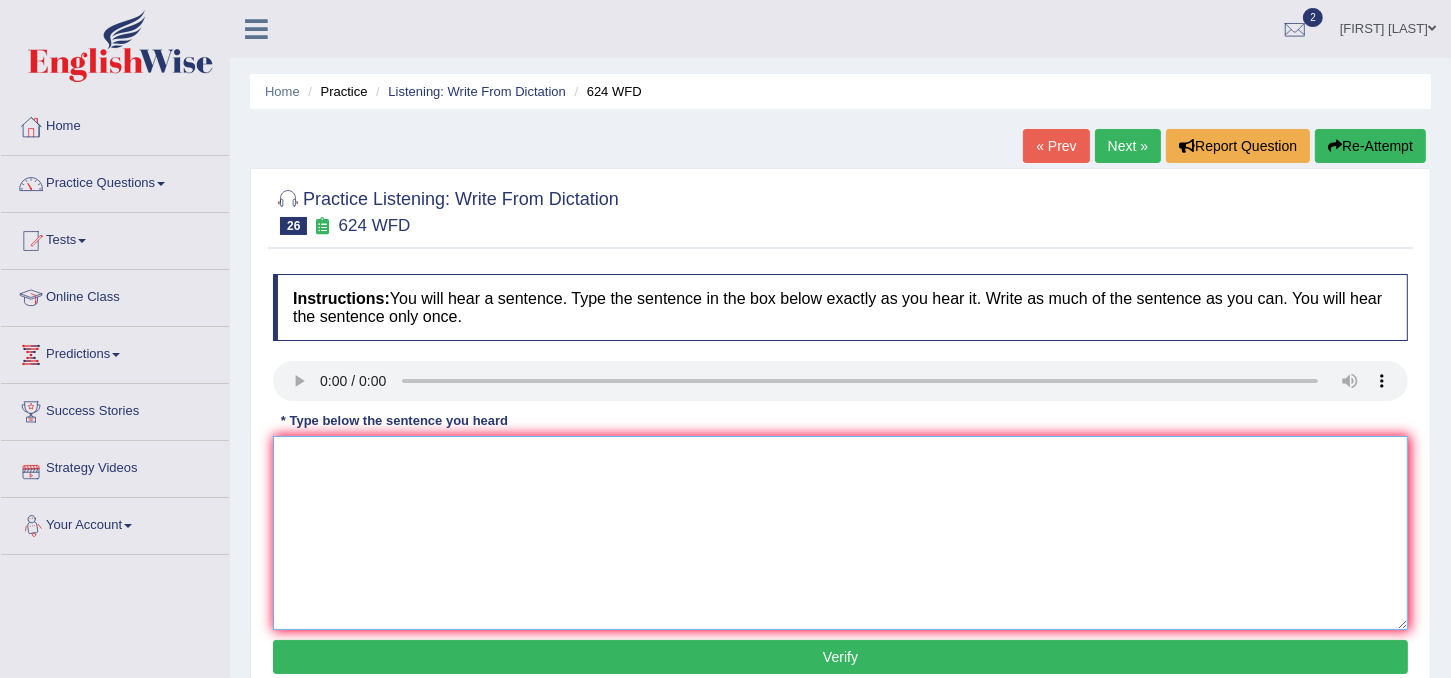 click at bounding box center [840, 533] 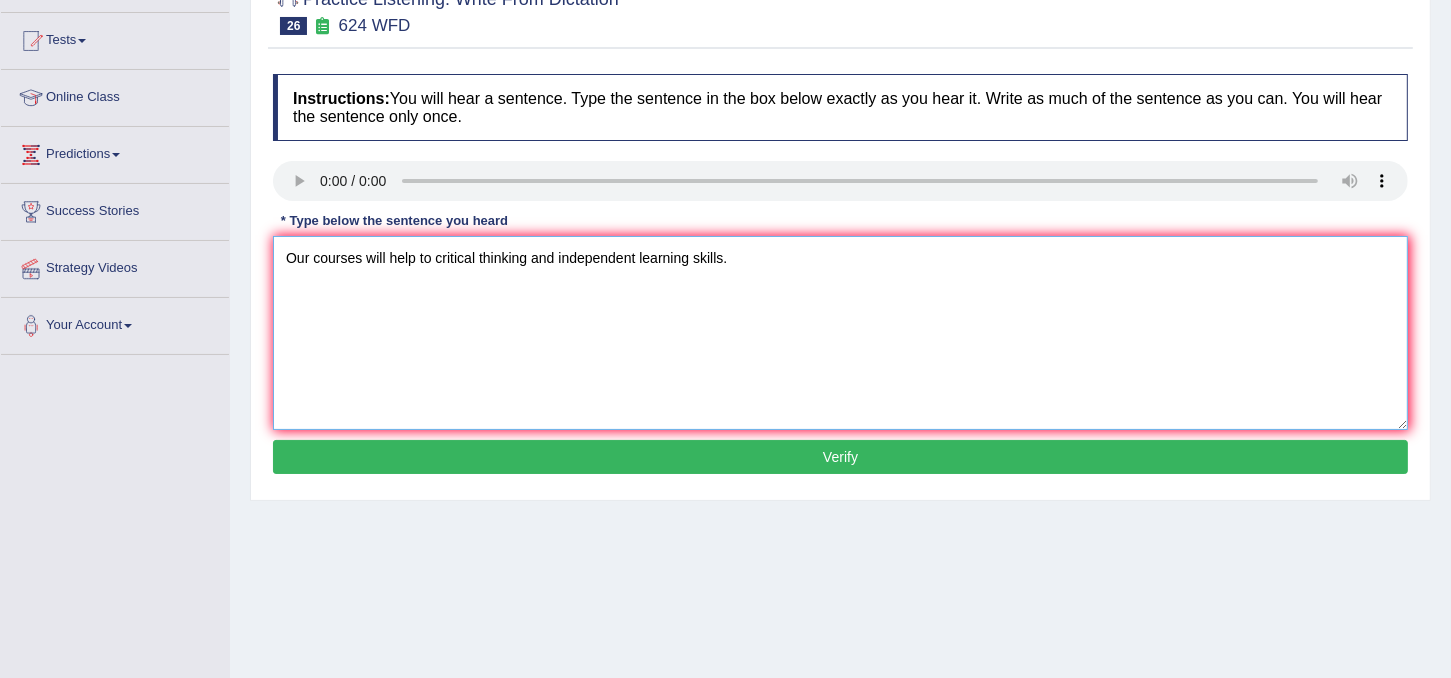 scroll, scrollTop: 203, scrollLeft: 0, axis: vertical 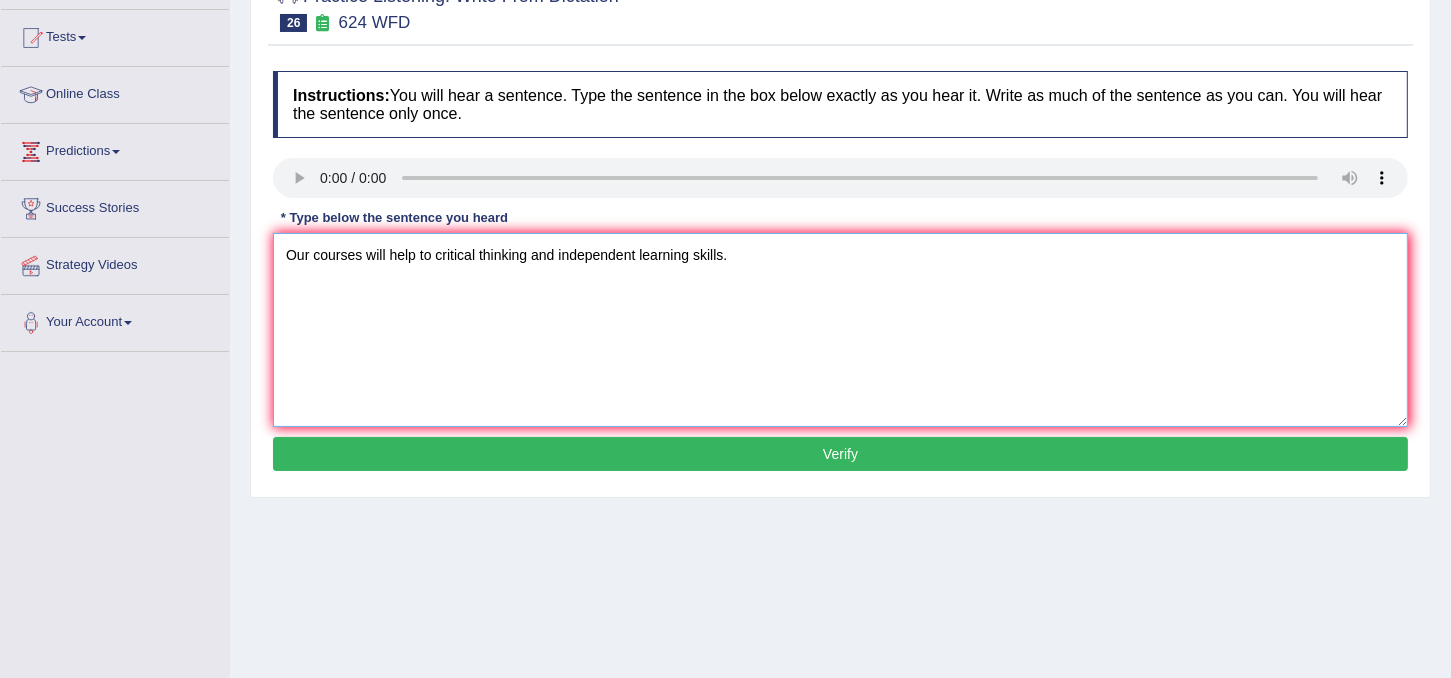 type on "Our courses will help to critical thinking and independent learning skills." 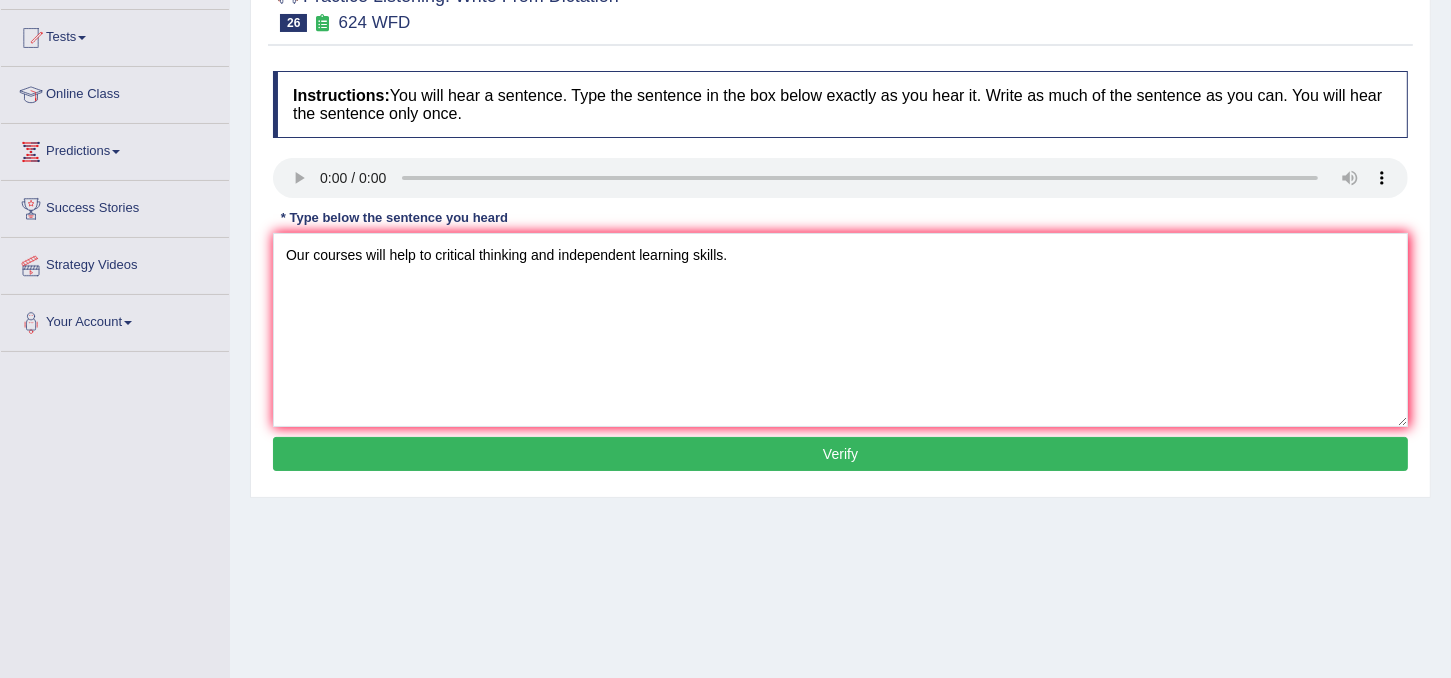 click on "Verify" at bounding box center [840, 454] 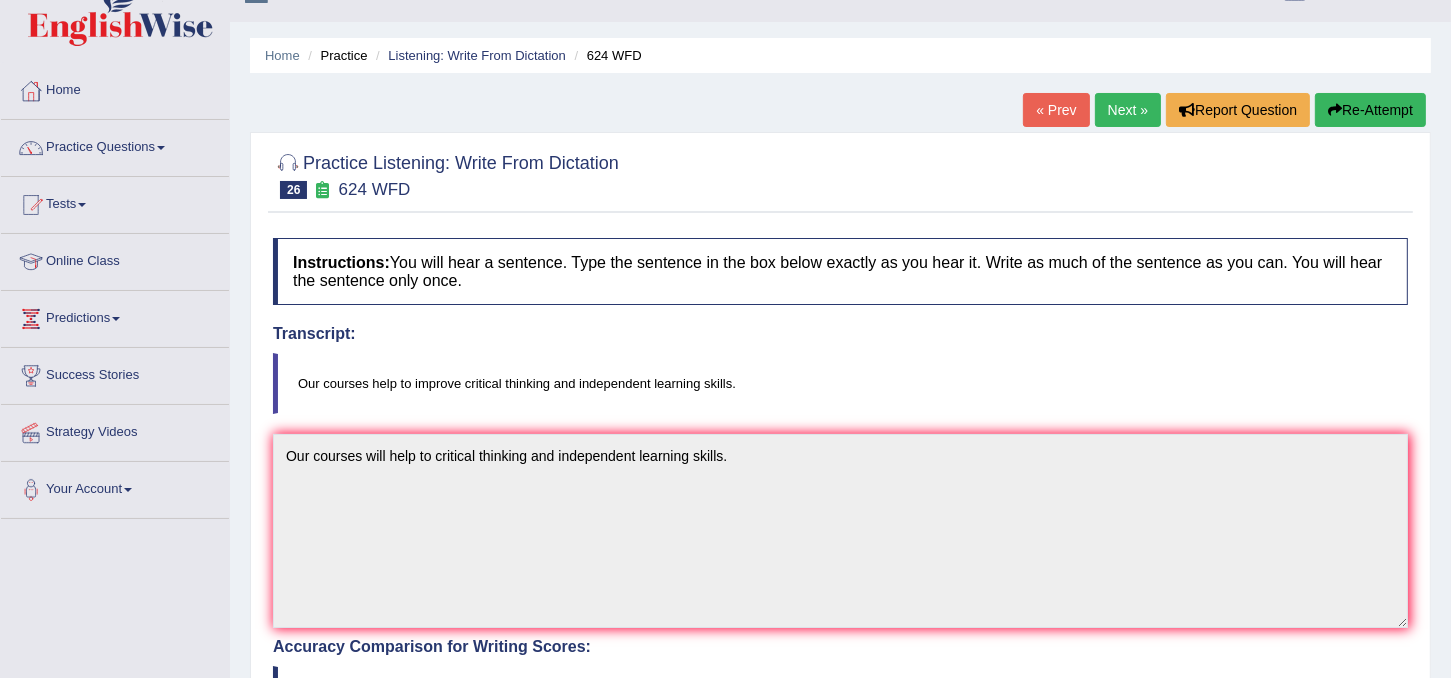 scroll, scrollTop: 0, scrollLeft: 0, axis: both 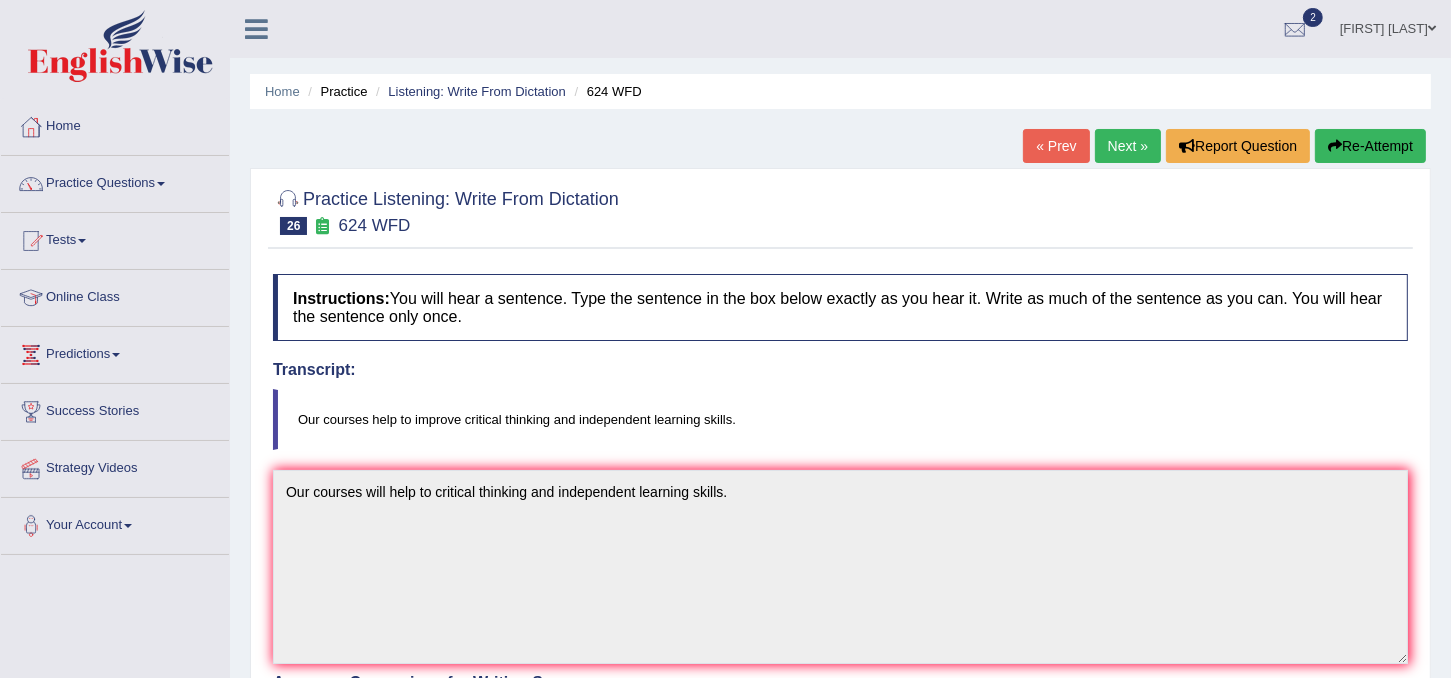 click on "Next »" at bounding box center (1128, 146) 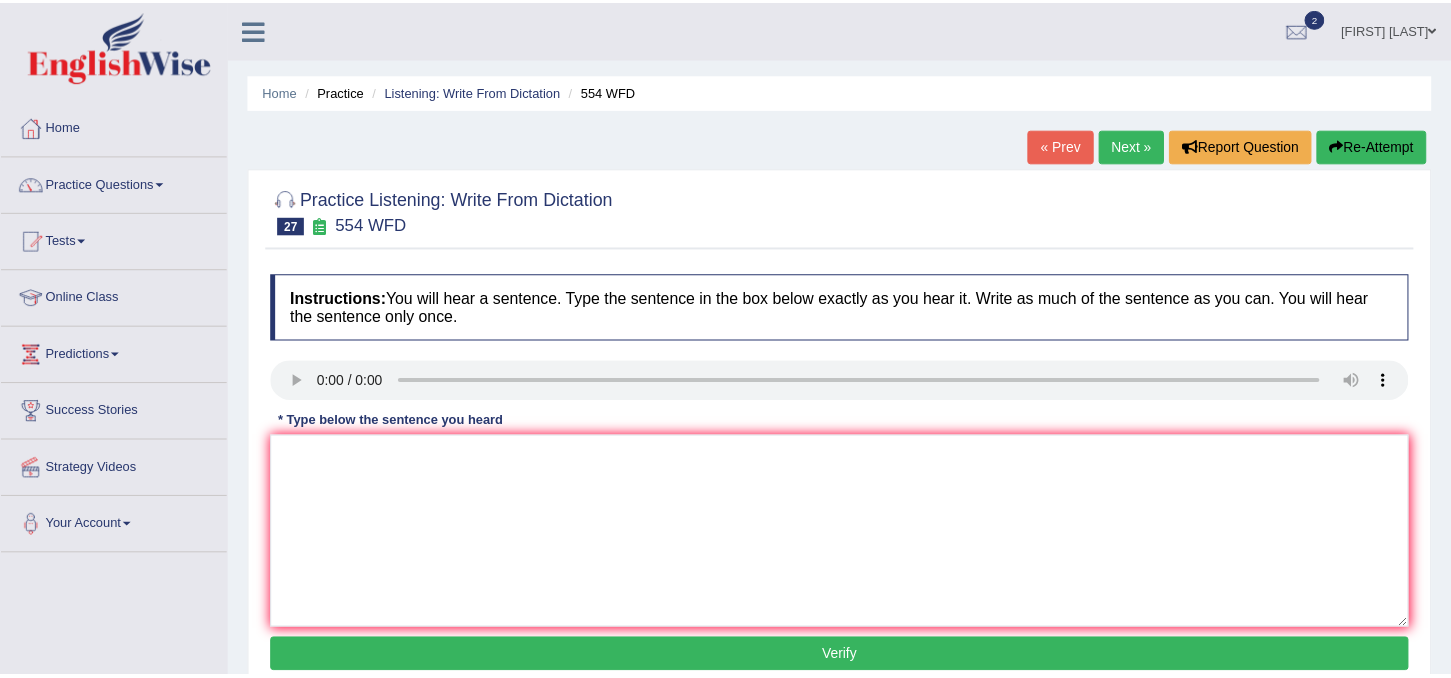scroll, scrollTop: 0, scrollLeft: 0, axis: both 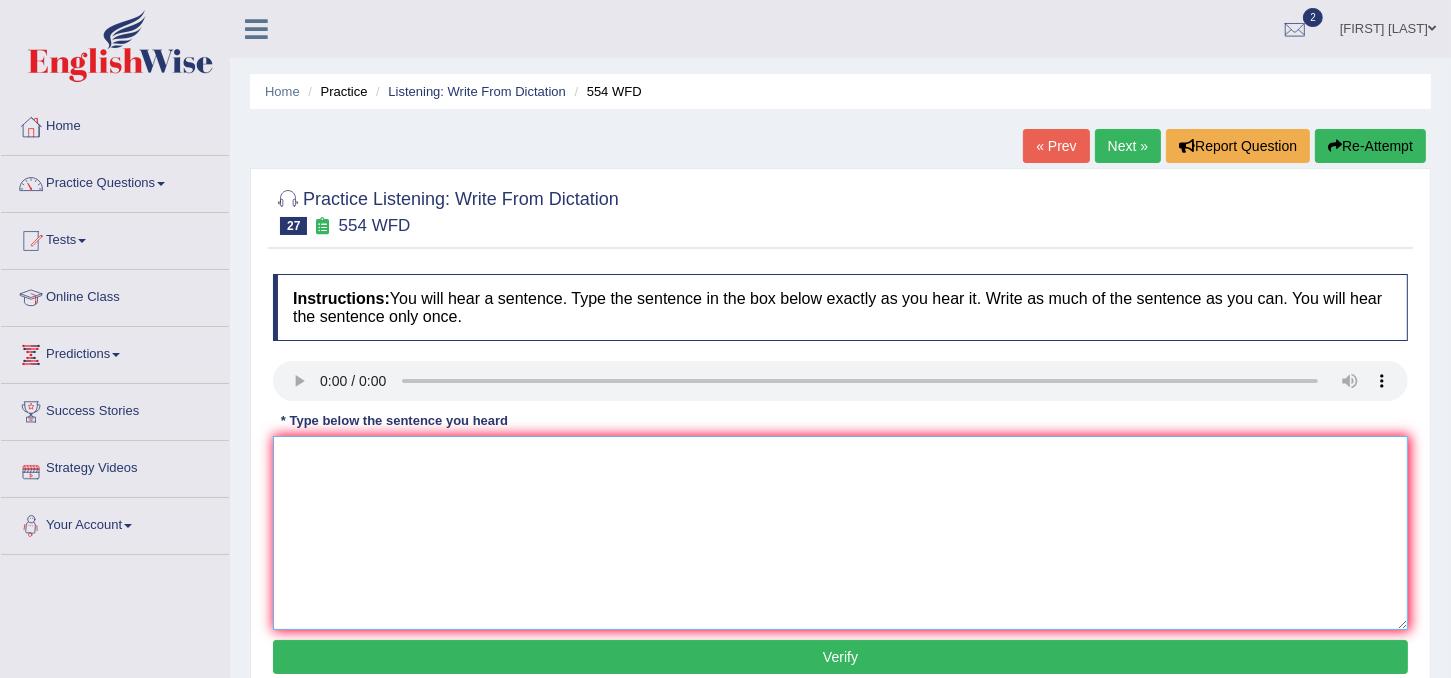 click at bounding box center (840, 533) 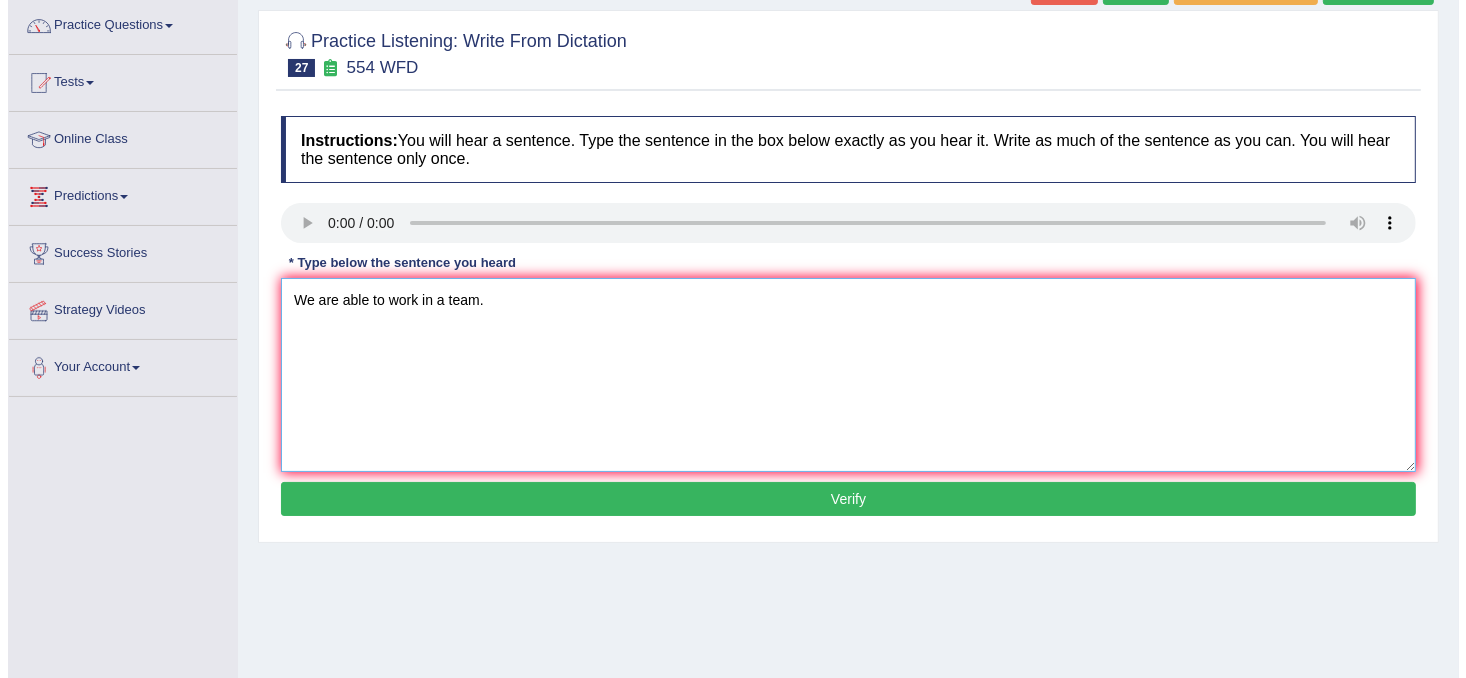 scroll, scrollTop: 168, scrollLeft: 0, axis: vertical 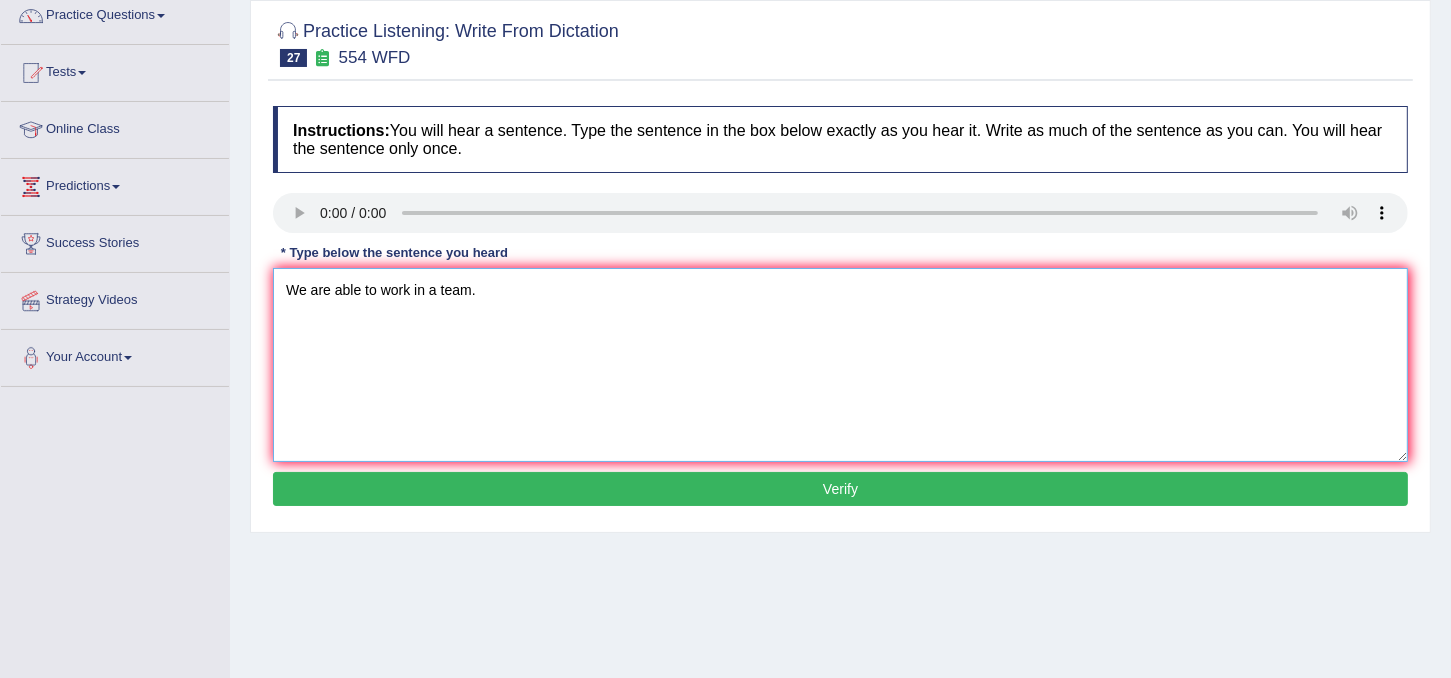 type on "We are able to work in a team." 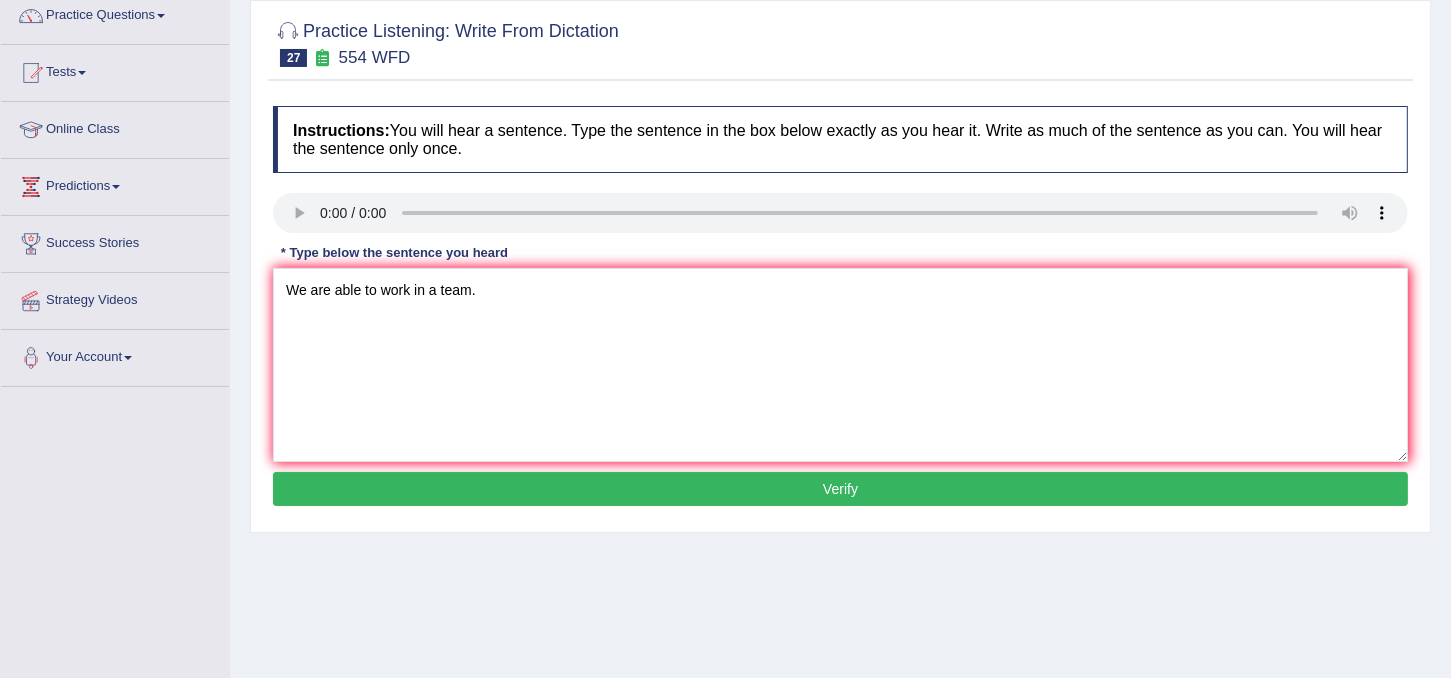 click on "Verify" at bounding box center (840, 489) 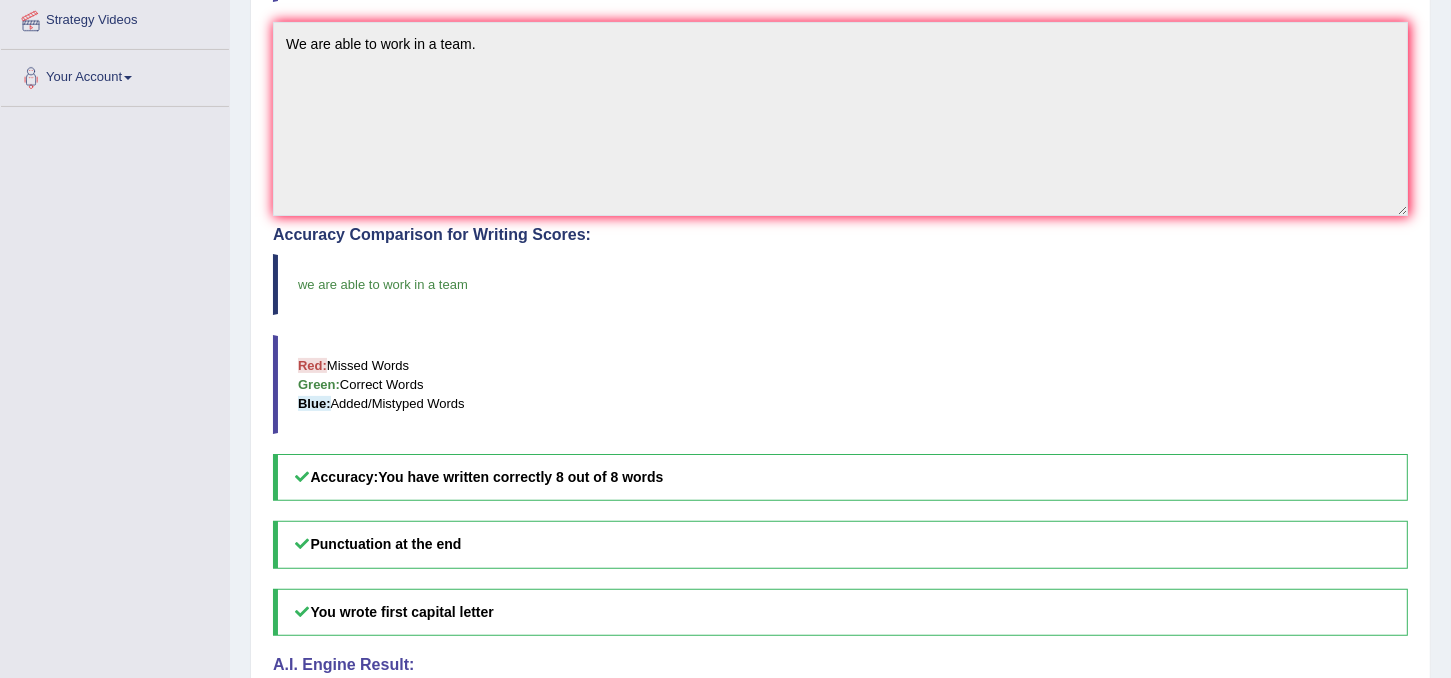 scroll, scrollTop: 0, scrollLeft: 0, axis: both 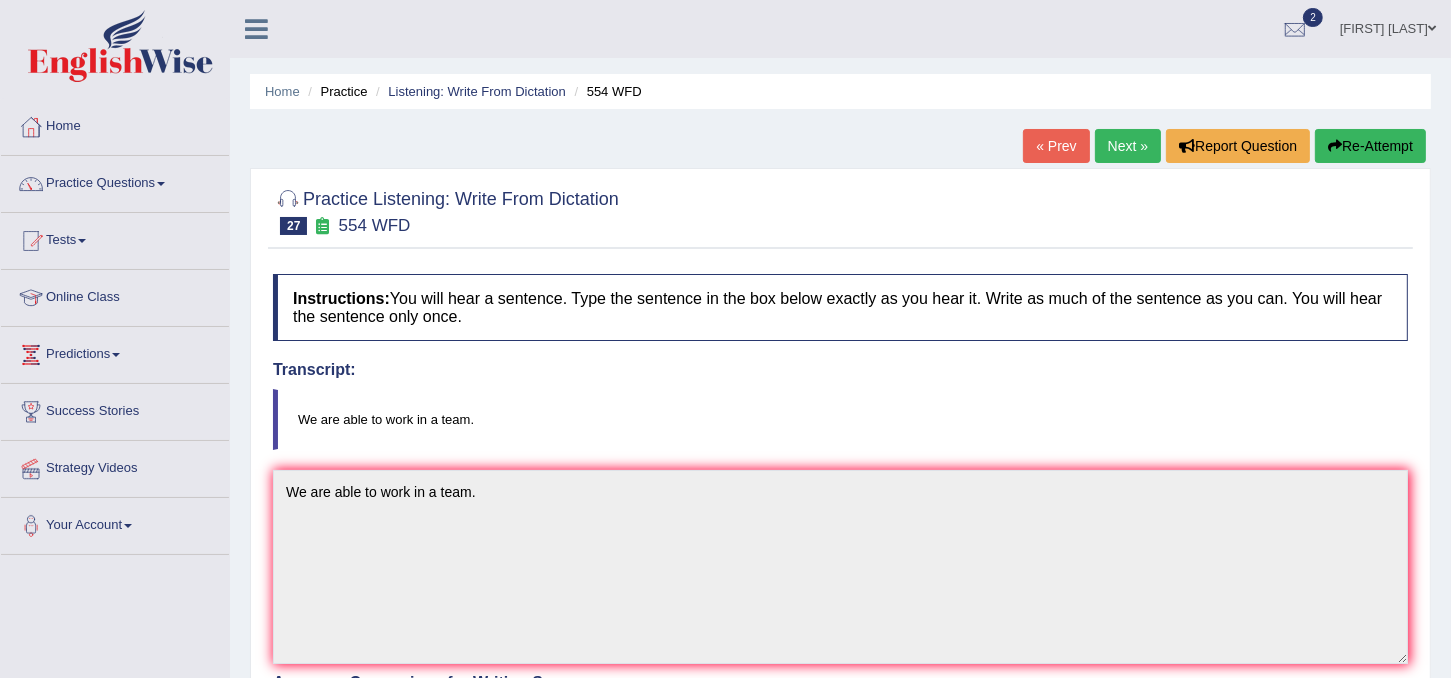 click on "Next »" at bounding box center (1128, 146) 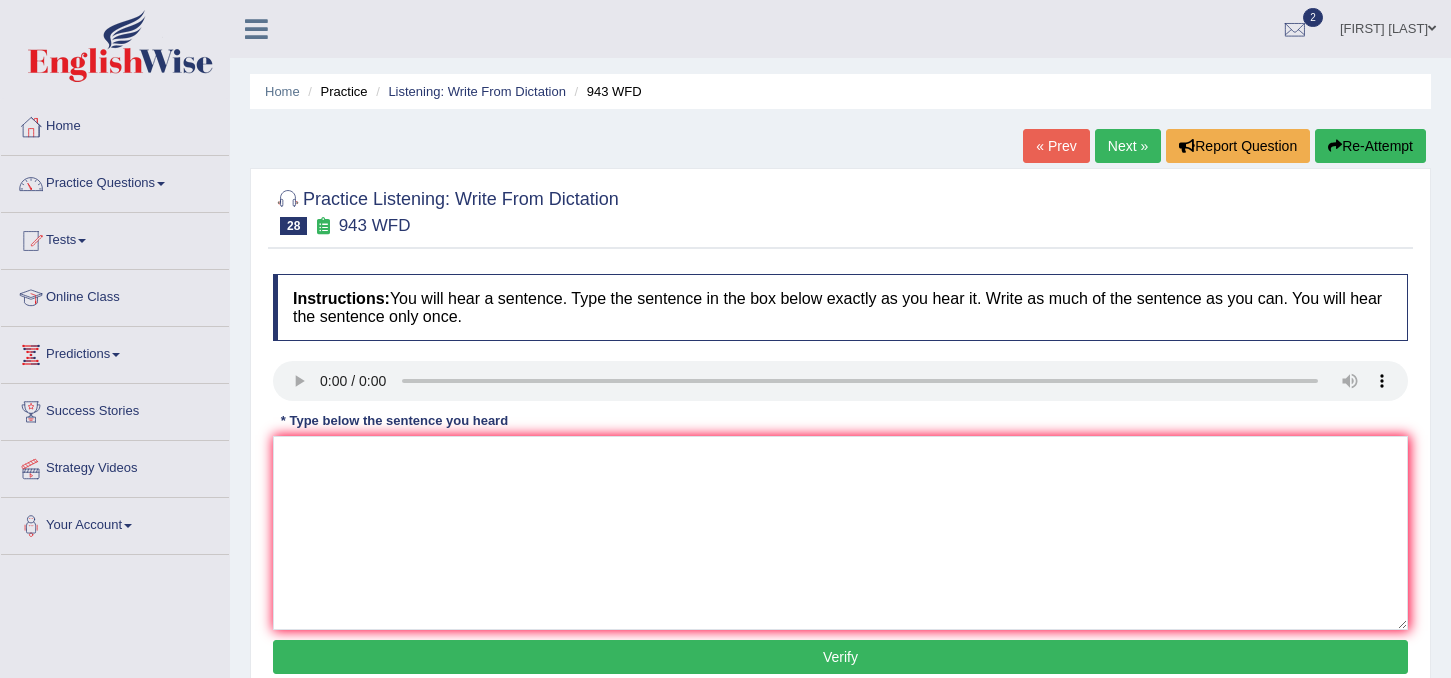 scroll, scrollTop: 0, scrollLeft: 0, axis: both 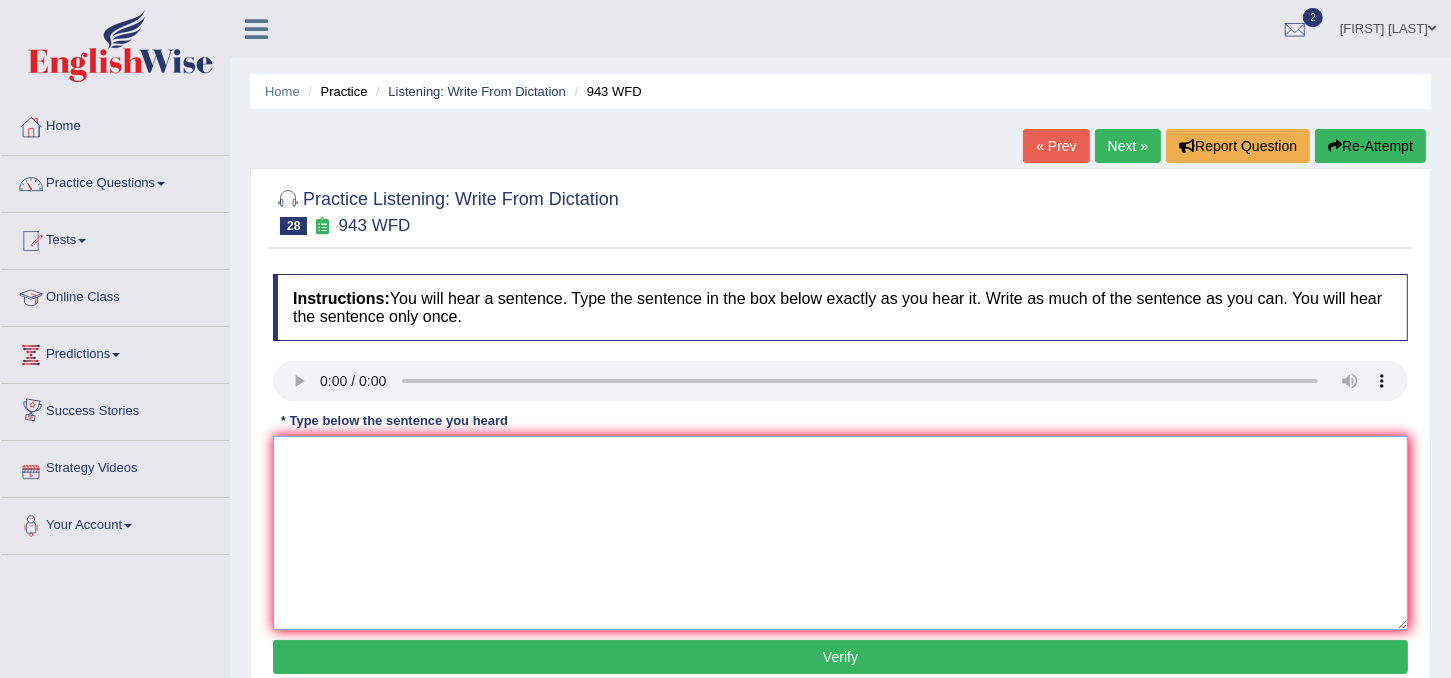 click at bounding box center (840, 533) 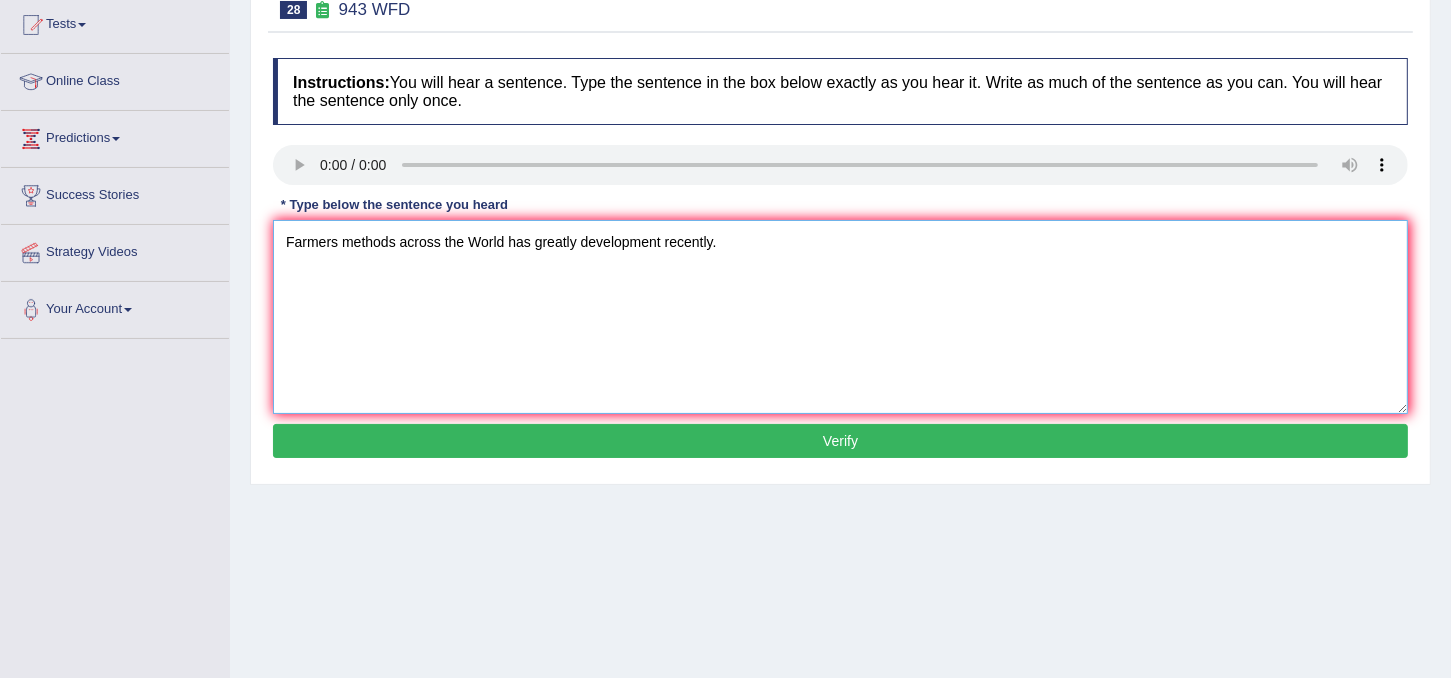 scroll, scrollTop: 215, scrollLeft: 0, axis: vertical 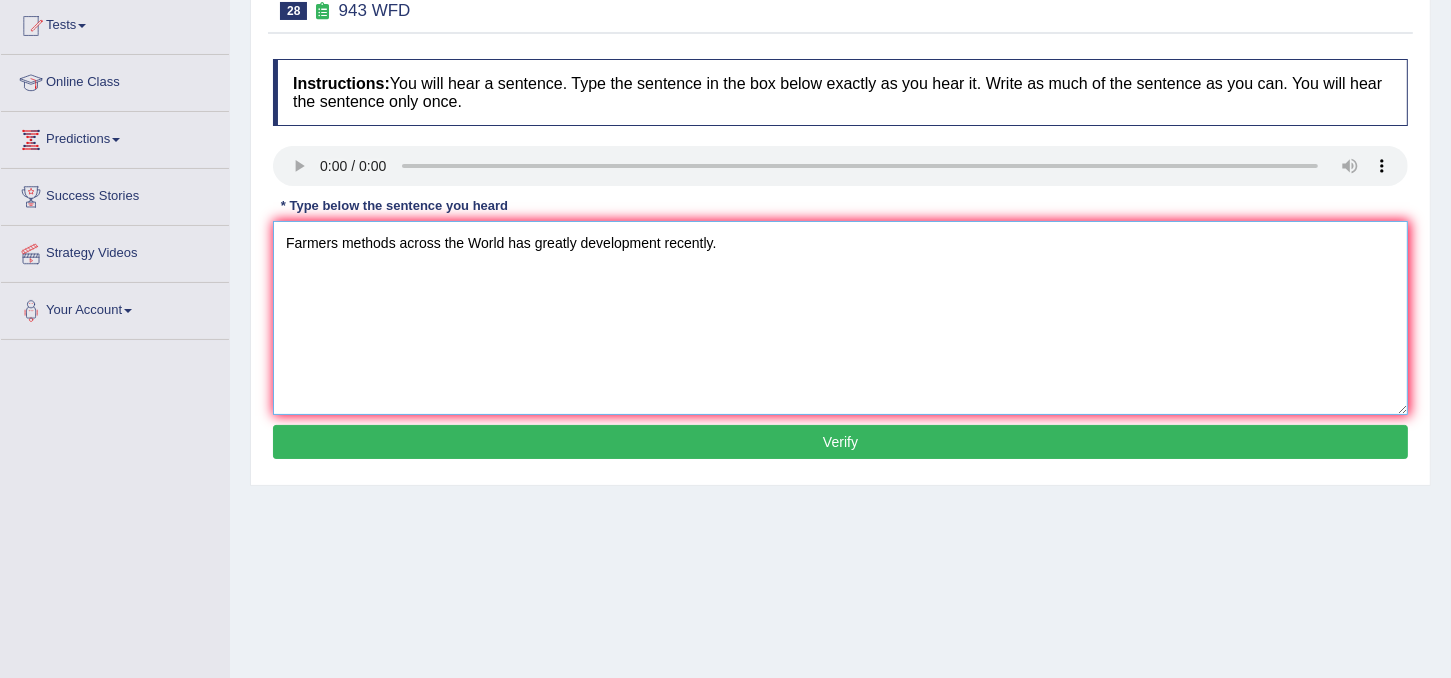 click on "Farmers methods across the World has greatly development recently." at bounding box center (840, 318) 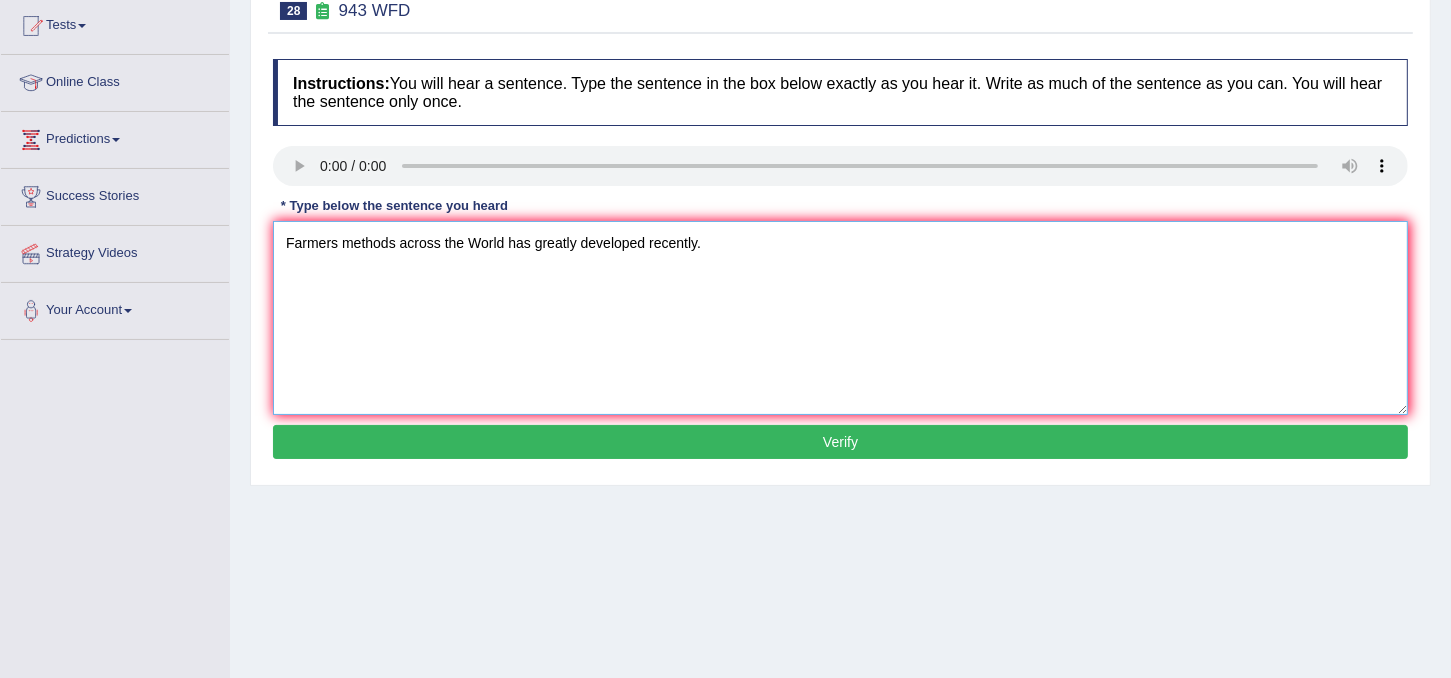 type on "Farmers methods across the World has greatly developed recently." 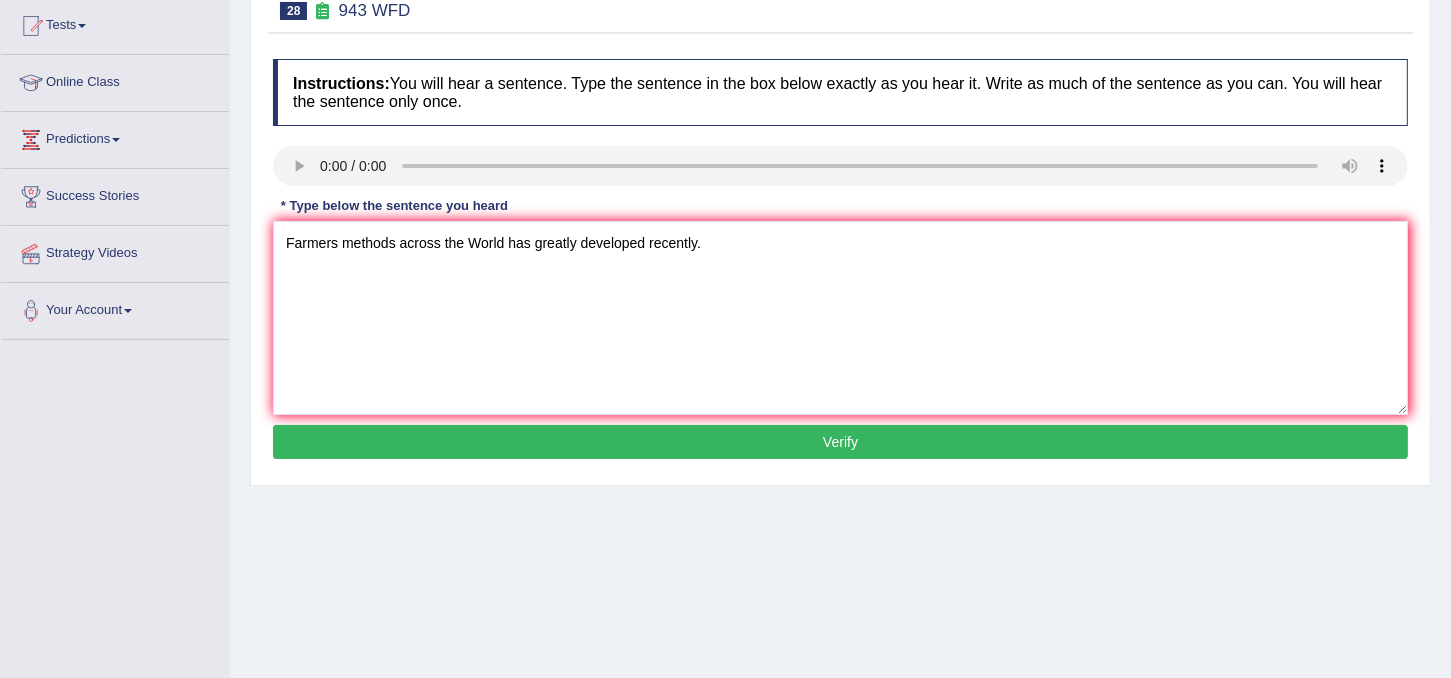 click on "Verify" at bounding box center (840, 442) 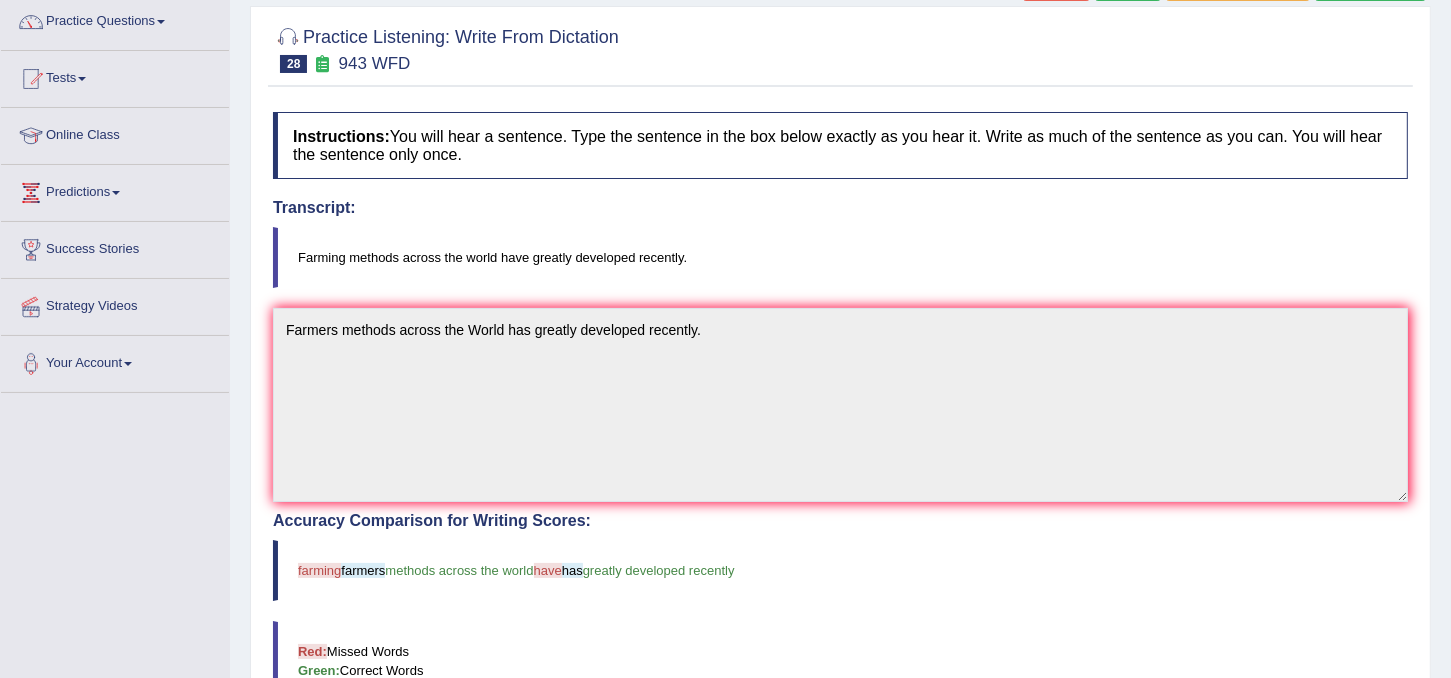 scroll, scrollTop: 0, scrollLeft: 0, axis: both 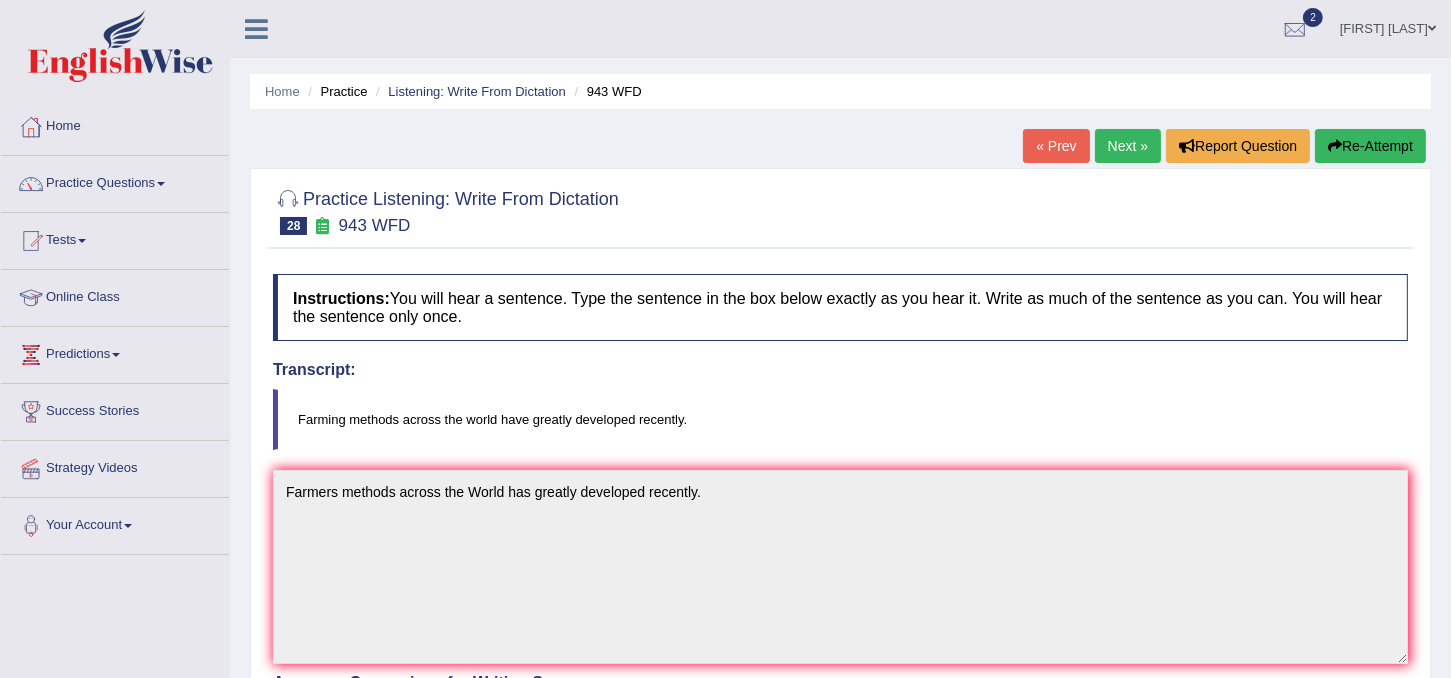 click on "Next »" at bounding box center [1128, 146] 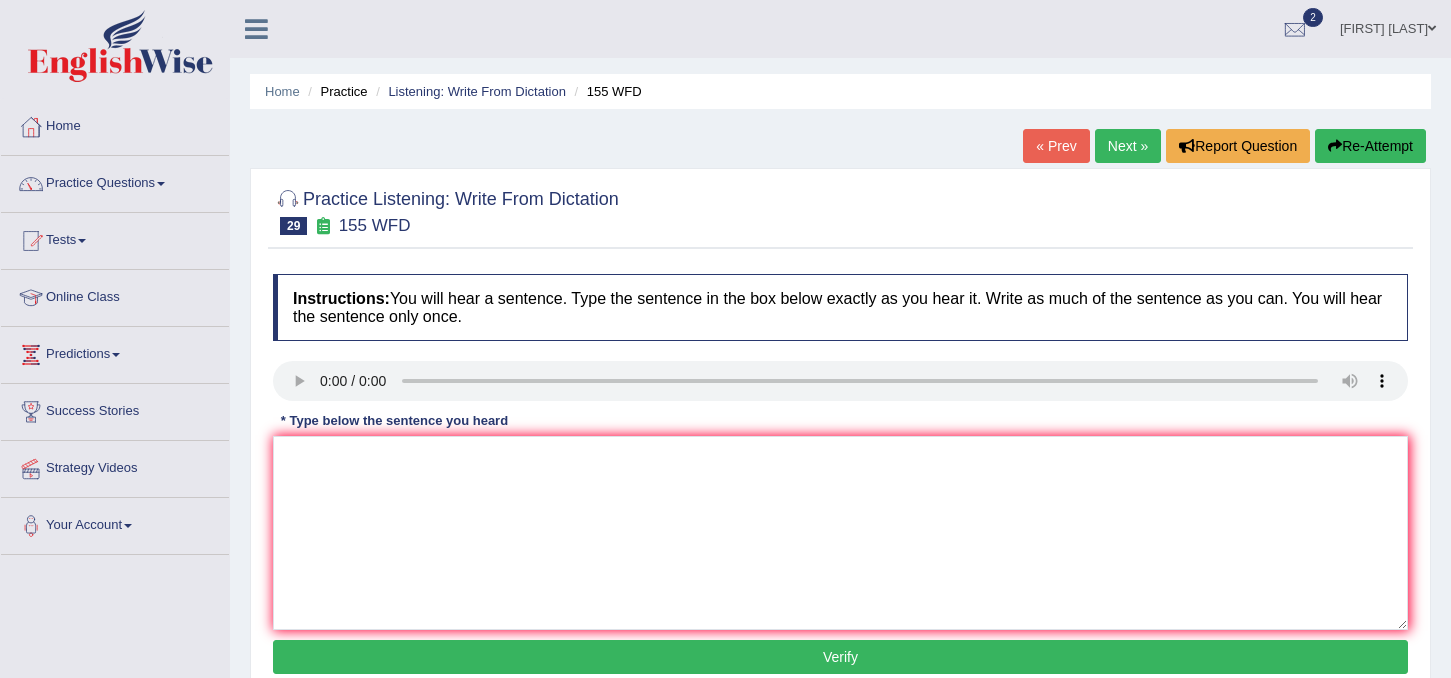 scroll, scrollTop: 0, scrollLeft: 0, axis: both 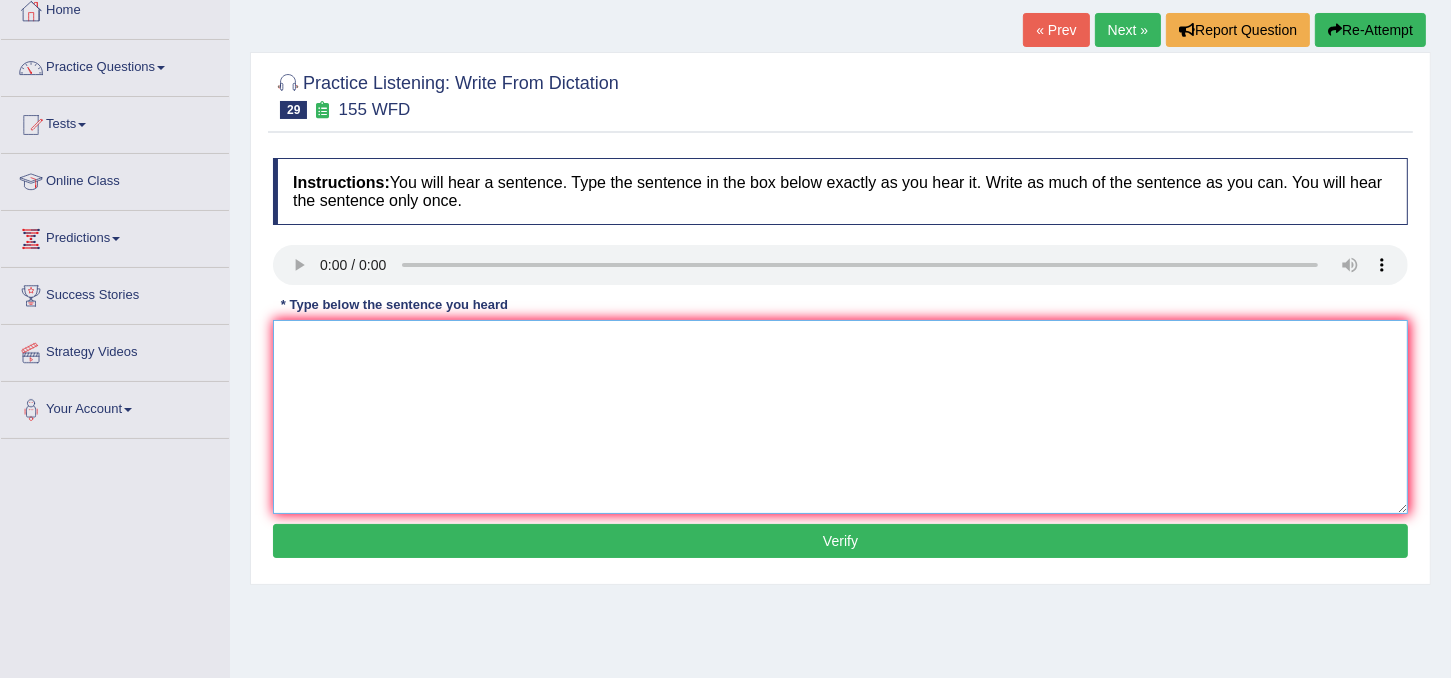 click at bounding box center [840, 417] 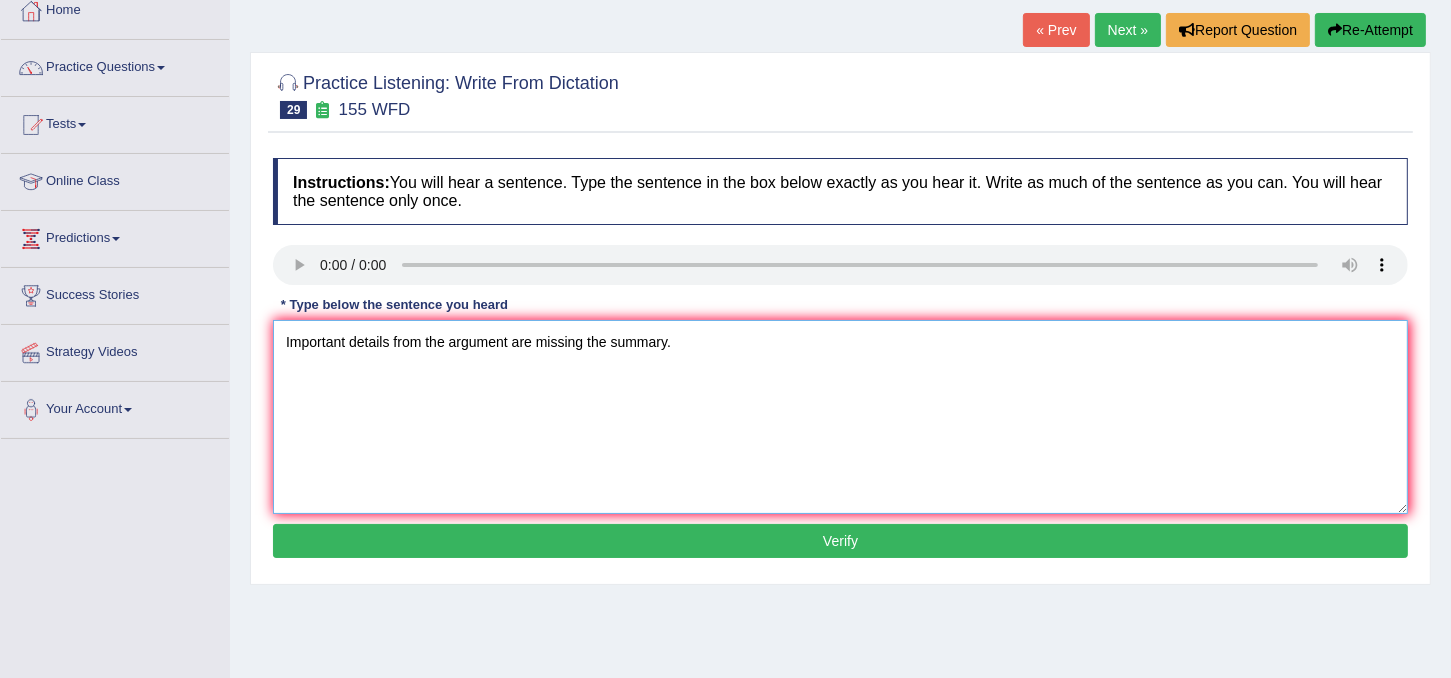click on "Important details from the argument are missing the summary." at bounding box center (840, 417) 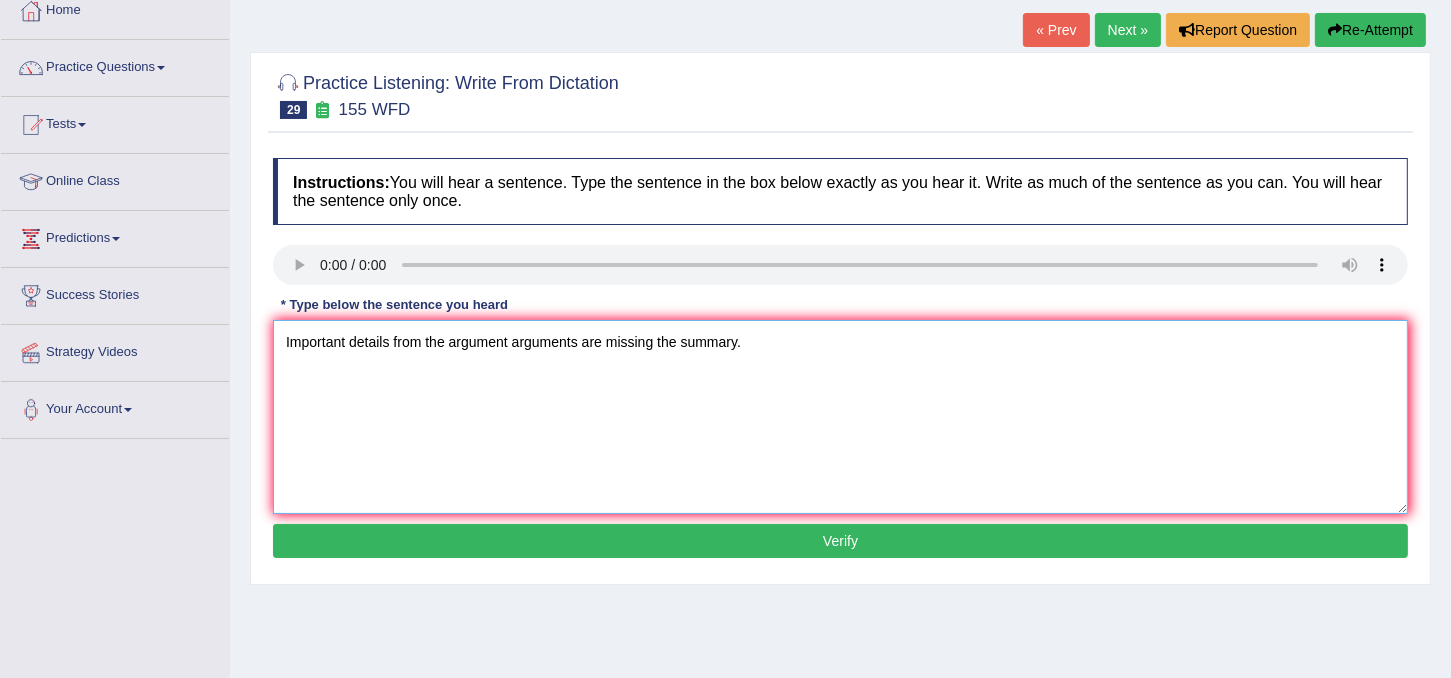 type on "Important details from the argument arguments are missing the summary." 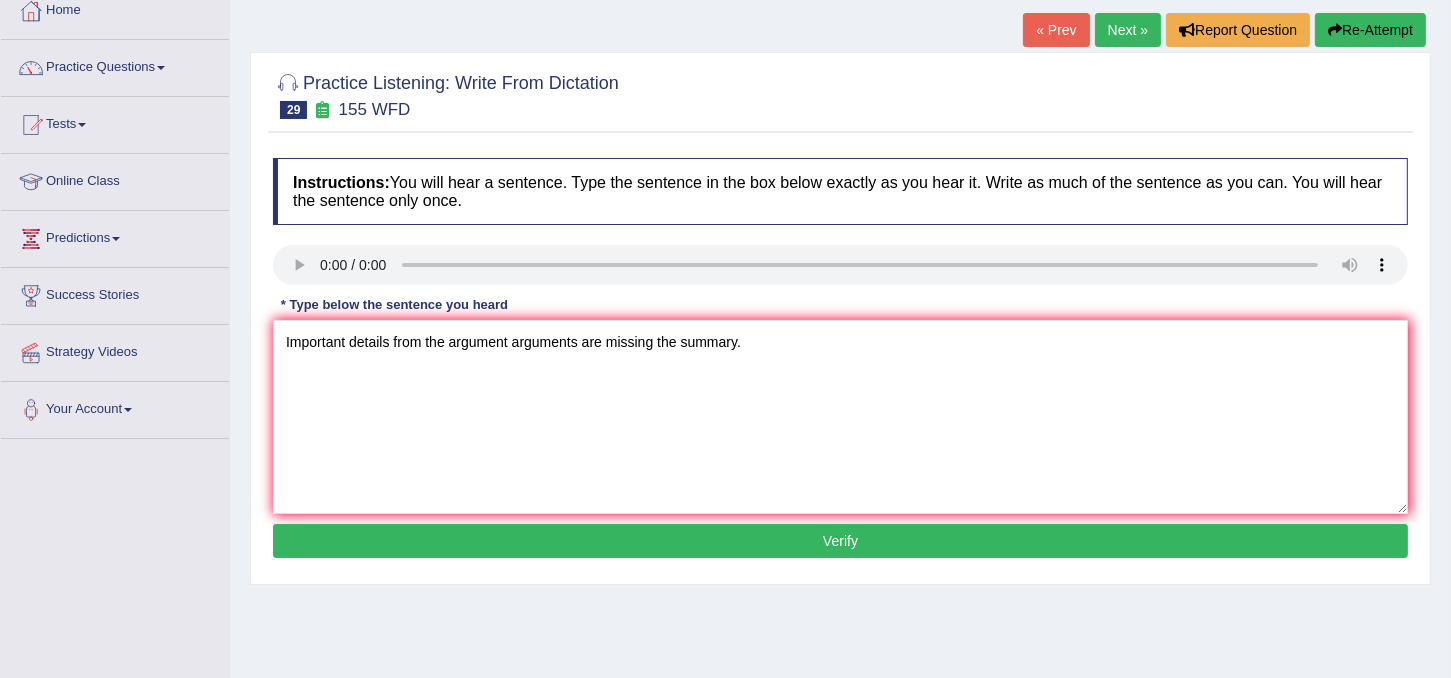 click on "Verify" at bounding box center [840, 541] 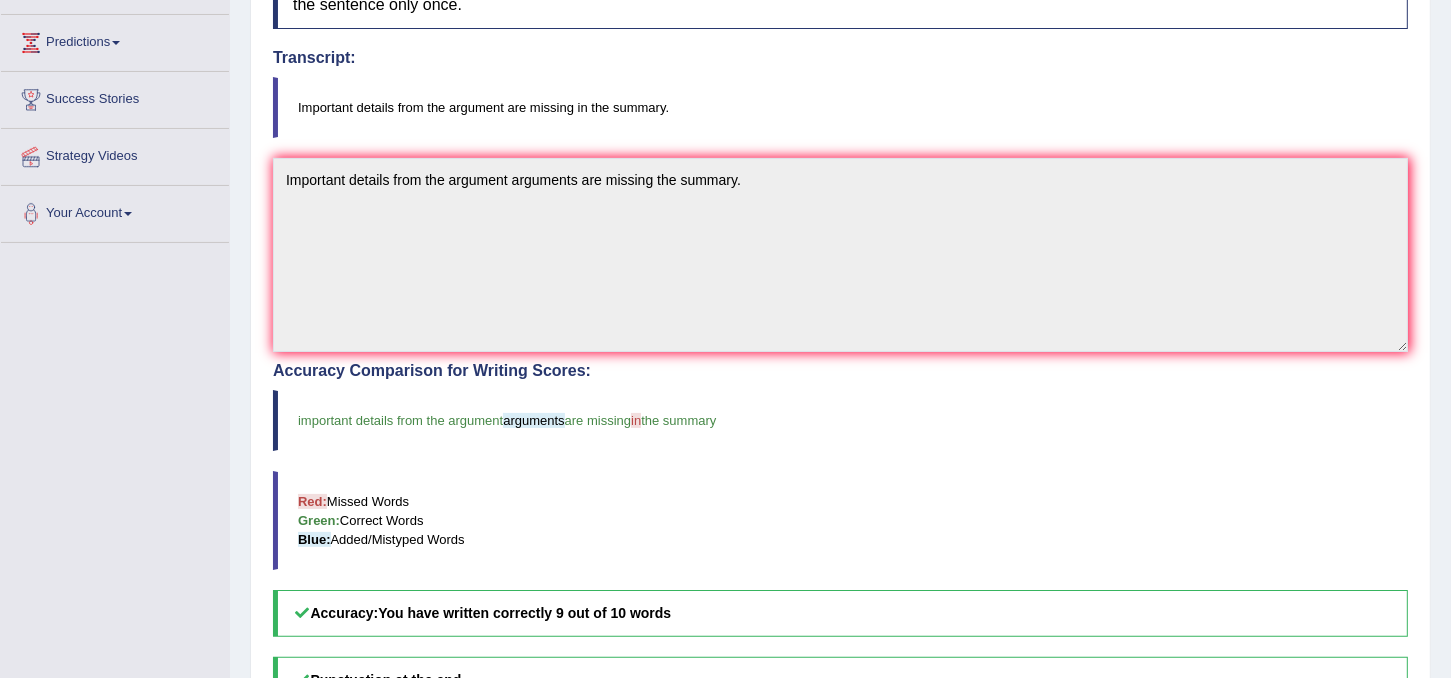 scroll, scrollTop: 0, scrollLeft: 0, axis: both 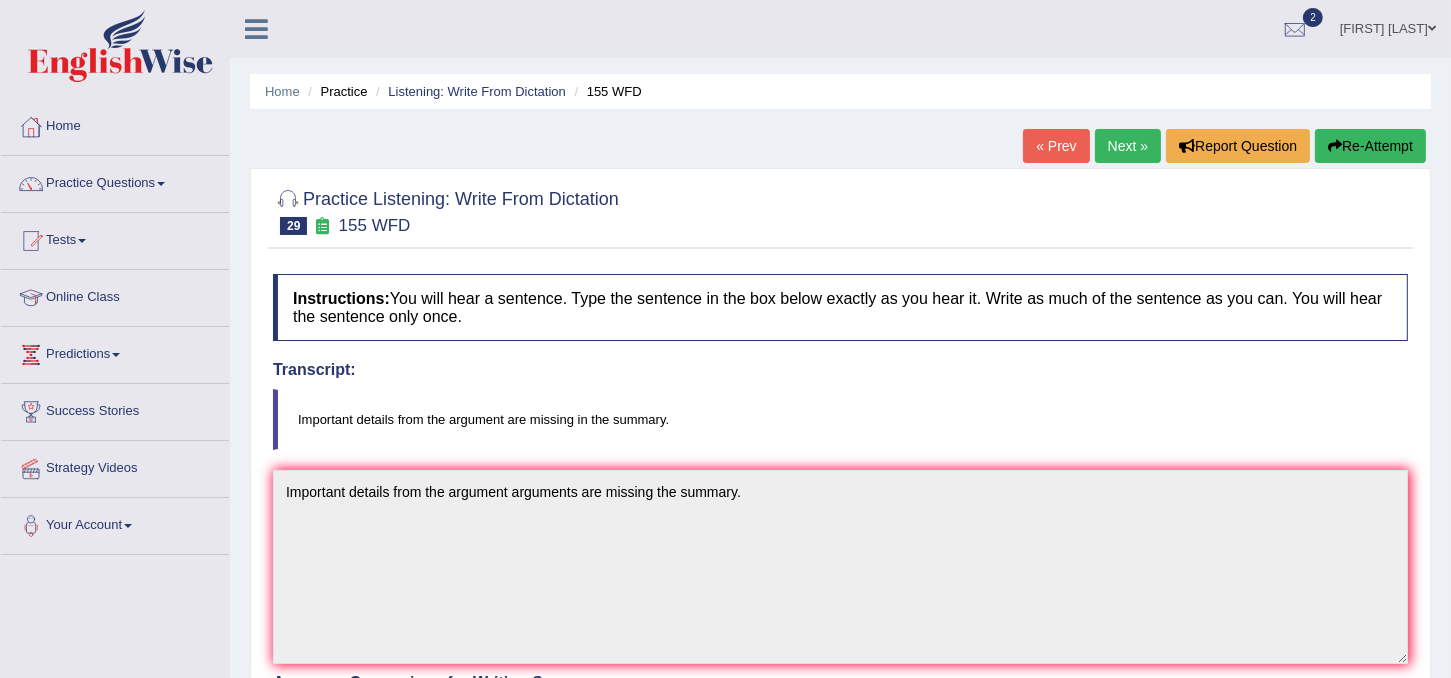 click on "Next »" at bounding box center [1128, 146] 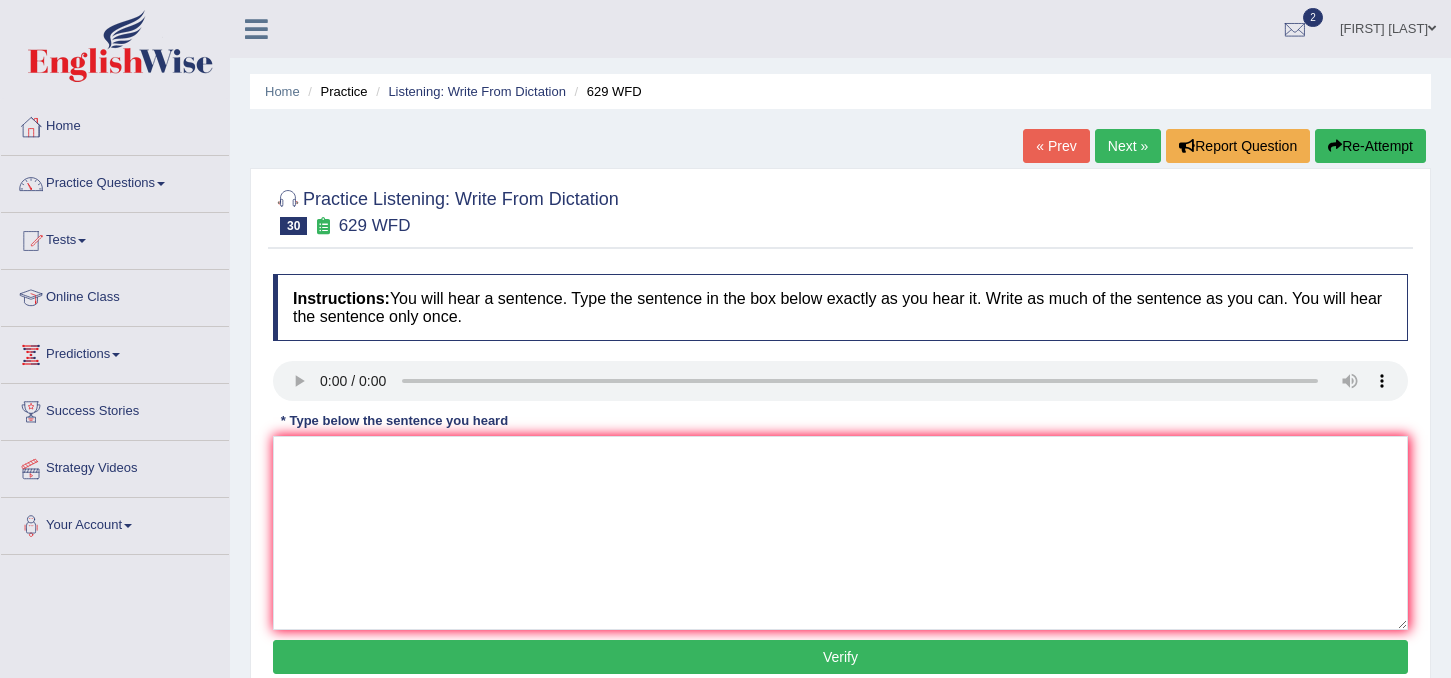 scroll, scrollTop: 0, scrollLeft: 0, axis: both 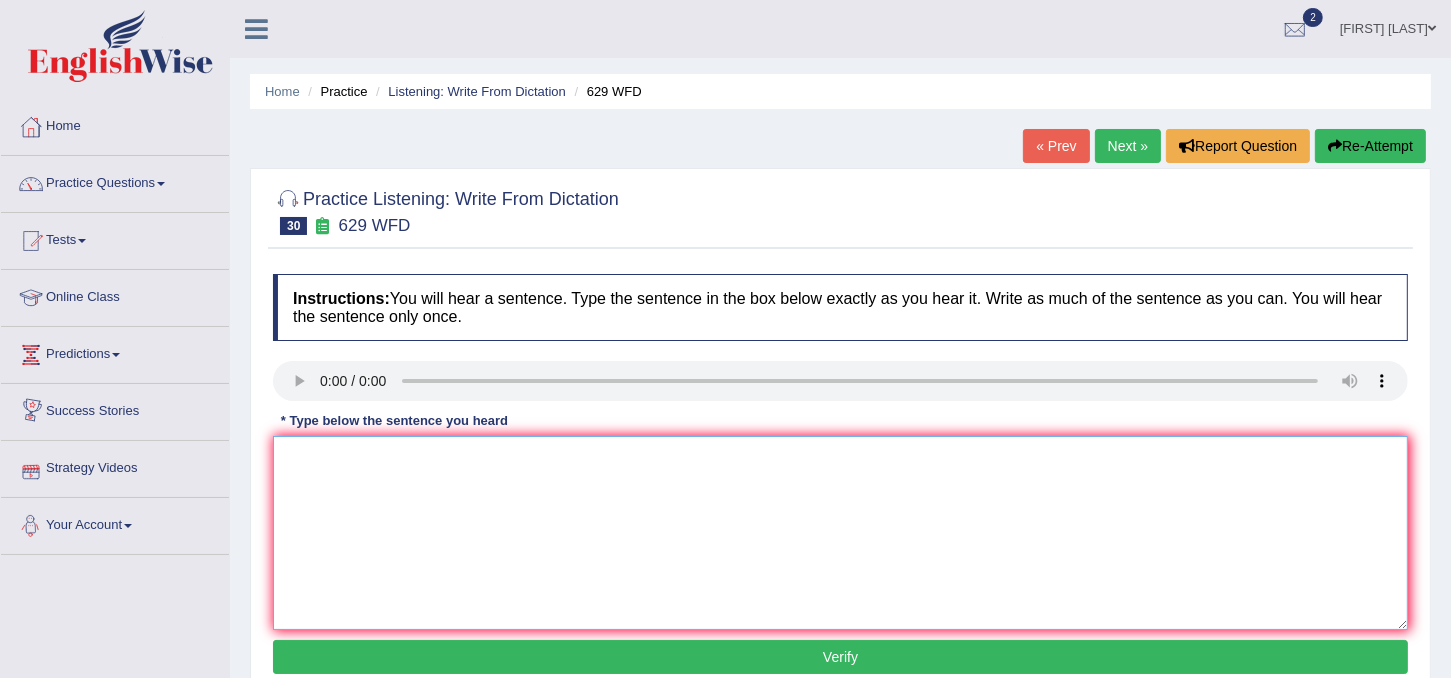 click at bounding box center [840, 533] 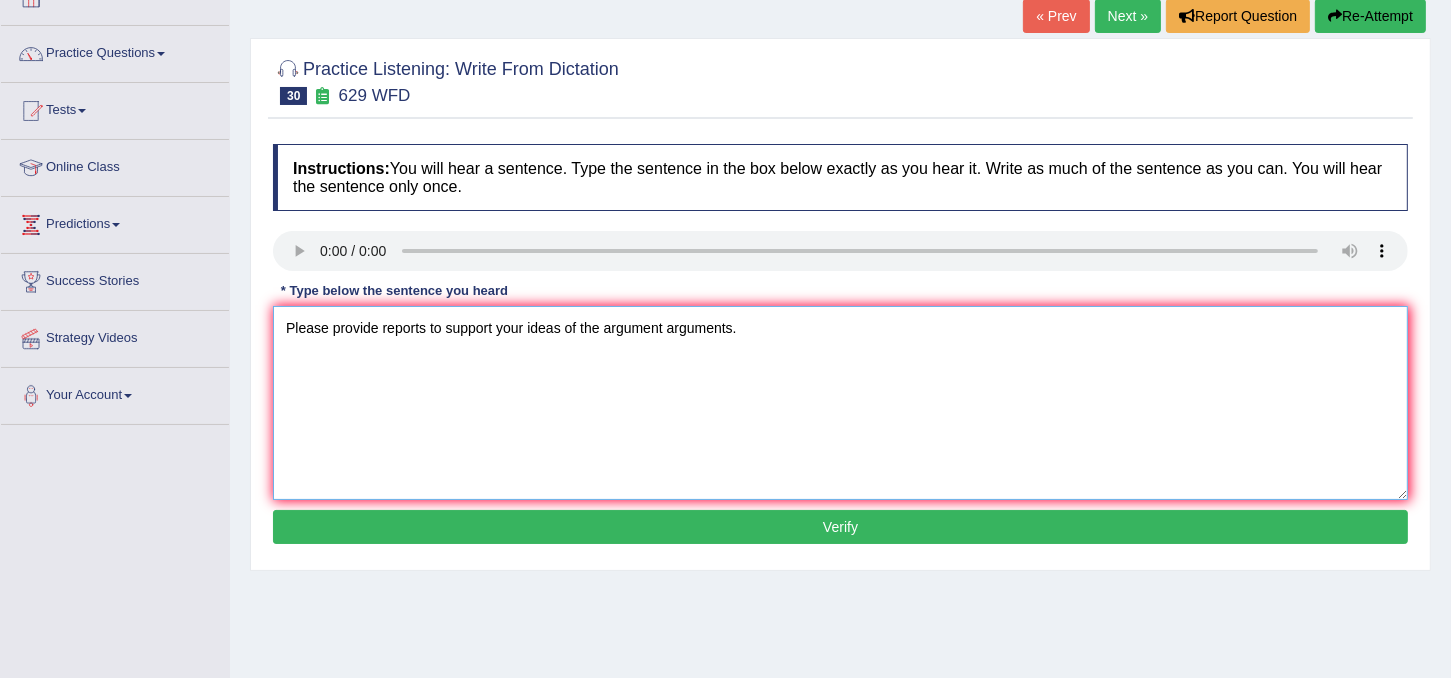 scroll, scrollTop: 131, scrollLeft: 0, axis: vertical 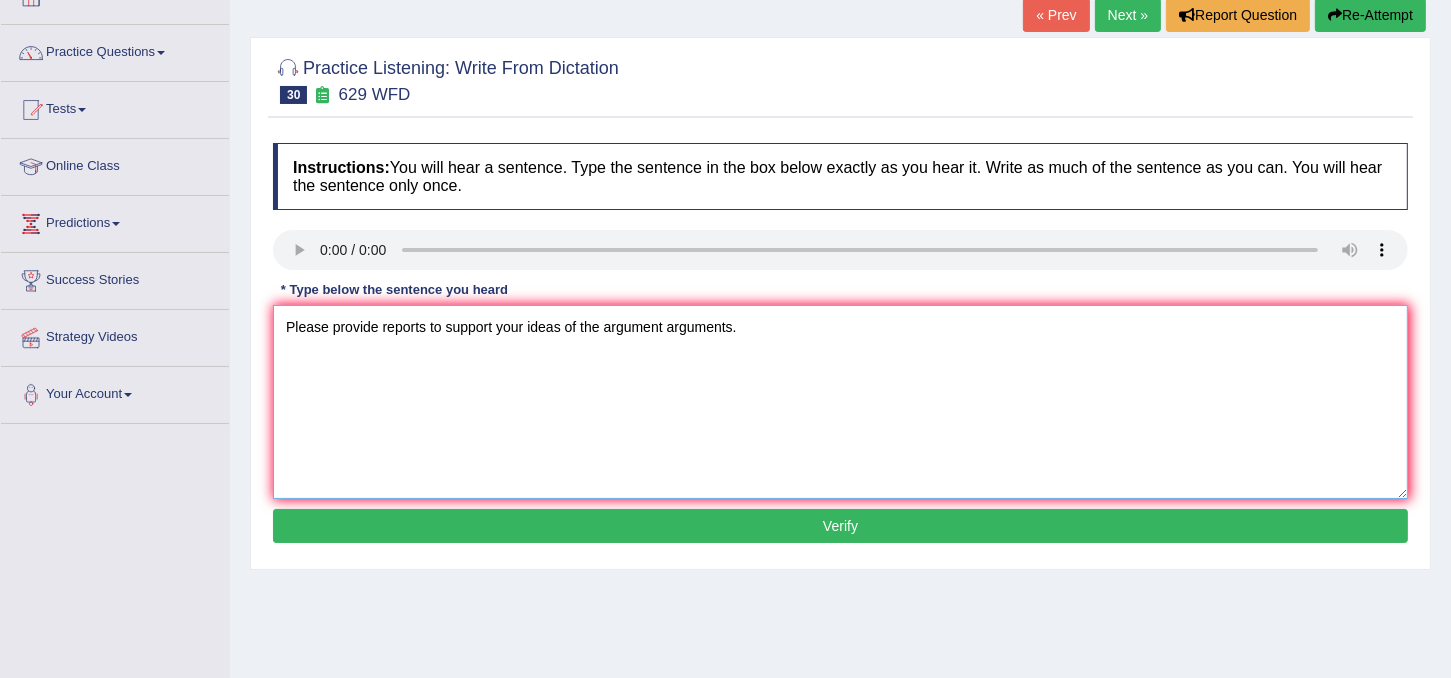 type on "Please provide reports to support your ideas of the argument arguments." 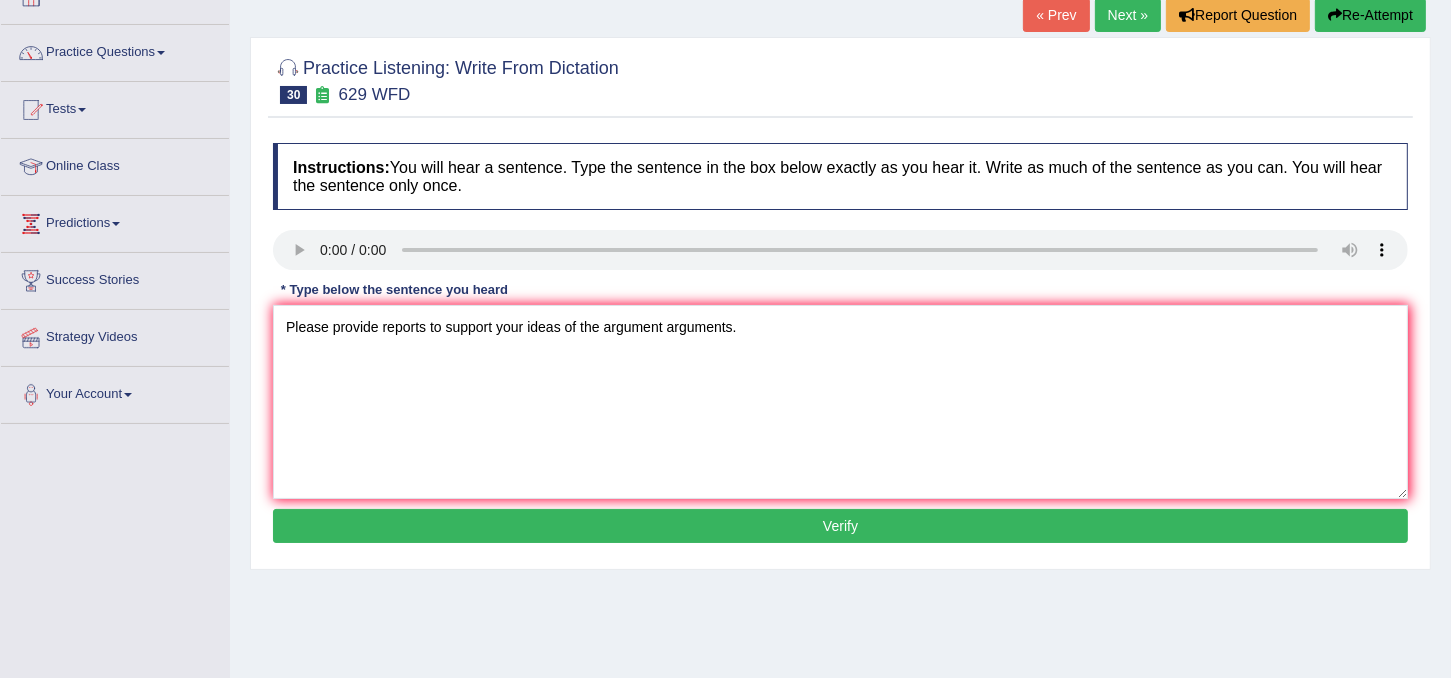 click on "Verify" at bounding box center (840, 526) 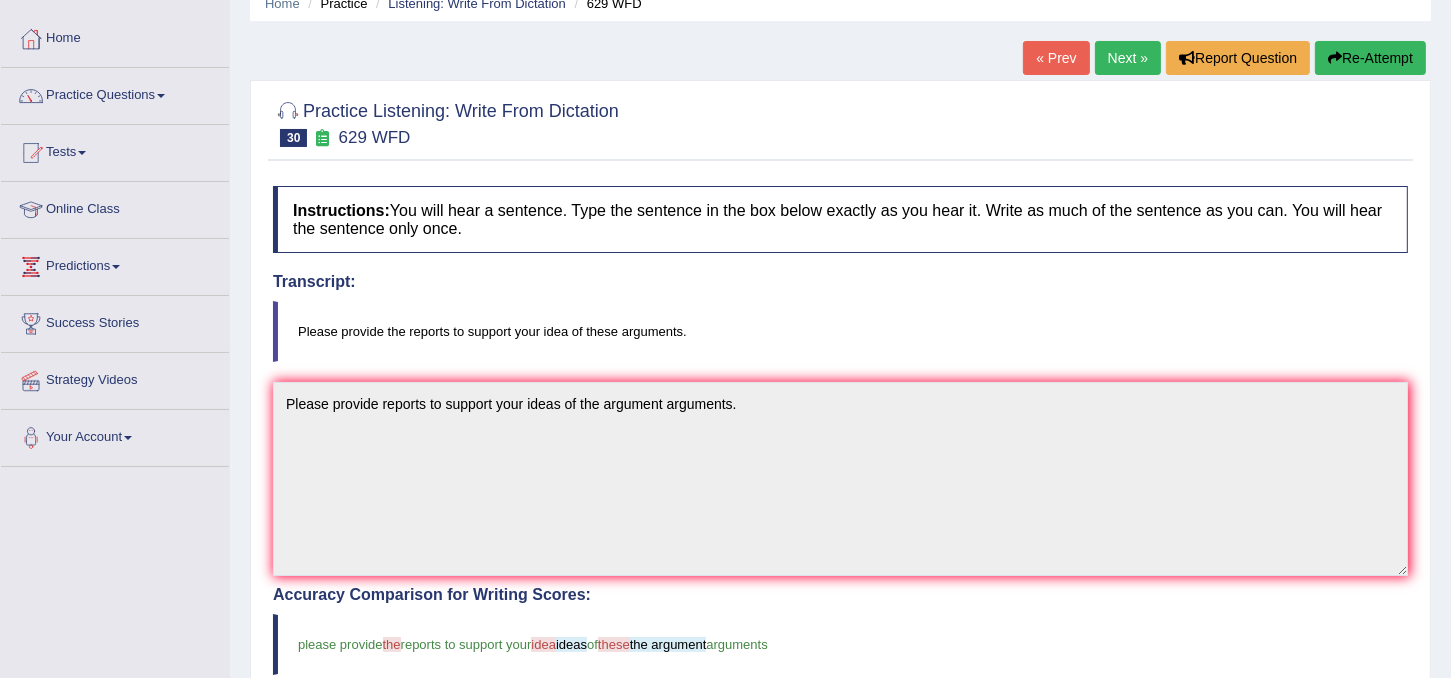 scroll, scrollTop: 83, scrollLeft: 0, axis: vertical 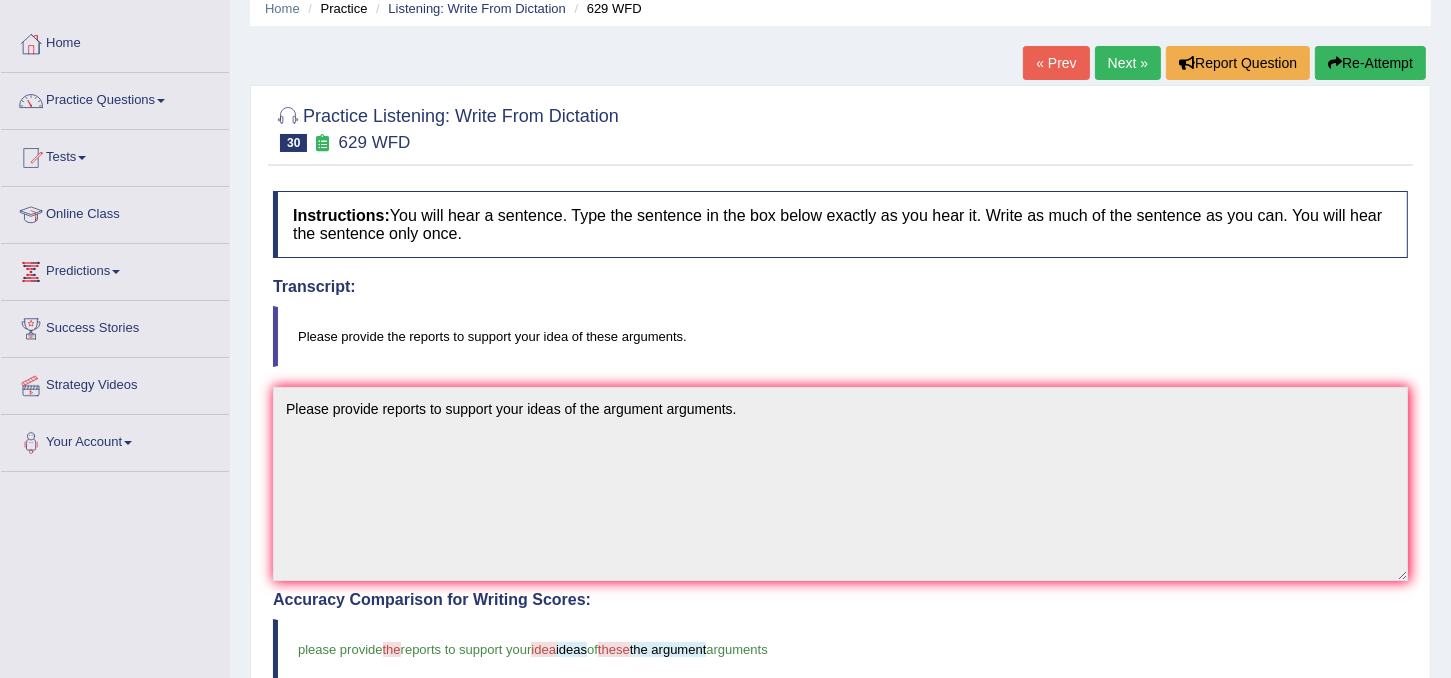 click on "Next »" at bounding box center [1128, 63] 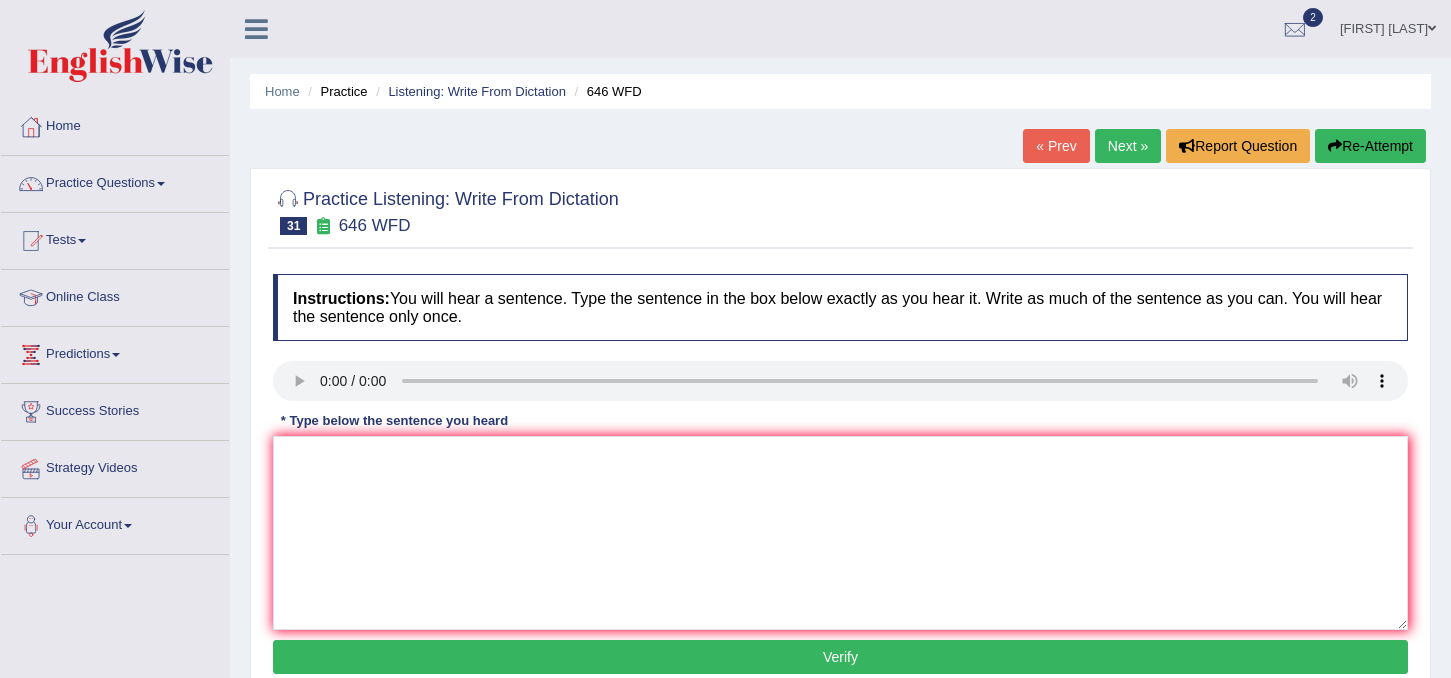 scroll, scrollTop: 0, scrollLeft: 0, axis: both 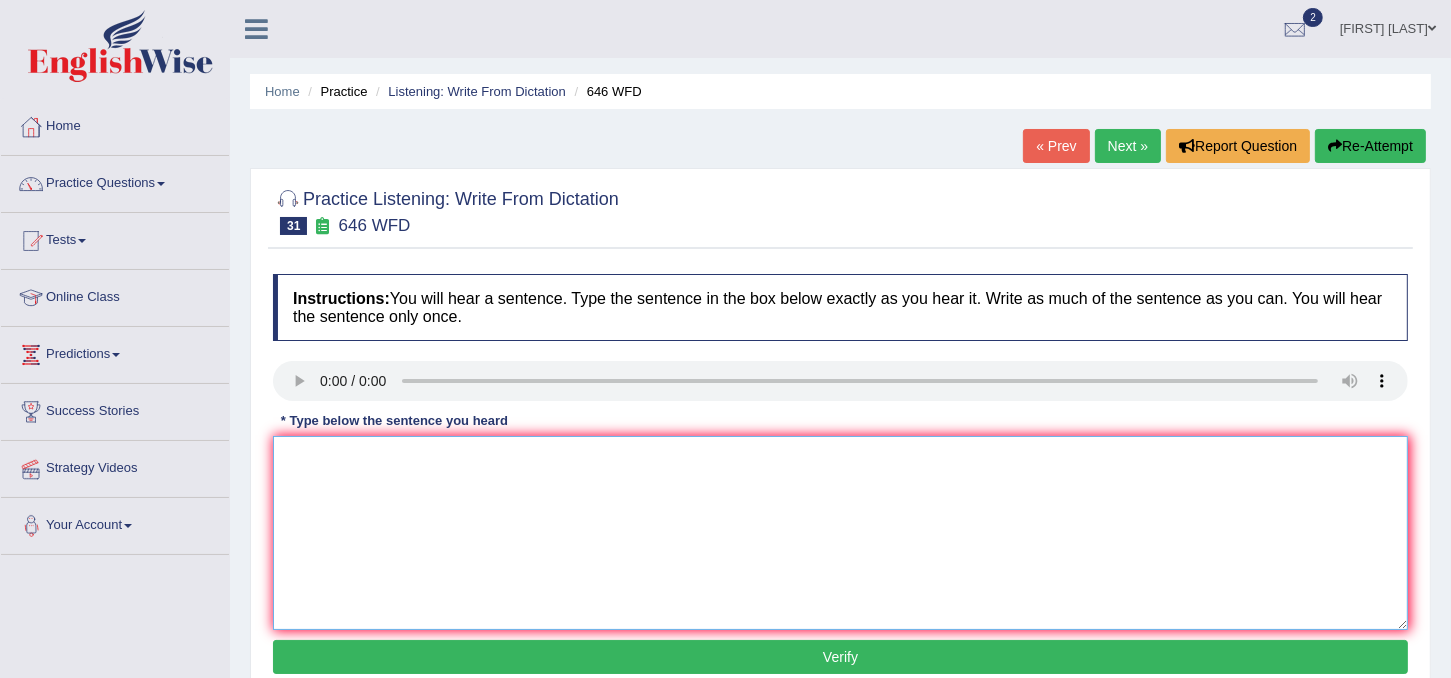 click at bounding box center [840, 533] 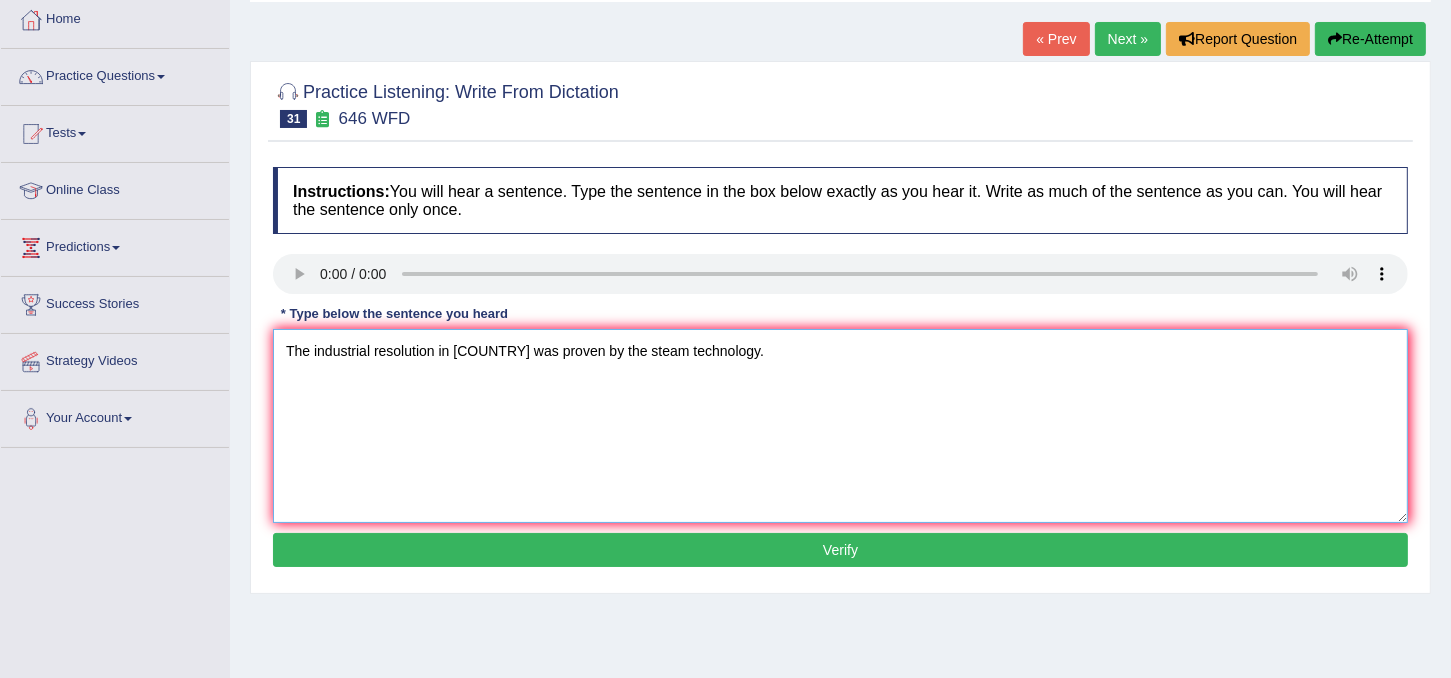 scroll, scrollTop: 108, scrollLeft: 0, axis: vertical 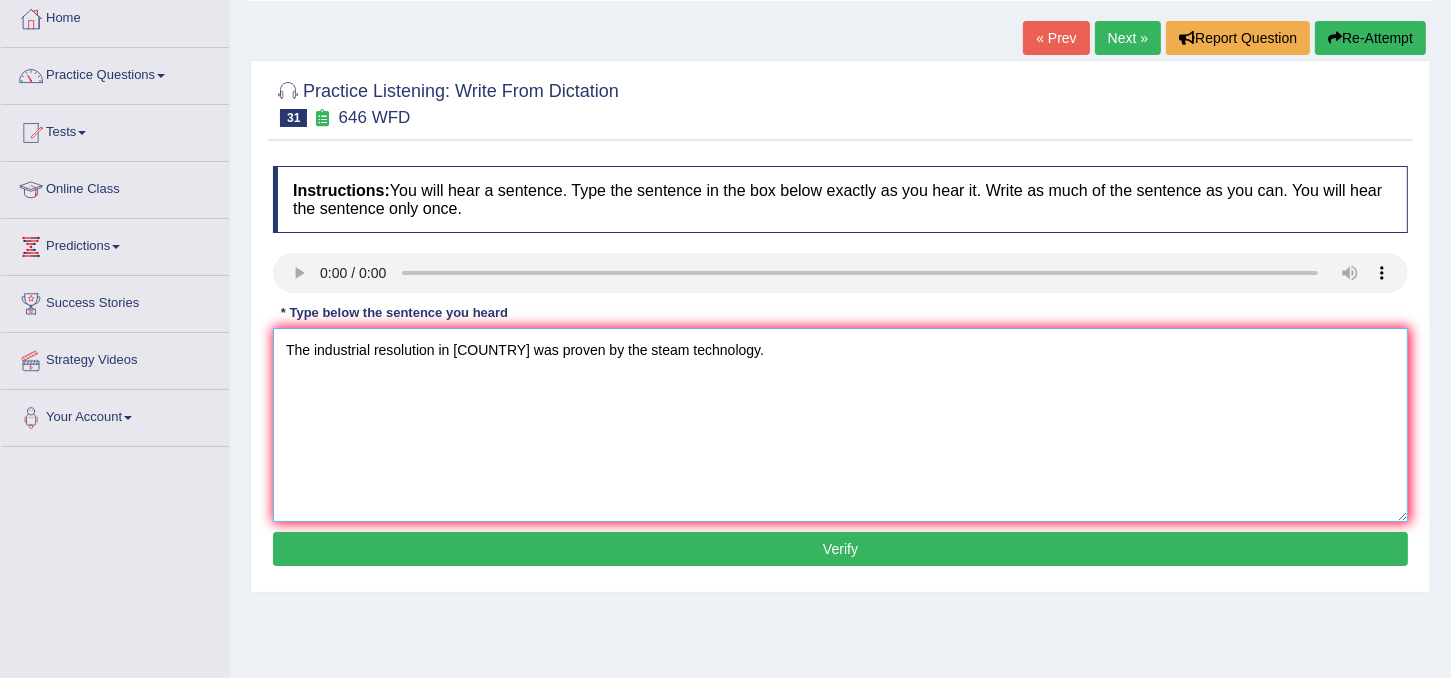 type on "The industrial resolution in Europe was proven by the steam technology." 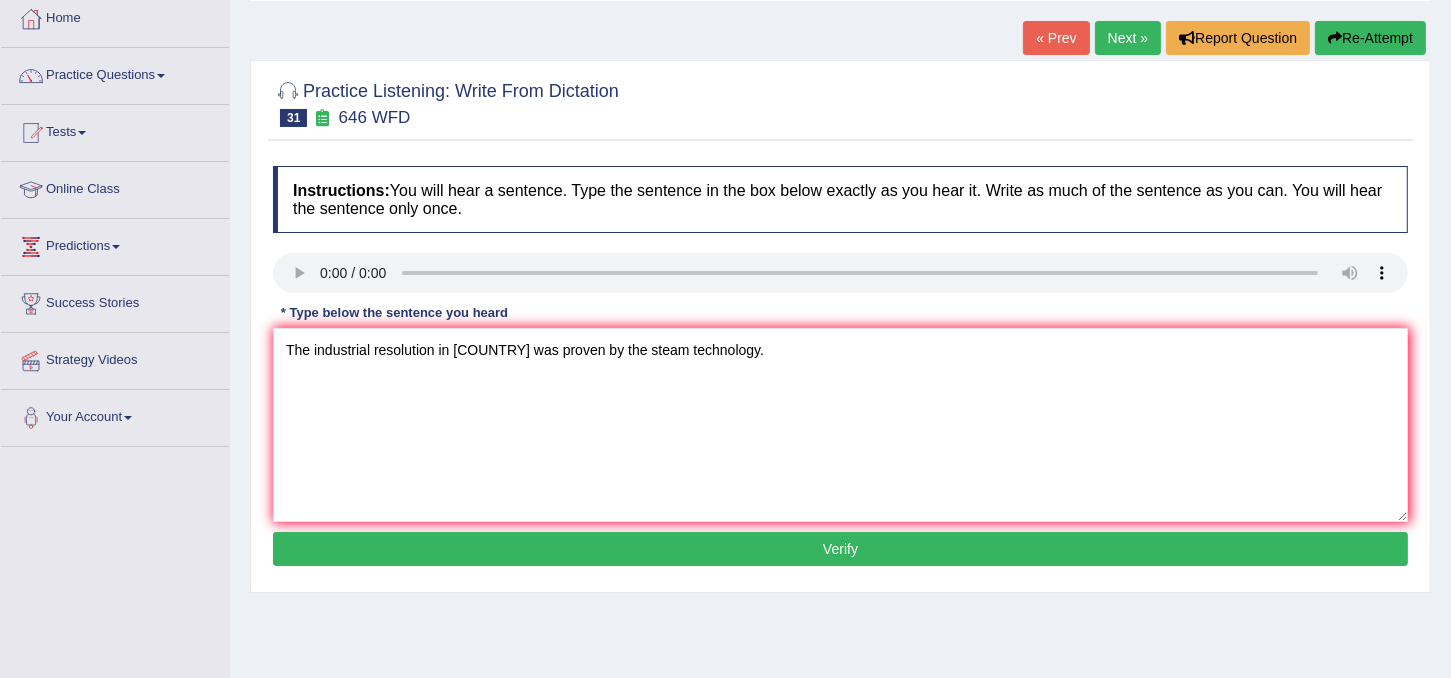 click on "Verify" at bounding box center [840, 549] 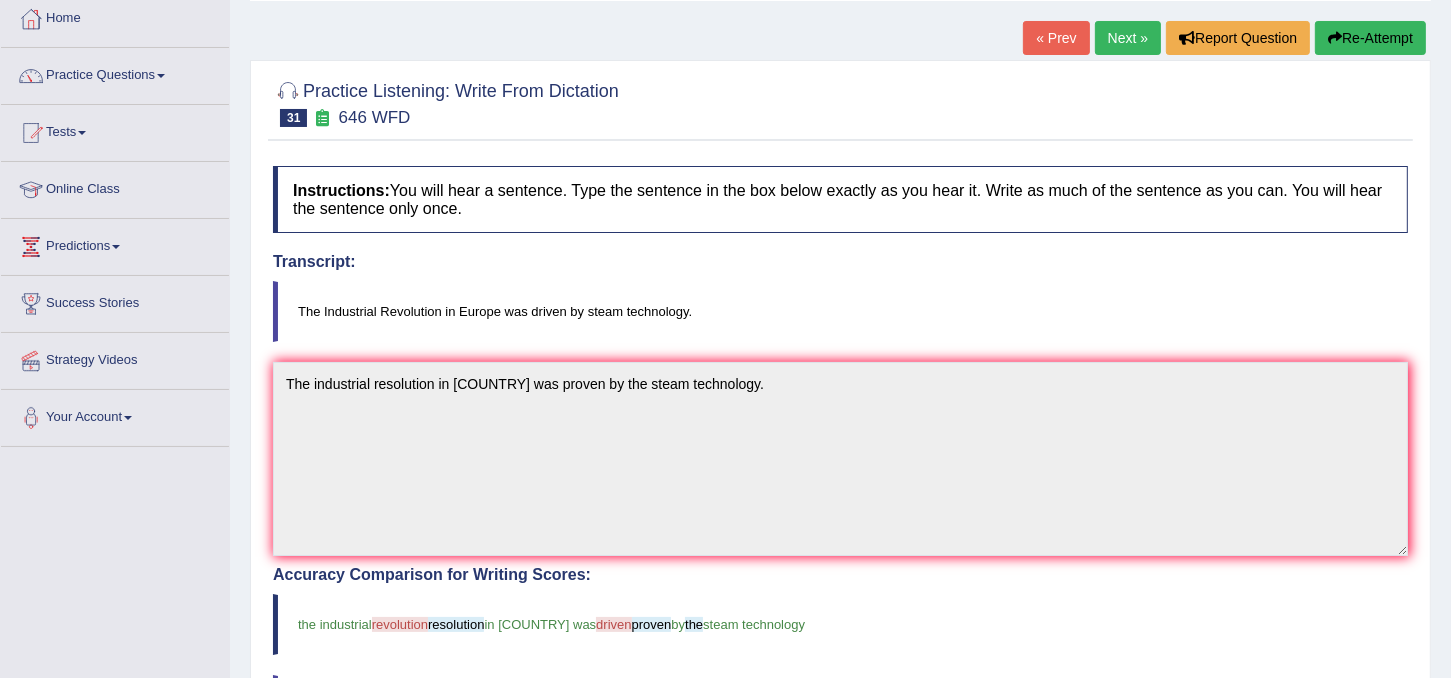 scroll, scrollTop: 107, scrollLeft: 0, axis: vertical 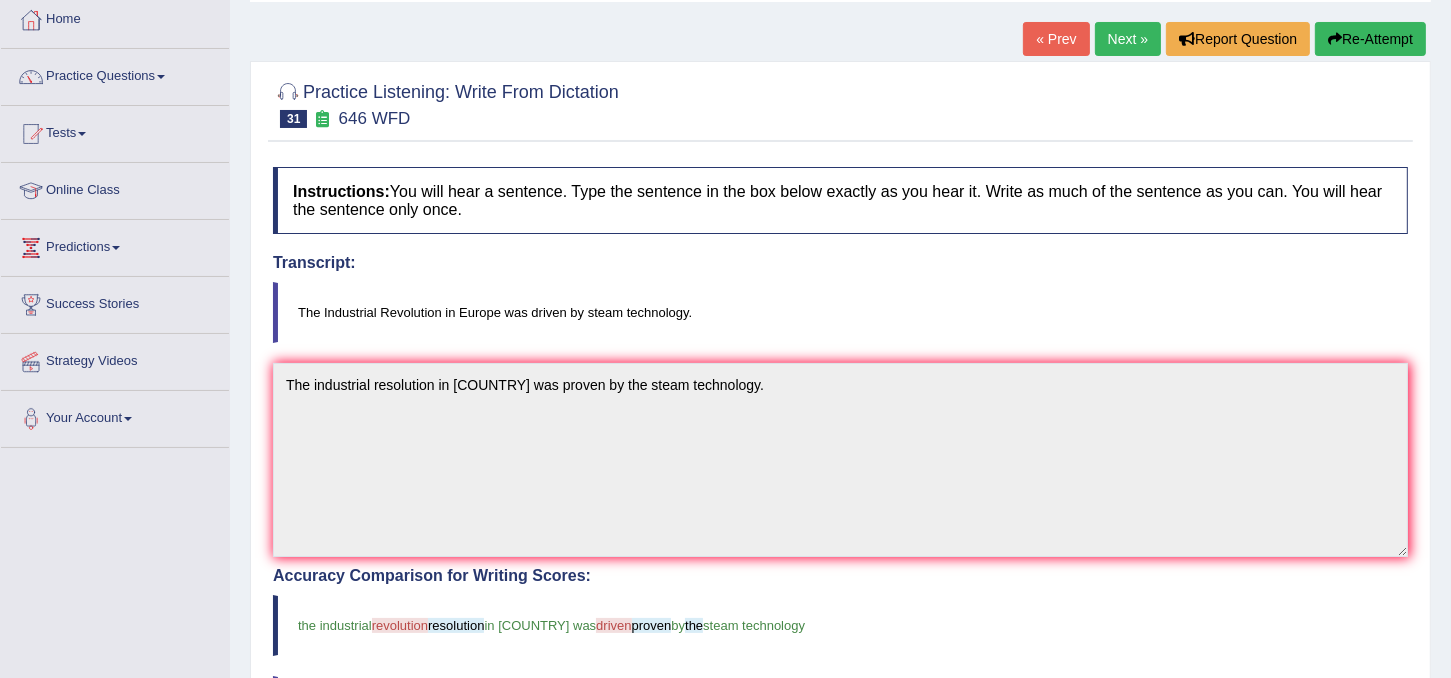 click on "Next »" at bounding box center [1128, 39] 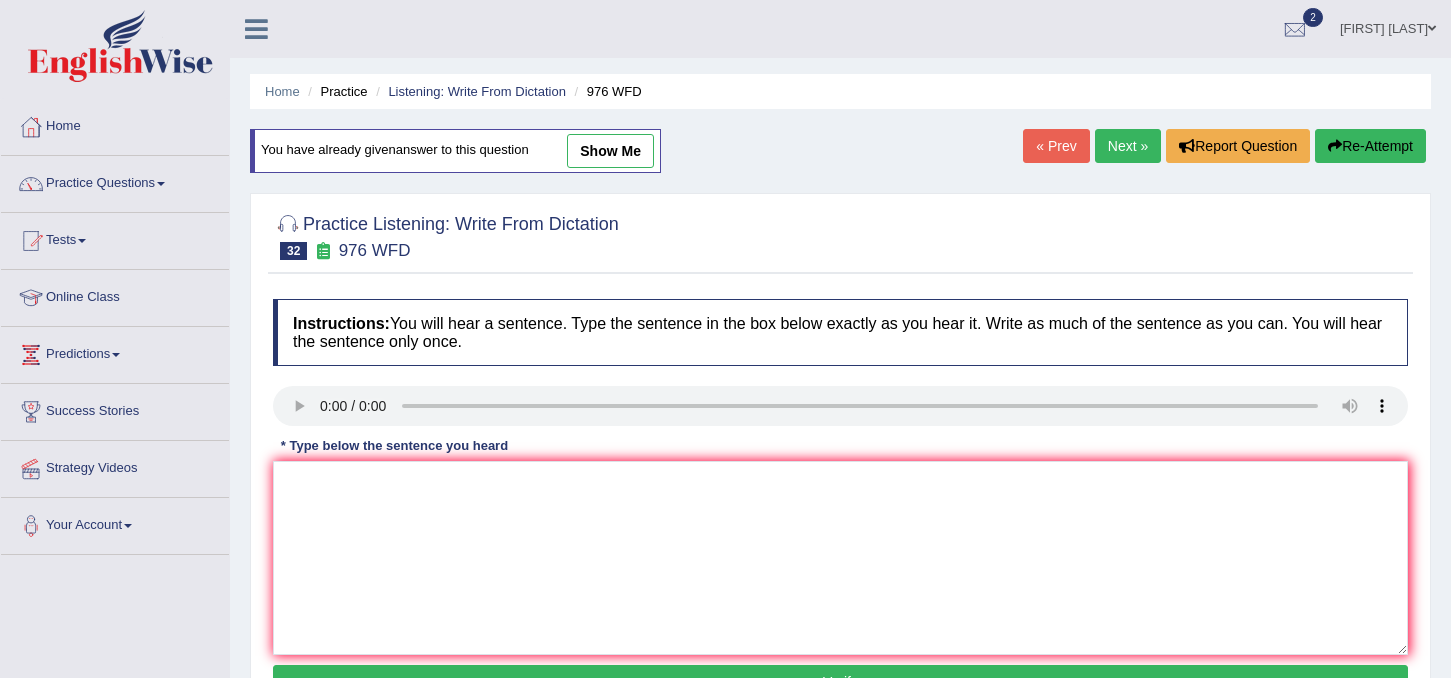 scroll, scrollTop: 0, scrollLeft: 0, axis: both 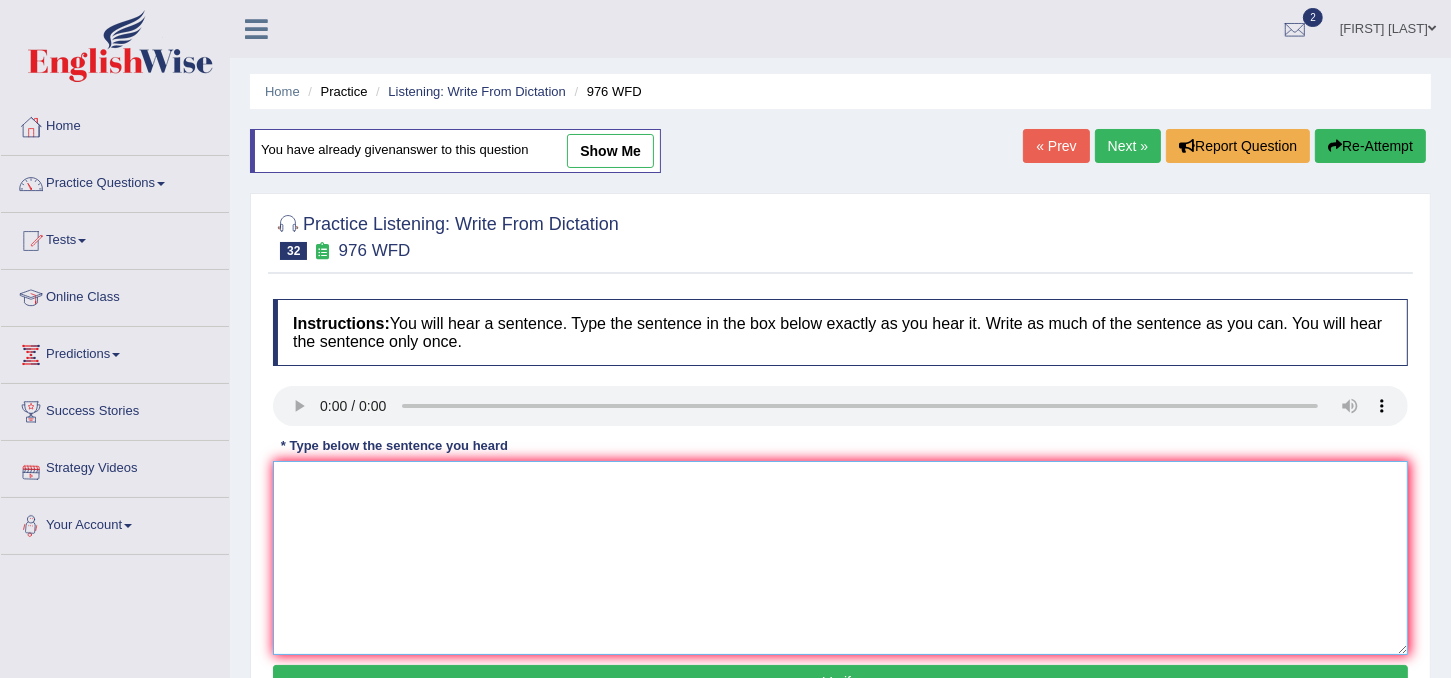 click at bounding box center [840, 558] 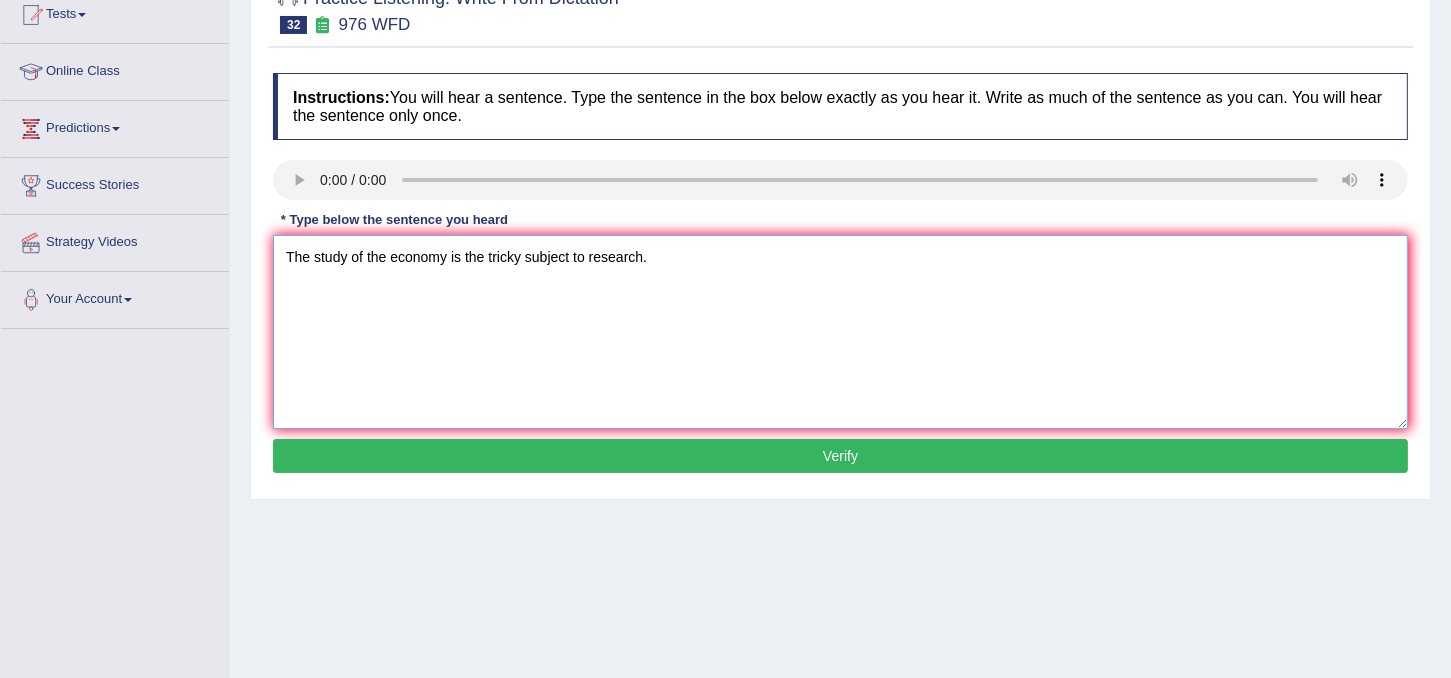 scroll, scrollTop: 228, scrollLeft: 0, axis: vertical 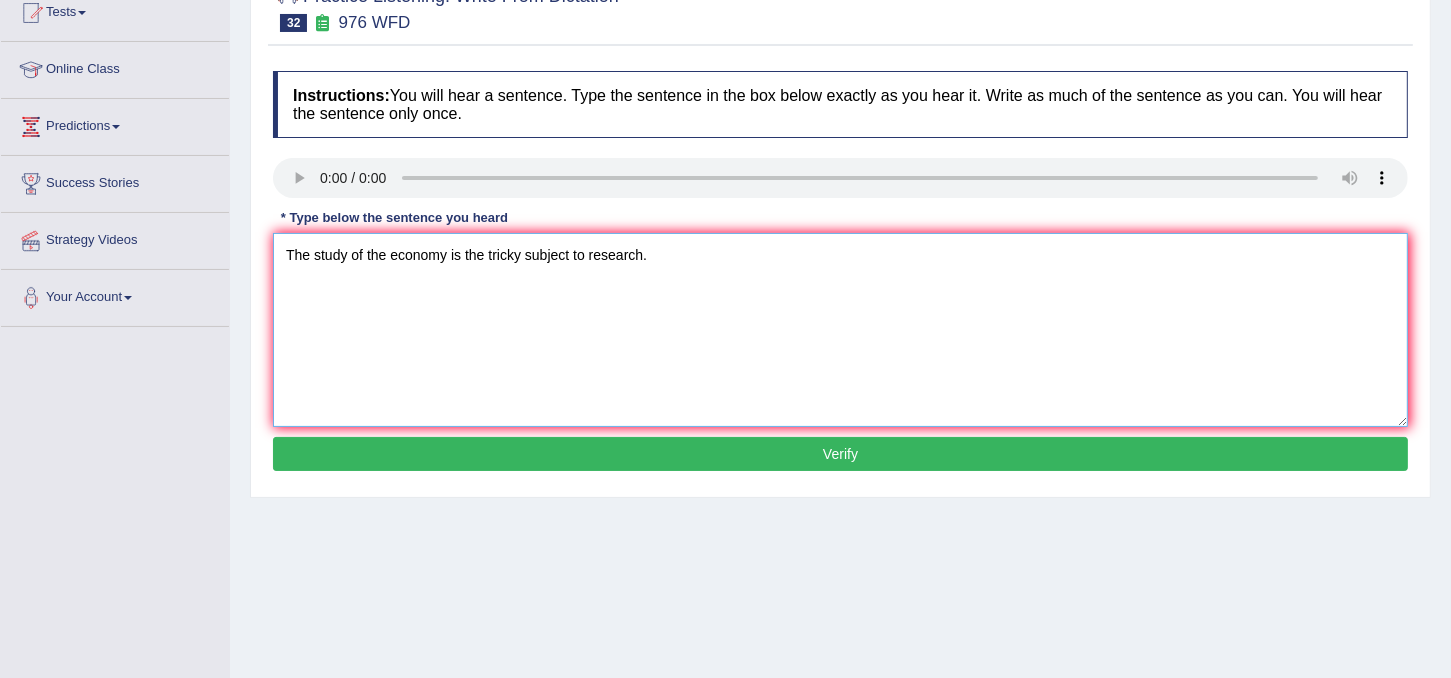 type on "The study of the economy is the tricky subject to research." 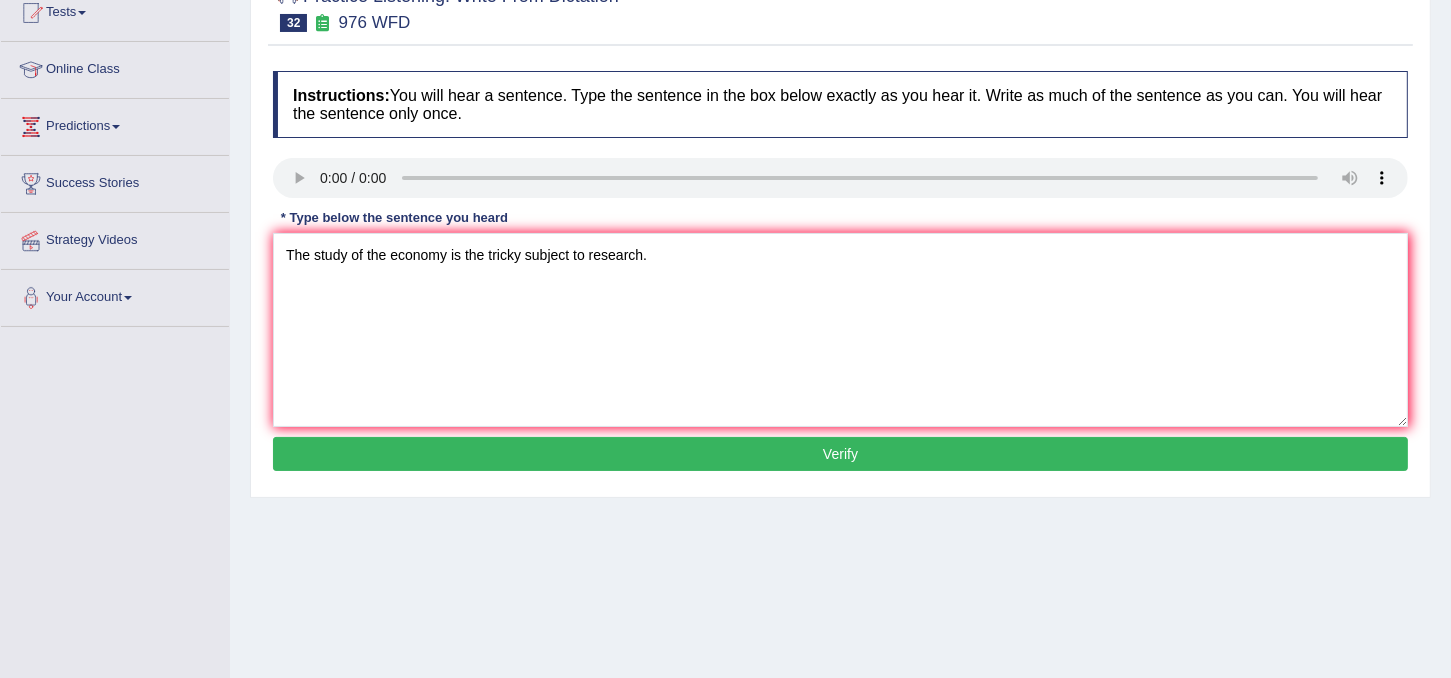 click on "Verify" at bounding box center (840, 454) 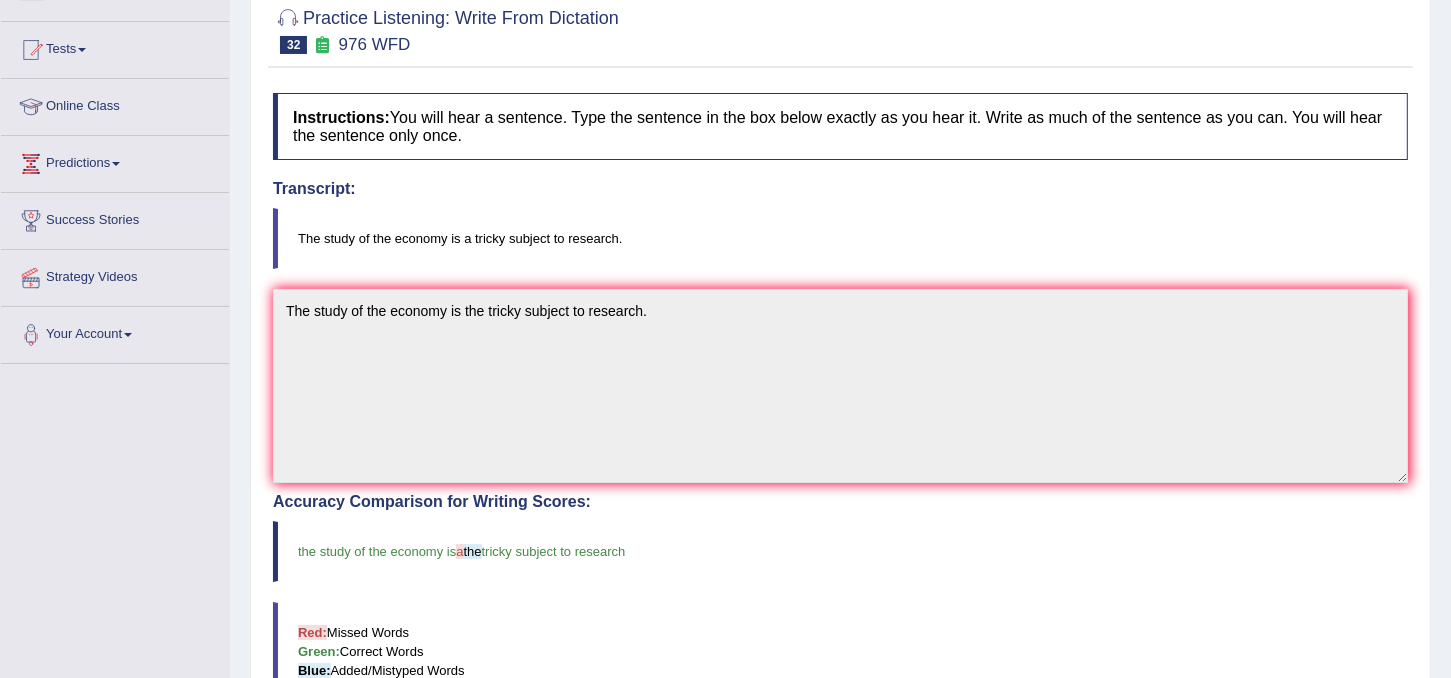 scroll, scrollTop: 0, scrollLeft: 0, axis: both 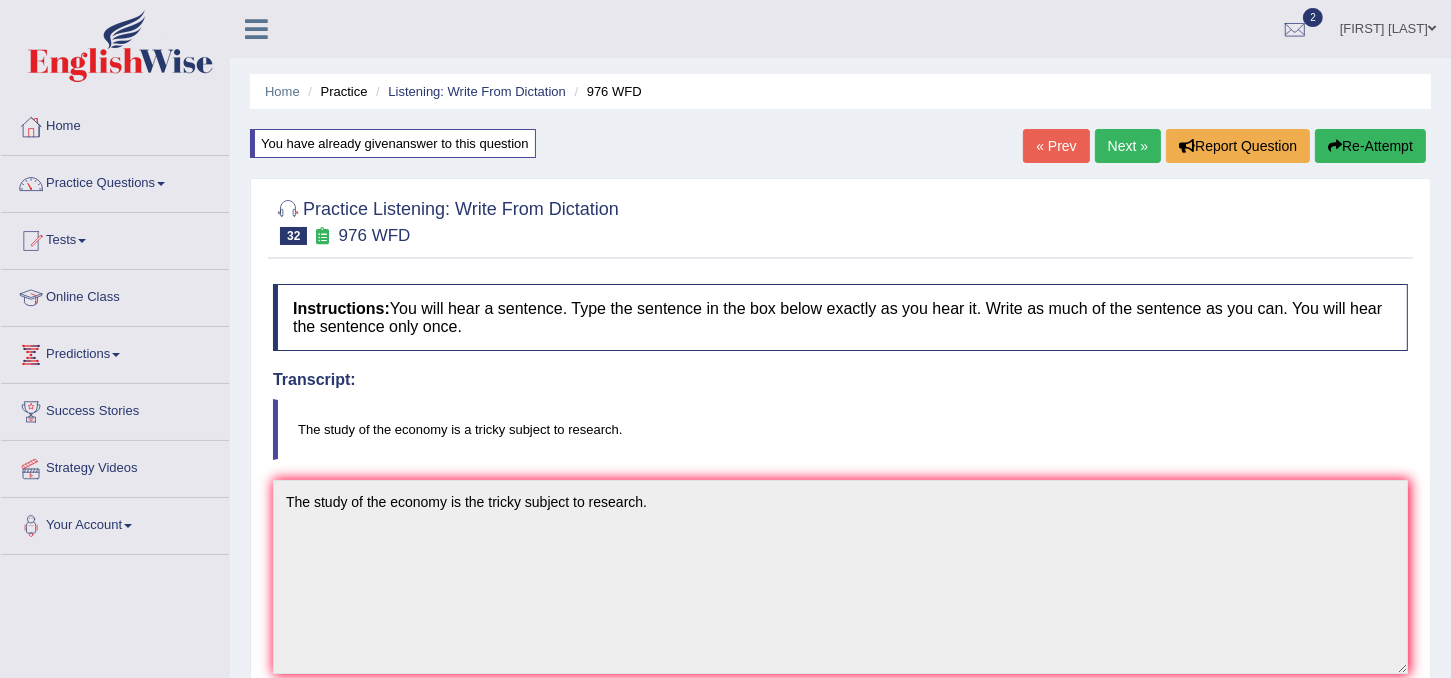 click on "Next »" at bounding box center [1128, 146] 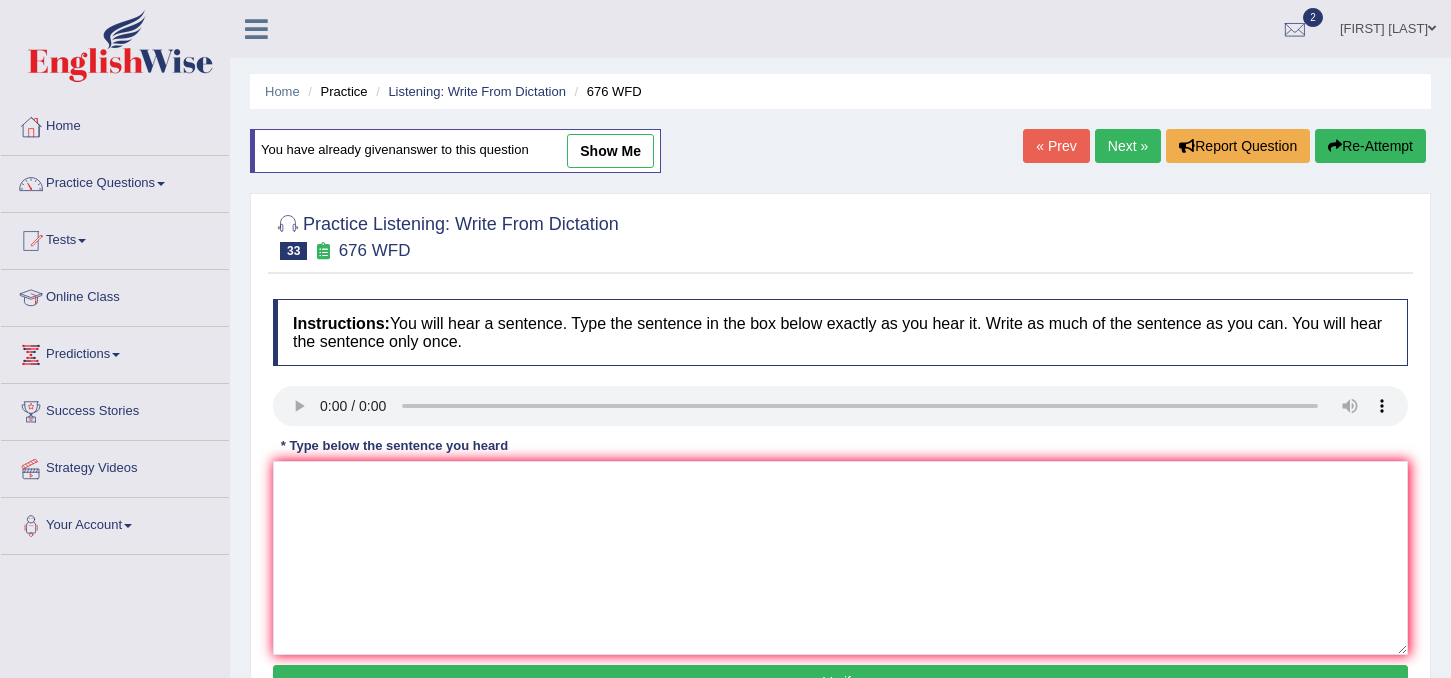 scroll, scrollTop: 0, scrollLeft: 0, axis: both 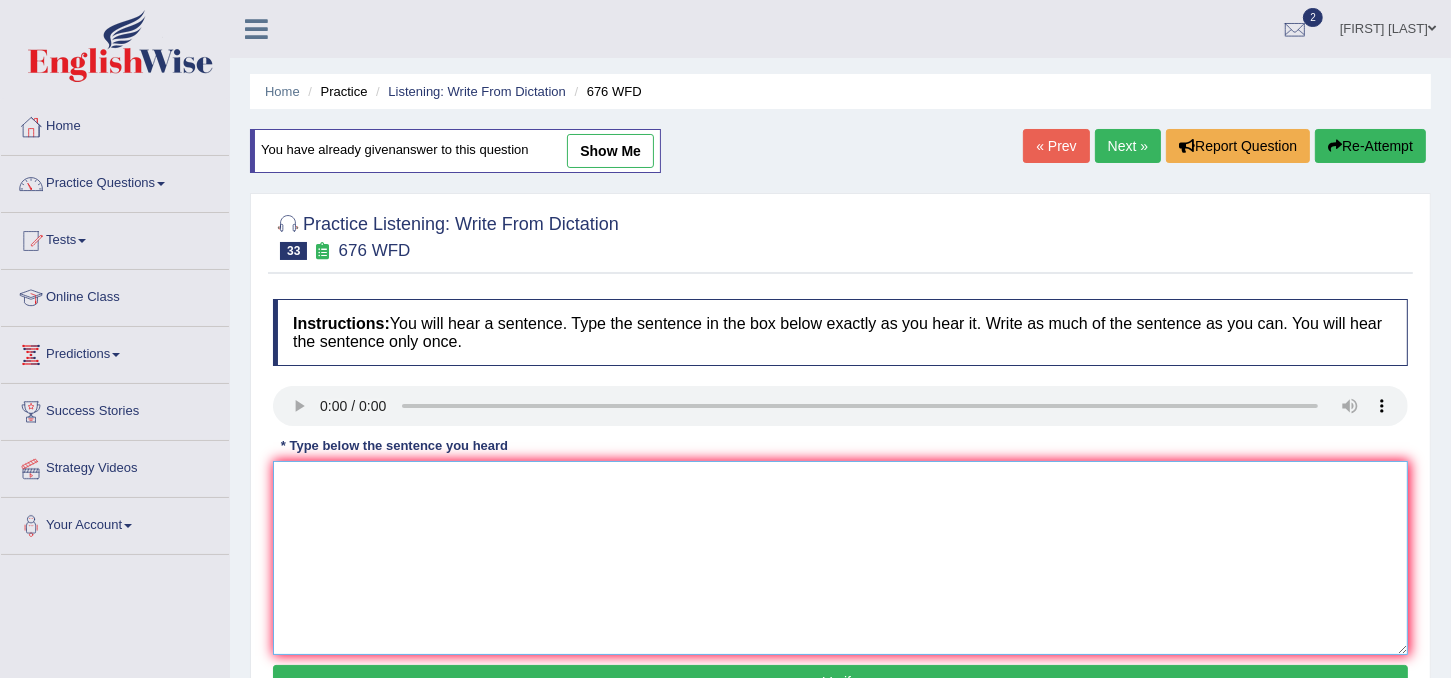 click at bounding box center (840, 558) 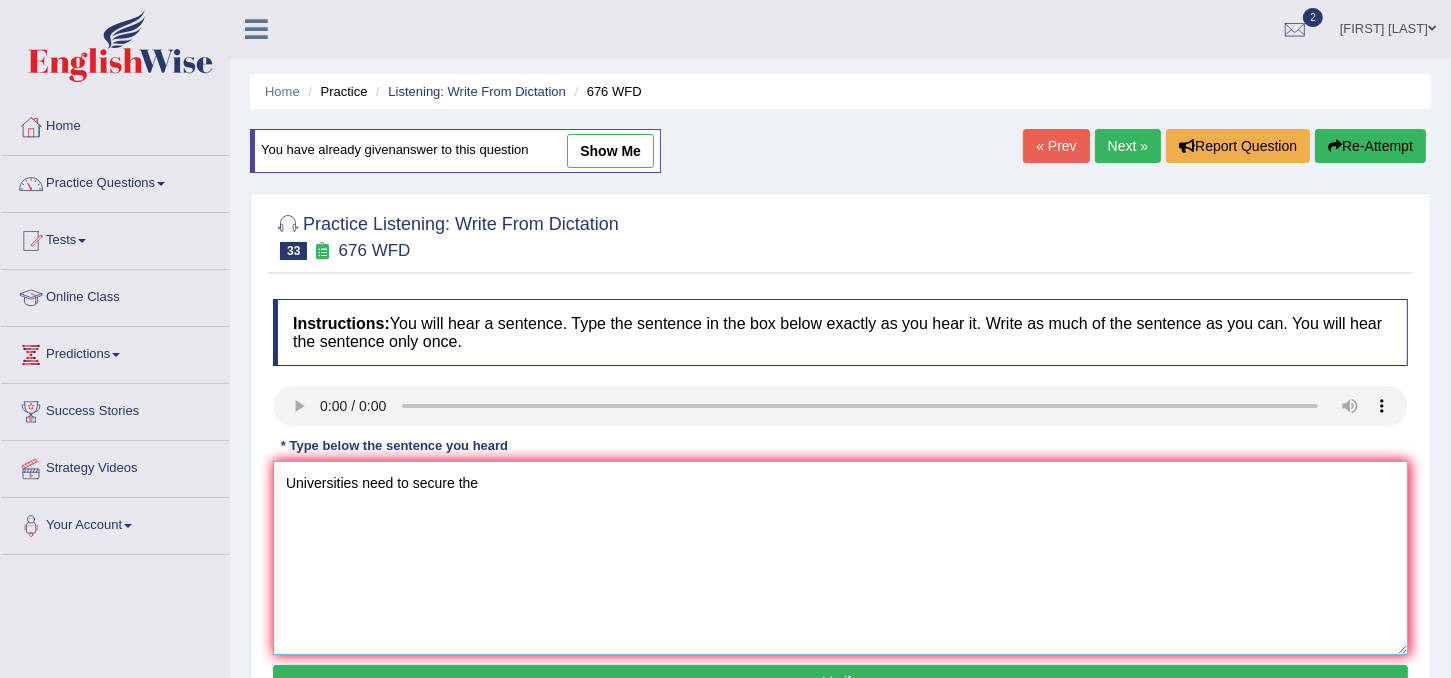 click on "Universities need to secure the" at bounding box center (840, 558) 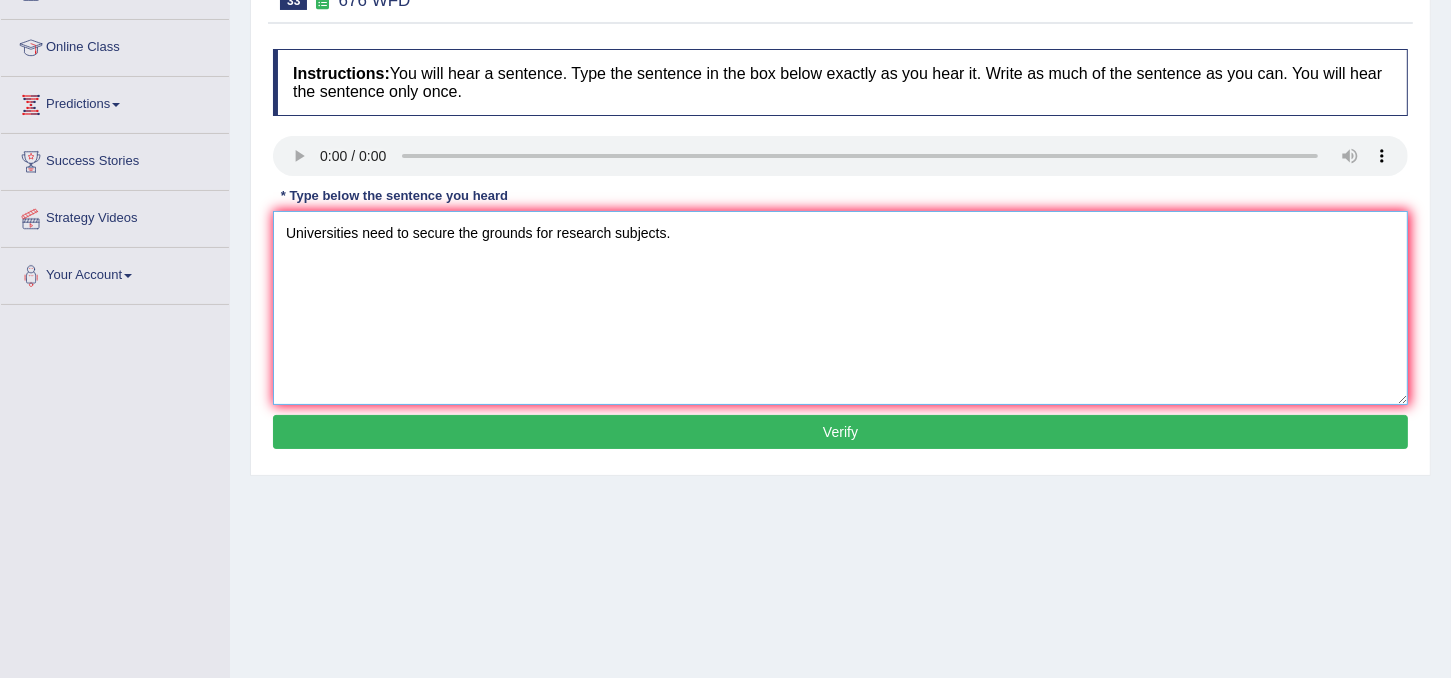 scroll, scrollTop: 251, scrollLeft: 0, axis: vertical 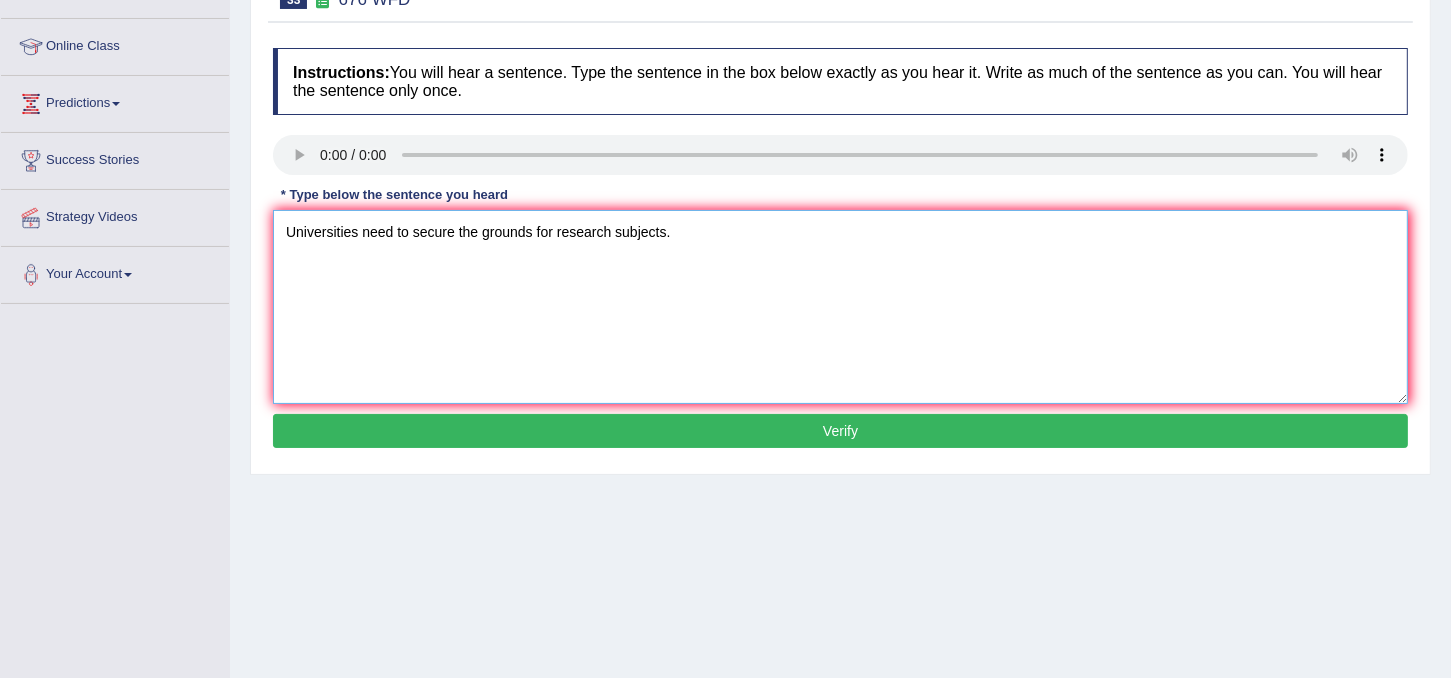 type on "Universities need to secure the grounds for research subjects." 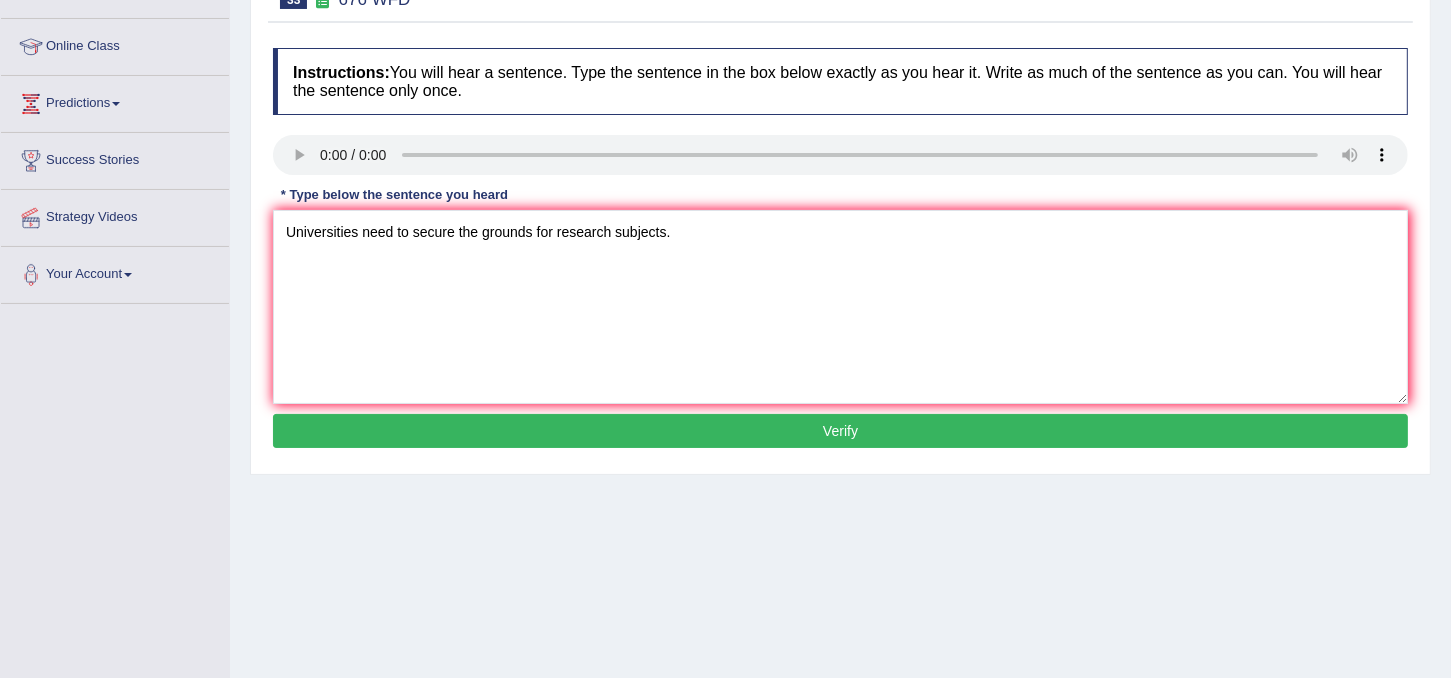 click on "Verify" at bounding box center [840, 431] 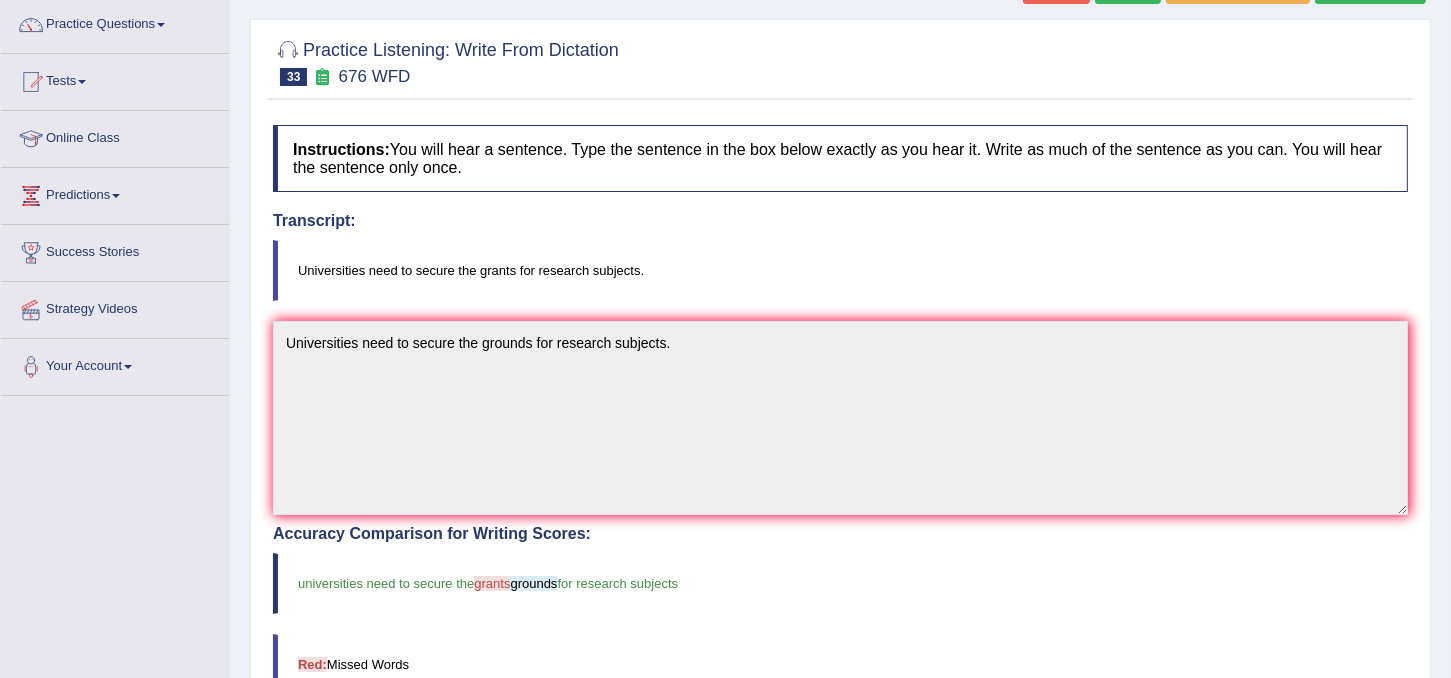 scroll, scrollTop: 0, scrollLeft: 0, axis: both 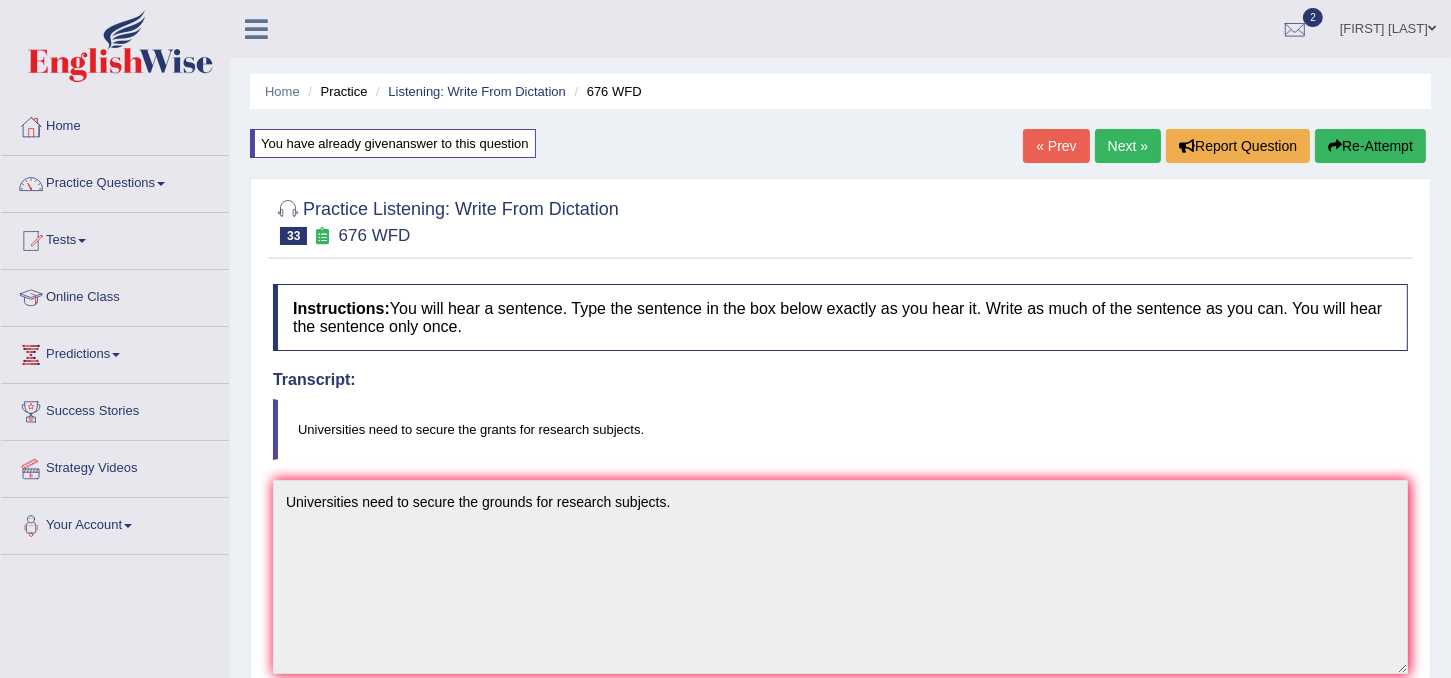 click on "Next »" at bounding box center [1128, 146] 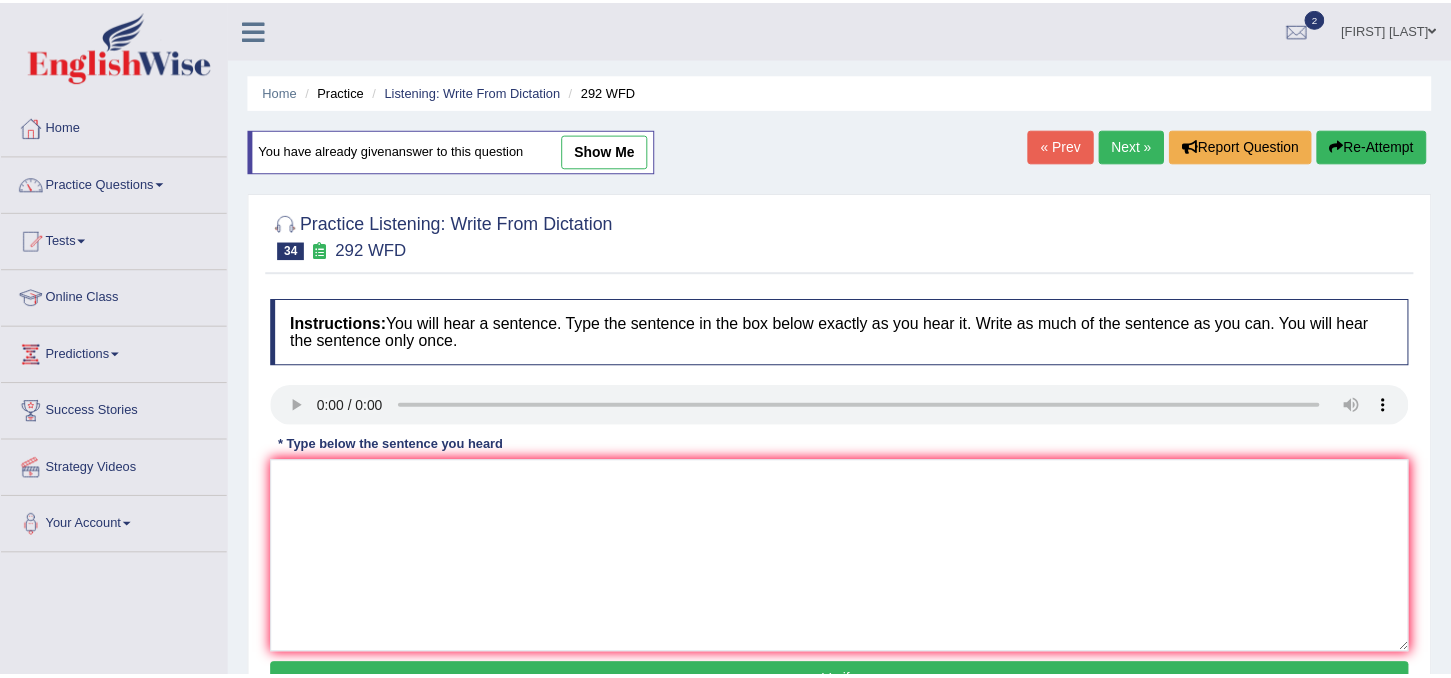 scroll, scrollTop: 0, scrollLeft: 0, axis: both 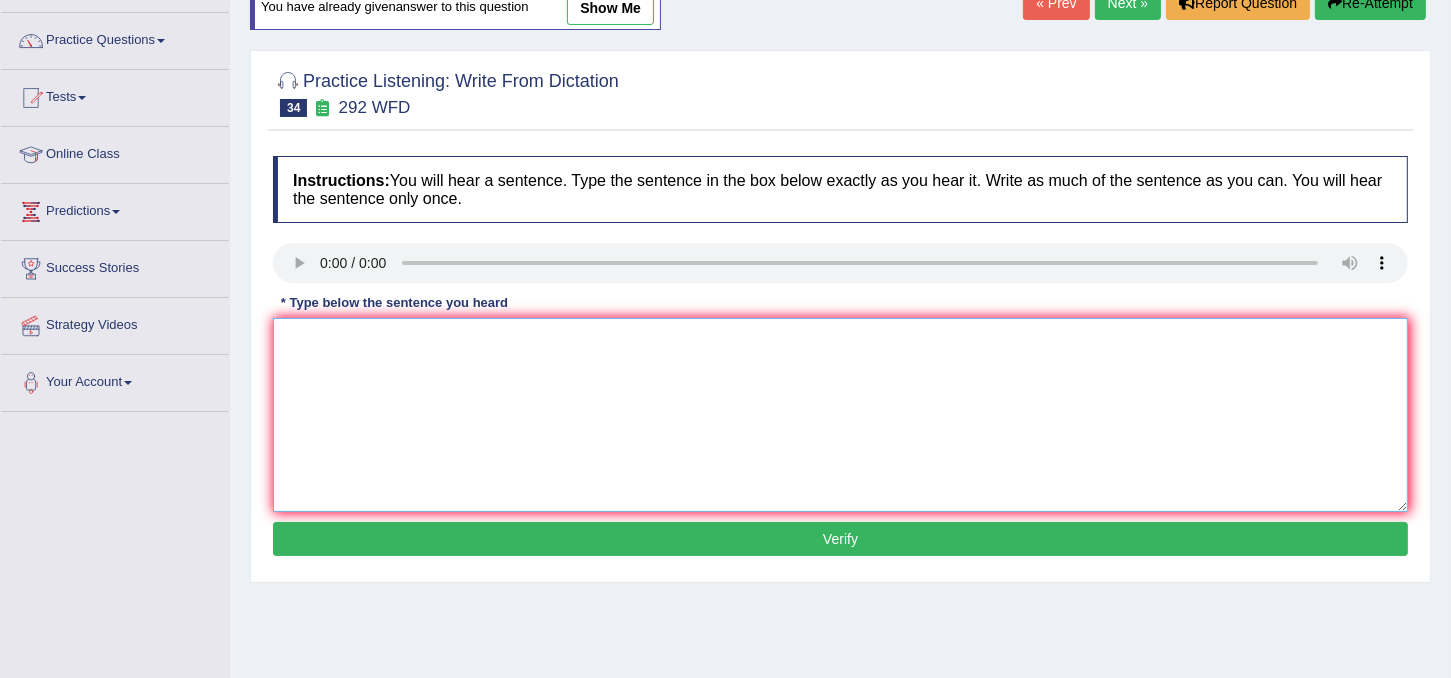 click at bounding box center [840, 415] 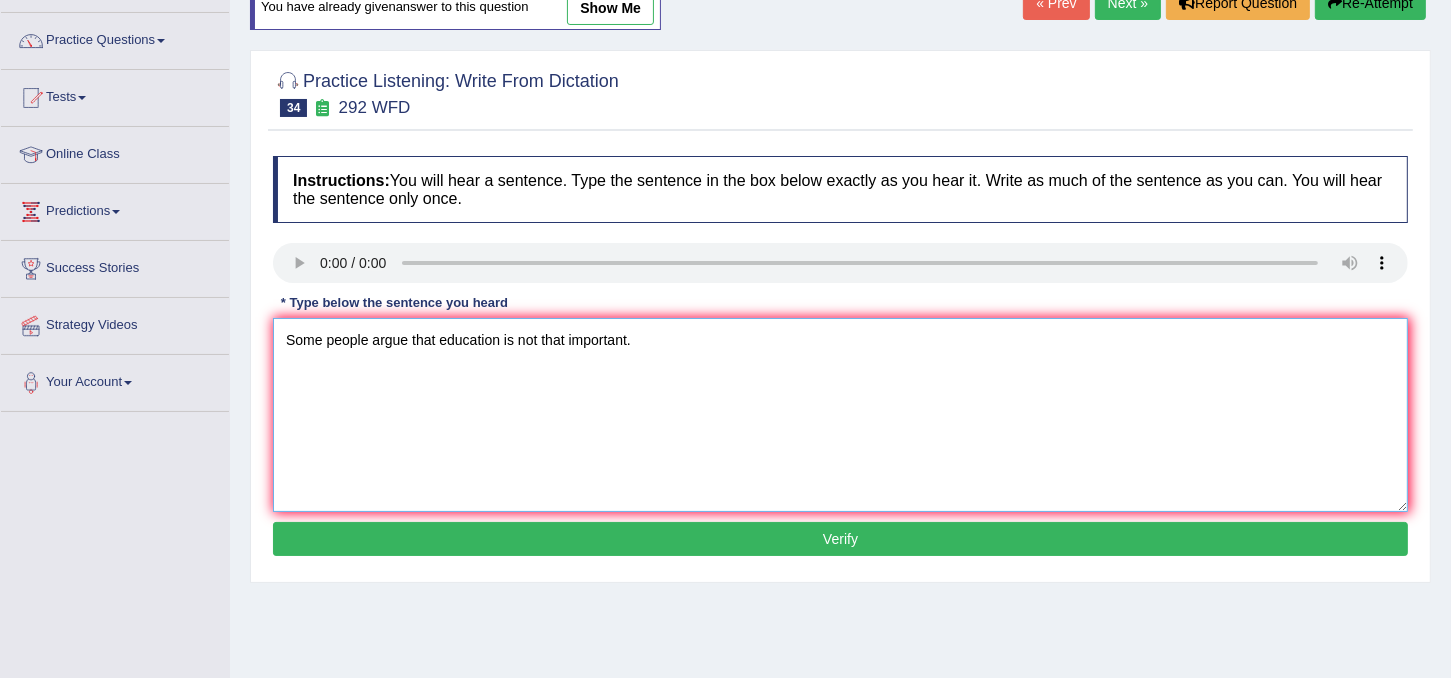 type on "Some people argue that education is not that important." 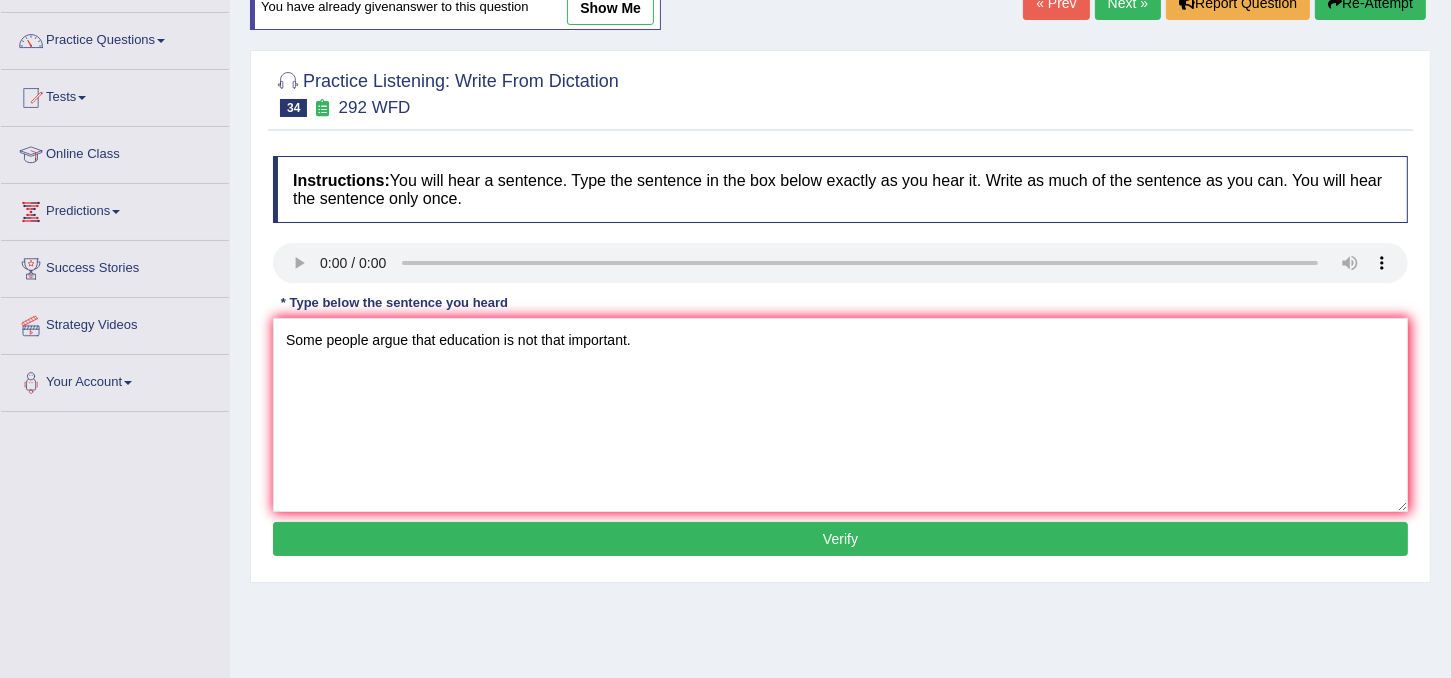 click on "Verify" at bounding box center (840, 539) 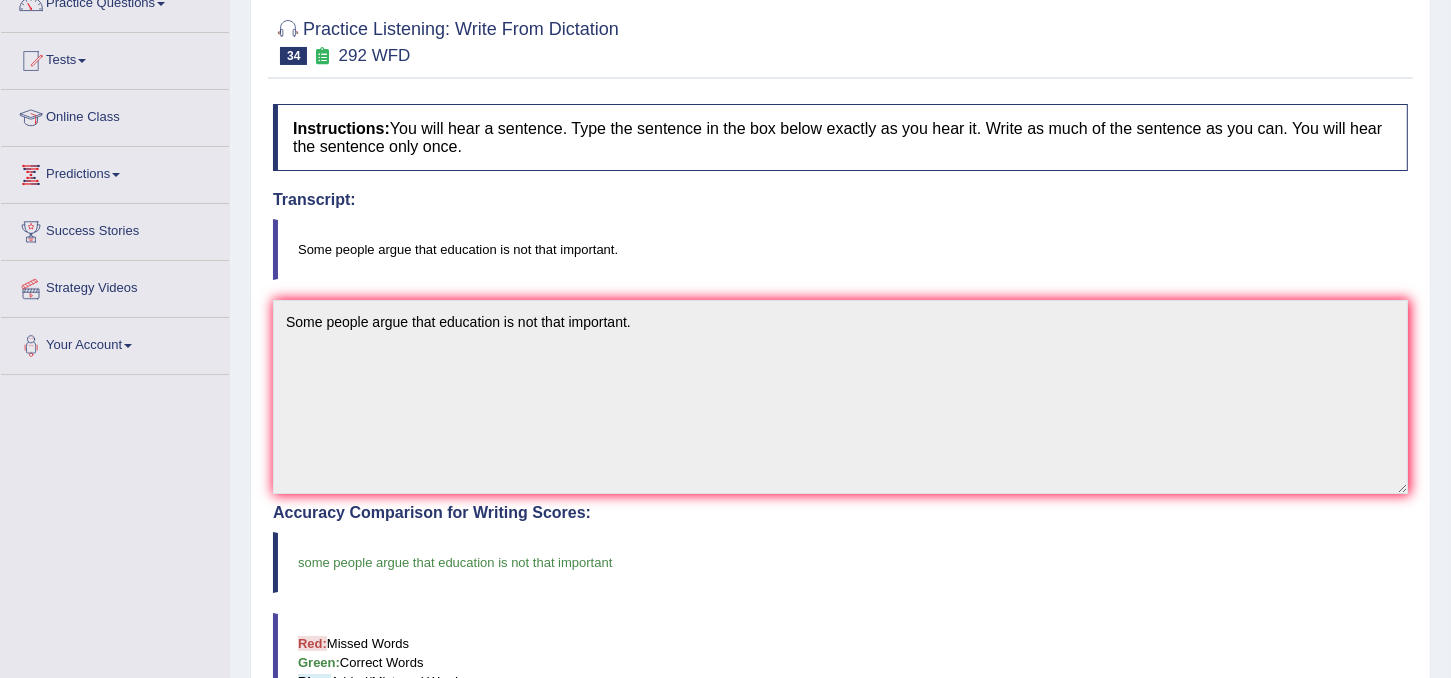 scroll, scrollTop: 0, scrollLeft: 0, axis: both 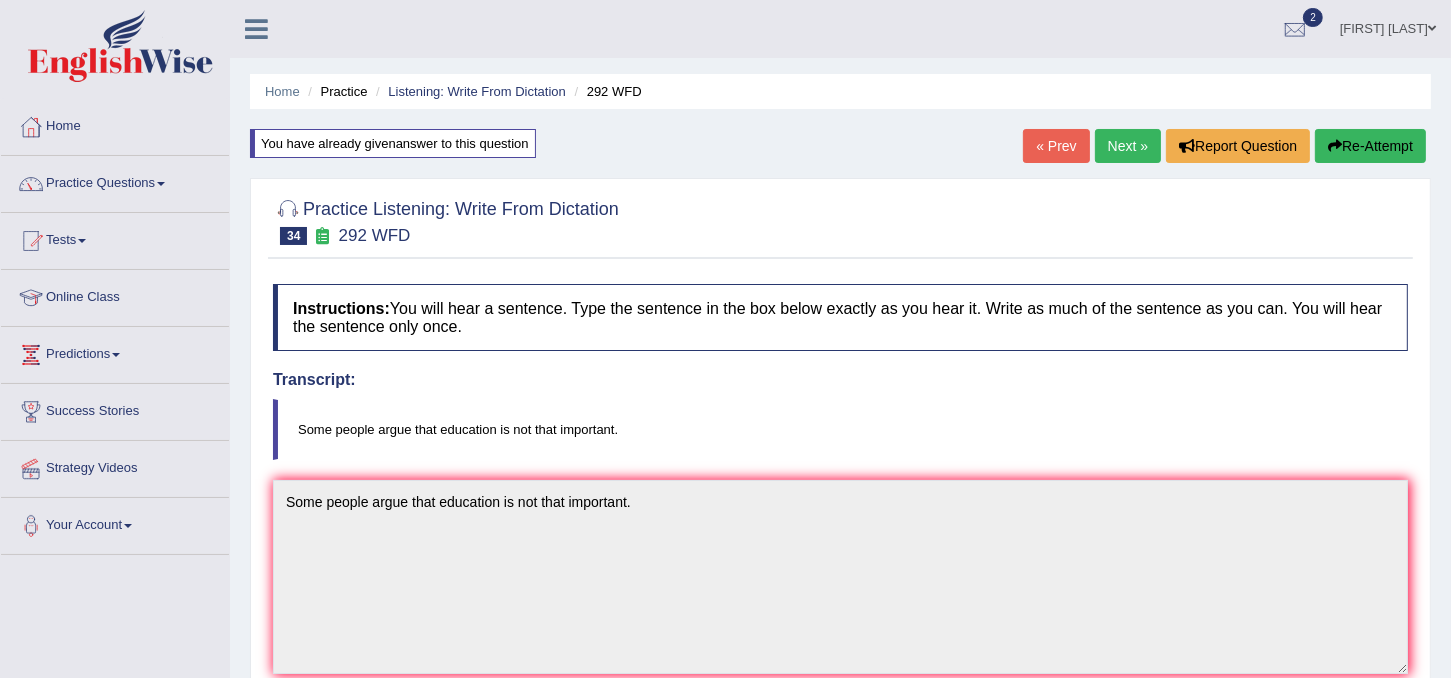 click on "Next »" at bounding box center [1128, 146] 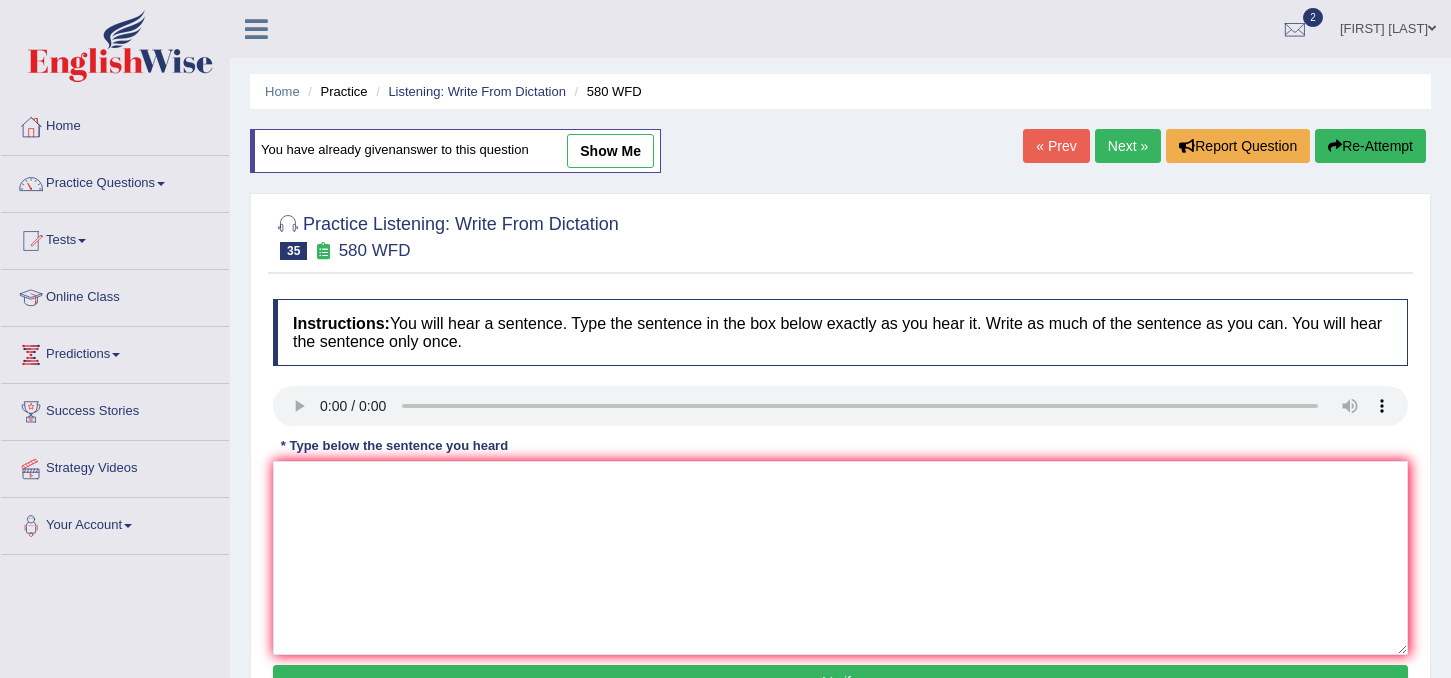scroll, scrollTop: 0, scrollLeft: 0, axis: both 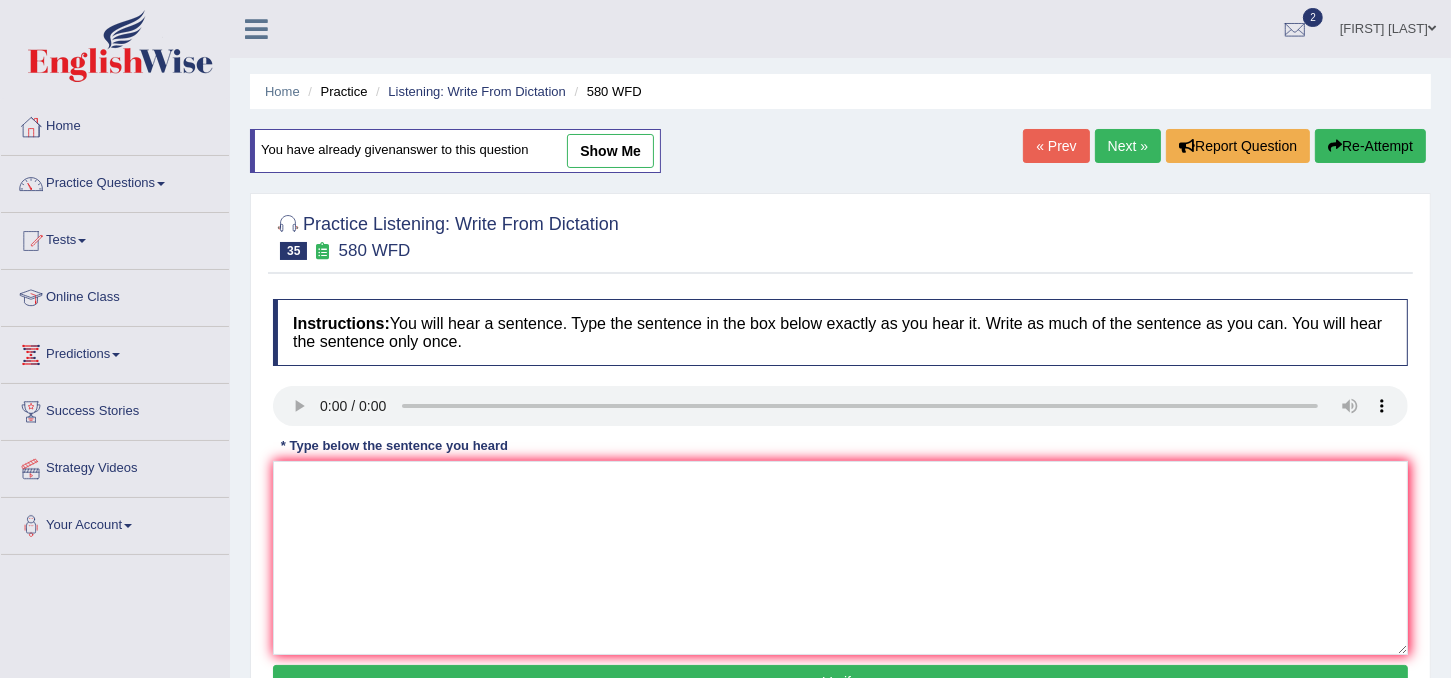 click on "Predictions" at bounding box center [115, 352] 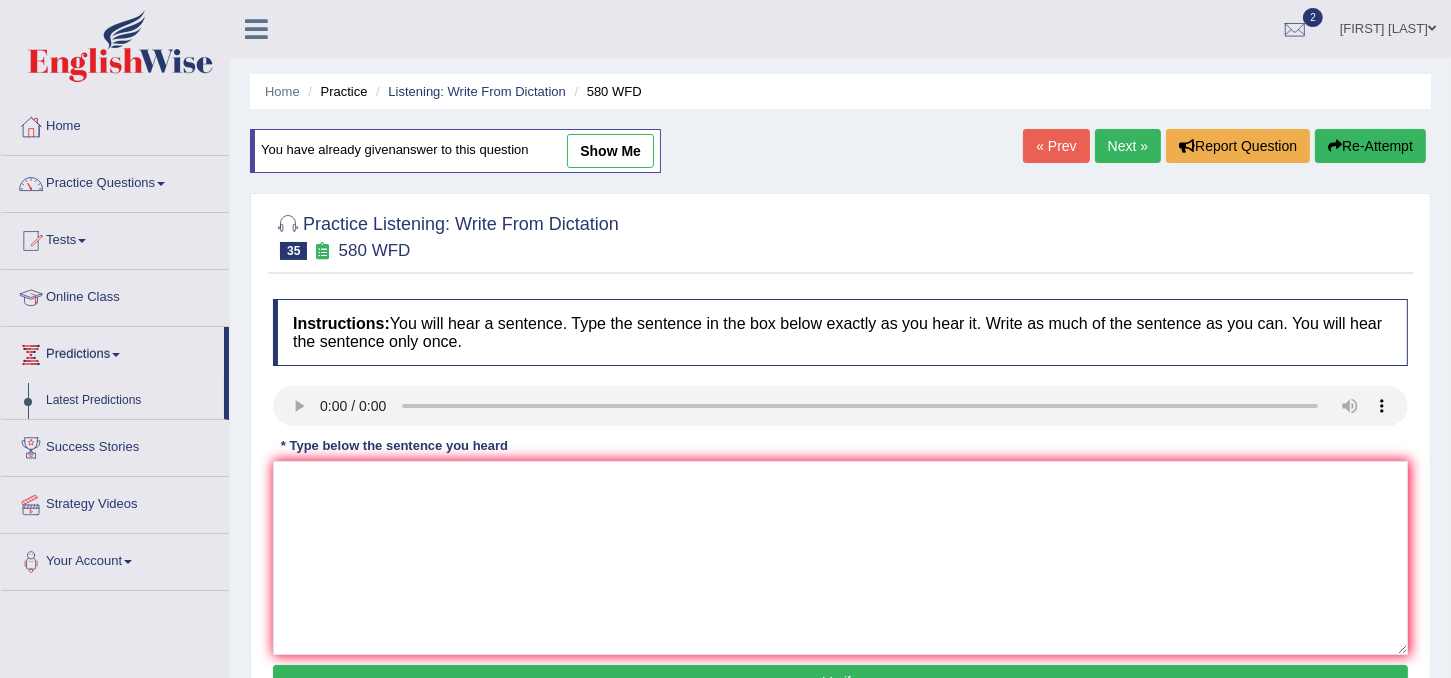 click on "Next »" at bounding box center [1128, 146] 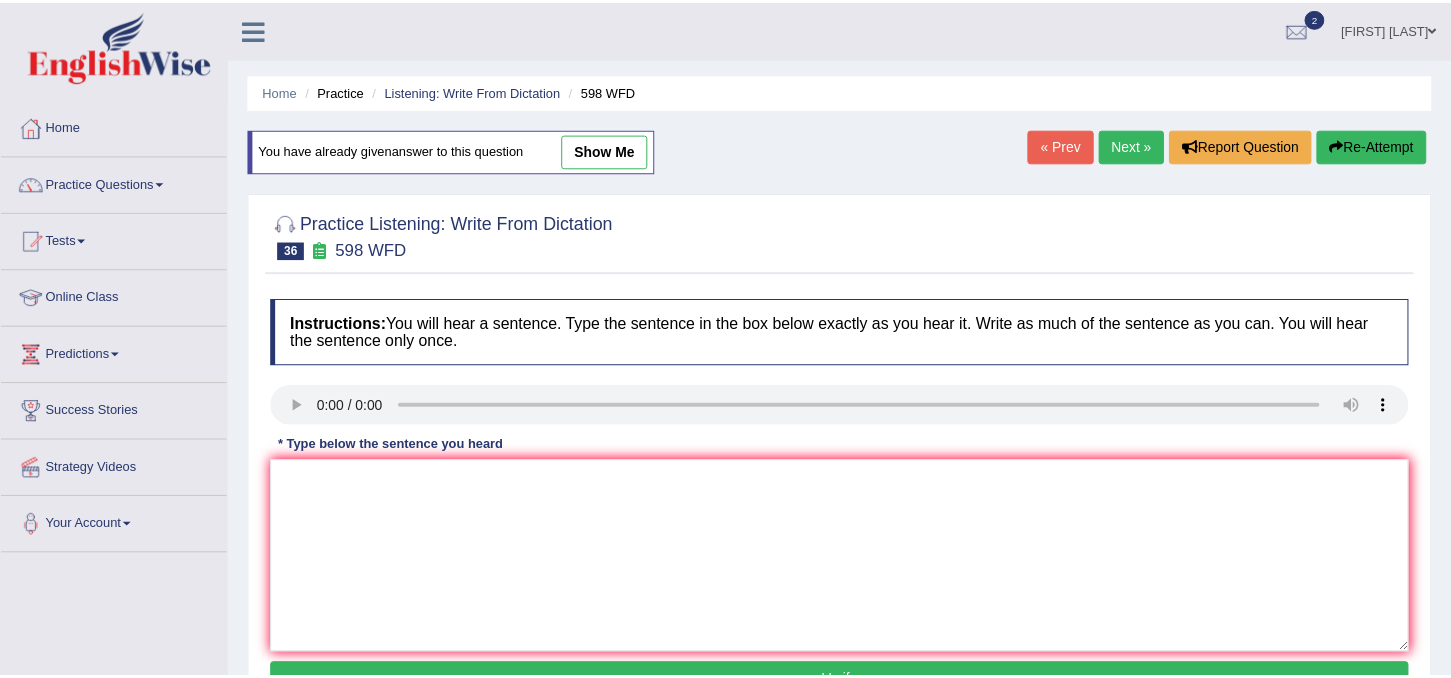 scroll, scrollTop: 0, scrollLeft: 0, axis: both 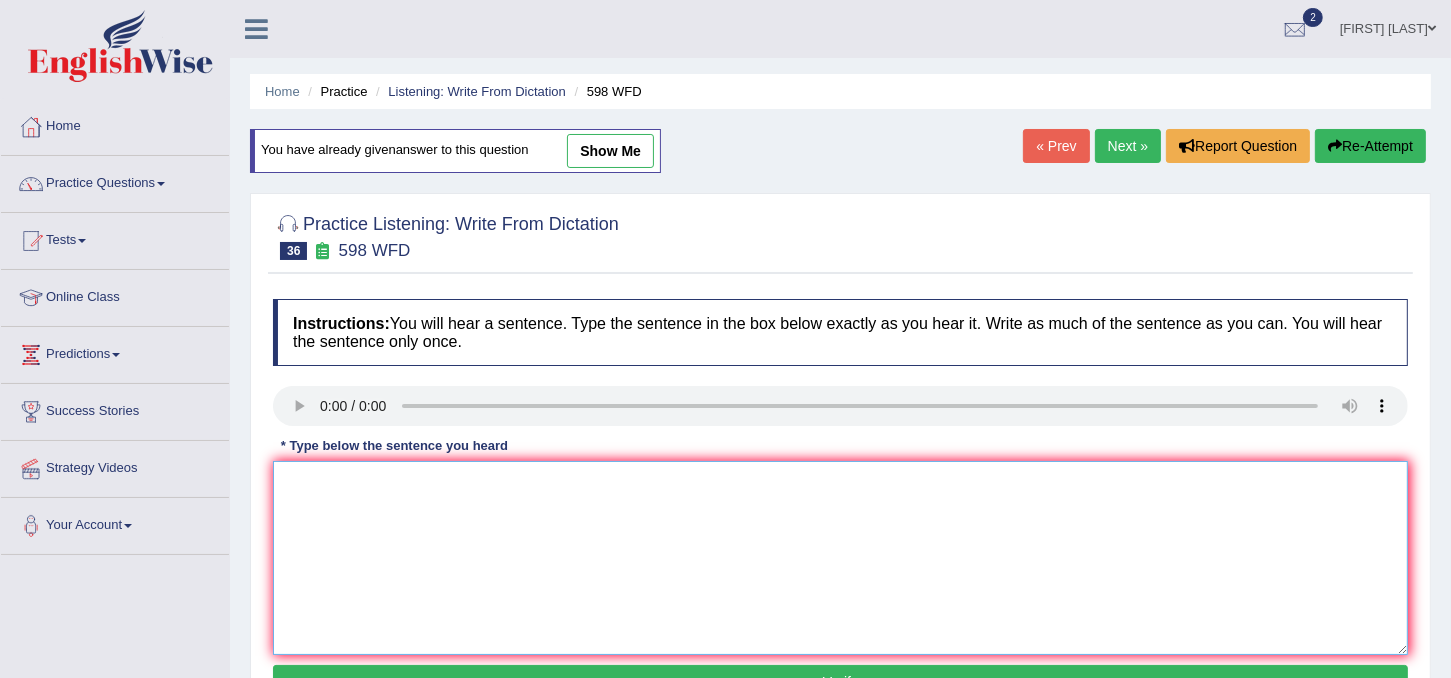 click at bounding box center (840, 558) 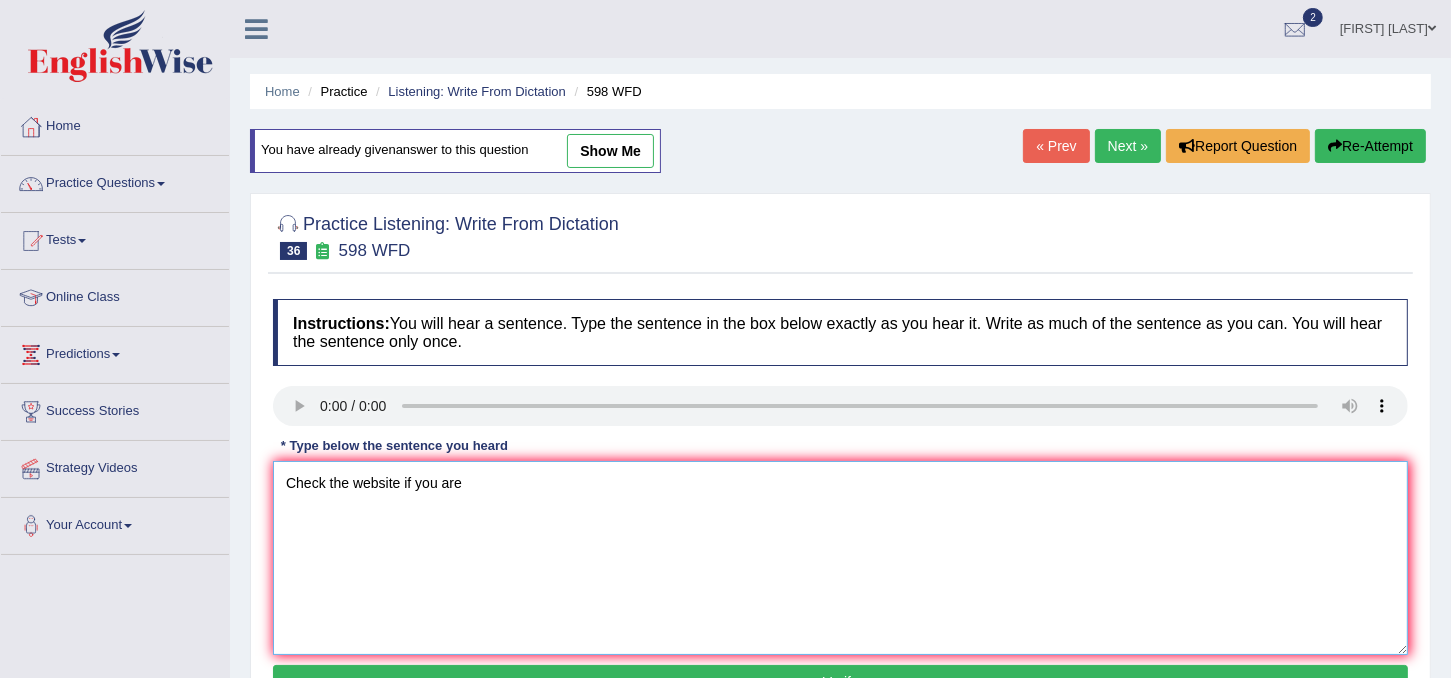 click on "Check the website if you are" at bounding box center [840, 558] 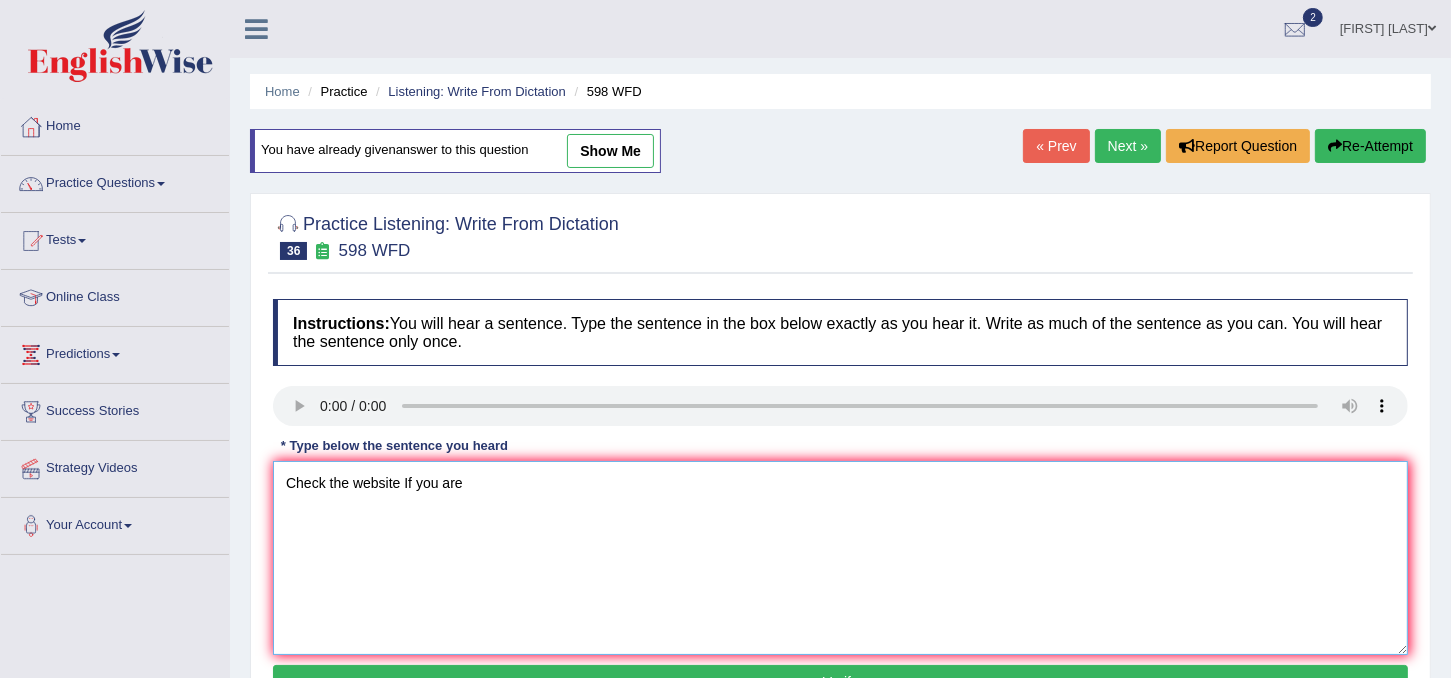 click on "Check the website If you are" at bounding box center [840, 558] 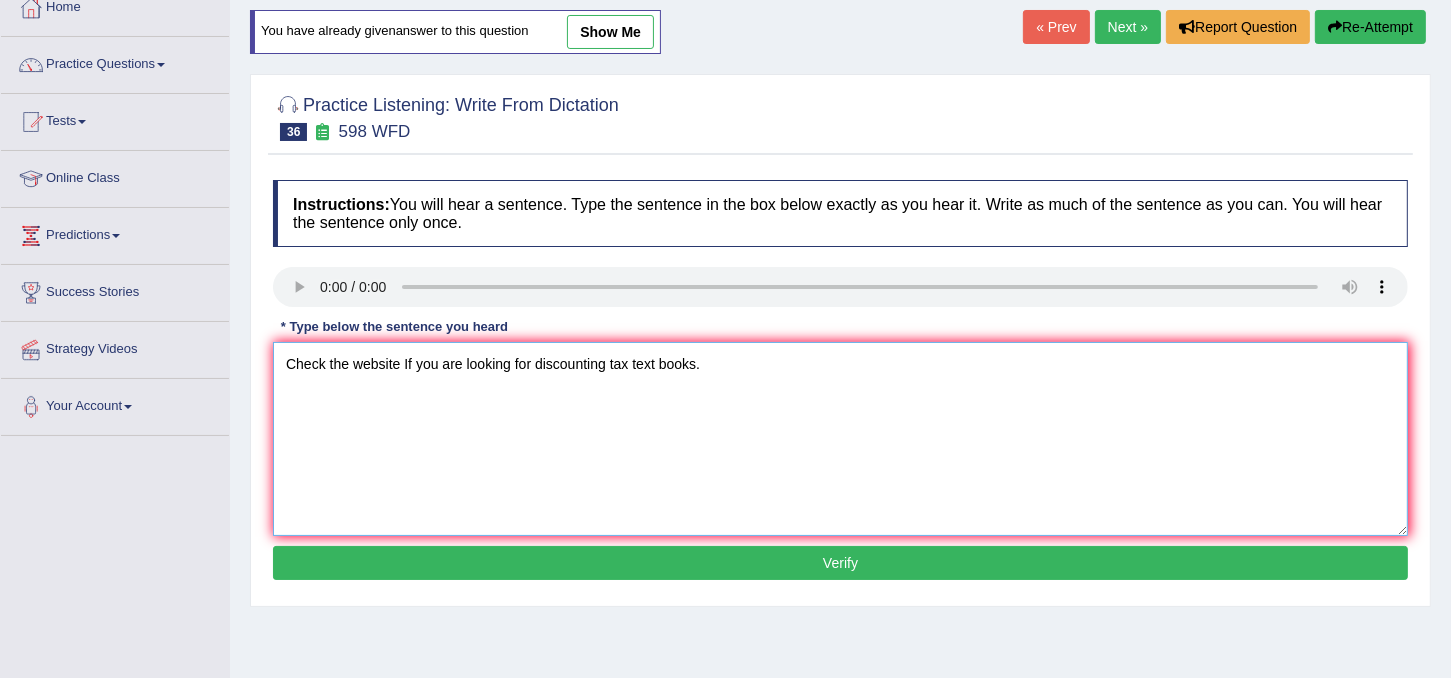 scroll, scrollTop: 132, scrollLeft: 0, axis: vertical 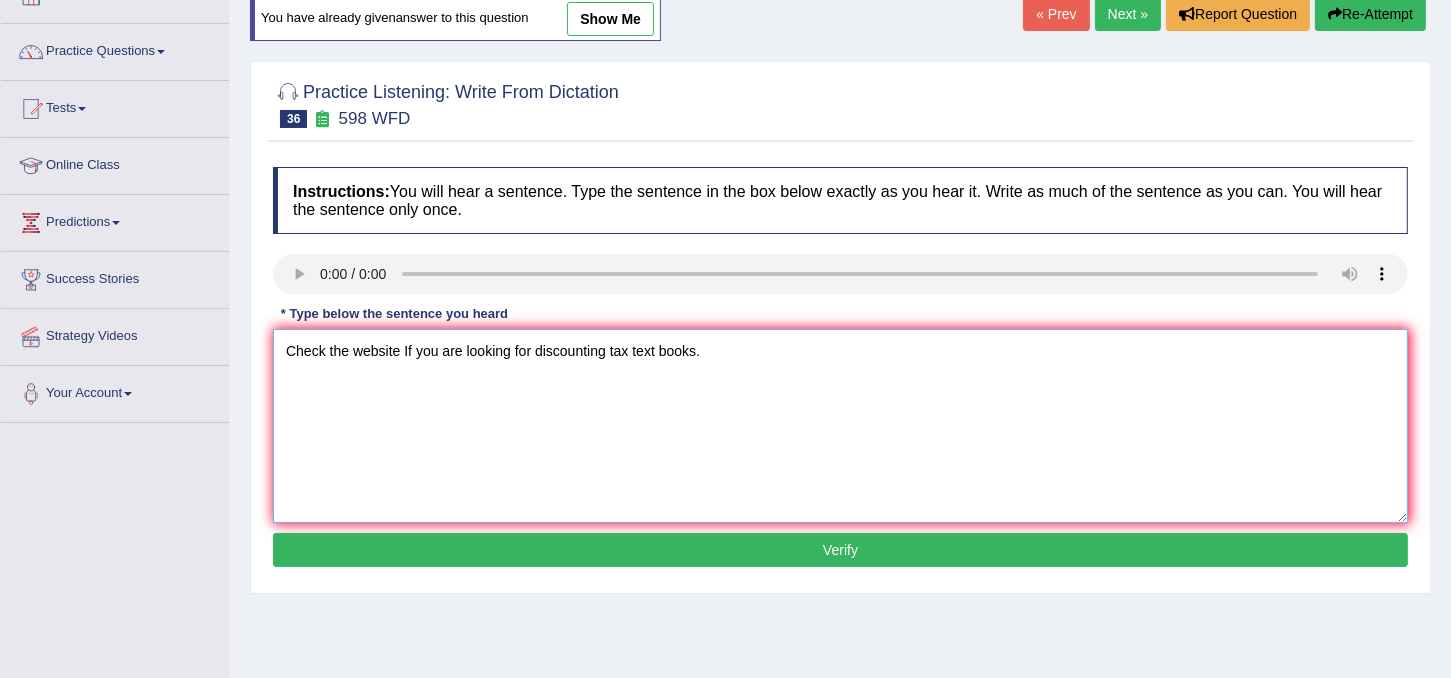 type on "Check the website If you are looking for discounting tax text books." 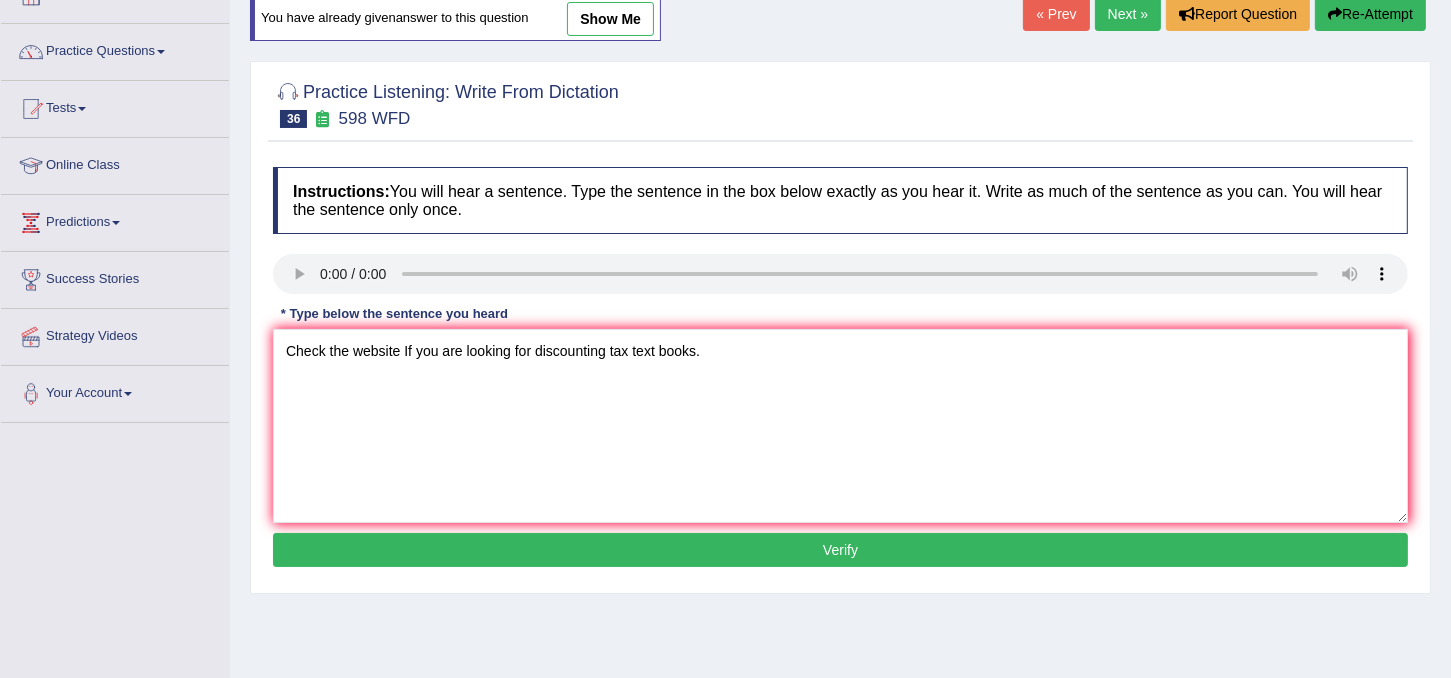 click on "Verify" at bounding box center (840, 550) 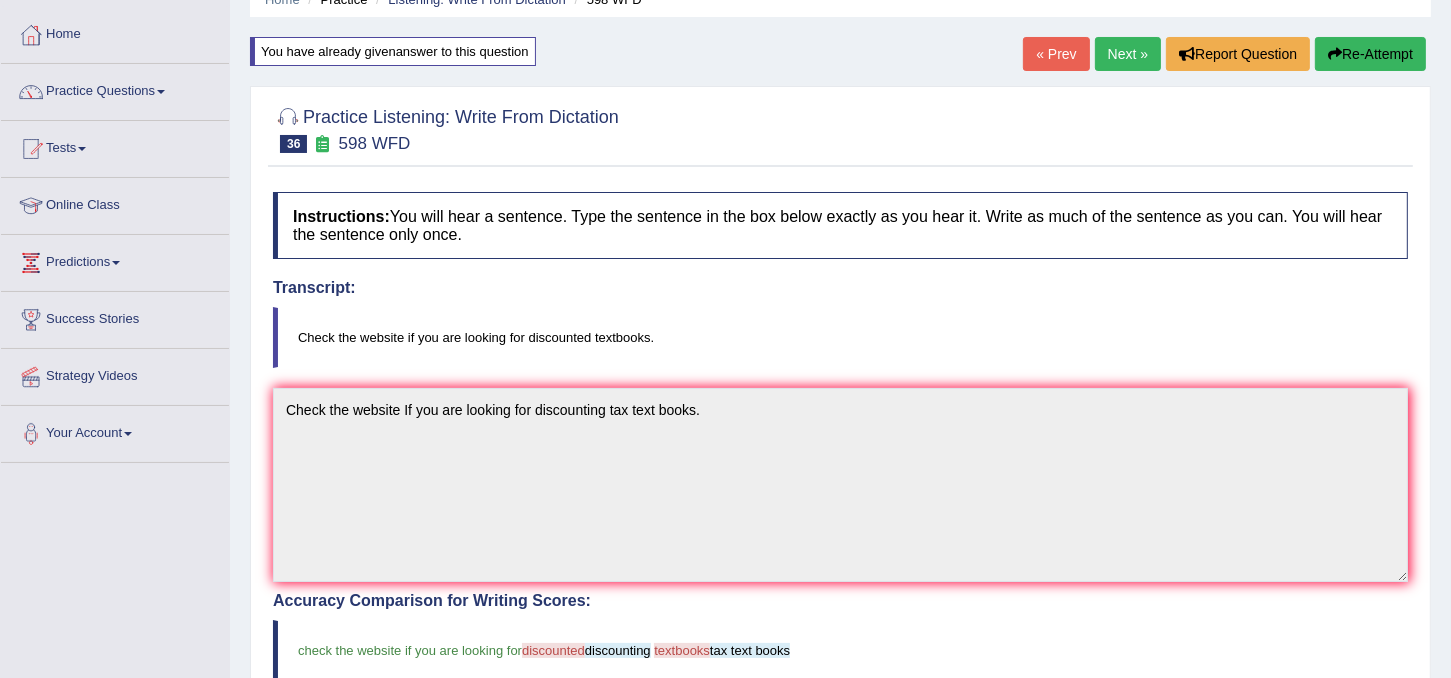 scroll, scrollTop: 91, scrollLeft: 0, axis: vertical 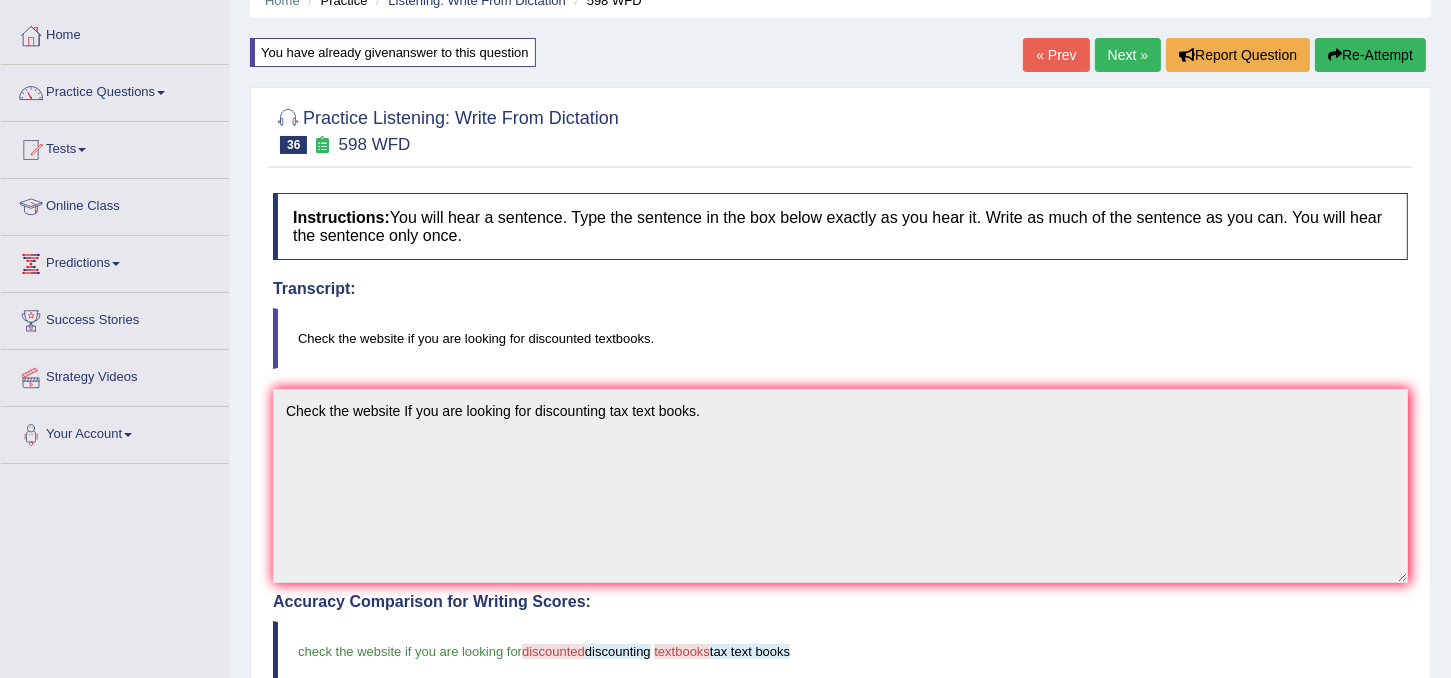 click on "Next »" at bounding box center [1128, 55] 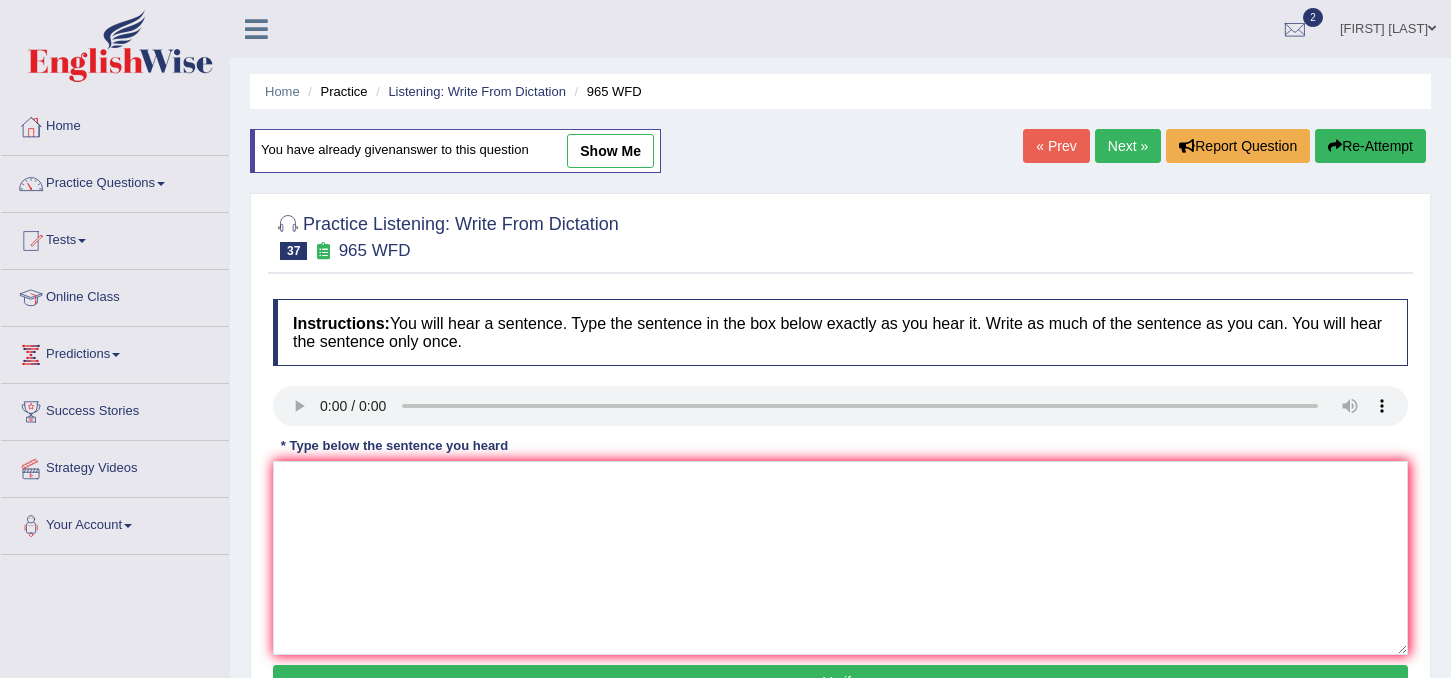 scroll, scrollTop: 0, scrollLeft: 0, axis: both 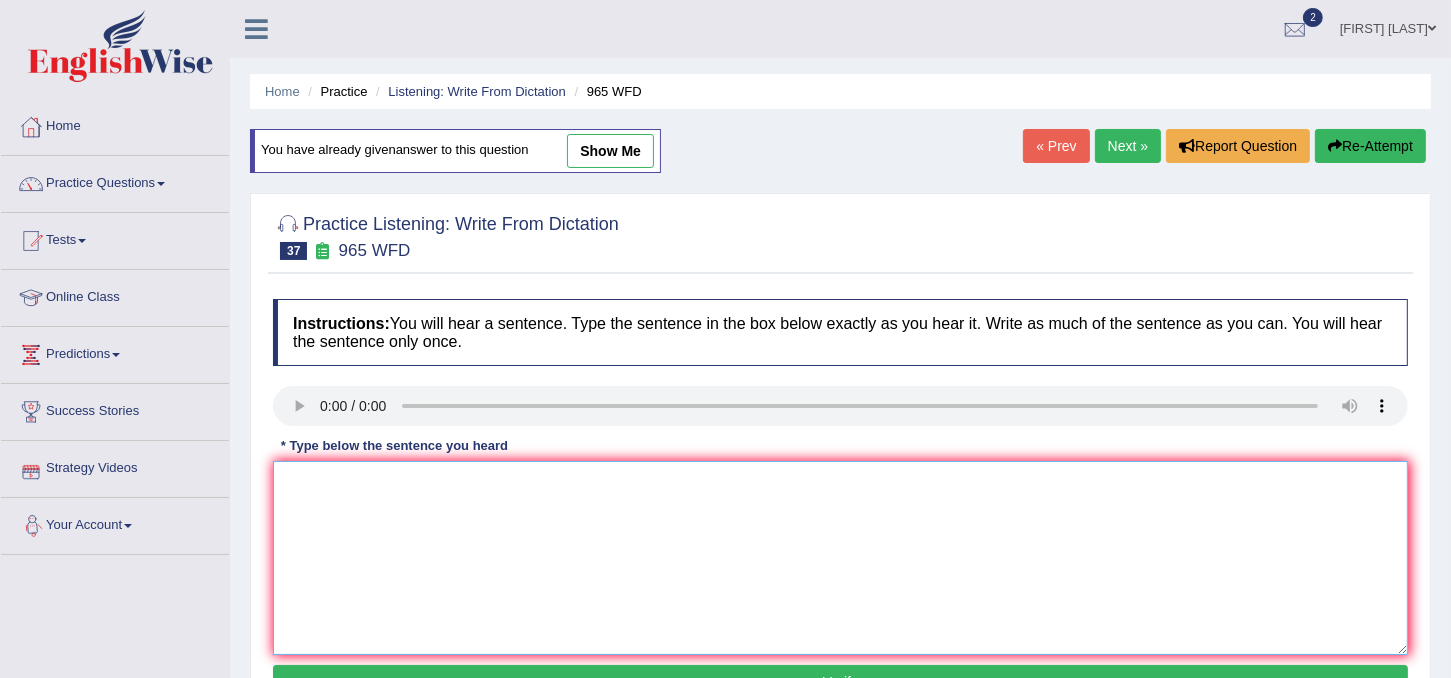 click at bounding box center [840, 558] 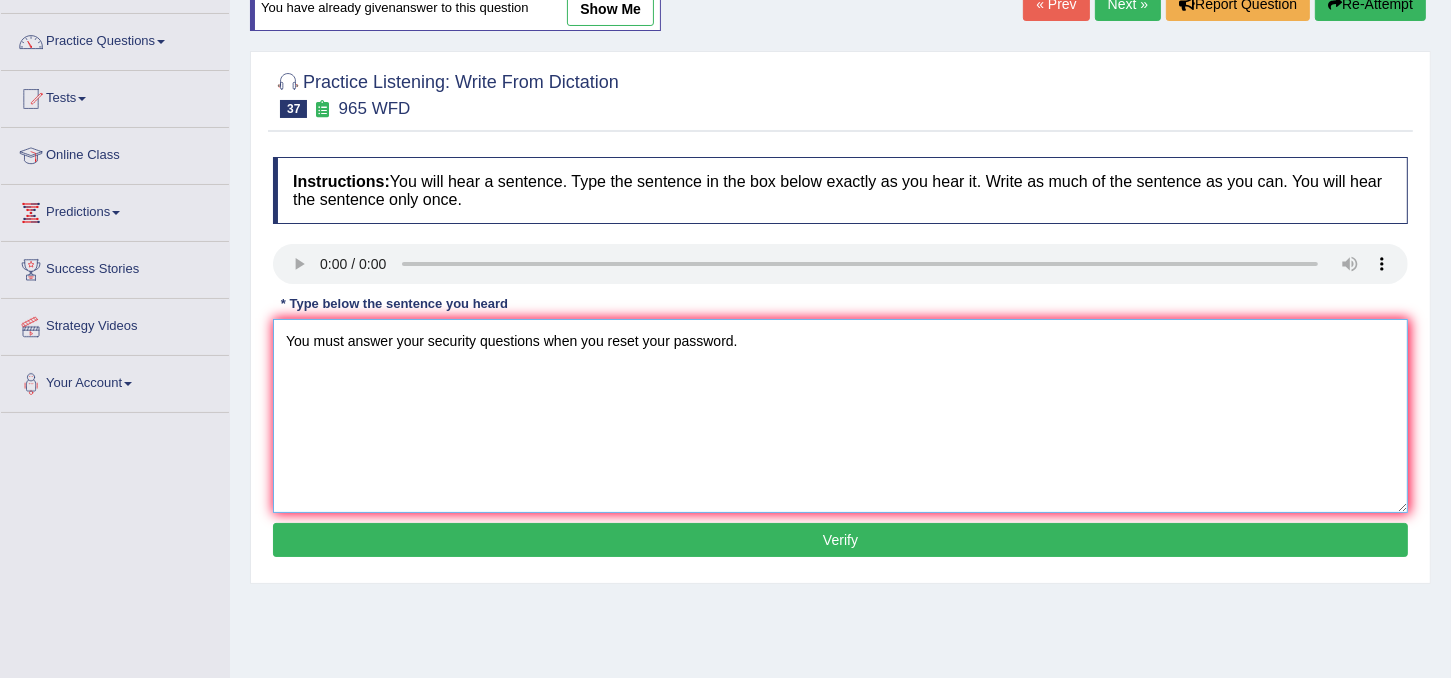 scroll, scrollTop: 140, scrollLeft: 0, axis: vertical 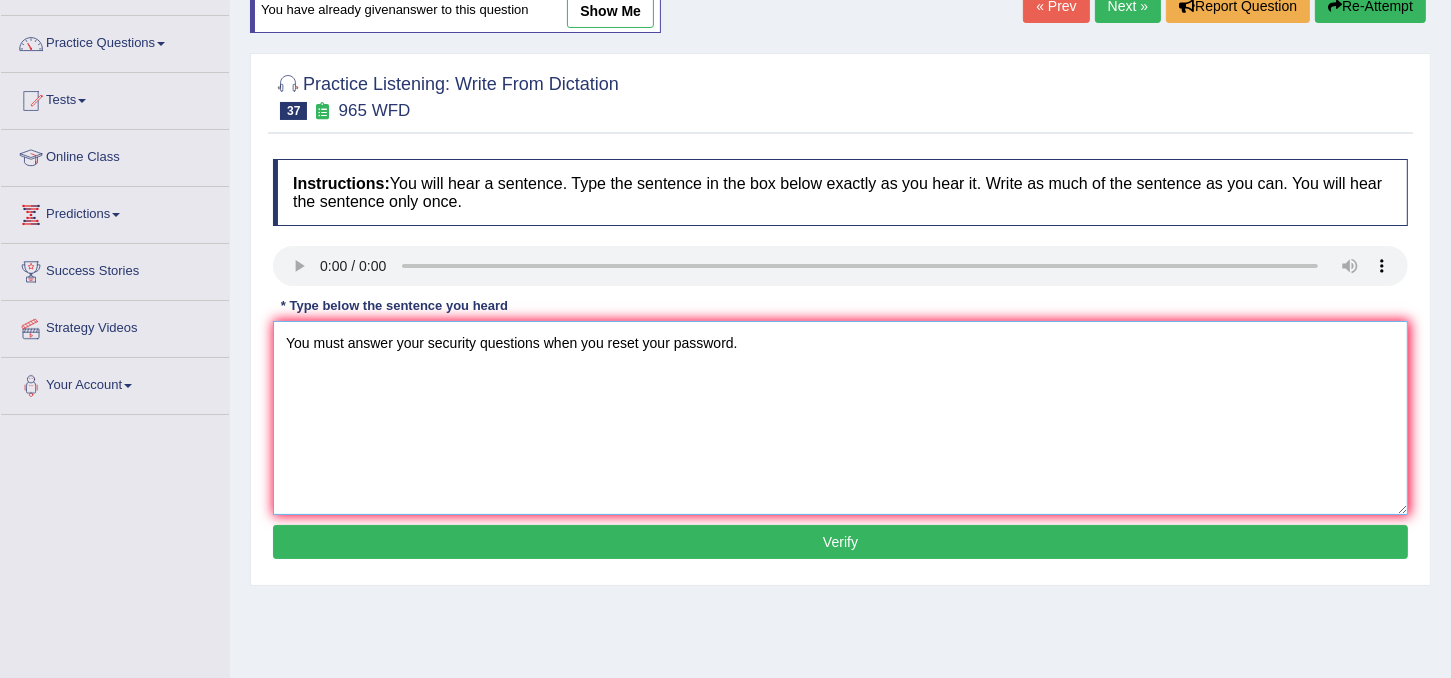 type on "You must answer your security questions when you reset your password." 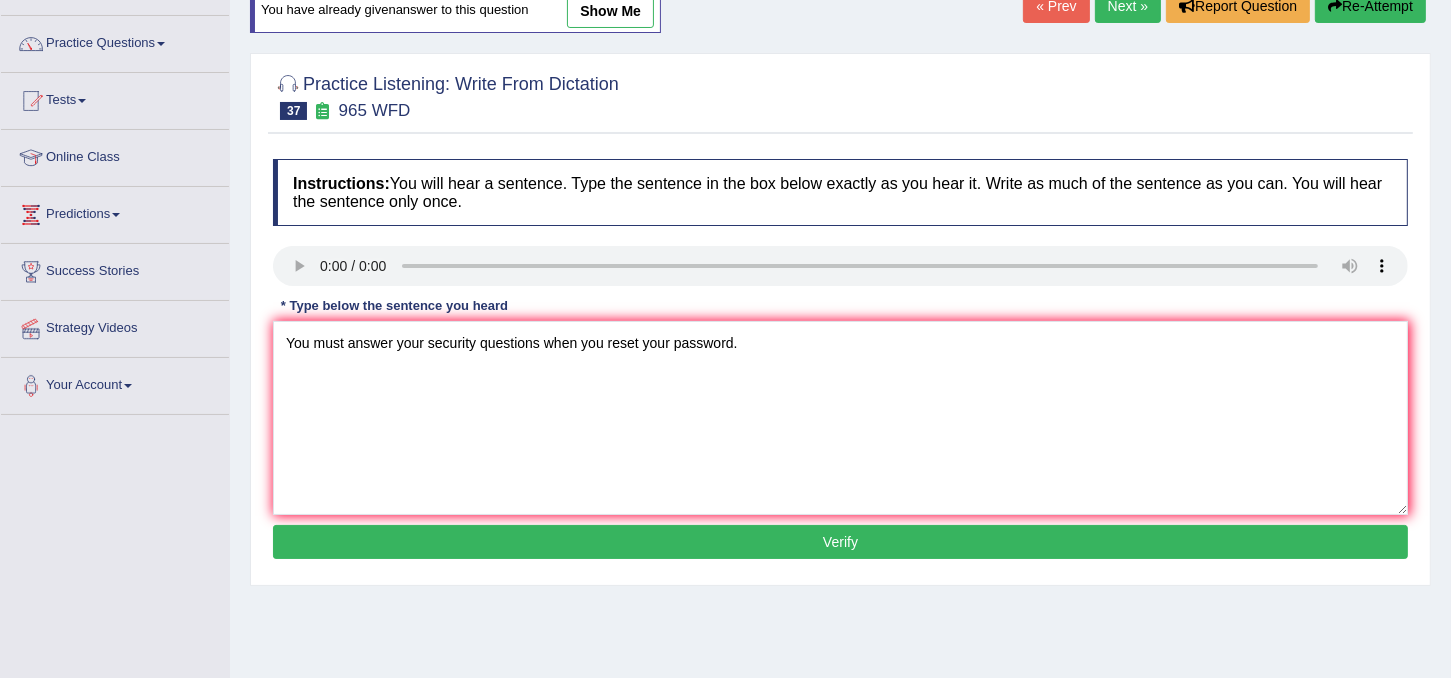 click on "Verify" at bounding box center (840, 542) 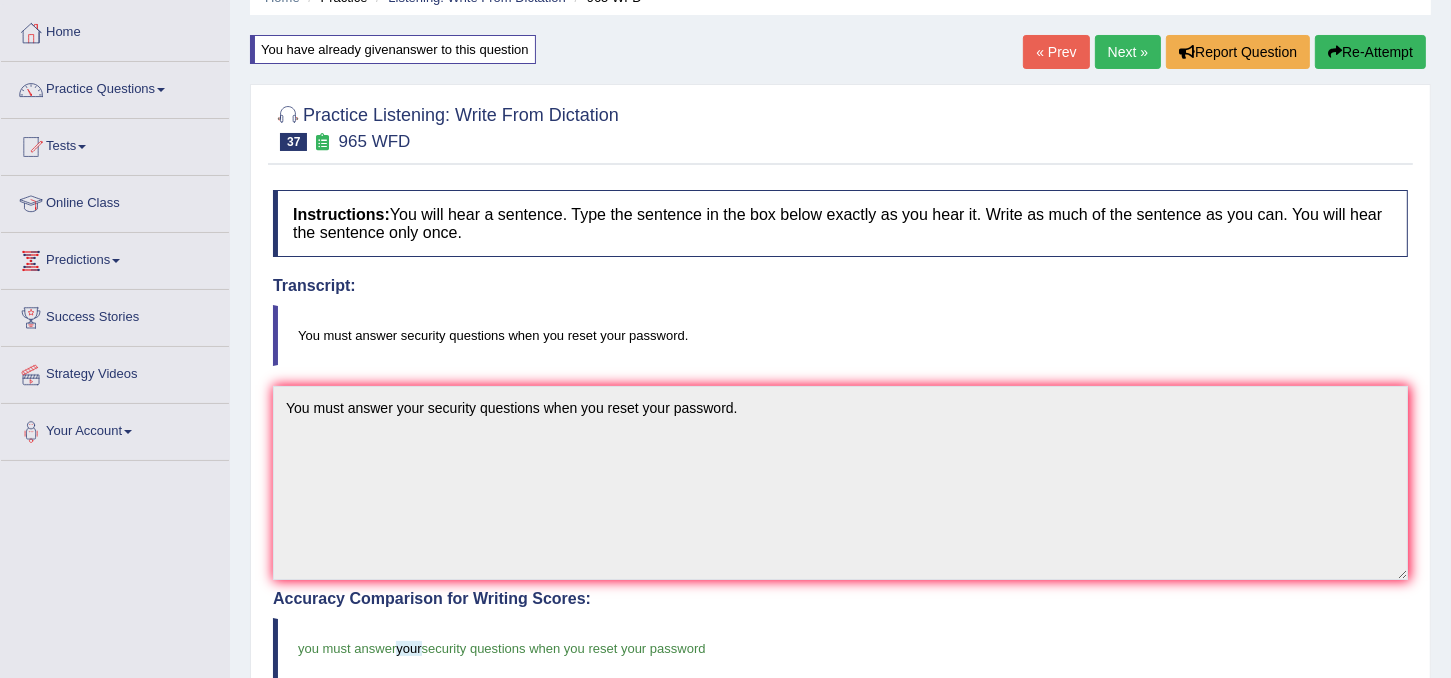 scroll, scrollTop: 92, scrollLeft: 0, axis: vertical 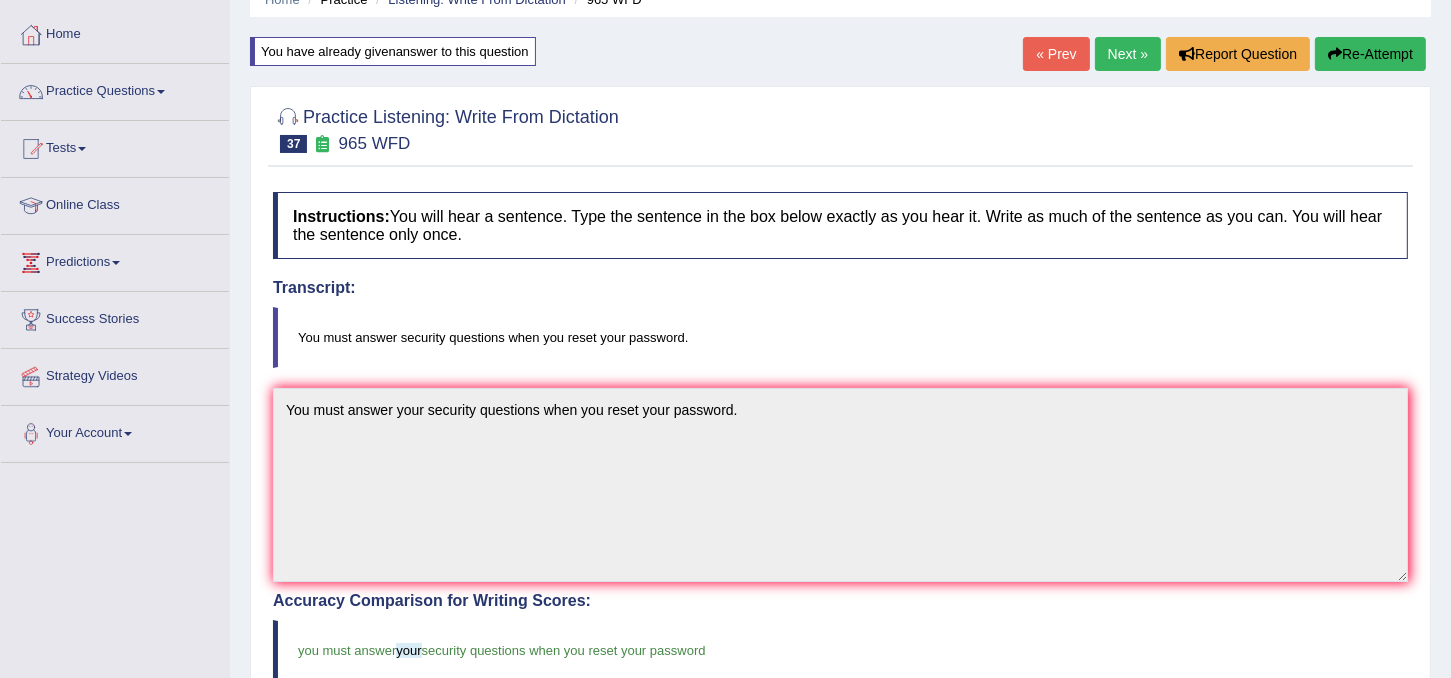 click on "Next »" at bounding box center (1128, 54) 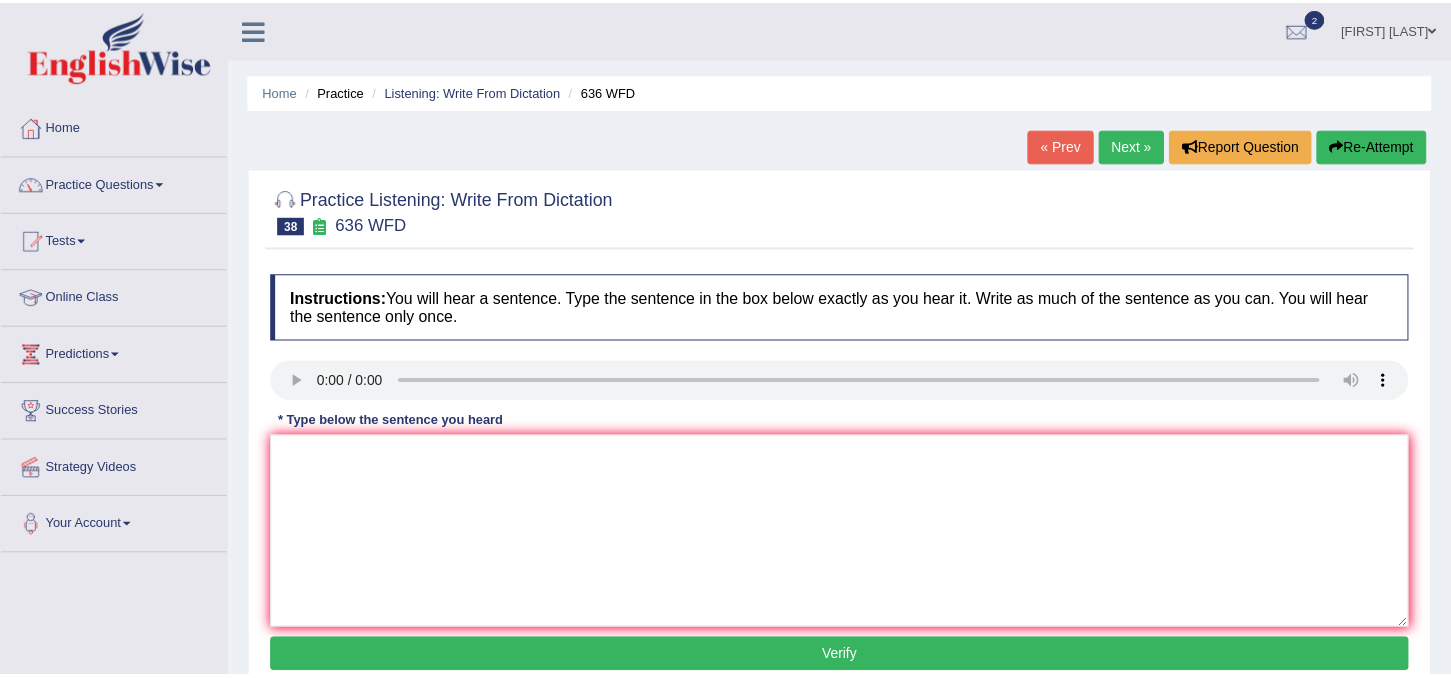 scroll, scrollTop: 0, scrollLeft: 0, axis: both 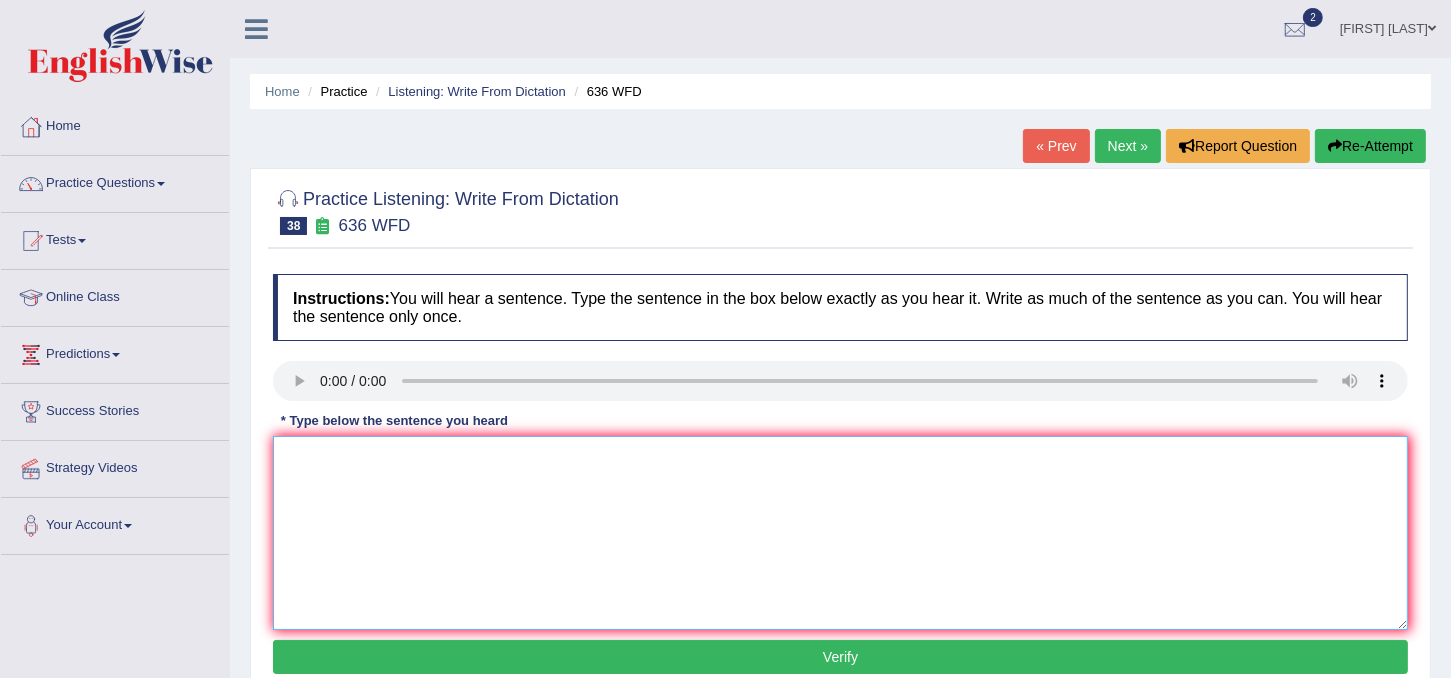 click at bounding box center (840, 533) 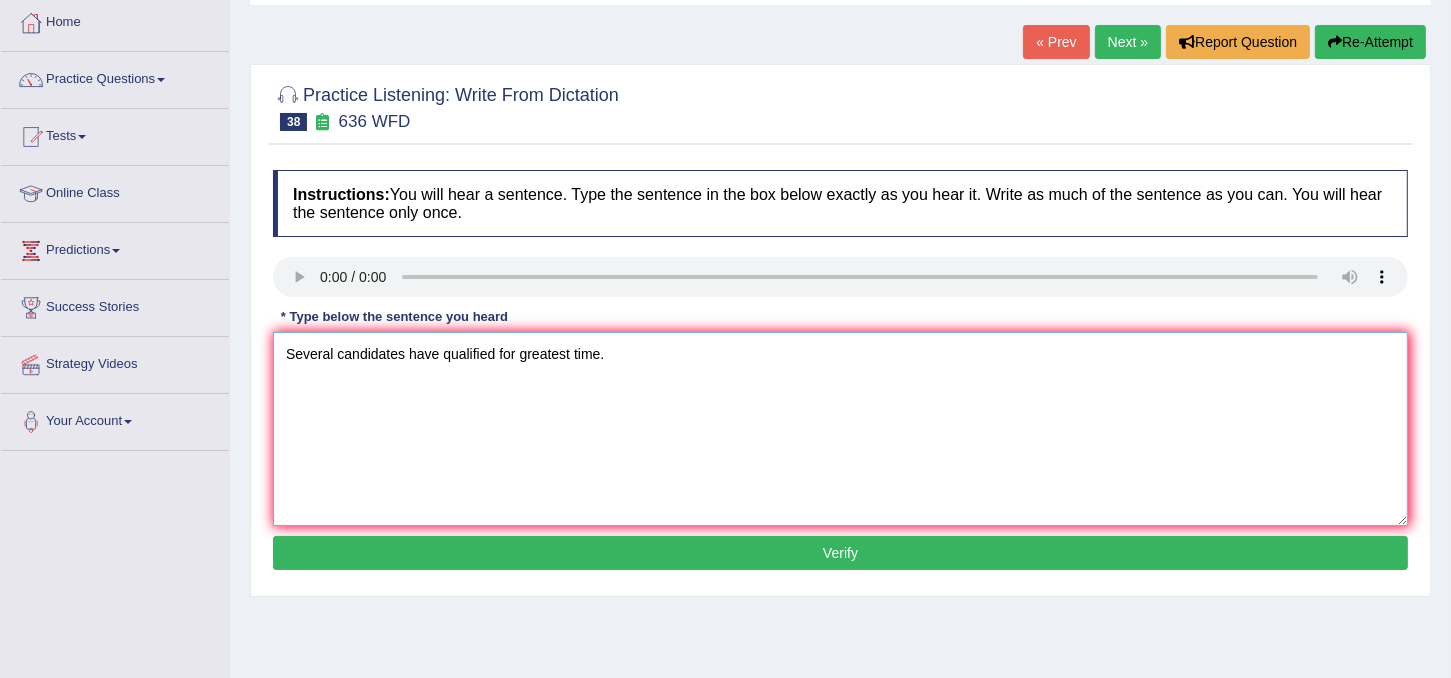 scroll, scrollTop: 108, scrollLeft: 0, axis: vertical 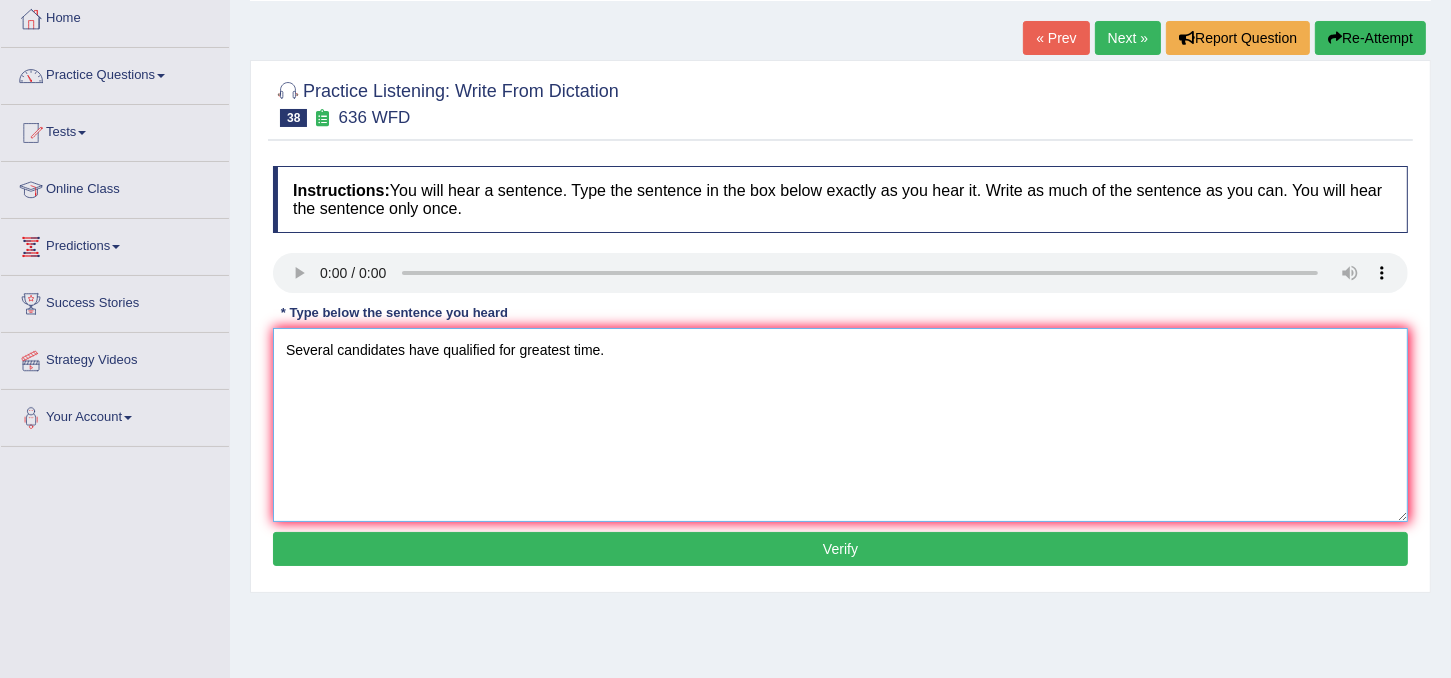 type on "Several candidates have qualified for greatest time." 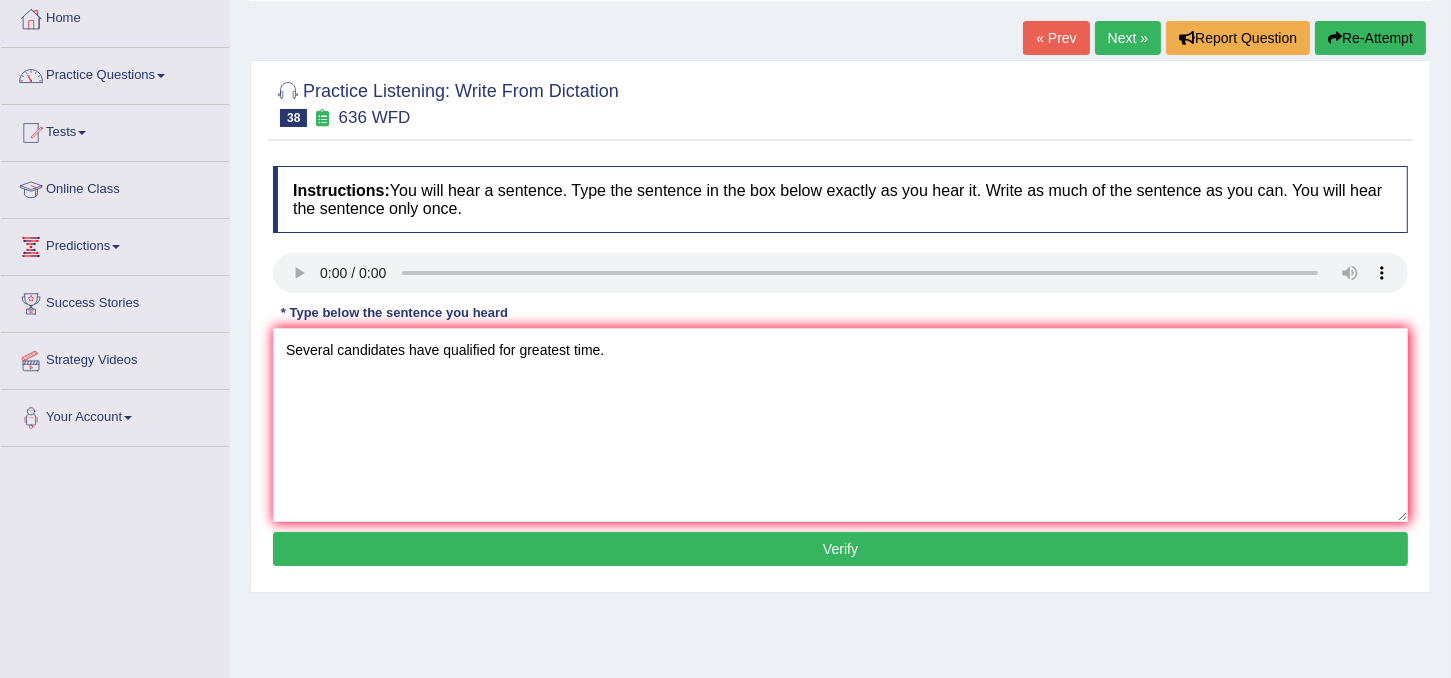 click on "Verify" at bounding box center [840, 549] 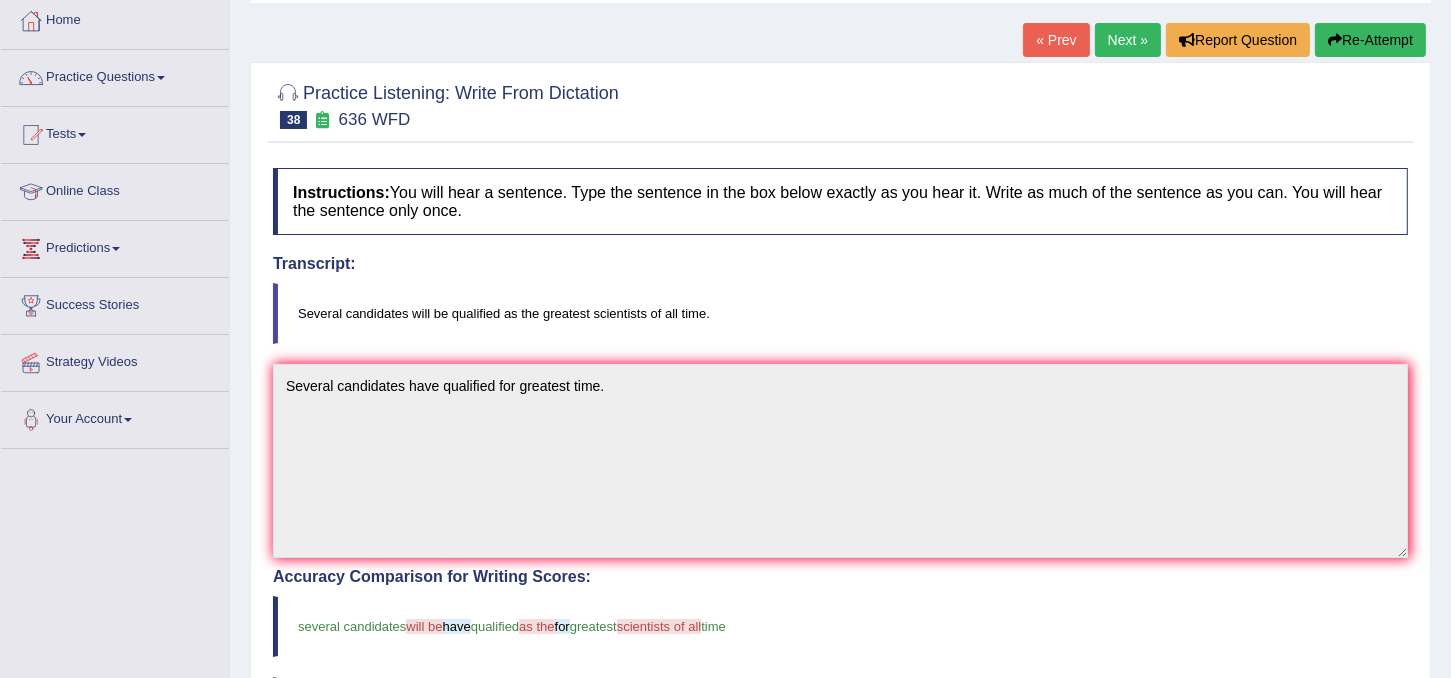 scroll, scrollTop: 0, scrollLeft: 0, axis: both 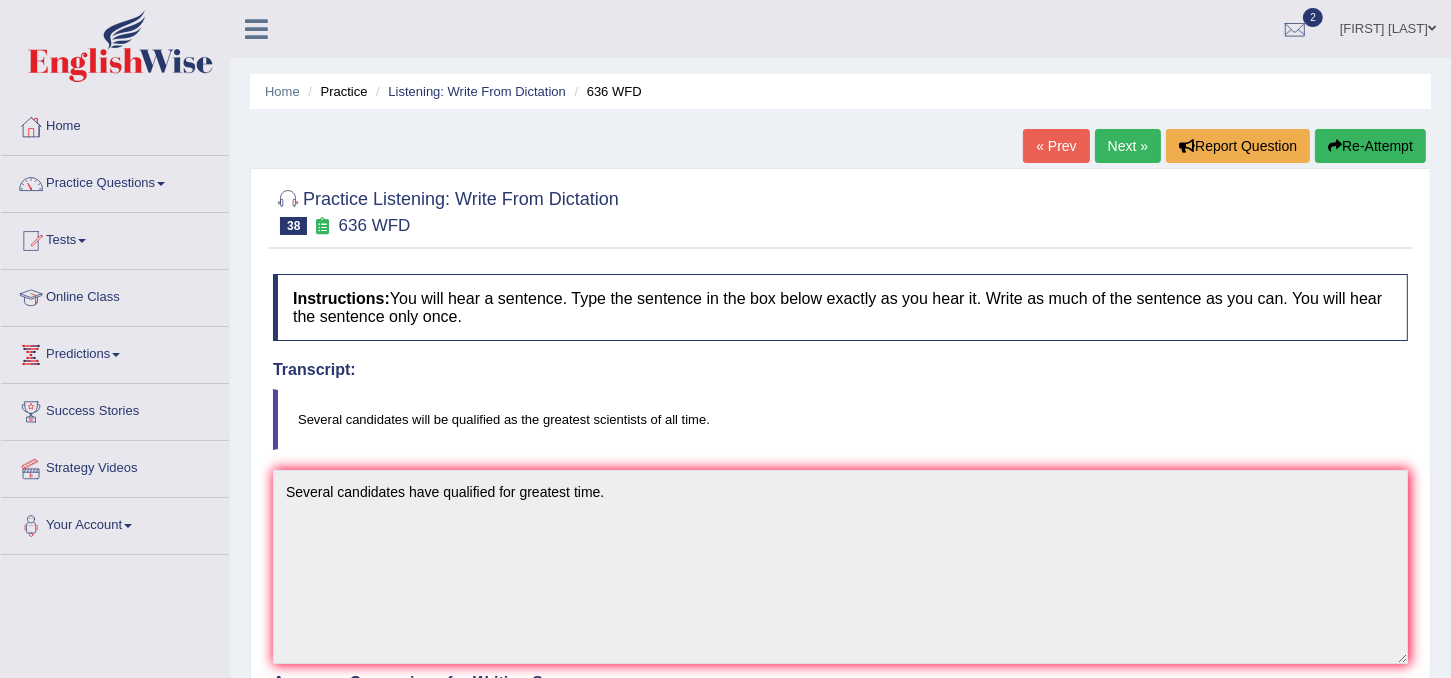 click on "Next »" at bounding box center (1128, 146) 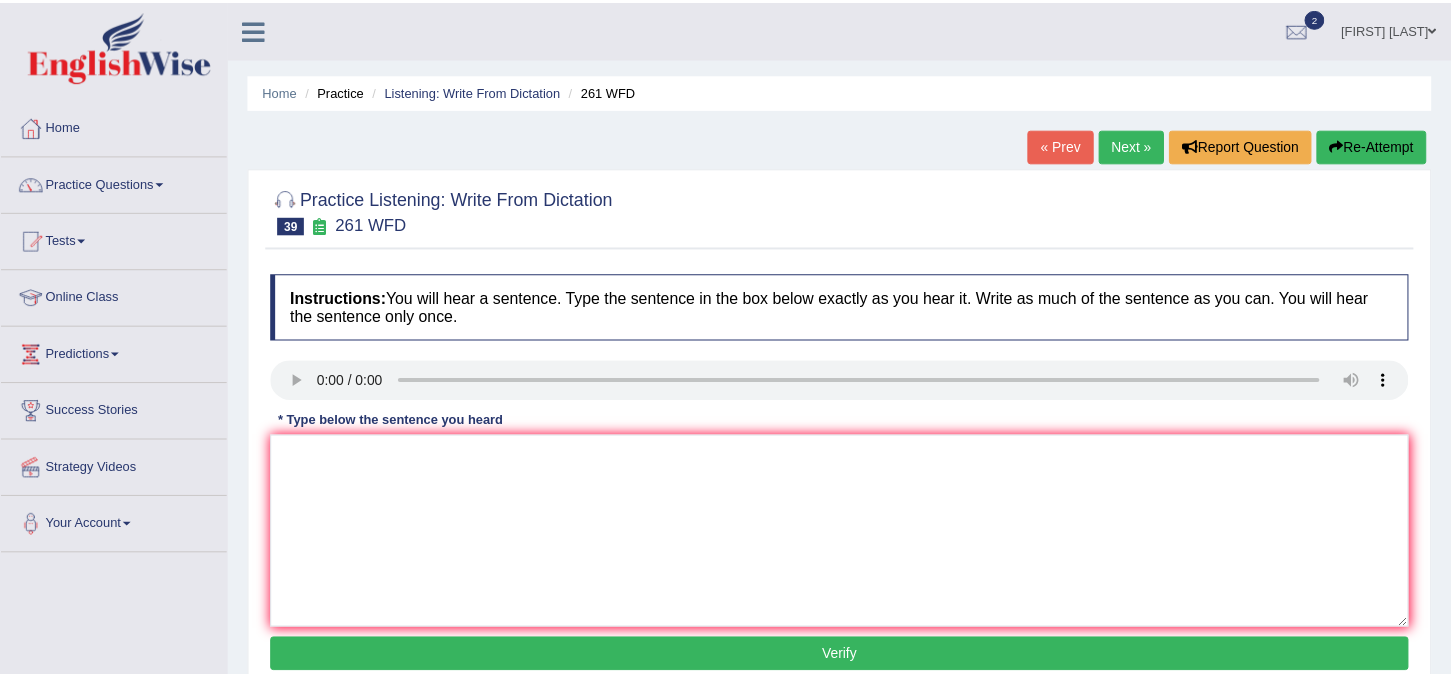 scroll, scrollTop: 0, scrollLeft: 0, axis: both 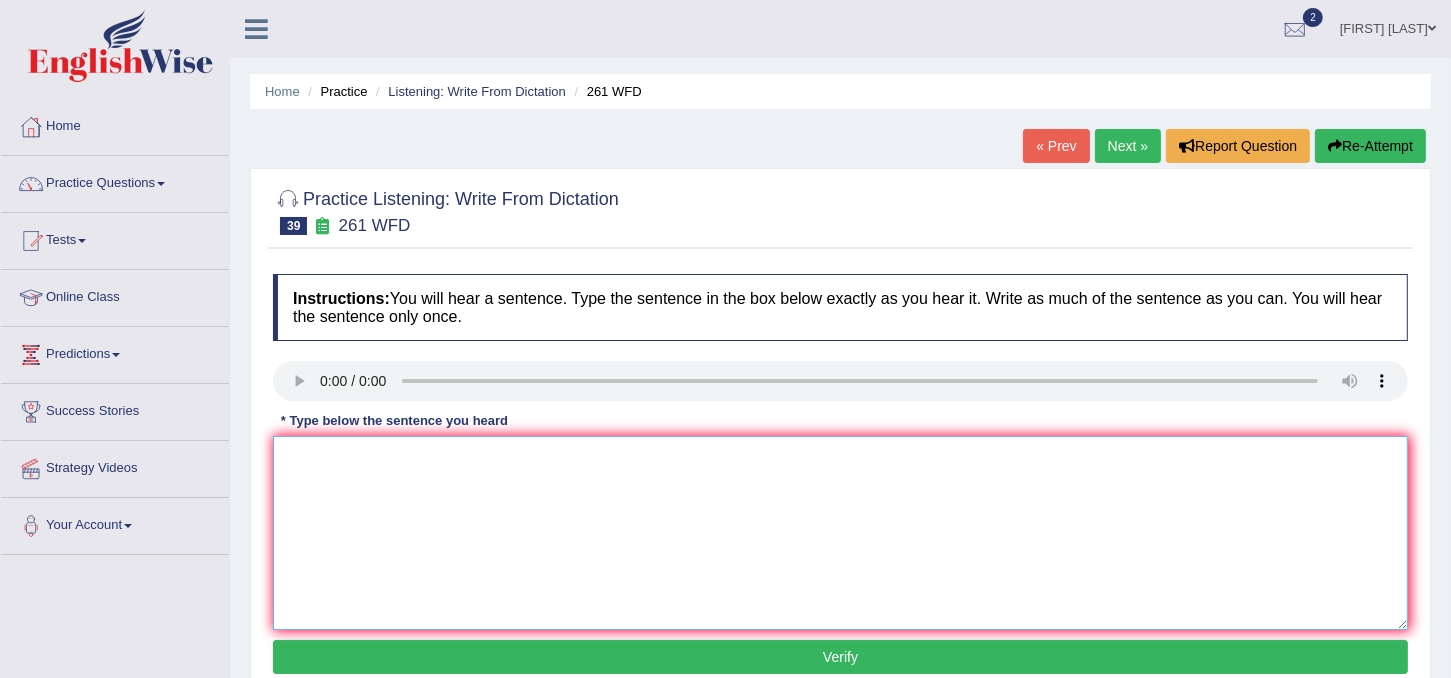 click at bounding box center [840, 533] 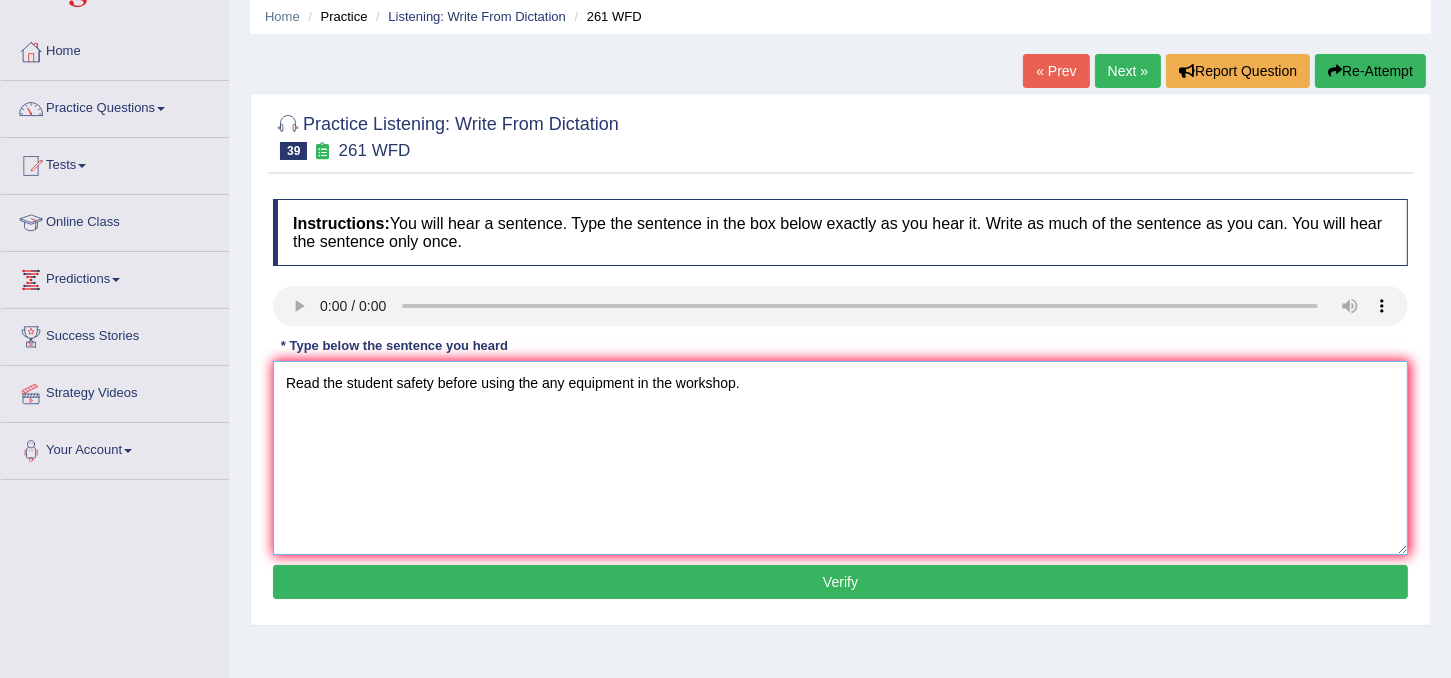 scroll, scrollTop: 56, scrollLeft: 0, axis: vertical 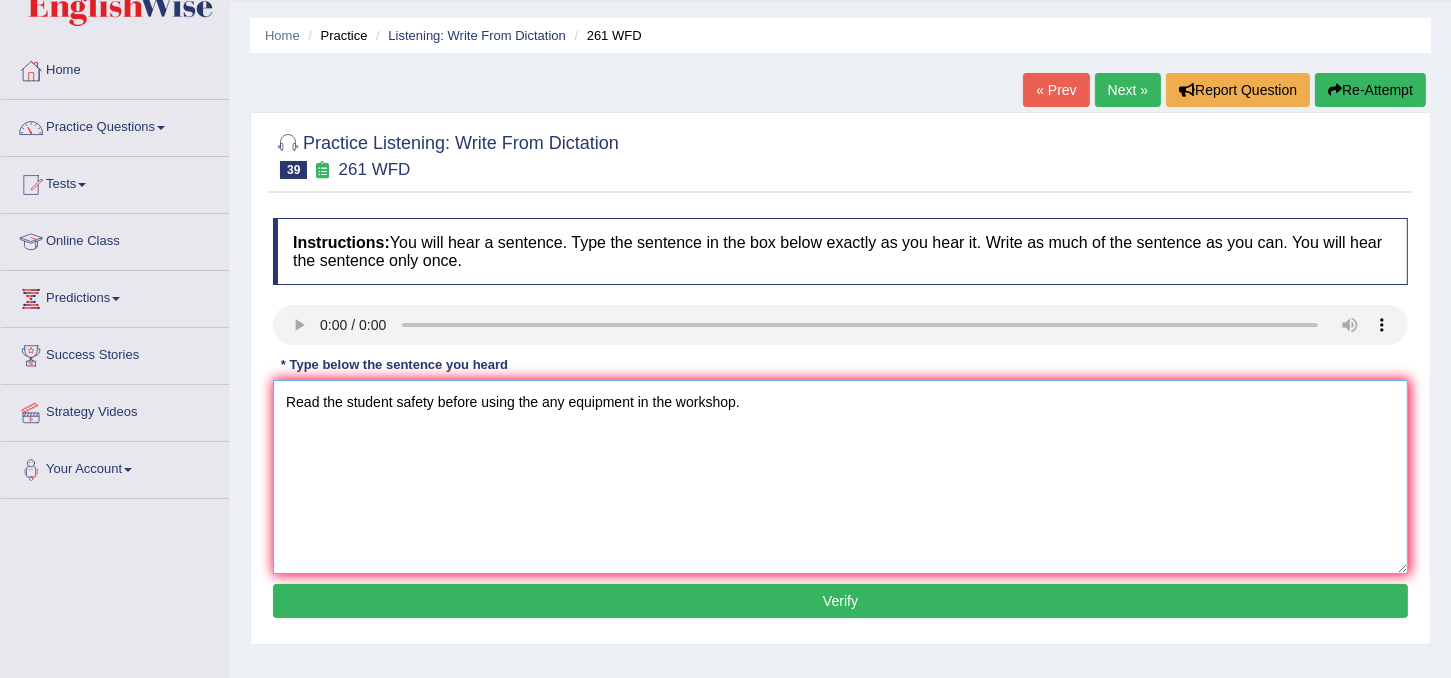 type on "Read the student safety before using the any equipment in the workshop." 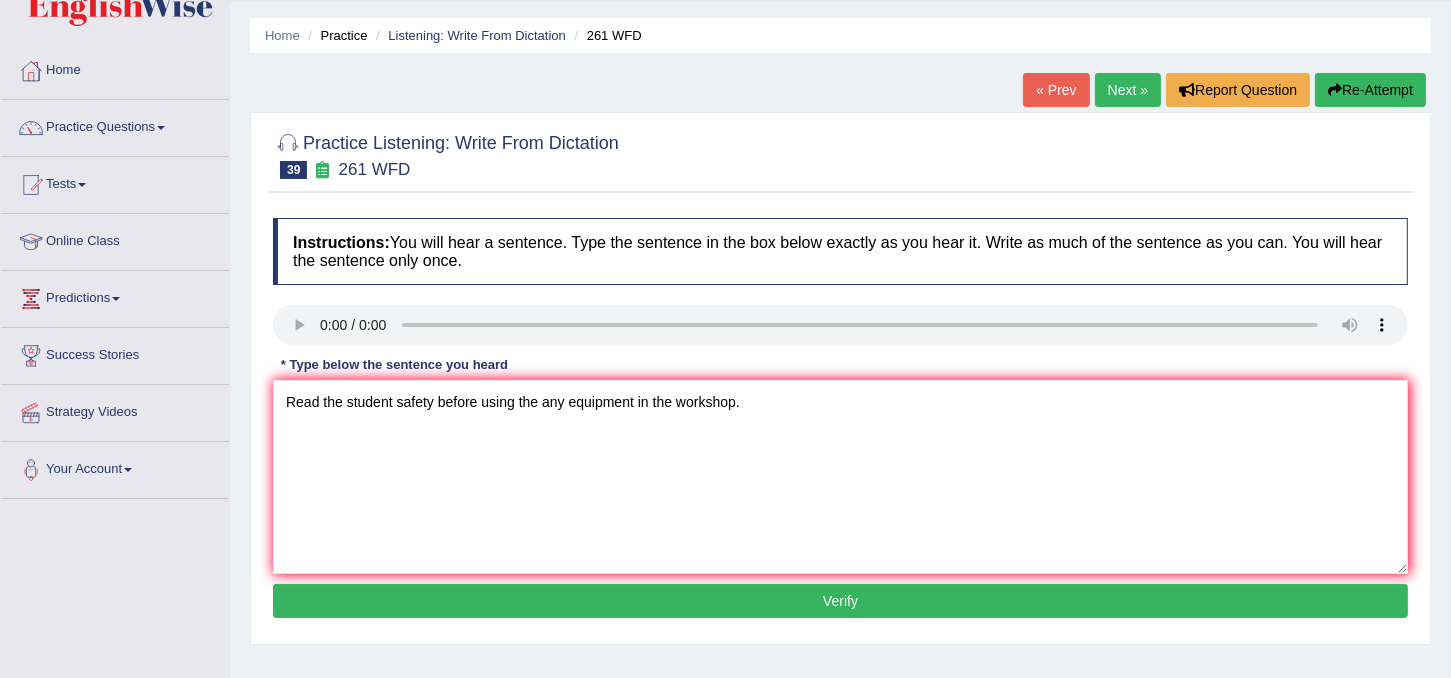 click on "Verify" at bounding box center [840, 601] 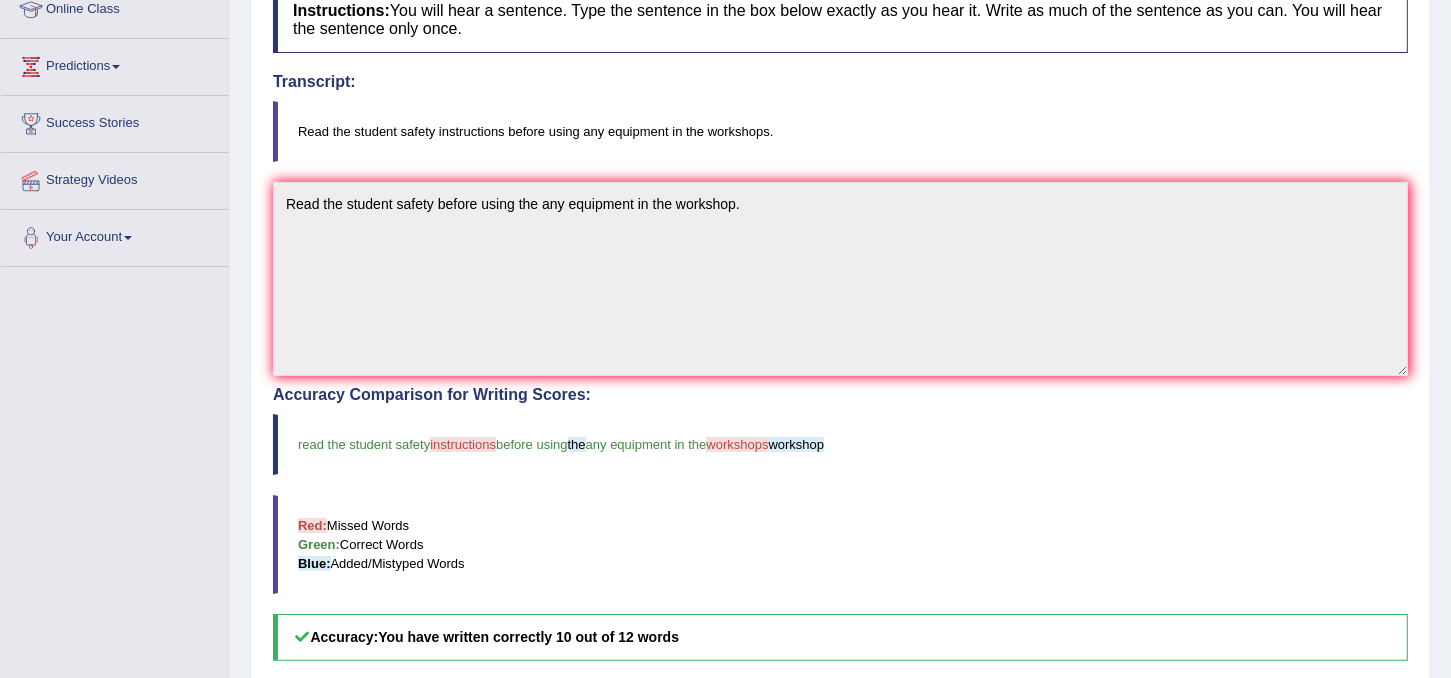 scroll, scrollTop: 12, scrollLeft: 0, axis: vertical 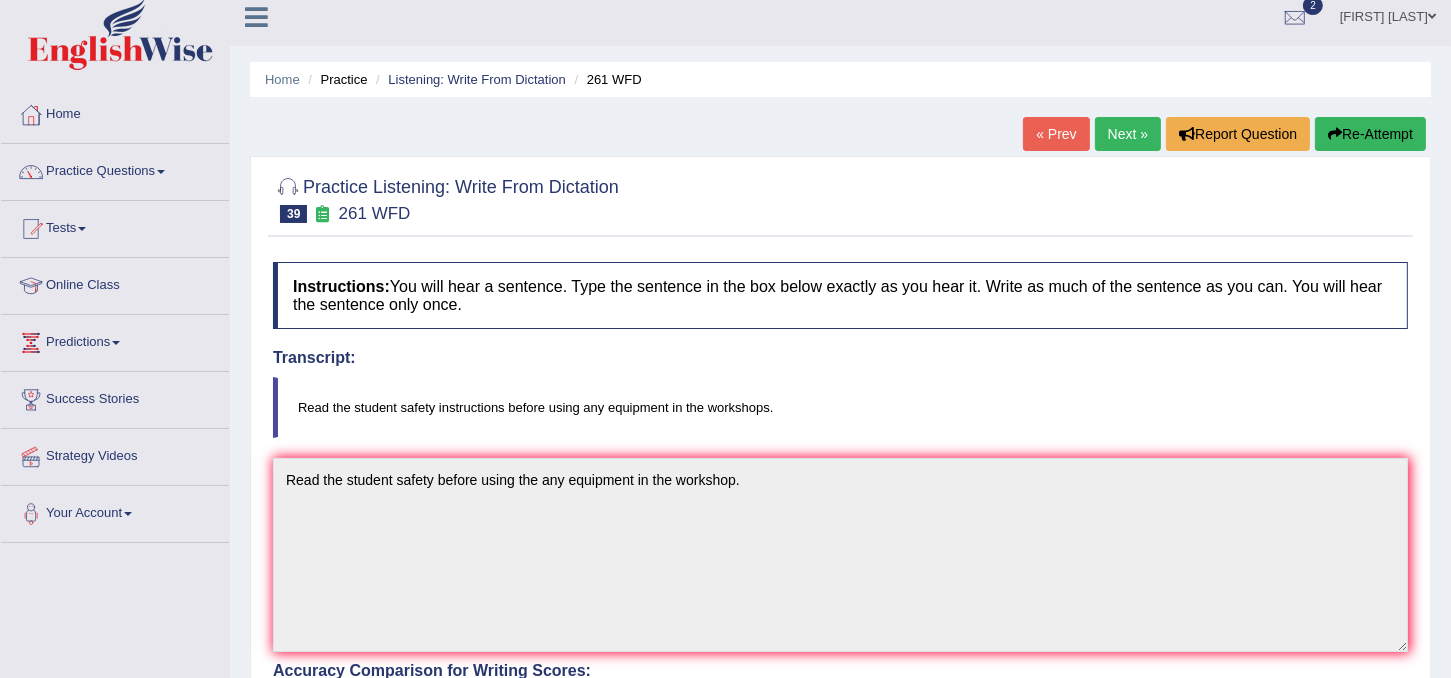 click on "Next »" at bounding box center [1128, 134] 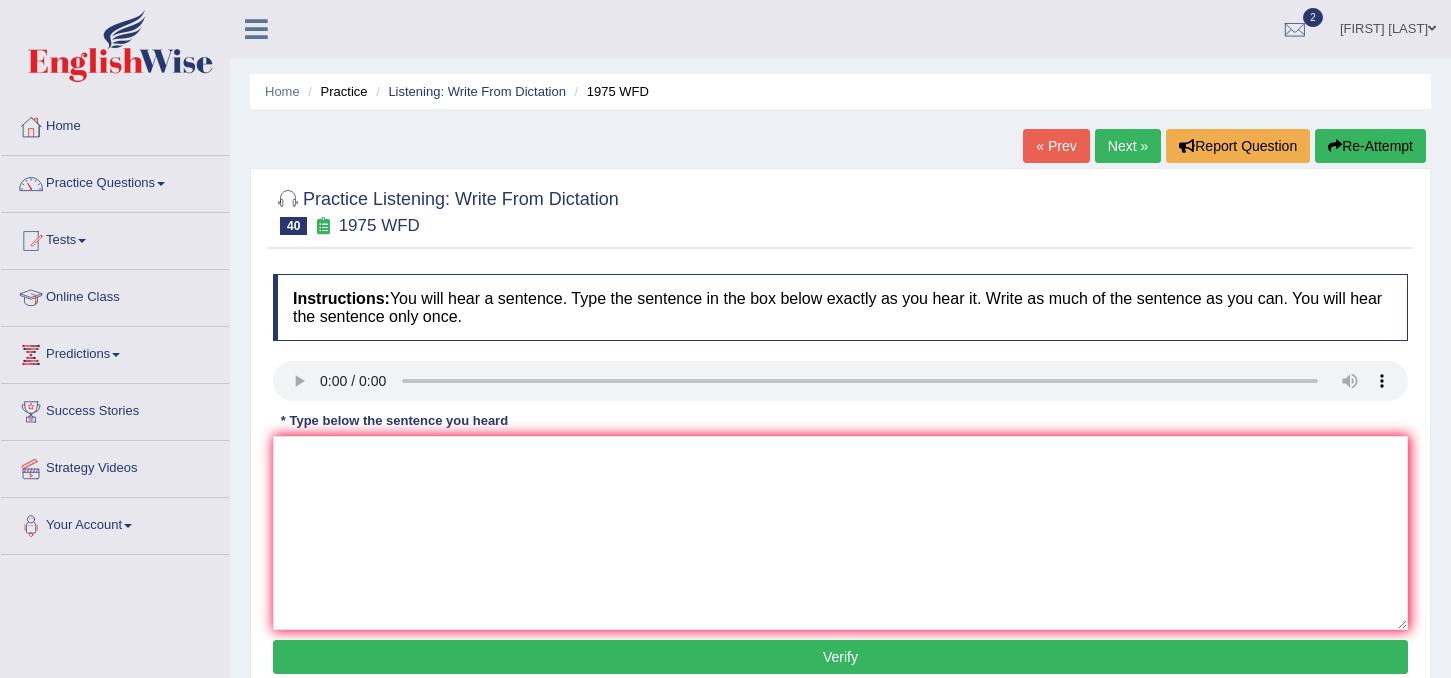 scroll, scrollTop: 0, scrollLeft: 0, axis: both 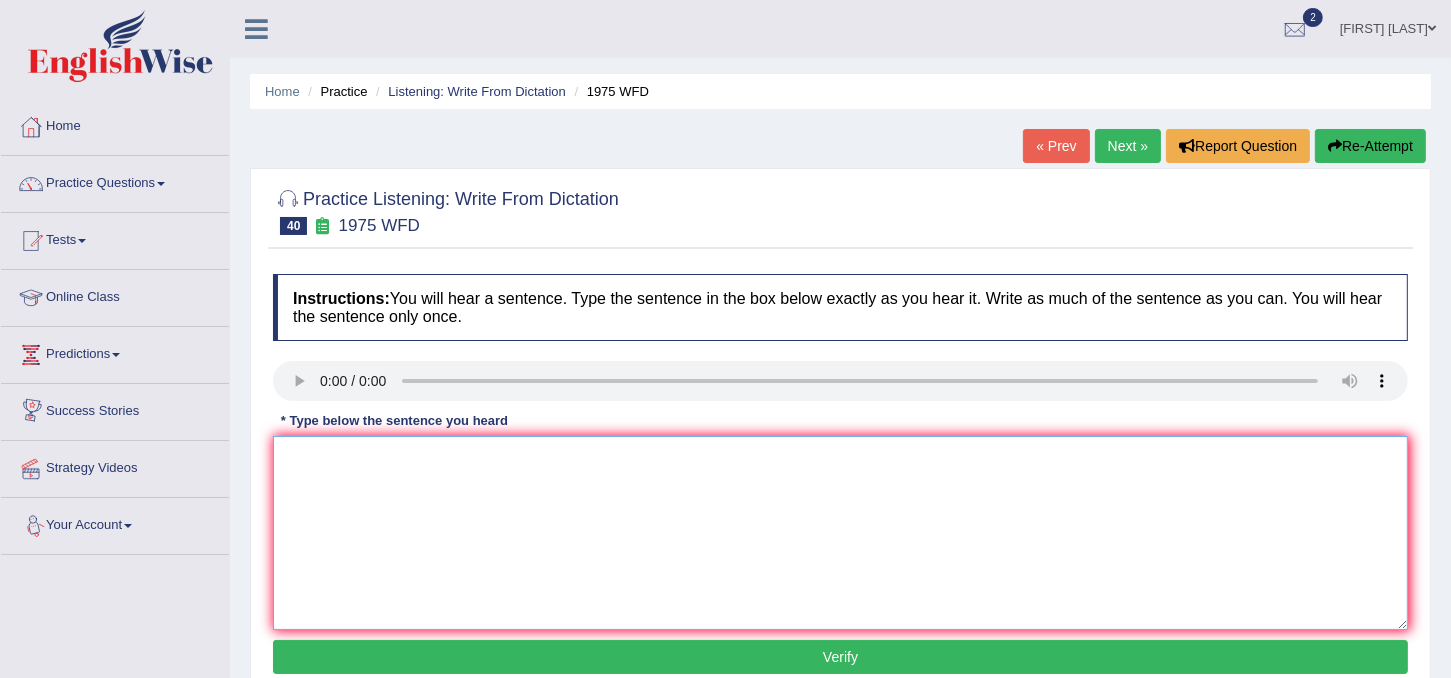 click at bounding box center (840, 533) 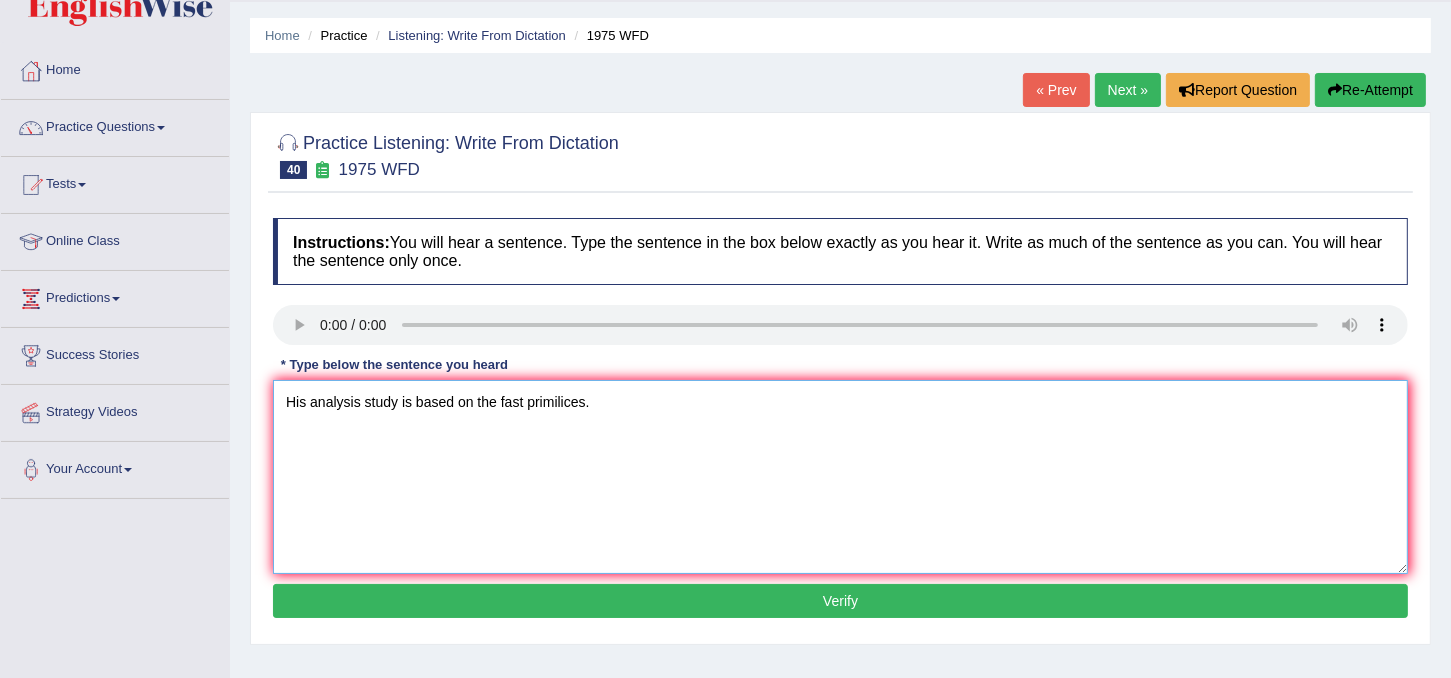 scroll, scrollTop: 58, scrollLeft: 0, axis: vertical 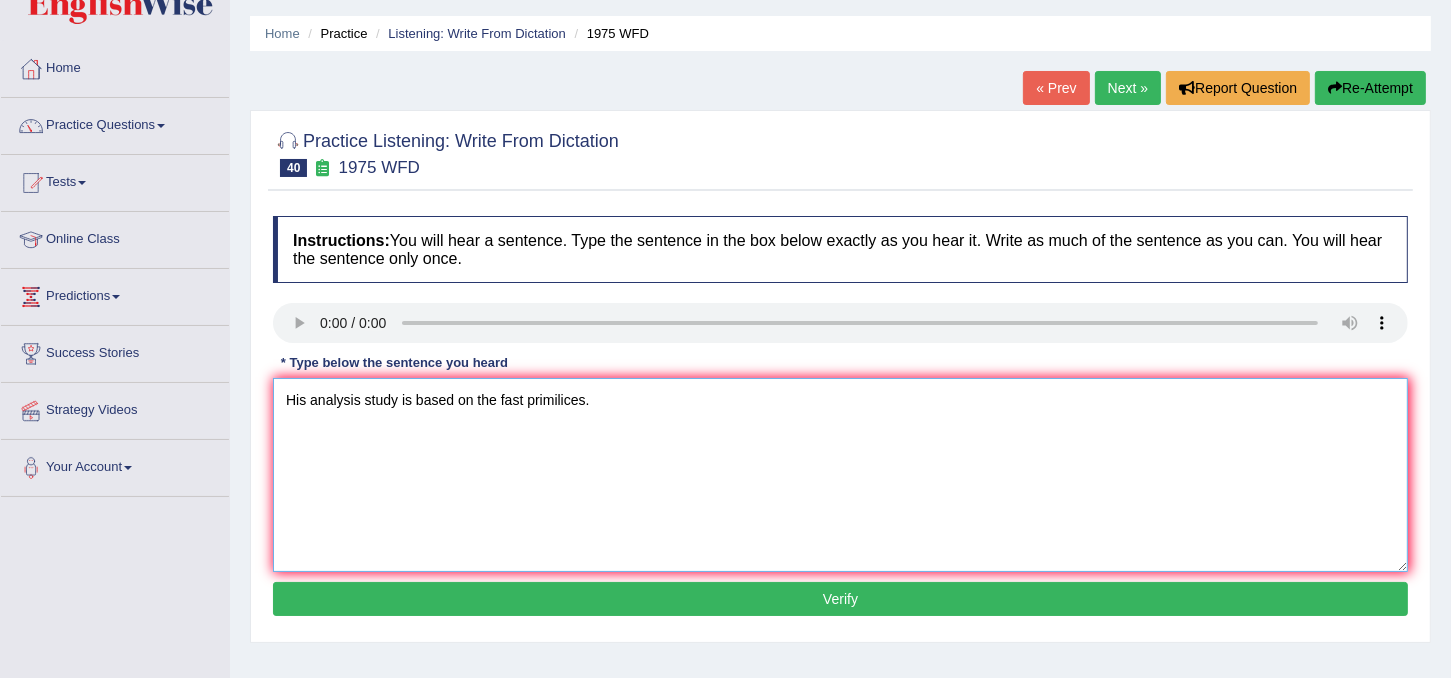 type on "His analysis study is based on the fast primilices." 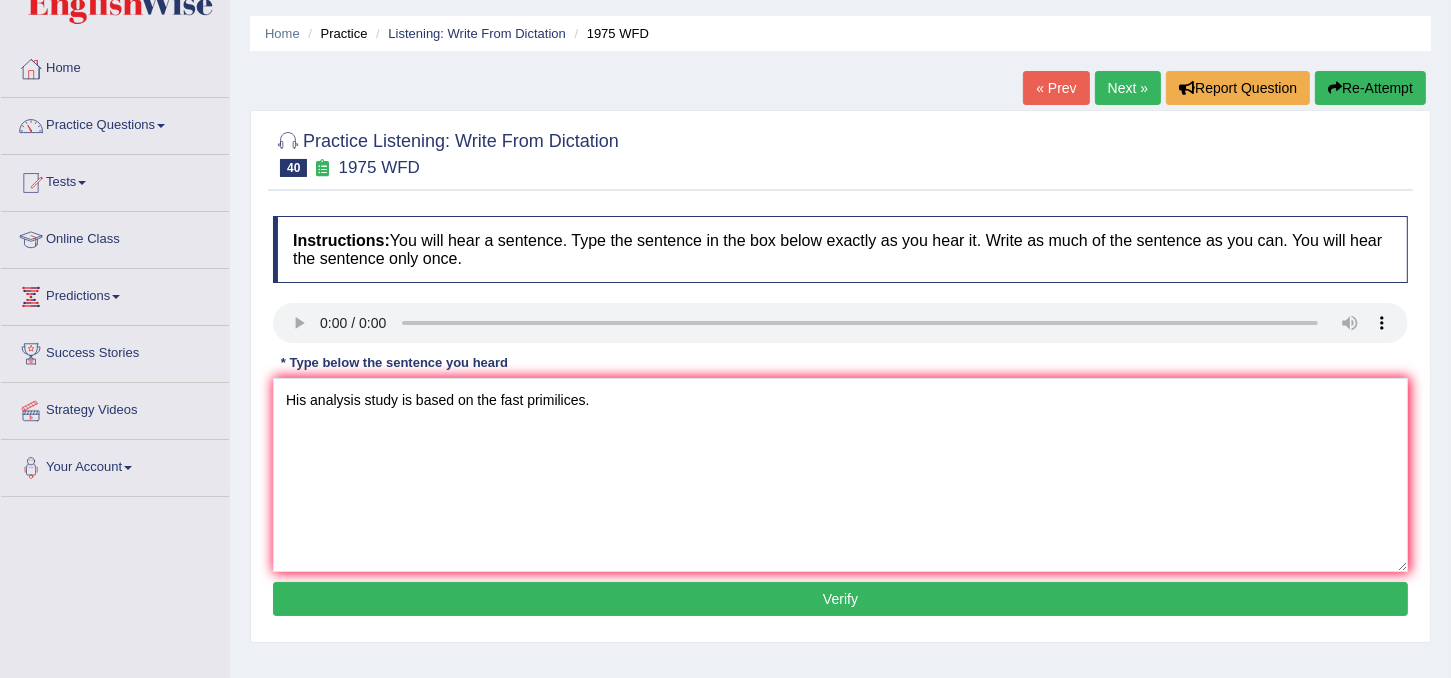 click on "Verify" at bounding box center (840, 599) 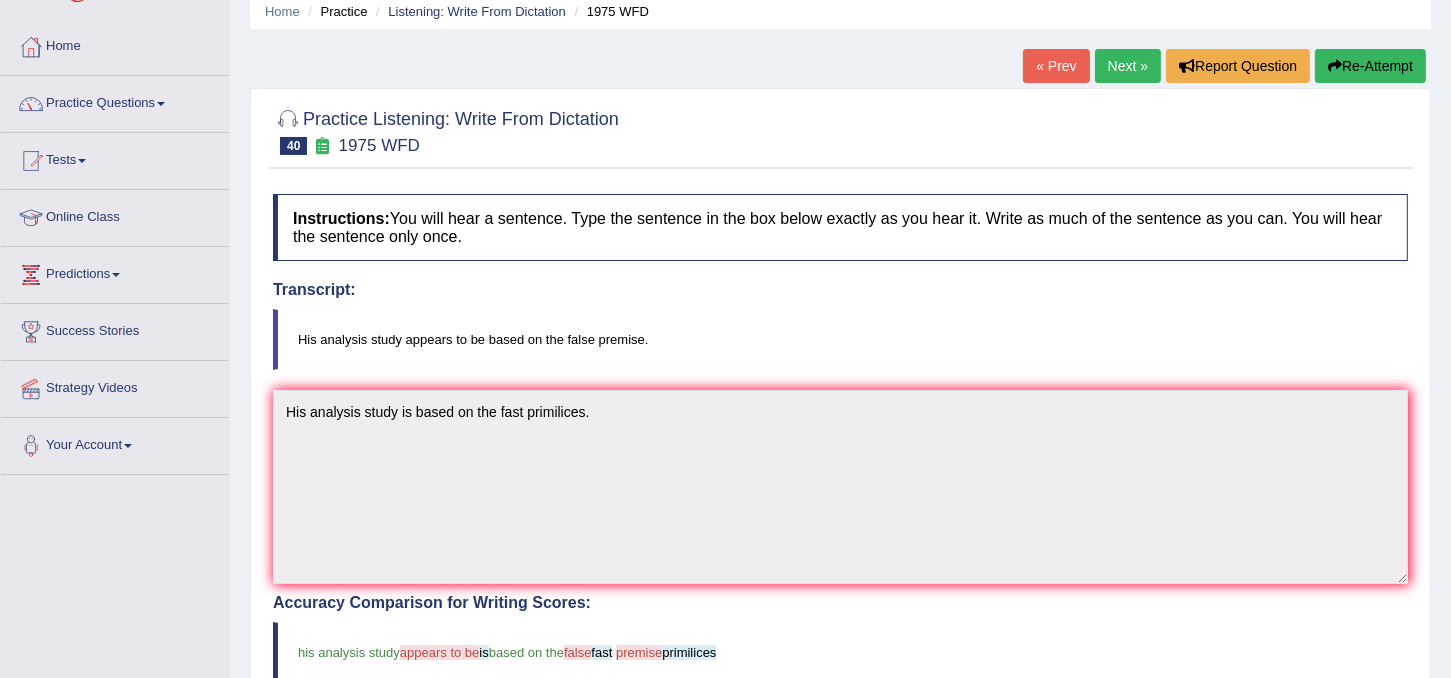 scroll, scrollTop: 0, scrollLeft: 0, axis: both 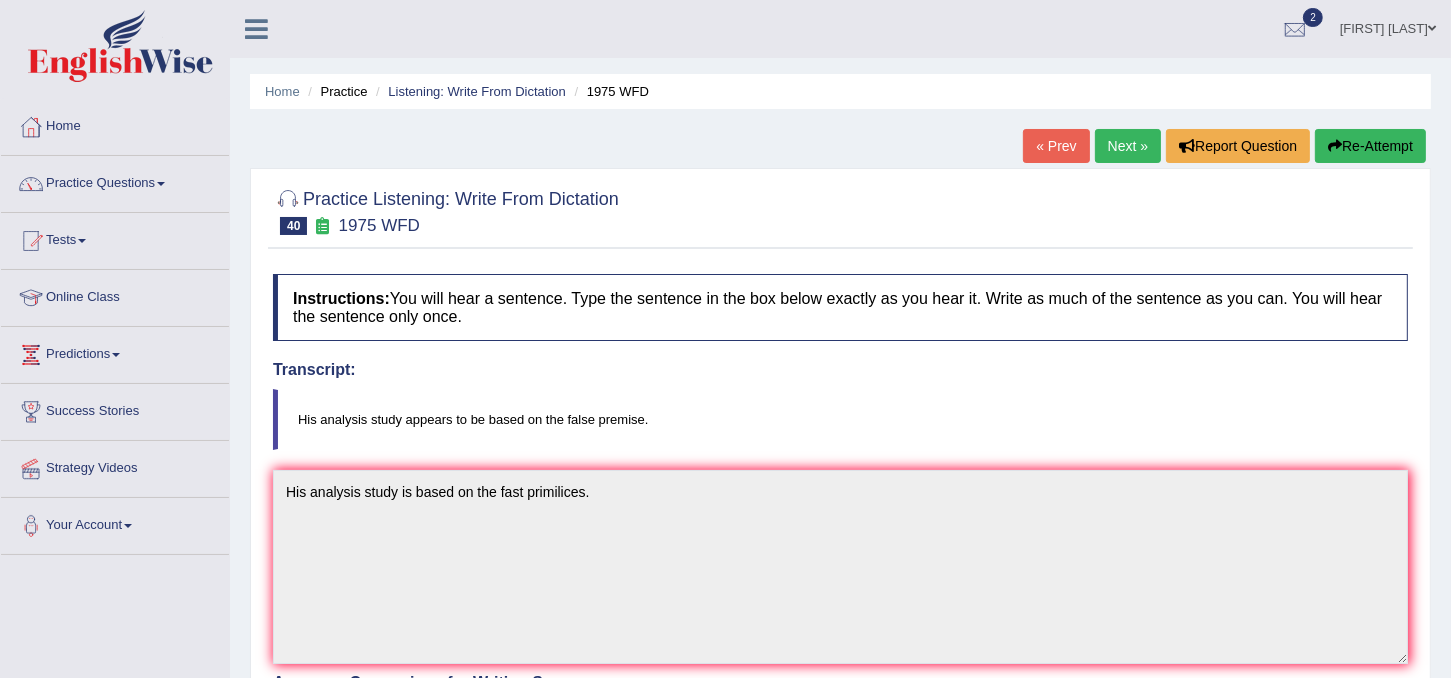 click on "Next »" at bounding box center [1128, 146] 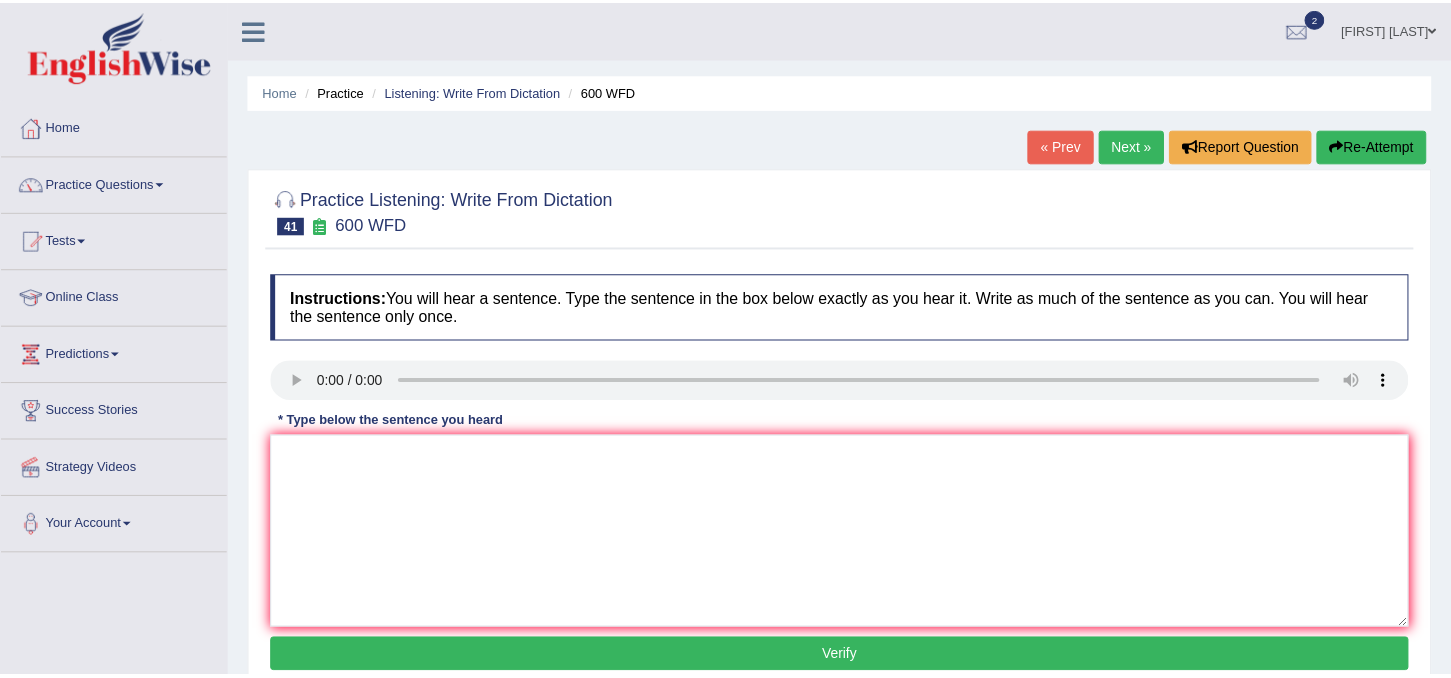 scroll, scrollTop: 0, scrollLeft: 0, axis: both 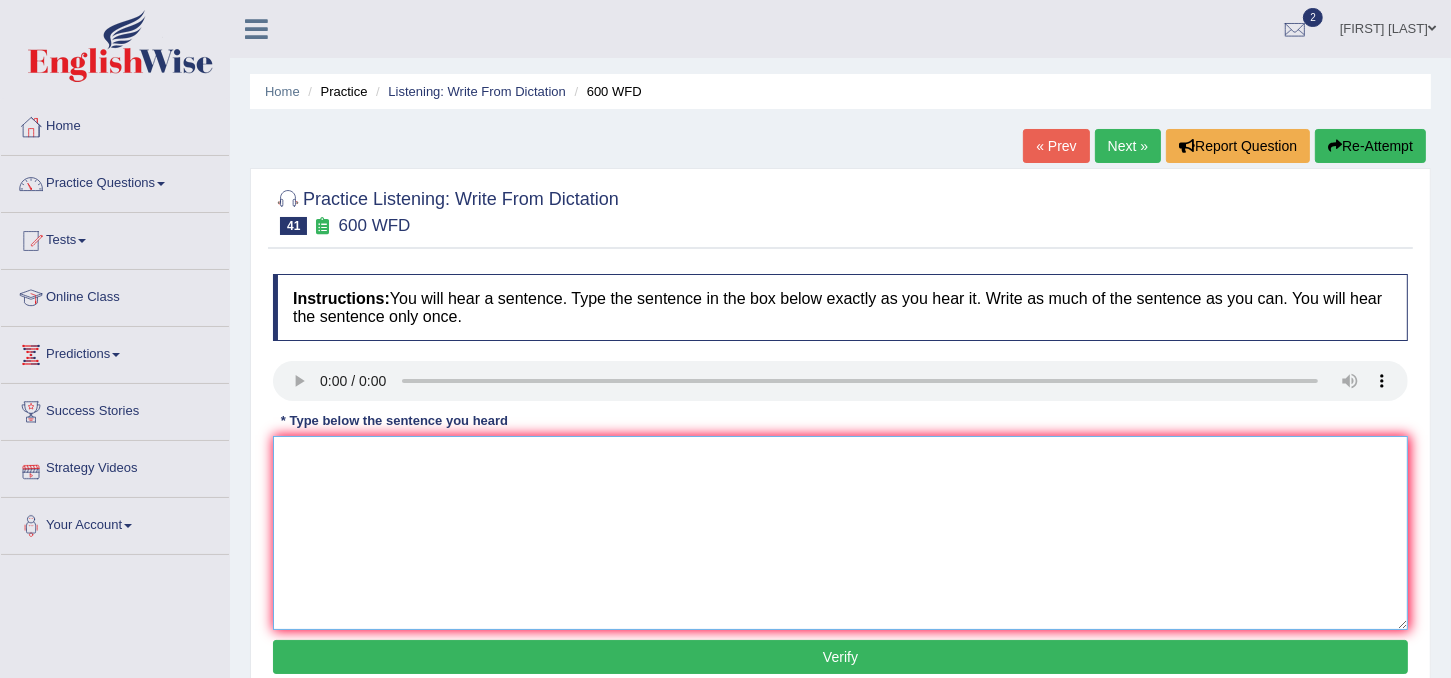 click at bounding box center [840, 533] 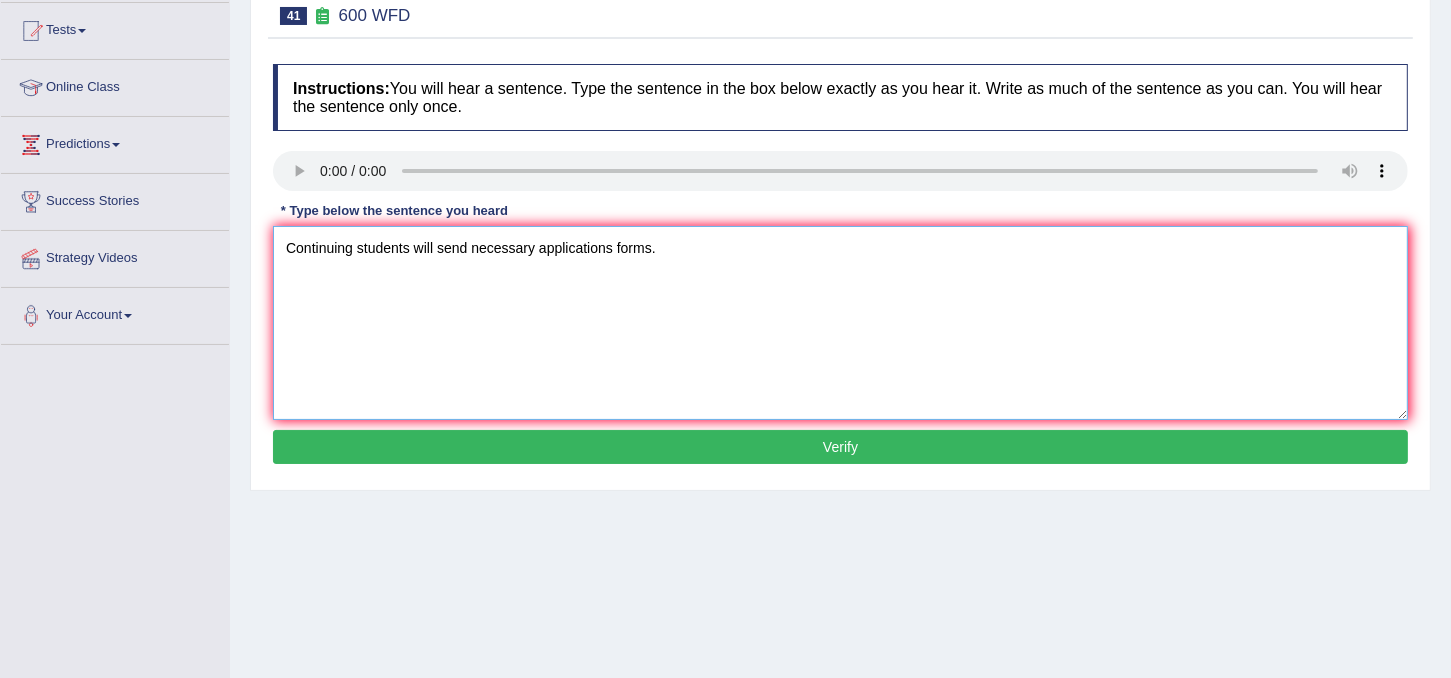scroll, scrollTop: 210, scrollLeft: 0, axis: vertical 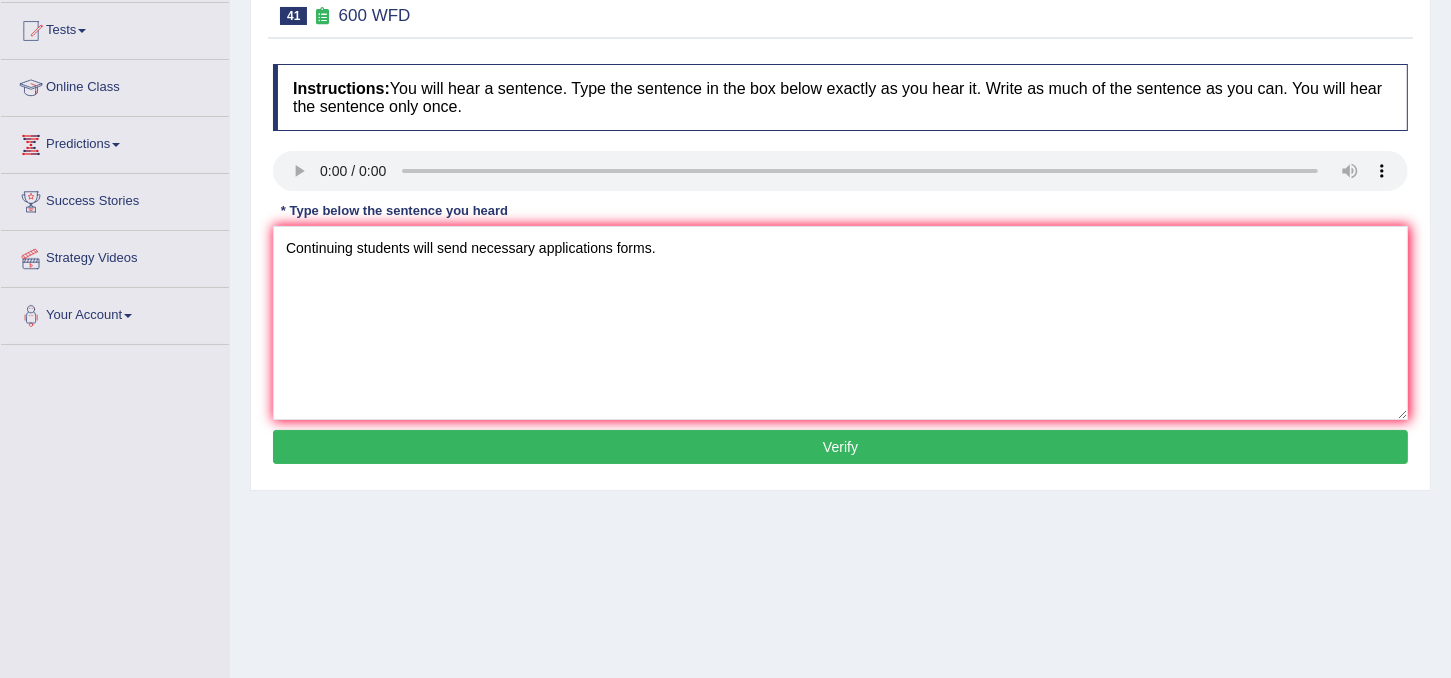 click on "Verify" at bounding box center (840, 447) 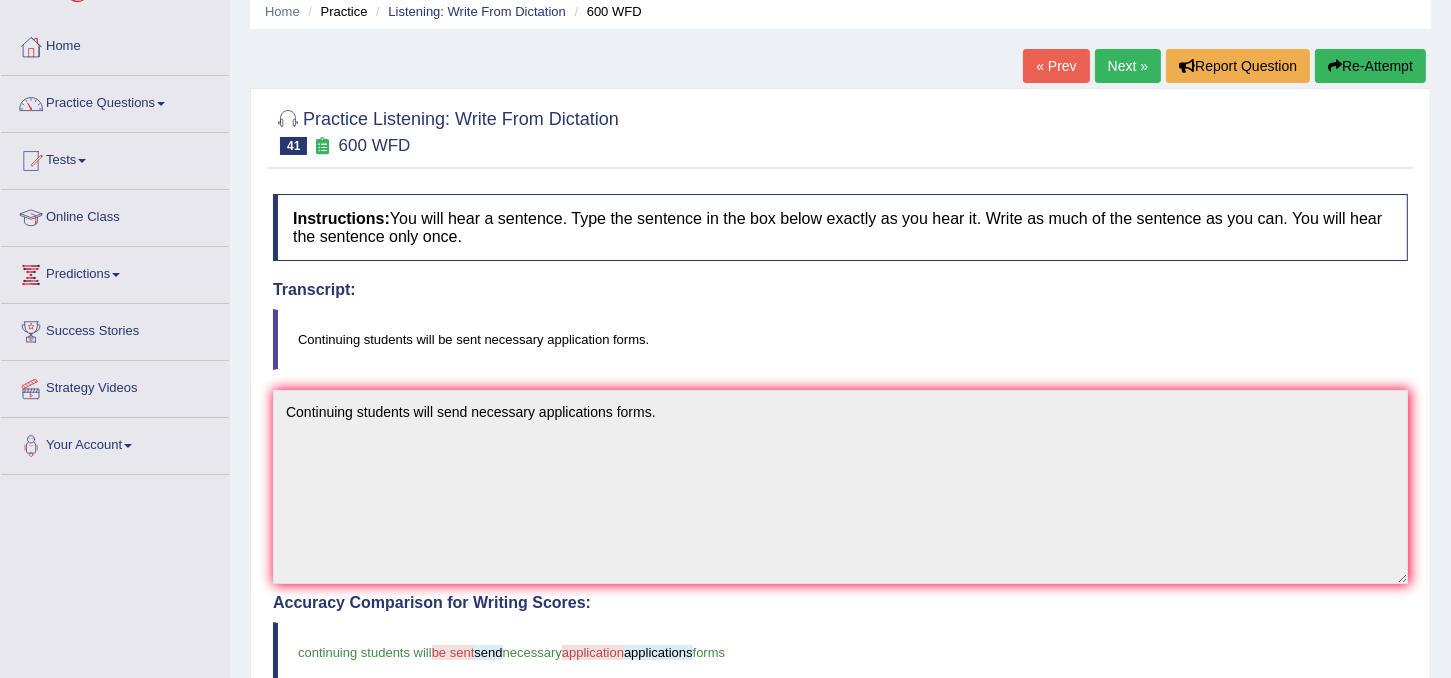 scroll, scrollTop: 86, scrollLeft: 0, axis: vertical 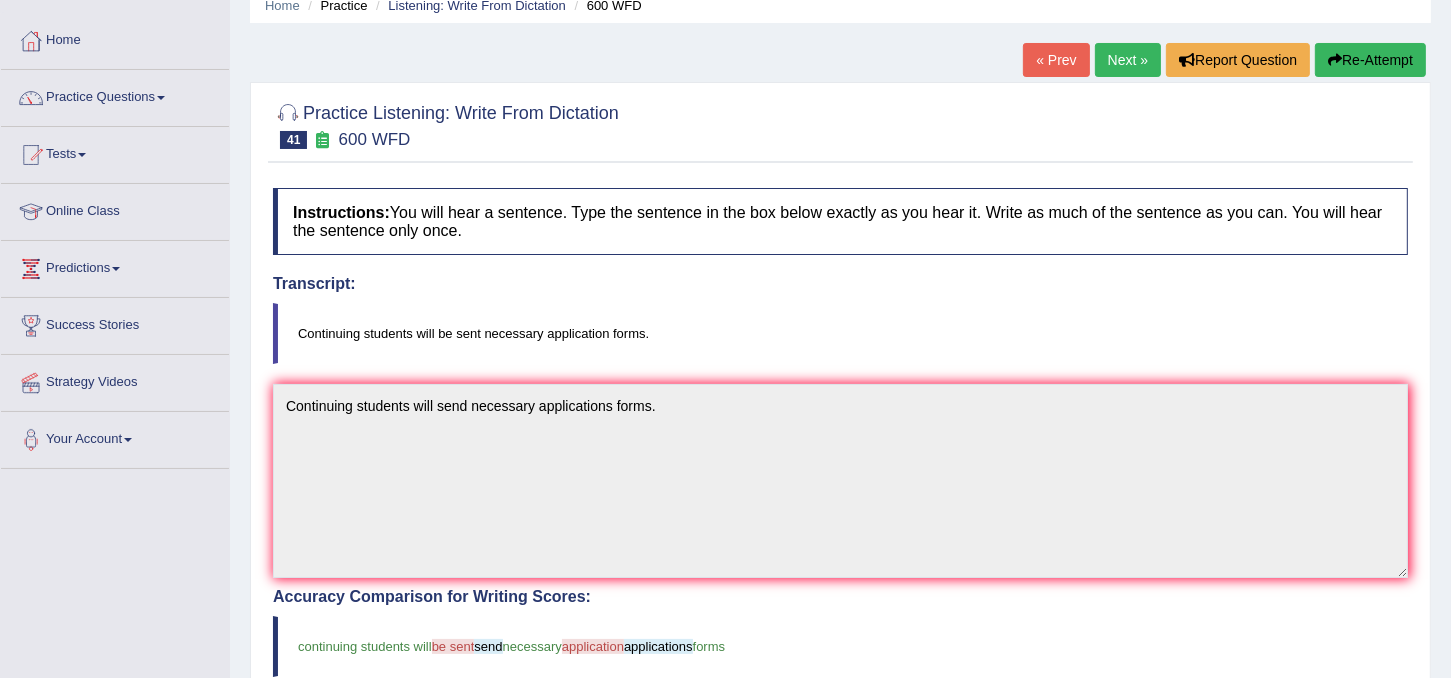 click on "Next »" at bounding box center (1128, 60) 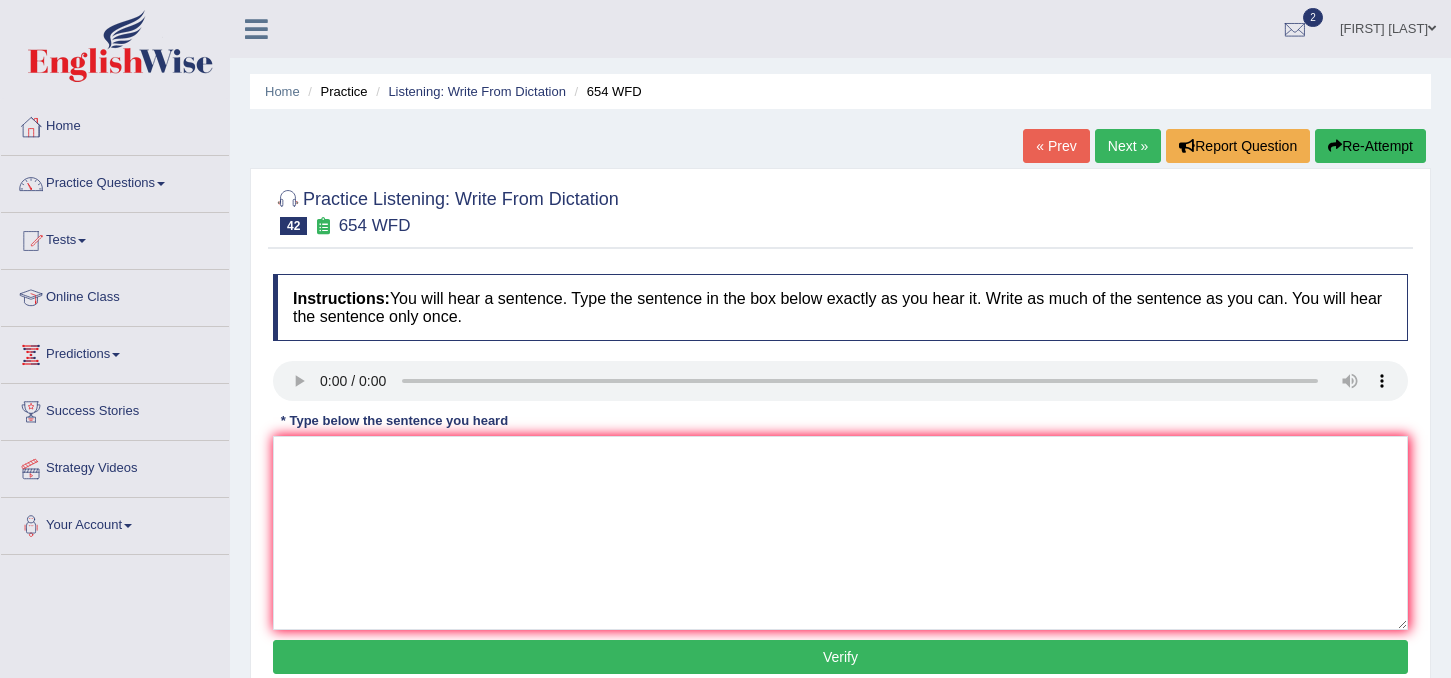 scroll, scrollTop: 0, scrollLeft: 0, axis: both 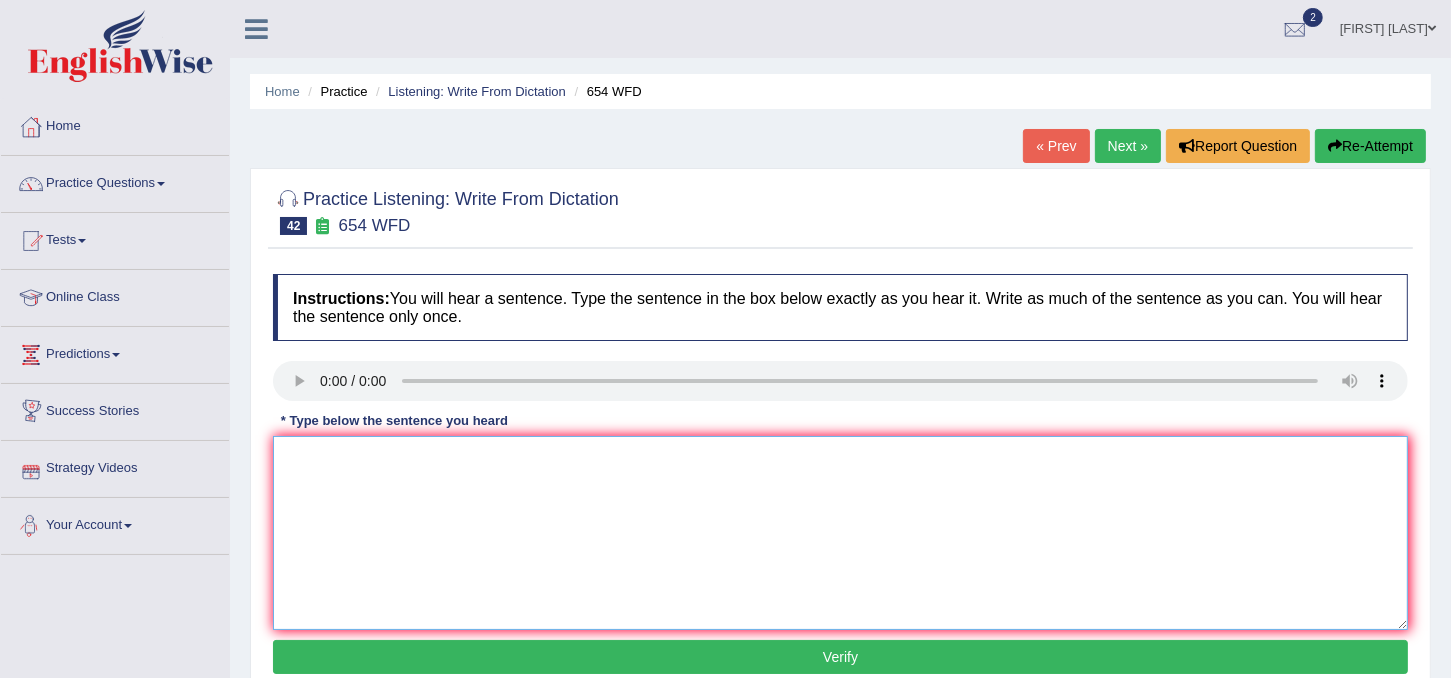 click at bounding box center (840, 533) 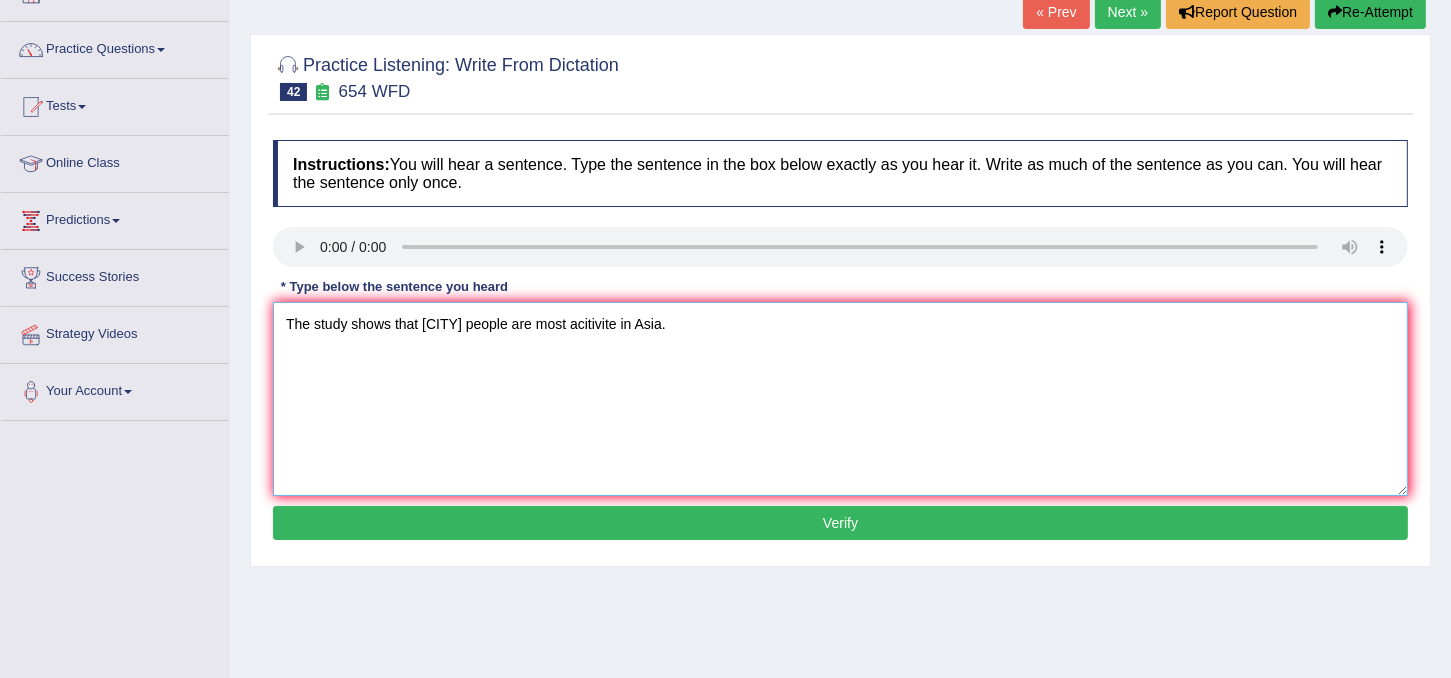 scroll, scrollTop: 144, scrollLeft: 0, axis: vertical 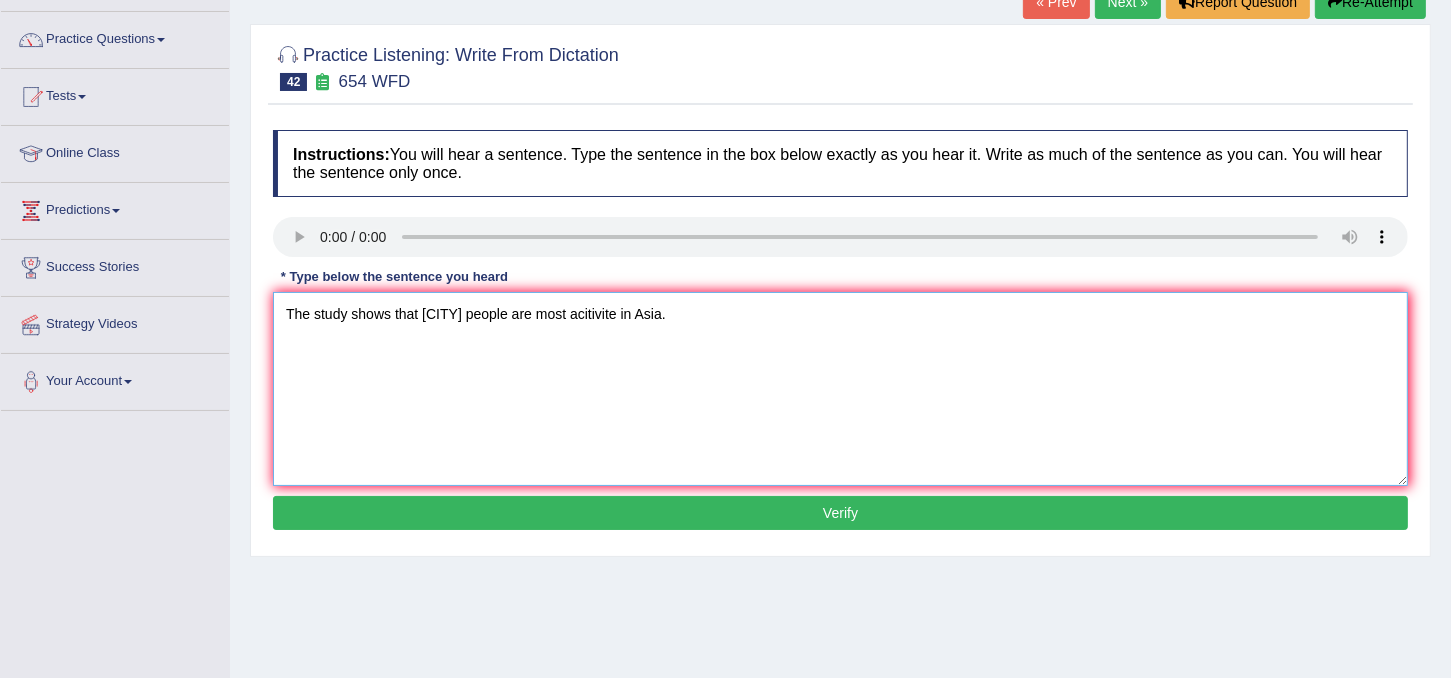click on "The study shows that Honkong people are most acitivite in Asia." at bounding box center [840, 389] 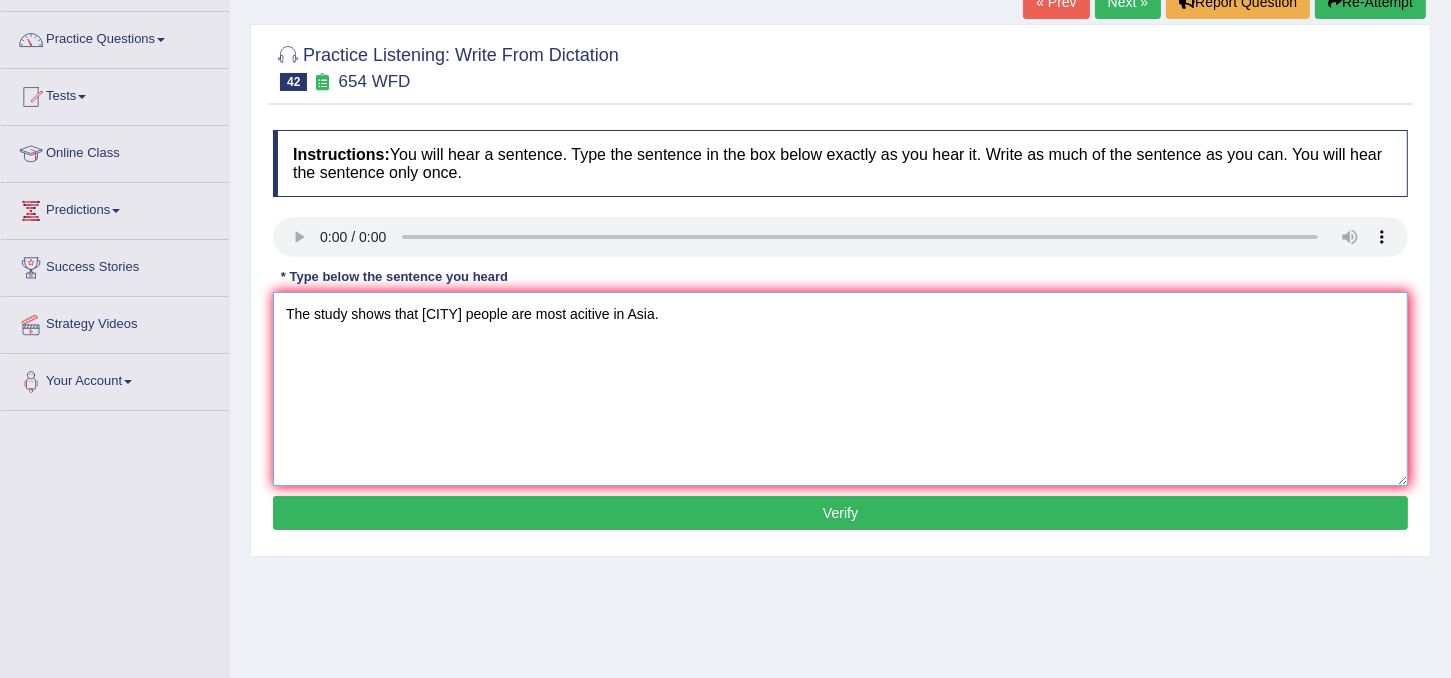 type on "The study shows that Honkong people are most acitive in Asia." 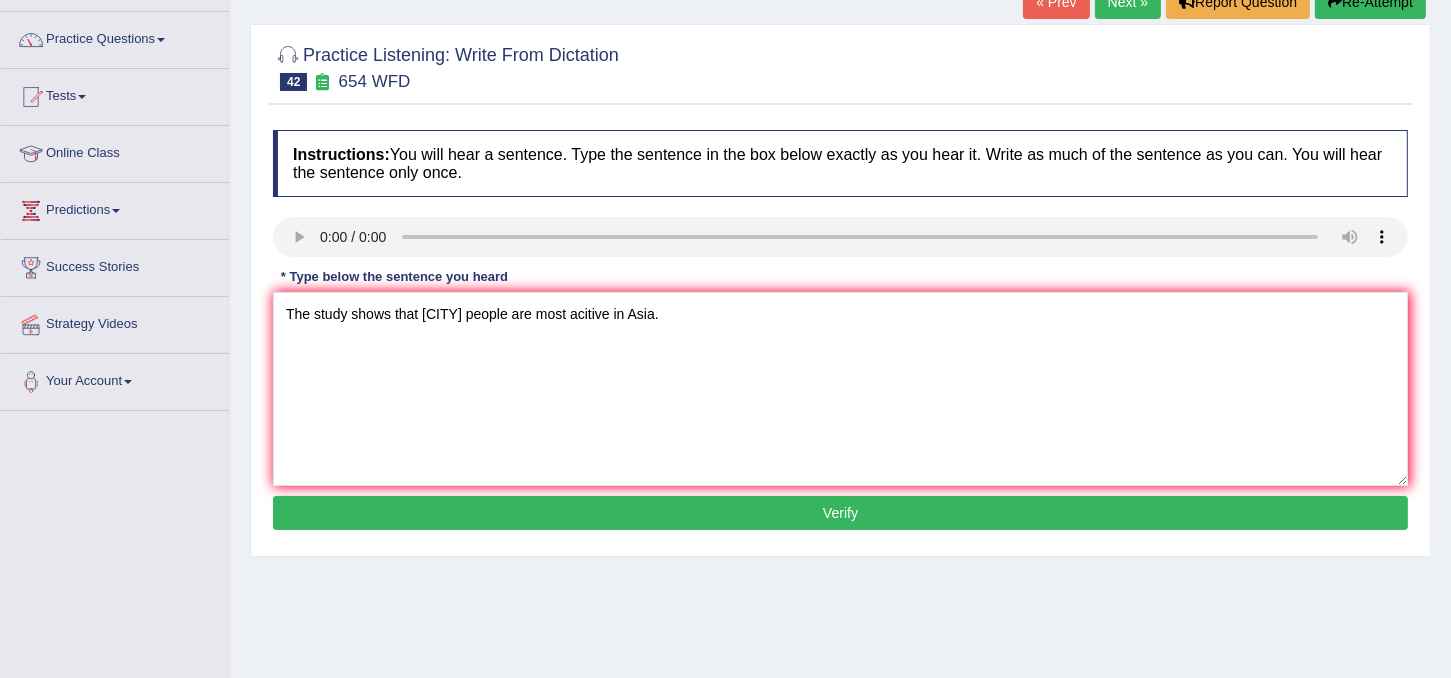 click on "Verify" at bounding box center [840, 513] 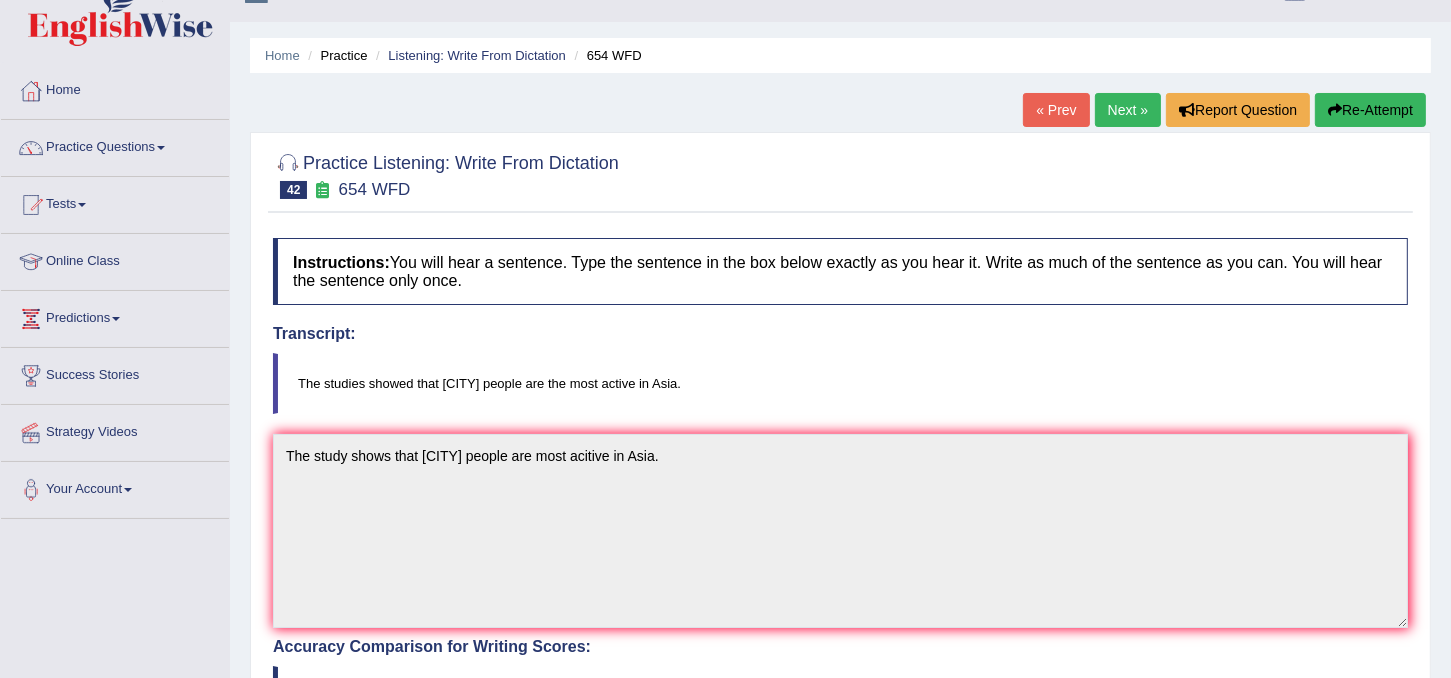 scroll, scrollTop: 35, scrollLeft: 0, axis: vertical 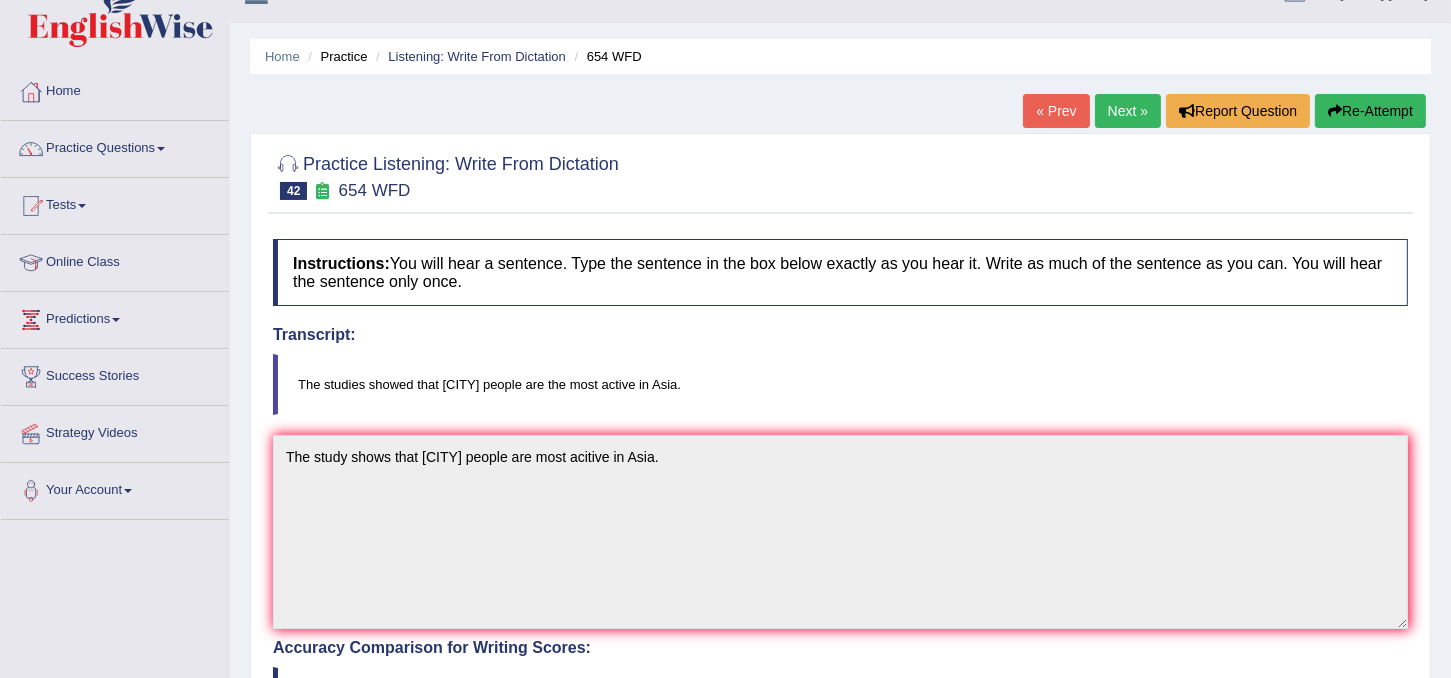 click on "Next »" at bounding box center [1128, 111] 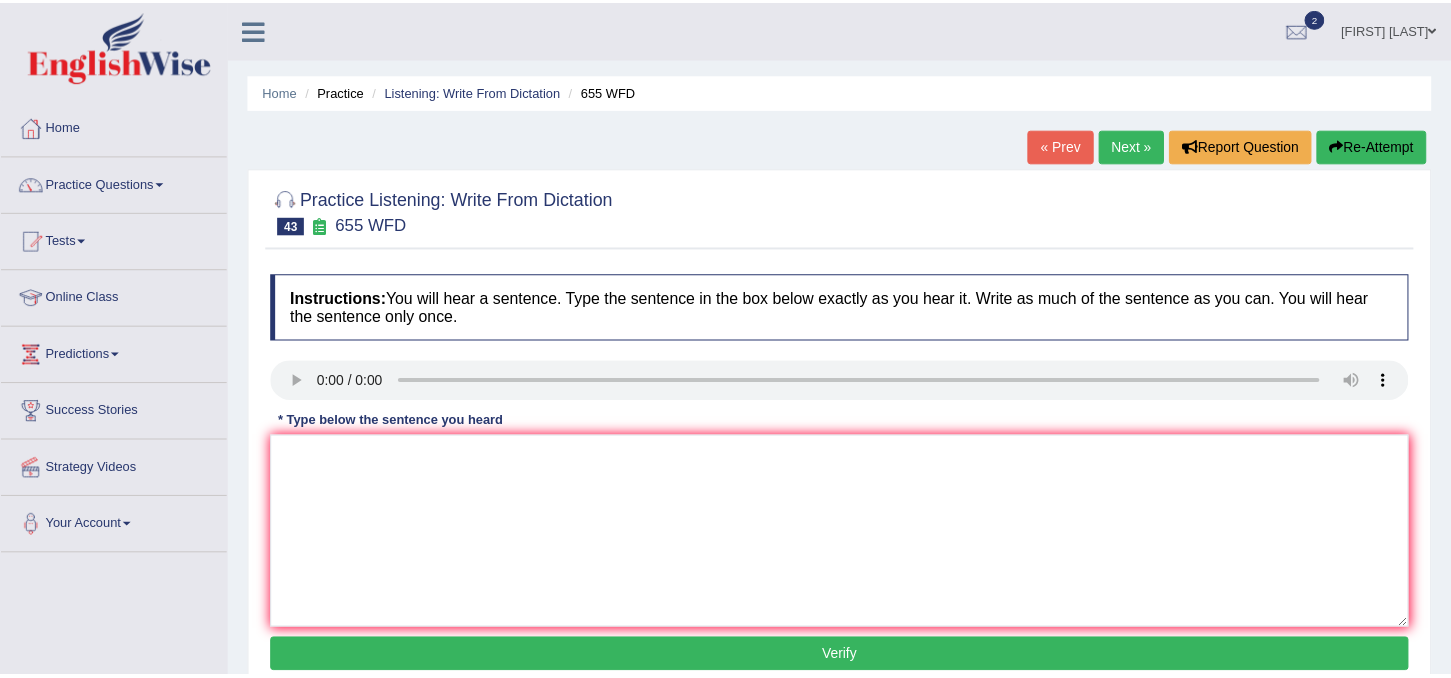 scroll, scrollTop: 0, scrollLeft: 0, axis: both 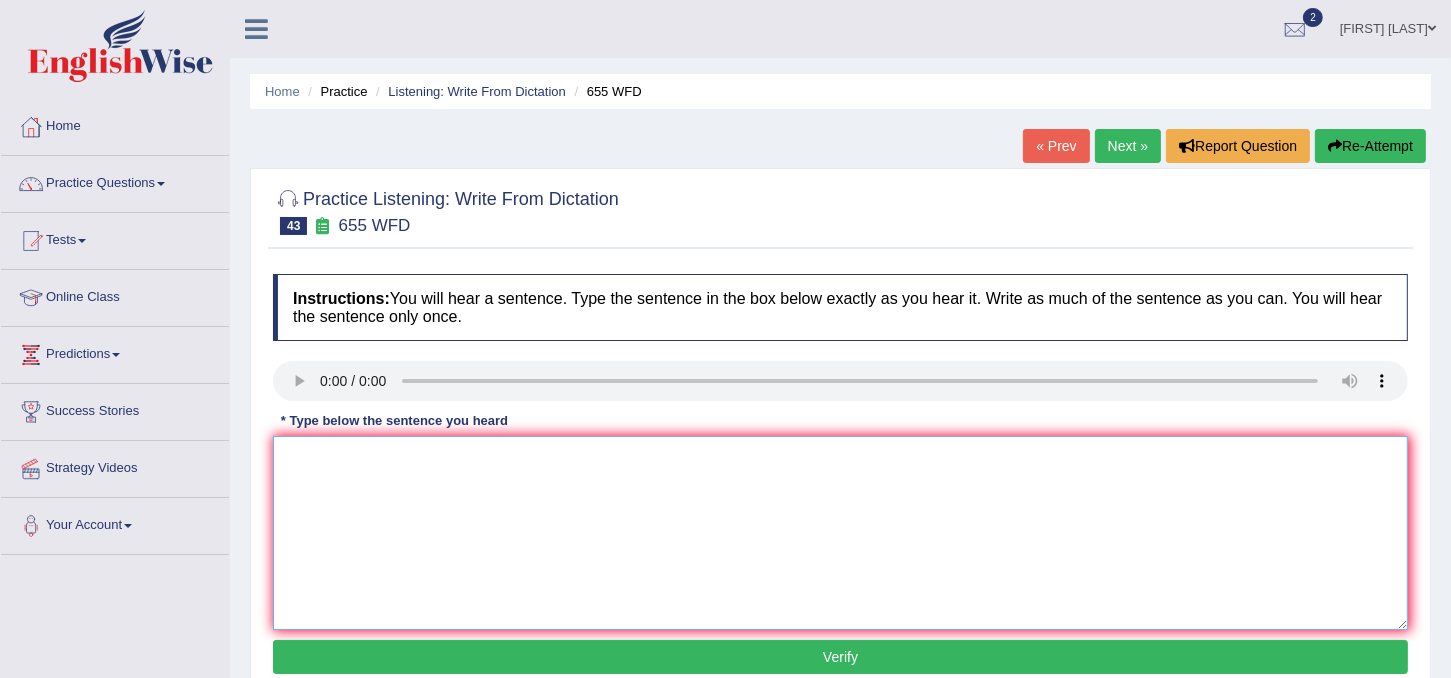 click at bounding box center (840, 533) 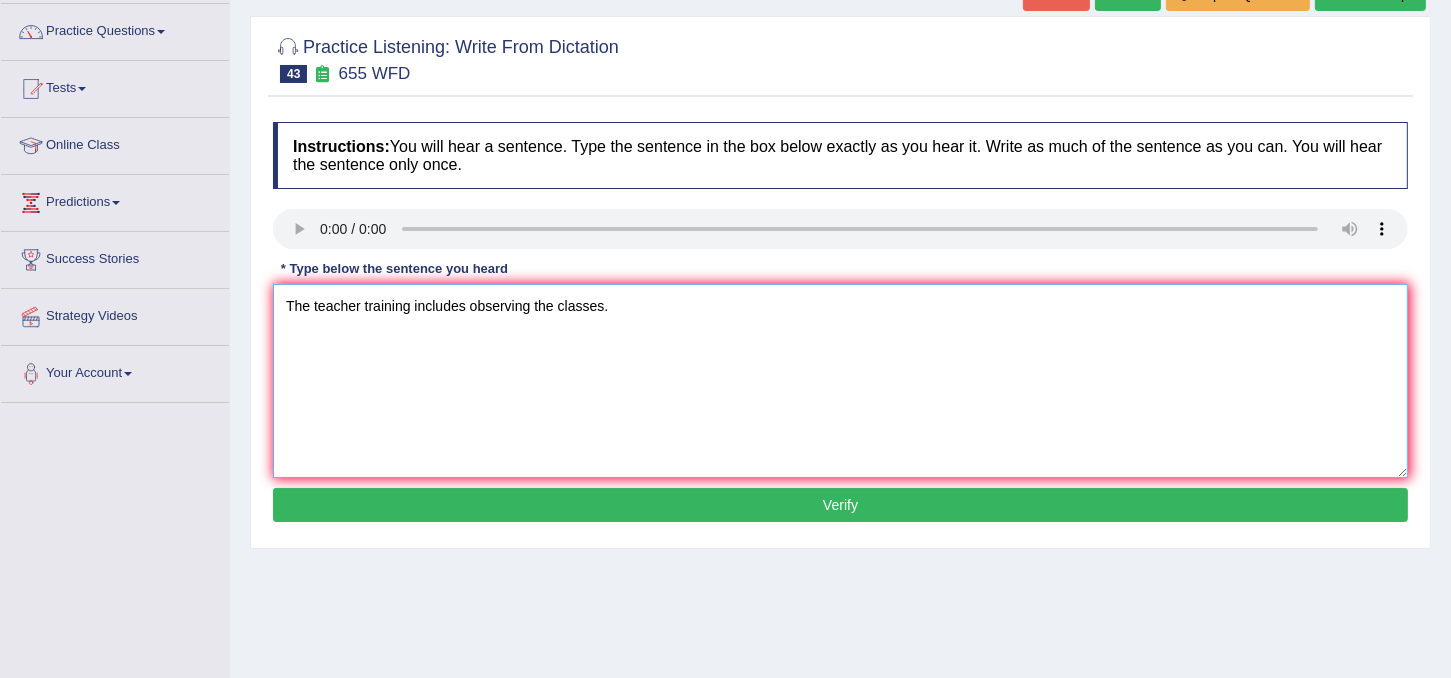 scroll, scrollTop: 156, scrollLeft: 0, axis: vertical 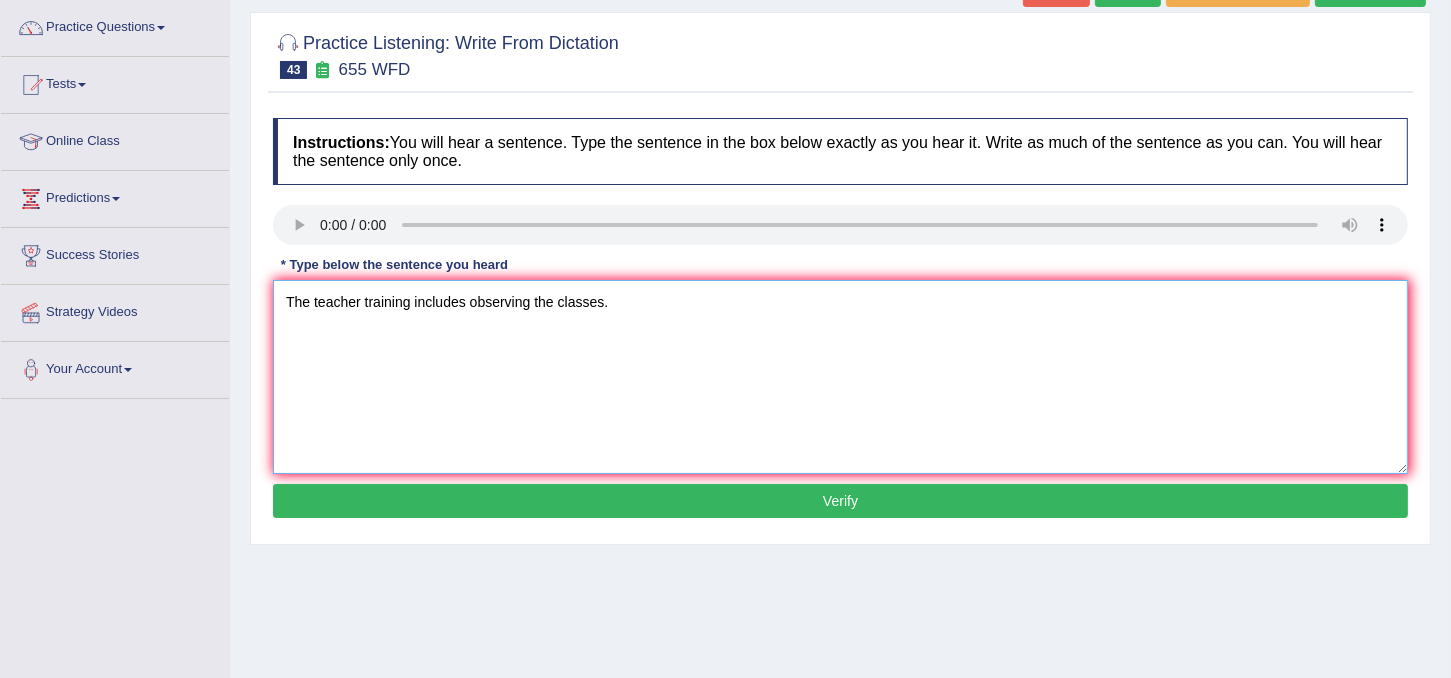 type on "The teacher training includes observing the classes." 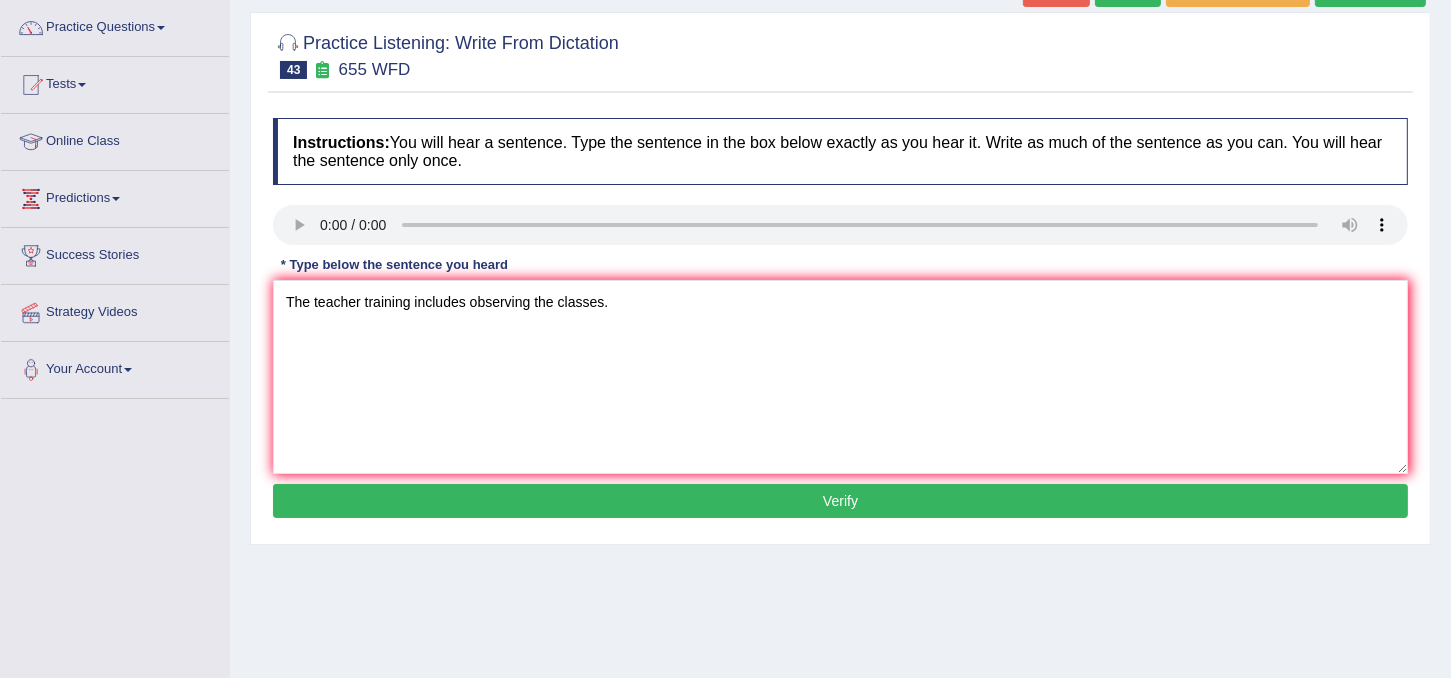 click on "Verify" at bounding box center [840, 501] 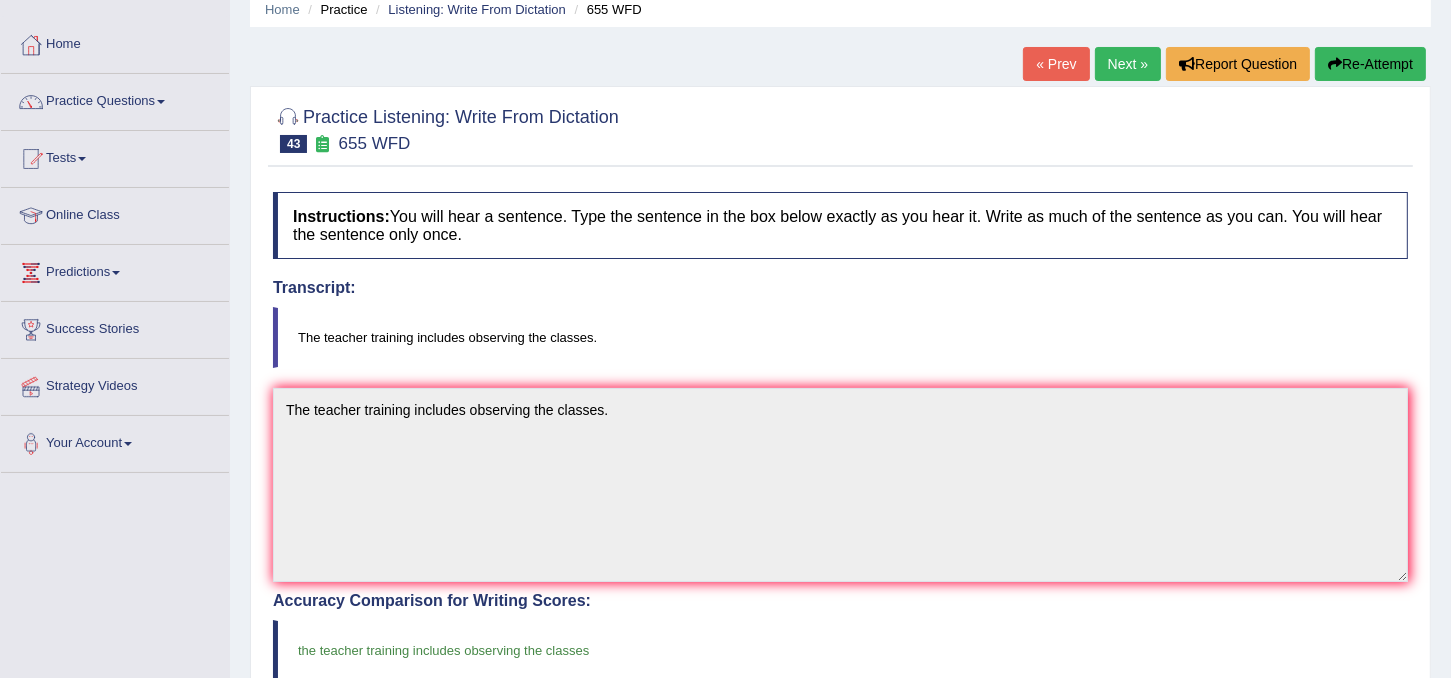 scroll, scrollTop: 0, scrollLeft: 0, axis: both 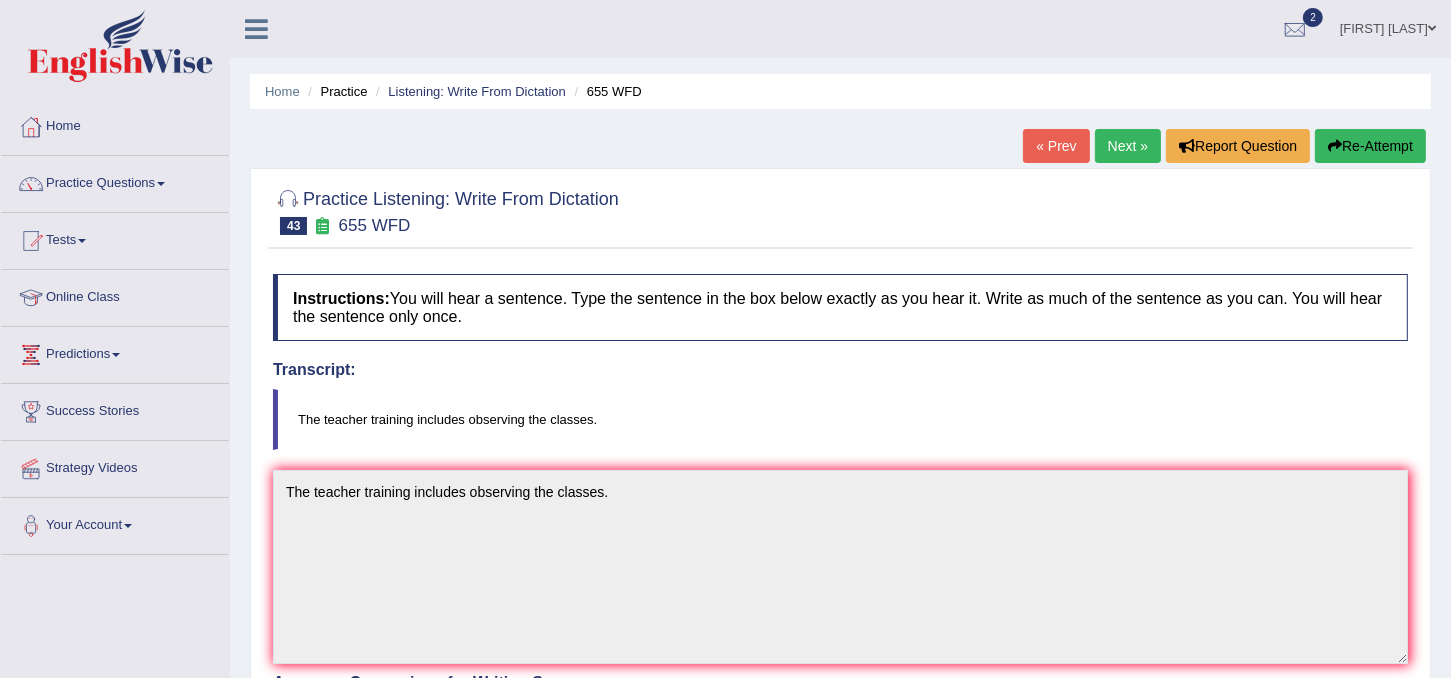 click on "Next »" at bounding box center (1128, 146) 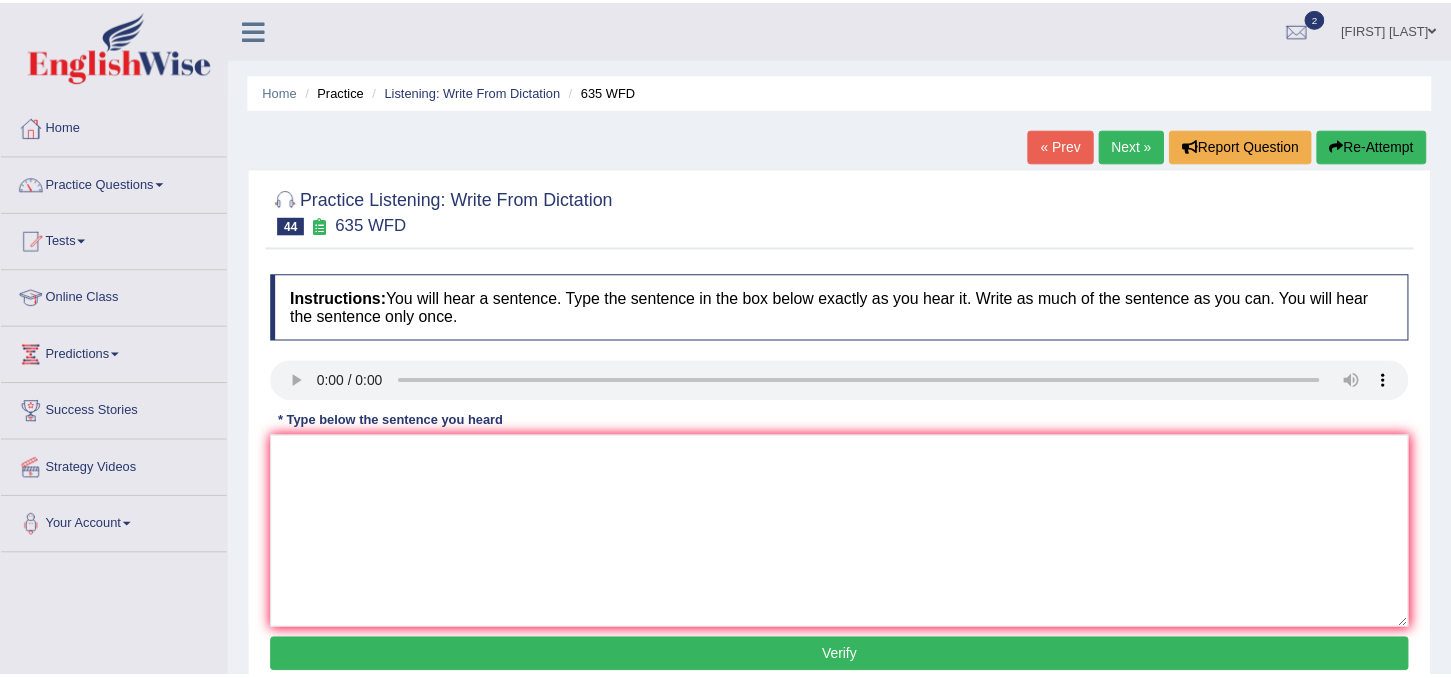 scroll, scrollTop: 0, scrollLeft: 0, axis: both 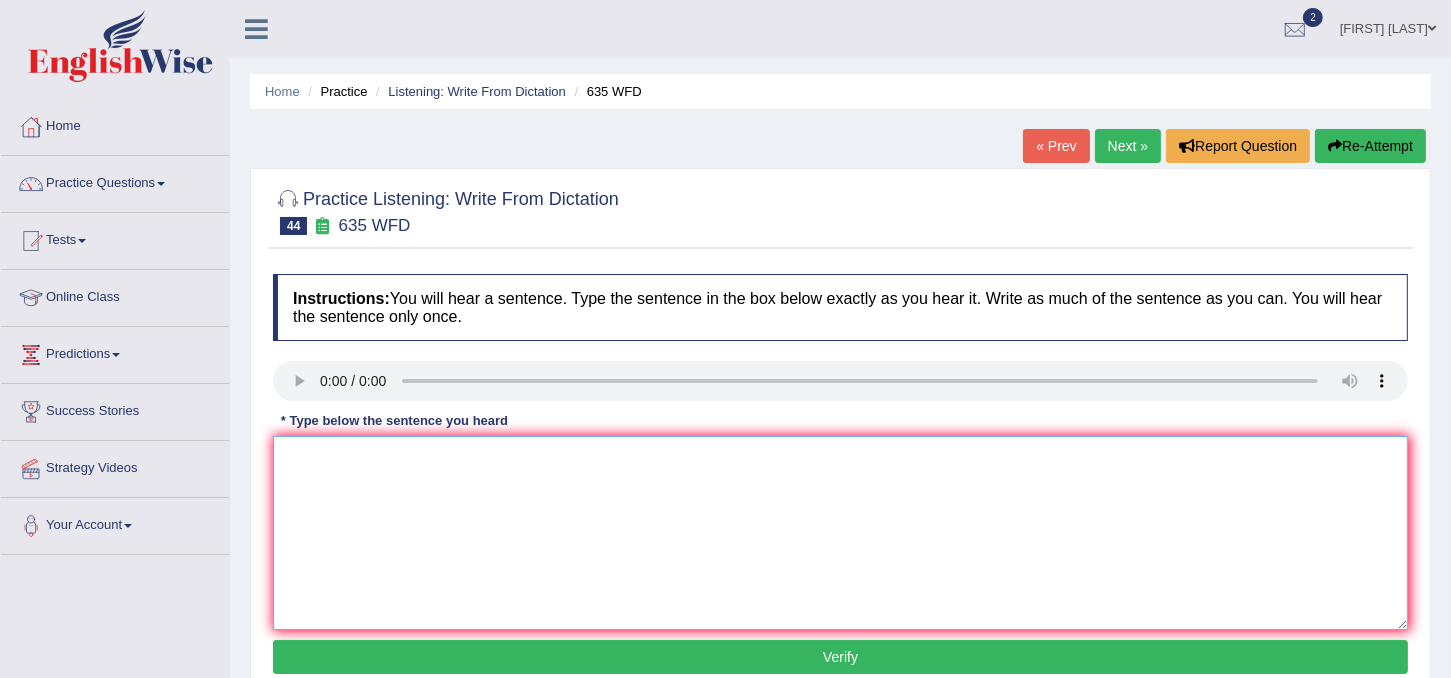 click at bounding box center [840, 533] 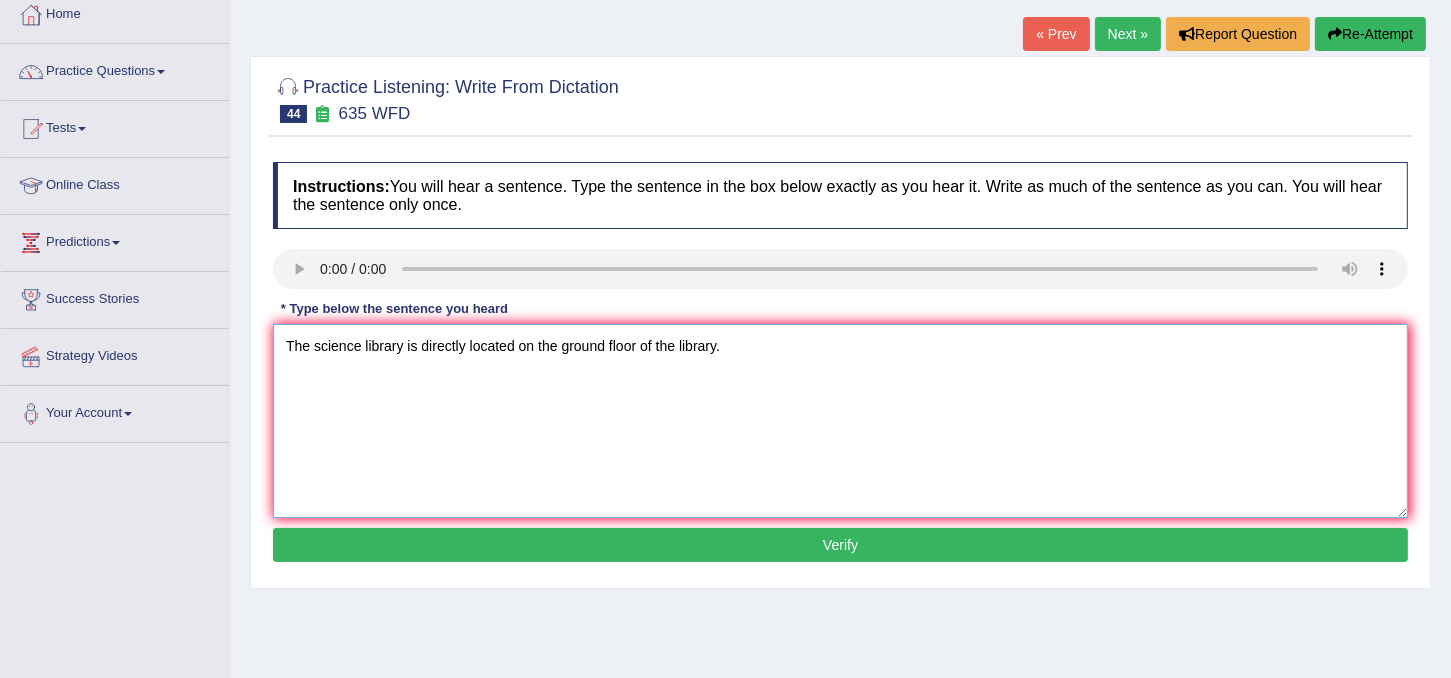 scroll, scrollTop: 115, scrollLeft: 0, axis: vertical 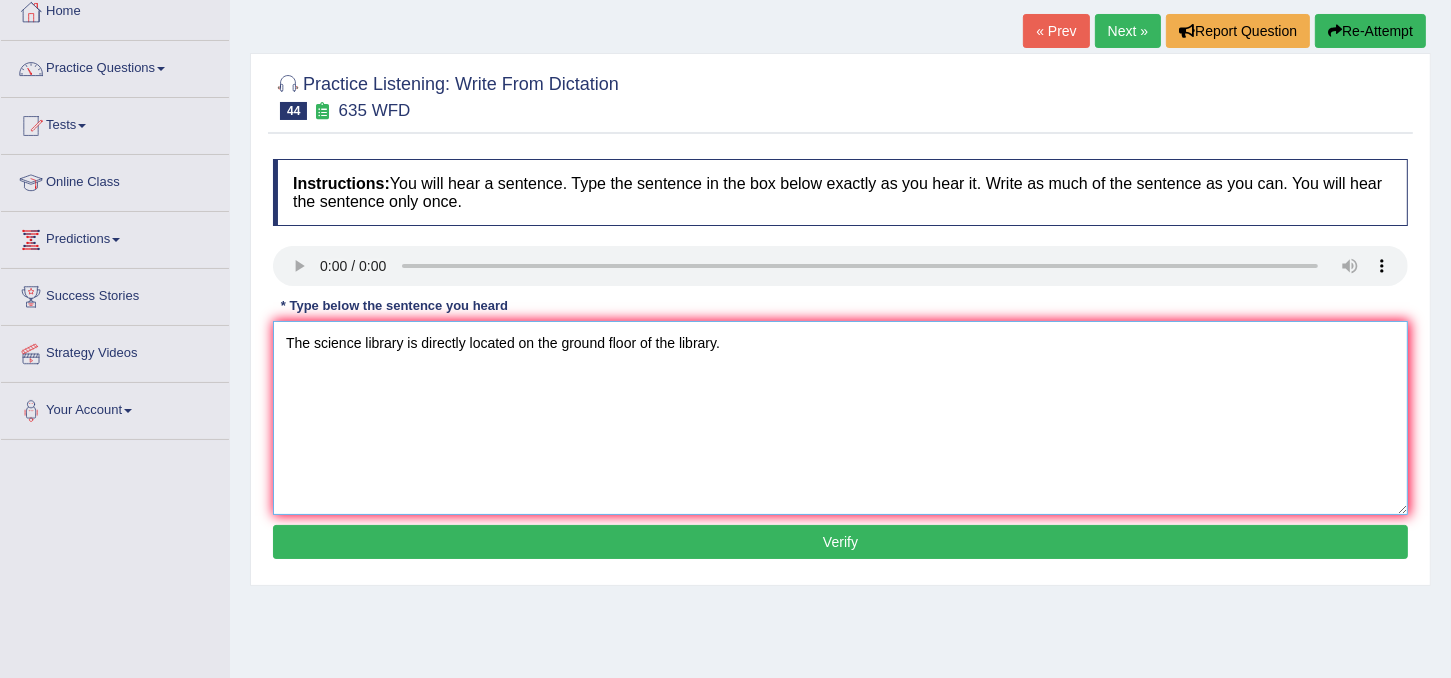 type on "The science library is directly located on the ground floor of the library." 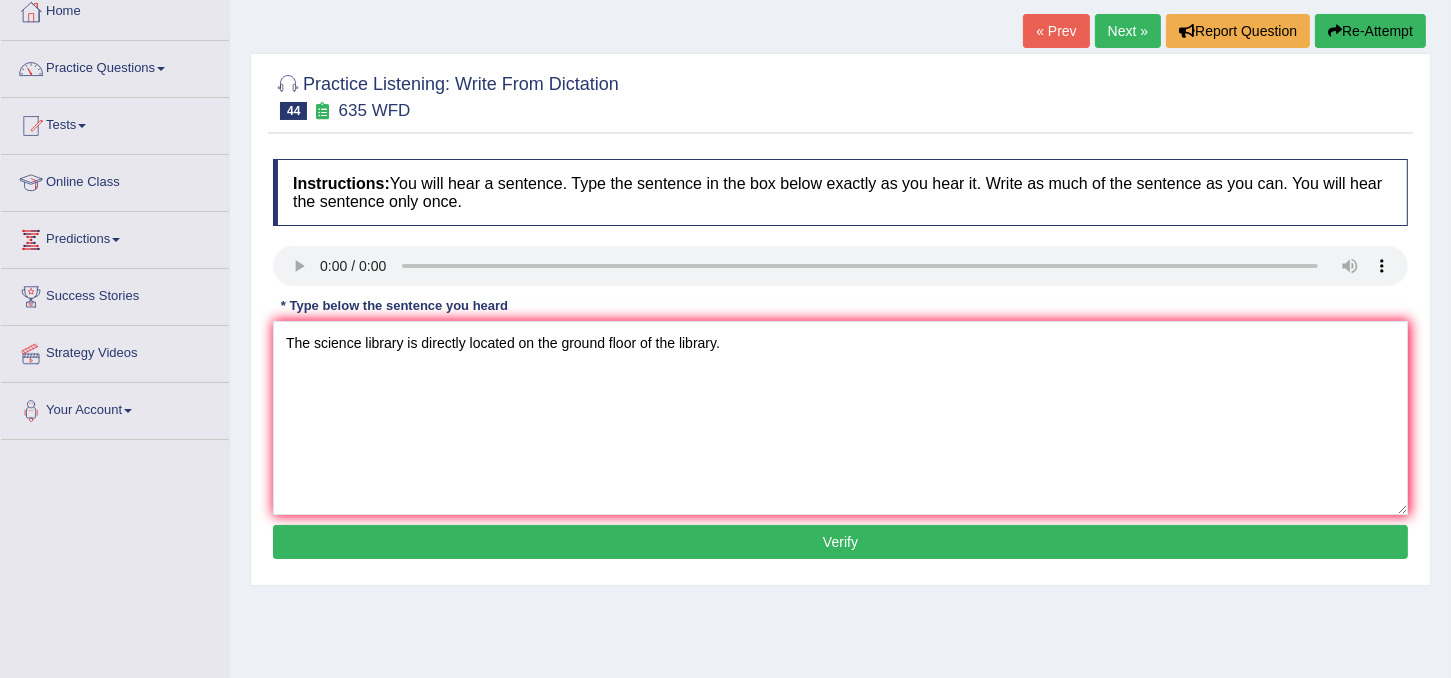 click on "Verify" at bounding box center [840, 542] 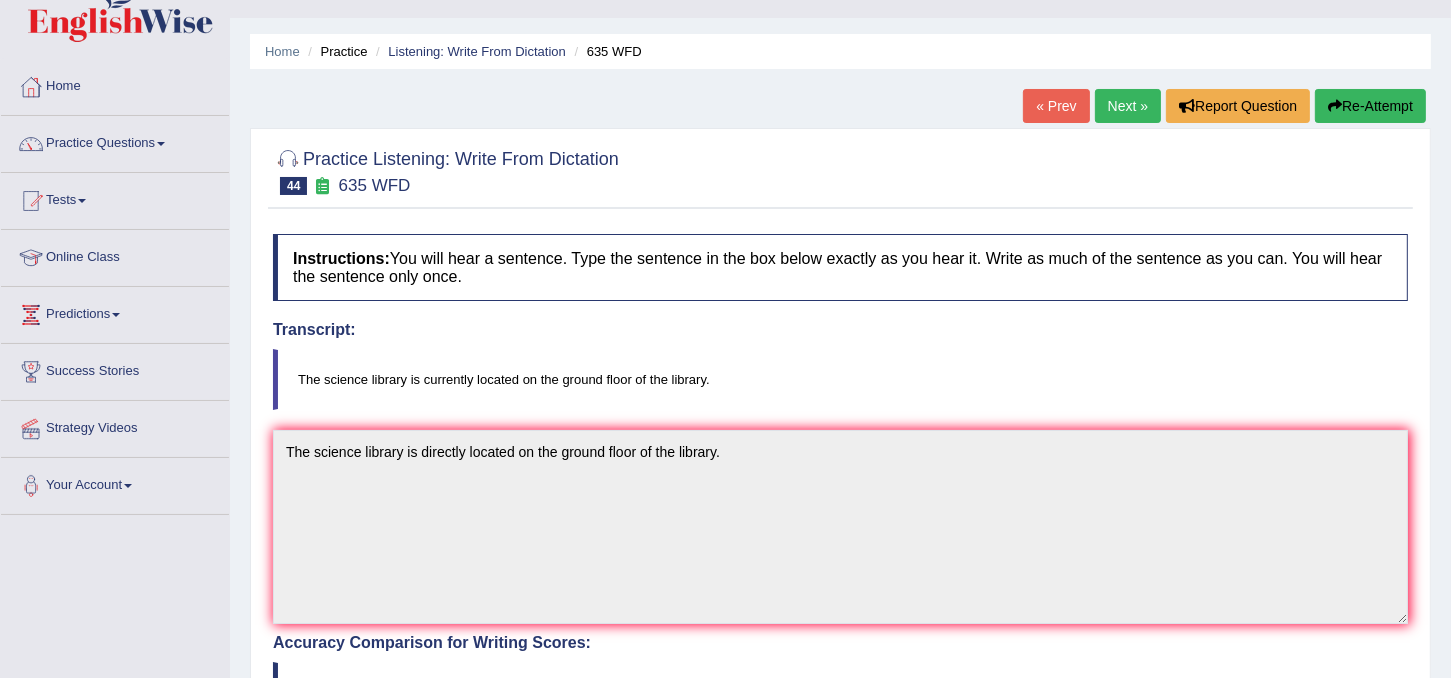 scroll, scrollTop: 39, scrollLeft: 0, axis: vertical 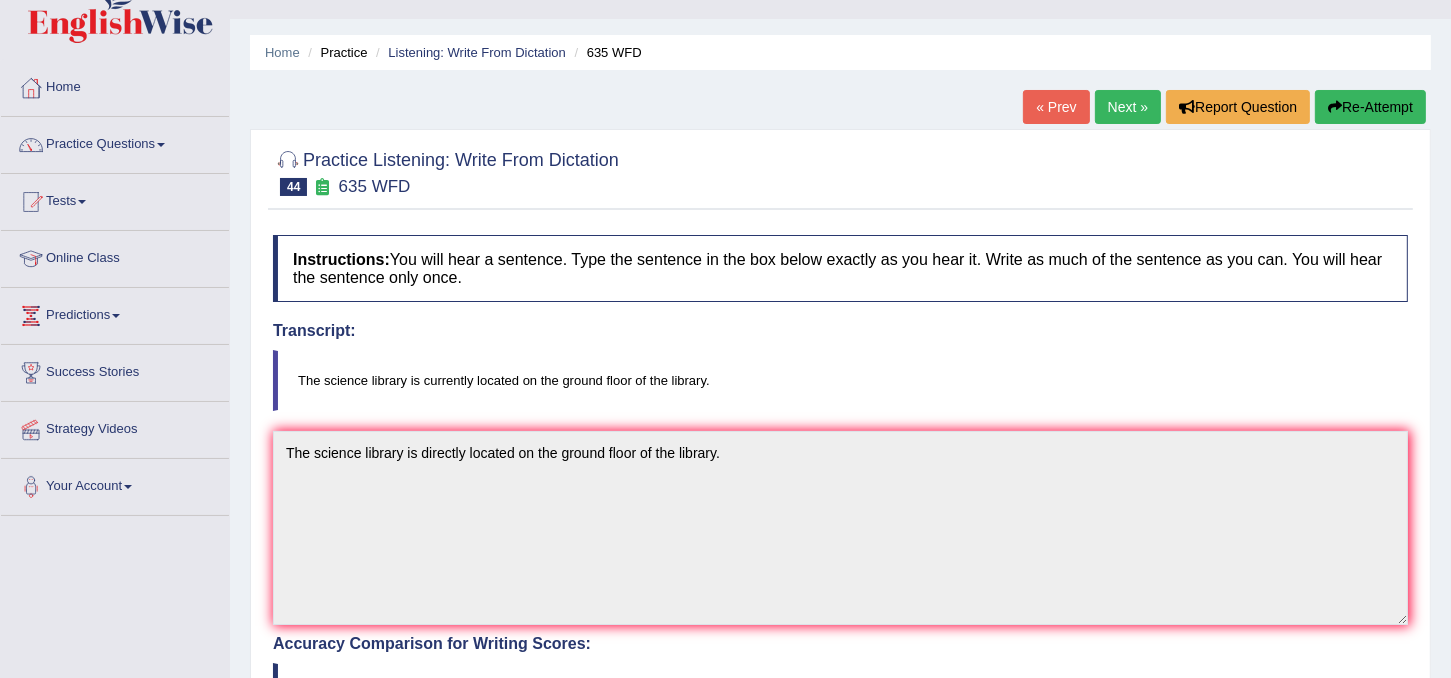 click on "Practice Listening: Write From Dictation
44
635 WFD" at bounding box center (840, 175) 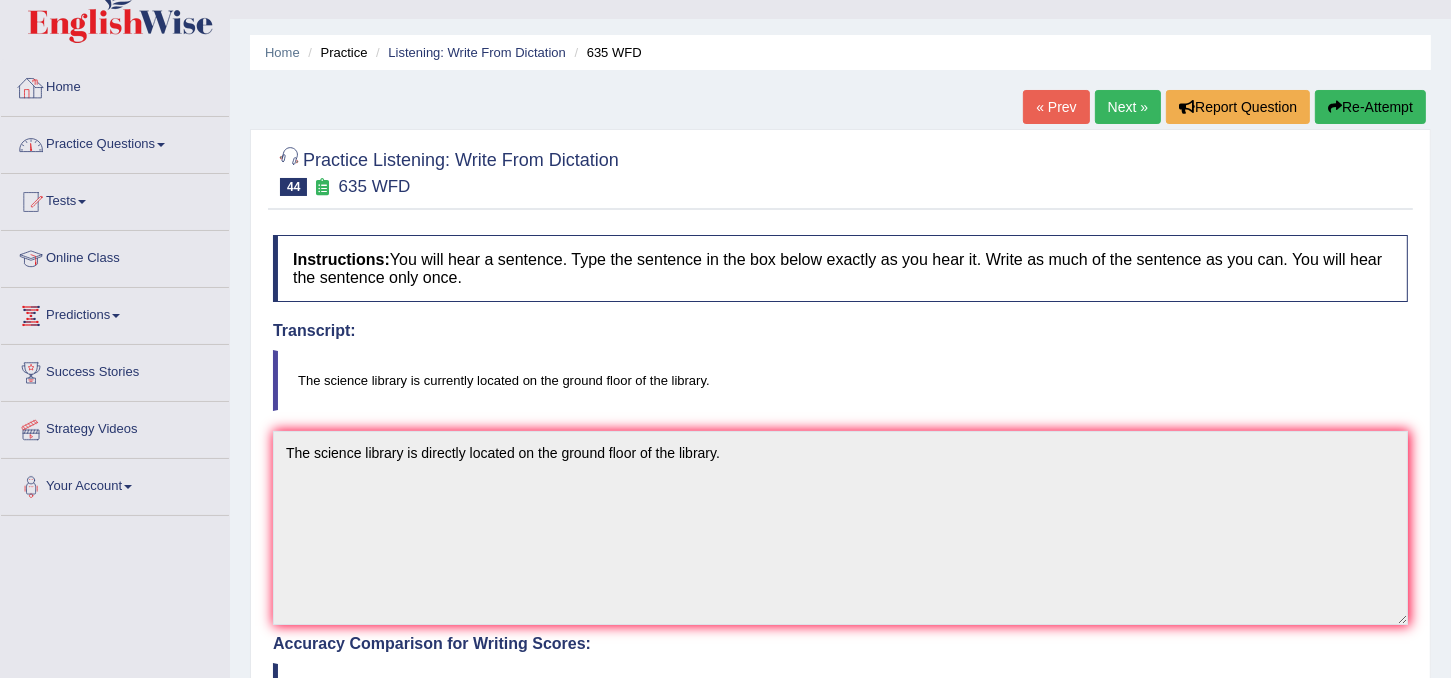 click on "Practice Questions" at bounding box center (115, 142) 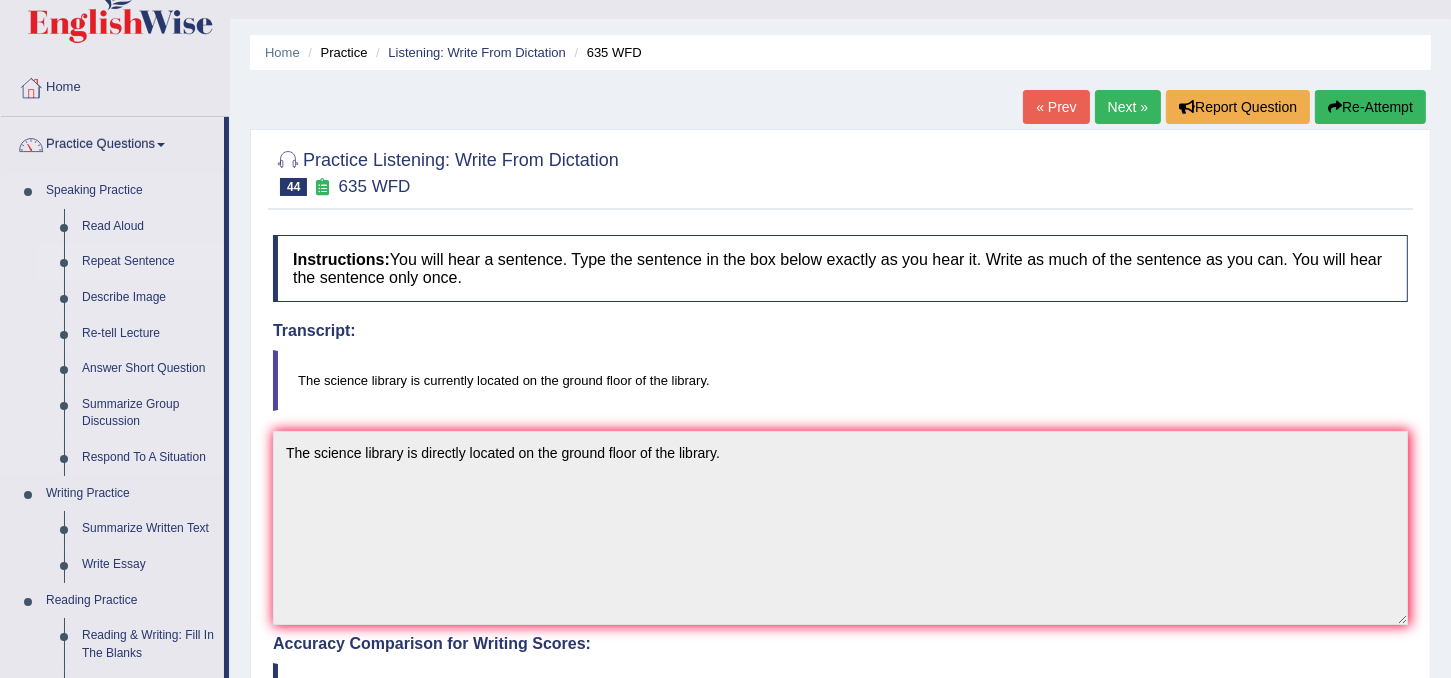click on "Repeat Sentence" at bounding box center [148, 262] 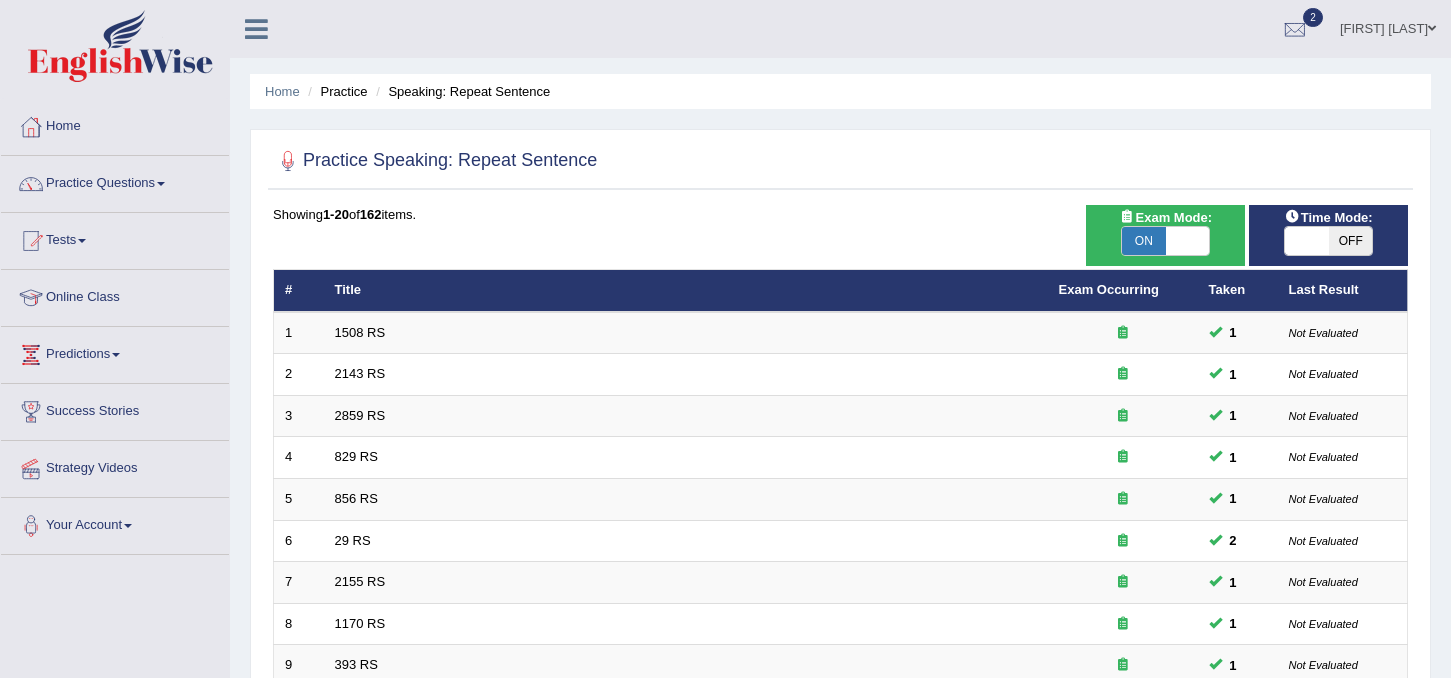 scroll, scrollTop: 0, scrollLeft: 0, axis: both 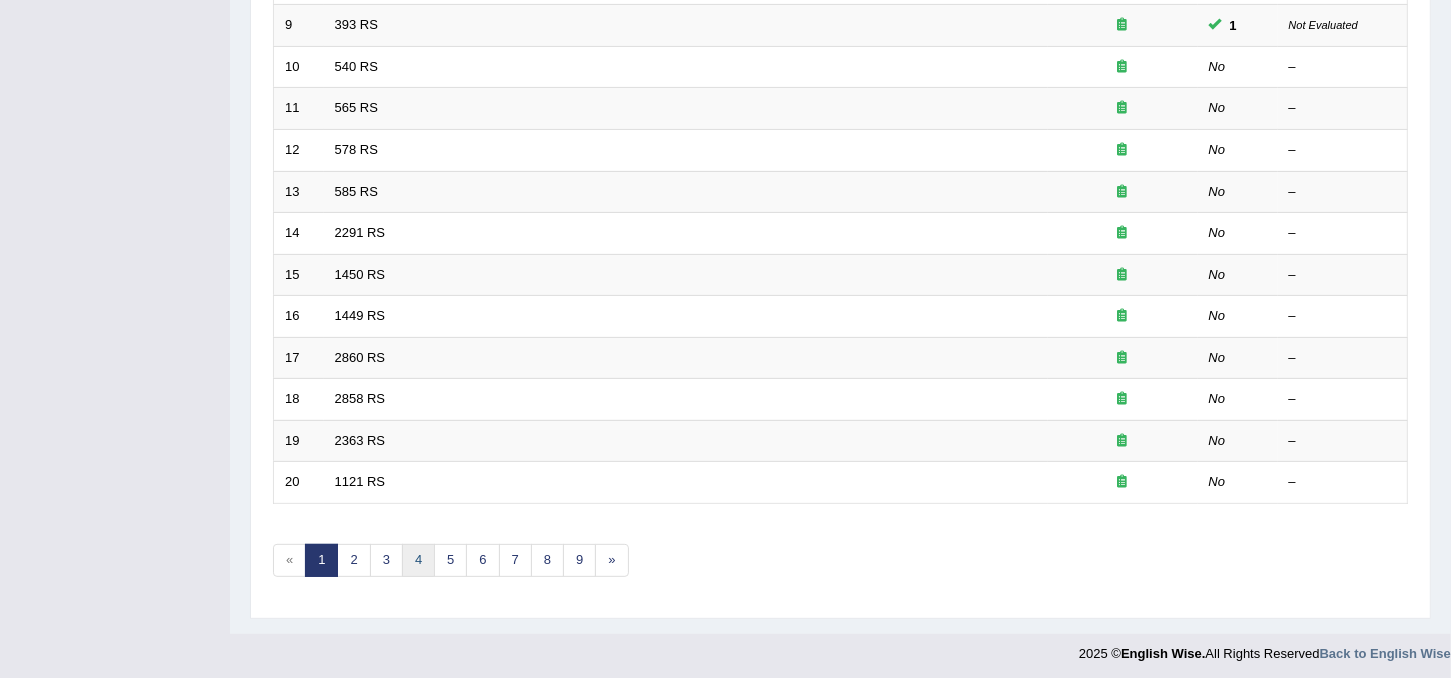 click on "4" at bounding box center [418, 560] 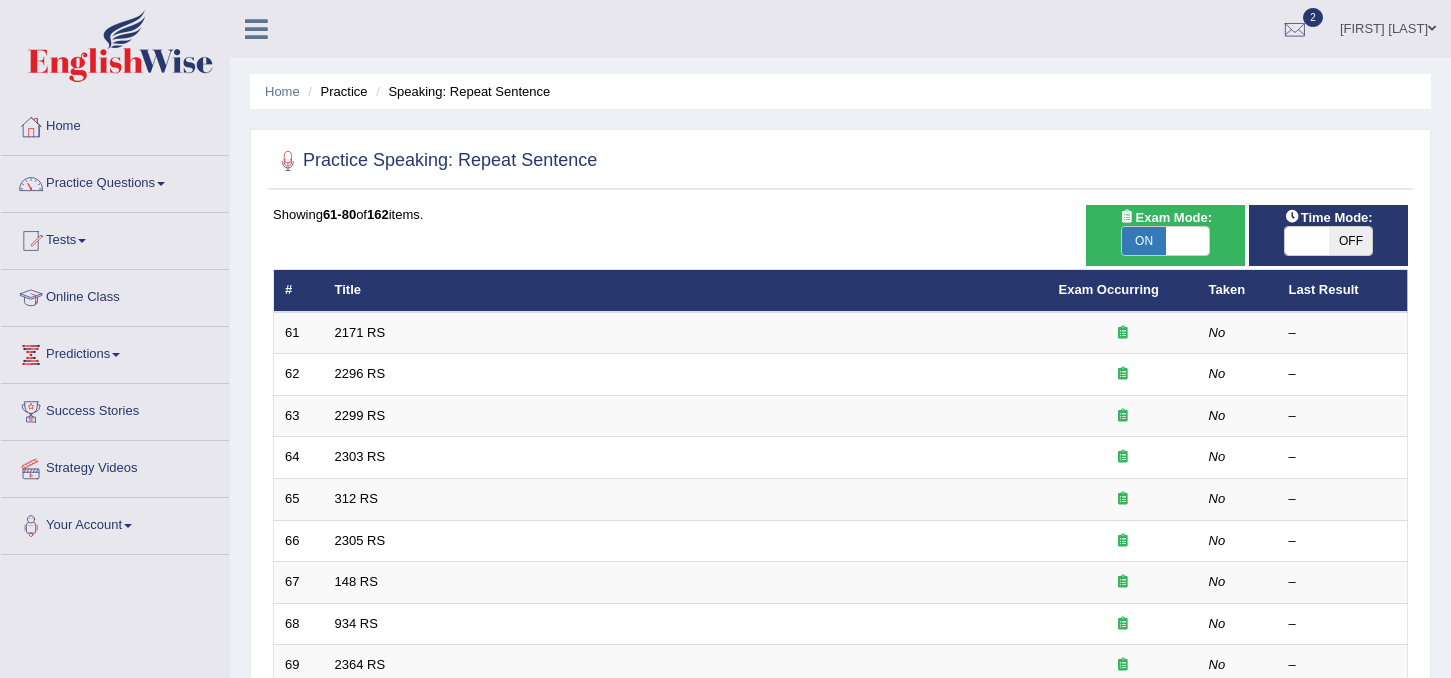 scroll, scrollTop: 0, scrollLeft: 0, axis: both 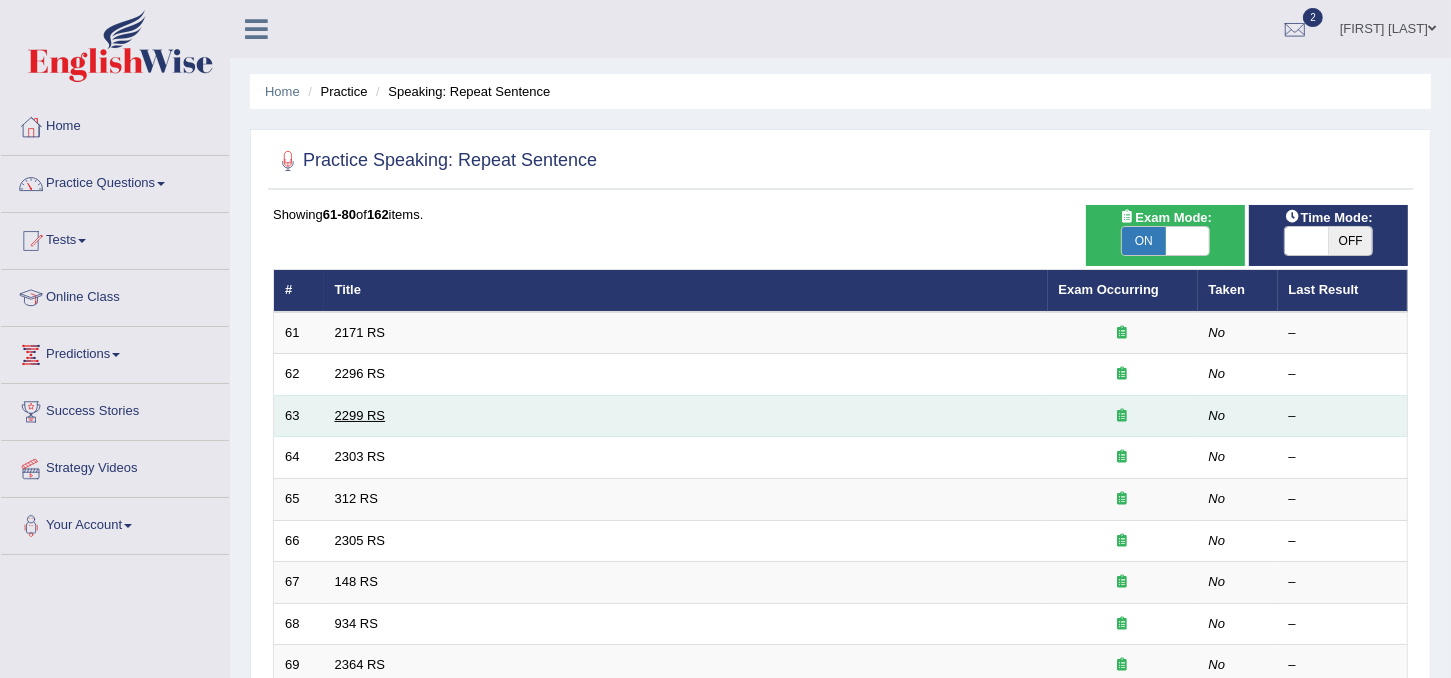 click on "2299 RS" at bounding box center [360, 415] 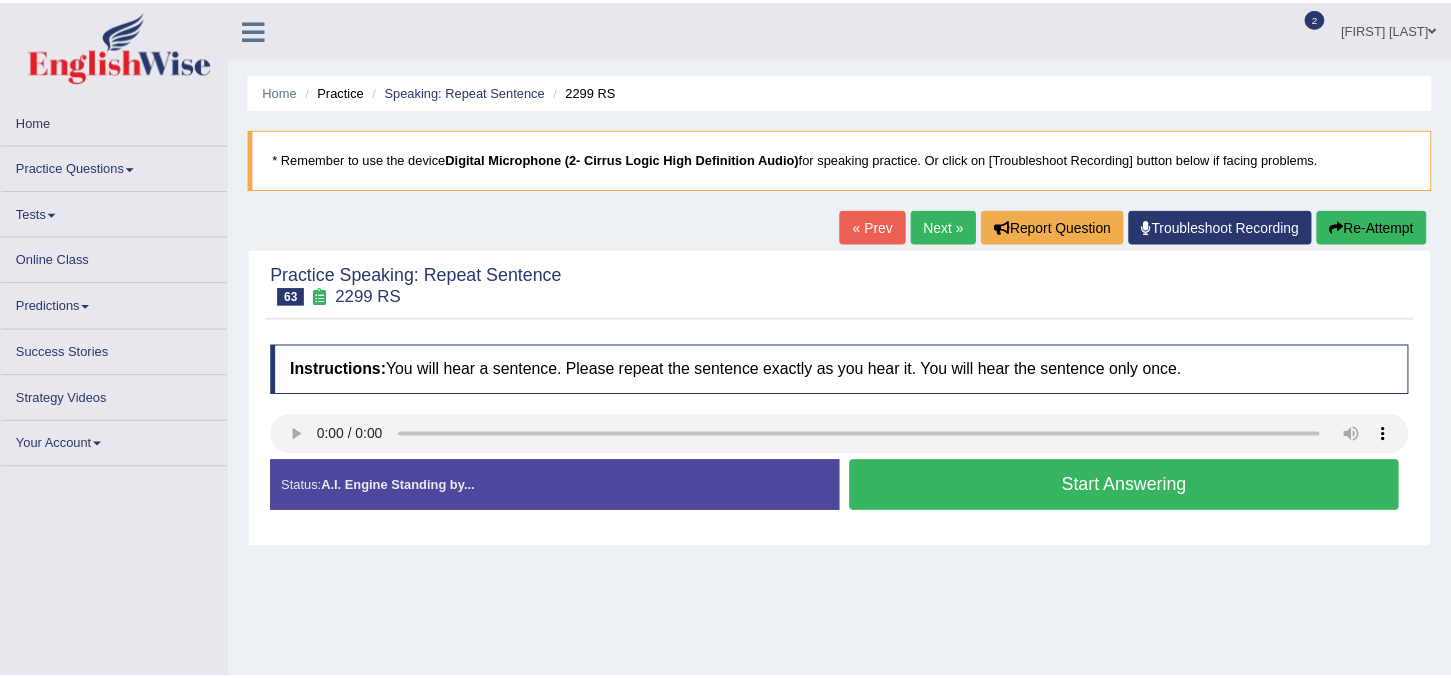 scroll, scrollTop: 0, scrollLeft: 0, axis: both 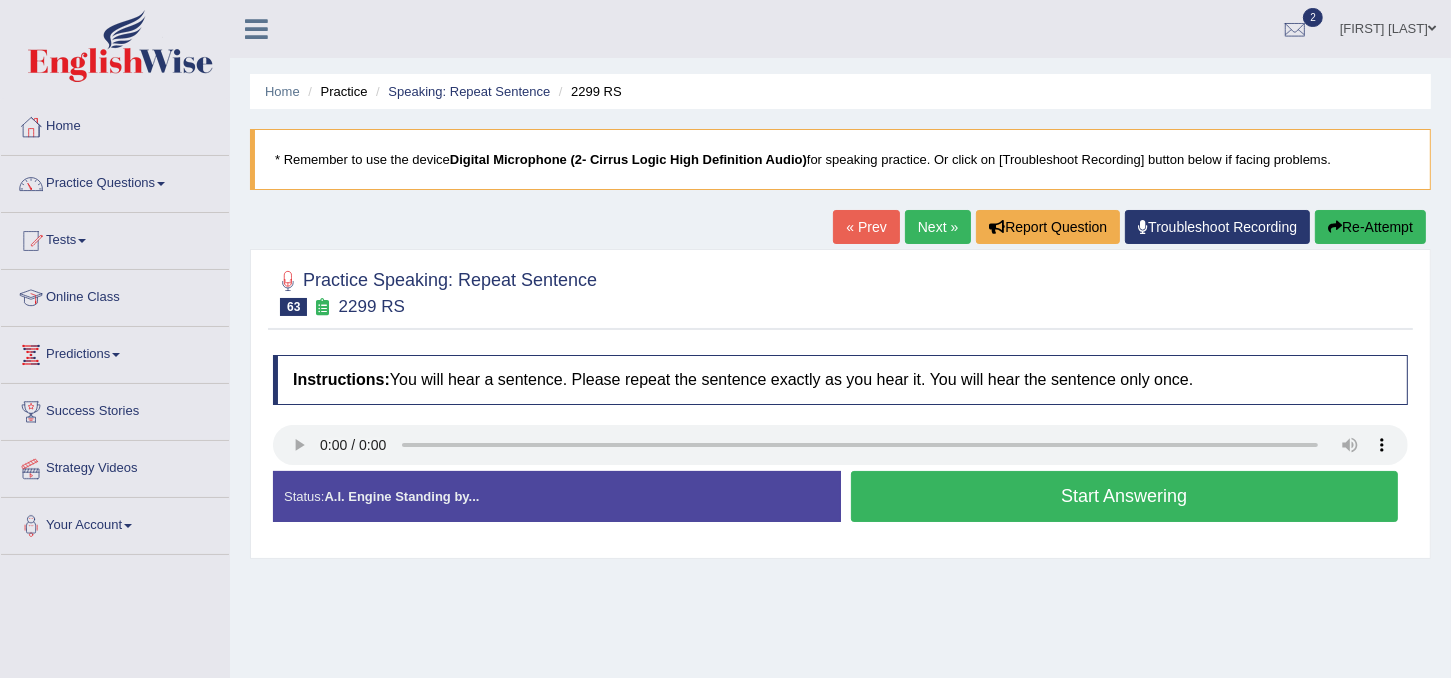 click on "Start Answering" at bounding box center [1125, 496] 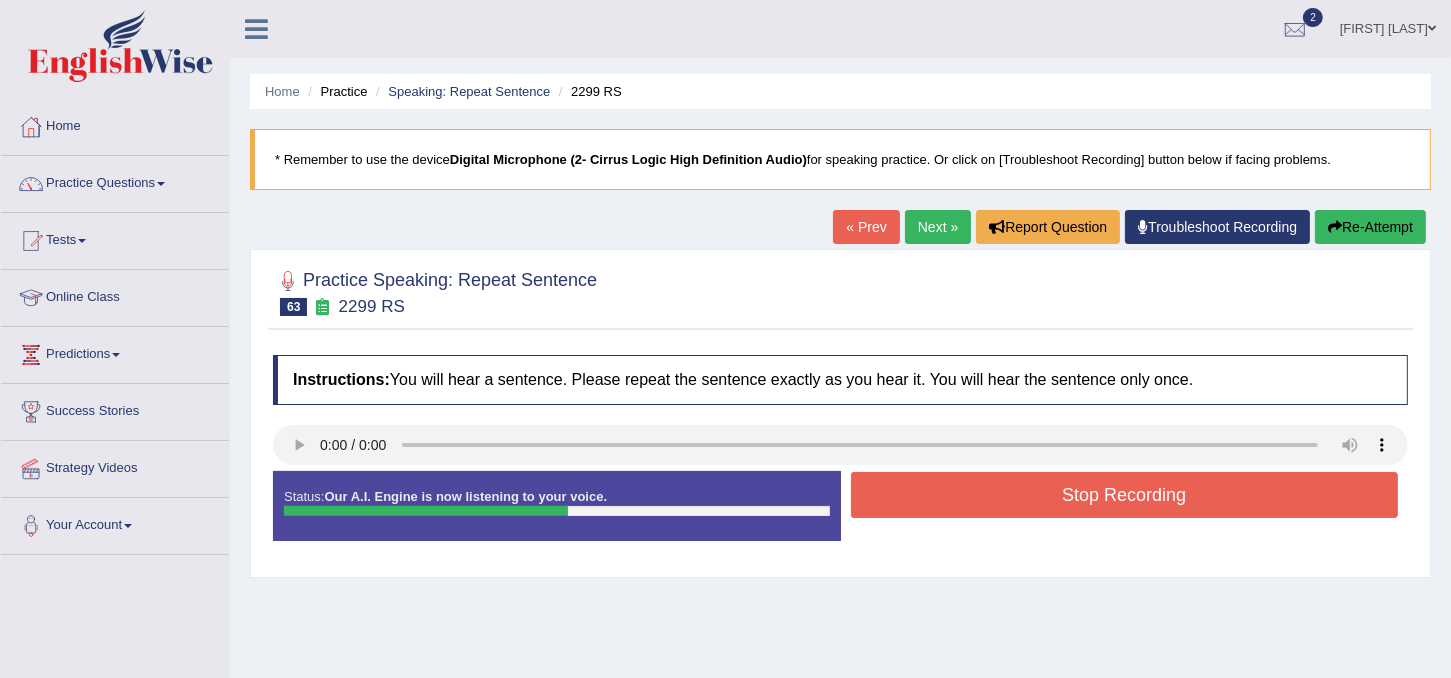 click on "Stop Recording" at bounding box center (1125, 495) 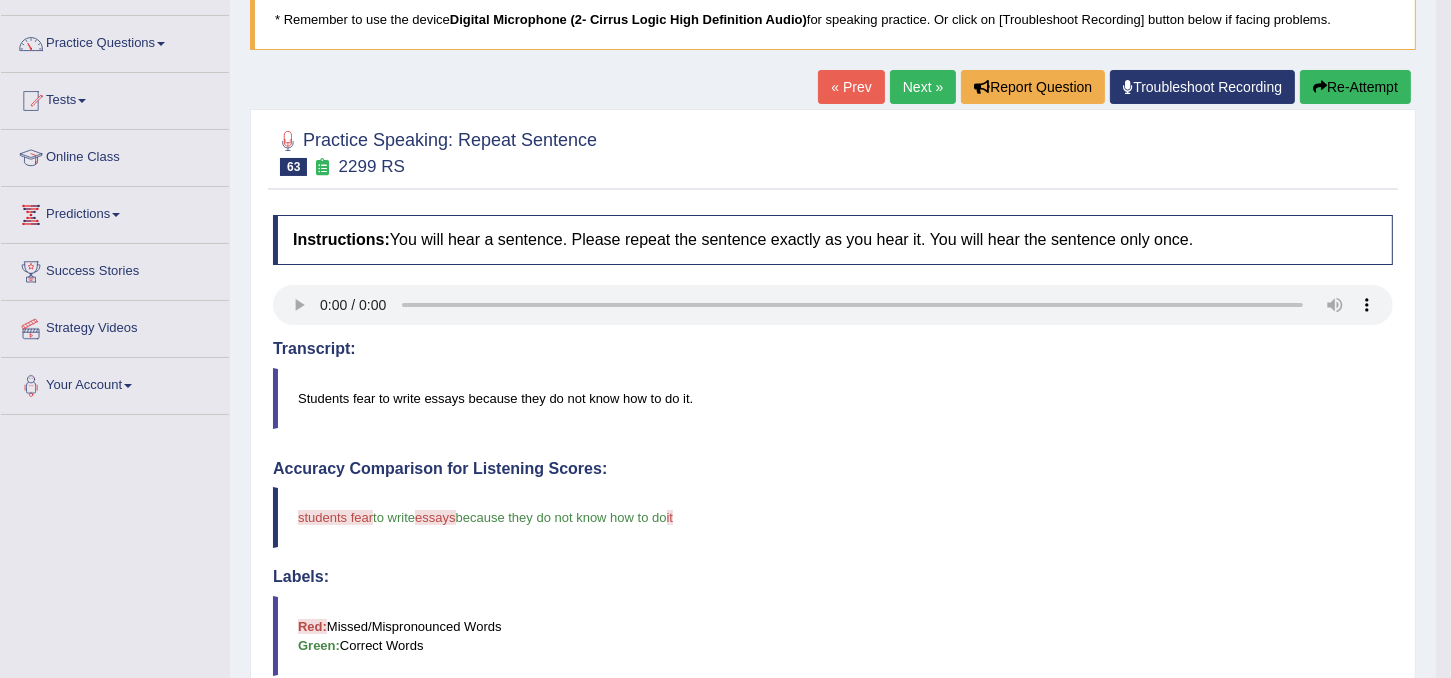 scroll, scrollTop: 136, scrollLeft: 0, axis: vertical 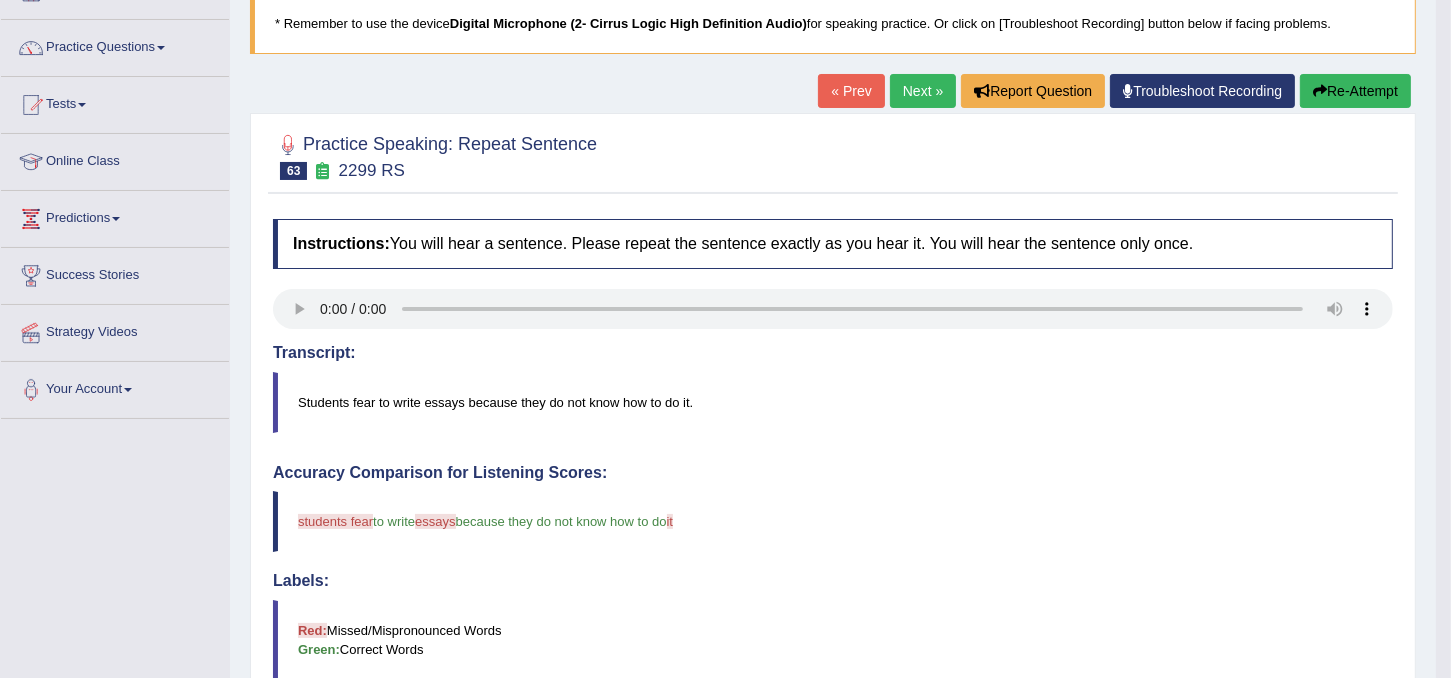 click on "Next »" at bounding box center [923, 91] 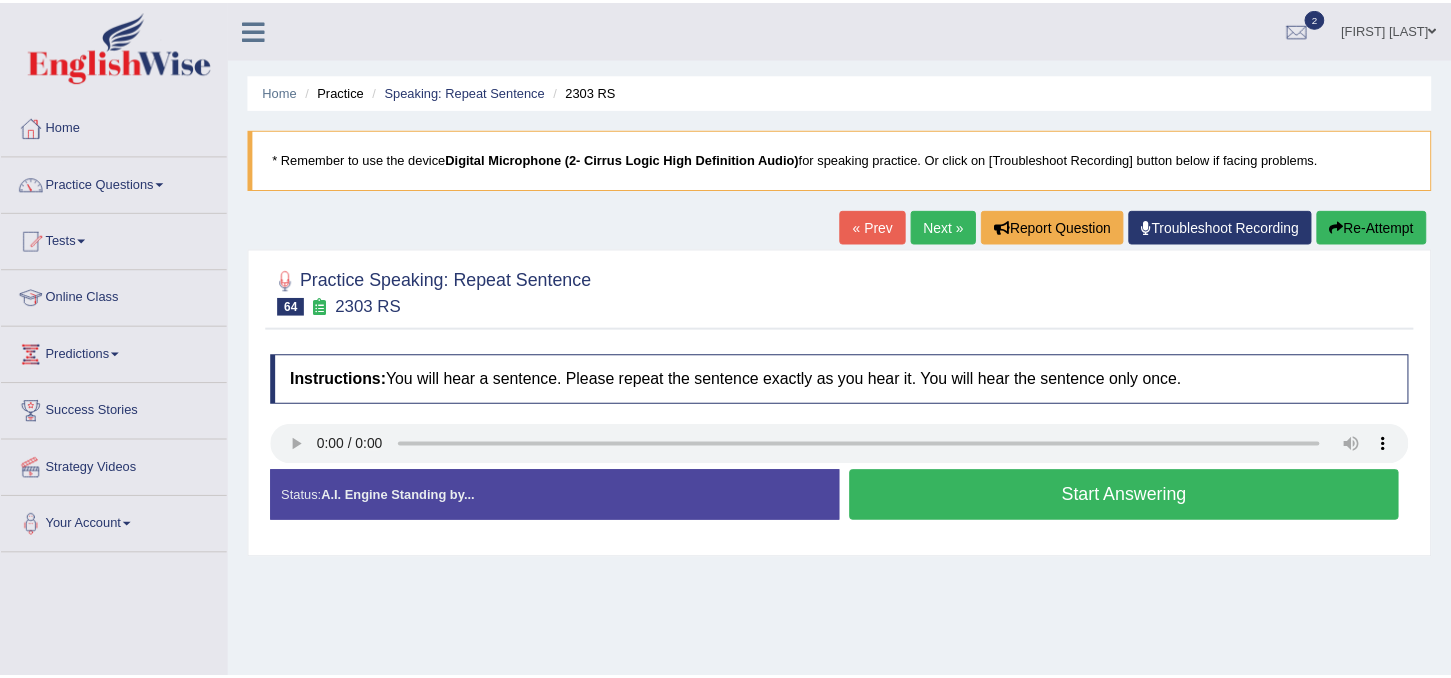 scroll, scrollTop: 0, scrollLeft: 0, axis: both 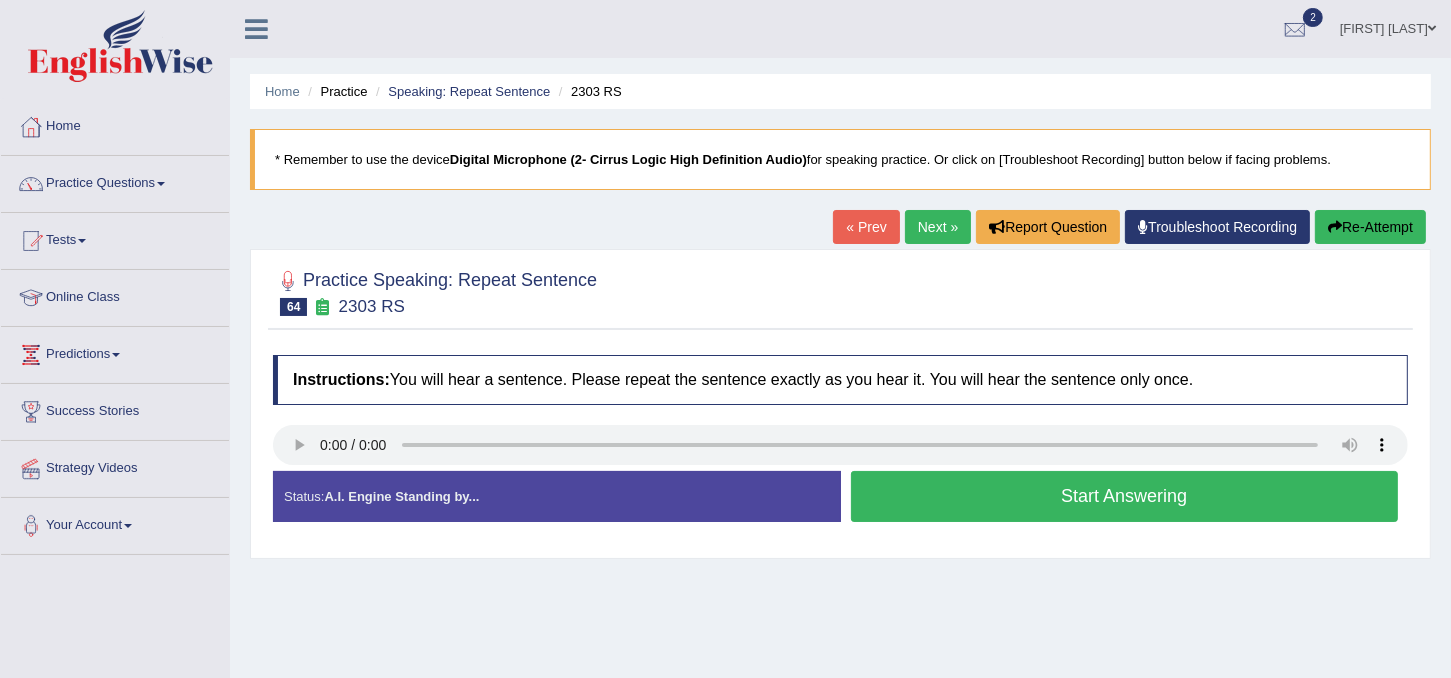 click on "Start Answering" at bounding box center (1125, 496) 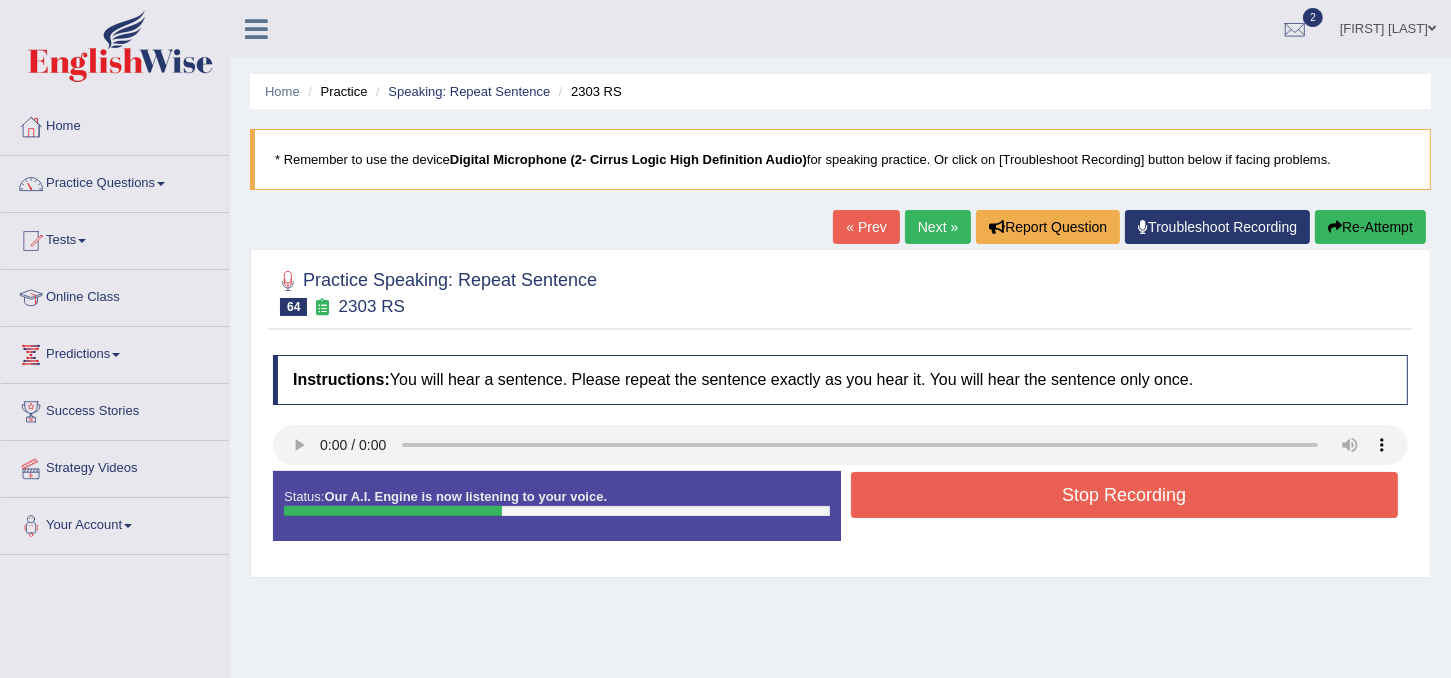 click on "Stop Recording" at bounding box center [1125, 495] 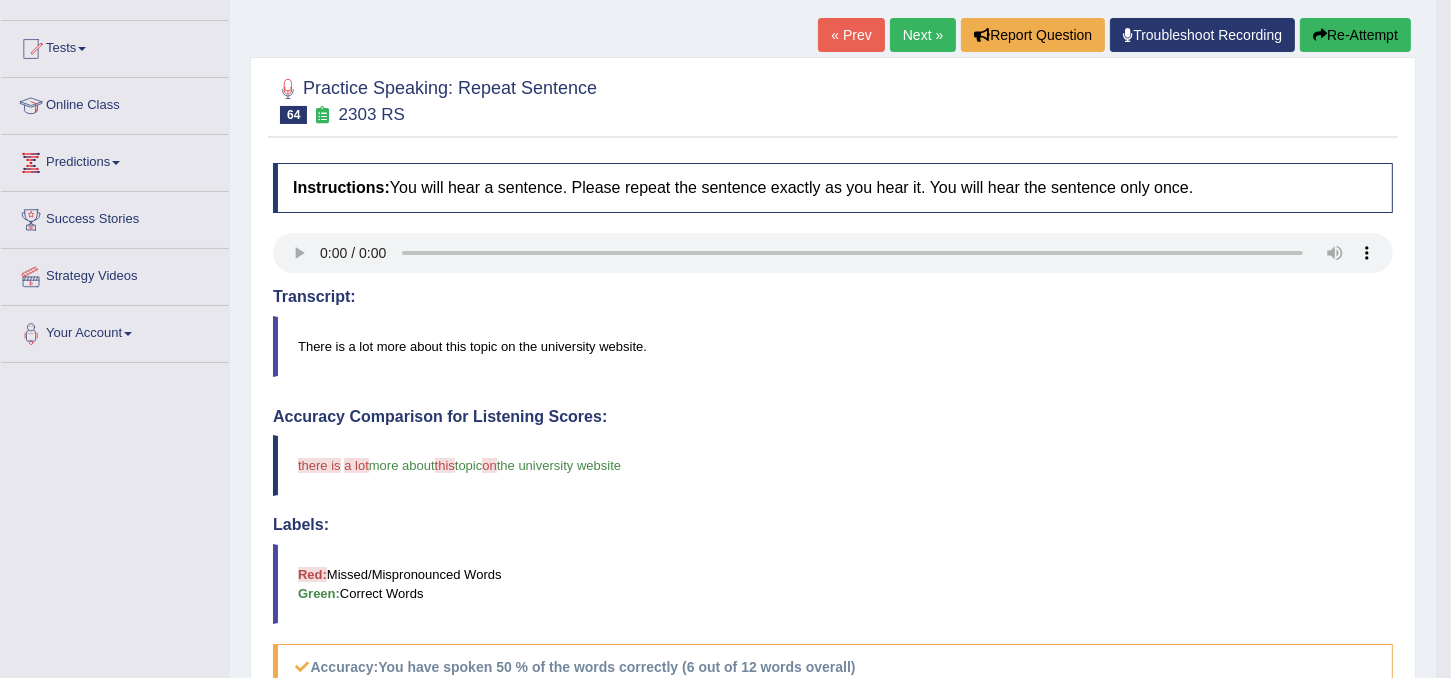 scroll, scrollTop: 0, scrollLeft: 0, axis: both 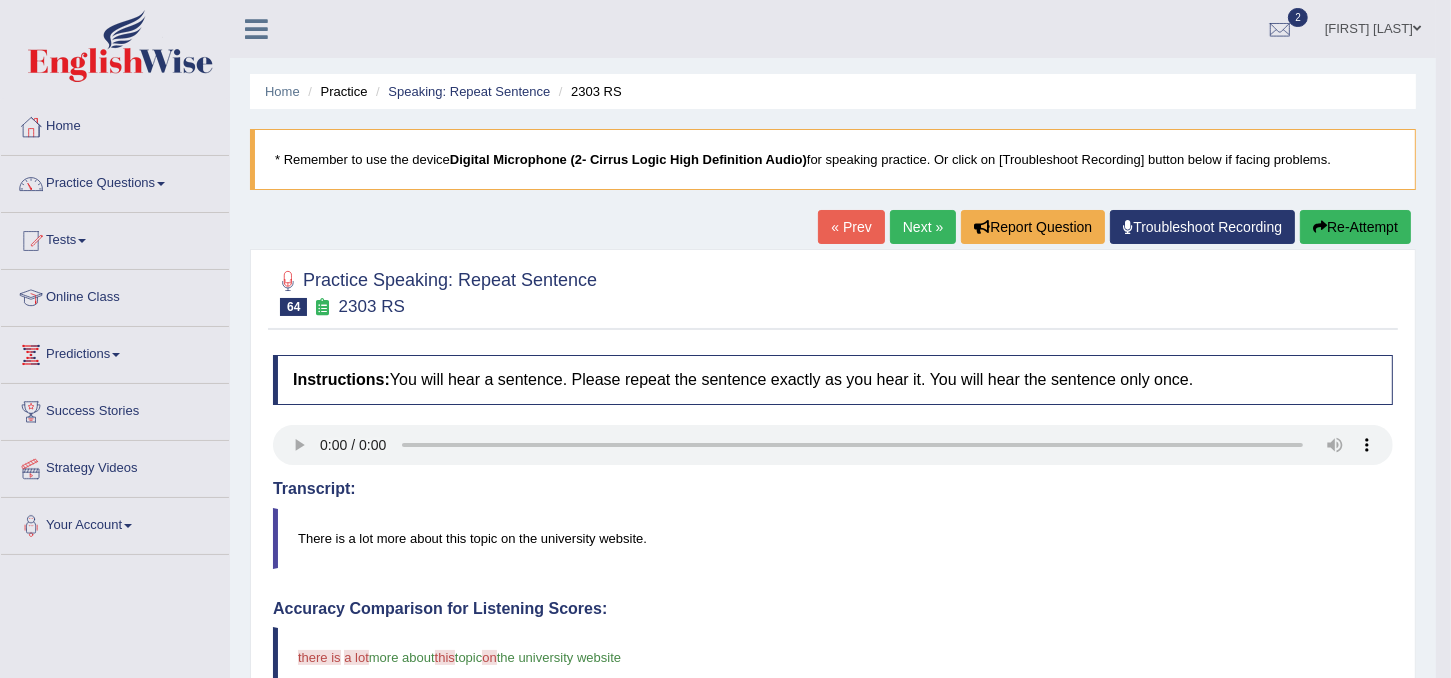 click on "Next »" at bounding box center [923, 227] 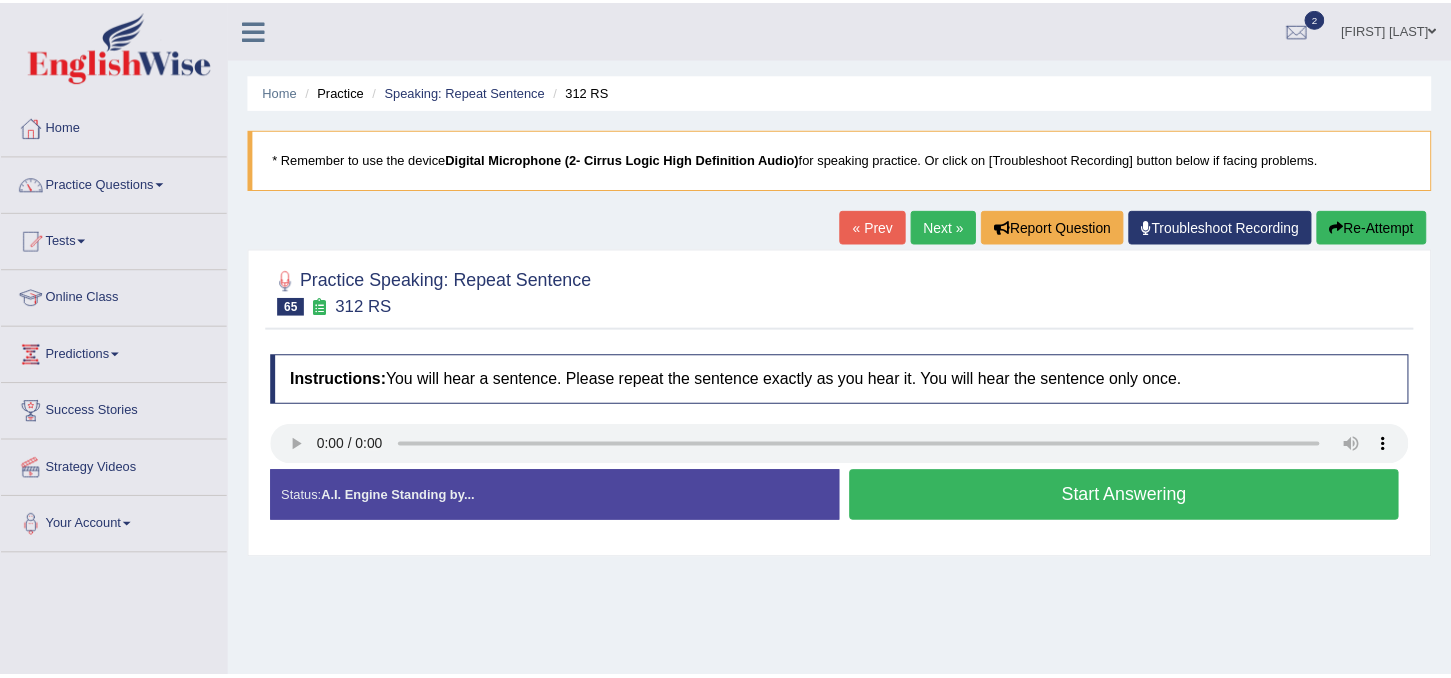 scroll, scrollTop: 0, scrollLeft: 0, axis: both 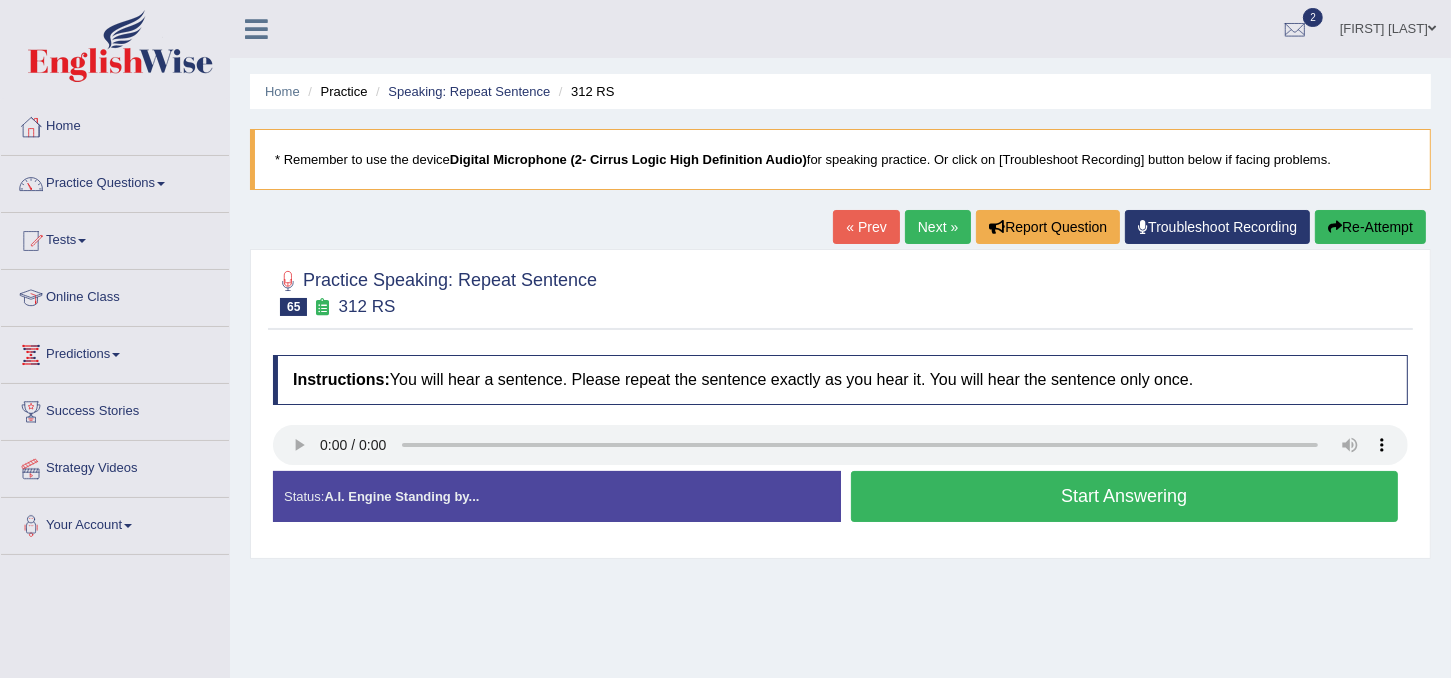 click on "Start Answering" at bounding box center (1125, 496) 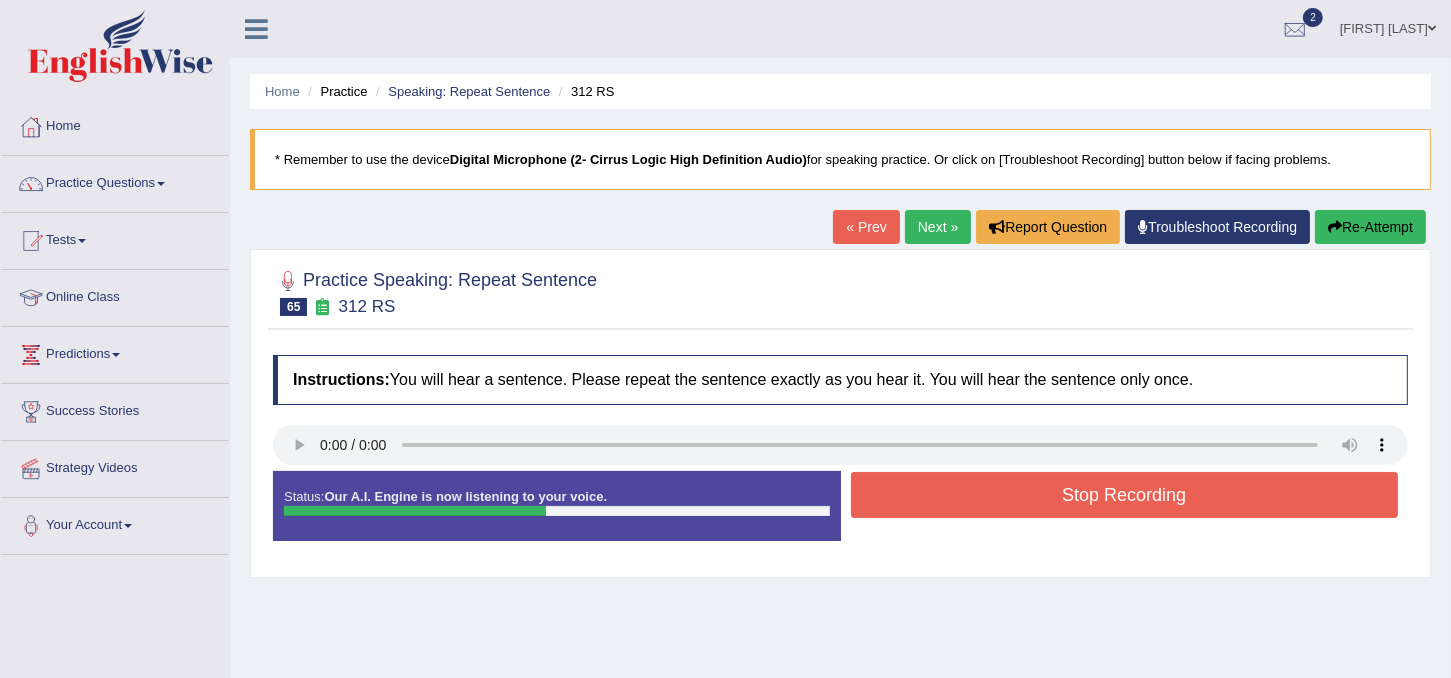 click on "Stop Recording" at bounding box center (1125, 495) 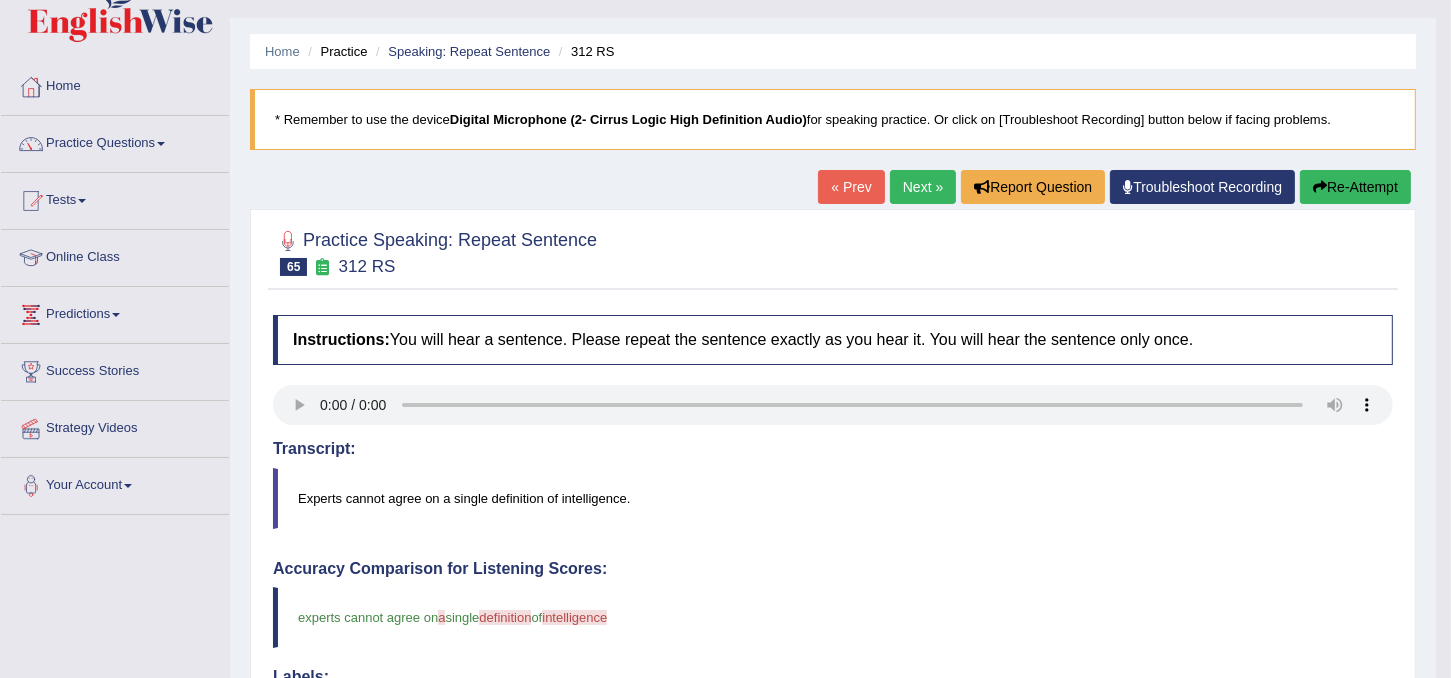 scroll, scrollTop: 36, scrollLeft: 0, axis: vertical 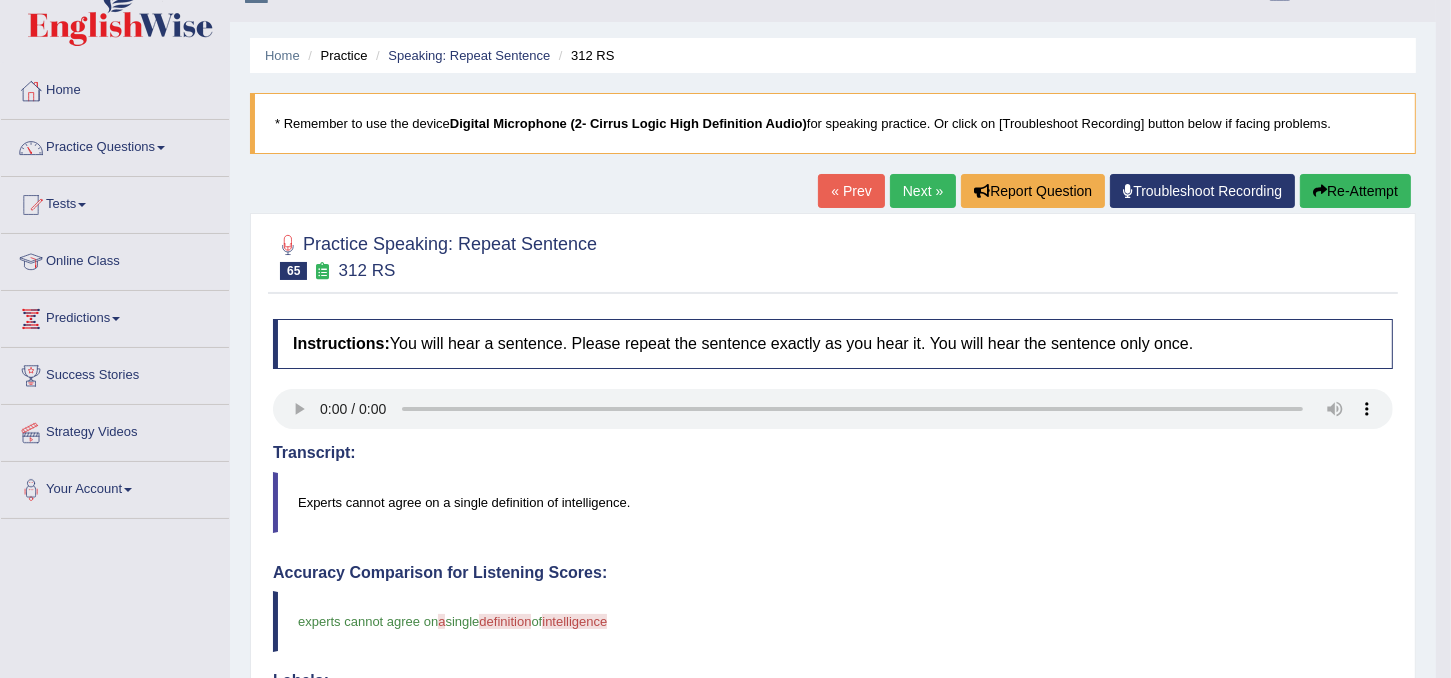 click on "Next »" at bounding box center [923, 191] 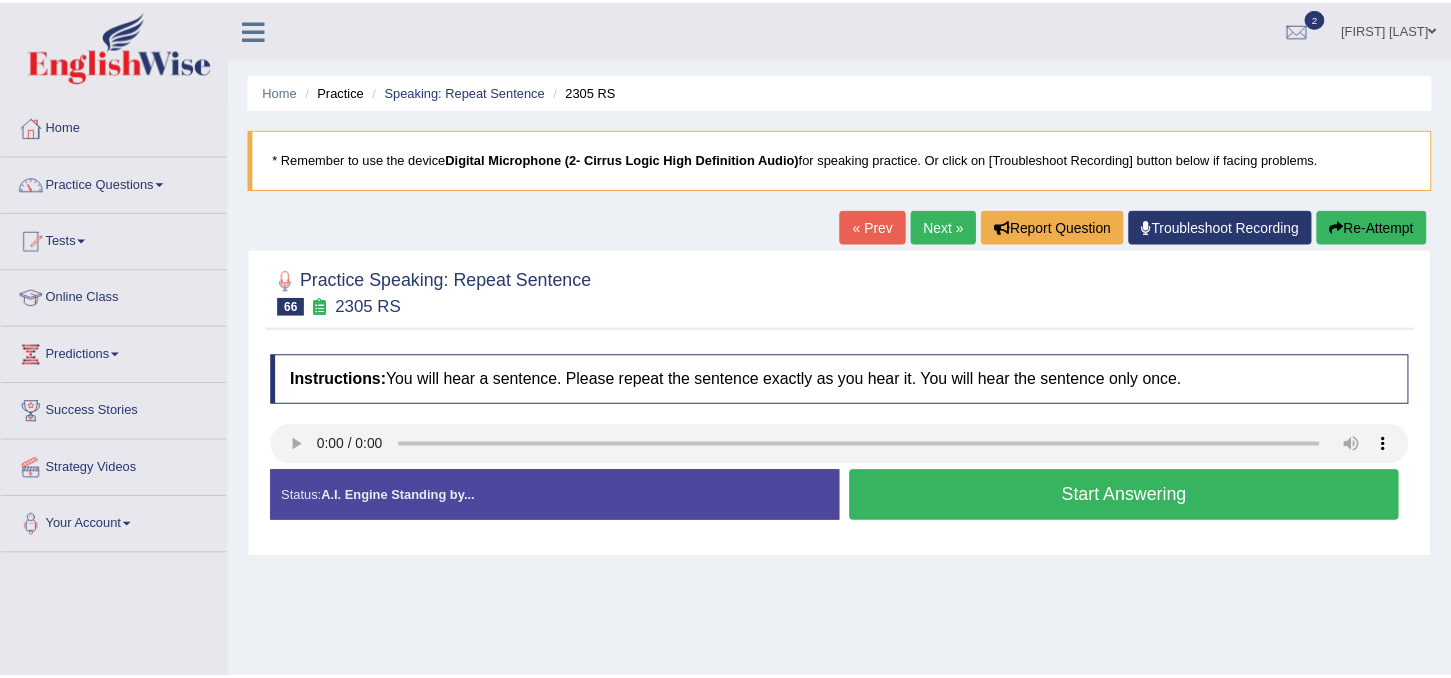 scroll, scrollTop: 0, scrollLeft: 0, axis: both 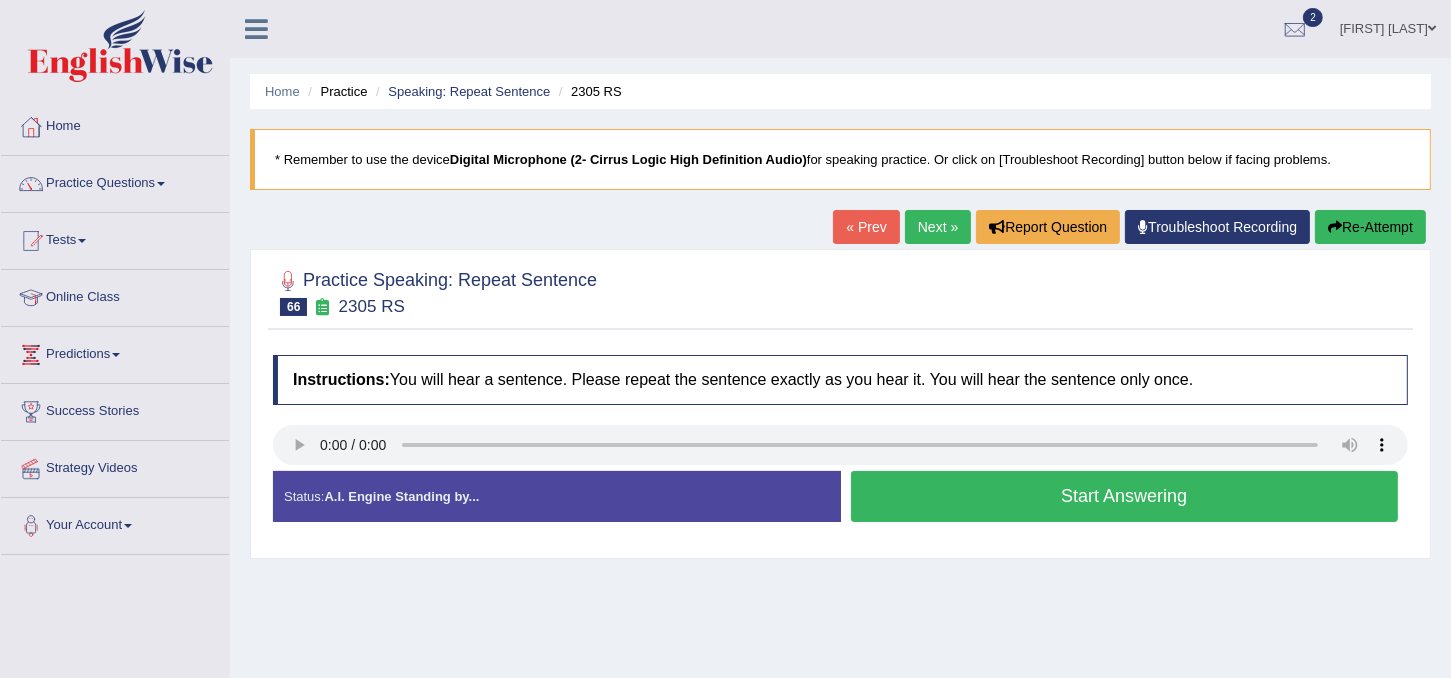 click on "Start Answering" at bounding box center [1125, 496] 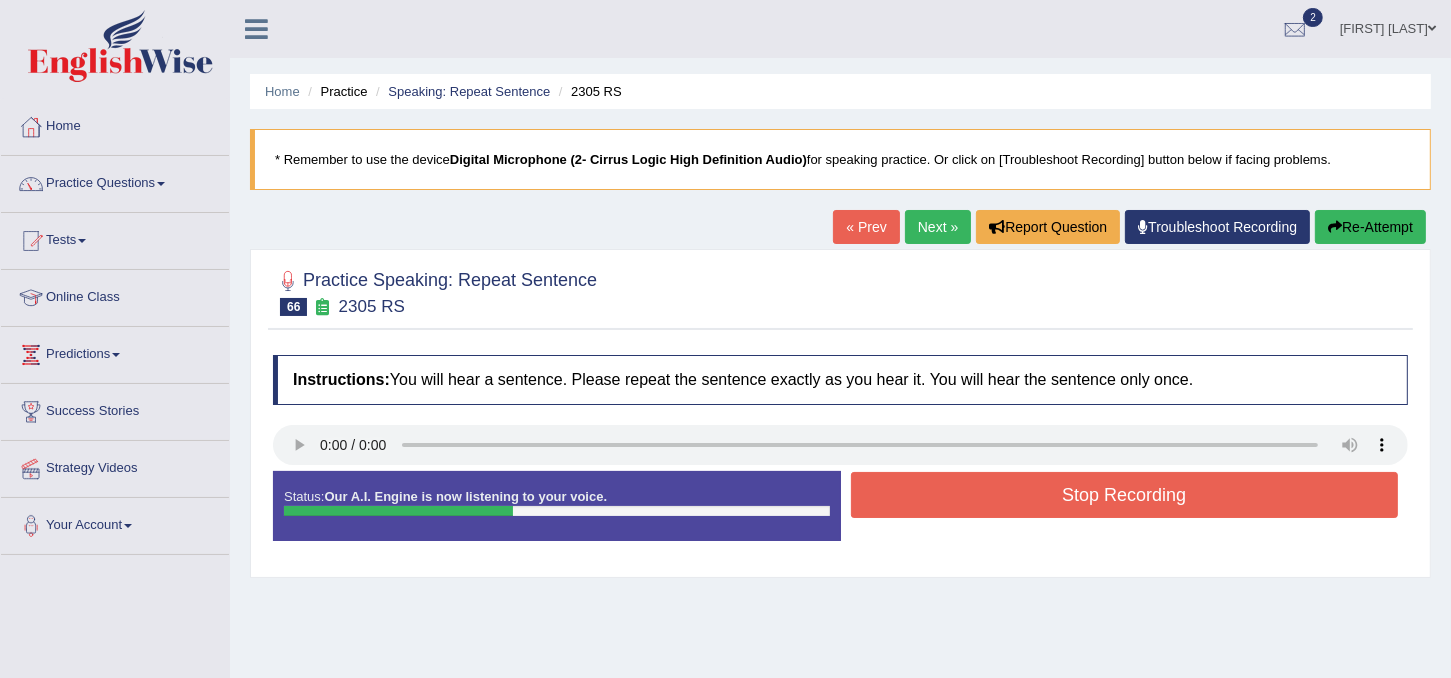 click on "Stop Recording" at bounding box center [1125, 495] 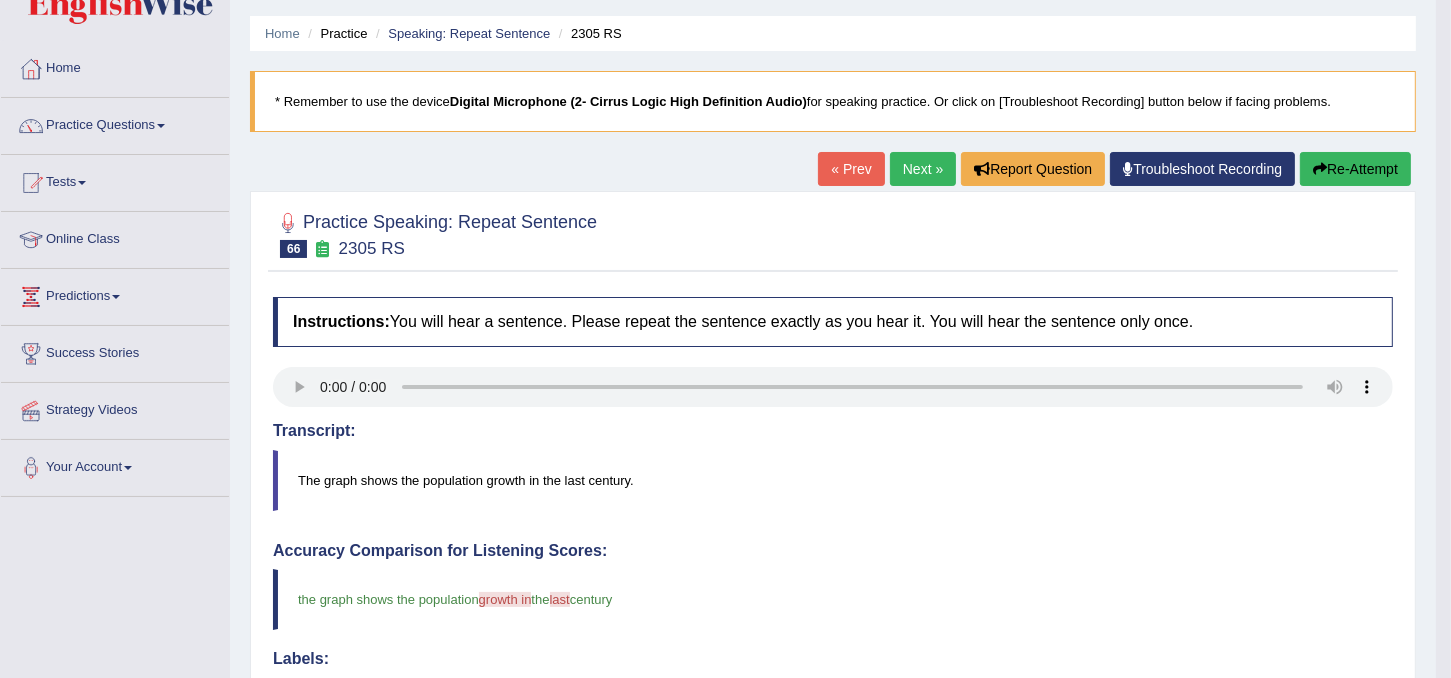 scroll, scrollTop: 56, scrollLeft: 0, axis: vertical 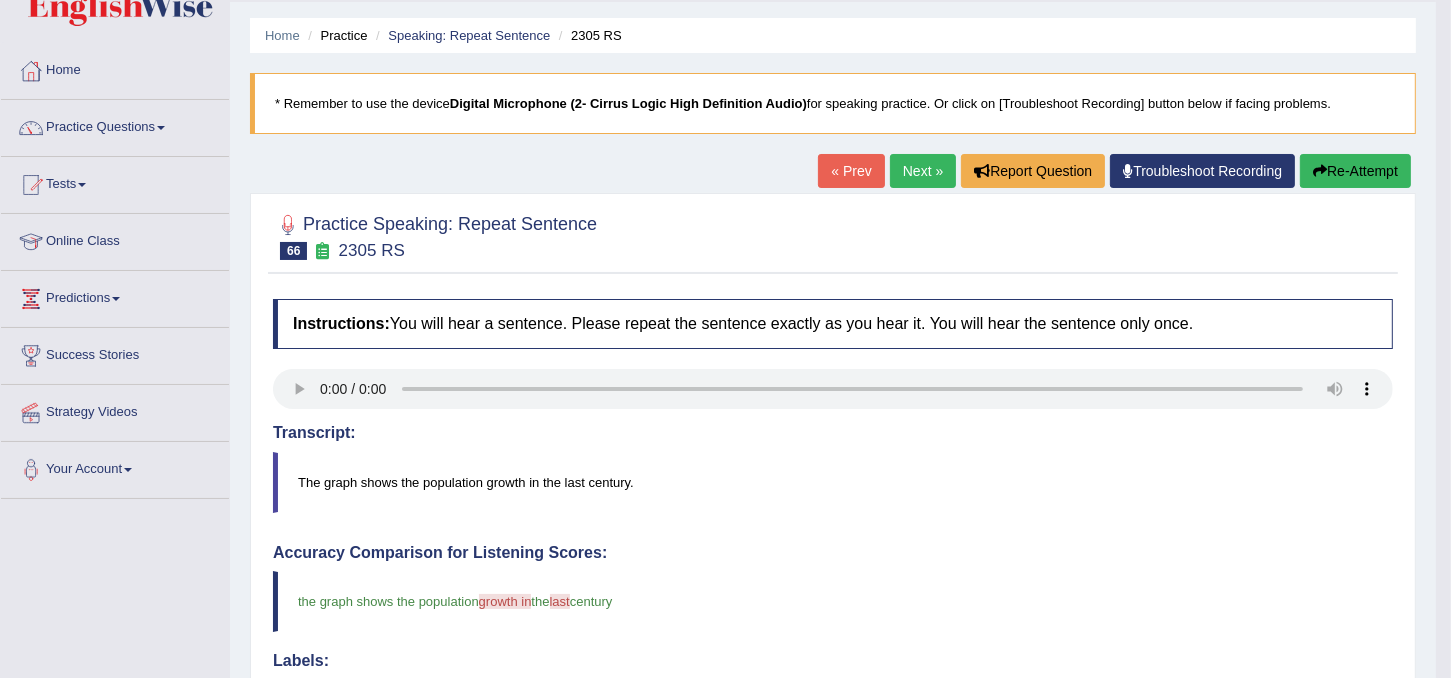 click on "The graph shows the population growth in the last century." at bounding box center [833, 482] 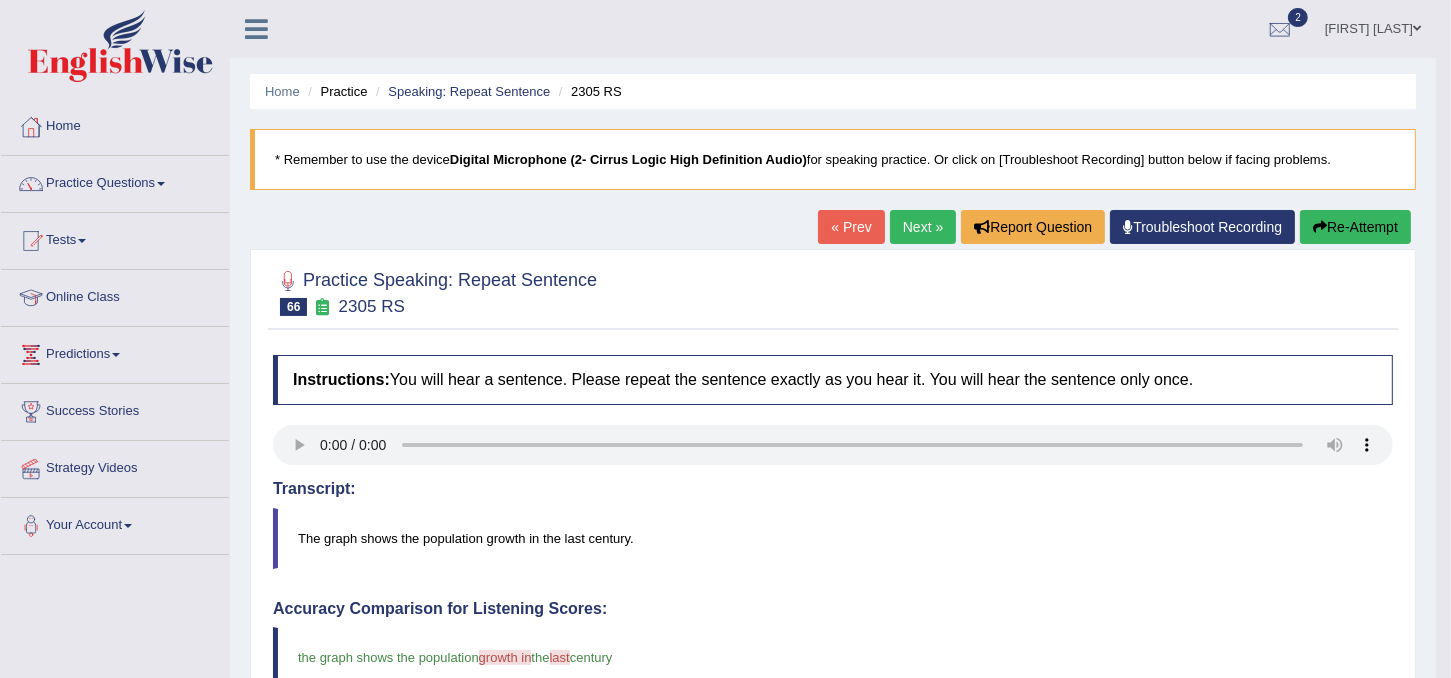 click on "Next »" at bounding box center (923, 227) 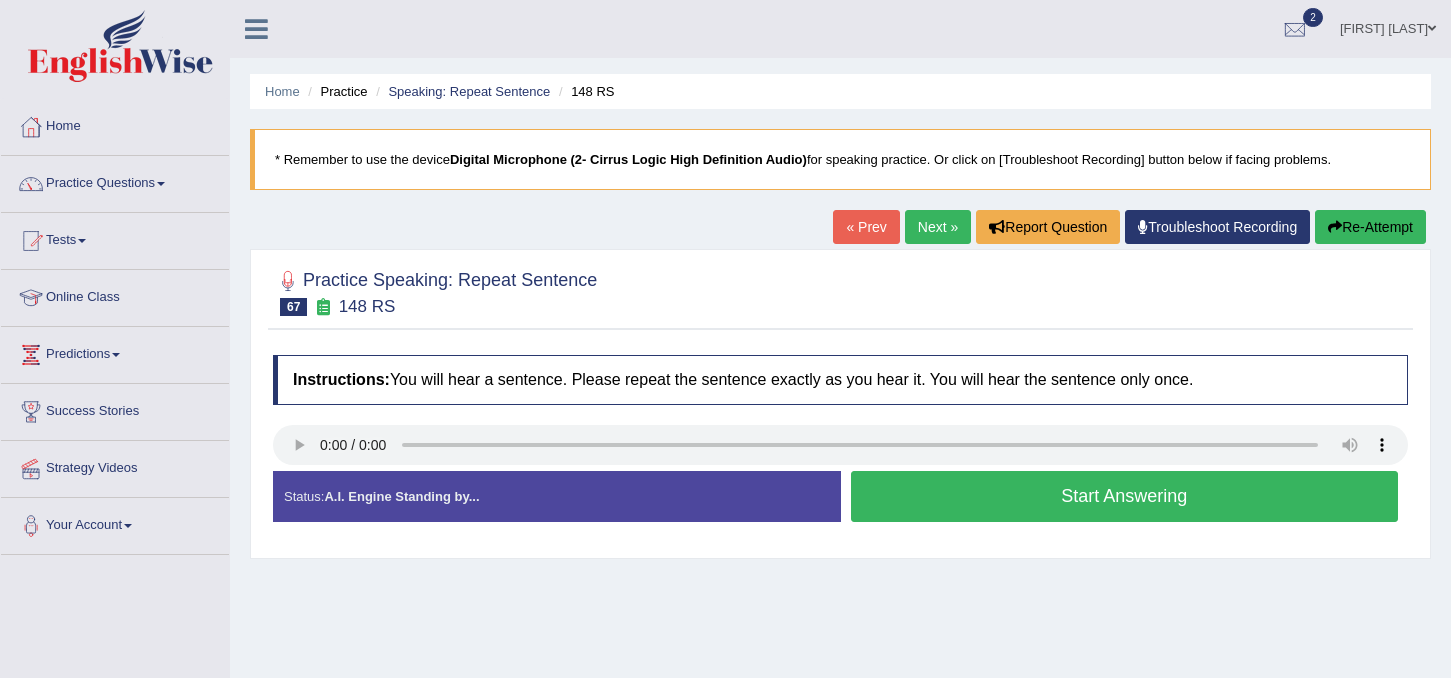 scroll, scrollTop: 0, scrollLeft: 0, axis: both 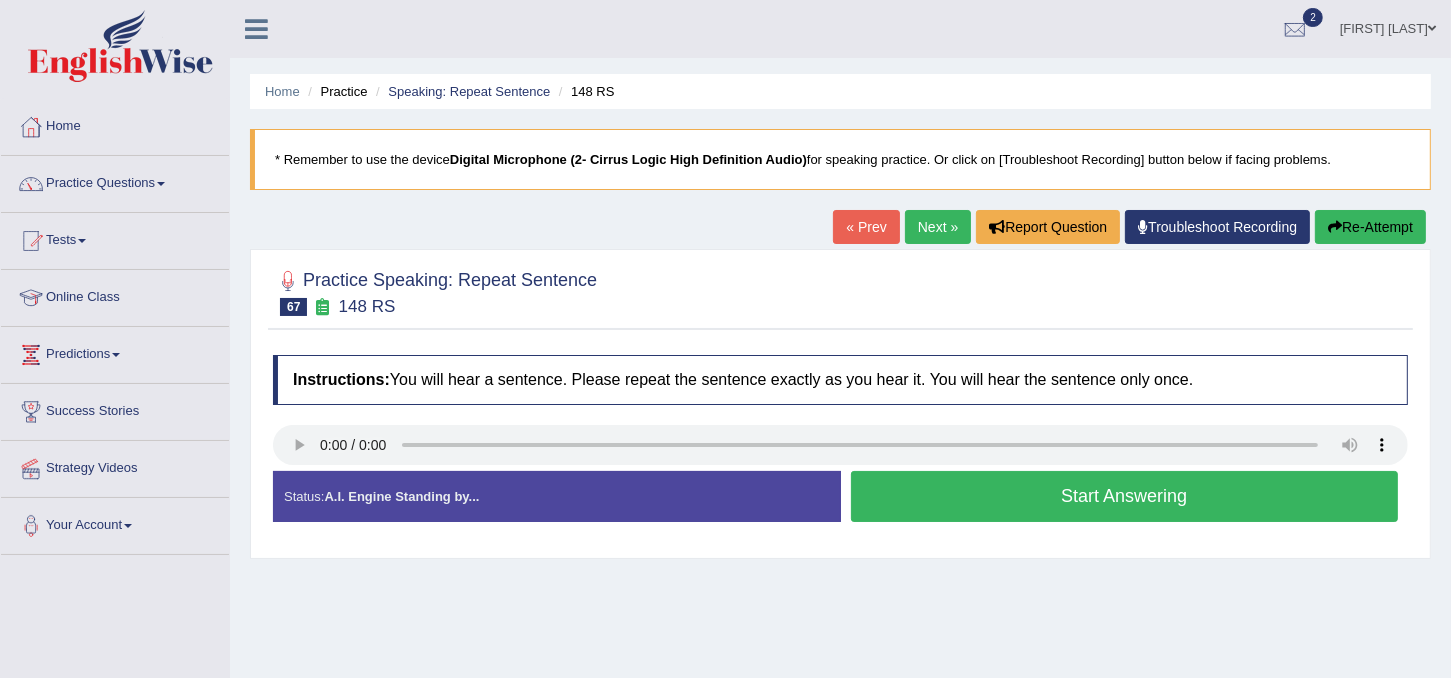 click on "Start Answering" at bounding box center [1125, 496] 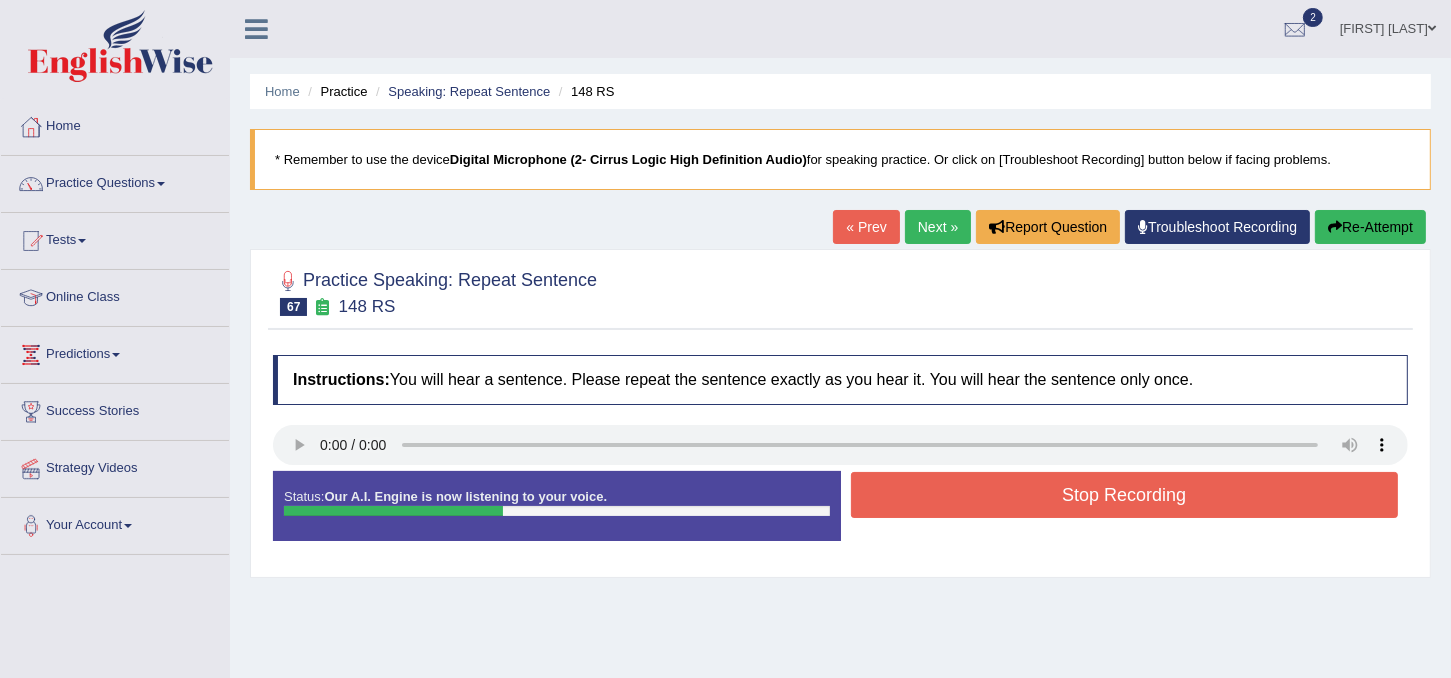 click on "Stop Recording" at bounding box center (1125, 495) 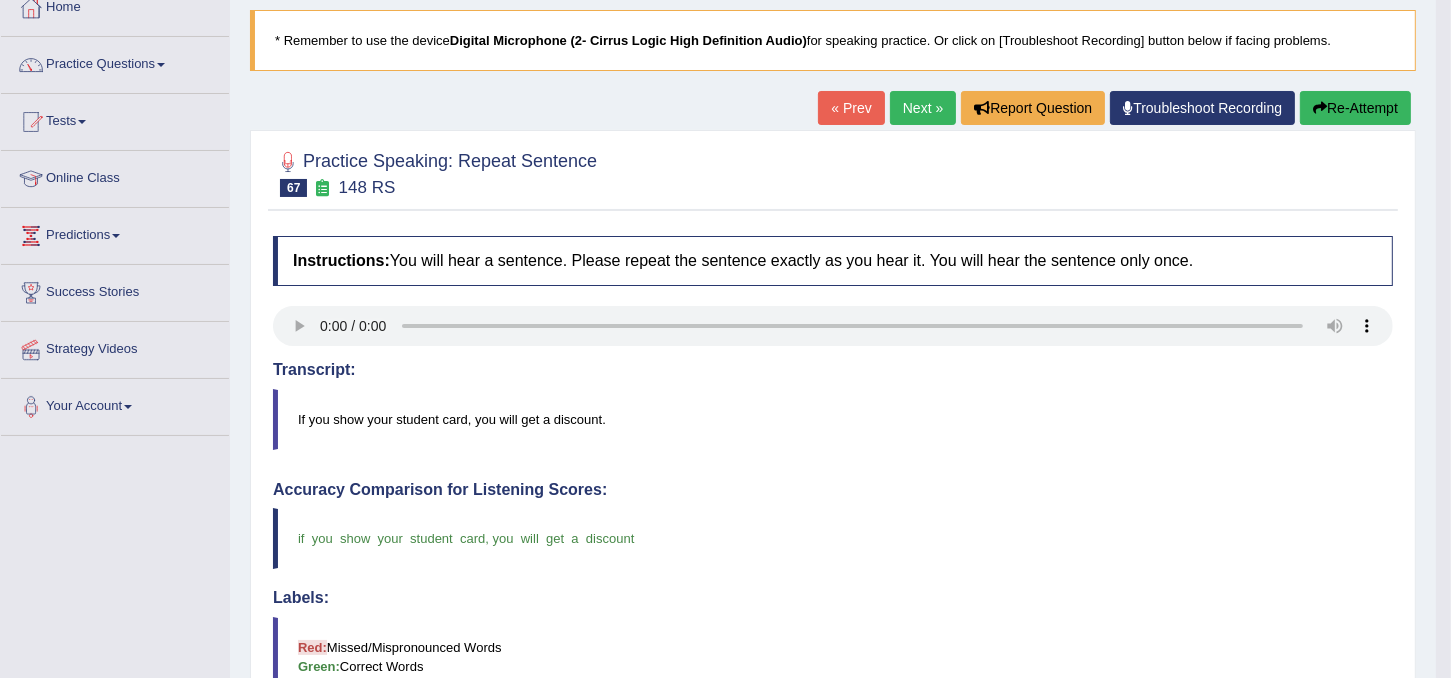 scroll, scrollTop: 0, scrollLeft: 0, axis: both 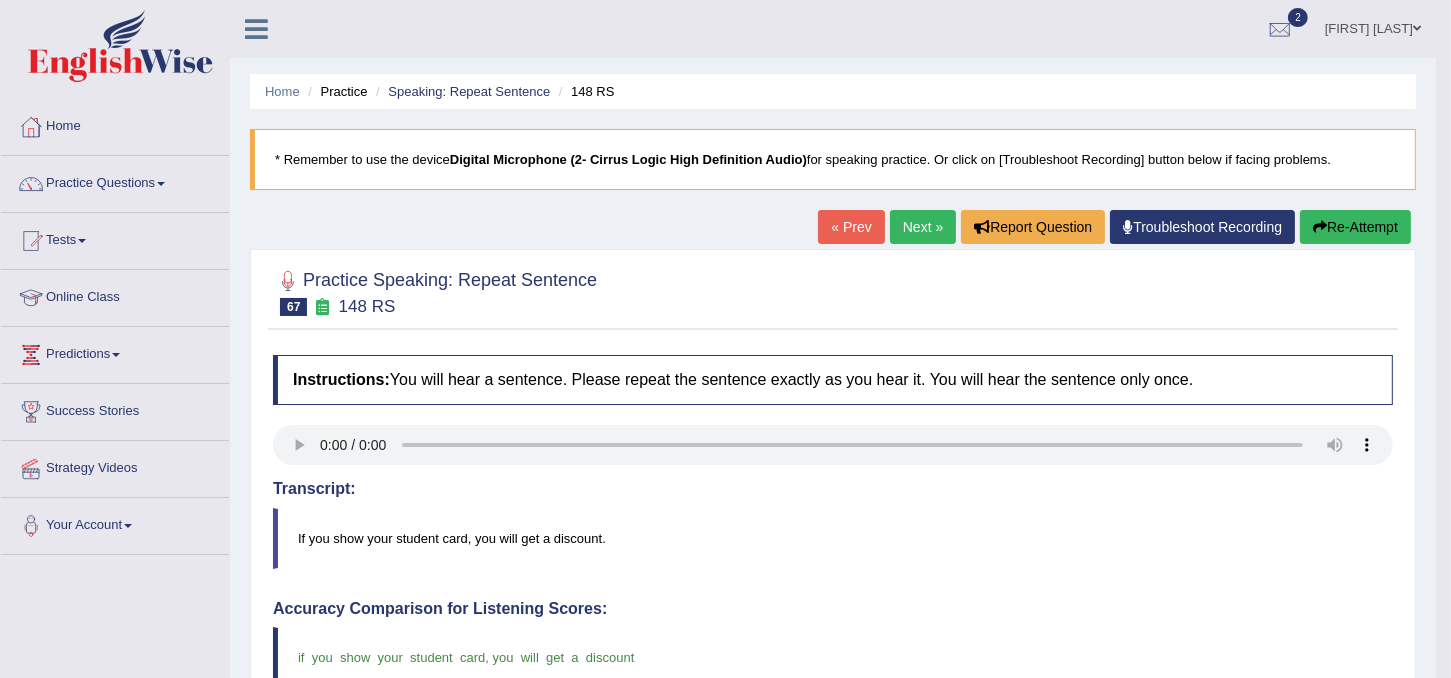 click on "Next »" at bounding box center (923, 227) 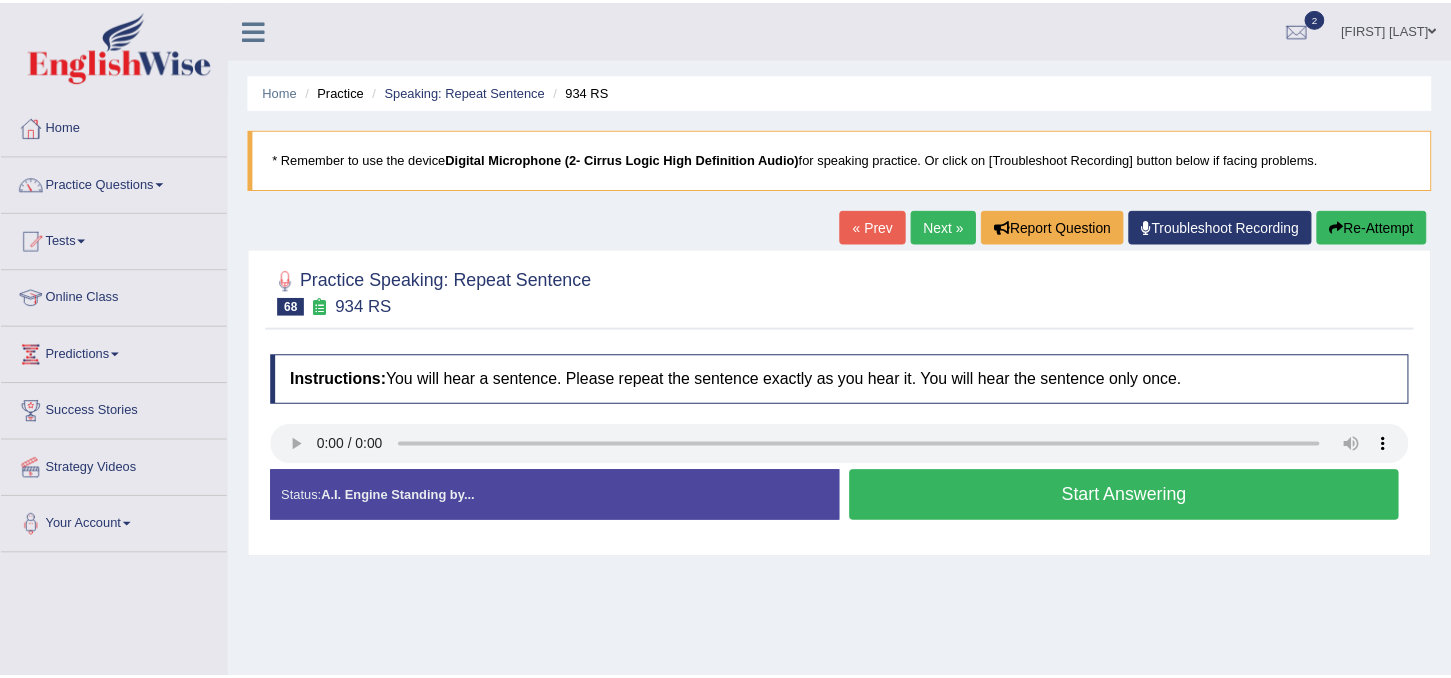 scroll, scrollTop: 0, scrollLeft: 0, axis: both 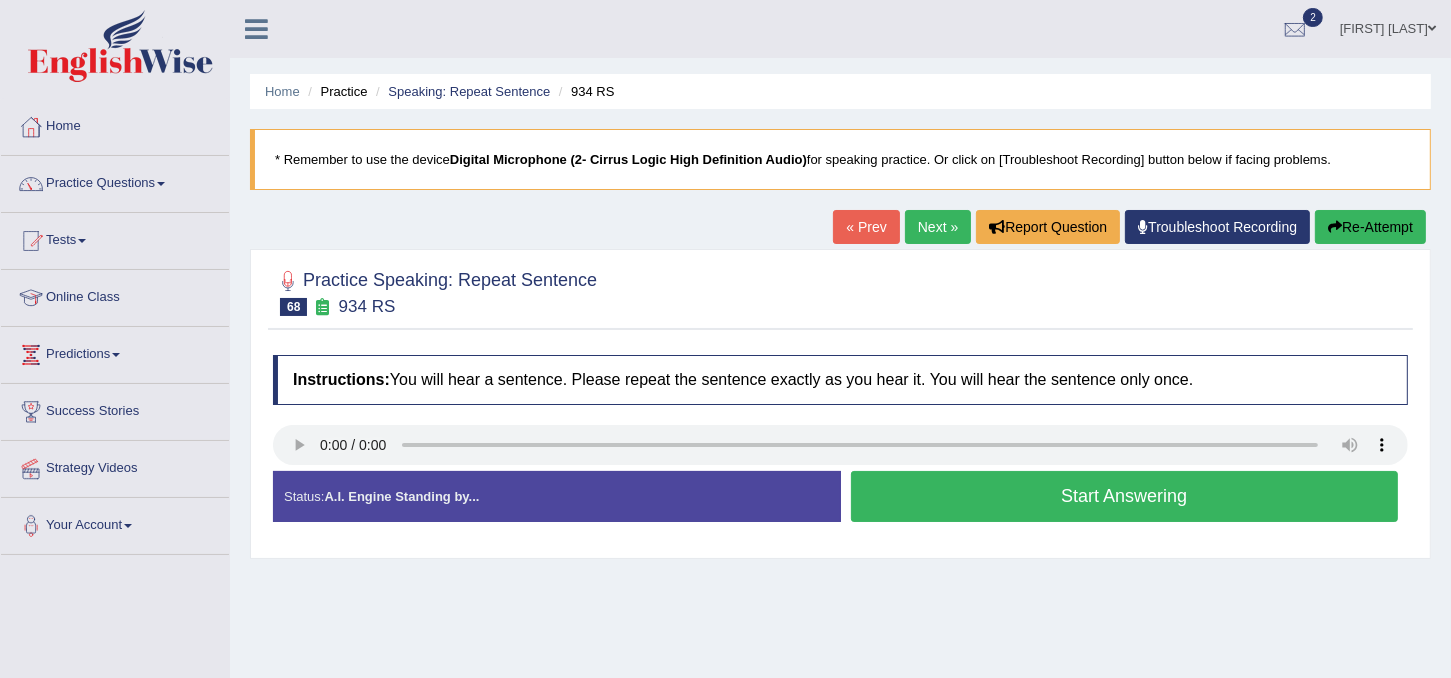click on "Start Answering" at bounding box center (1125, 496) 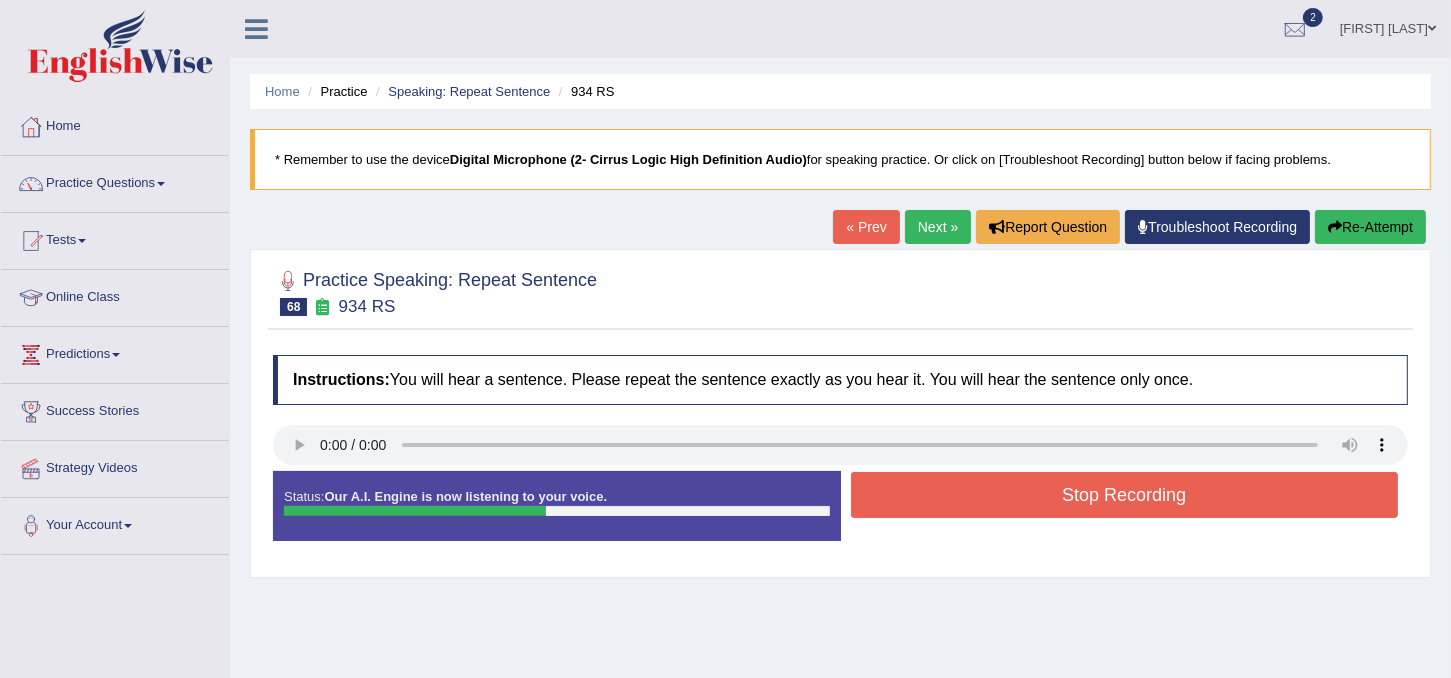 click on "Stop Recording" at bounding box center (1125, 495) 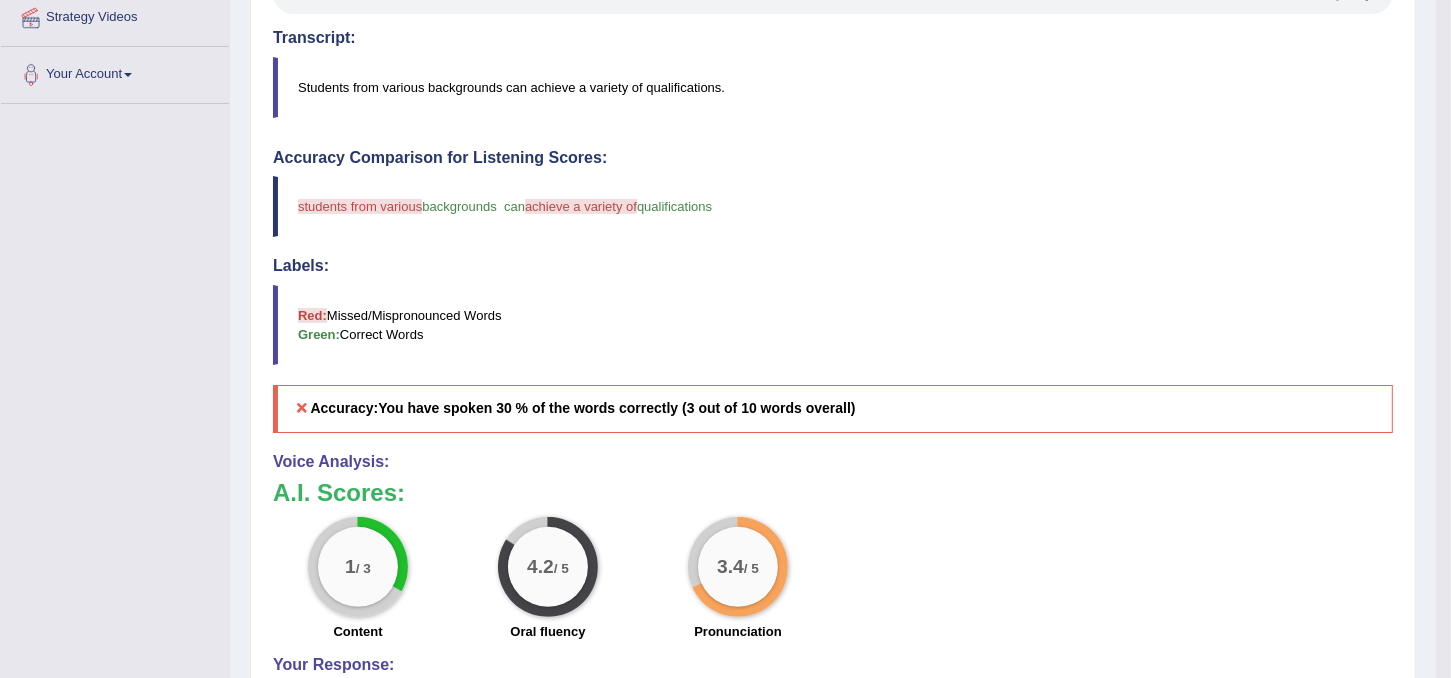scroll, scrollTop: 670, scrollLeft: 0, axis: vertical 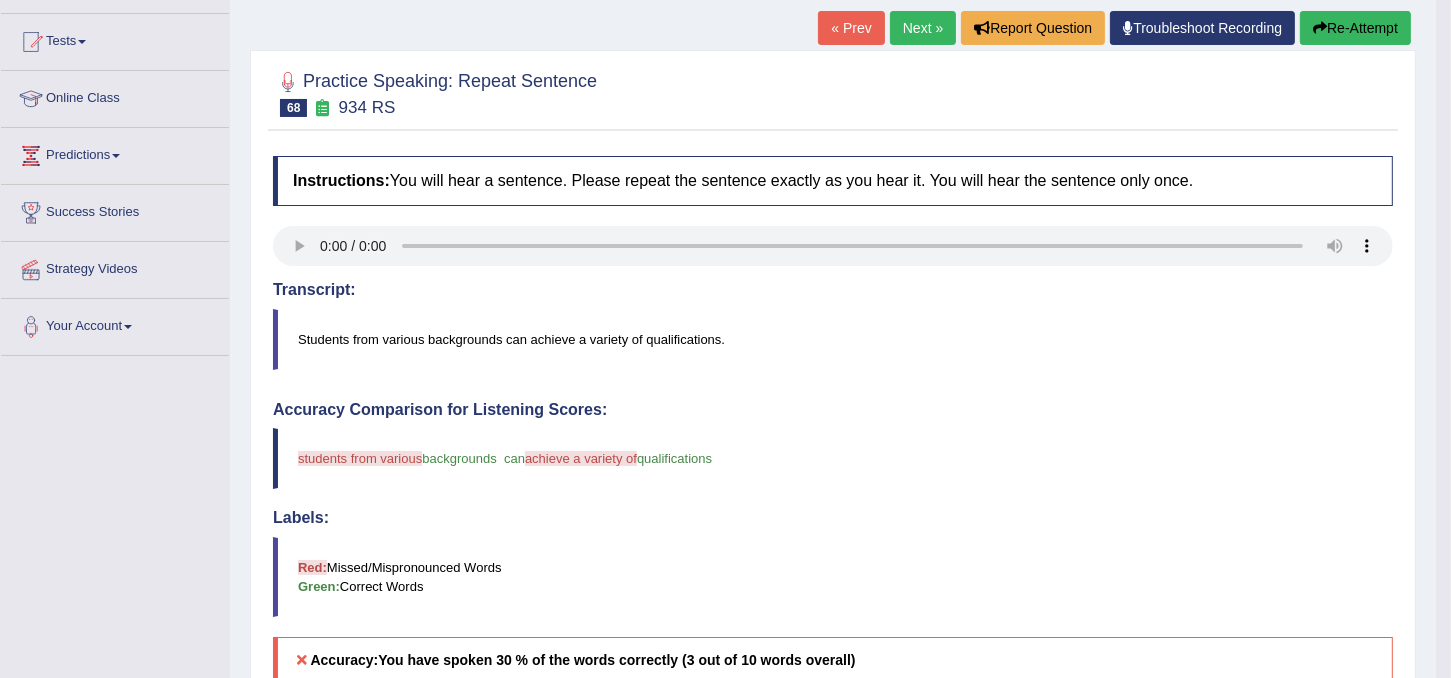 click on "Next »" at bounding box center (923, 28) 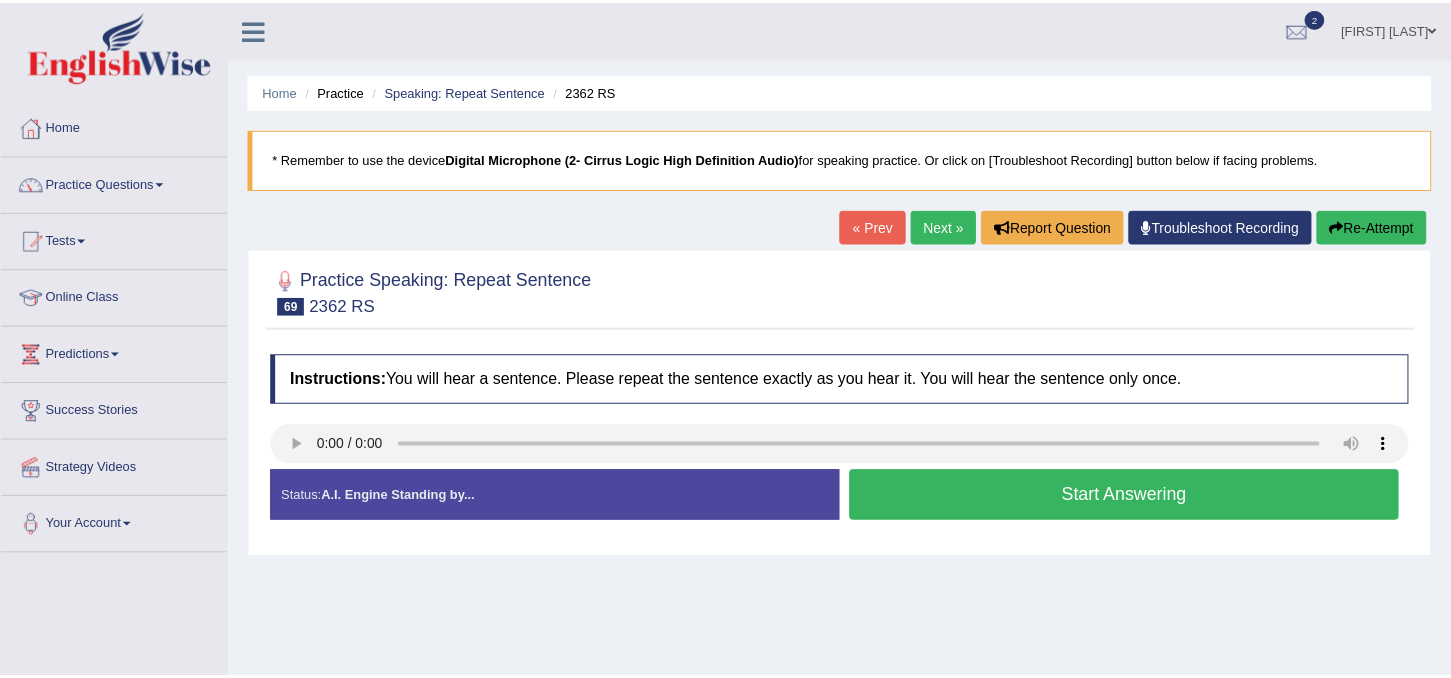 scroll, scrollTop: 0, scrollLeft: 0, axis: both 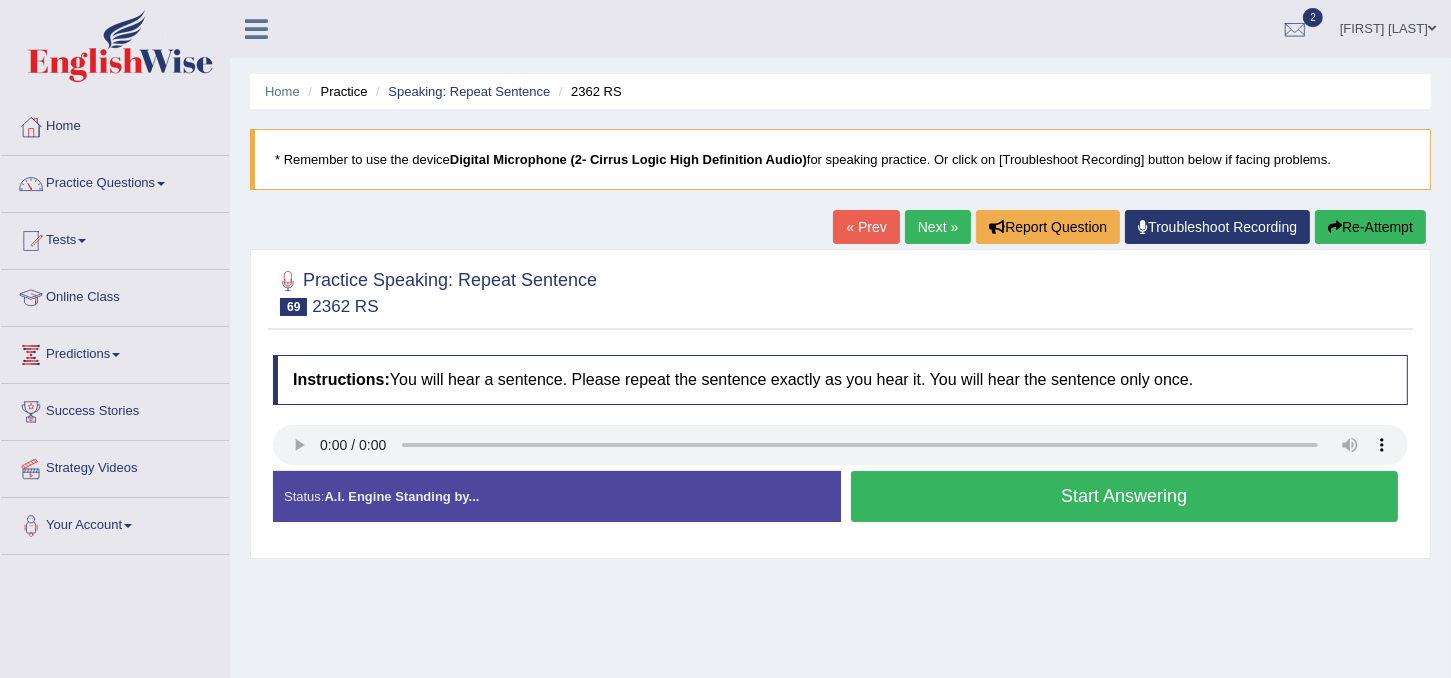 click on "« Prev" at bounding box center [866, 227] 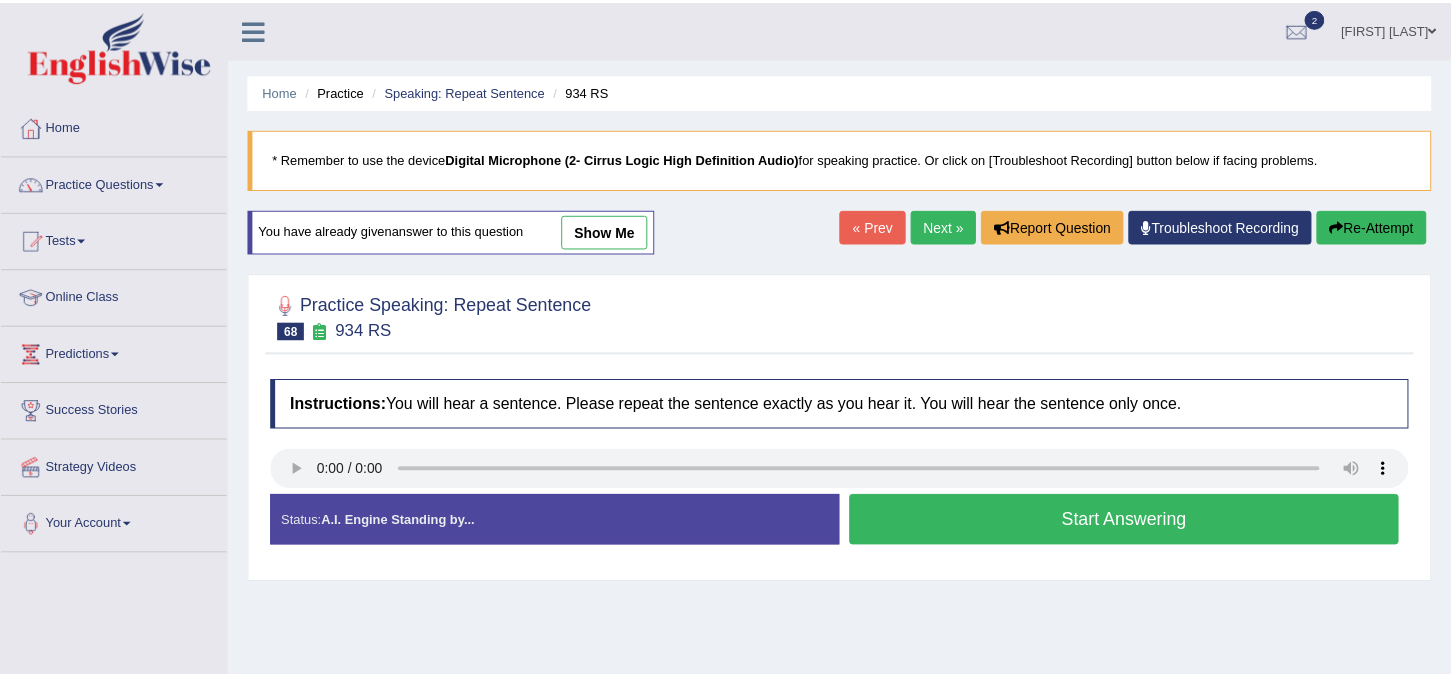scroll, scrollTop: 0, scrollLeft: 0, axis: both 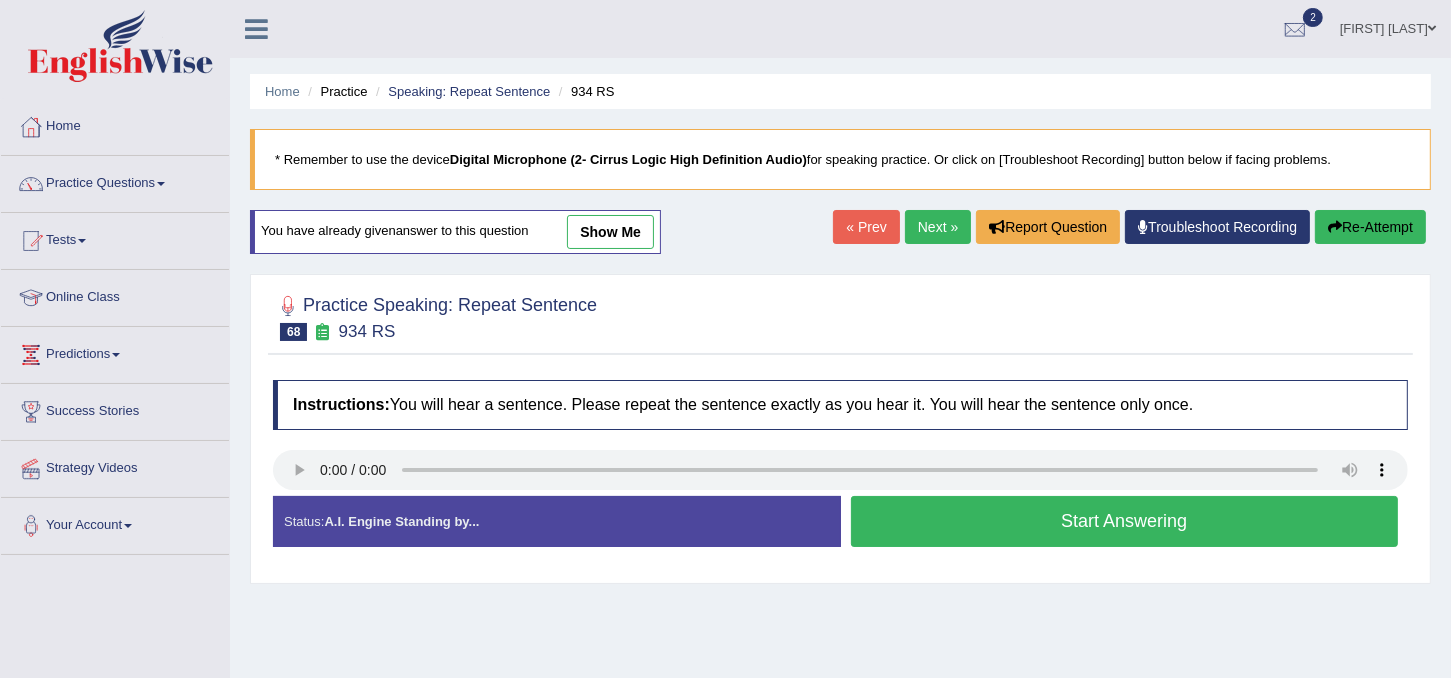 click on "Start Answering" at bounding box center (1125, 521) 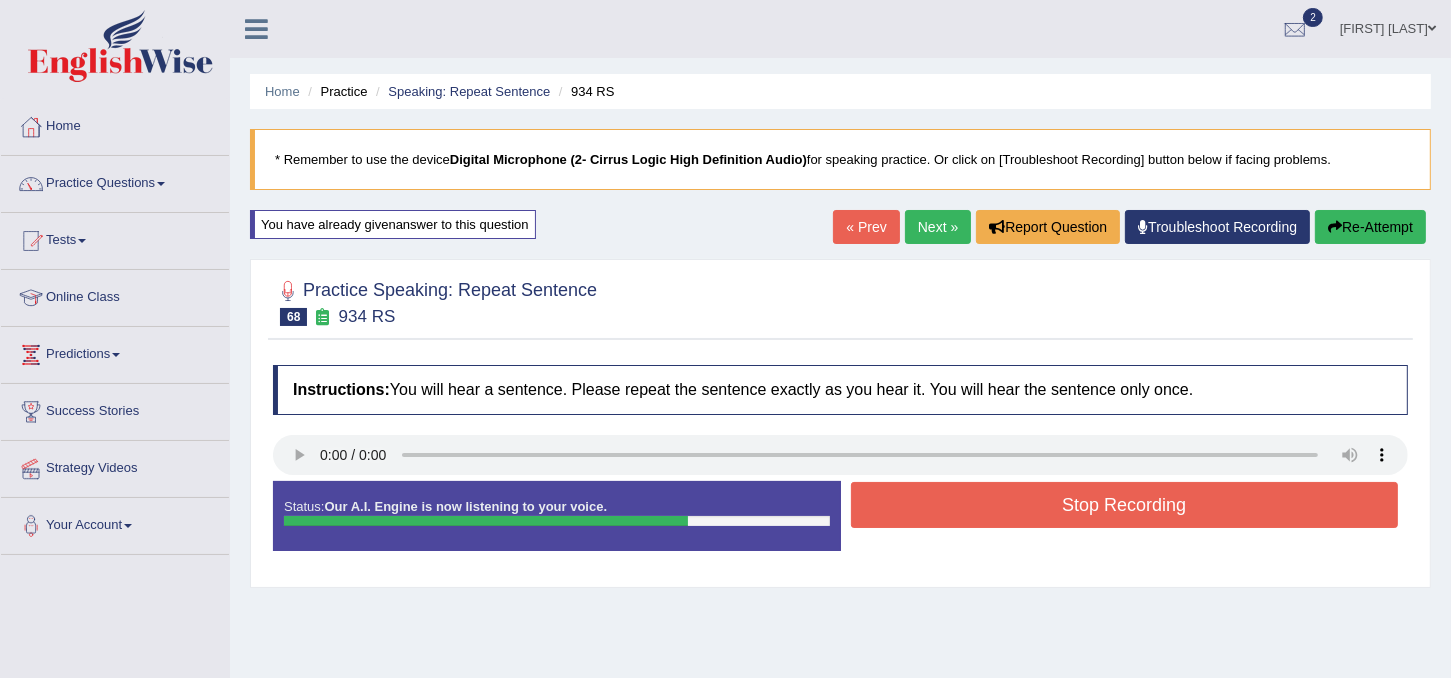 click on "Stop Recording" at bounding box center (1125, 505) 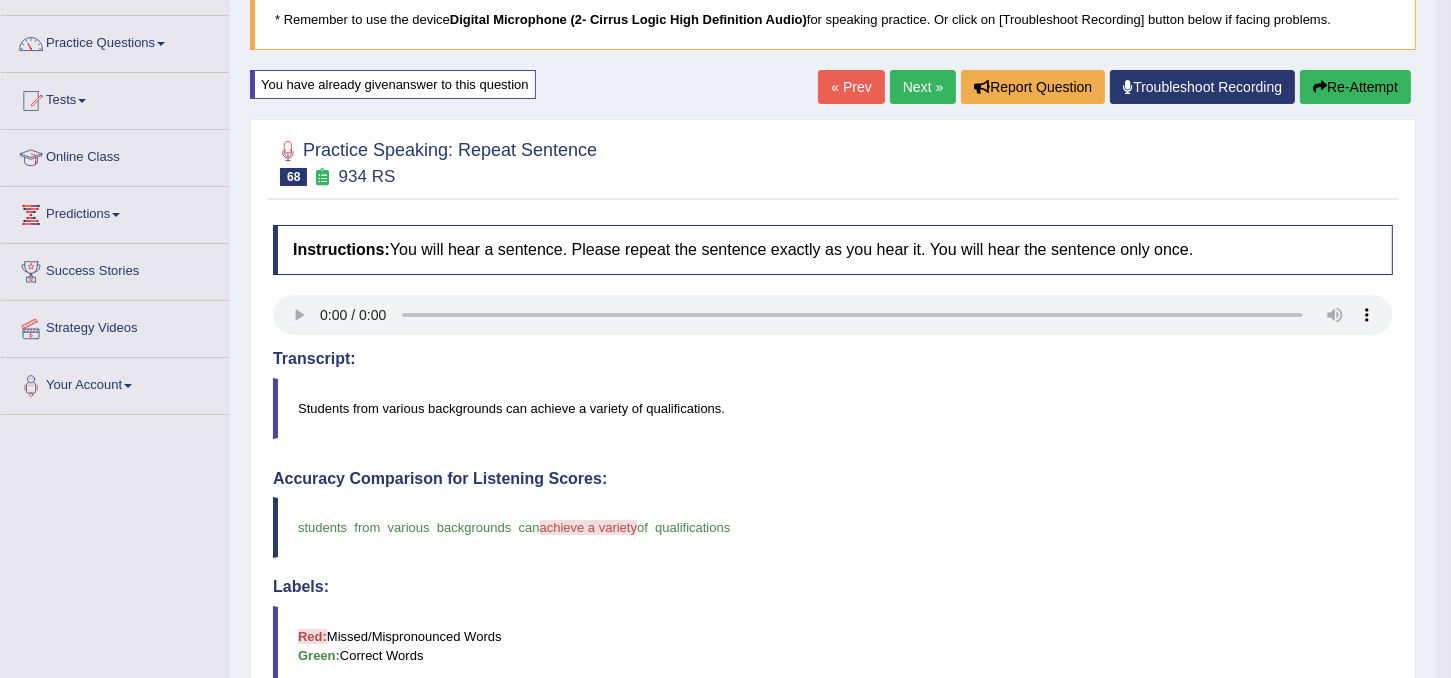 scroll, scrollTop: 139, scrollLeft: 0, axis: vertical 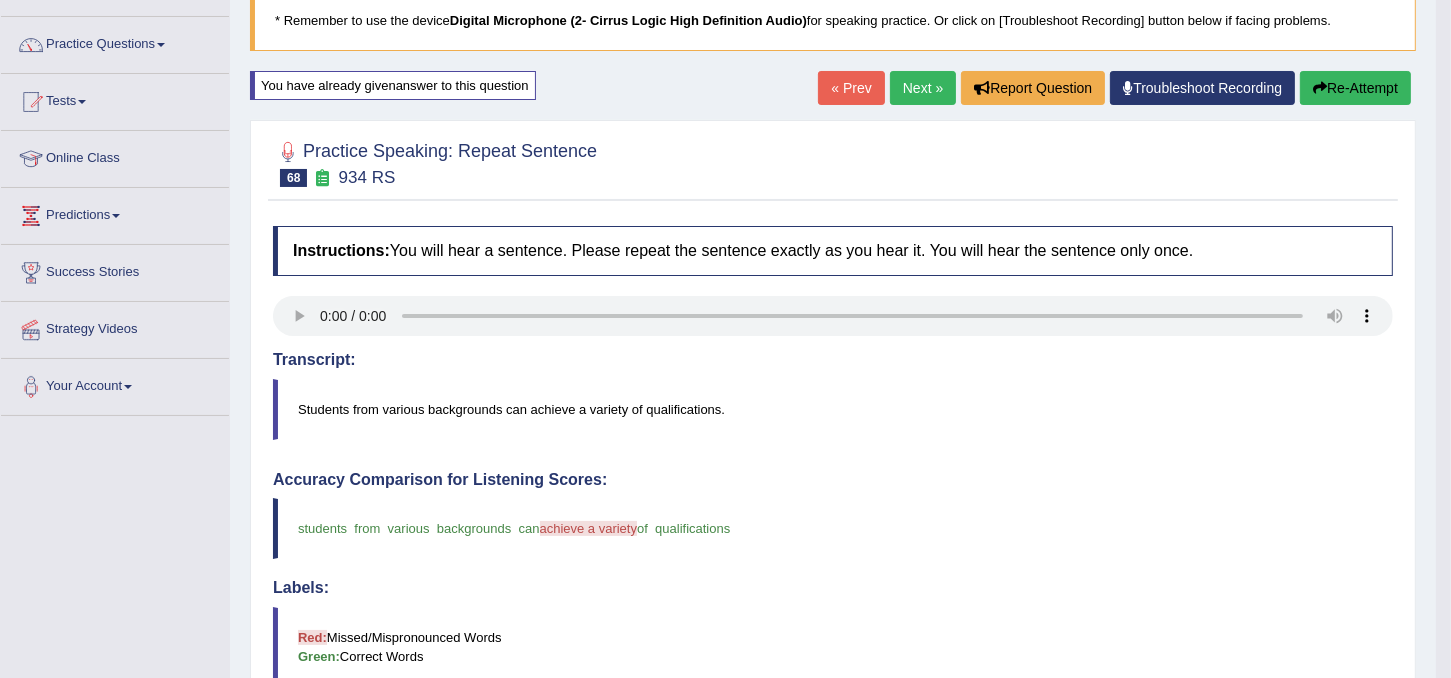 click on "Next »" at bounding box center [923, 88] 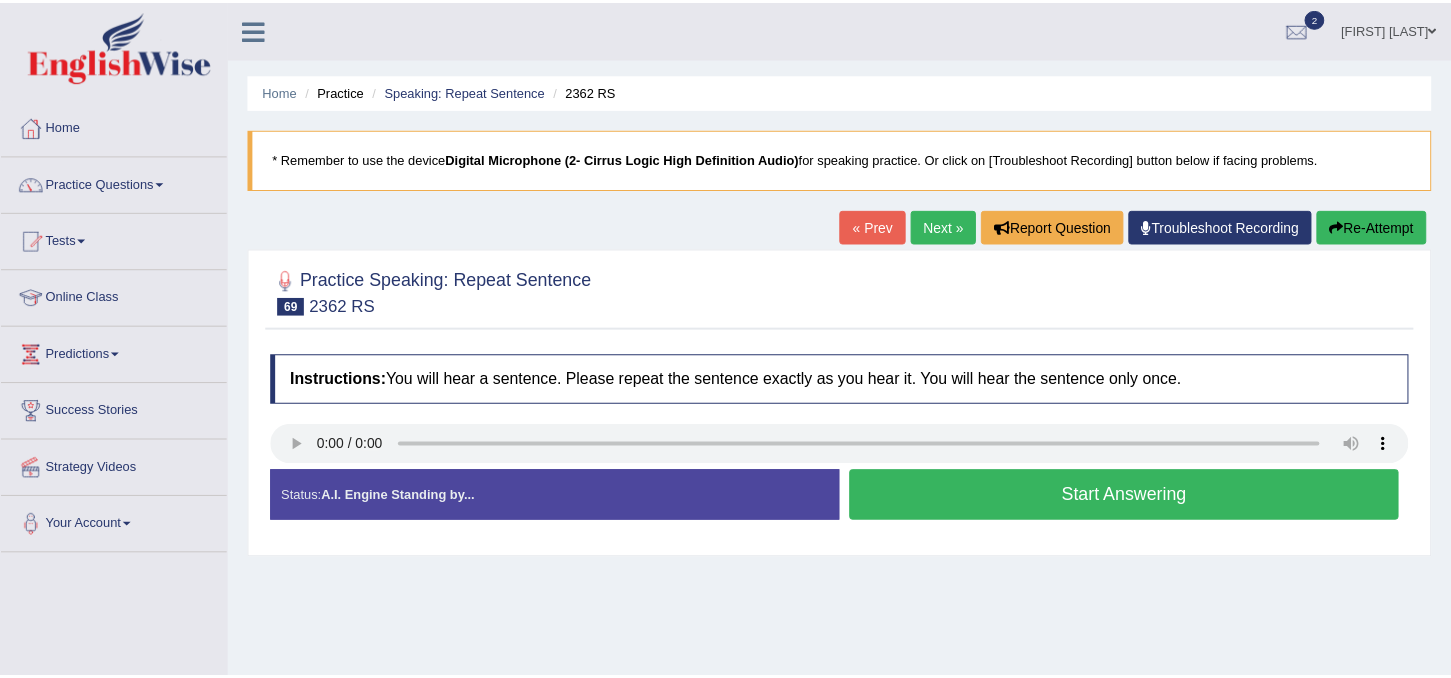 scroll, scrollTop: 0, scrollLeft: 0, axis: both 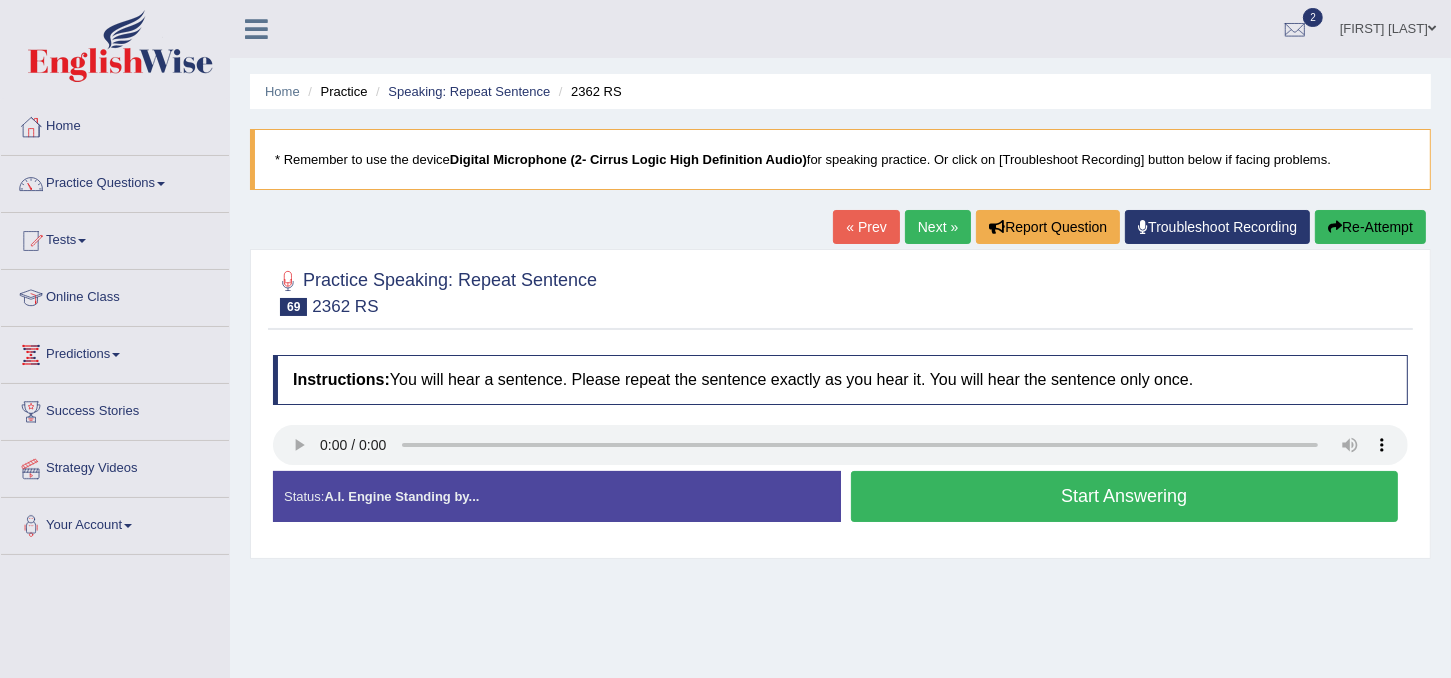 click on "Start Answering" at bounding box center (1125, 496) 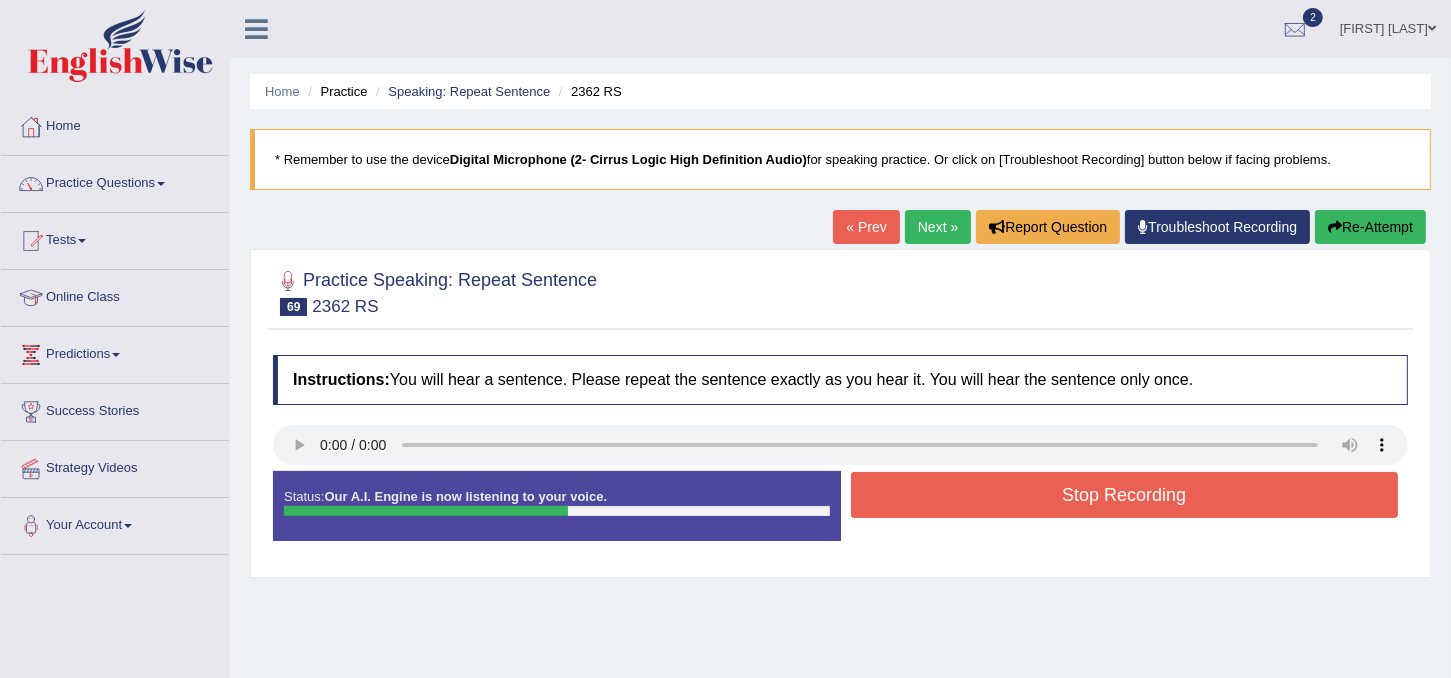 click on "Stop Recording" at bounding box center [1125, 495] 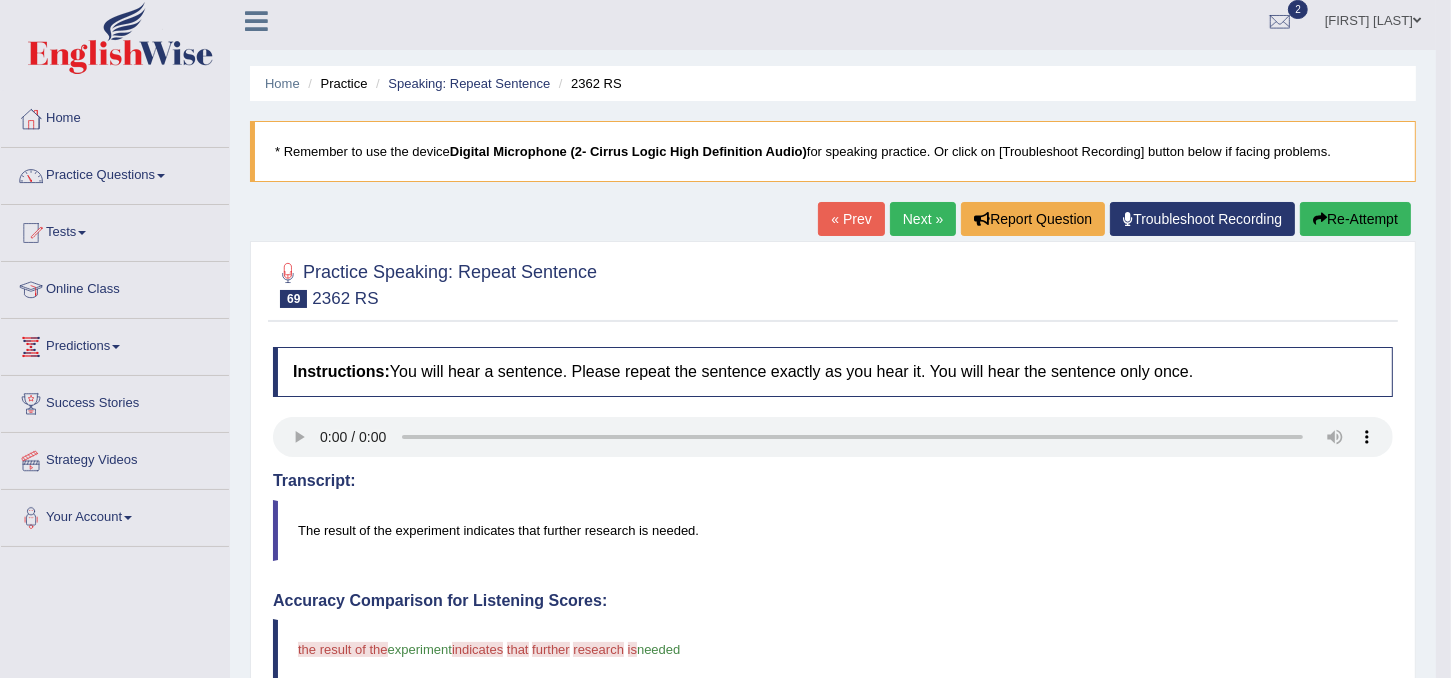 scroll, scrollTop: 0, scrollLeft: 0, axis: both 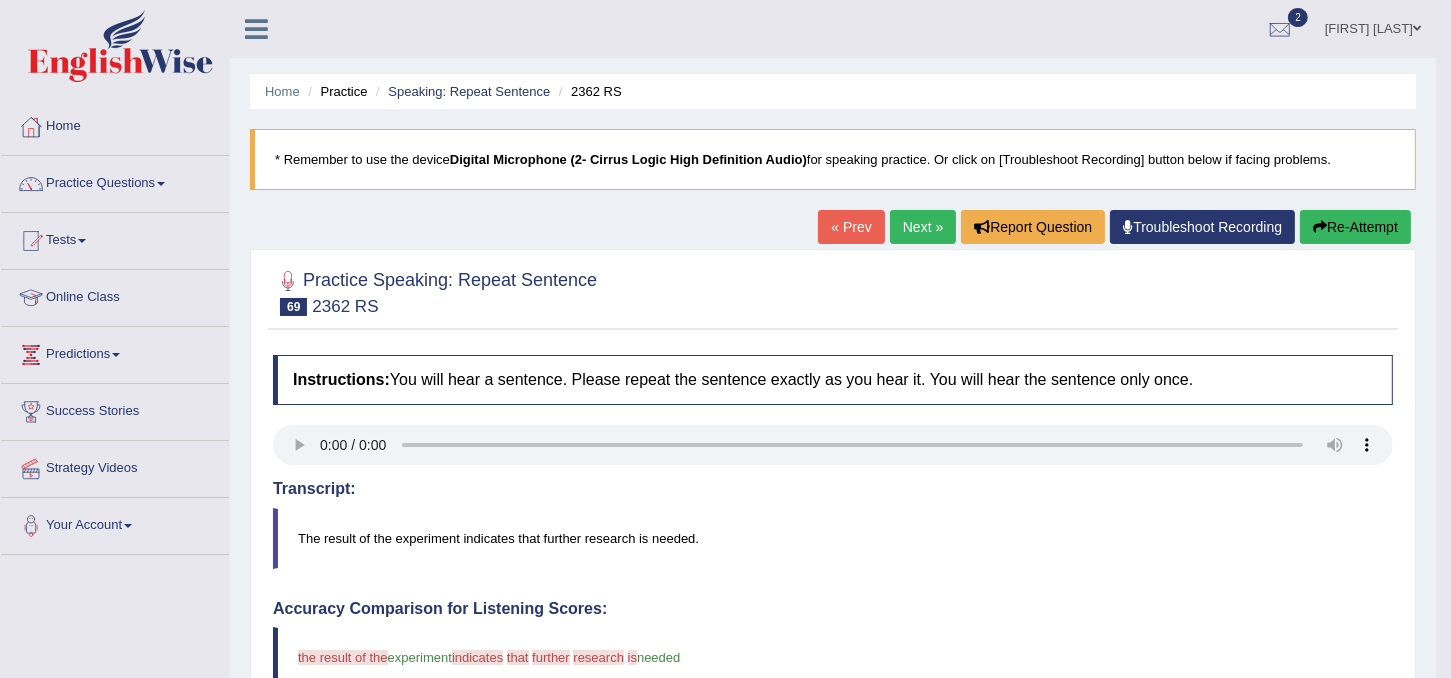 click on "Re-Attempt" at bounding box center (1355, 227) 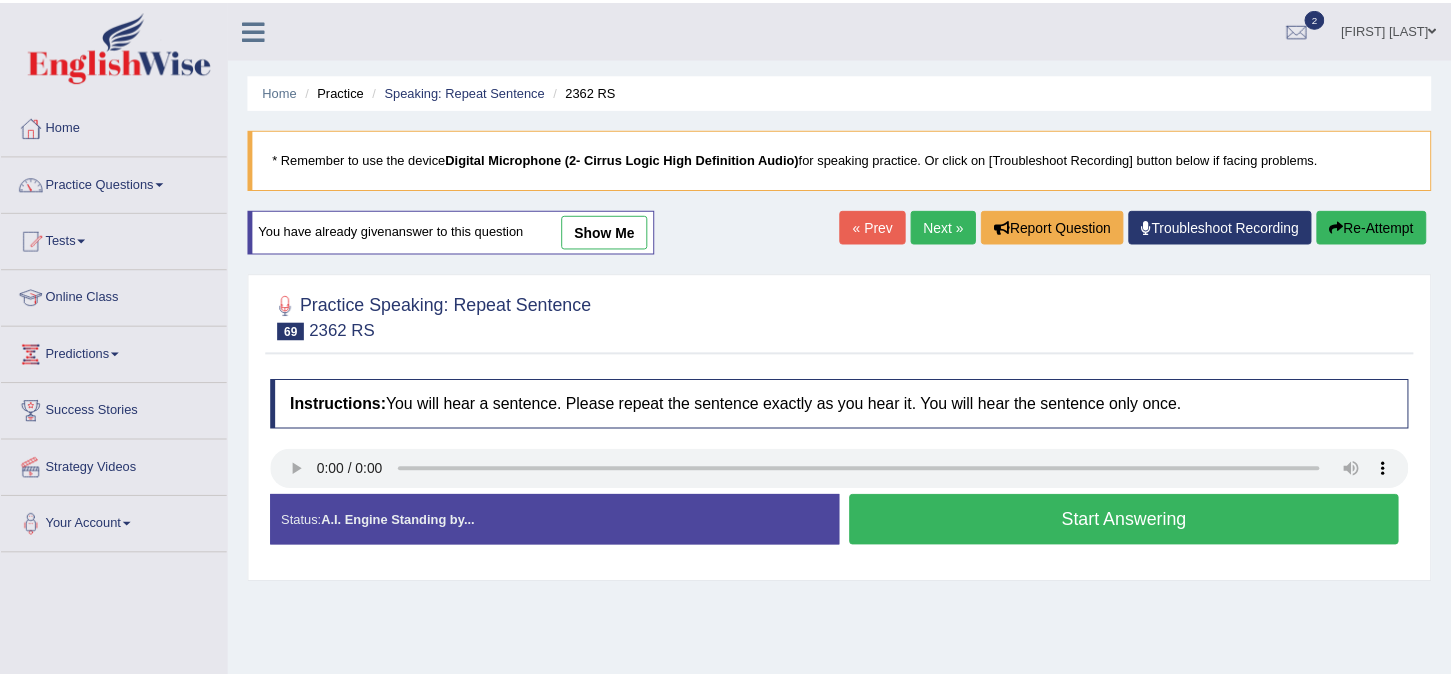 scroll, scrollTop: 0, scrollLeft: 0, axis: both 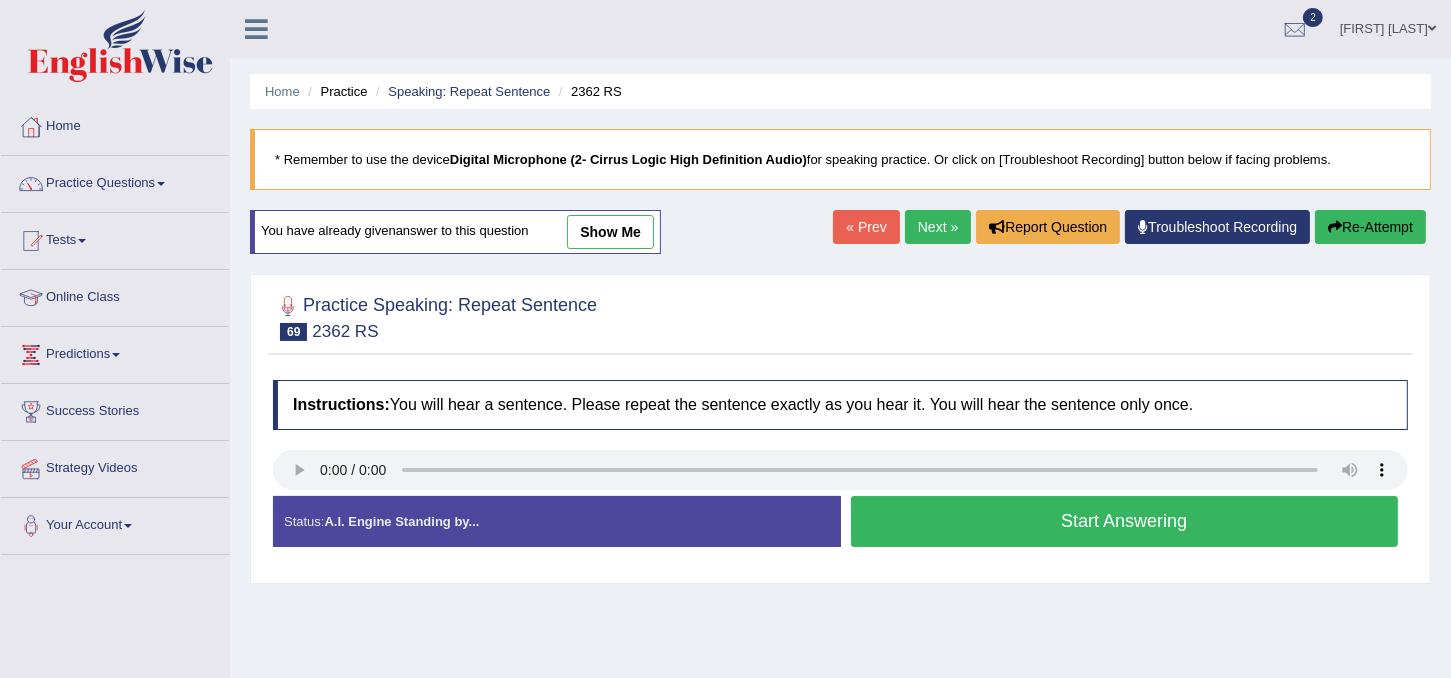 click on "Start Answering" at bounding box center (1125, 521) 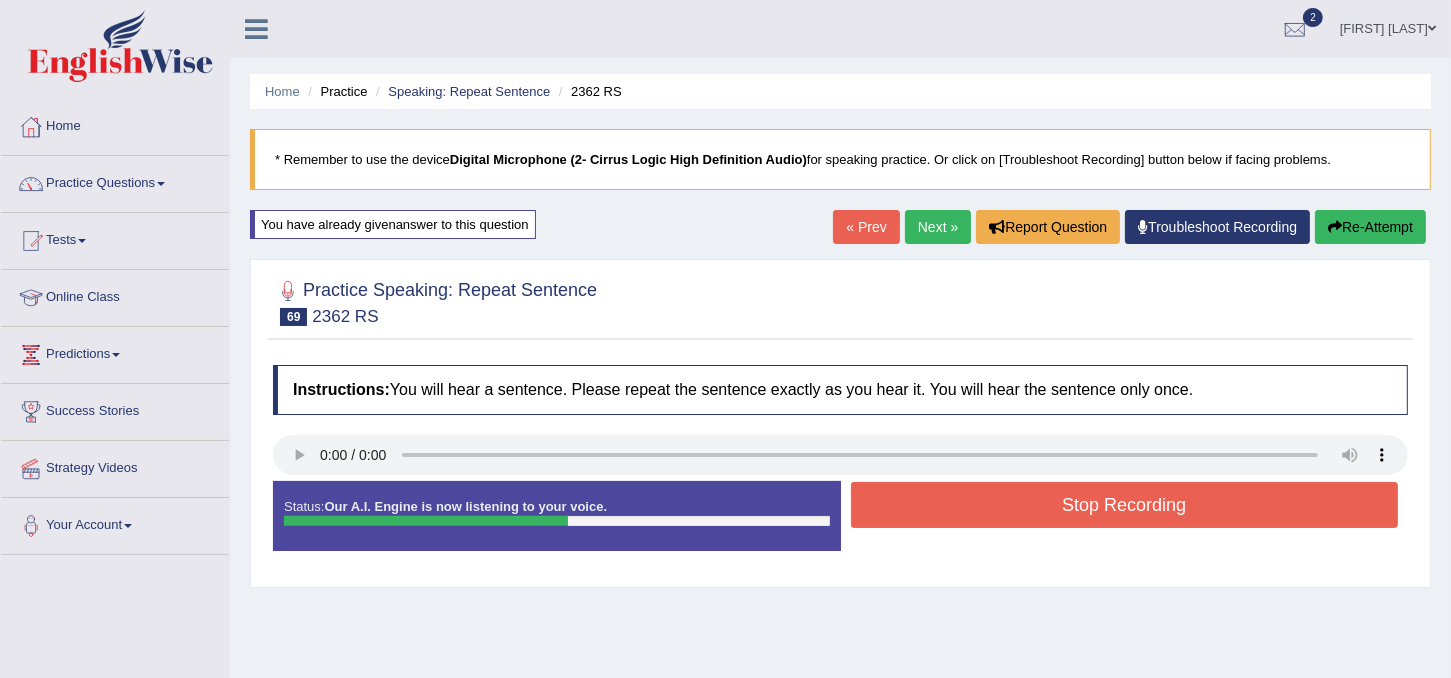 click on "Stop Recording" at bounding box center [1125, 505] 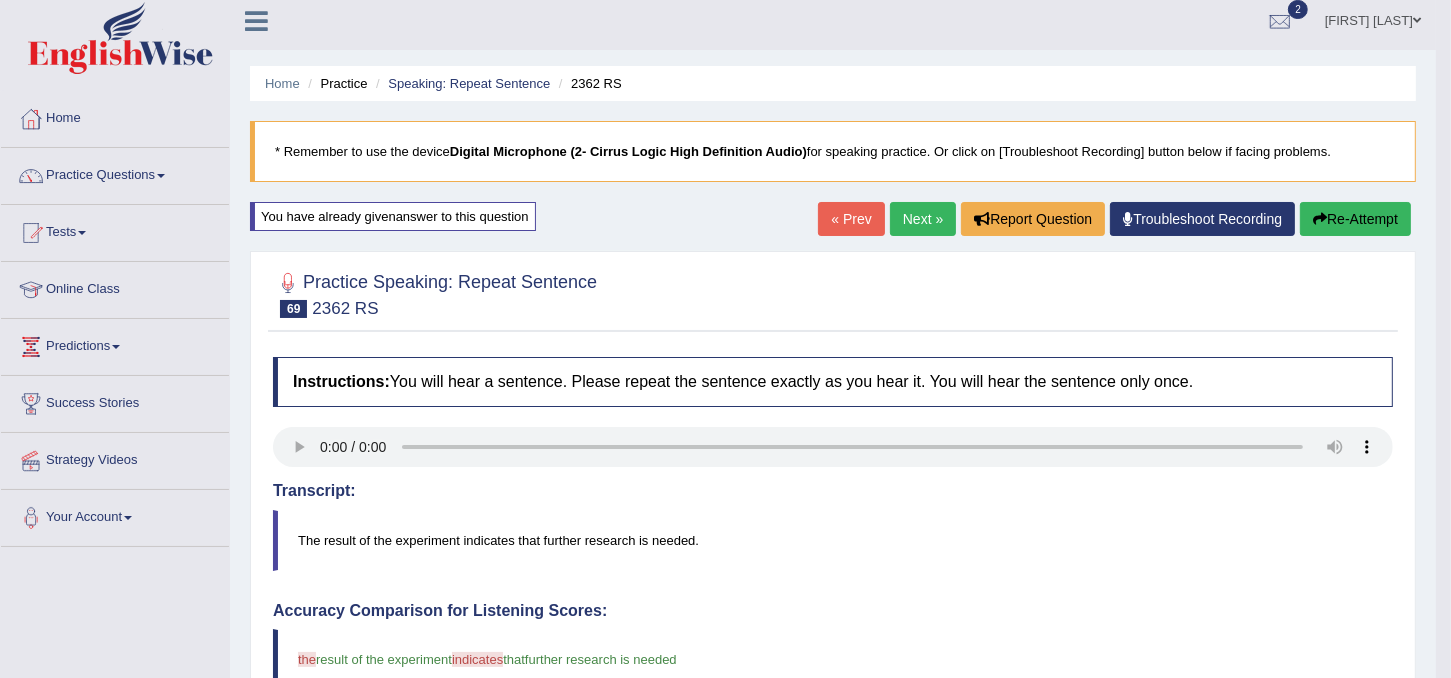 scroll, scrollTop: 0, scrollLeft: 0, axis: both 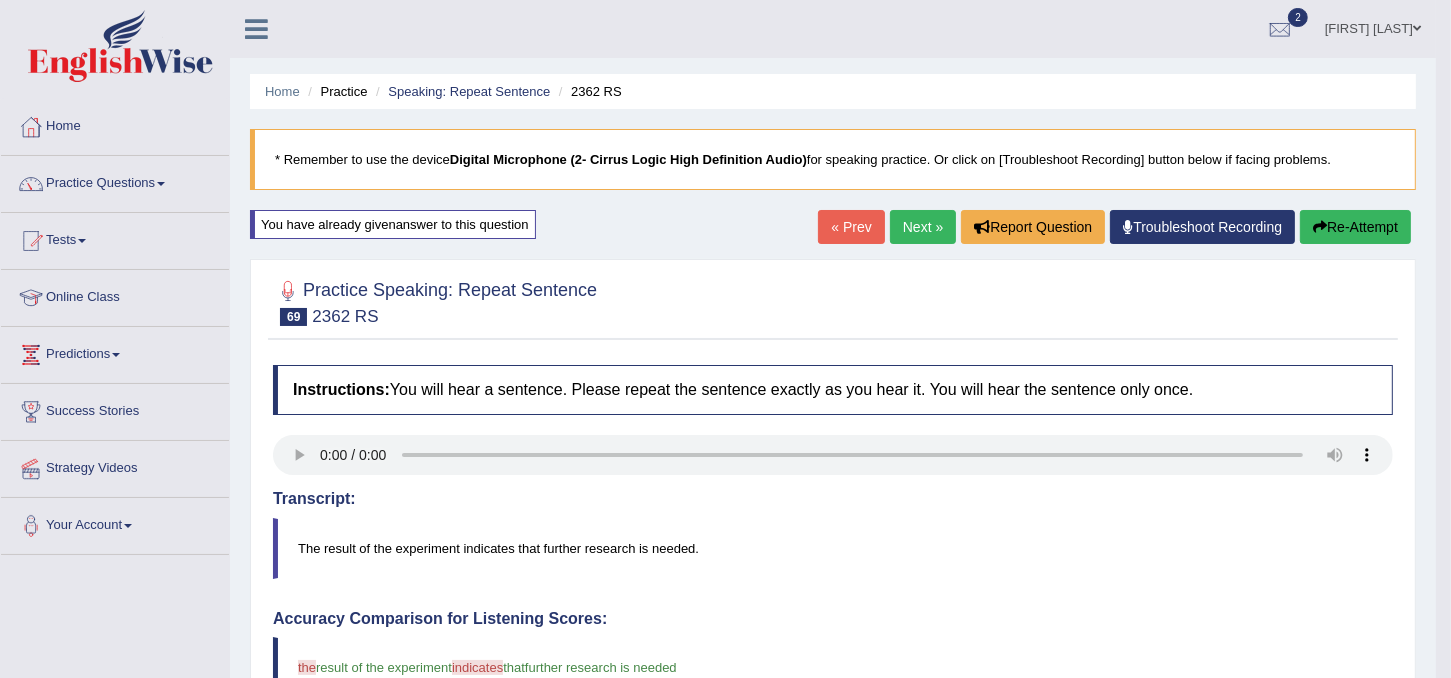 click on "Next »" at bounding box center (923, 227) 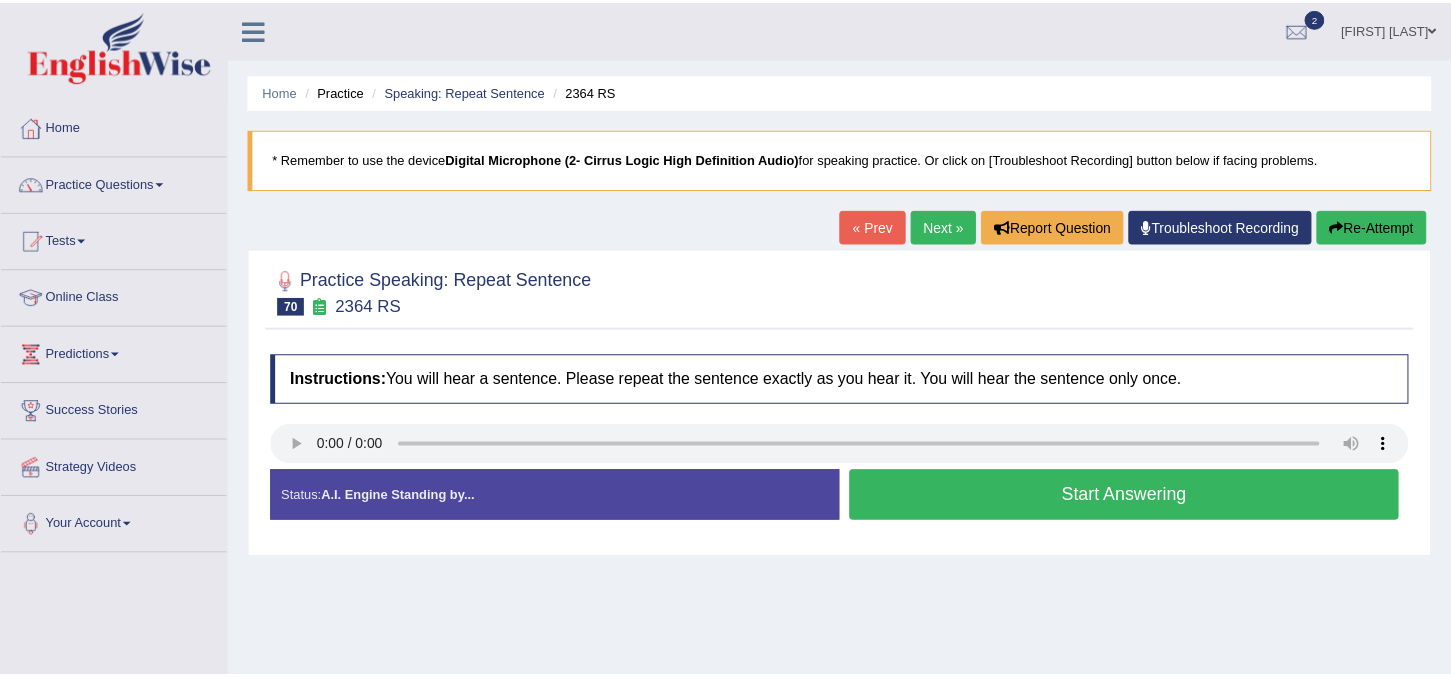 scroll, scrollTop: 0, scrollLeft: 0, axis: both 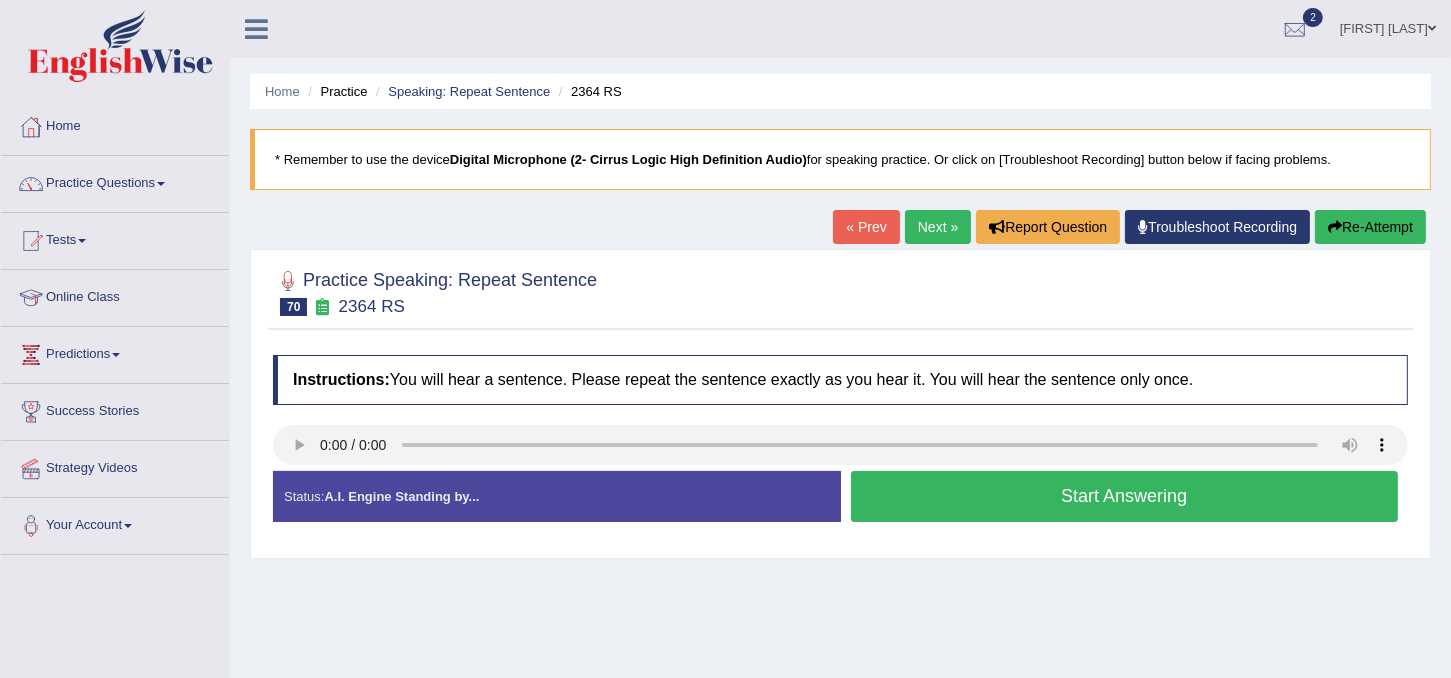 click on "Start Answering" at bounding box center [1125, 496] 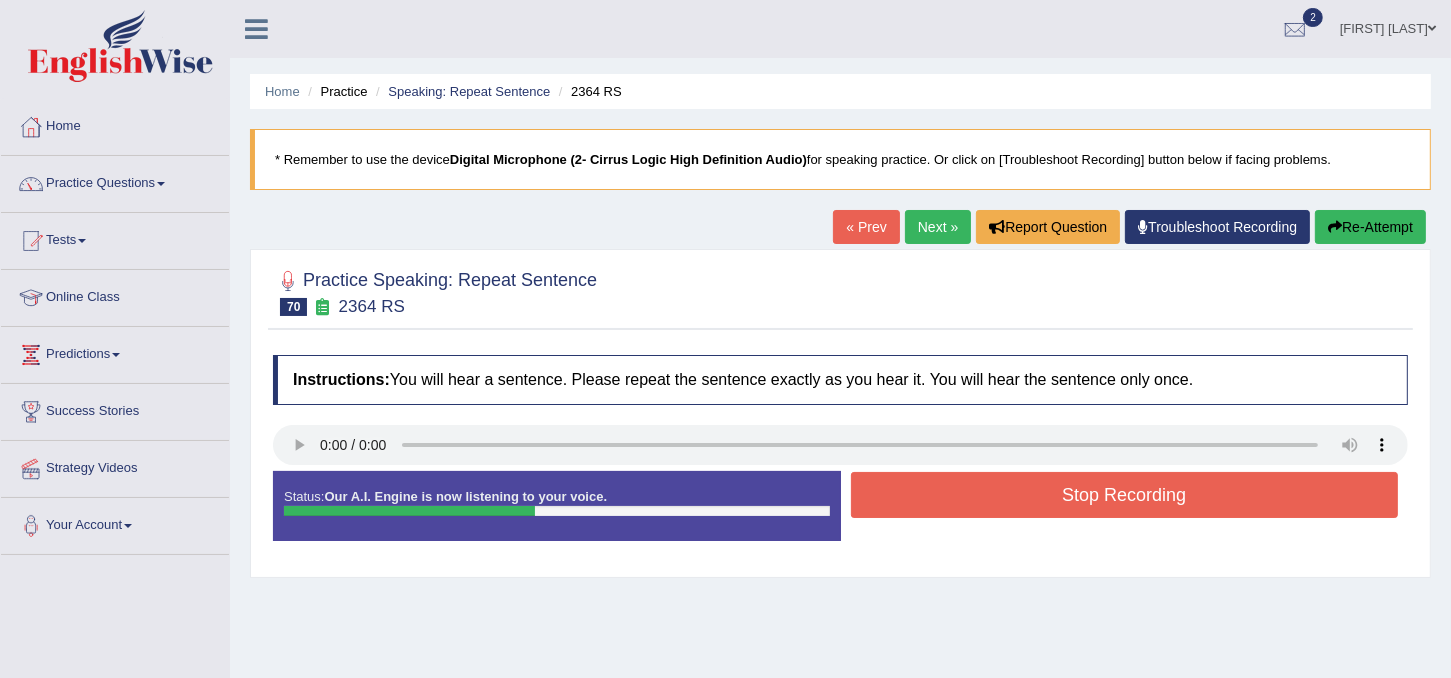 click on "Stop Recording" at bounding box center [1125, 495] 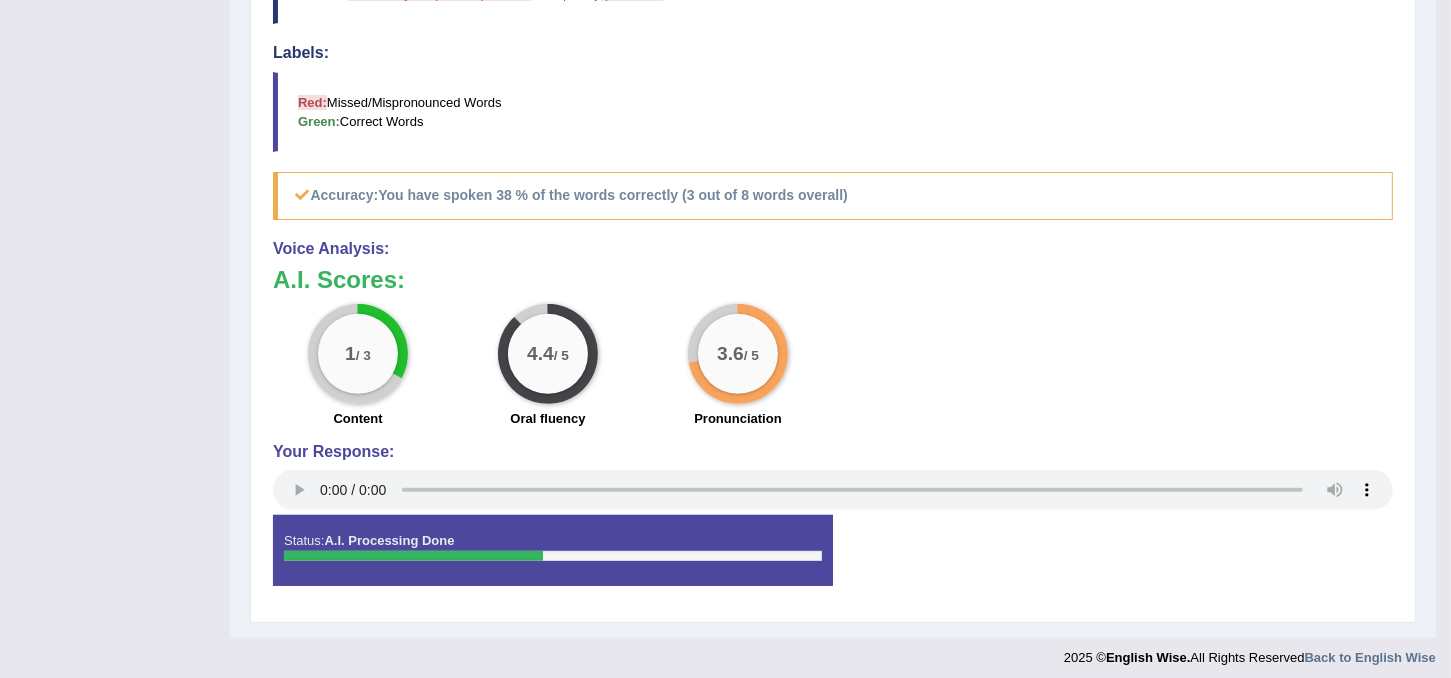 scroll, scrollTop: 670, scrollLeft: 0, axis: vertical 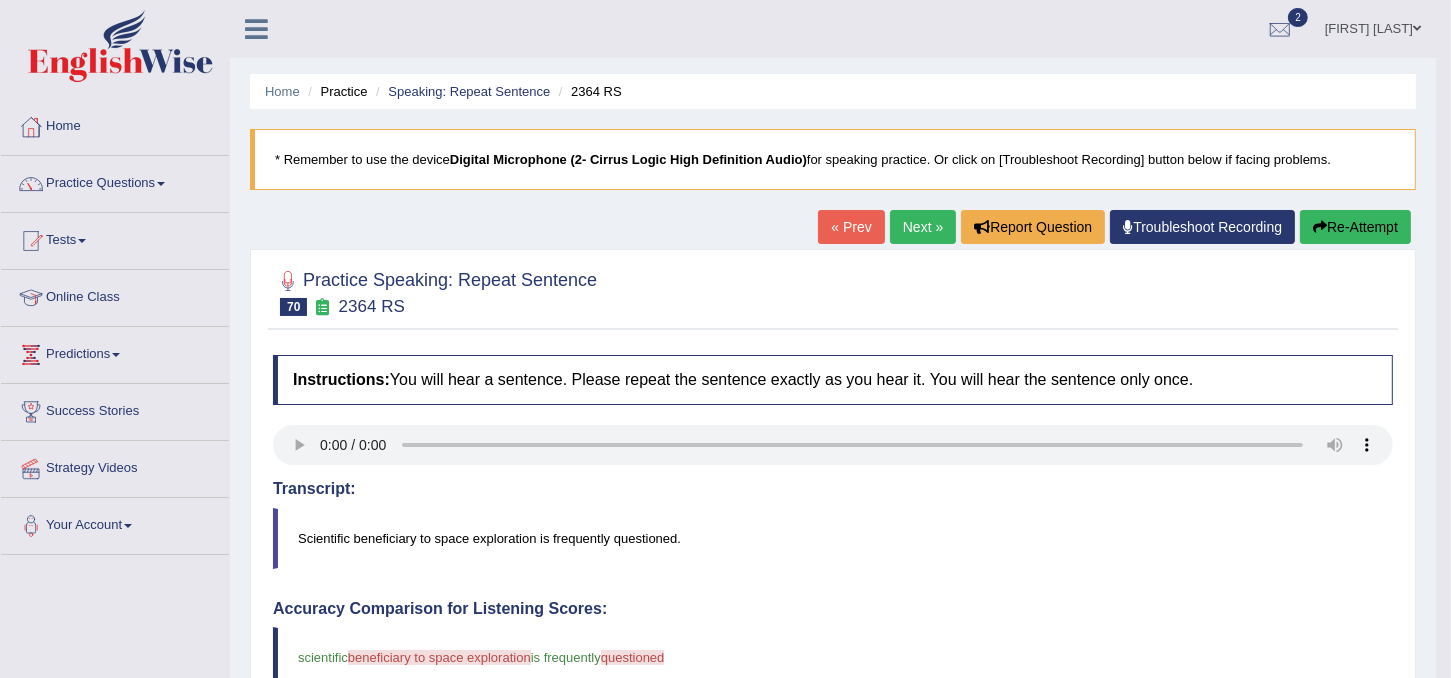 click on "Re-Attempt" at bounding box center [1355, 227] 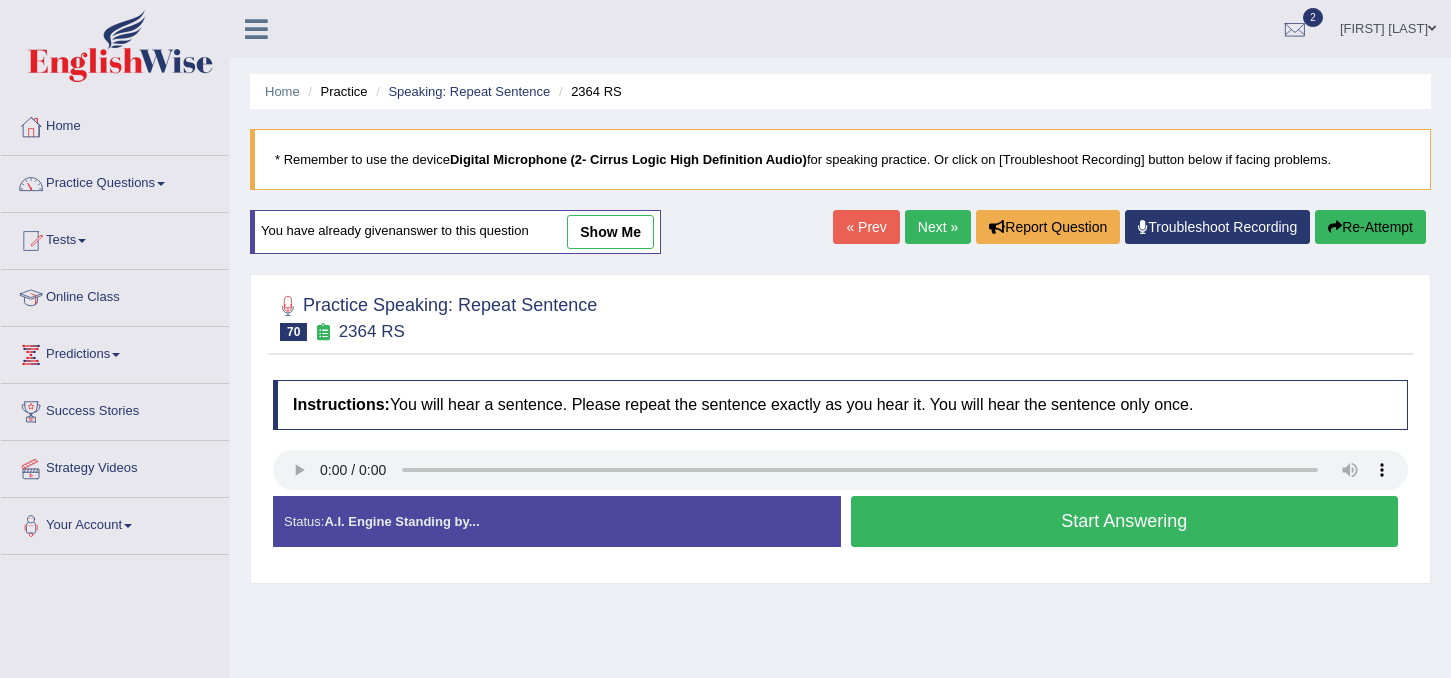 scroll, scrollTop: 0, scrollLeft: 0, axis: both 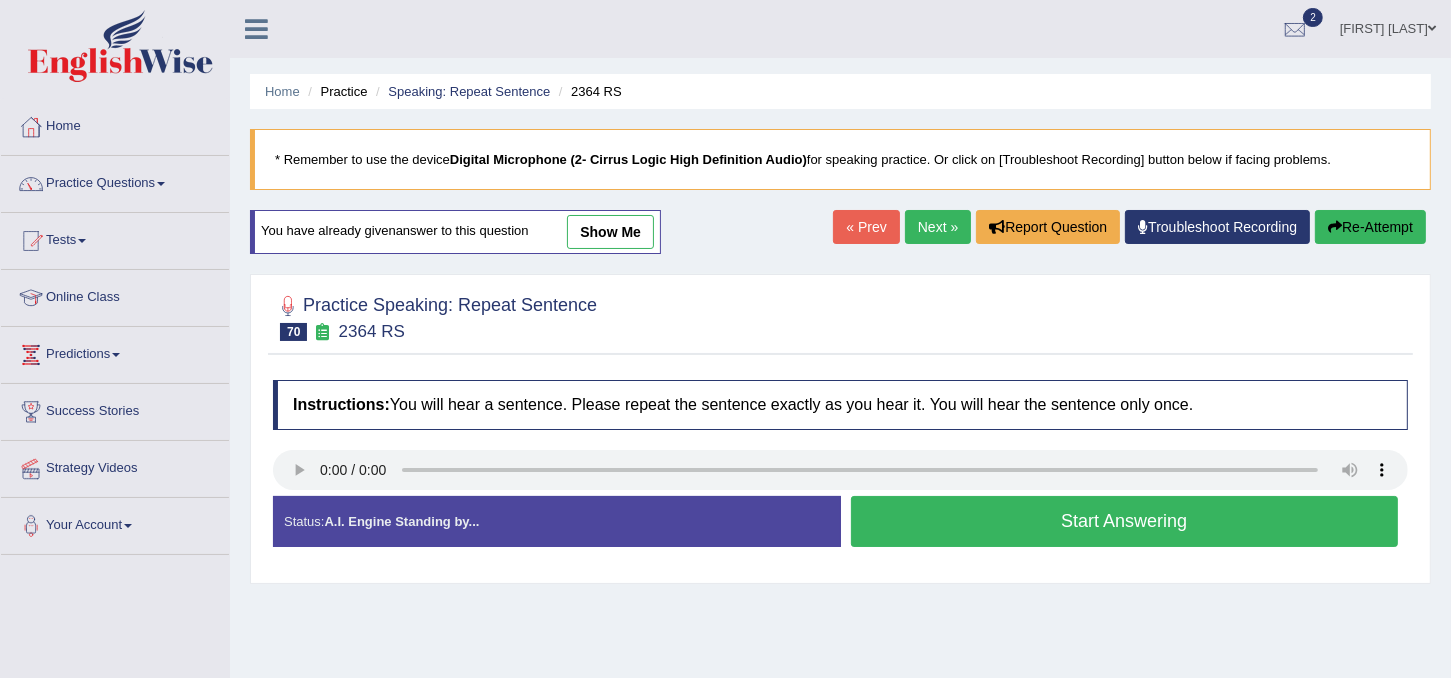 click on "Start Answering" at bounding box center [1125, 521] 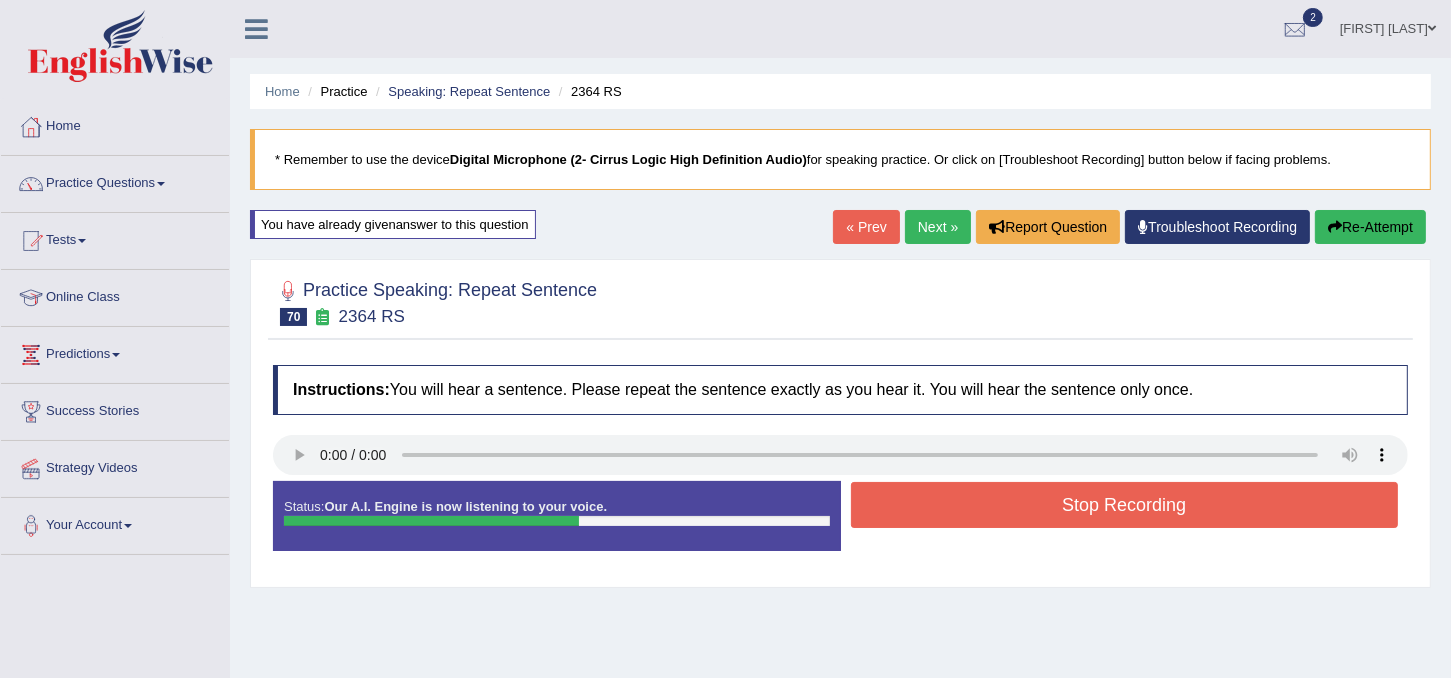 click on "Stop Recording" at bounding box center [1125, 505] 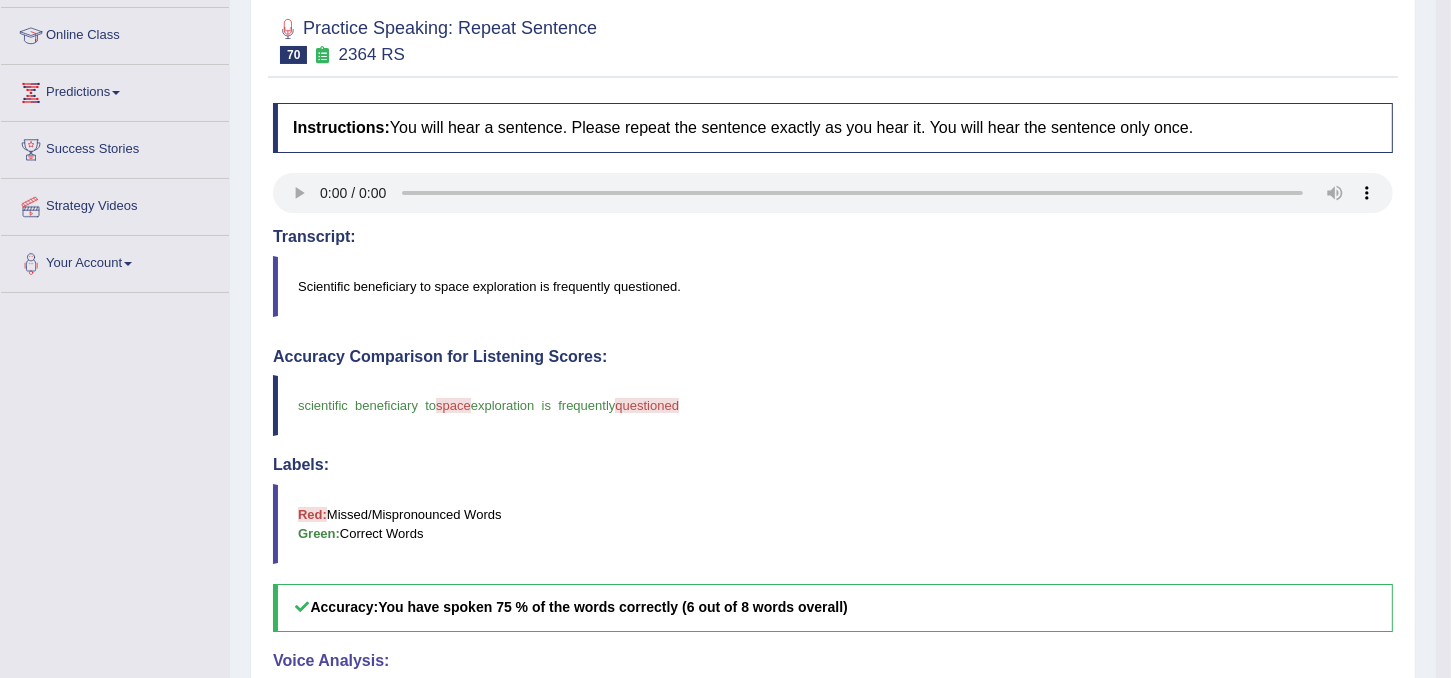 scroll, scrollTop: 0, scrollLeft: 0, axis: both 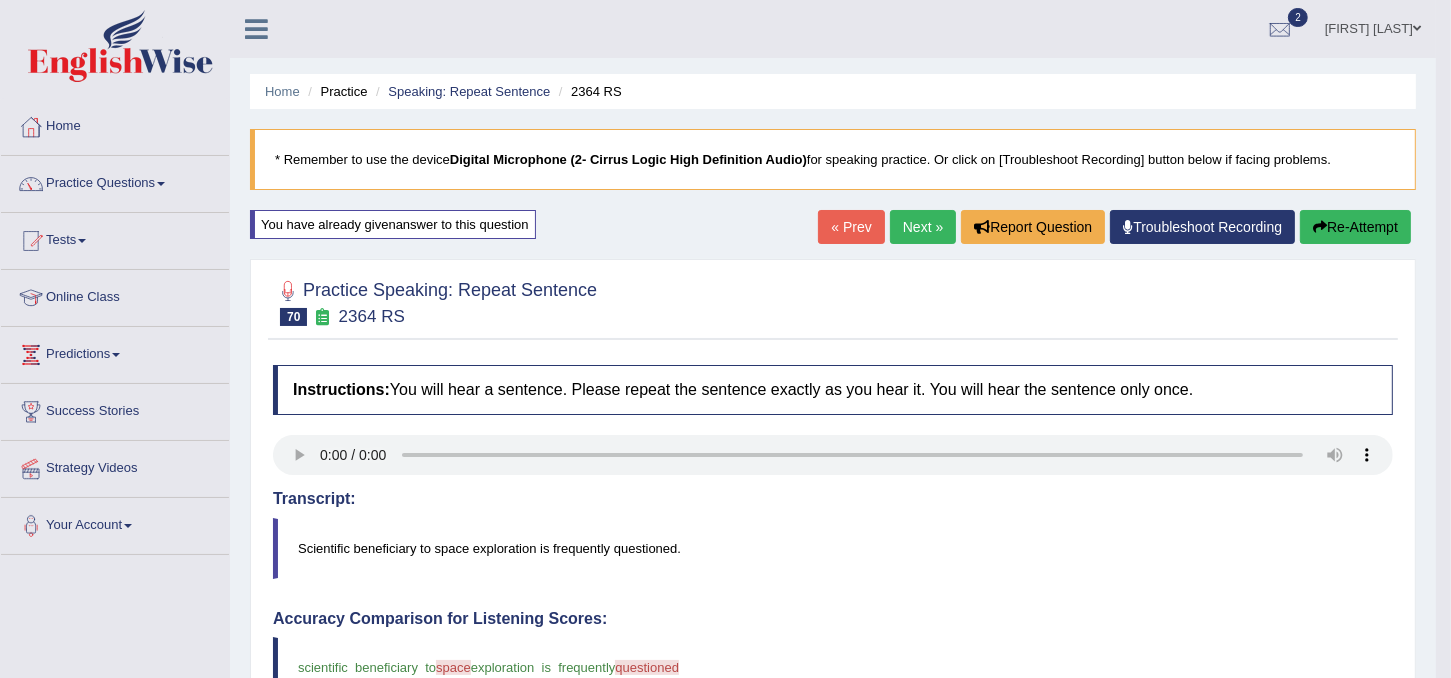 click on "Next »" at bounding box center [923, 227] 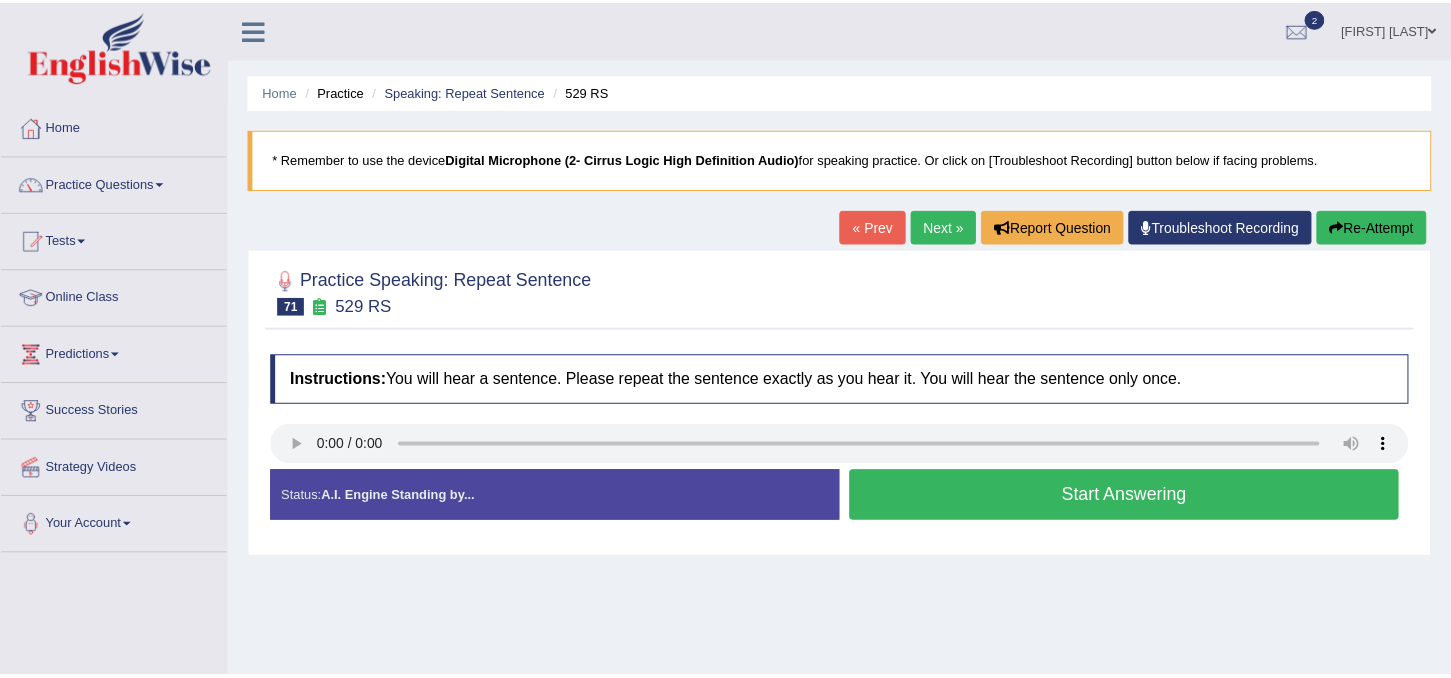 scroll, scrollTop: 0, scrollLeft: 0, axis: both 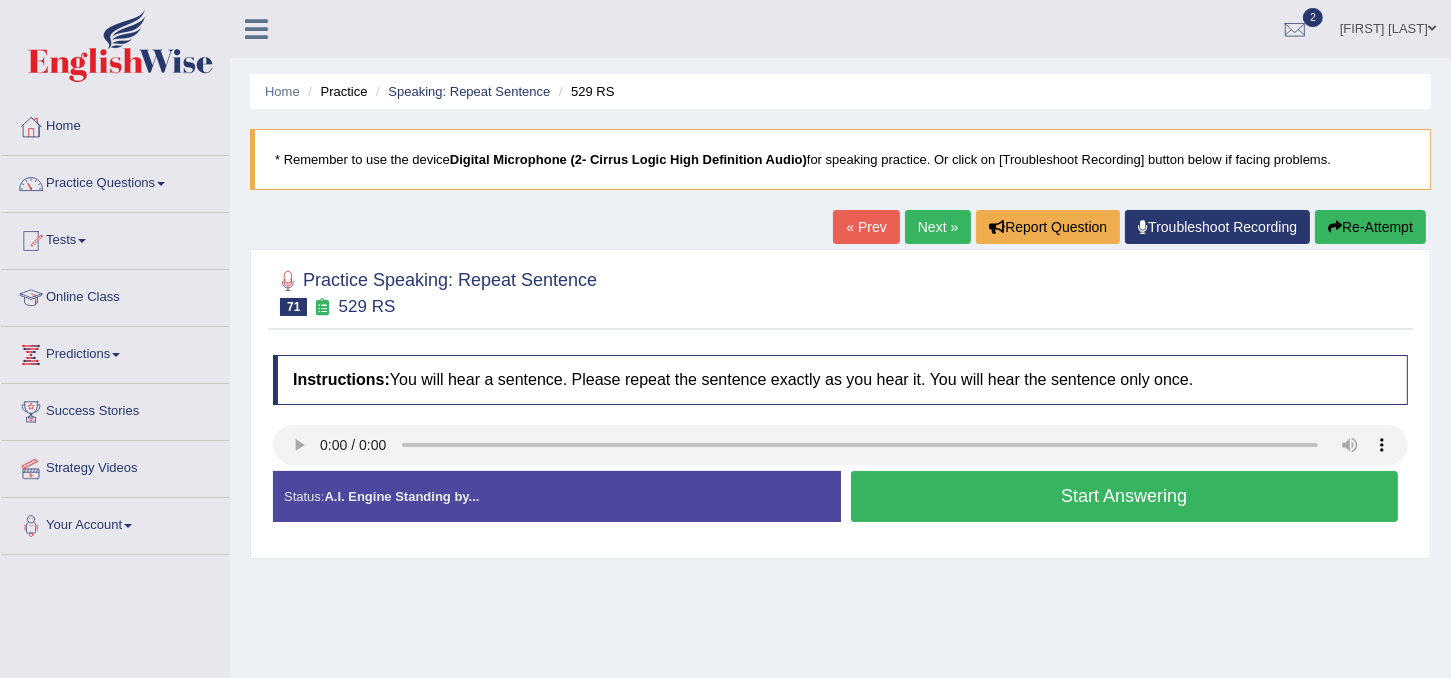 click on "Start Answering" at bounding box center (1125, 496) 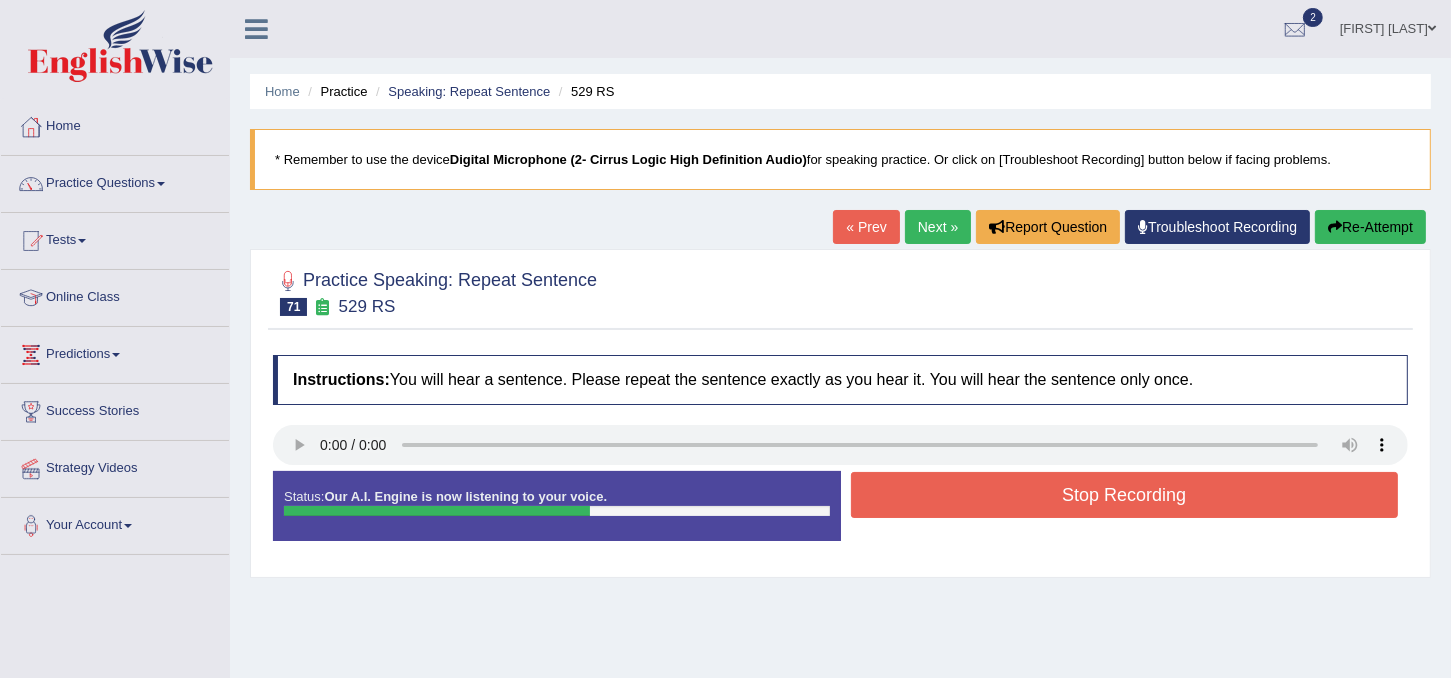 click on "Stop Recording" at bounding box center [1125, 495] 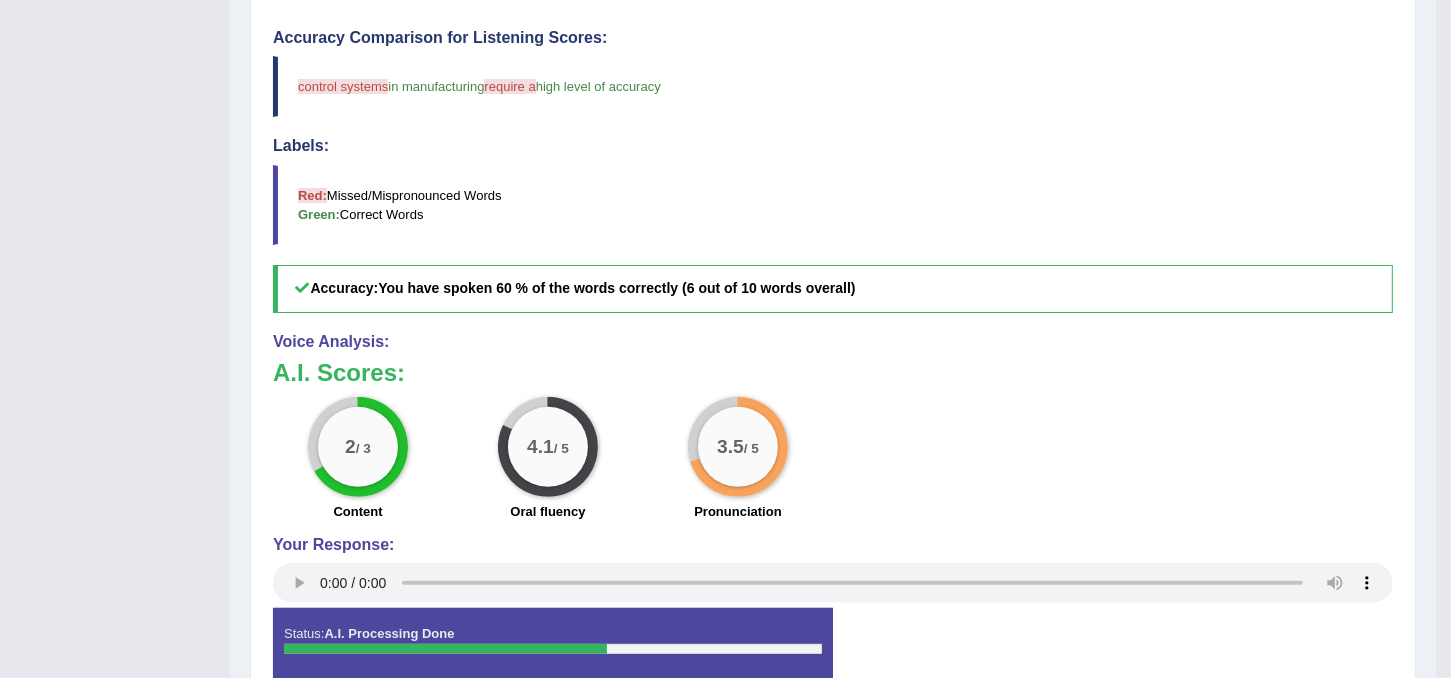 scroll, scrollTop: 670, scrollLeft: 0, axis: vertical 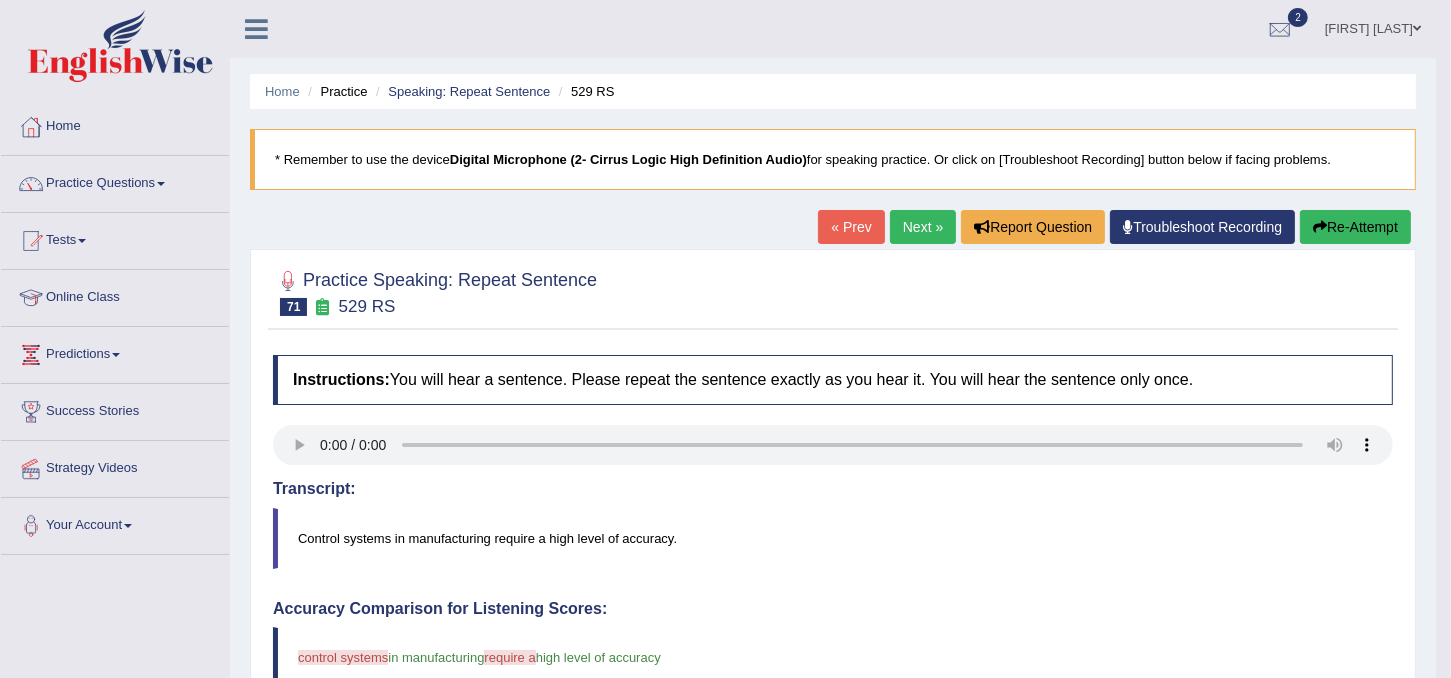 click on "Next »" at bounding box center (923, 227) 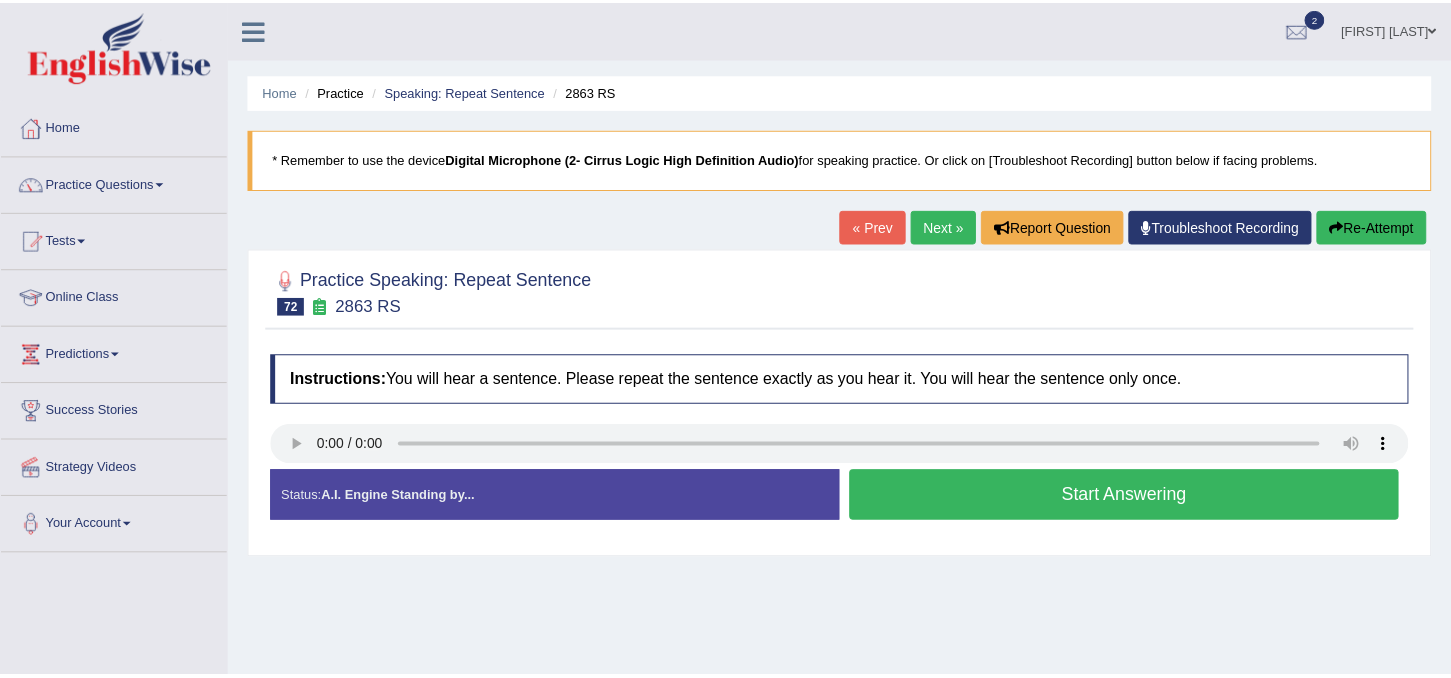 scroll, scrollTop: 0, scrollLeft: 0, axis: both 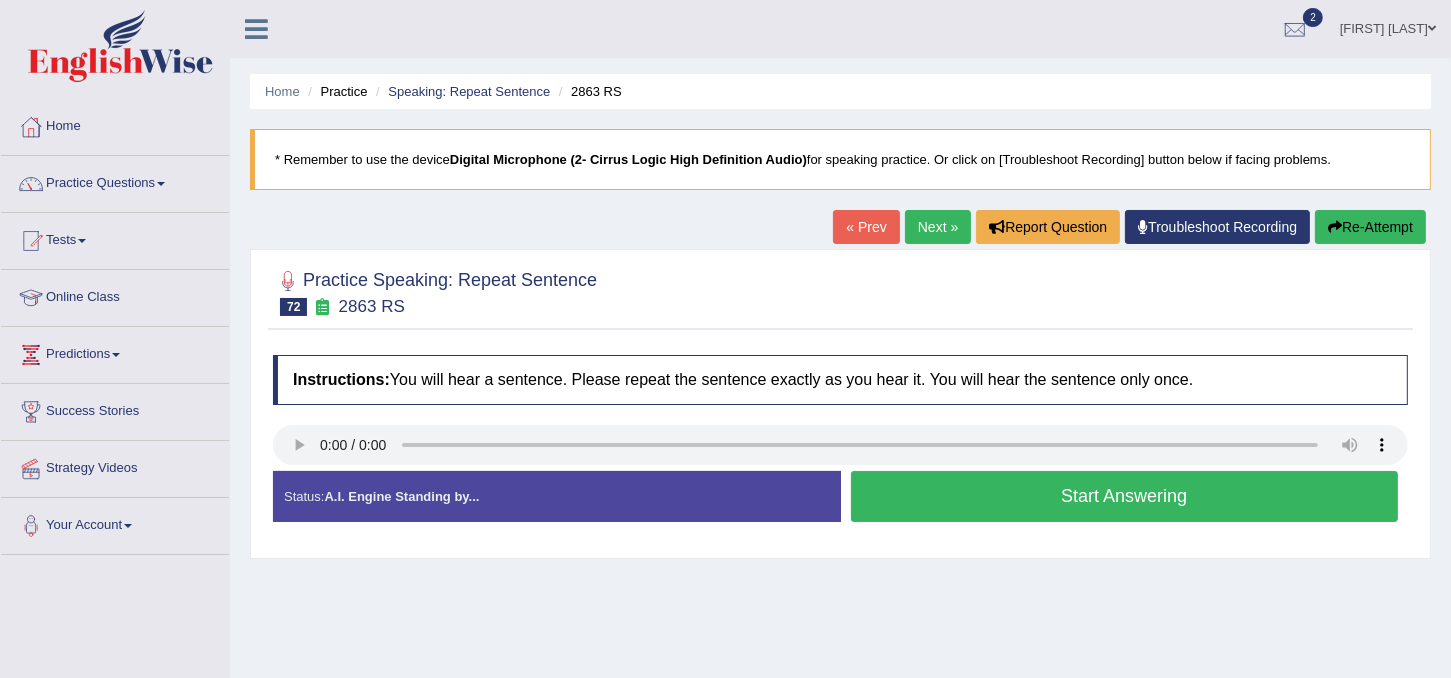 click on "Start Answering" at bounding box center (1125, 496) 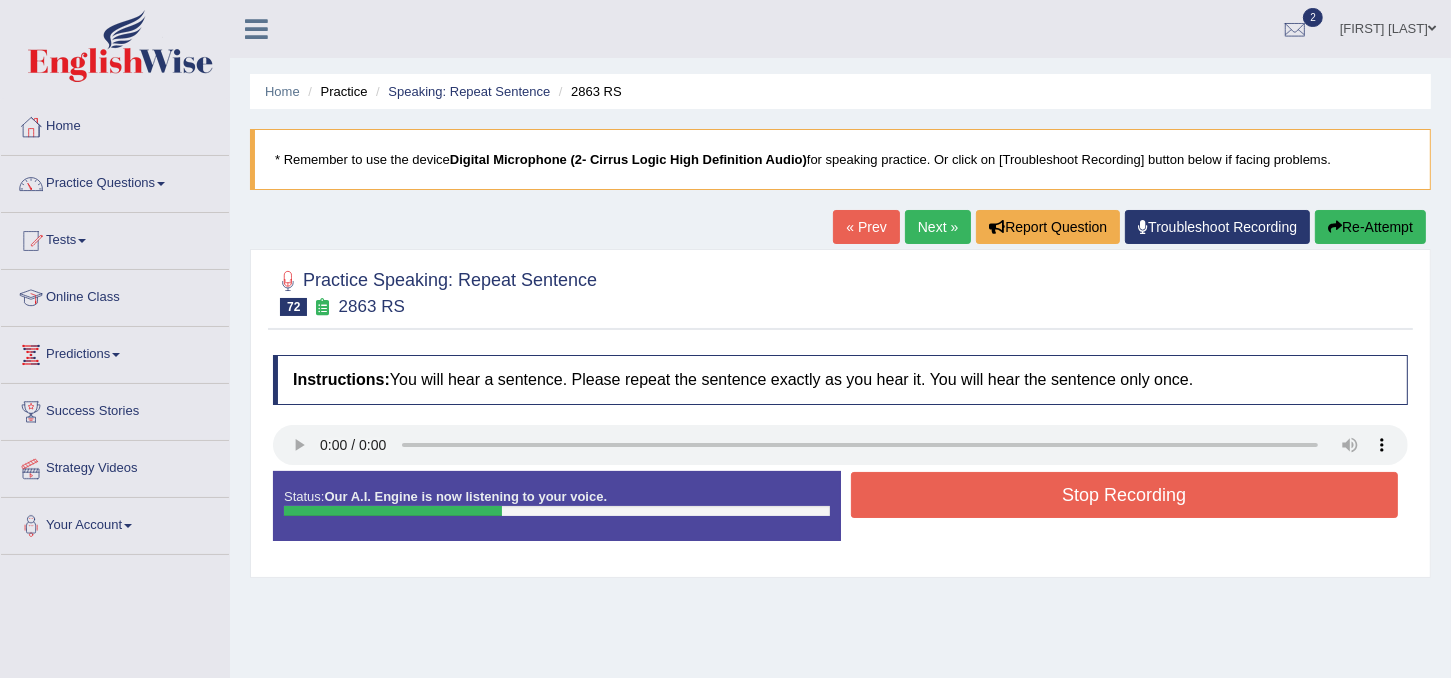 click on "Stop Recording" at bounding box center [1125, 495] 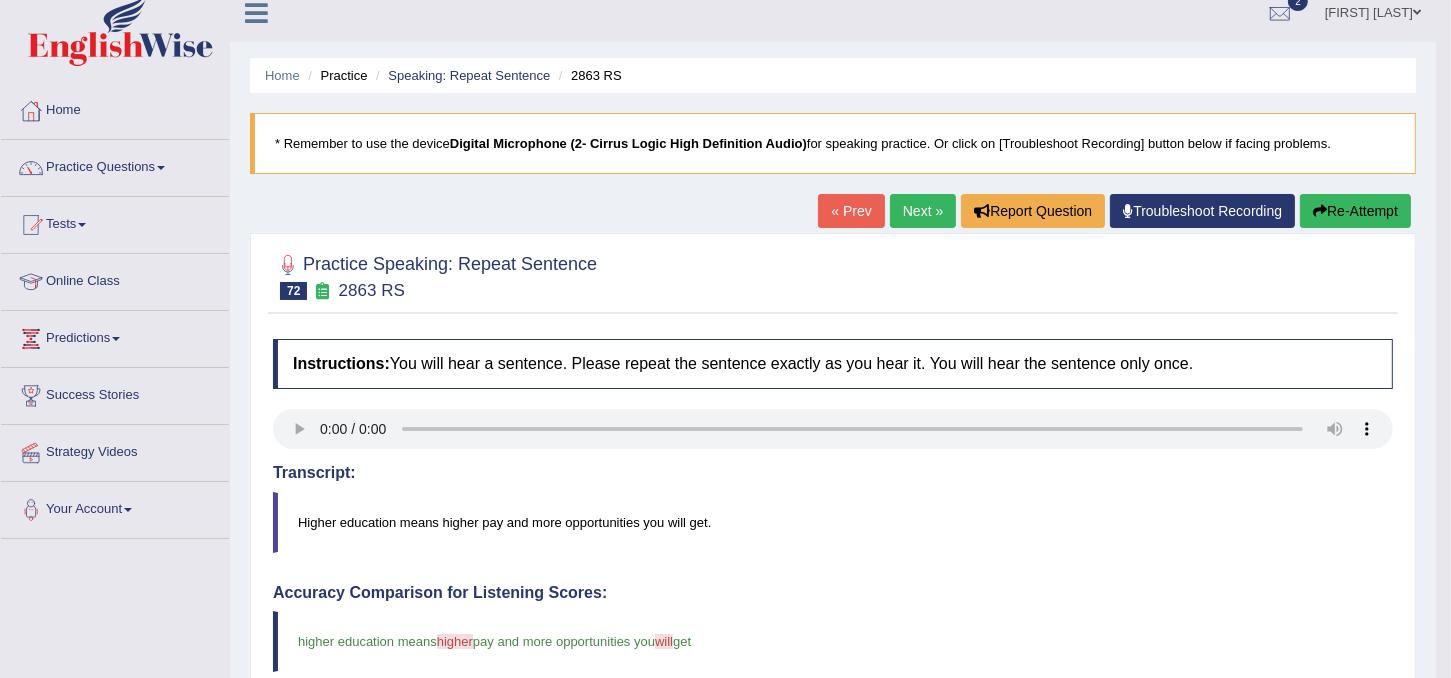 scroll, scrollTop: 0, scrollLeft: 0, axis: both 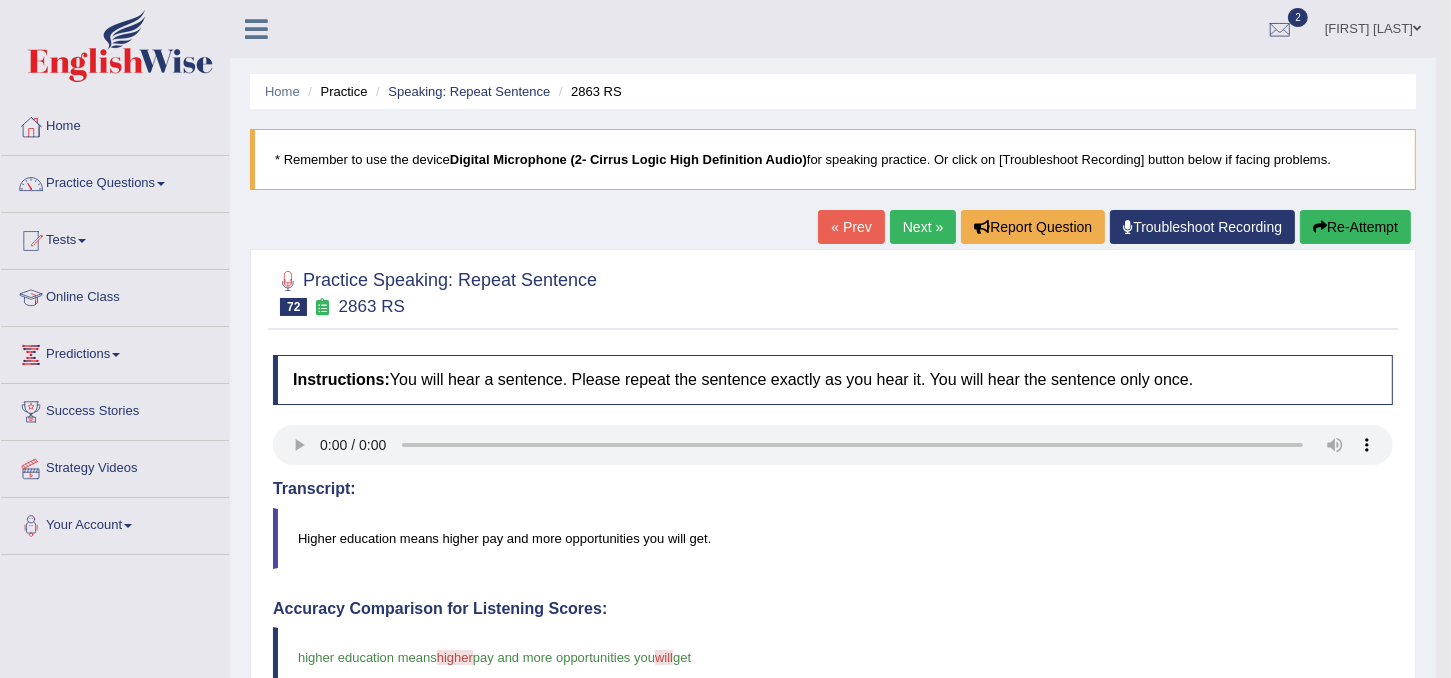 click on "Re-Attempt" at bounding box center [1355, 227] 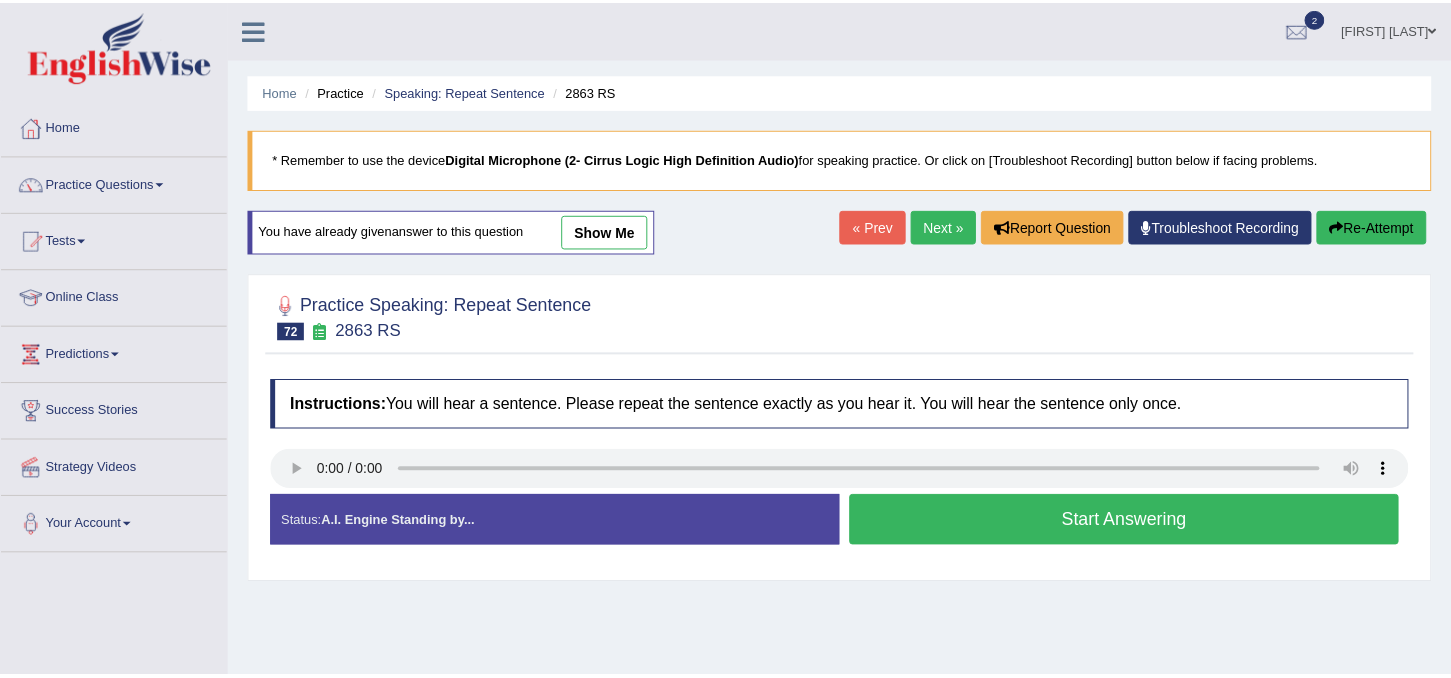 scroll, scrollTop: 0, scrollLeft: 0, axis: both 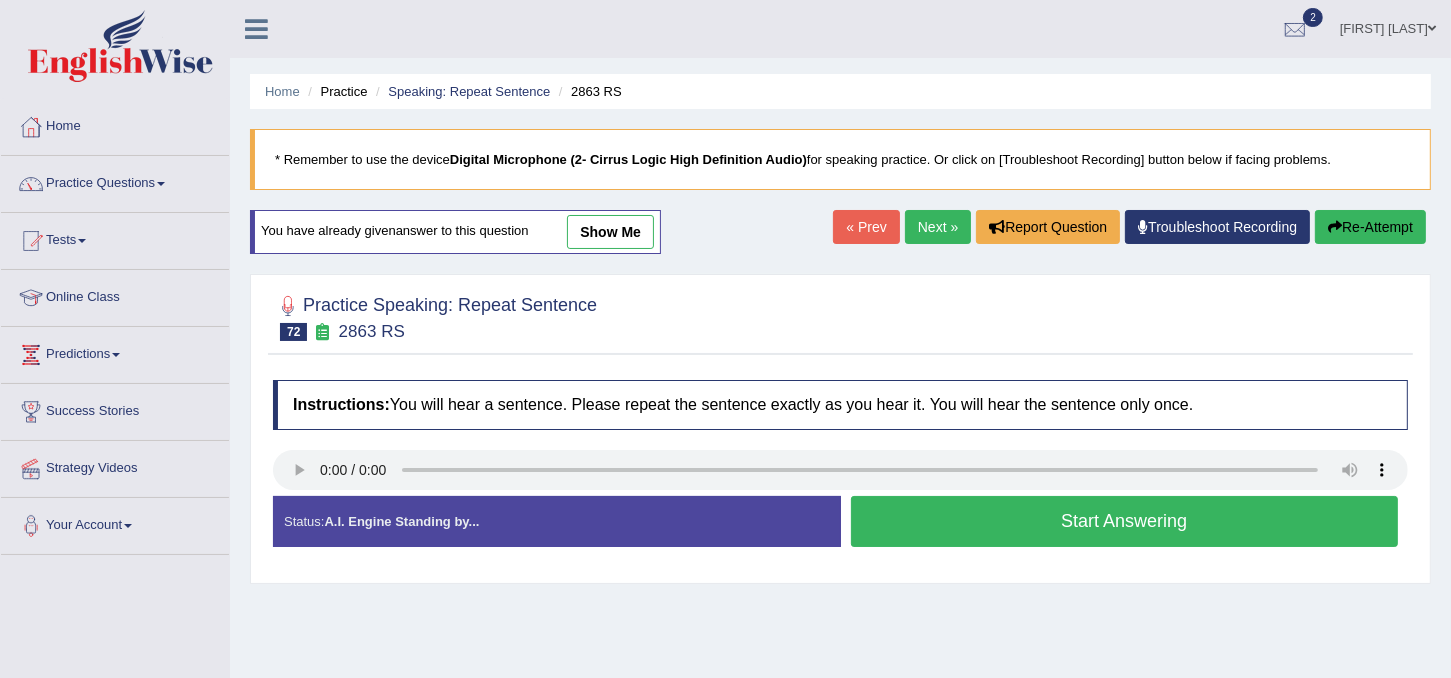 click on "Start Answering" at bounding box center [1125, 521] 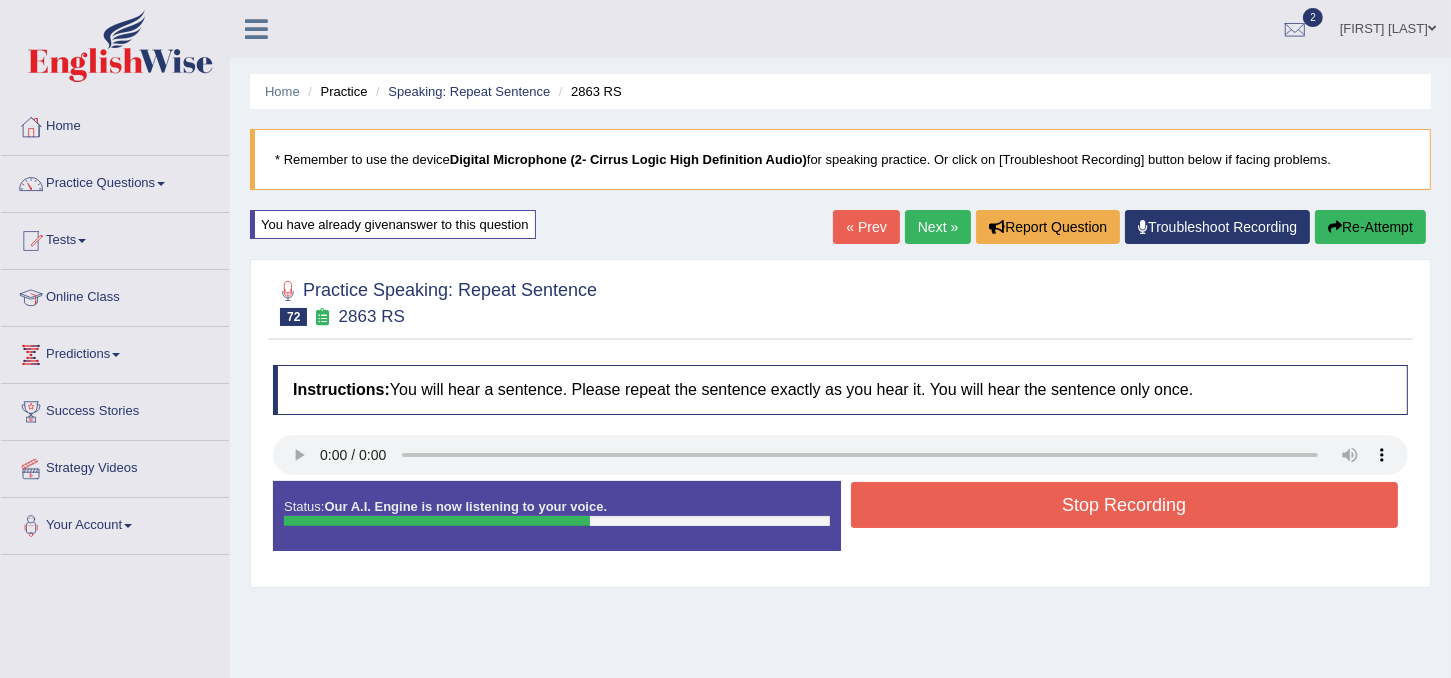 click on "Stop Recording" at bounding box center (1125, 505) 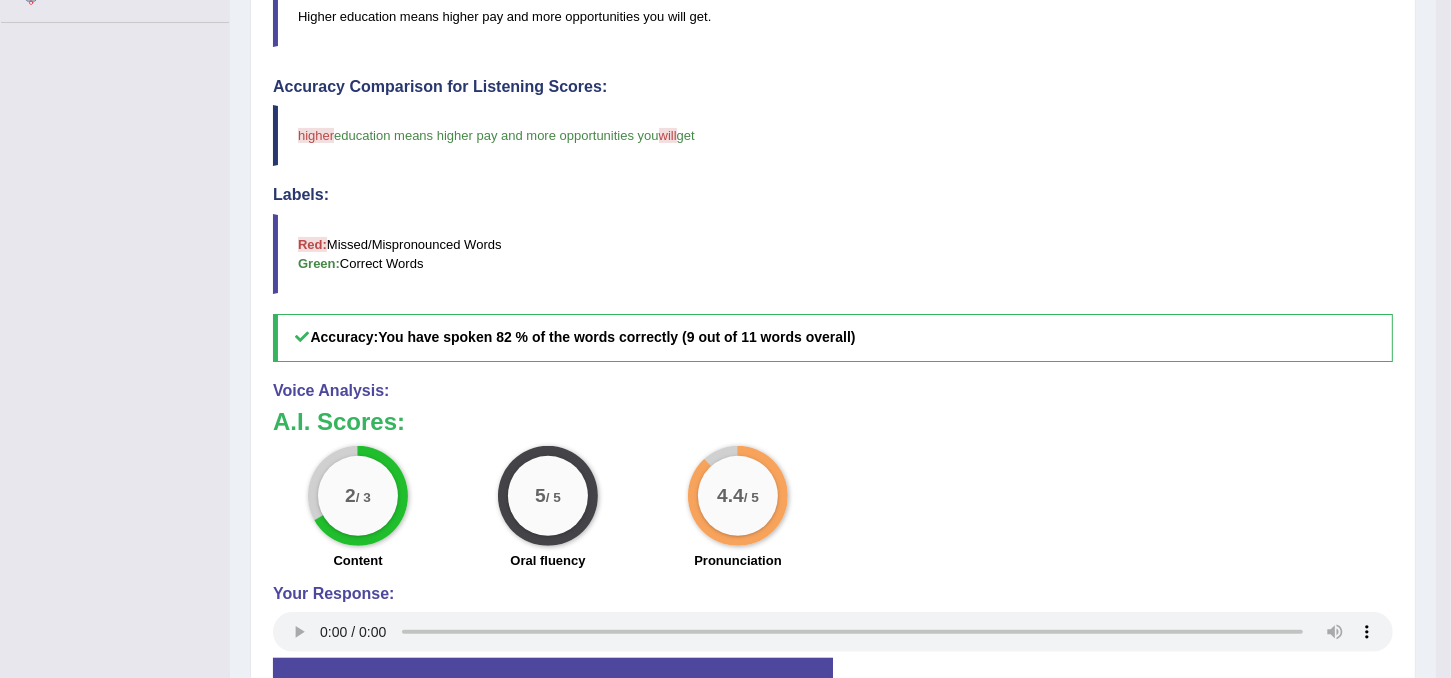 scroll, scrollTop: 536, scrollLeft: 0, axis: vertical 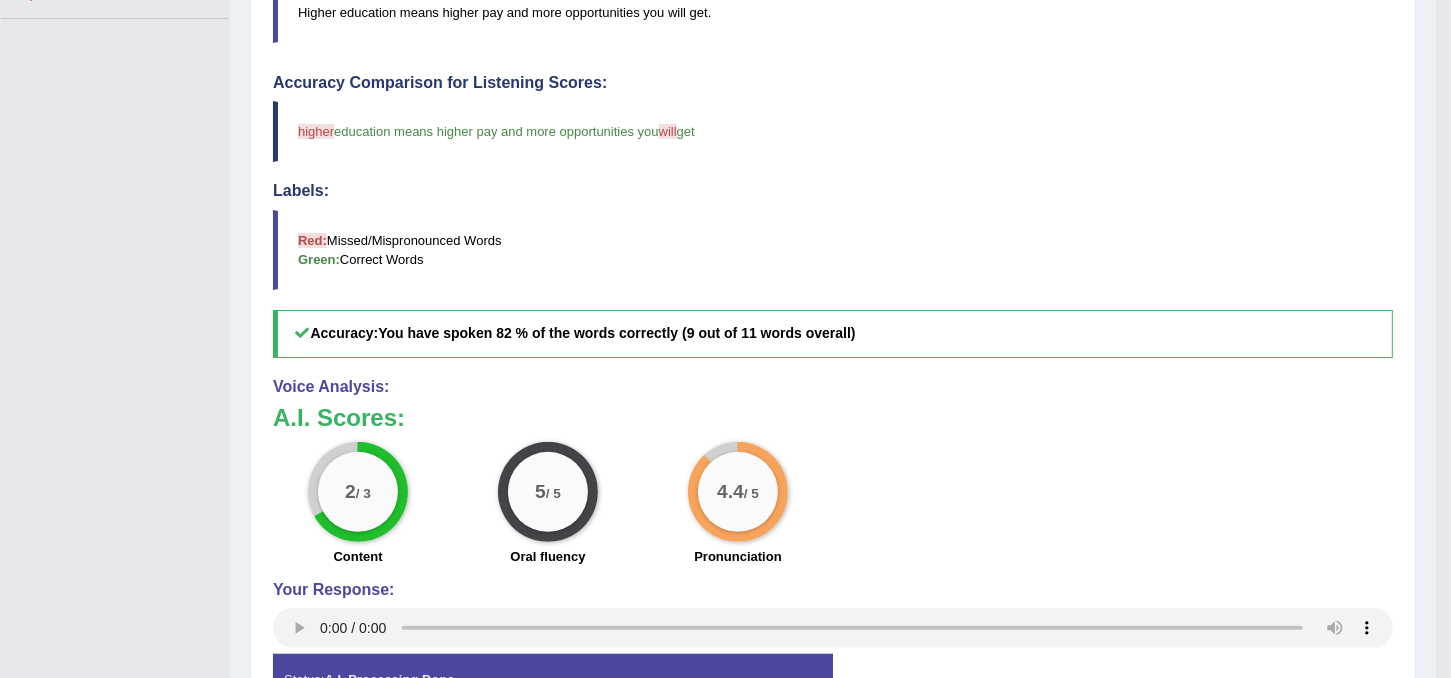 click on "Instructions:  You will hear a sentence. Please repeat the sentence exactly as you hear it. You will hear the sentence only once.
Transcript: Higher education means higher pay and more opportunities you will get. Created with Highcharts 7.1.2 Too low Too high Time Pitch meter: 0 2 4 6 8 10 Created with Highcharts 7.1.2 Great Too slow Too fast Time Speech pace meter: 0 5 10 15 20 25 30 35 40 Accuracy Comparison for Listening Scores: higher play  education means higher pay and more opportunities you  will  get Labels:
Red:  Missed/Mispronounced Words
Green:  Correct Words
Accuracy:  You have spoken 82 % of the words correctly (9 out of 11 words overall) Voice Analysis: A.I. Scores:
2  / 3              Content
5  / 5              Oral fluency
4.4  / 5              Pronunciation
A.I. Scores:
2  / 3" at bounding box center (833, 284) 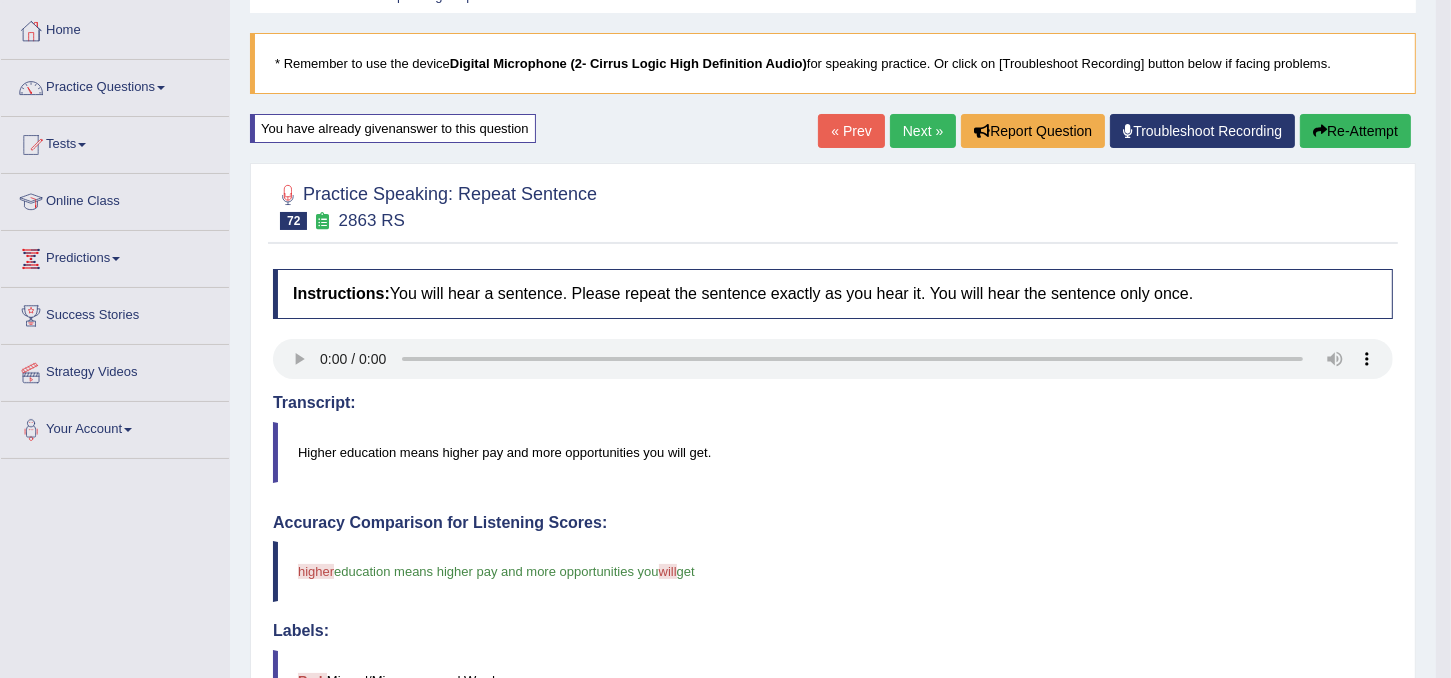 scroll, scrollTop: 0, scrollLeft: 0, axis: both 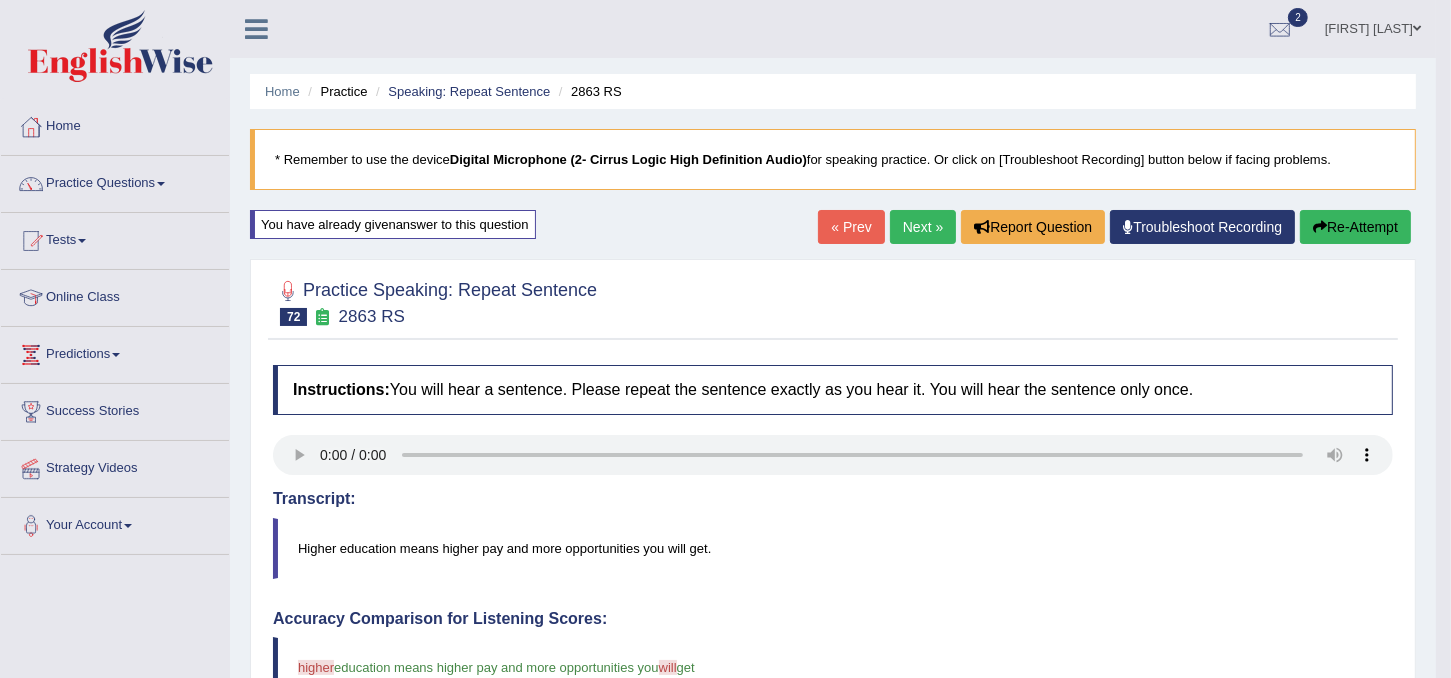 click on "Next »" at bounding box center (923, 227) 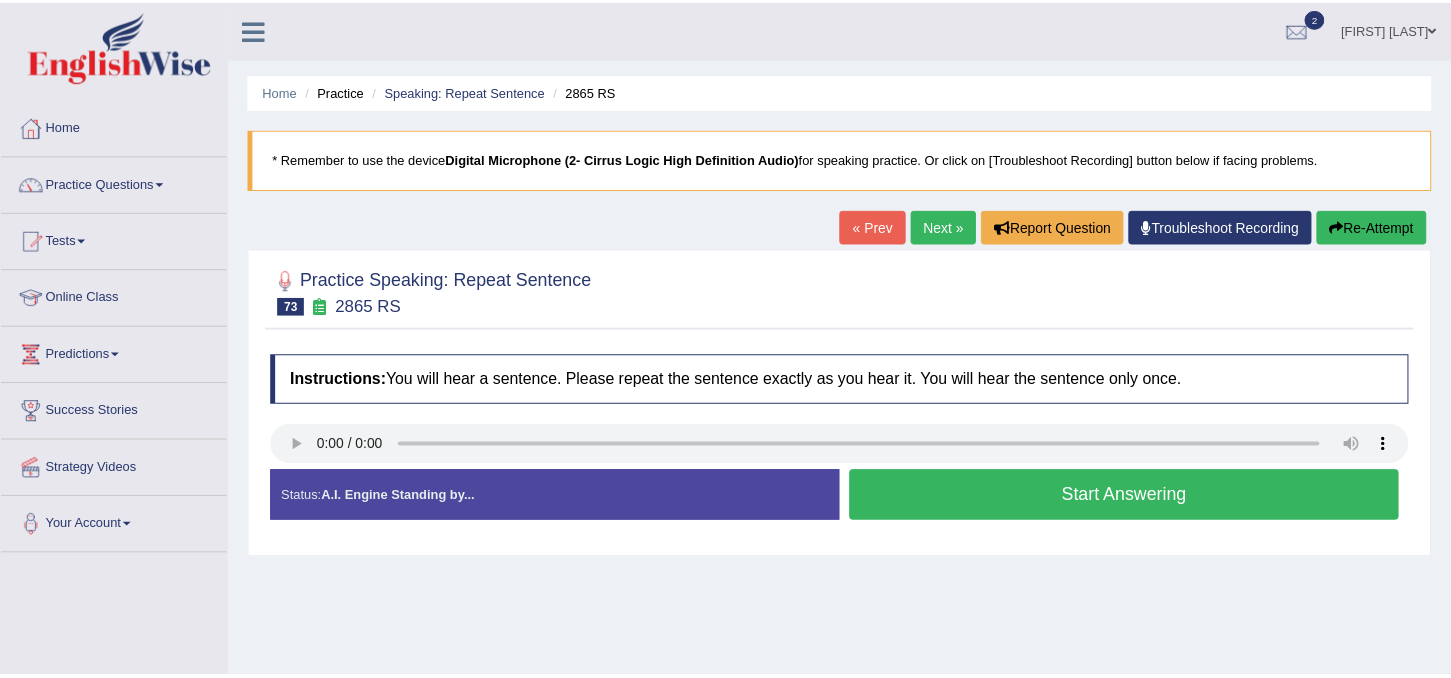 scroll, scrollTop: 0, scrollLeft: 0, axis: both 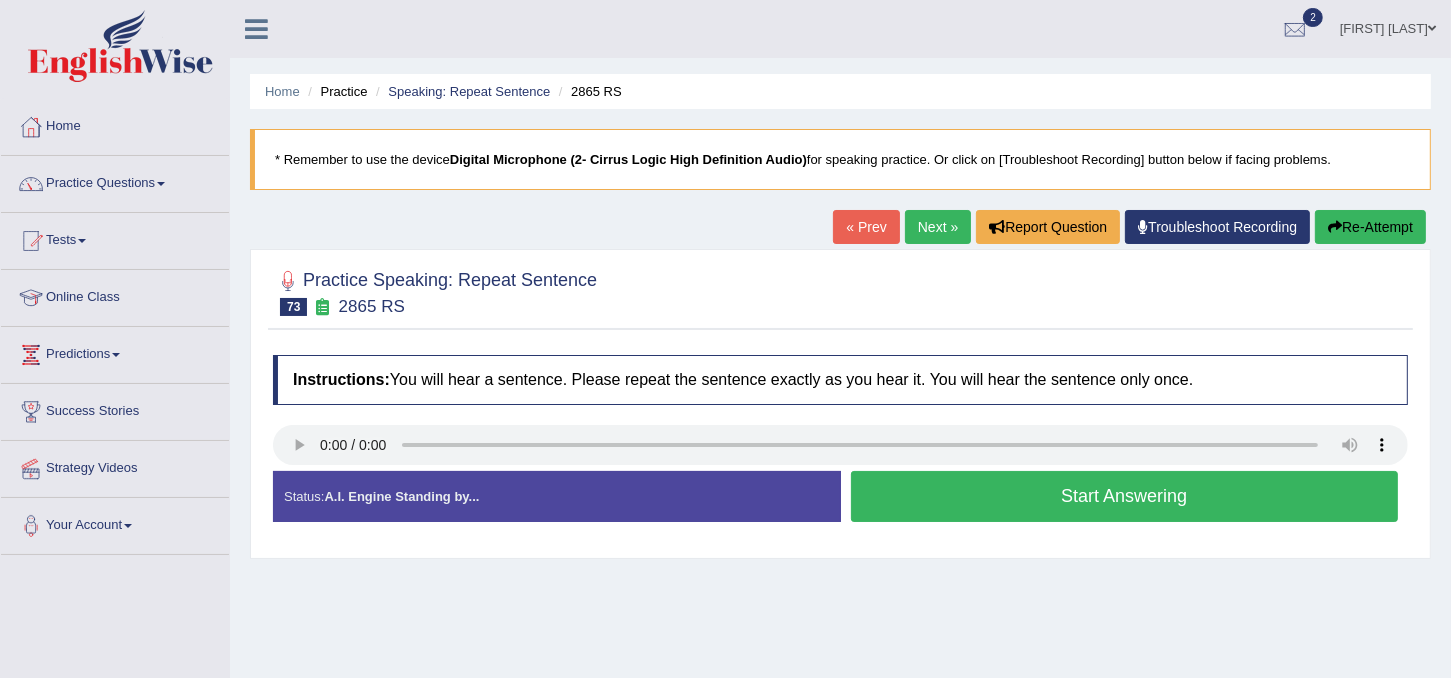 click on "Start Answering" at bounding box center (1125, 496) 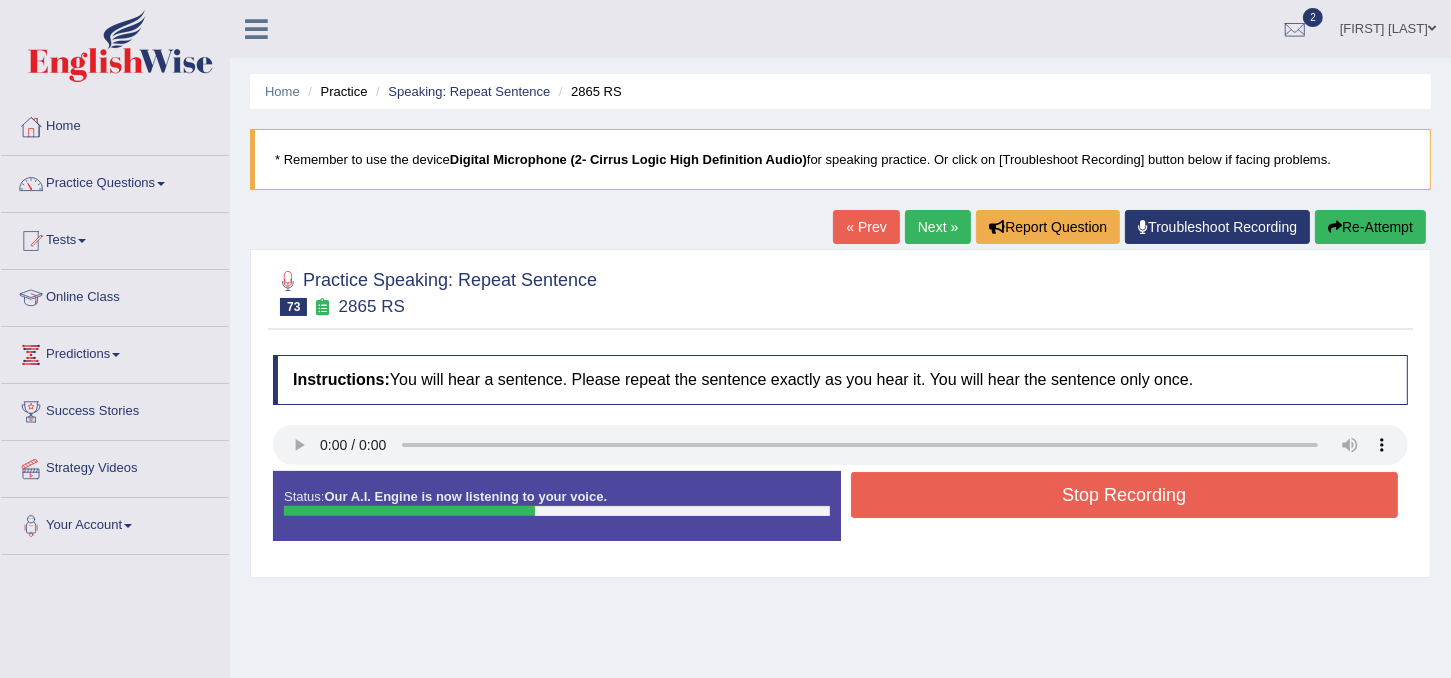 click on "Stop Recording" at bounding box center (1125, 495) 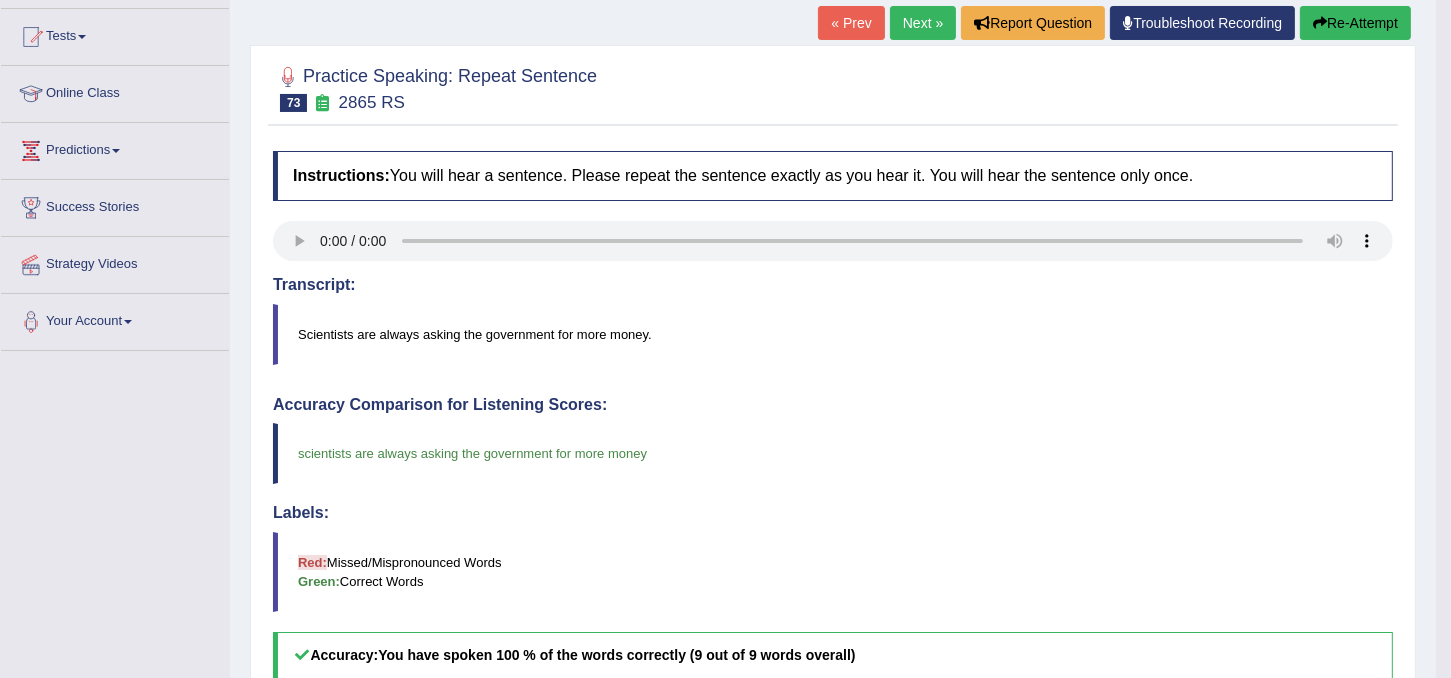scroll, scrollTop: 0, scrollLeft: 0, axis: both 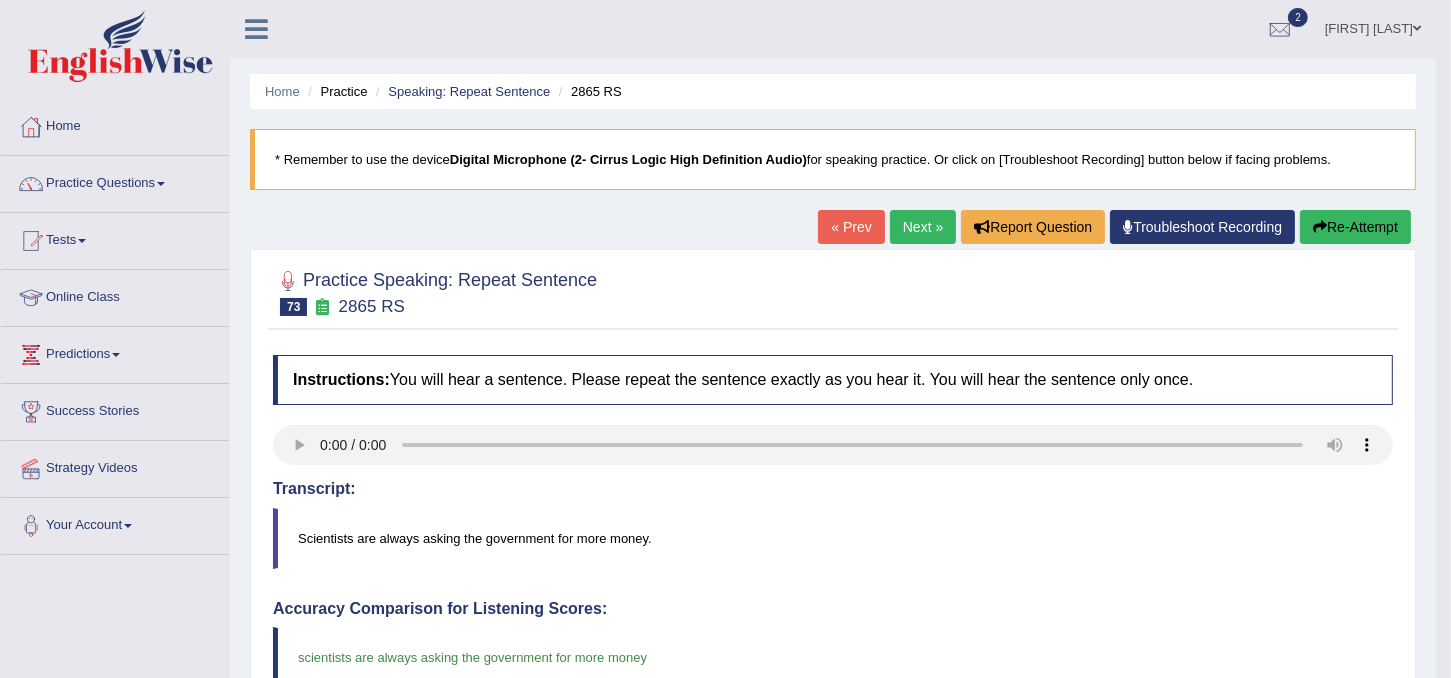 click on "Next »" at bounding box center [923, 227] 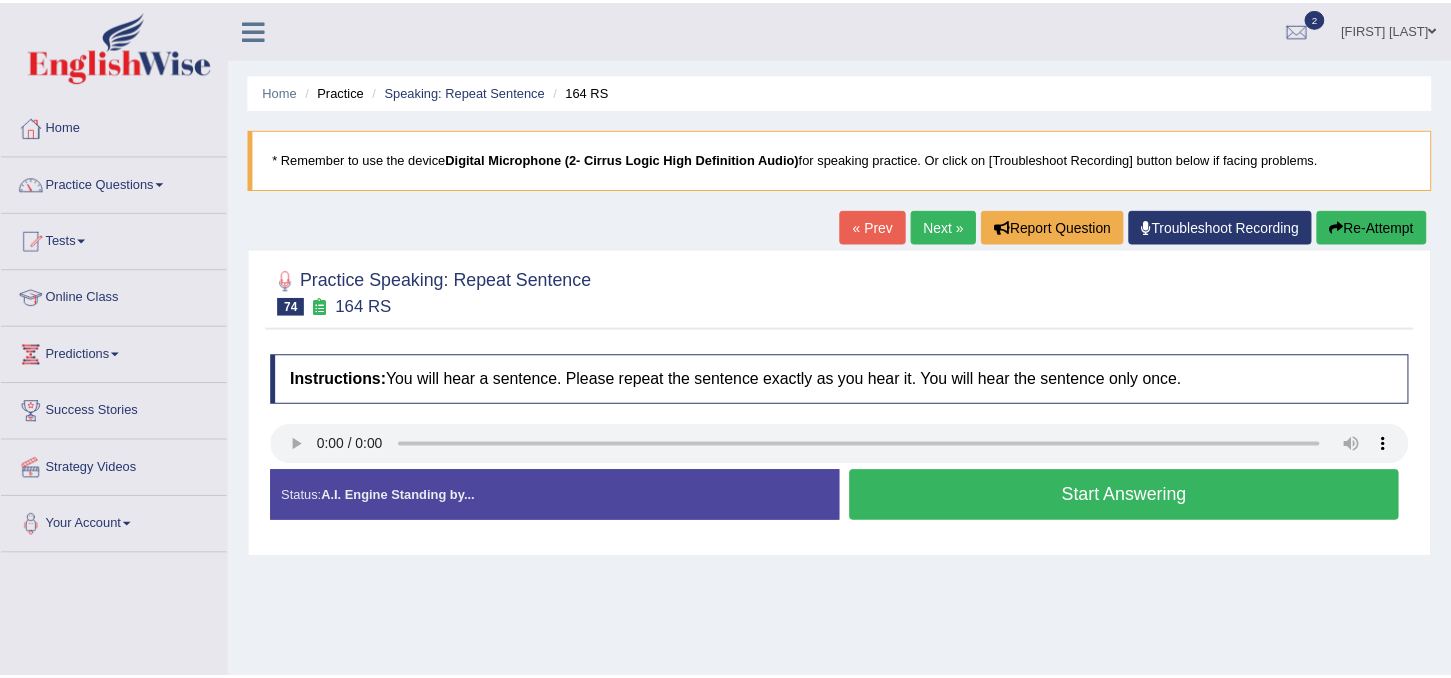 scroll, scrollTop: 0, scrollLeft: 0, axis: both 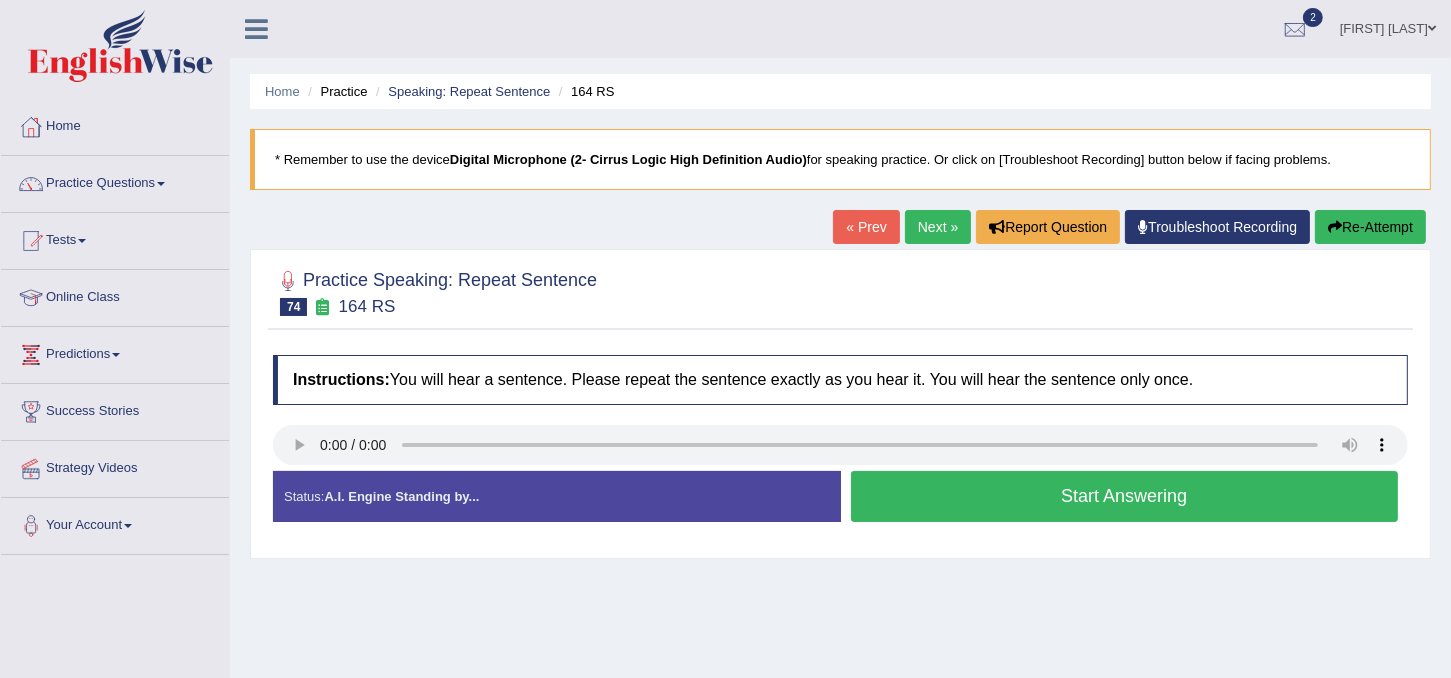 click on "Start Answering" at bounding box center [1125, 496] 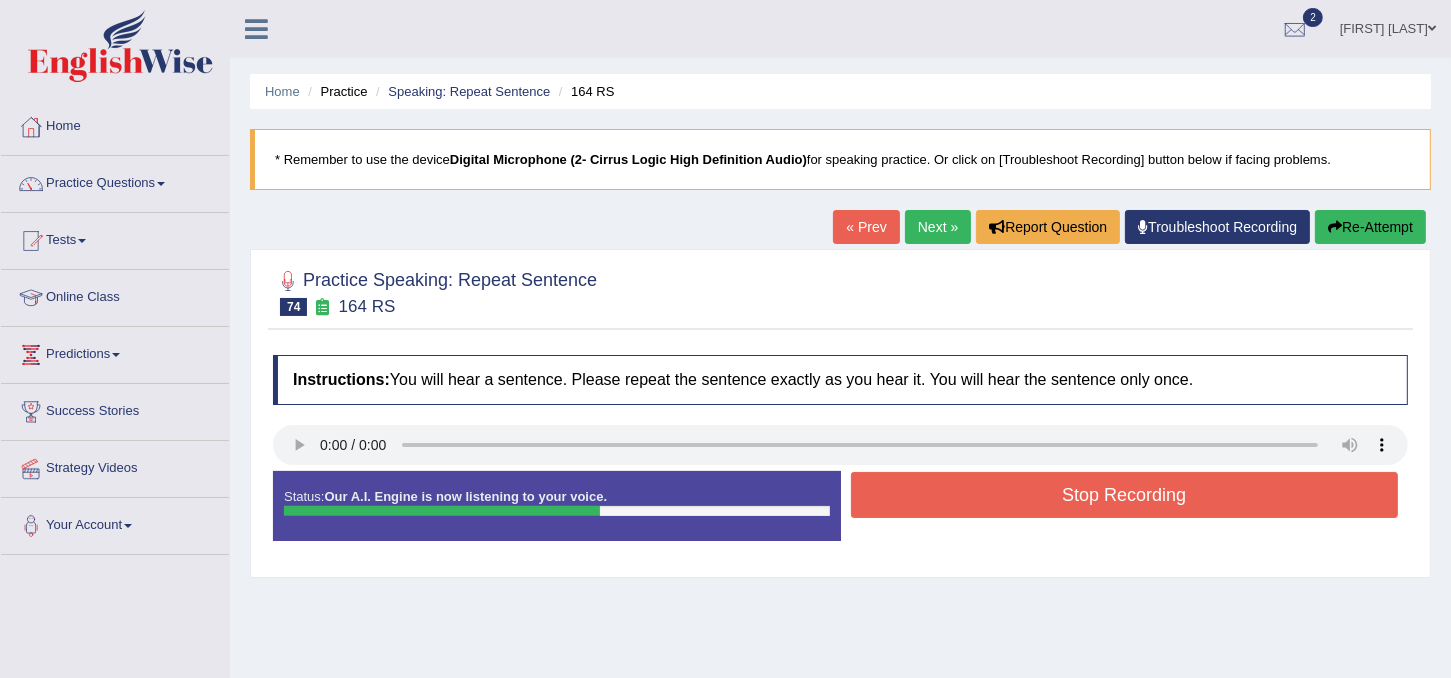 click on "Stop Recording" at bounding box center [1125, 495] 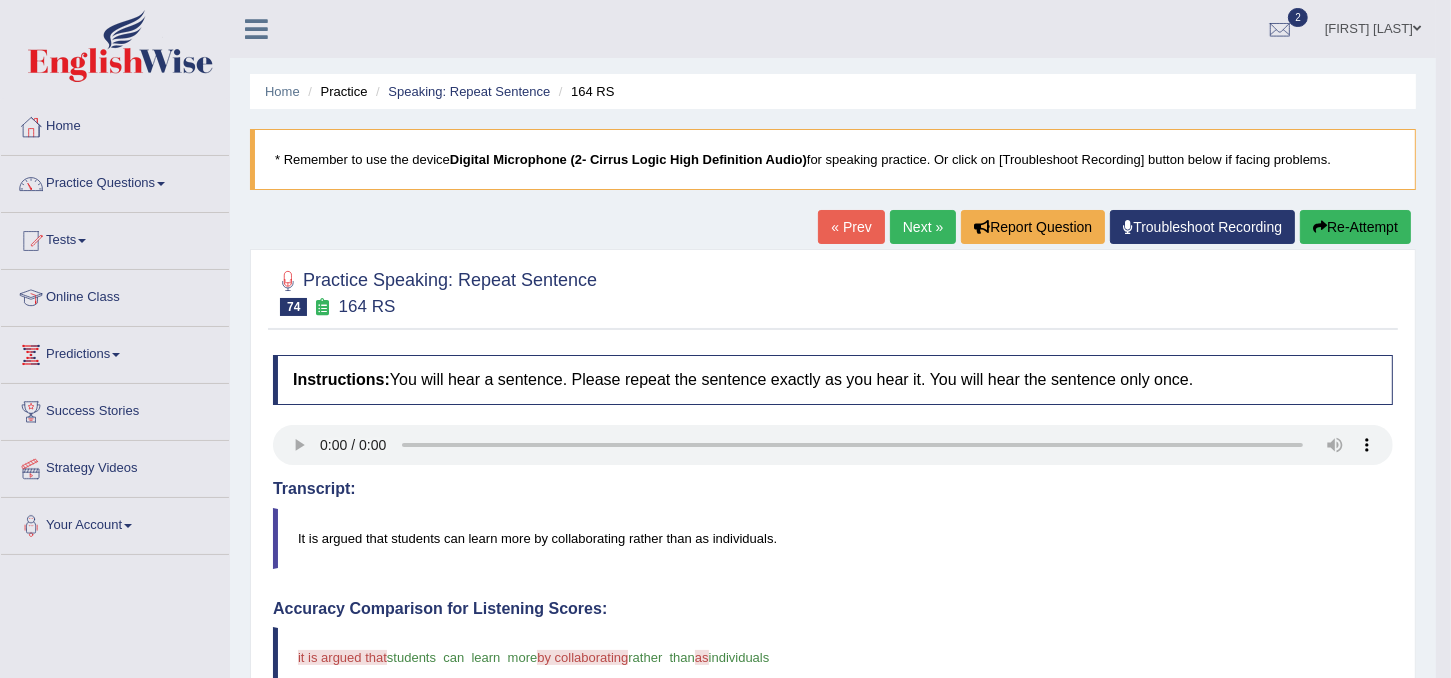 scroll, scrollTop: 0, scrollLeft: 0, axis: both 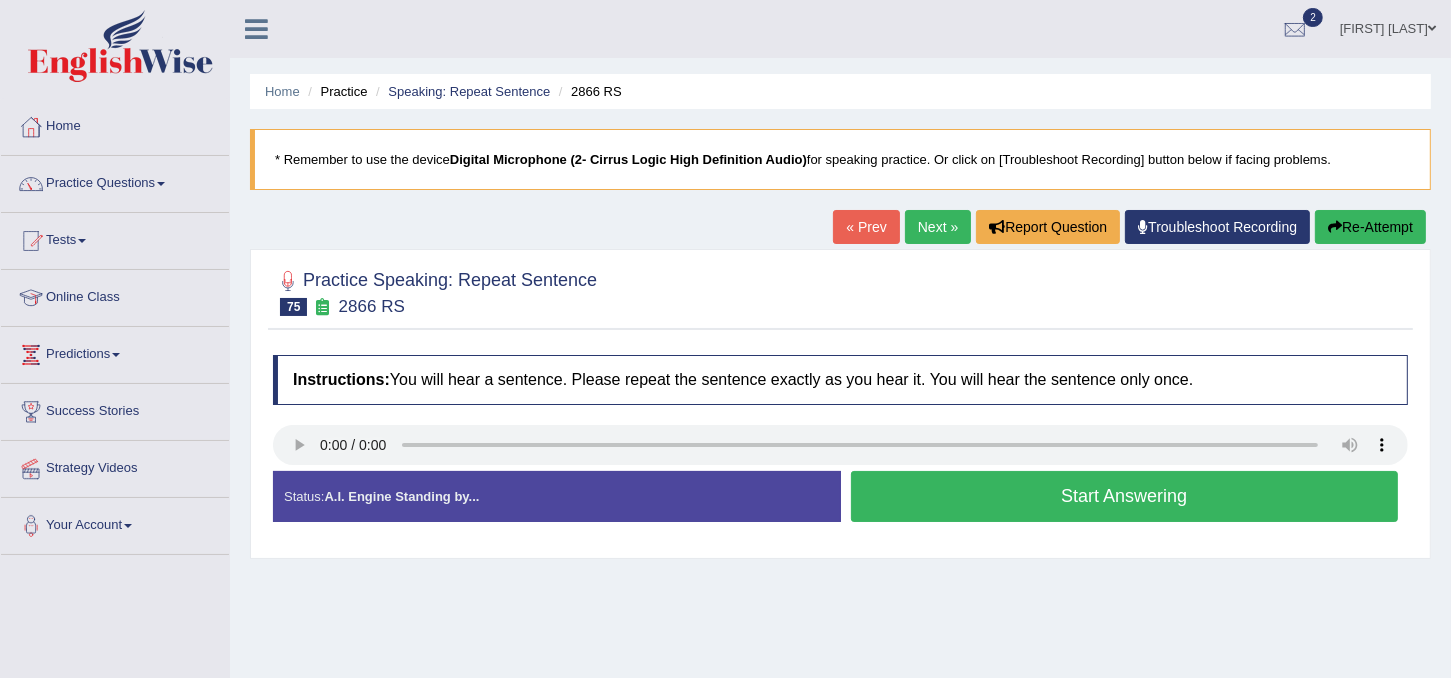 click on "Start Answering" at bounding box center [1125, 496] 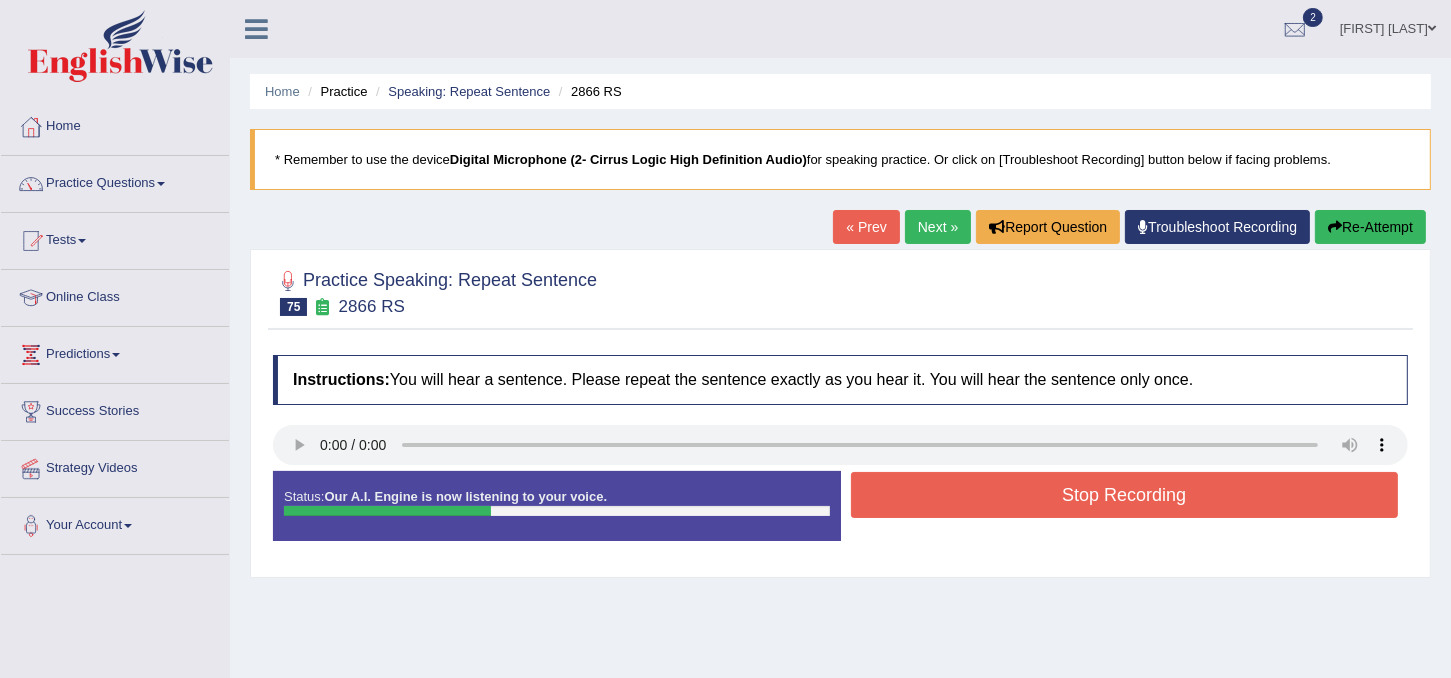 click on "Stop Recording" at bounding box center [1125, 495] 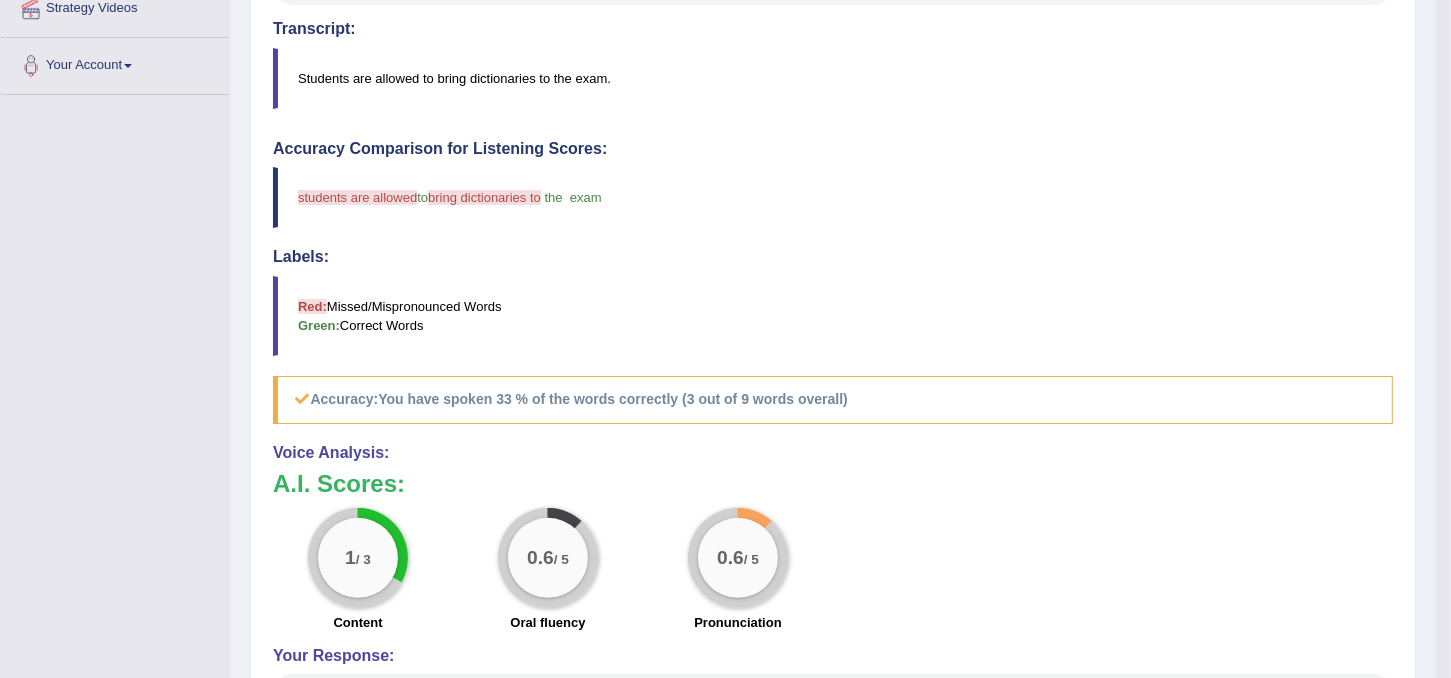 scroll, scrollTop: 670, scrollLeft: 0, axis: vertical 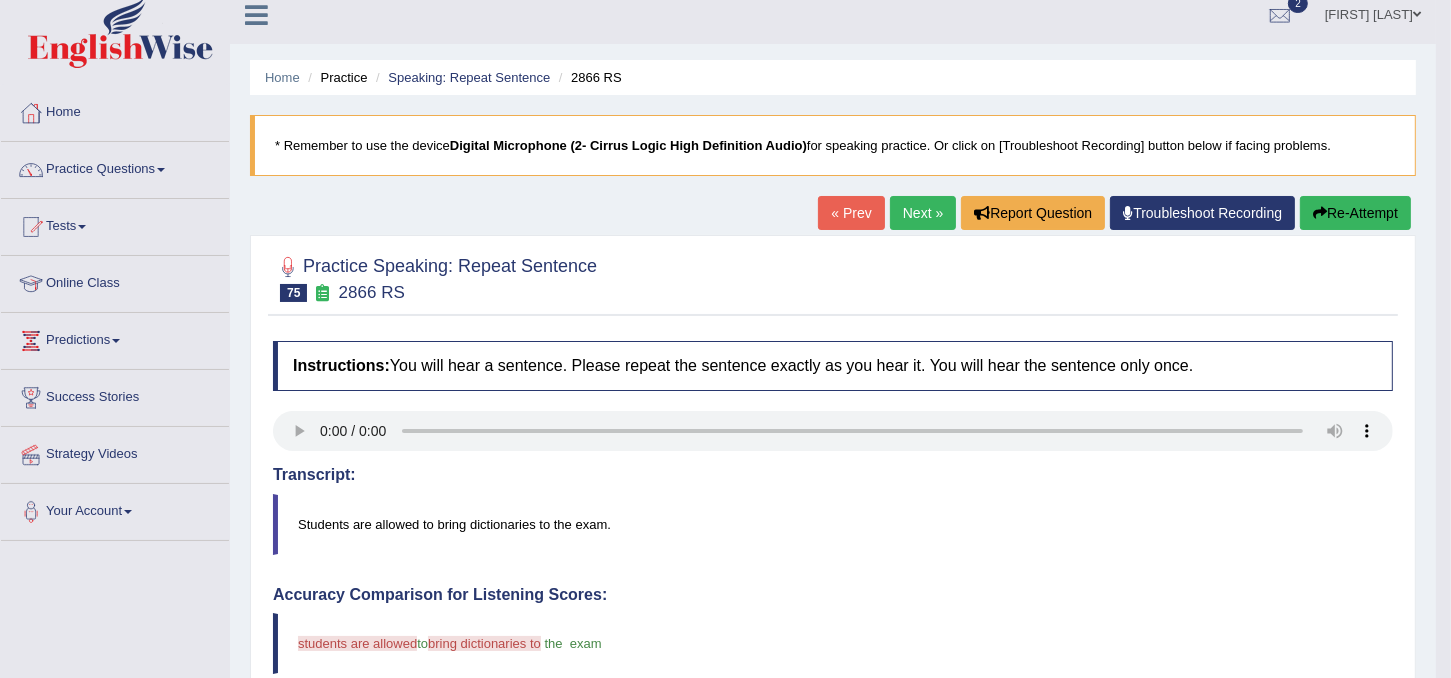 click on "Re-Attempt" at bounding box center [1355, 213] 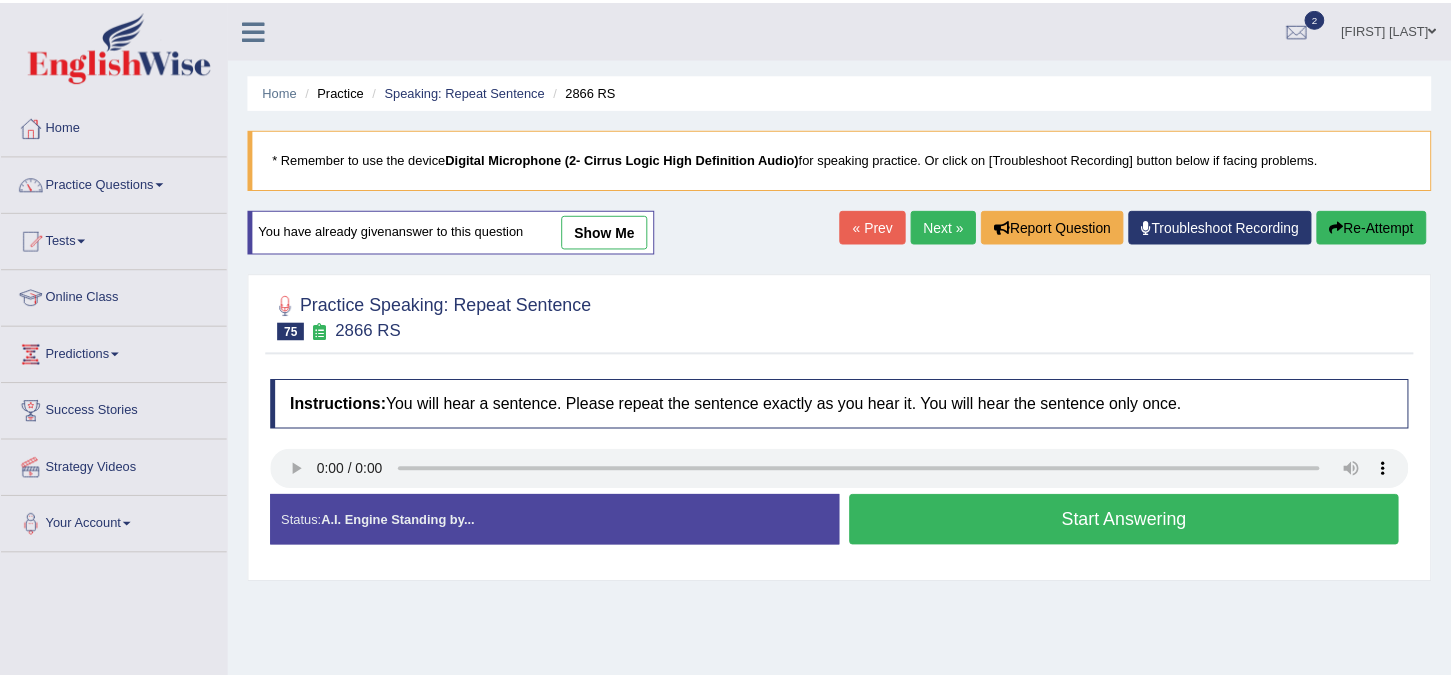 scroll, scrollTop: 14, scrollLeft: 0, axis: vertical 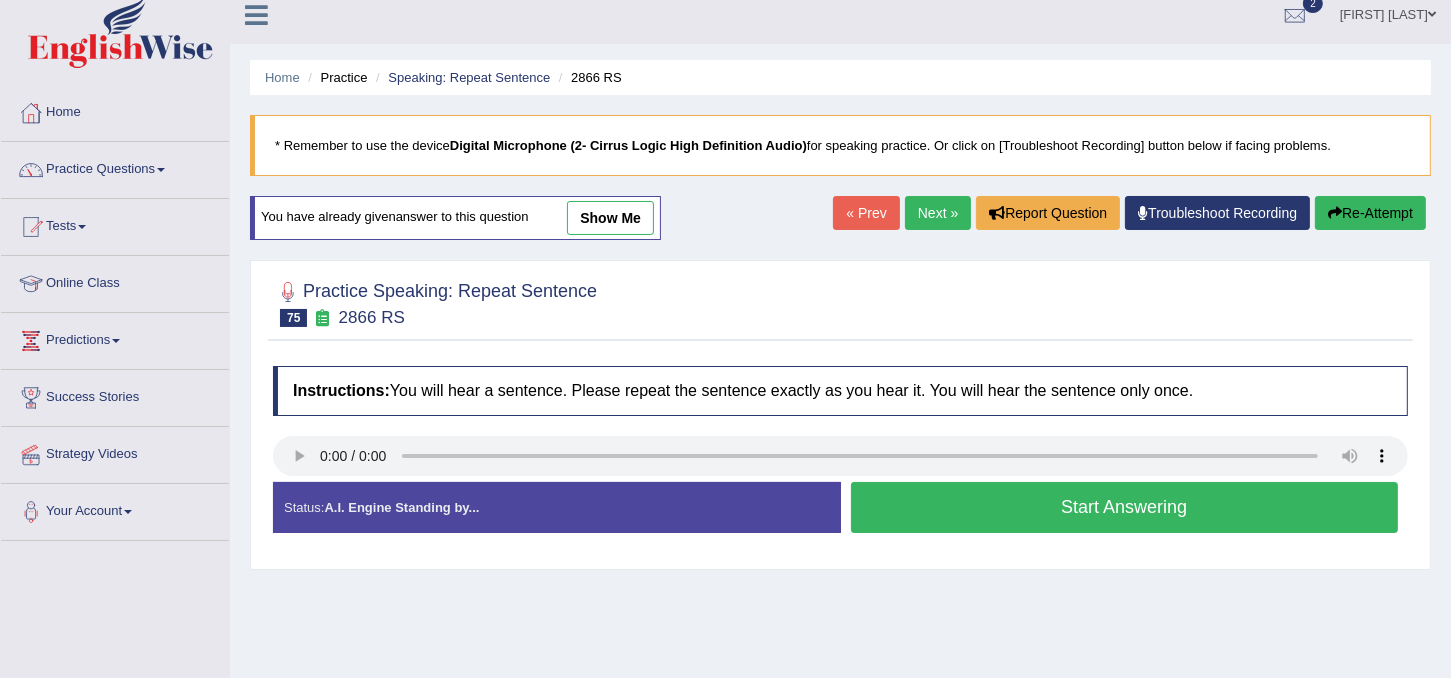 click on "Start Answering" at bounding box center (1125, 507) 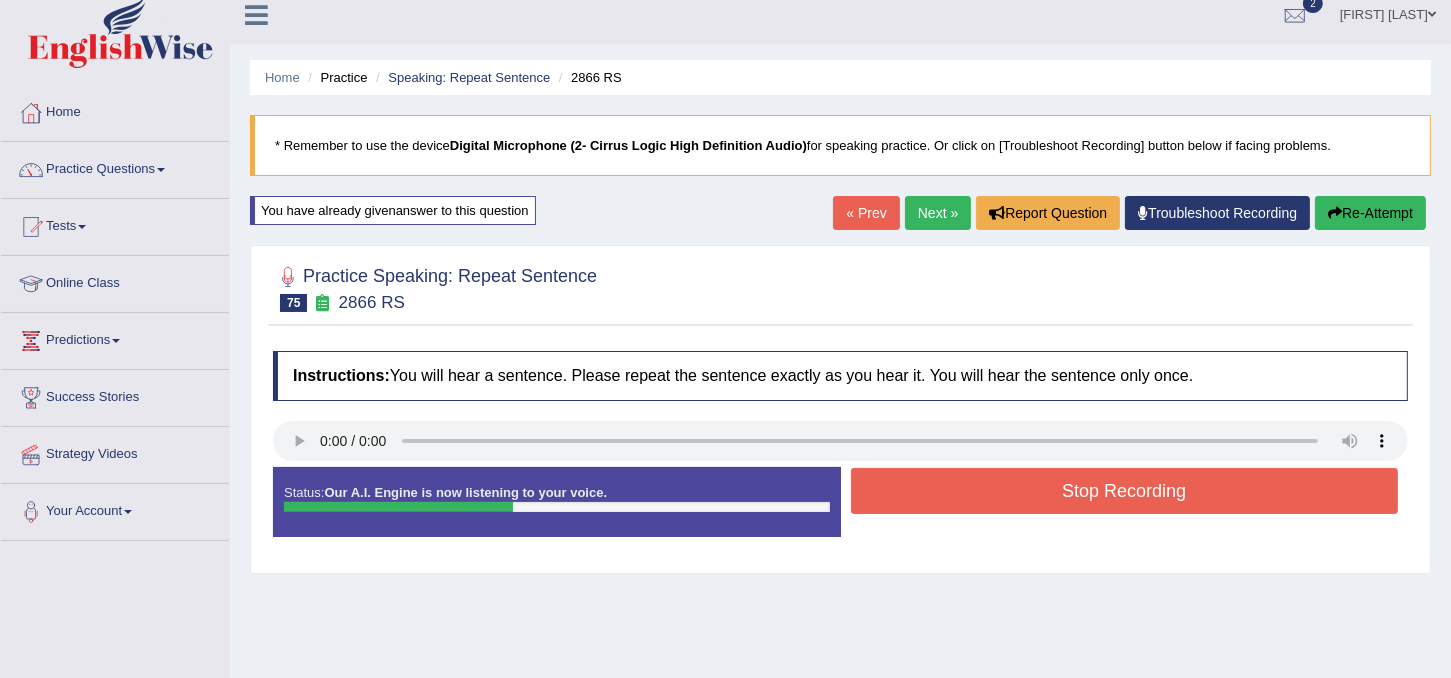 click on "Stop Recording" at bounding box center (1125, 491) 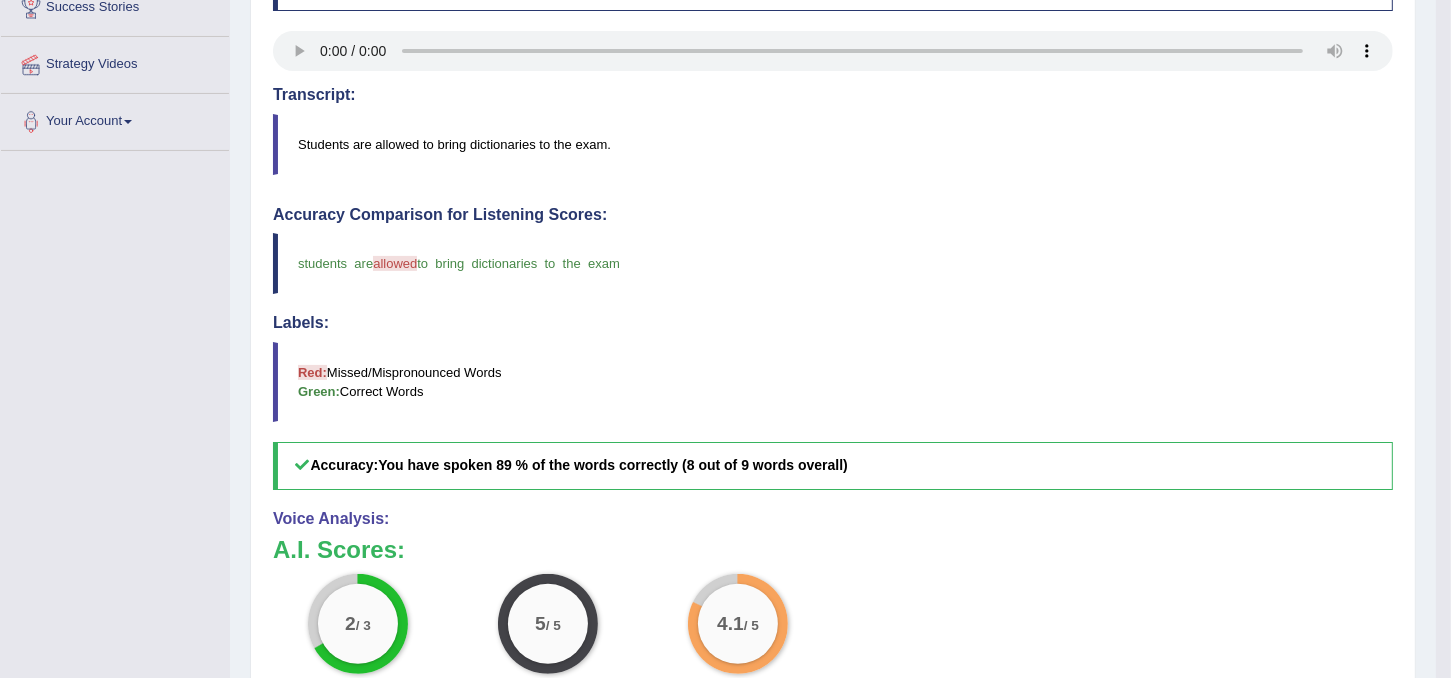 scroll, scrollTop: 0, scrollLeft: 0, axis: both 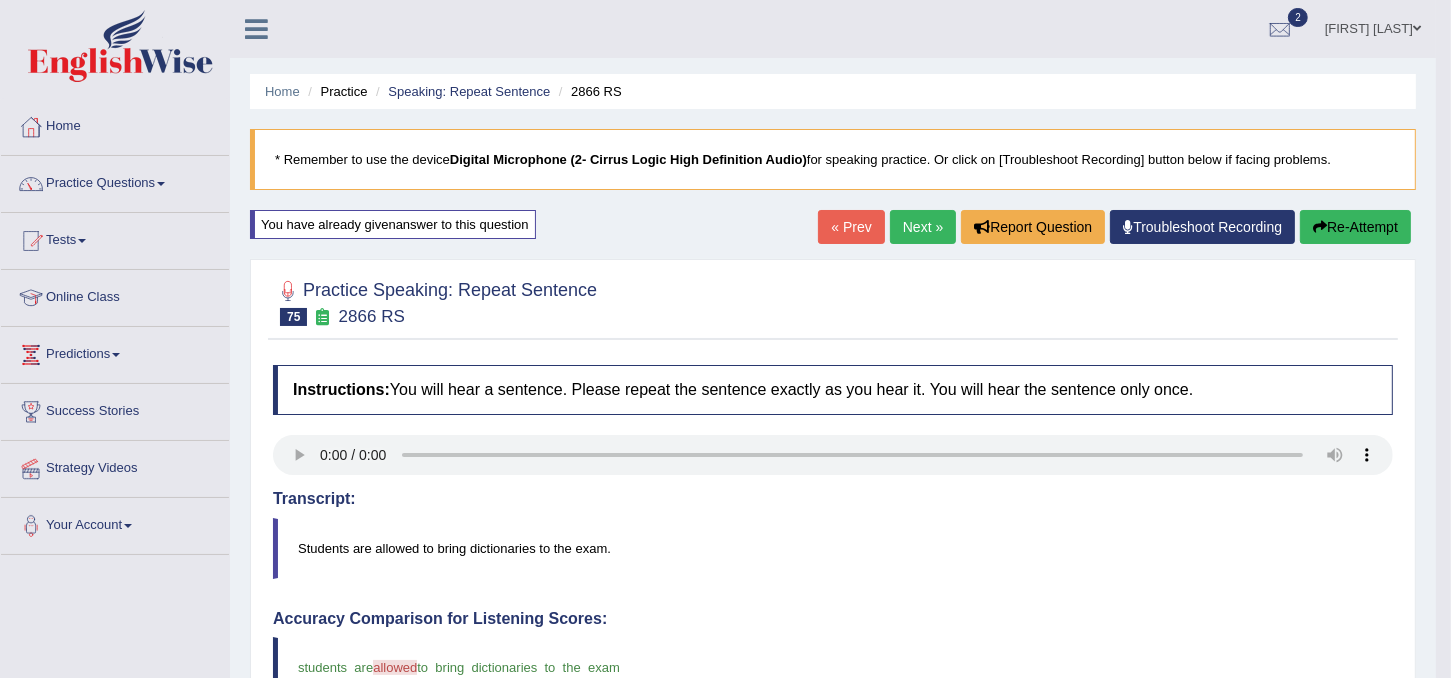 click on "Next »" at bounding box center [923, 227] 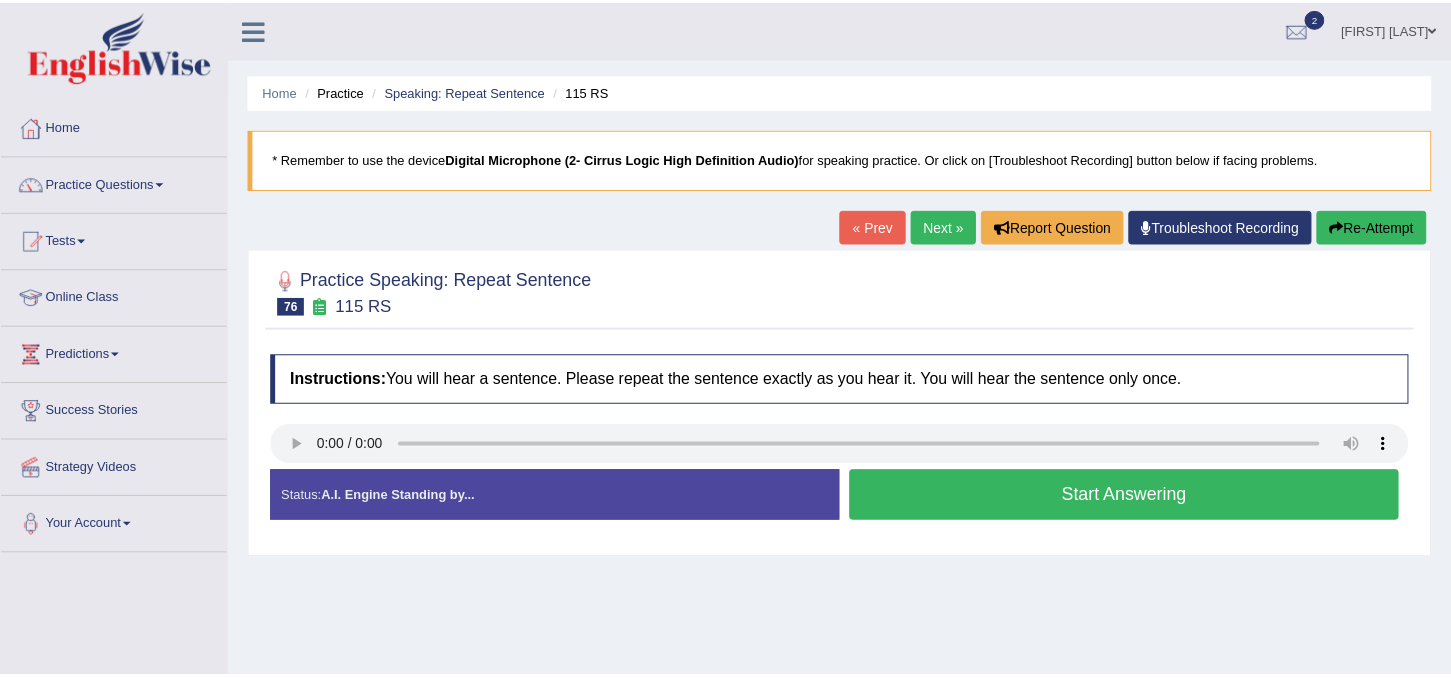 scroll, scrollTop: 0, scrollLeft: 0, axis: both 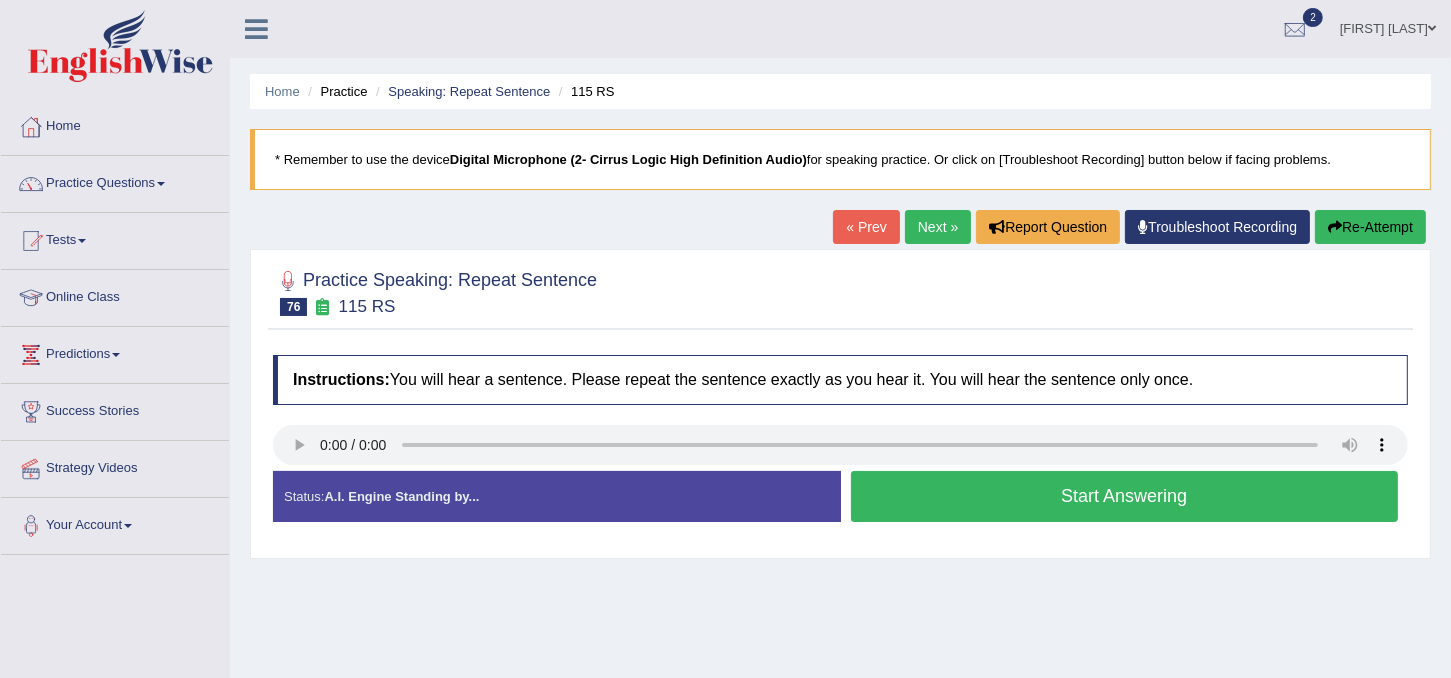 click on "Start Answering" at bounding box center (1125, 496) 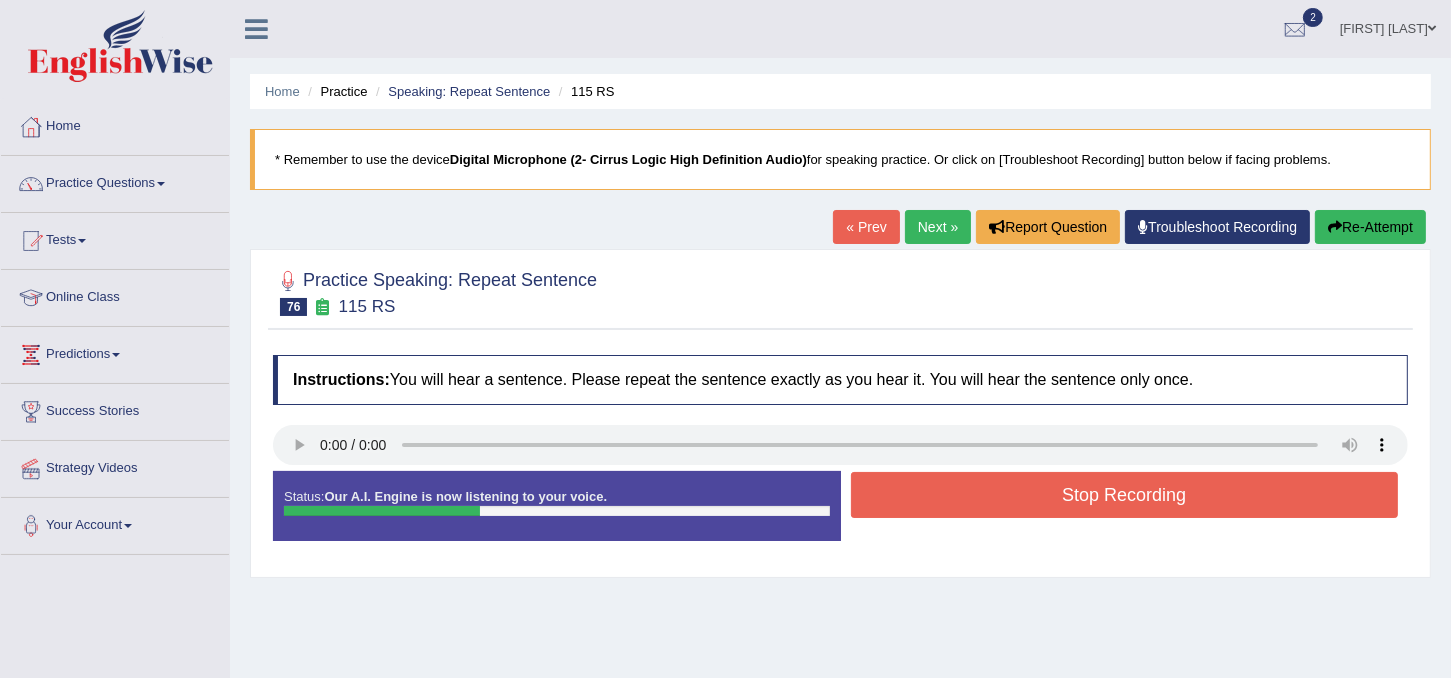 click on "Stop Recording" at bounding box center [1125, 495] 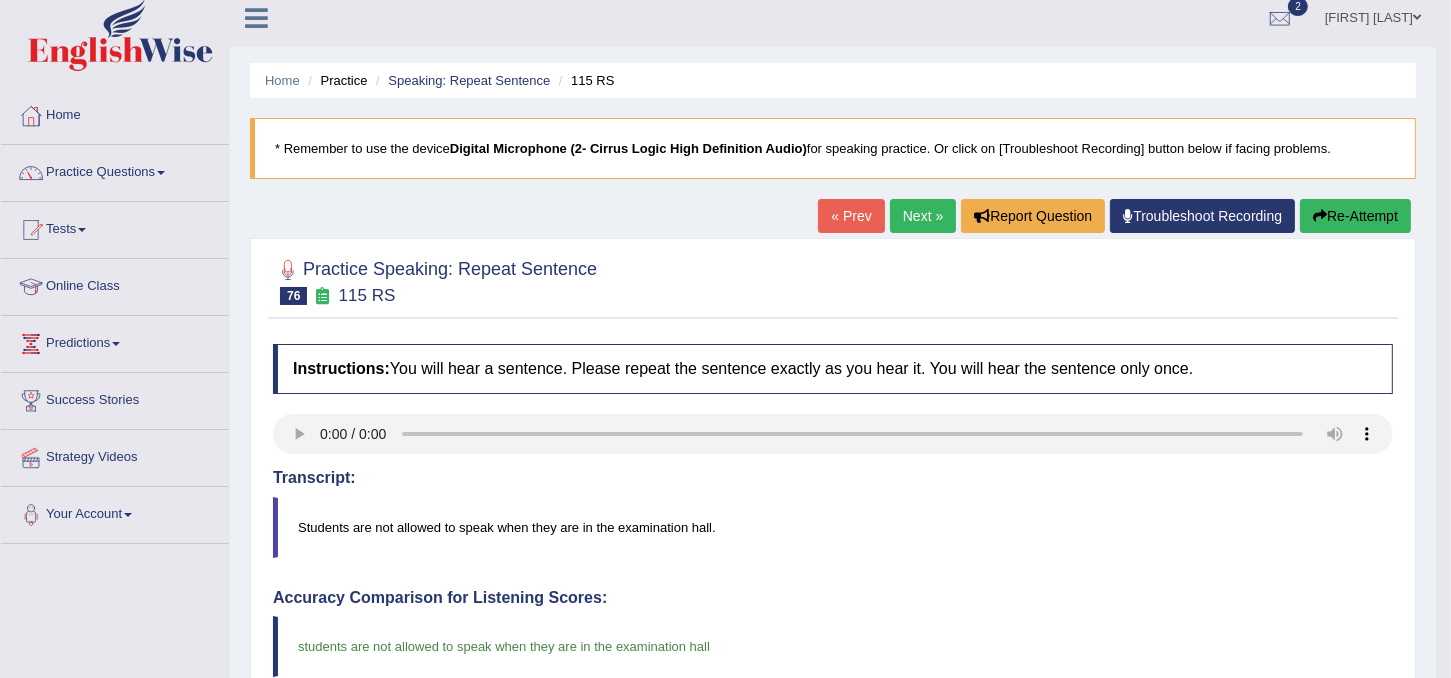 scroll, scrollTop: 4, scrollLeft: 0, axis: vertical 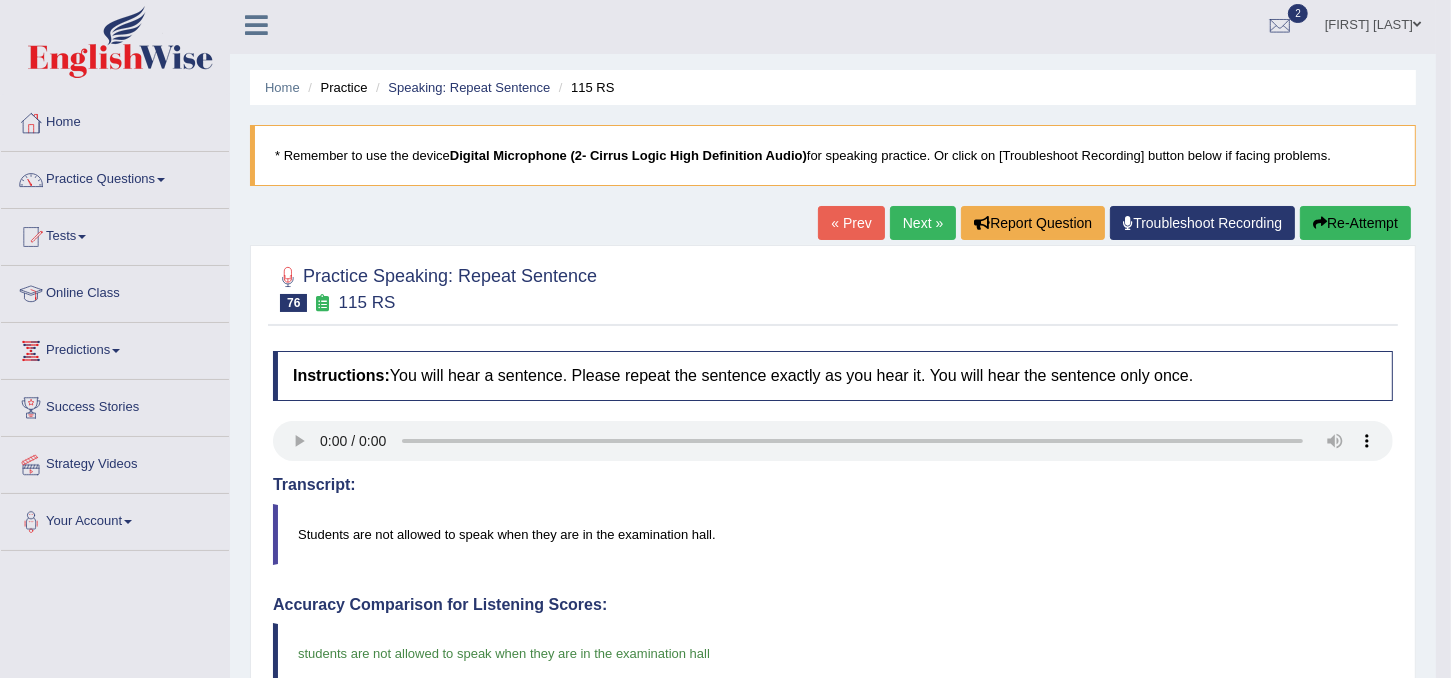 click on "Next »" at bounding box center (923, 223) 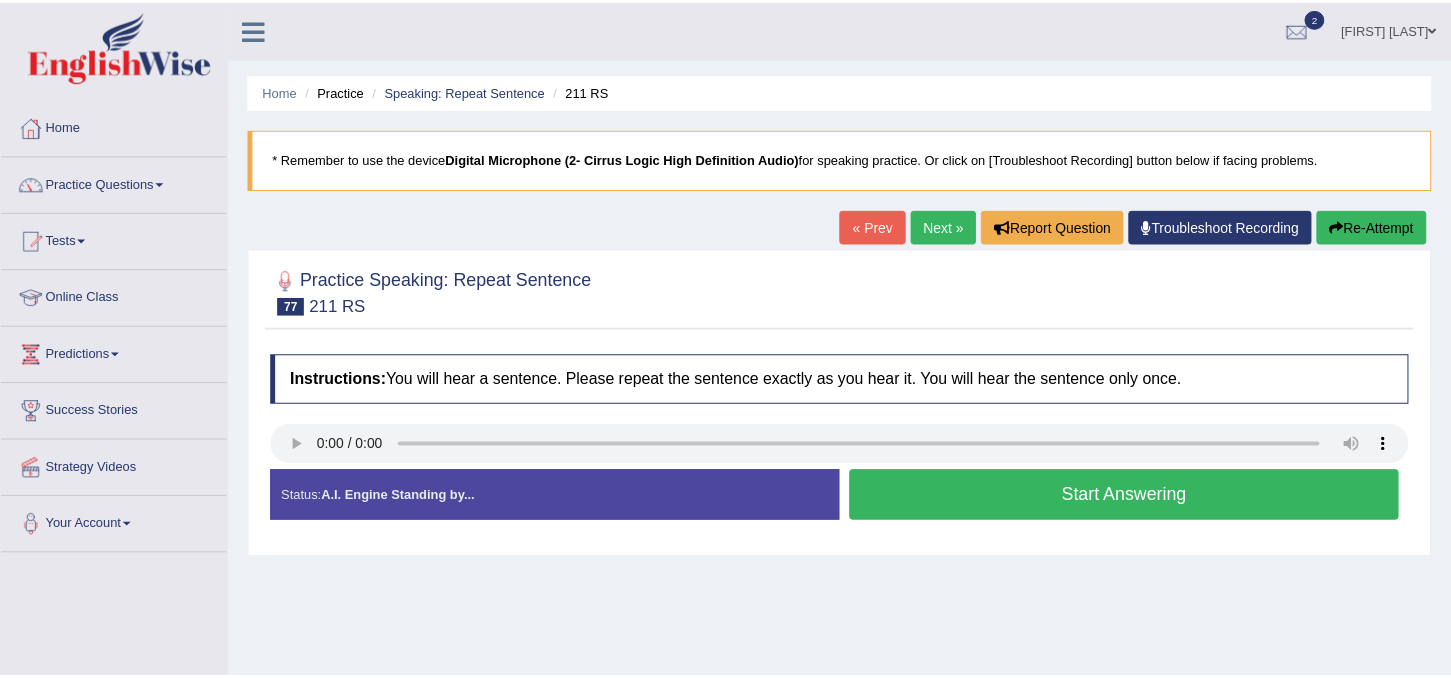 scroll, scrollTop: 0, scrollLeft: 0, axis: both 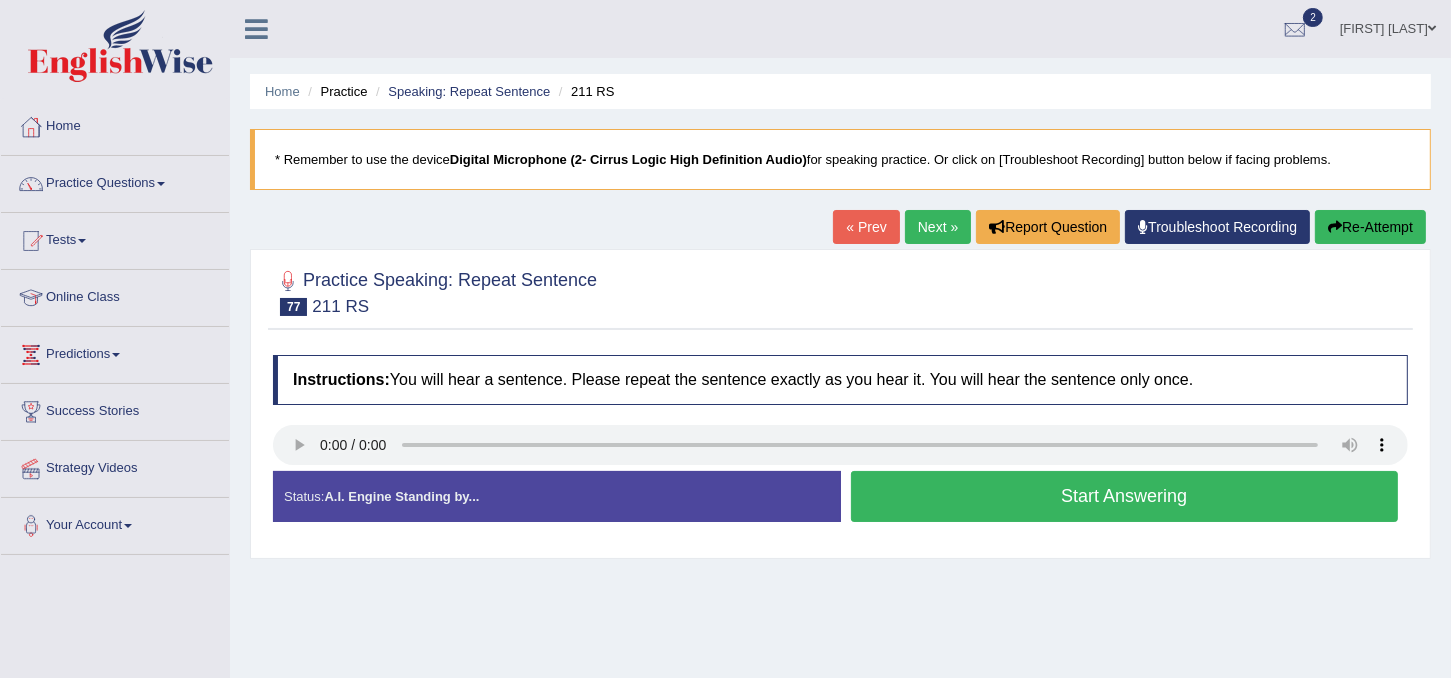 click on "Start Answering" at bounding box center (1125, 496) 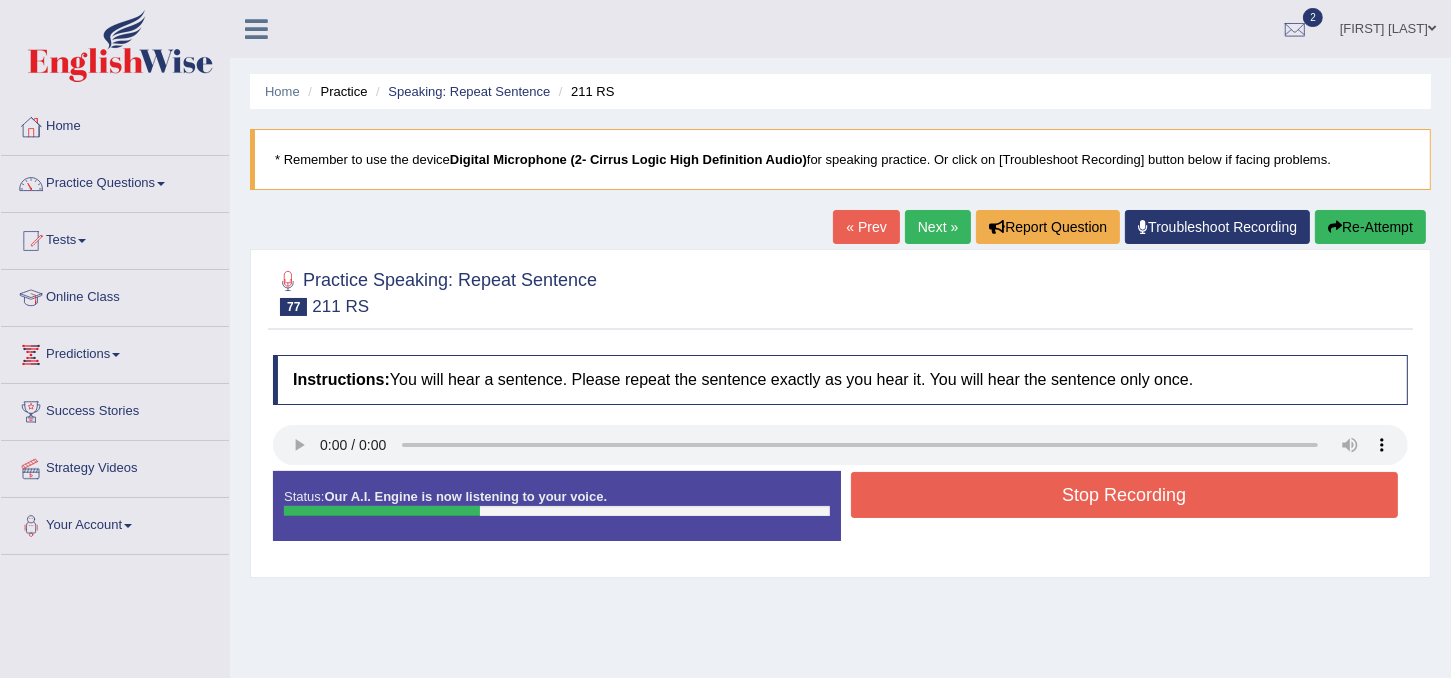 click on "Stop Recording" at bounding box center [1125, 495] 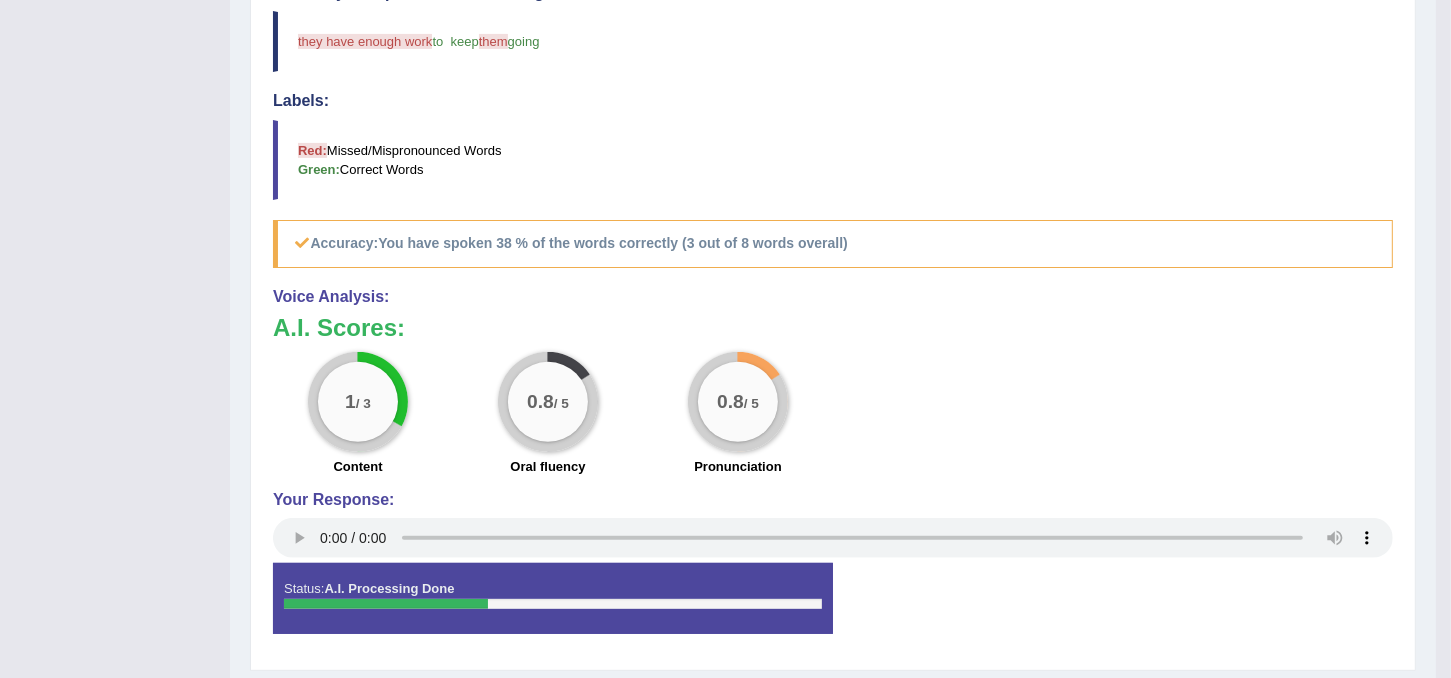 scroll, scrollTop: 634, scrollLeft: 0, axis: vertical 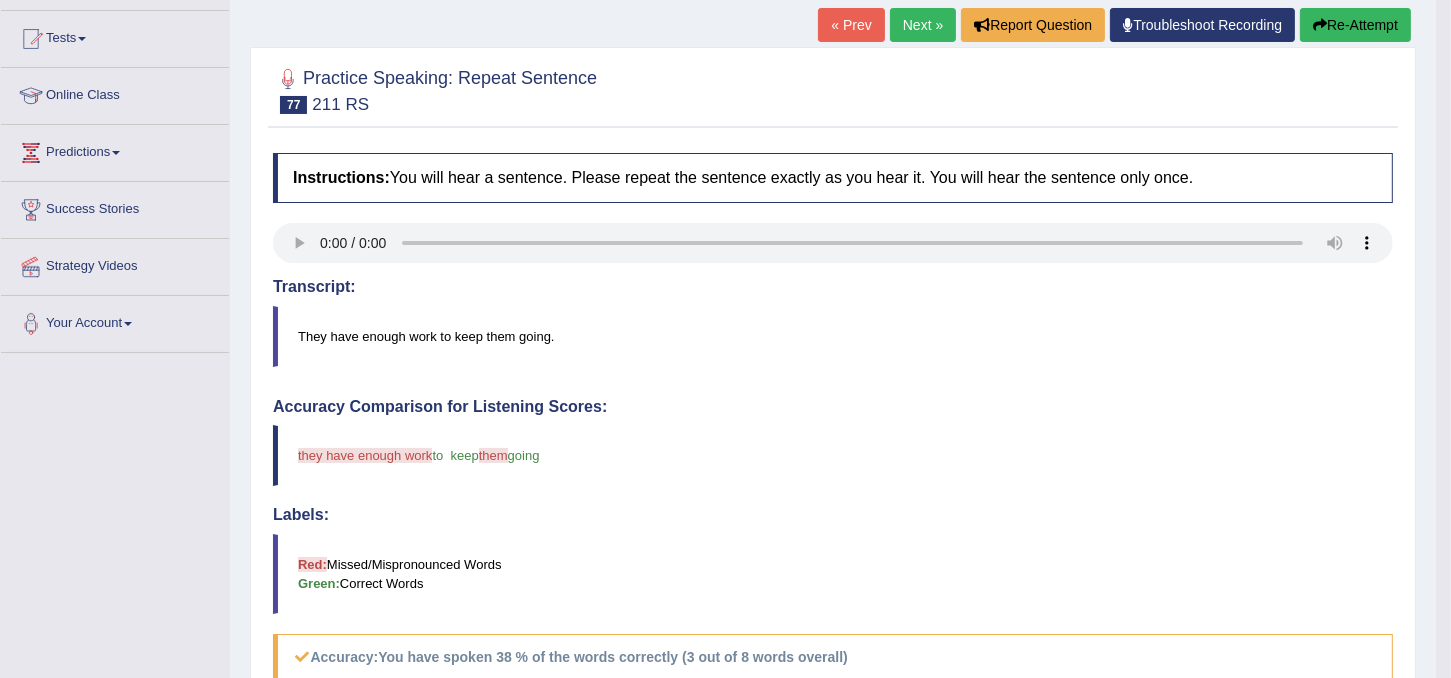 click on "Re-Attempt" at bounding box center (1355, 25) 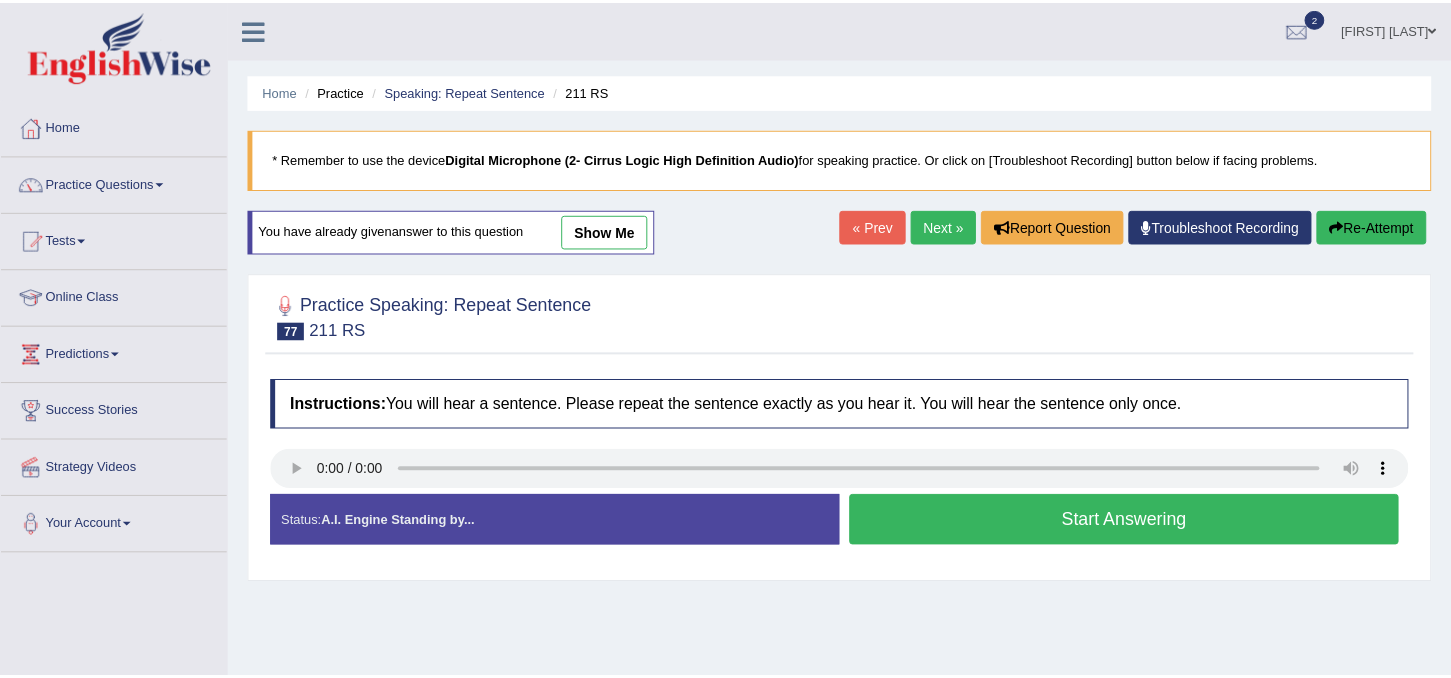 scroll, scrollTop: 217, scrollLeft: 0, axis: vertical 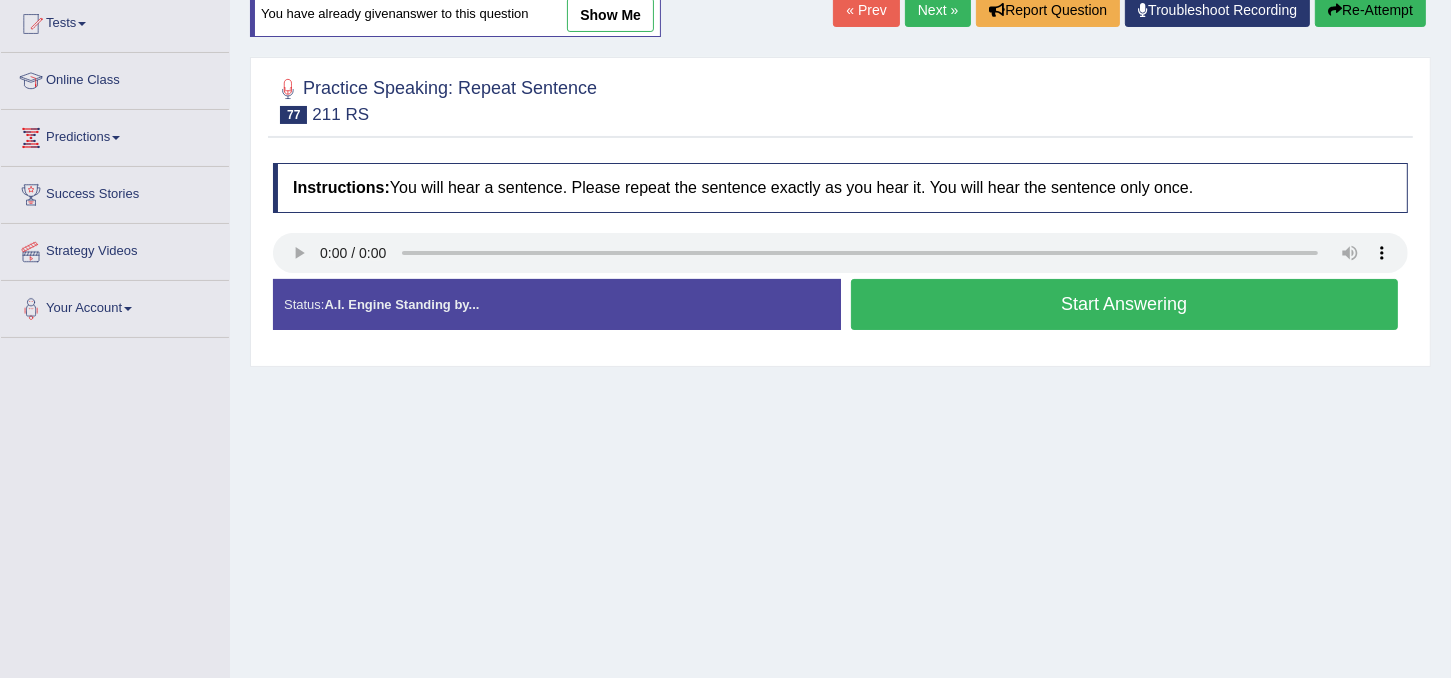 click on "Start Answering" at bounding box center [1125, 304] 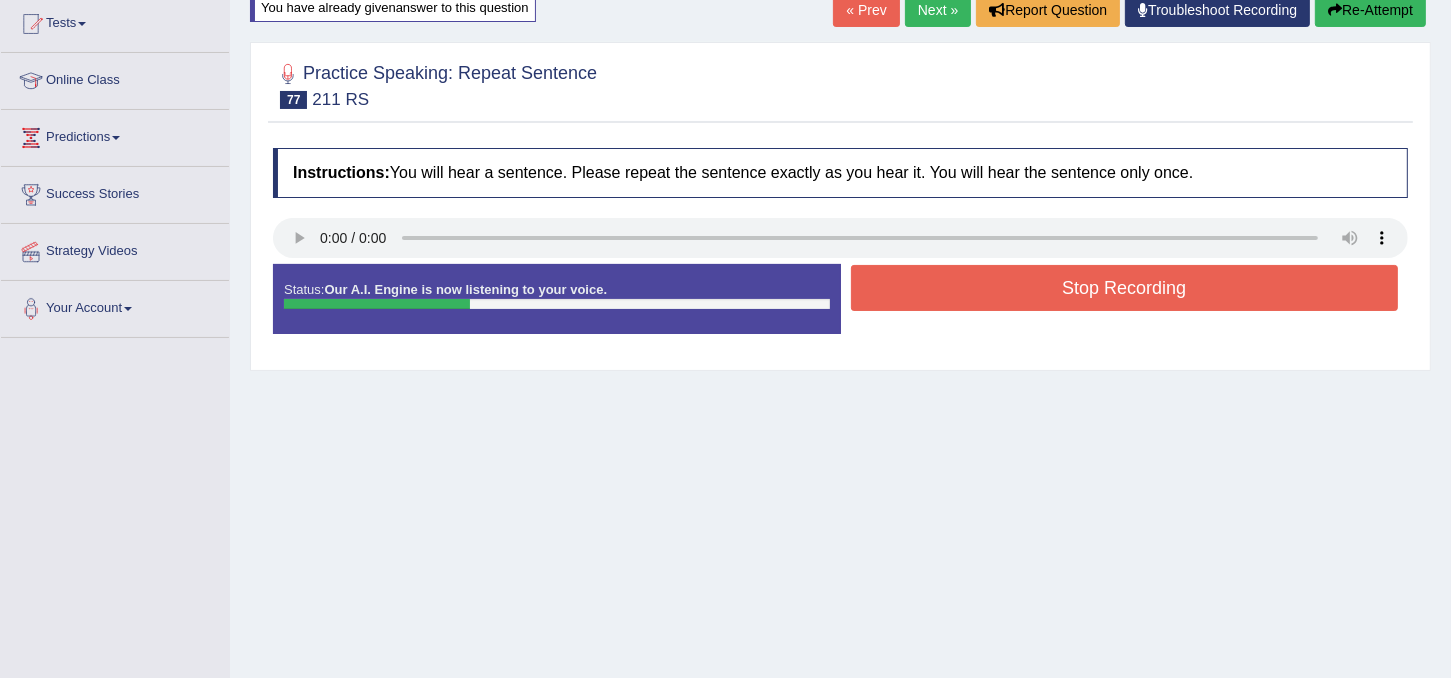 click on "Stop Recording" at bounding box center [1125, 288] 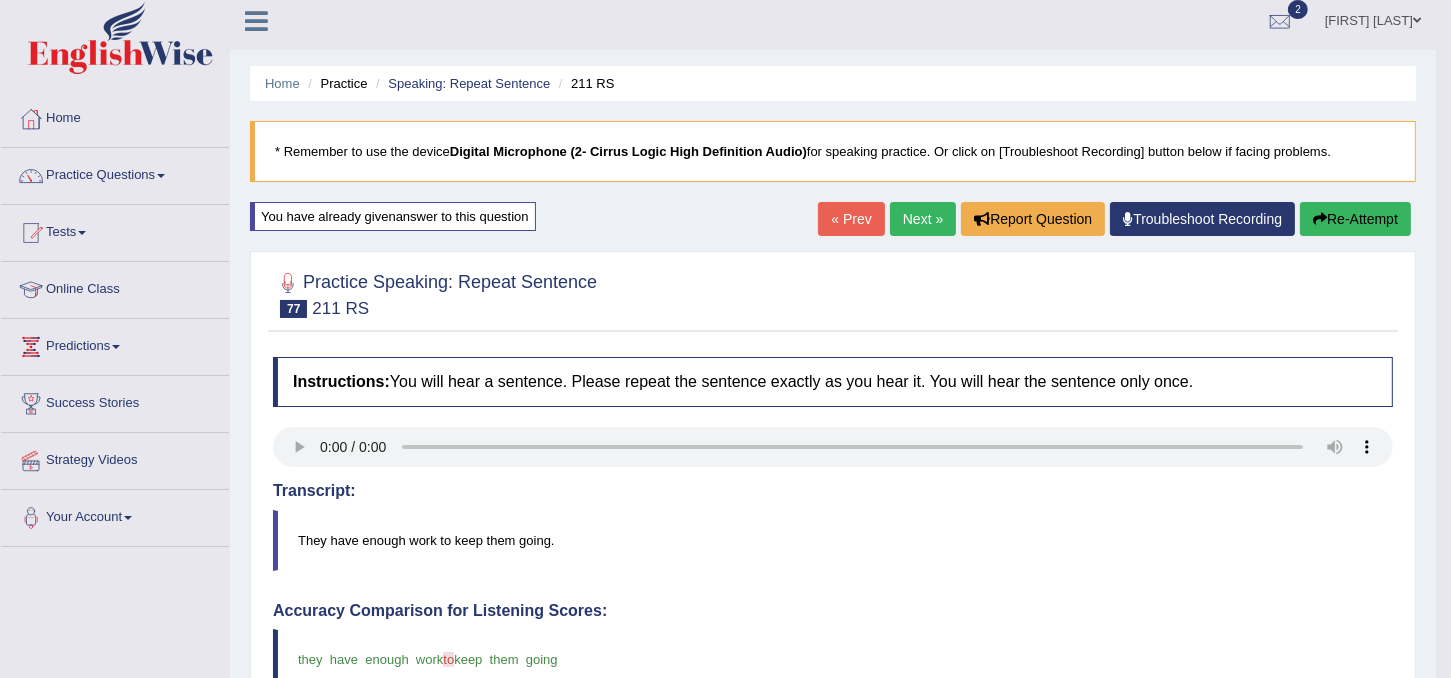 scroll, scrollTop: 0, scrollLeft: 0, axis: both 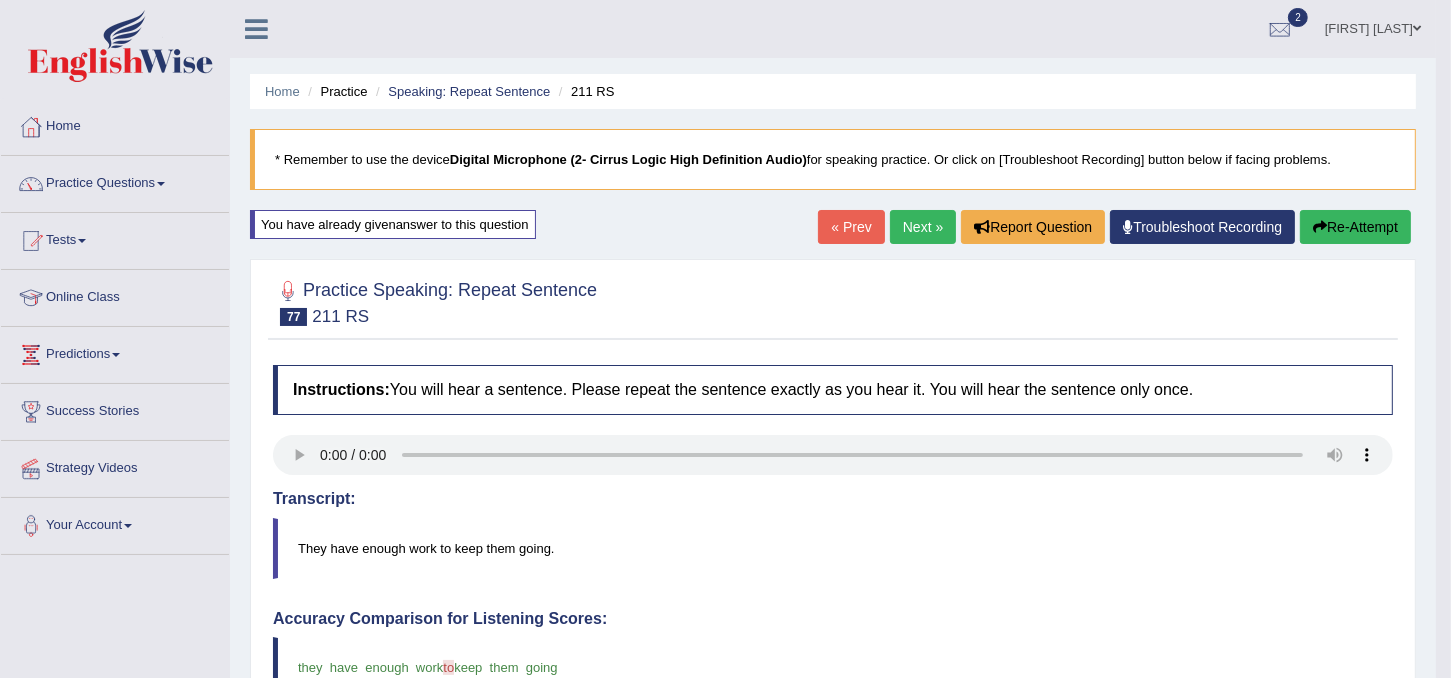 click on "Re-Attempt" at bounding box center [1355, 227] 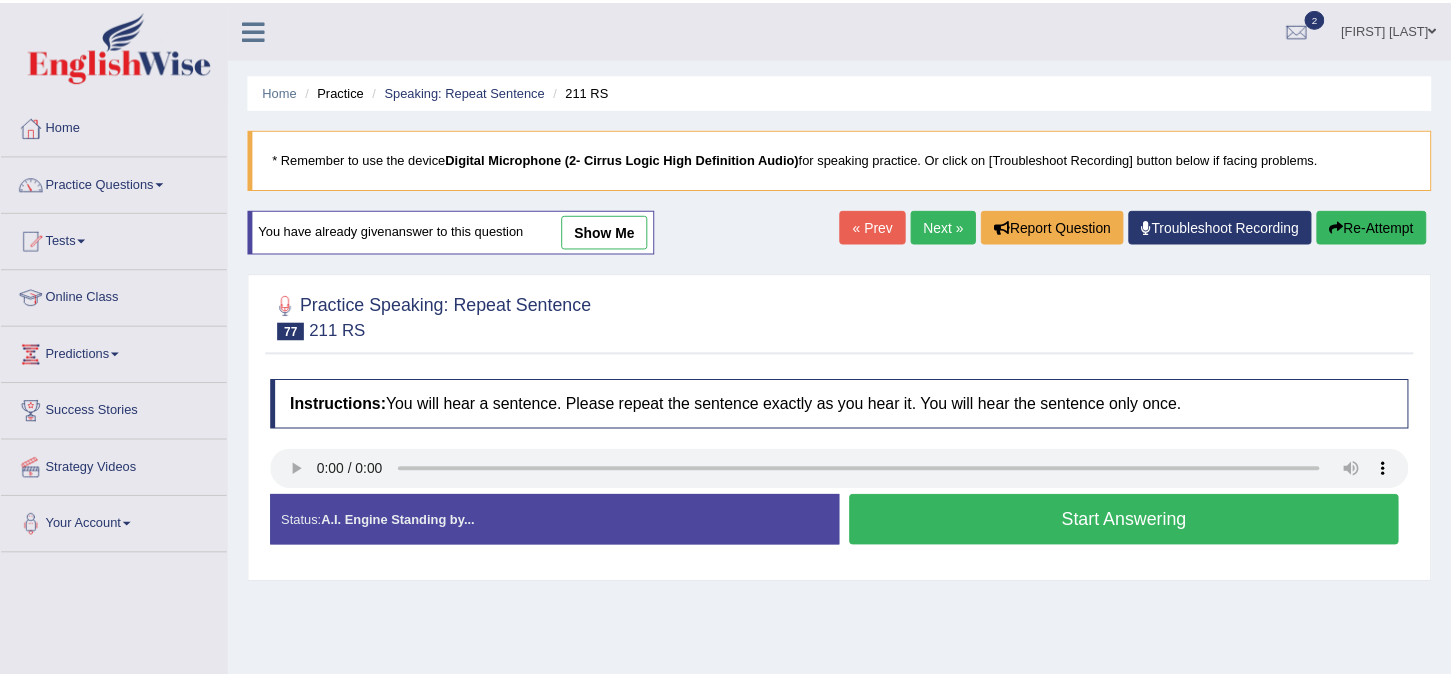 scroll, scrollTop: 0, scrollLeft: 0, axis: both 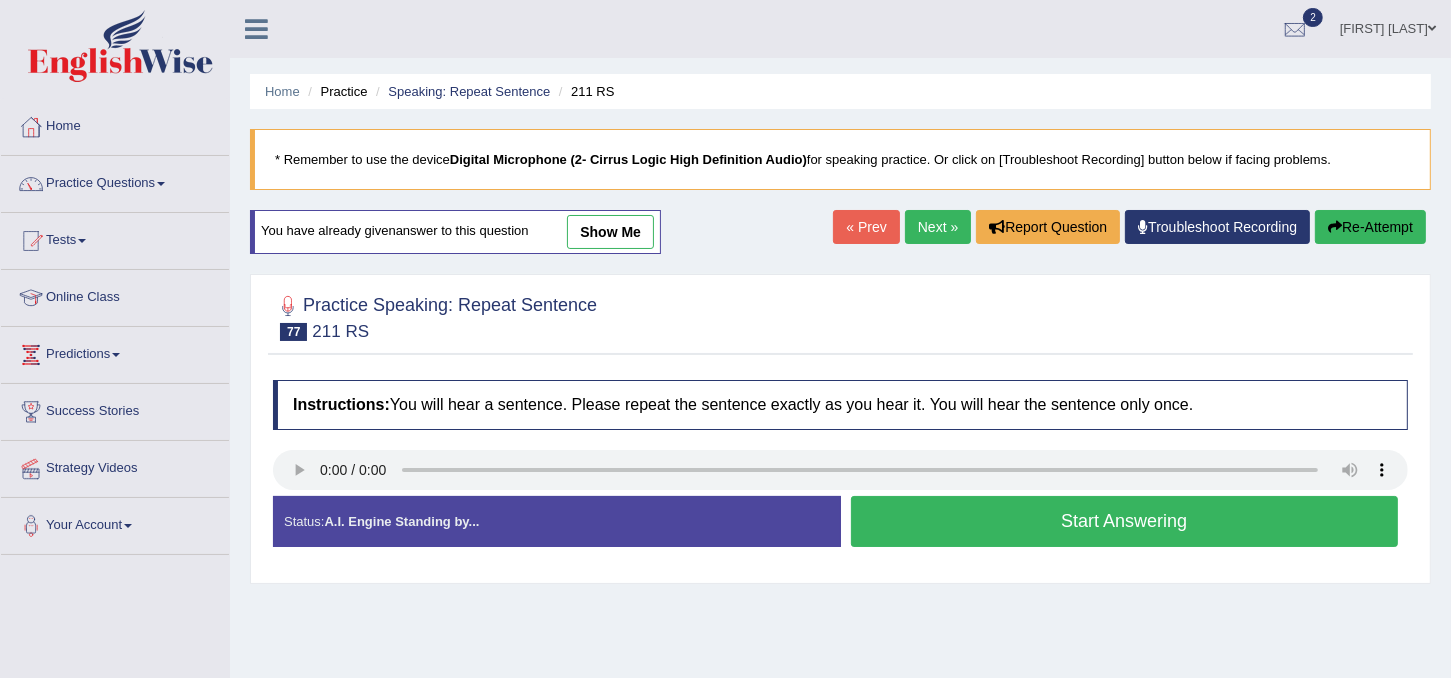 click on "Next »" at bounding box center [938, 227] 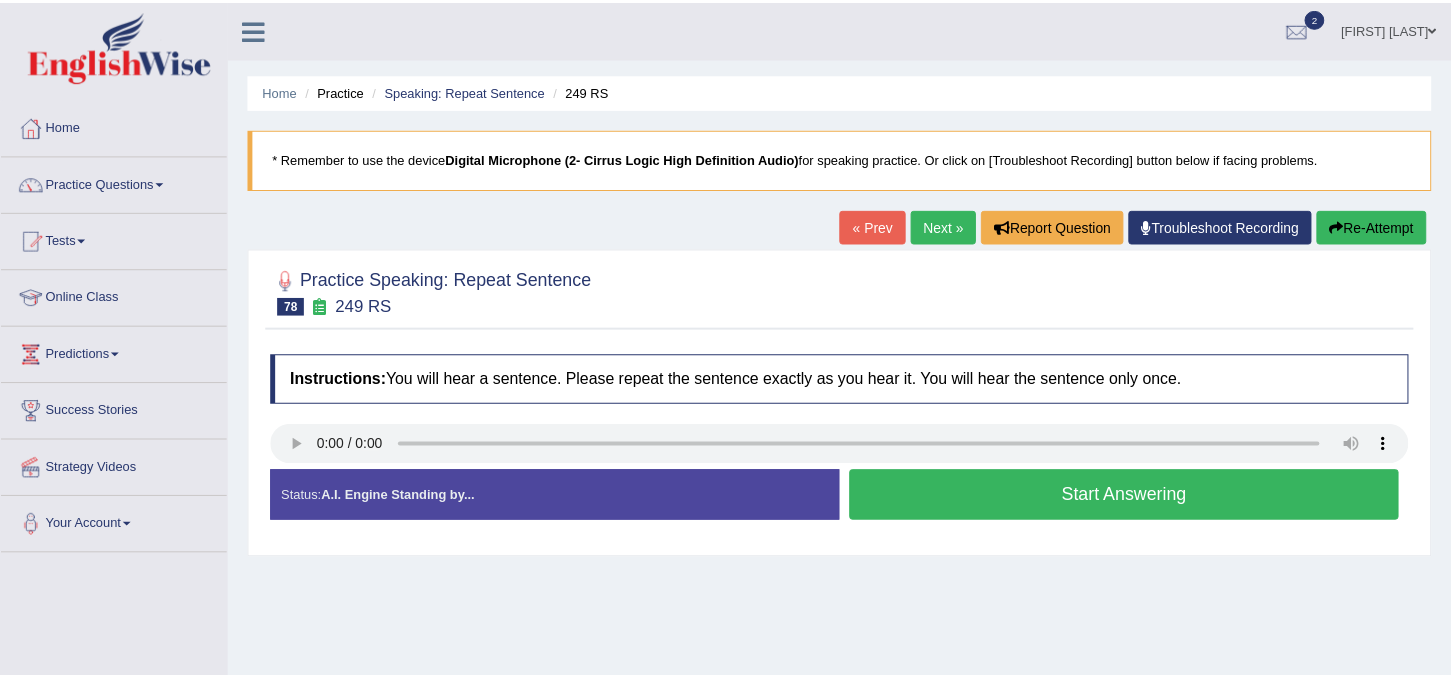 scroll, scrollTop: 0, scrollLeft: 0, axis: both 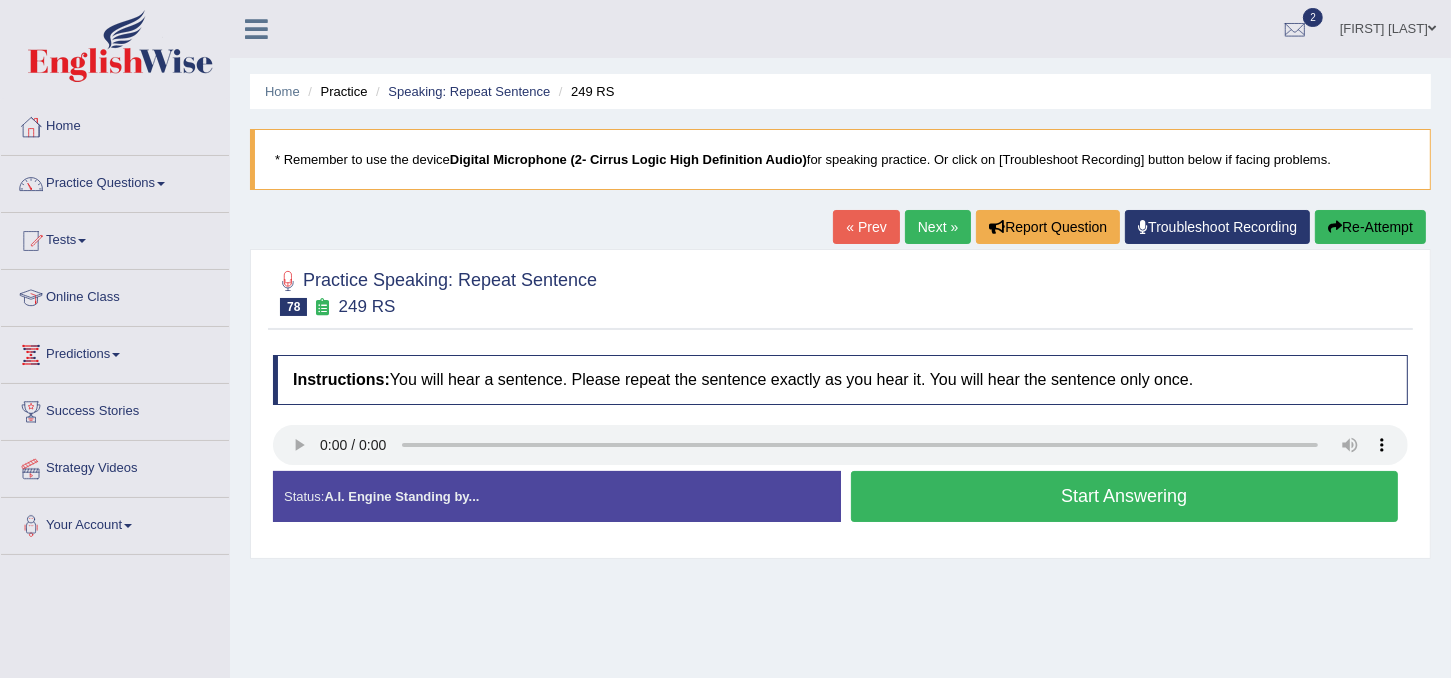 click on "Start Answering" at bounding box center (1125, 496) 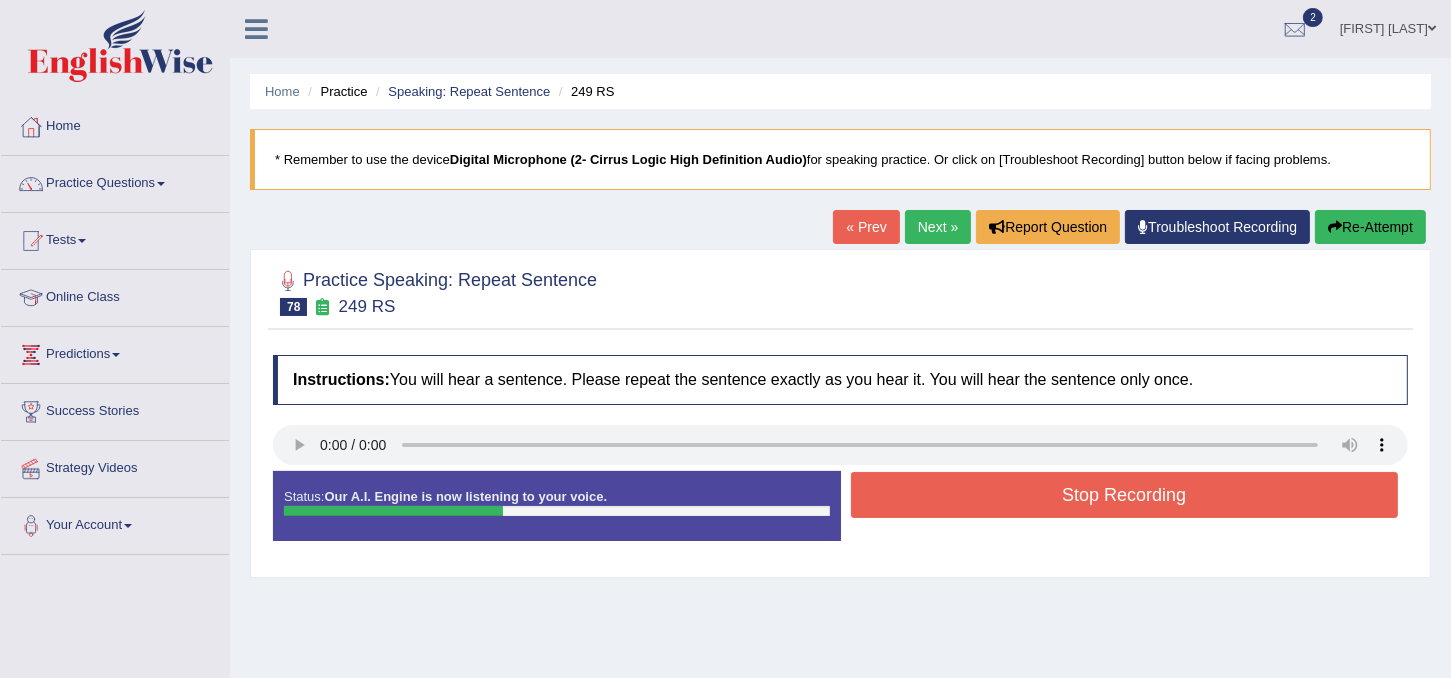 click on "Stop Recording" at bounding box center [1125, 495] 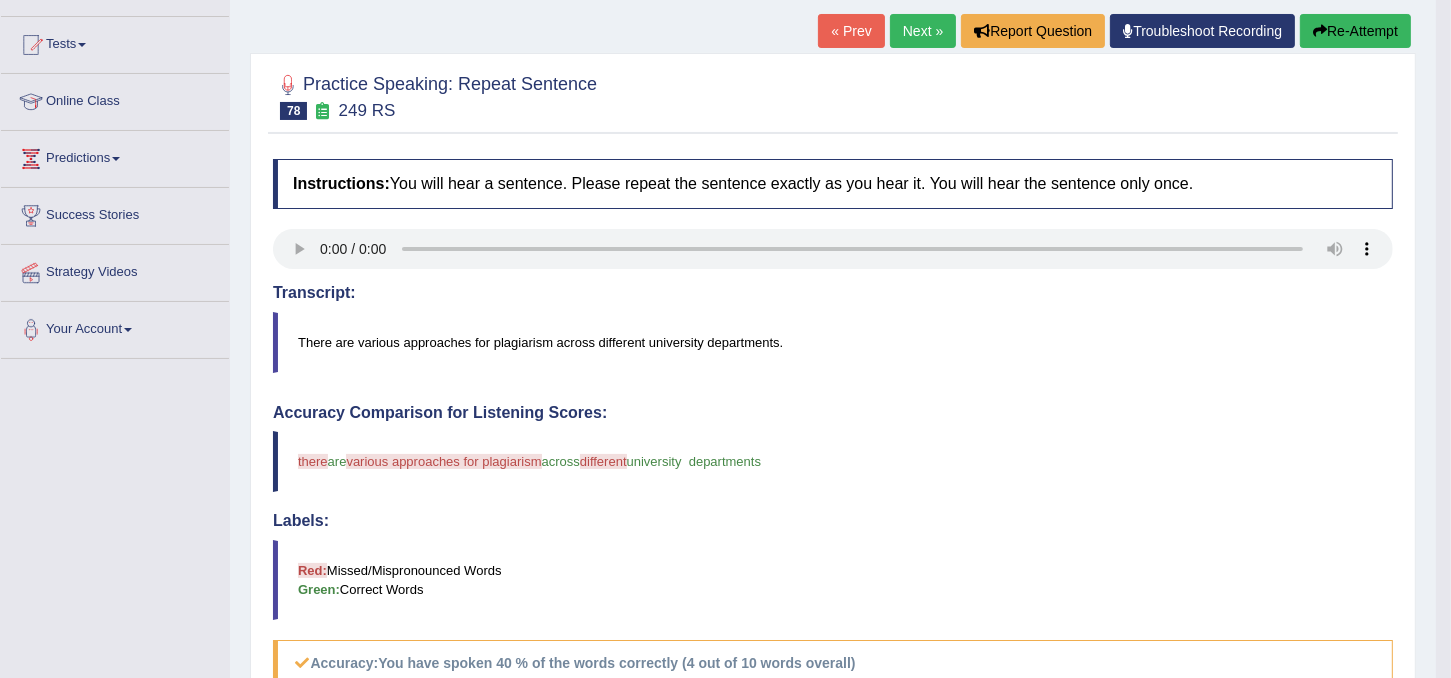 scroll, scrollTop: 0, scrollLeft: 0, axis: both 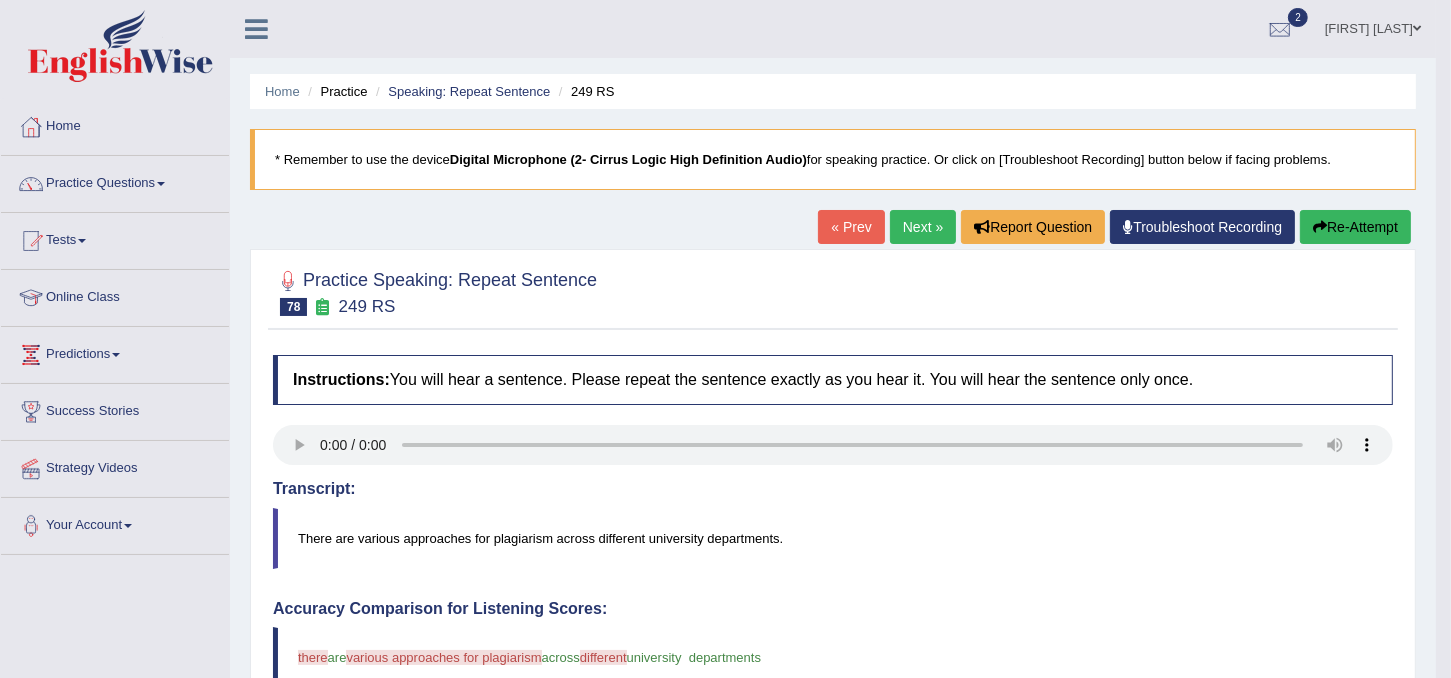 click on "Re-Attempt" at bounding box center [1355, 227] 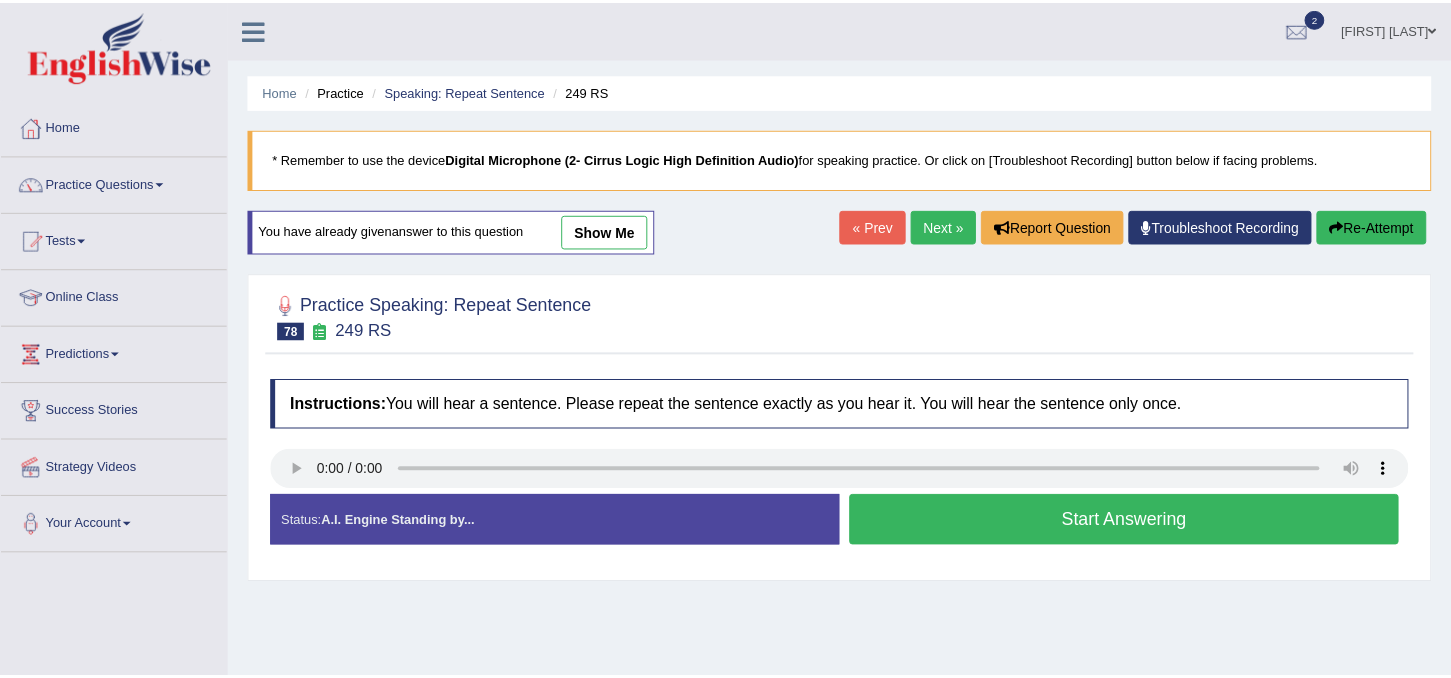 scroll, scrollTop: 0, scrollLeft: 0, axis: both 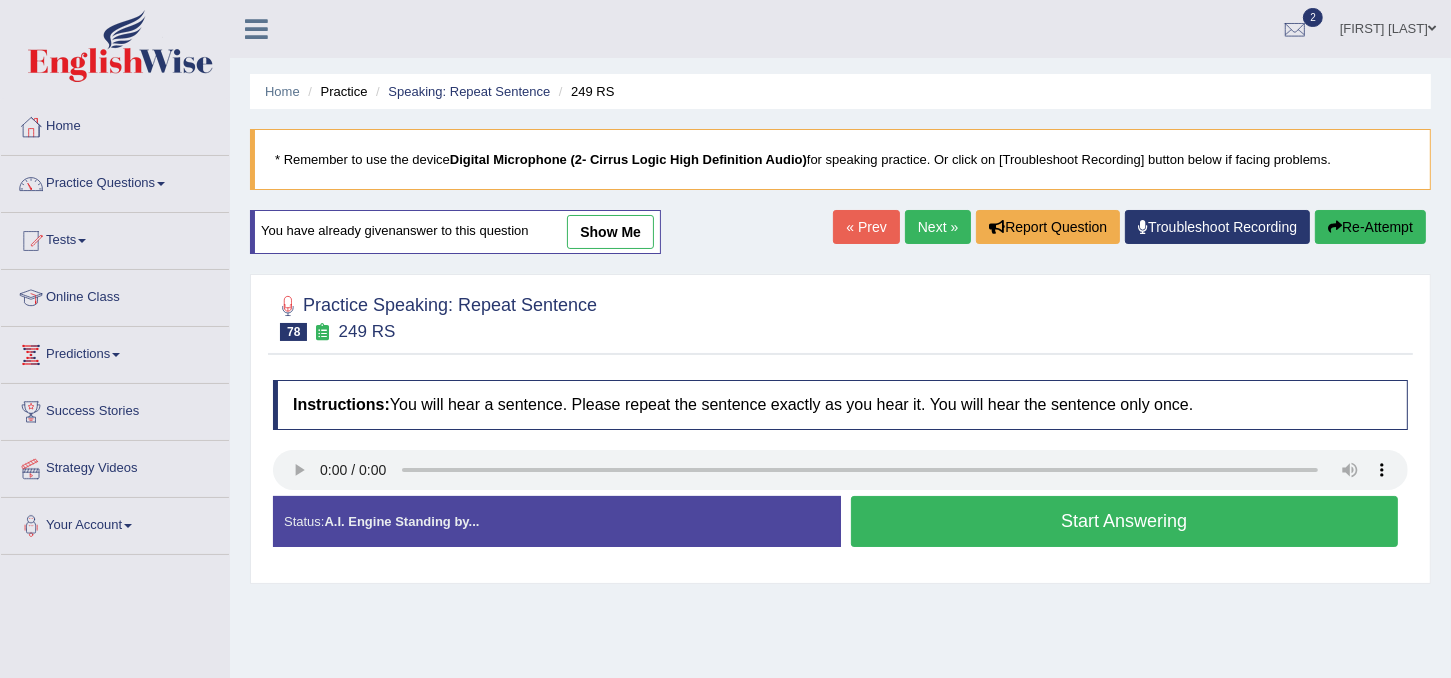 click on "Start Answering" at bounding box center [1125, 521] 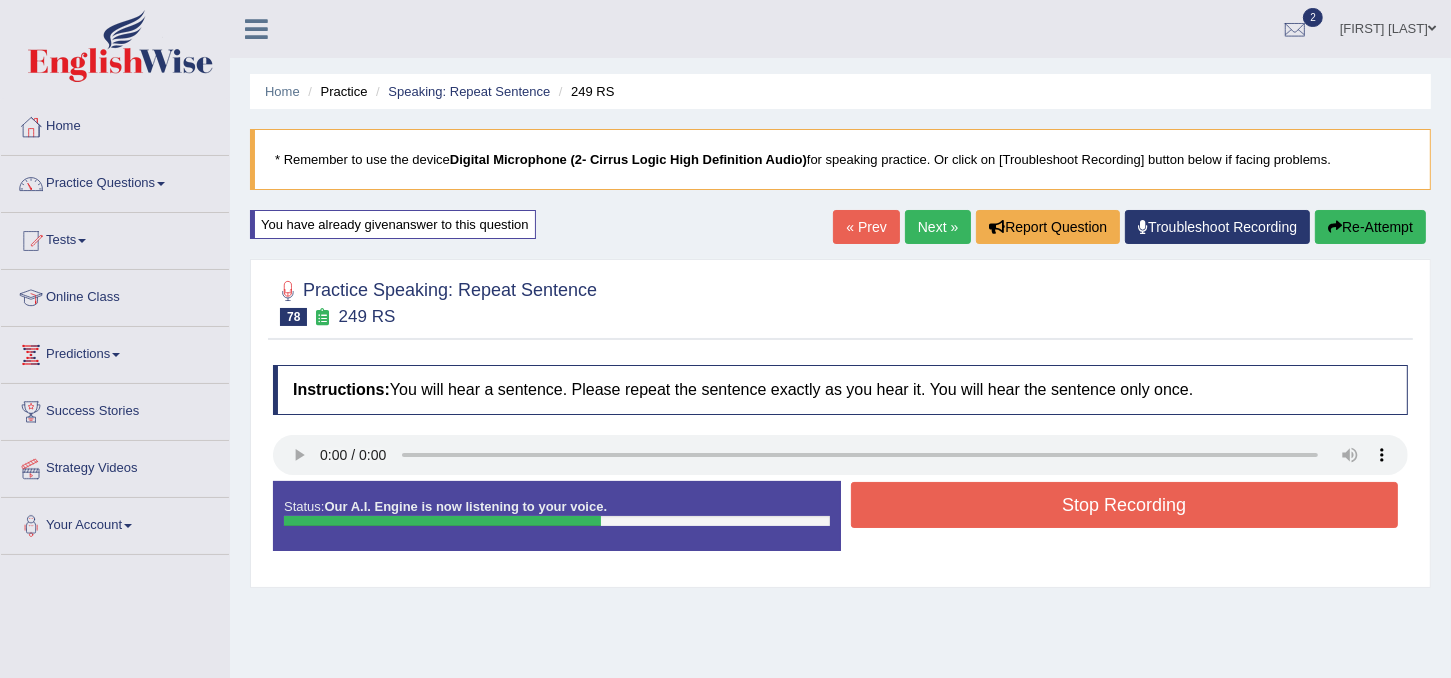 click on "Stop Recording" at bounding box center (1125, 505) 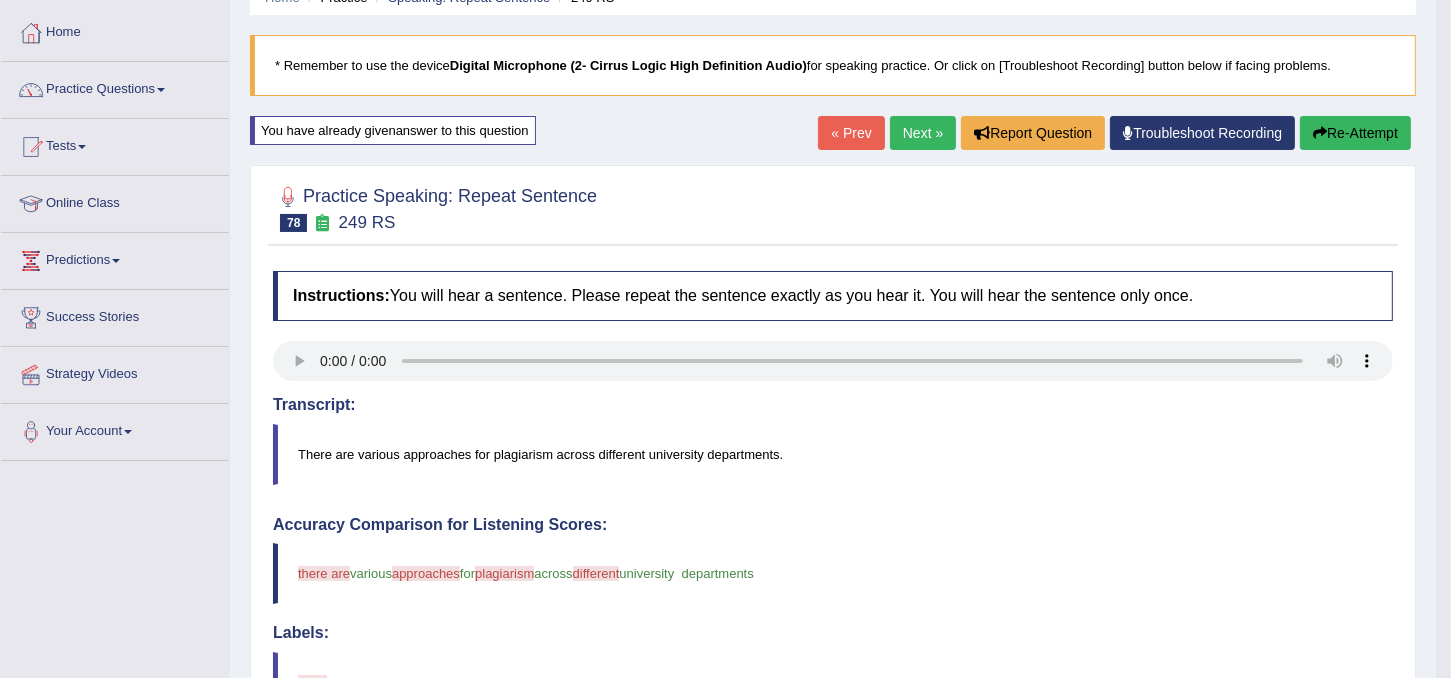 scroll, scrollTop: 92, scrollLeft: 0, axis: vertical 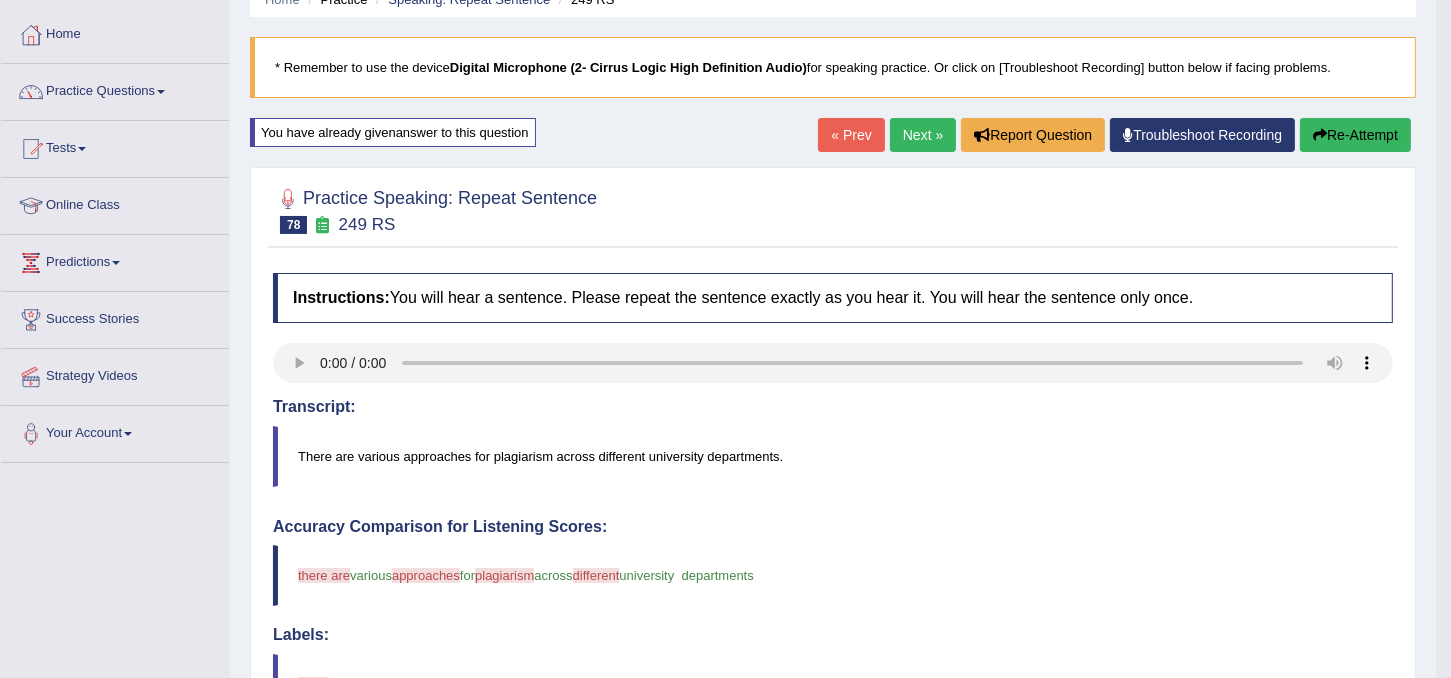 click on "Next »" at bounding box center [923, 135] 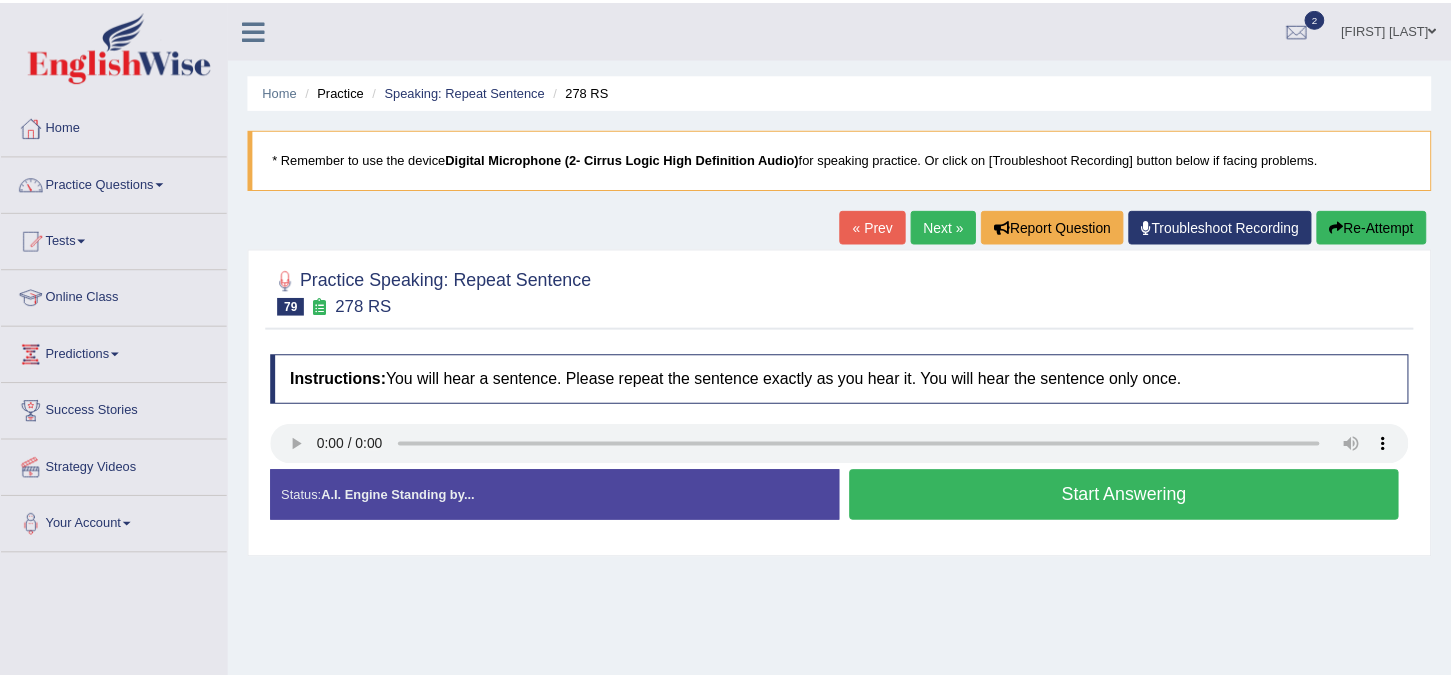 scroll, scrollTop: 0, scrollLeft: 0, axis: both 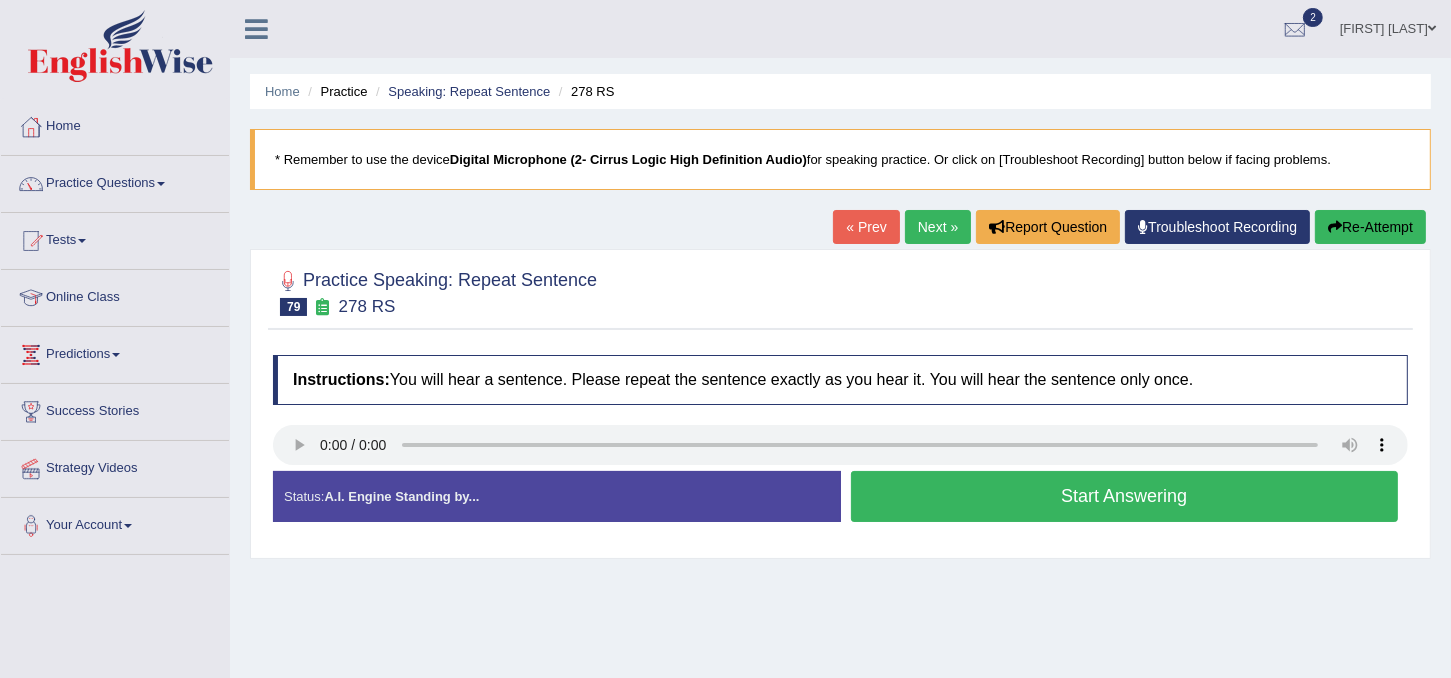 click on "Start Answering" at bounding box center (1125, 496) 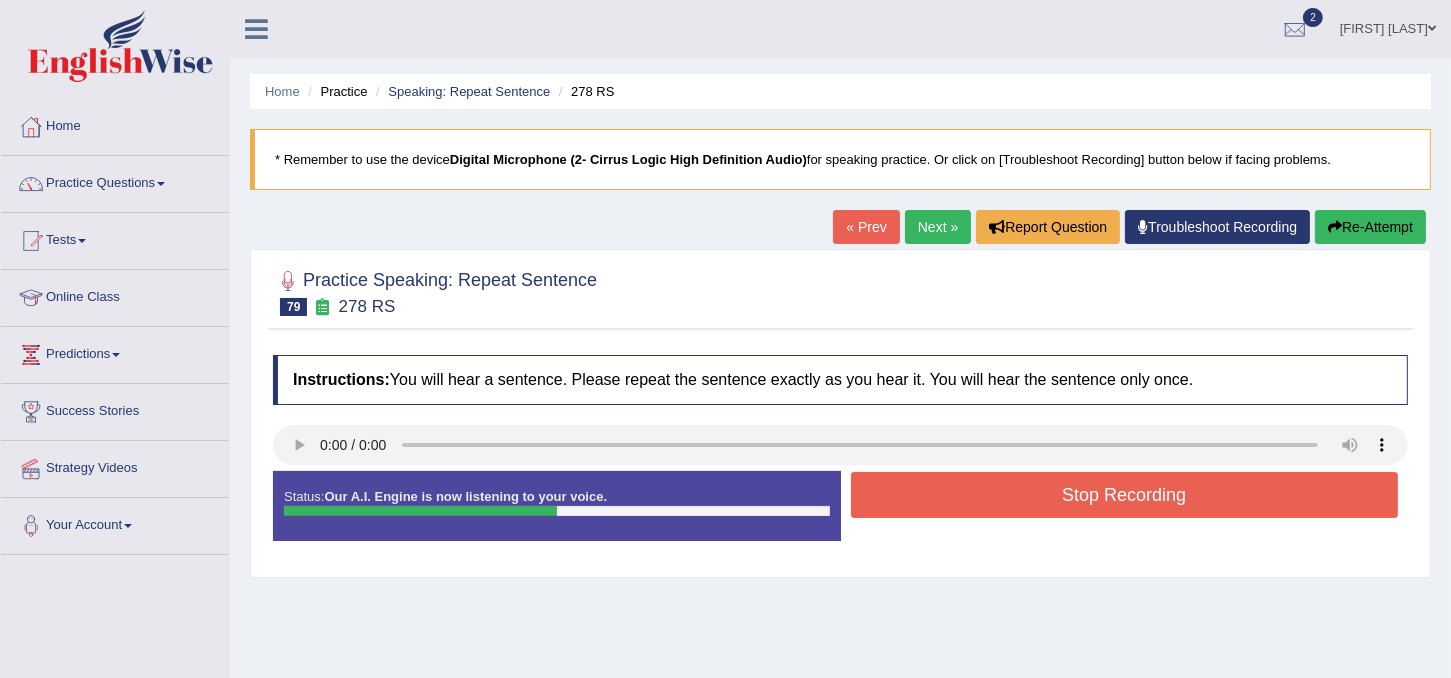 click on "Stop Recording" at bounding box center [1125, 495] 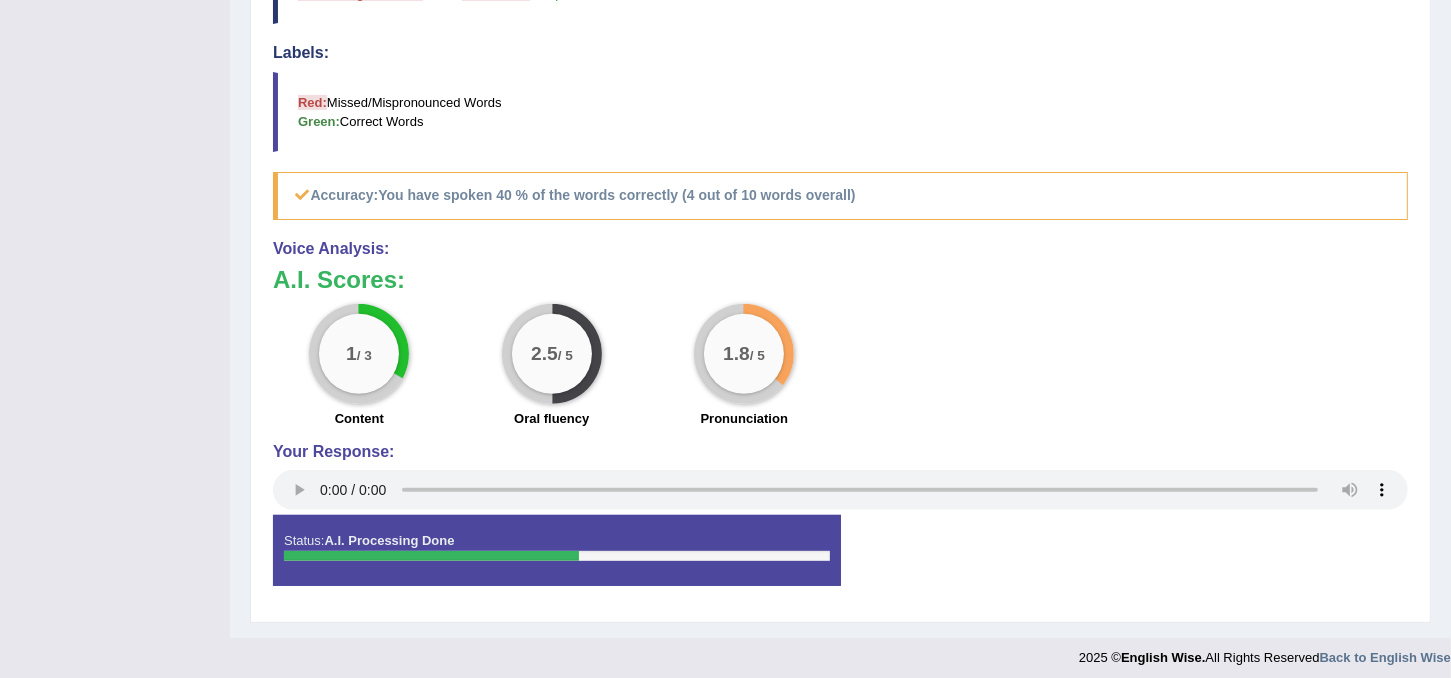 scroll, scrollTop: 670, scrollLeft: 0, axis: vertical 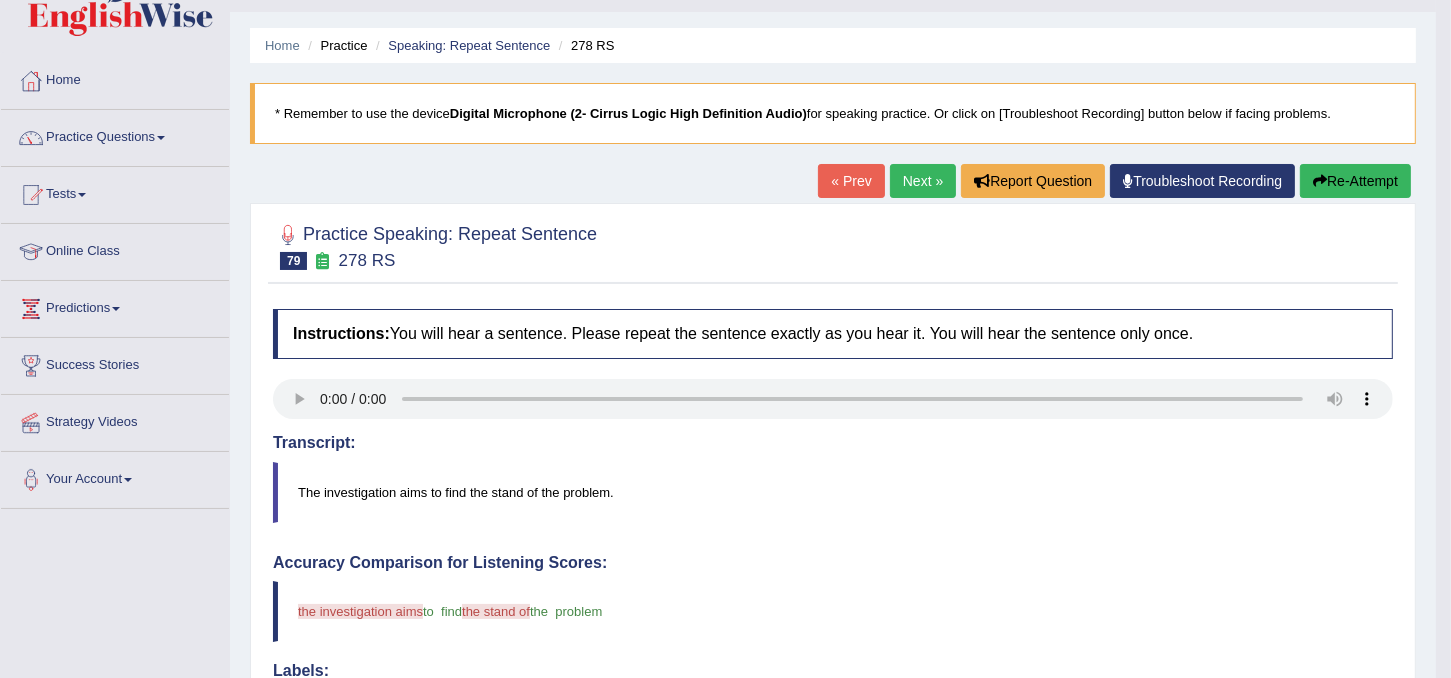 click on "Re-Attempt" at bounding box center (1355, 181) 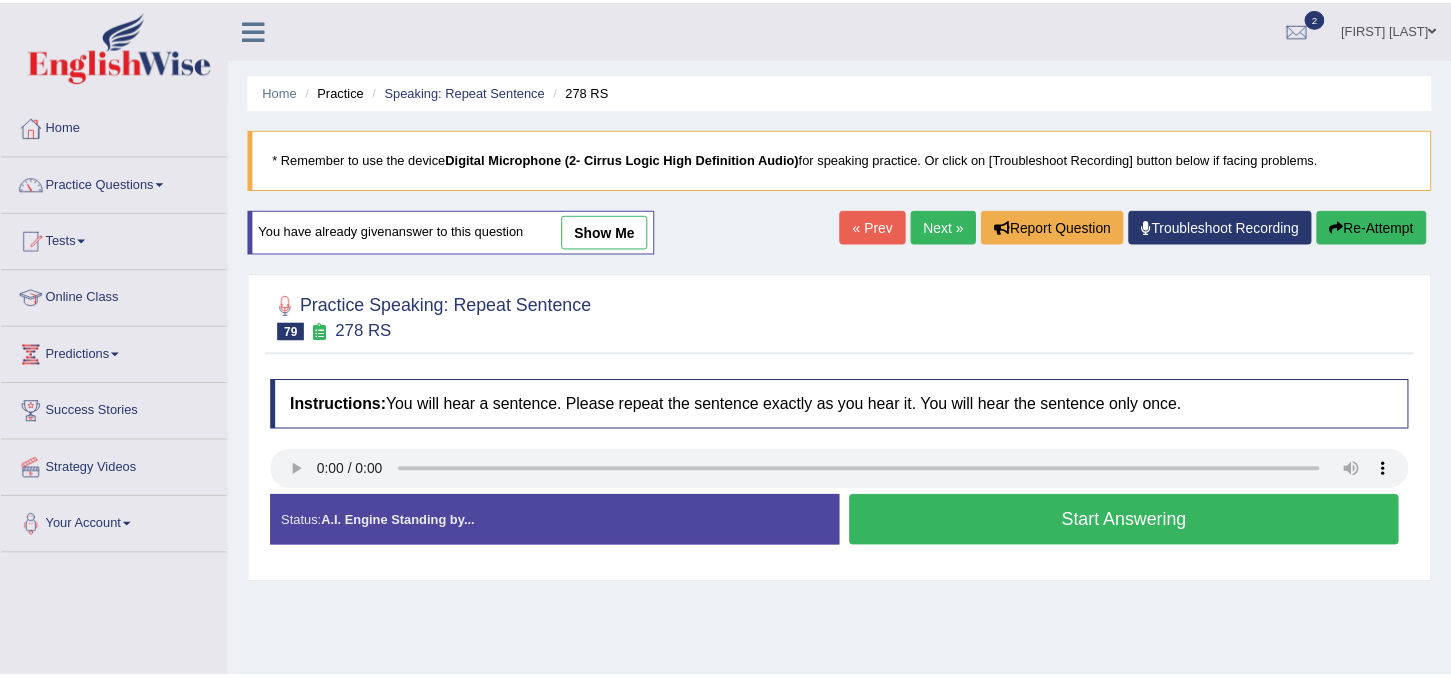 scroll, scrollTop: 46, scrollLeft: 0, axis: vertical 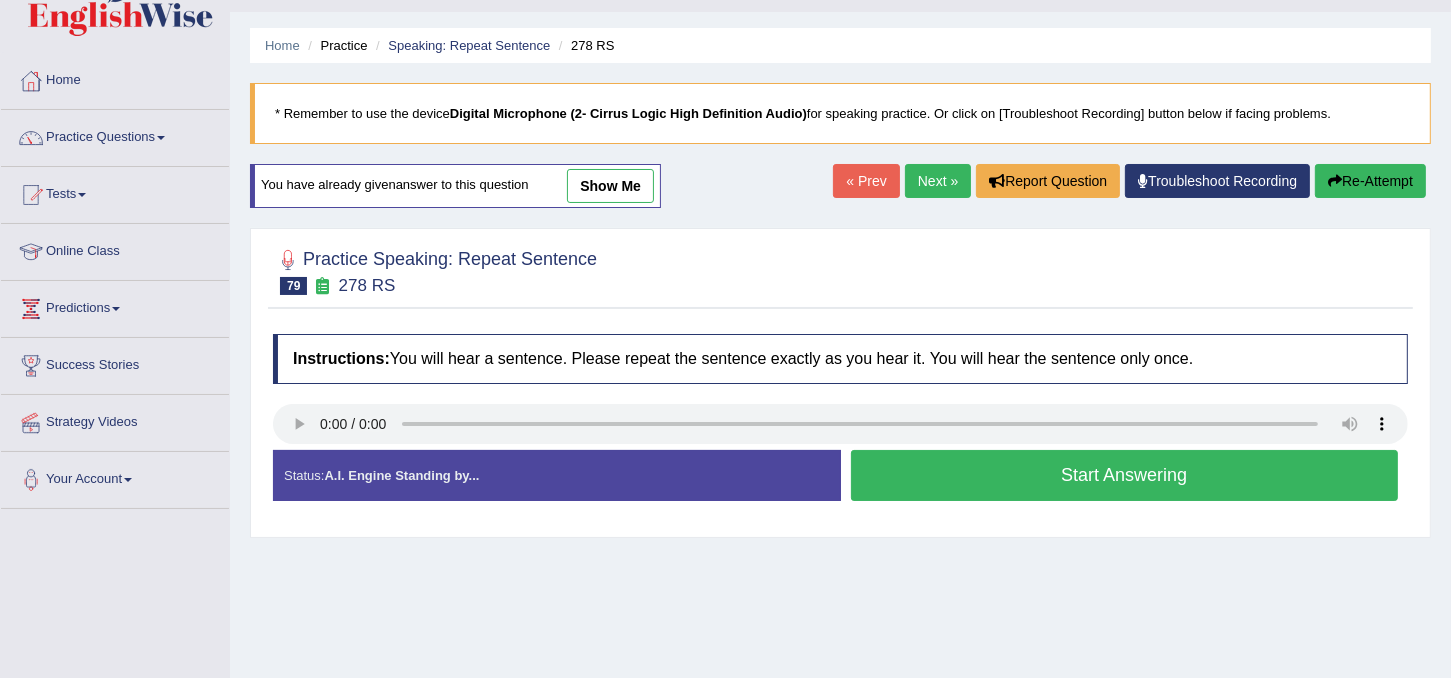 click on "Start Answering" at bounding box center (1125, 475) 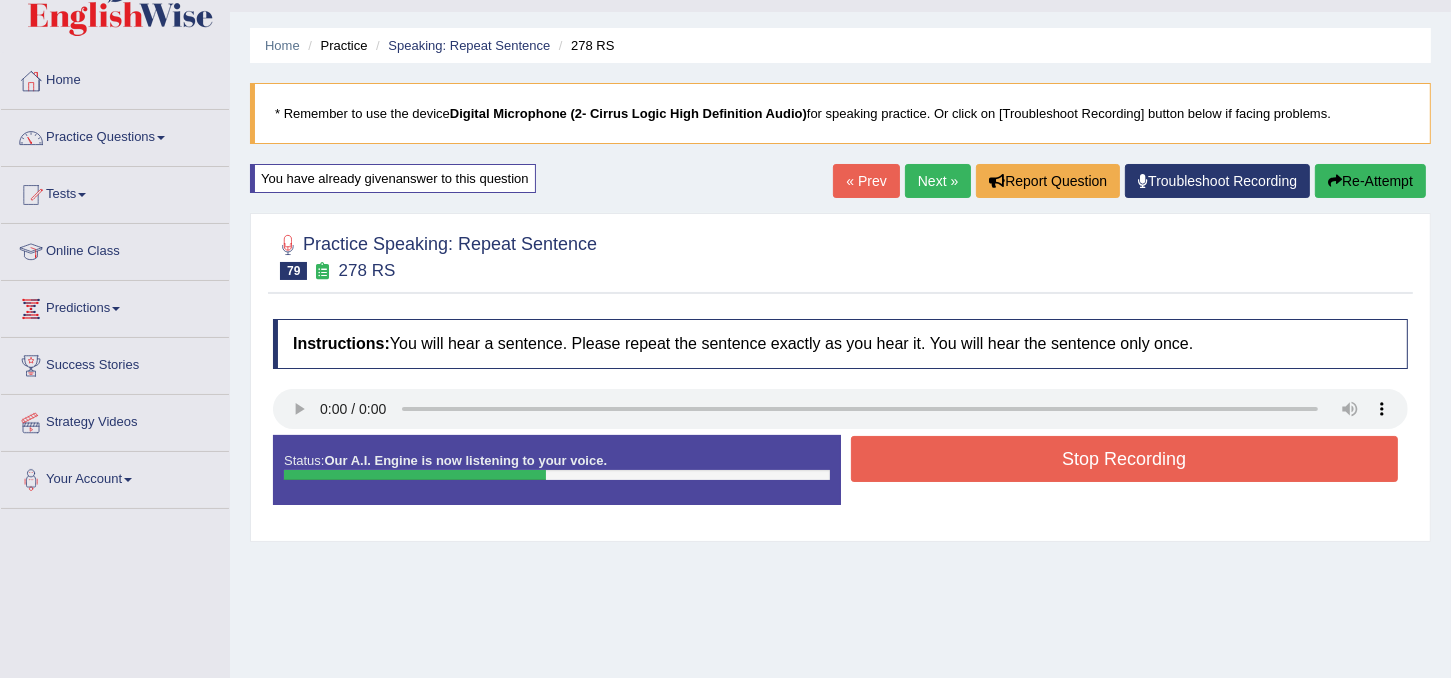 click on "Stop Recording" at bounding box center [1125, 459] 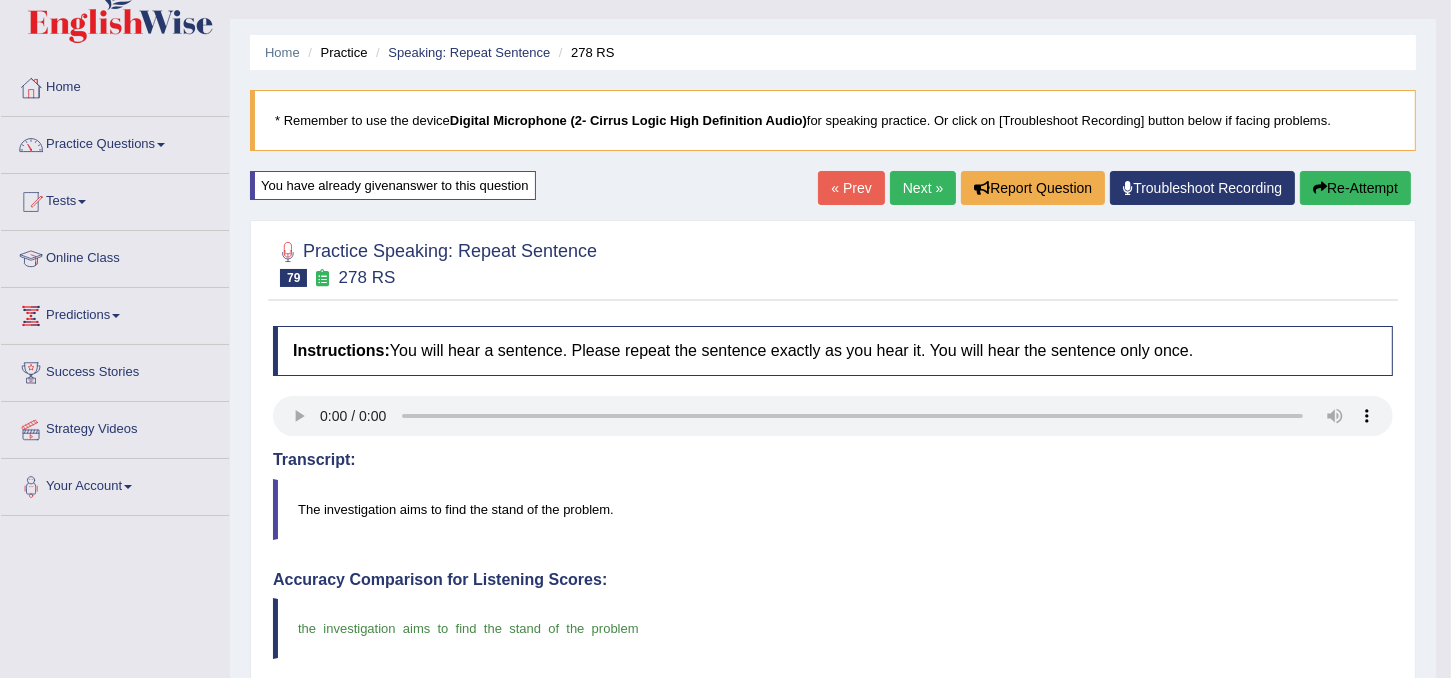 scroll, scrollTop: 0, scrollLeft: 0, axis: both 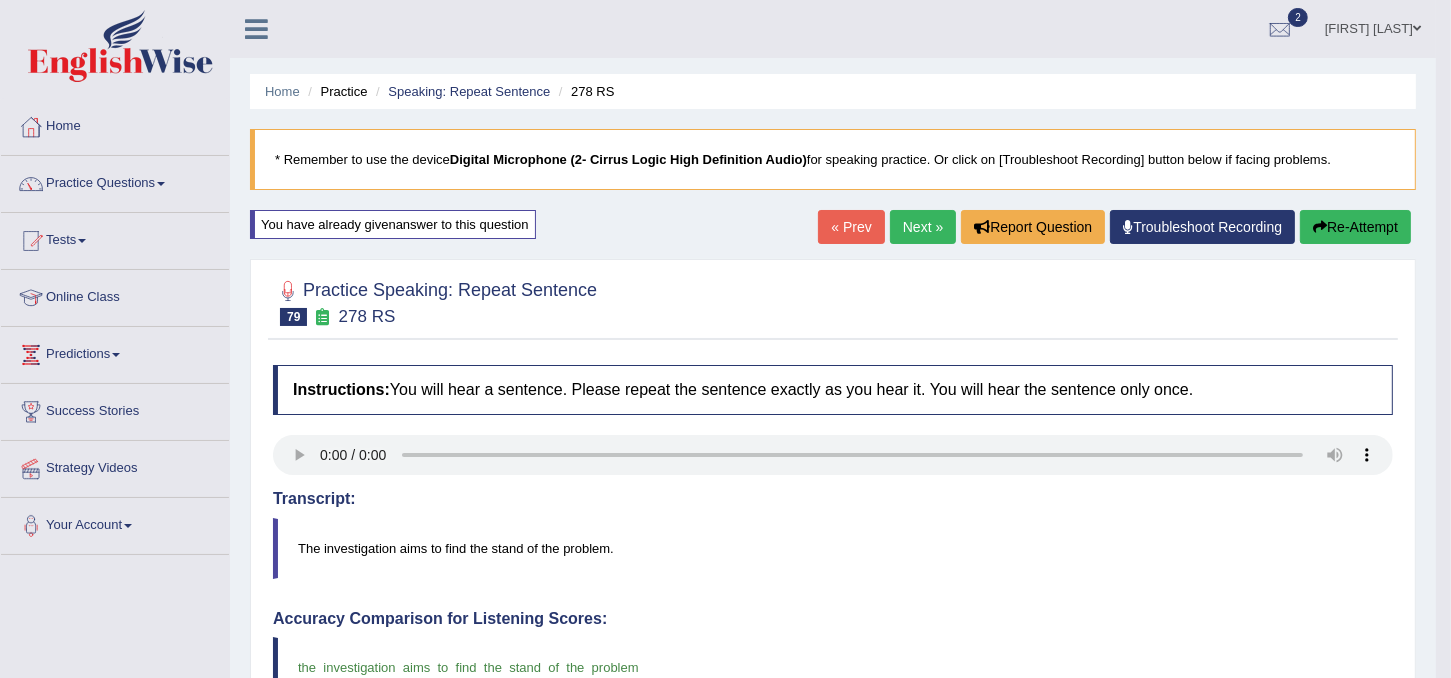 click on "Next »" at bounding box center (923, 227) 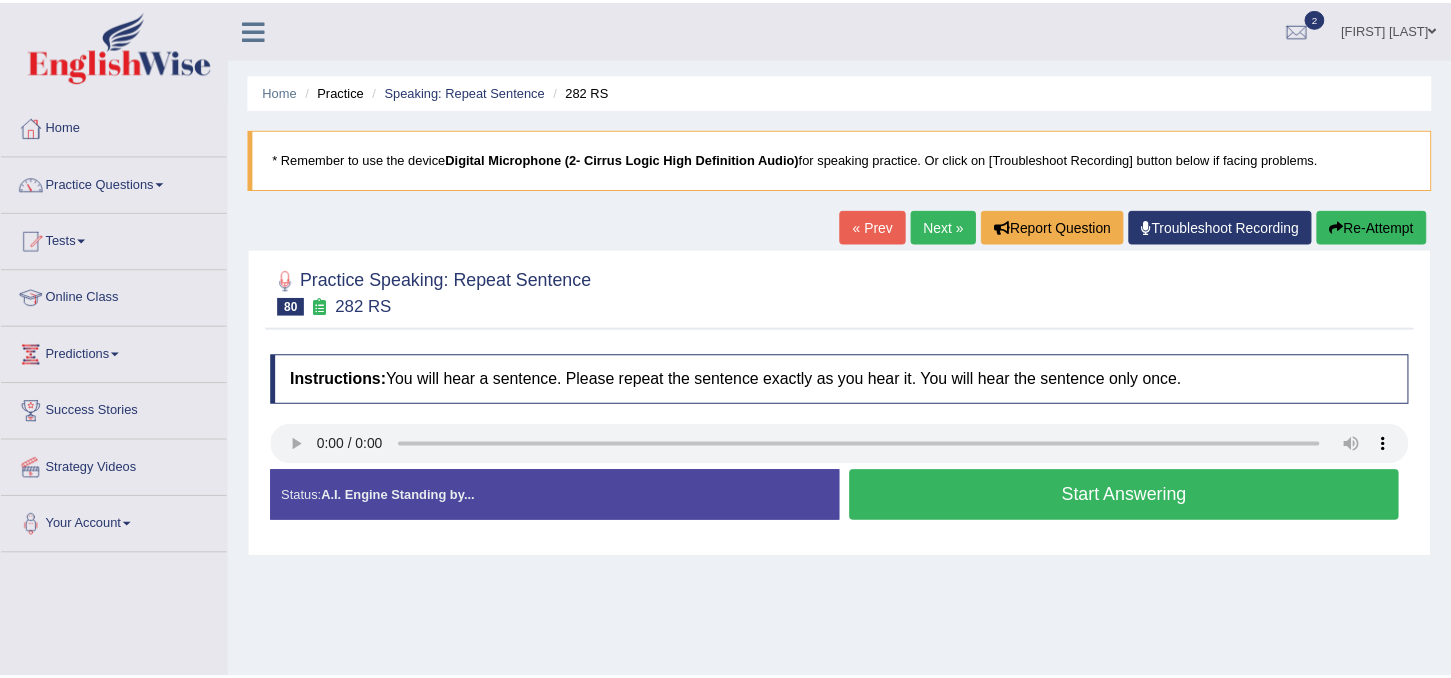 scroll, scrollTop: 0, scrollLeft: 0, axis: both 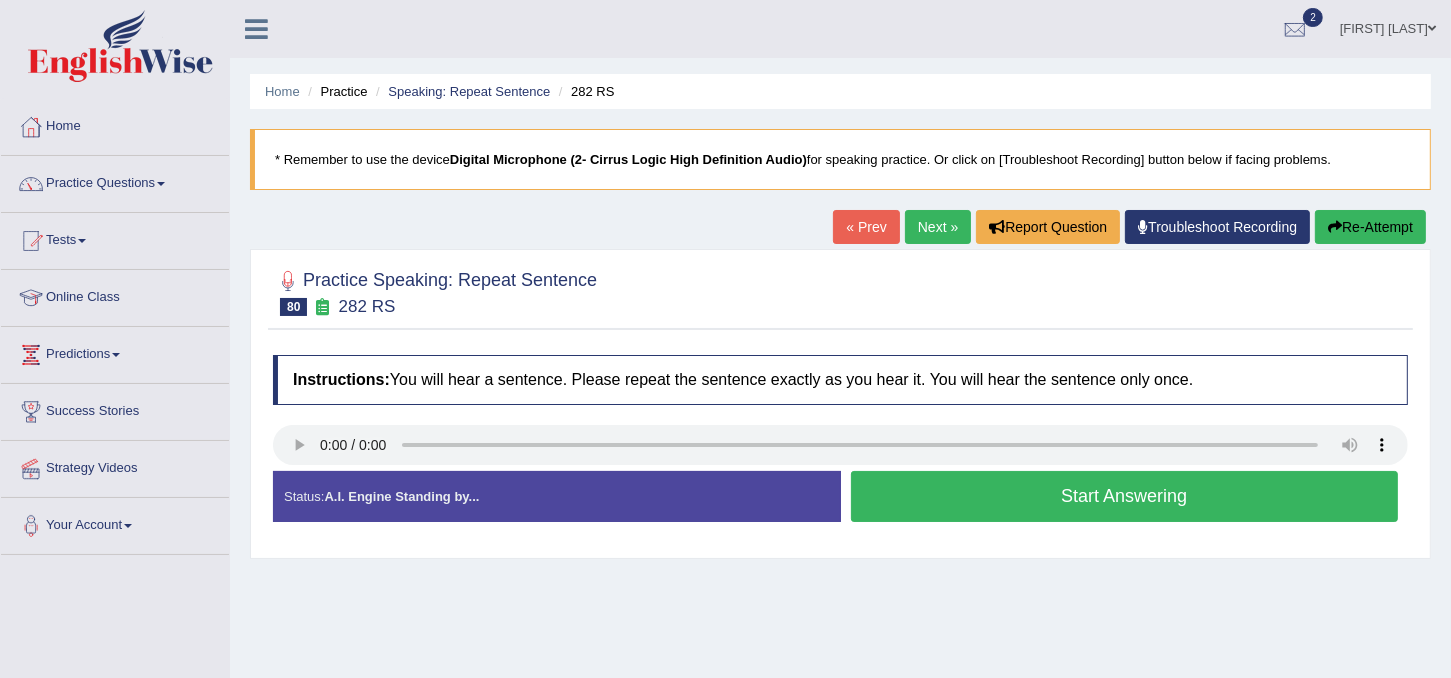 click on "Start Answering" at bounding box center [1125, 496] 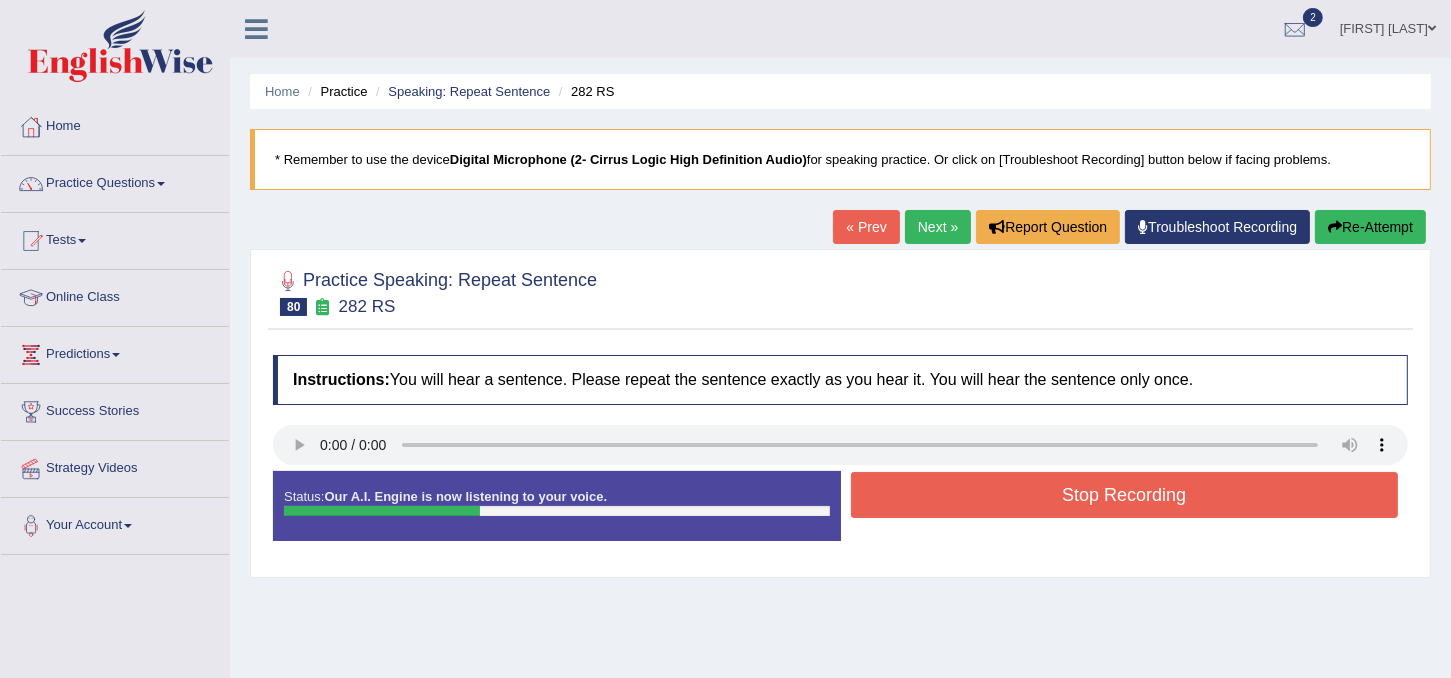 click on "Stop Recording" at bounding box center [1125, 495] 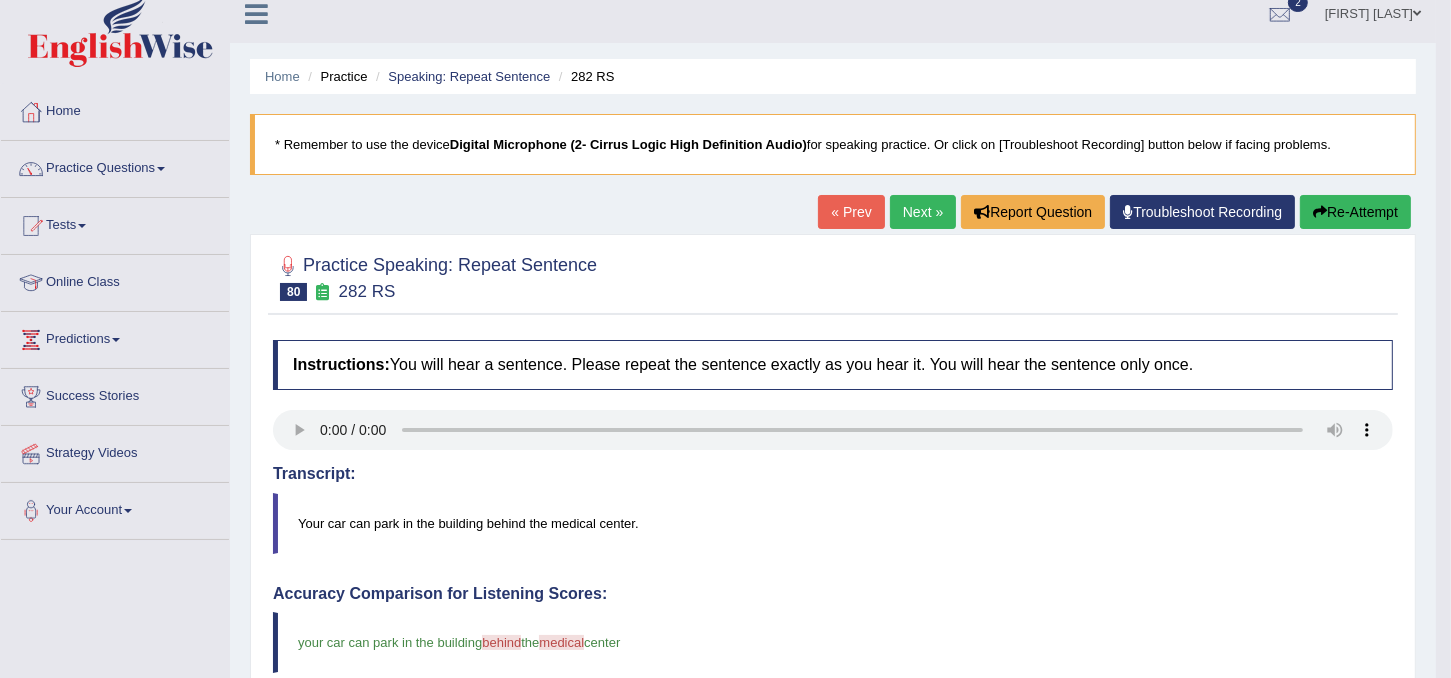 scroll, scrollTop: 0, scrollLeft: 0, axis: both 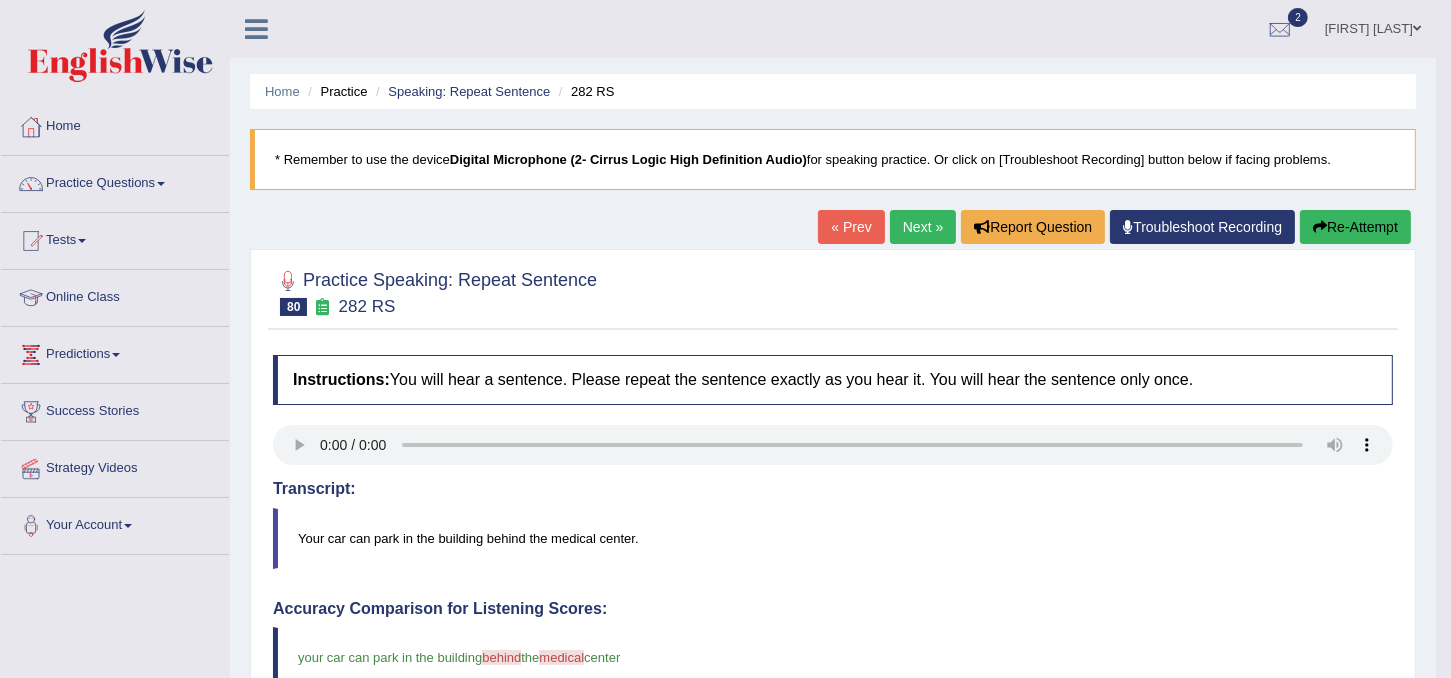 click on "Next »" at bounding box center [923, 227] 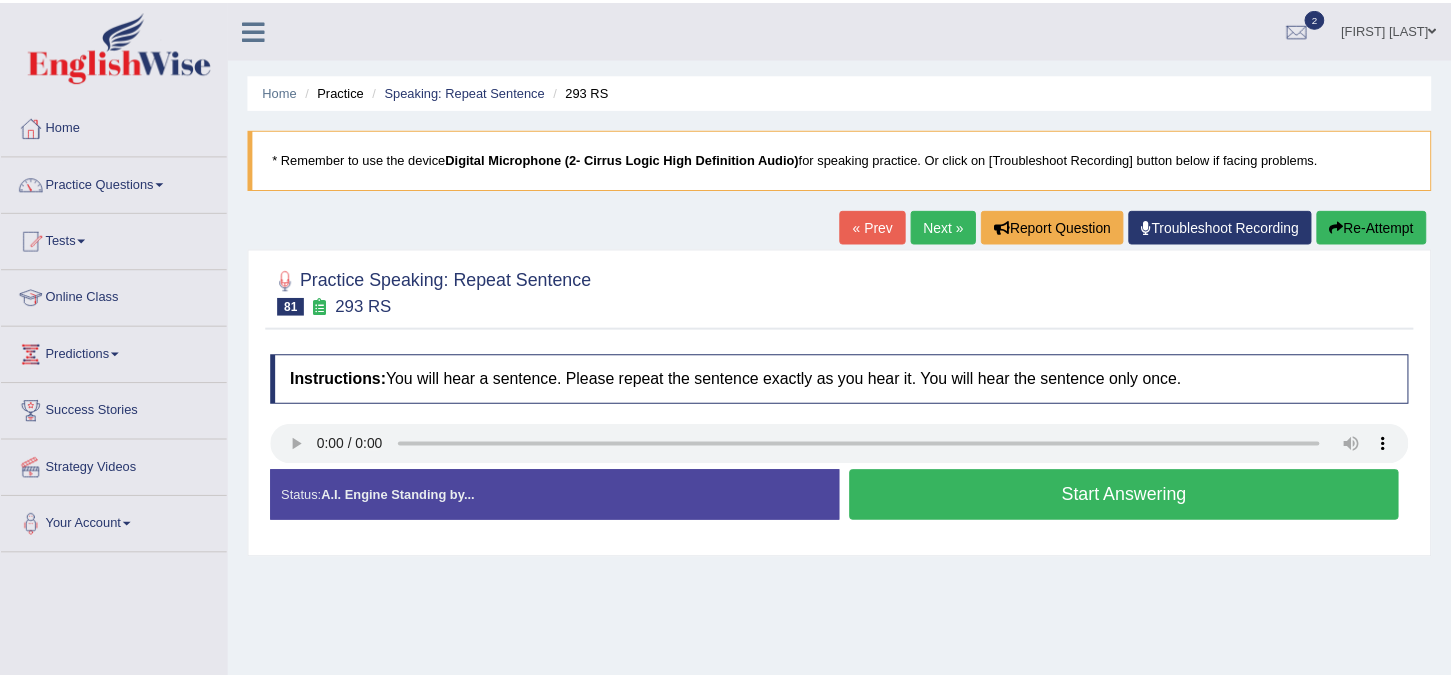 scroll, scrollTop: 0, scrollLeft: 0, axis: both 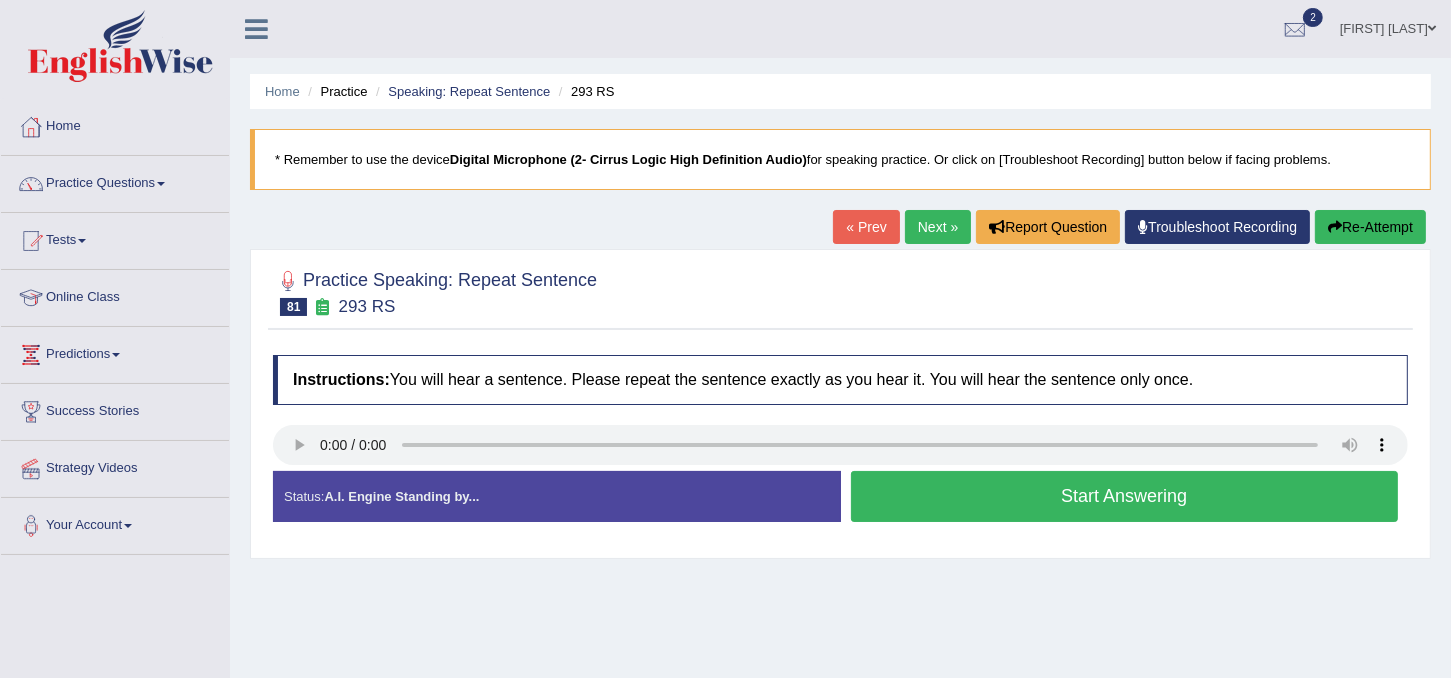 click on "Start Answering" at bounding box center [1125, 496] 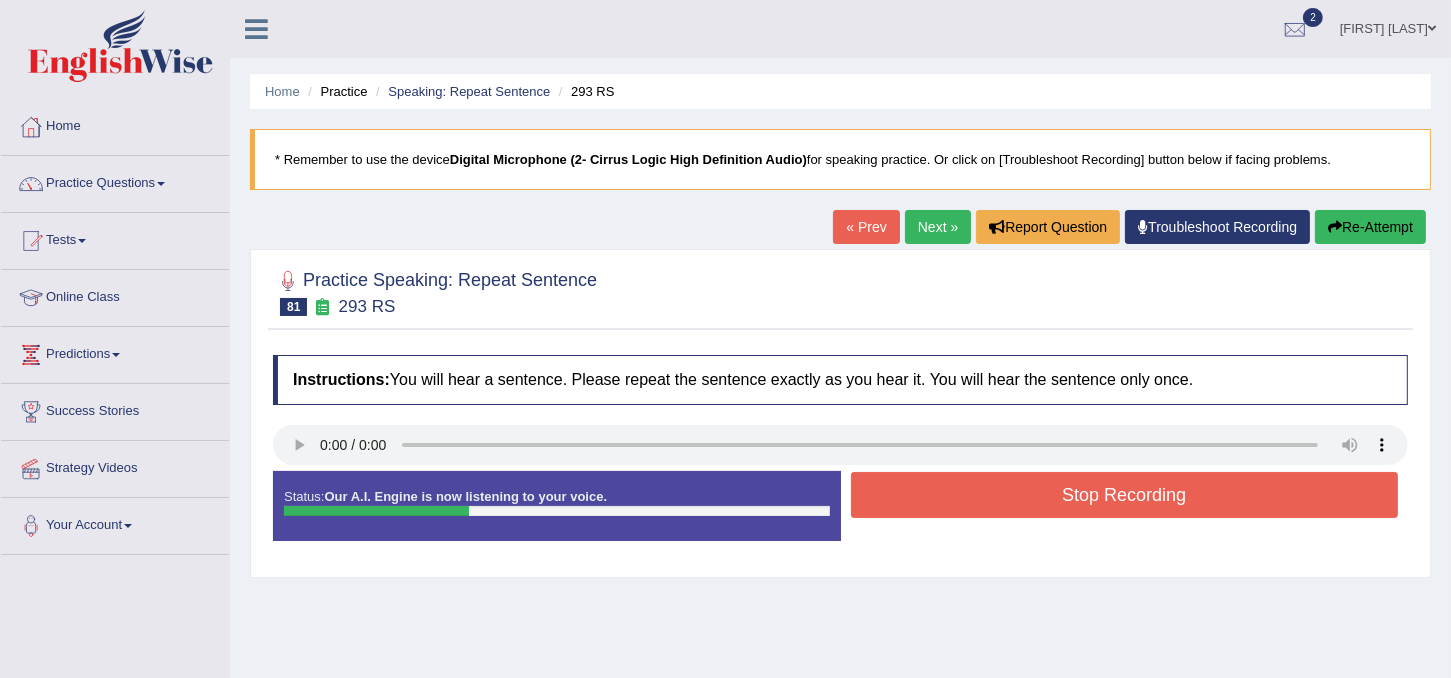 click on "Stop Recording" at bounding box center (1125, 495) 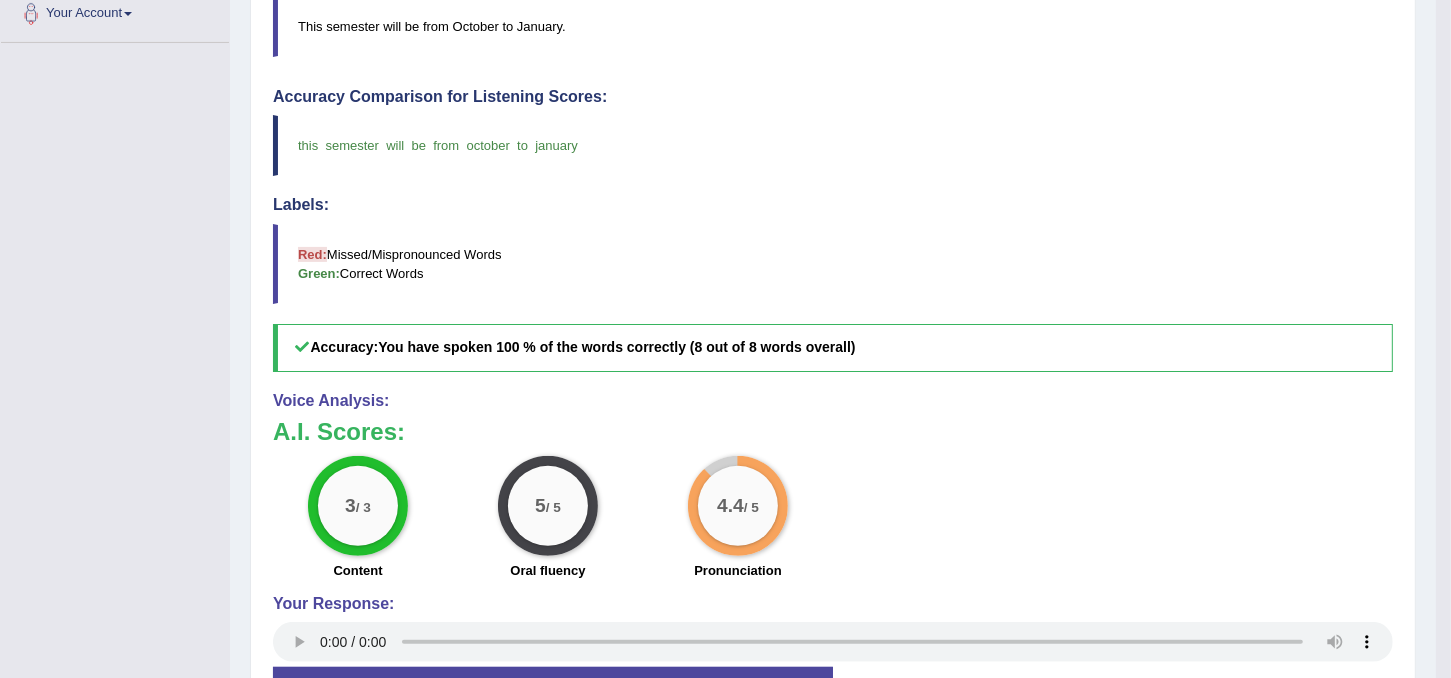 scroll, scrollTop: 511, scrollLeft: 0, axis: vertical 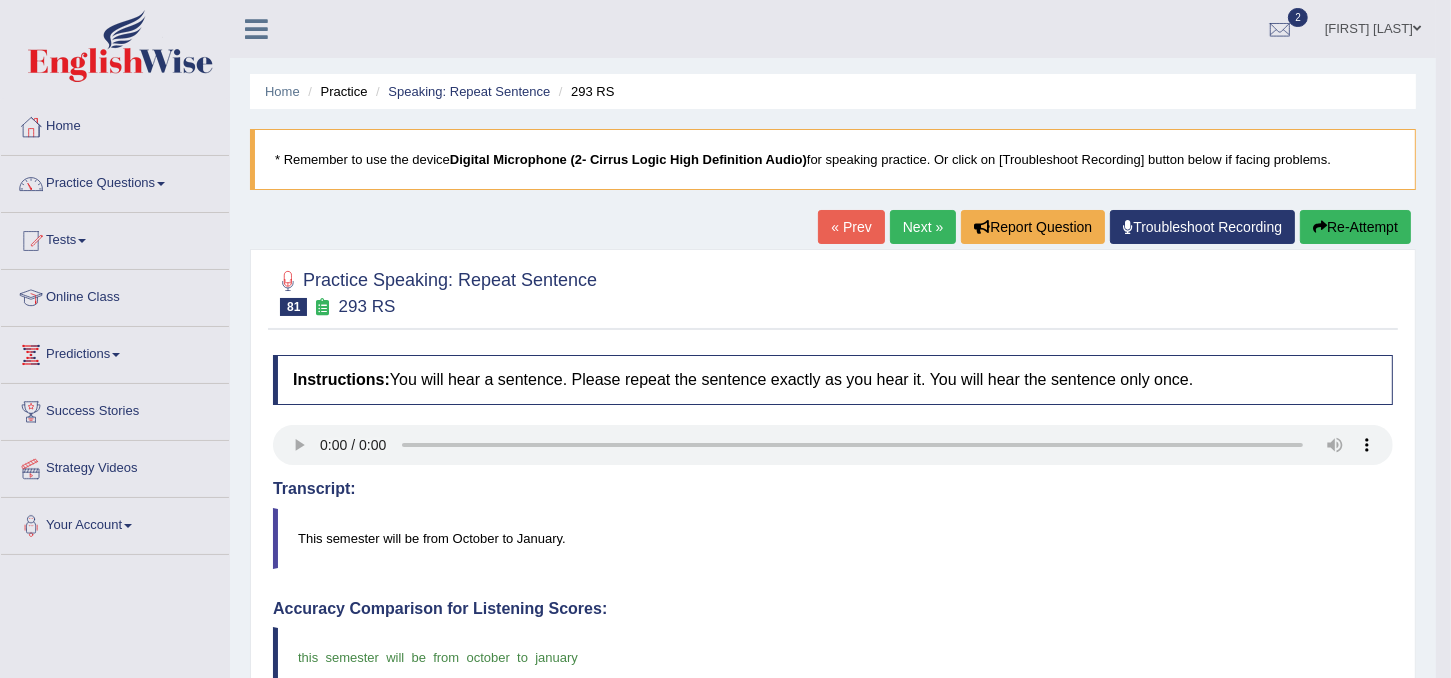 click on "Next »" at bounding box center [923, 227] 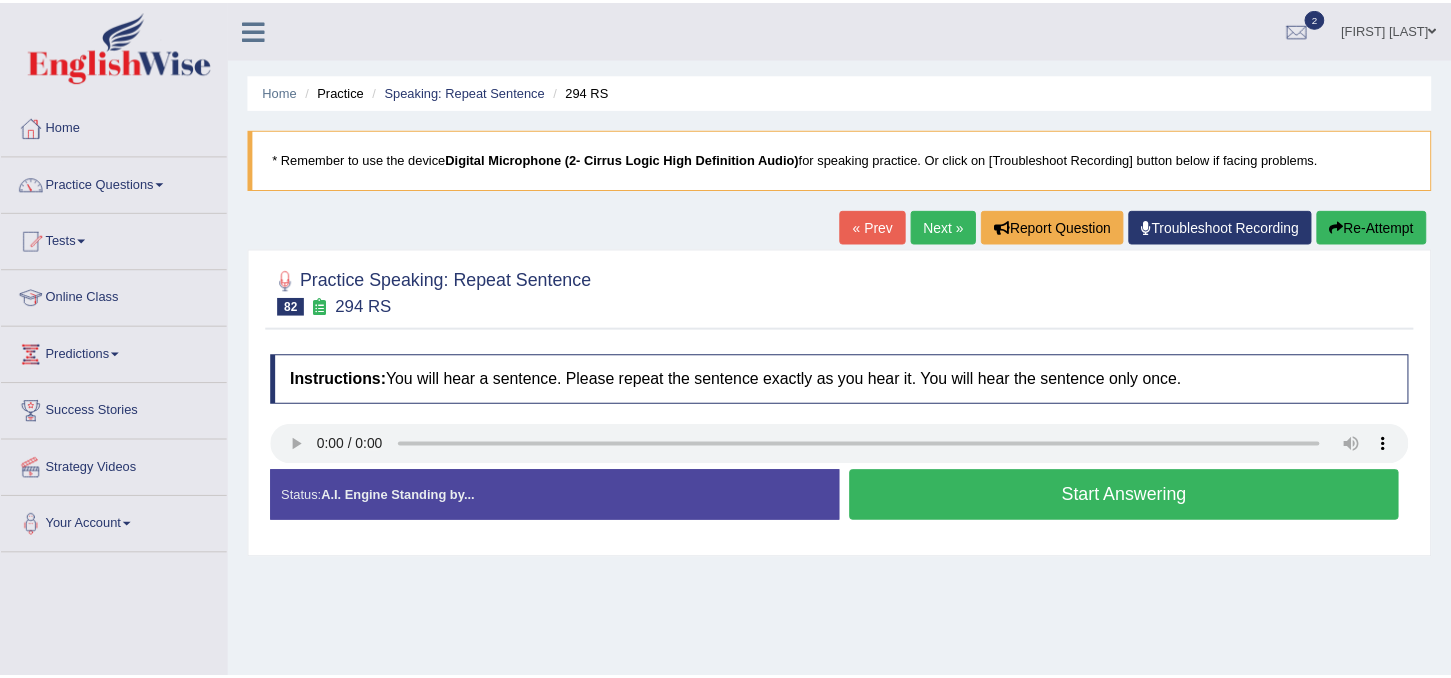 scroll, scrollTop: 0, scrollLeft: 0, axis: both 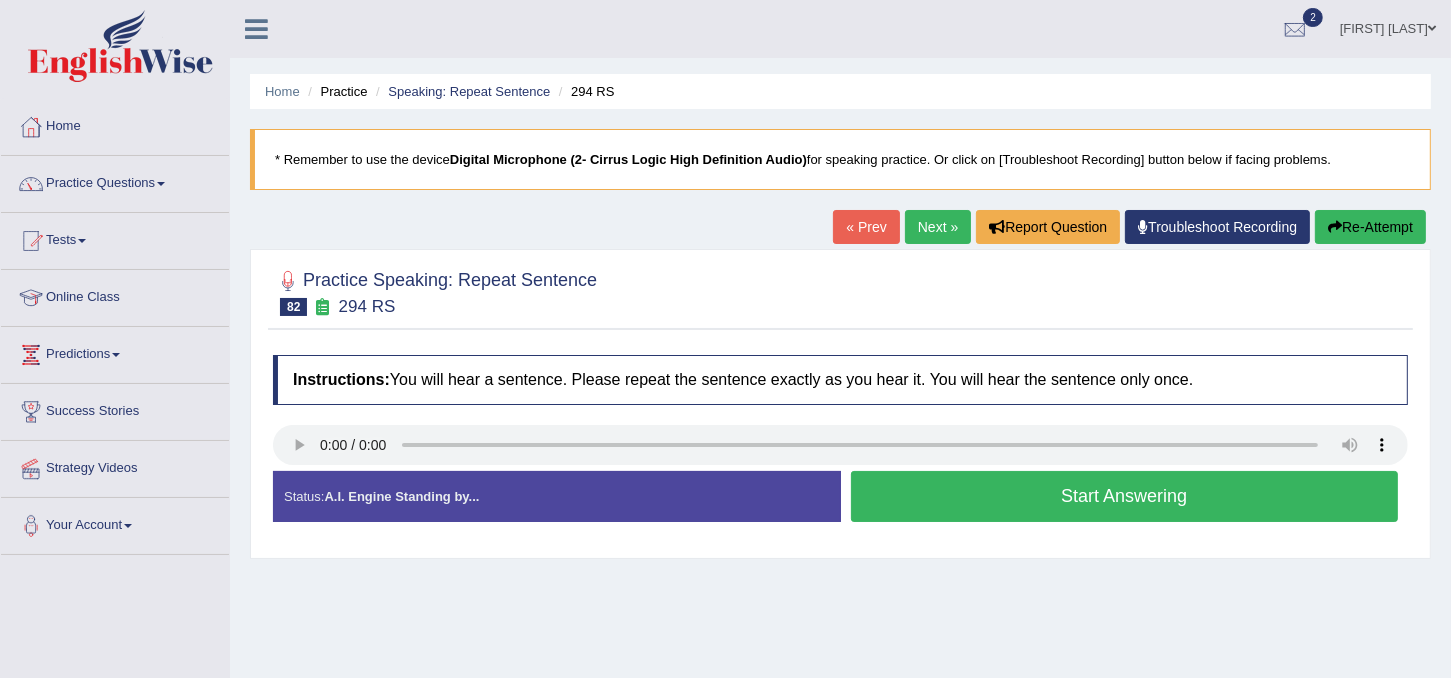 click on "Start Answering" at bounding box center [1125, 496] 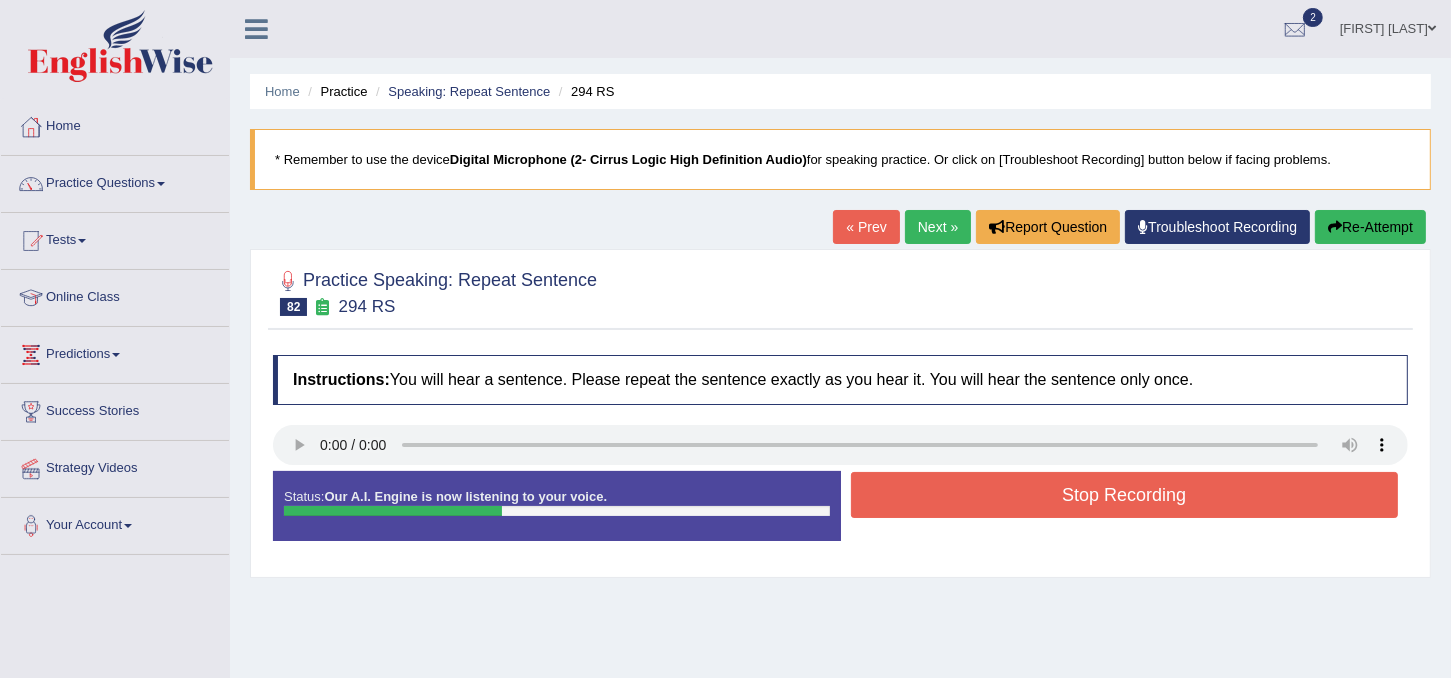 click on "Stop Recording" at bounding box center [1125, 495] 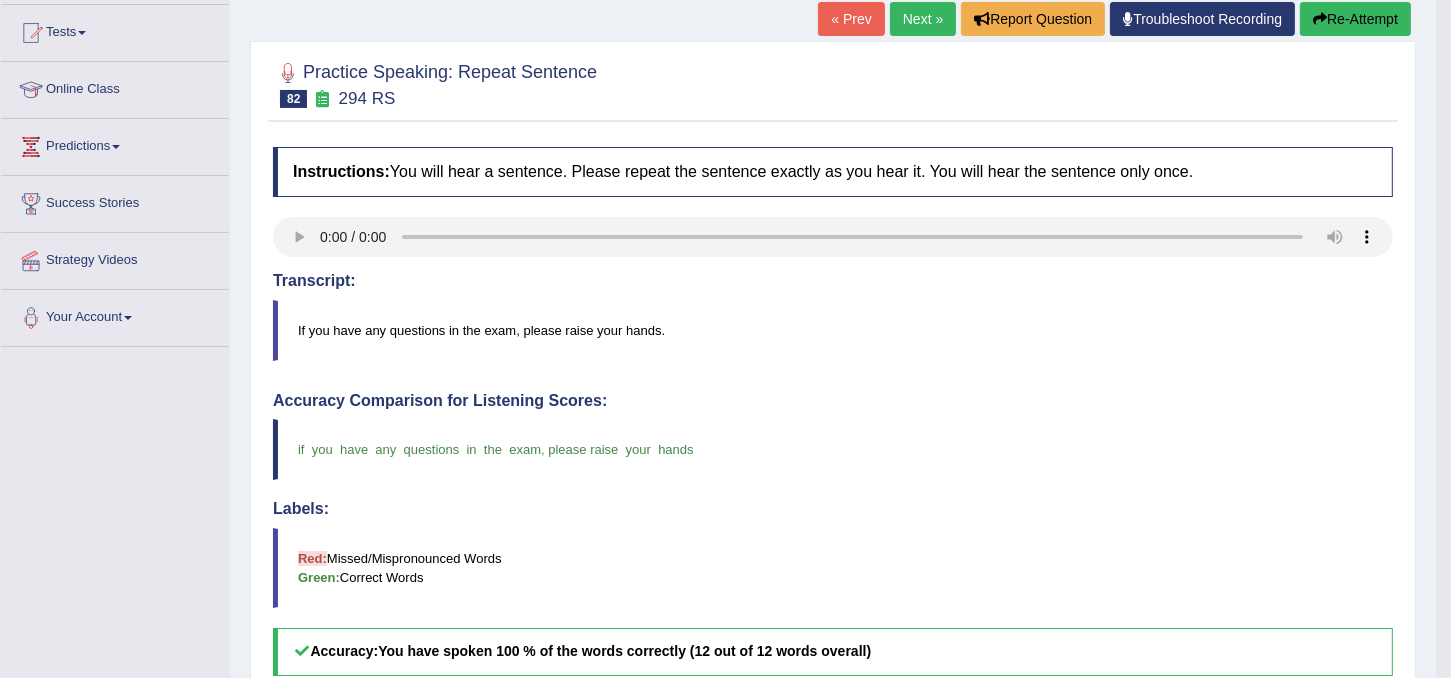scroll, scrollTop: 0, scrollLeft: 0, axis: both 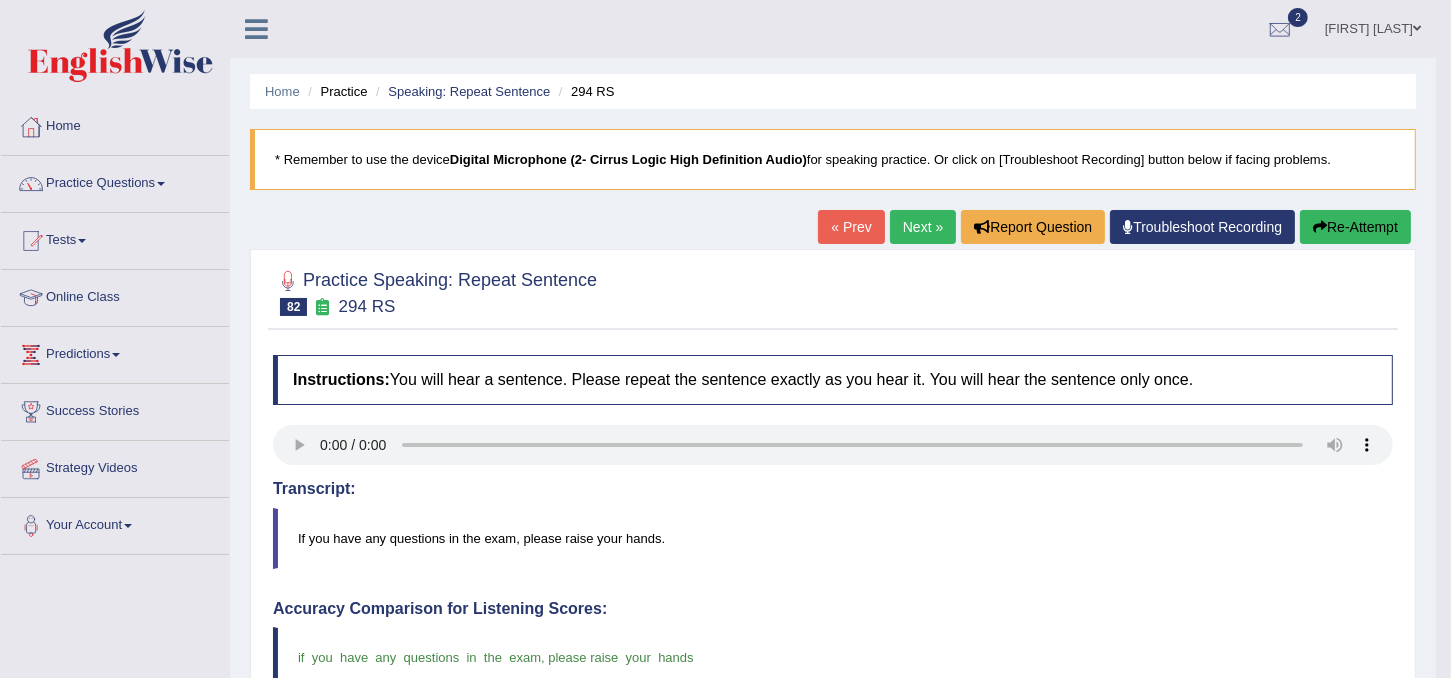 click on "Next »" at bounding box center [923, 227] 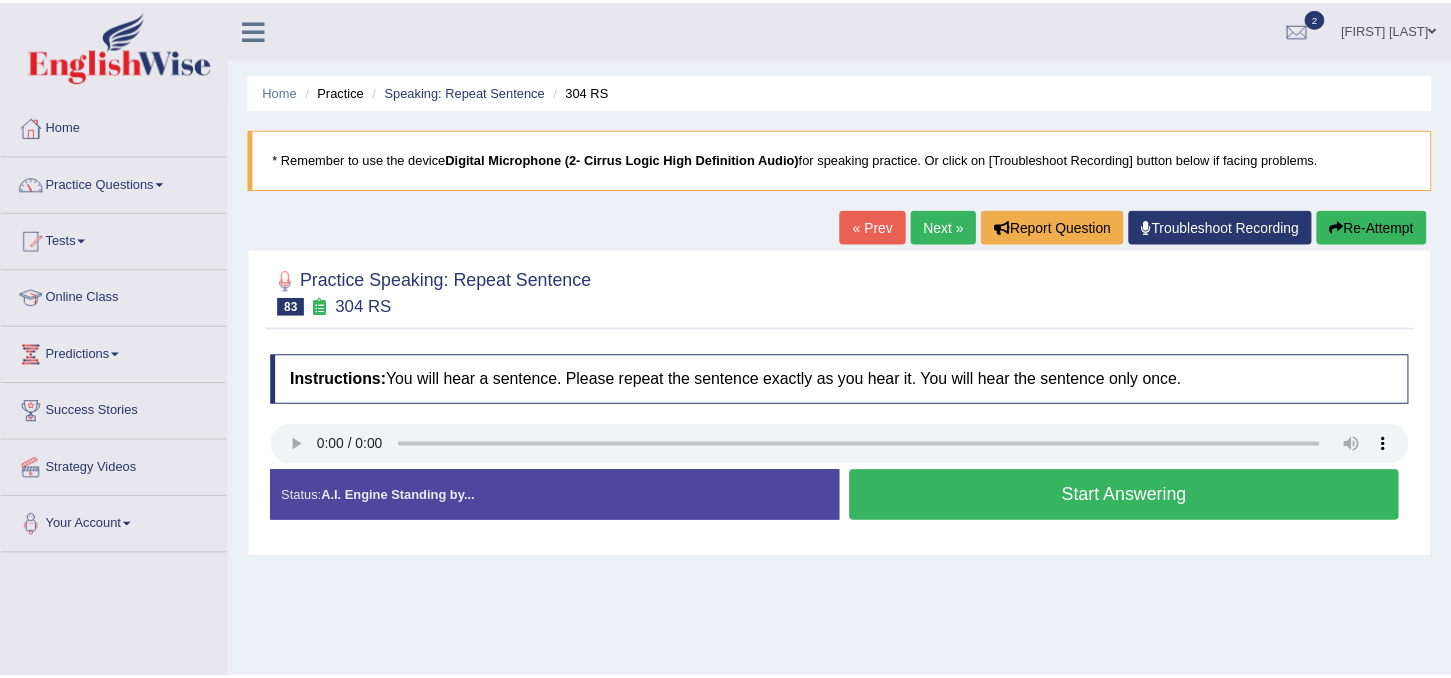 scroll, scrollTop: 0, scrollLeft: 0, axis: both 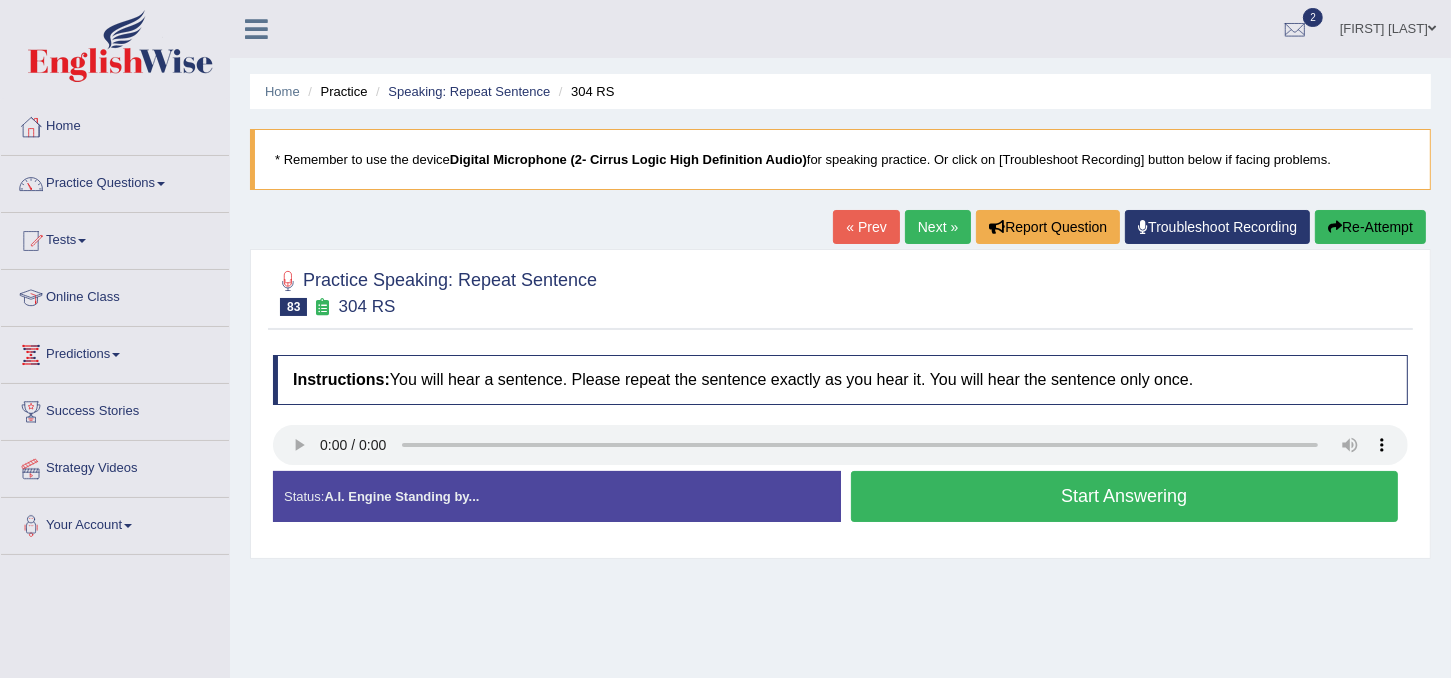 click on "Start Answering" at bounding box center [1125, 496] 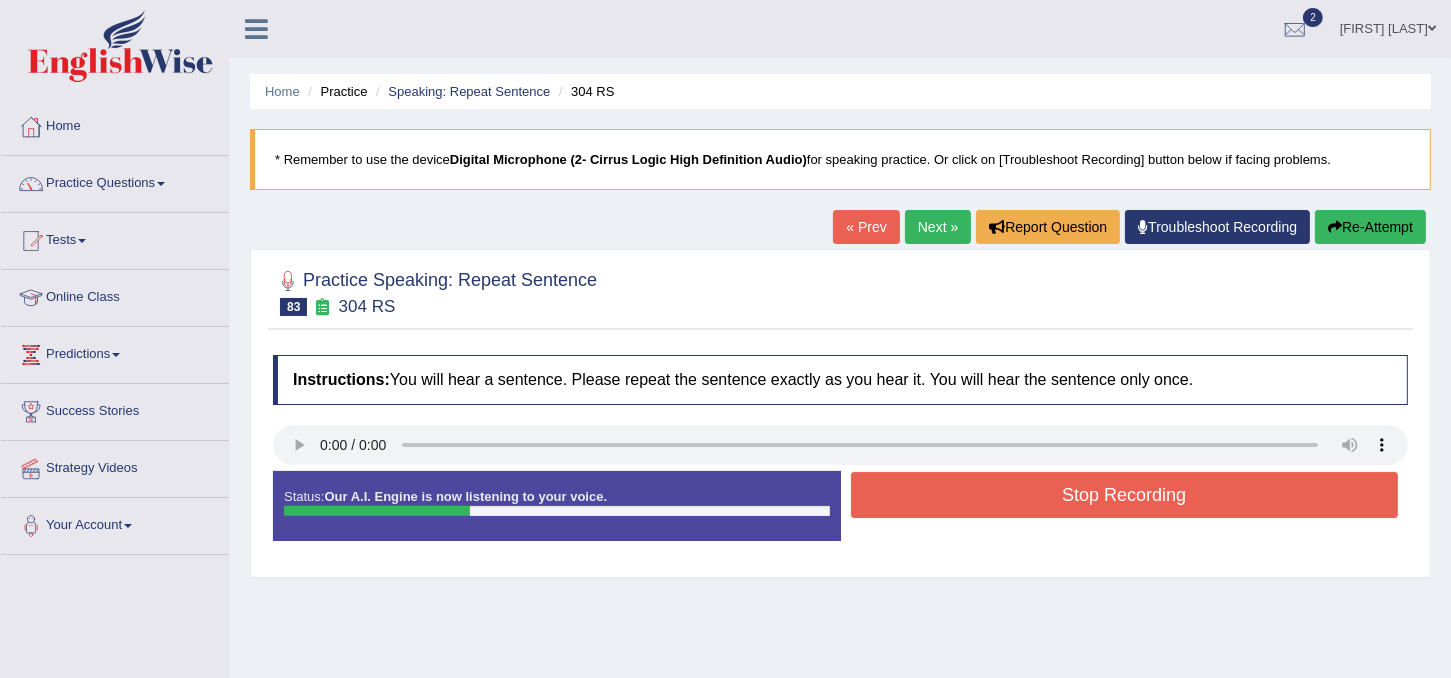click on "Stop Recording" at bounding box center [1125, 495] 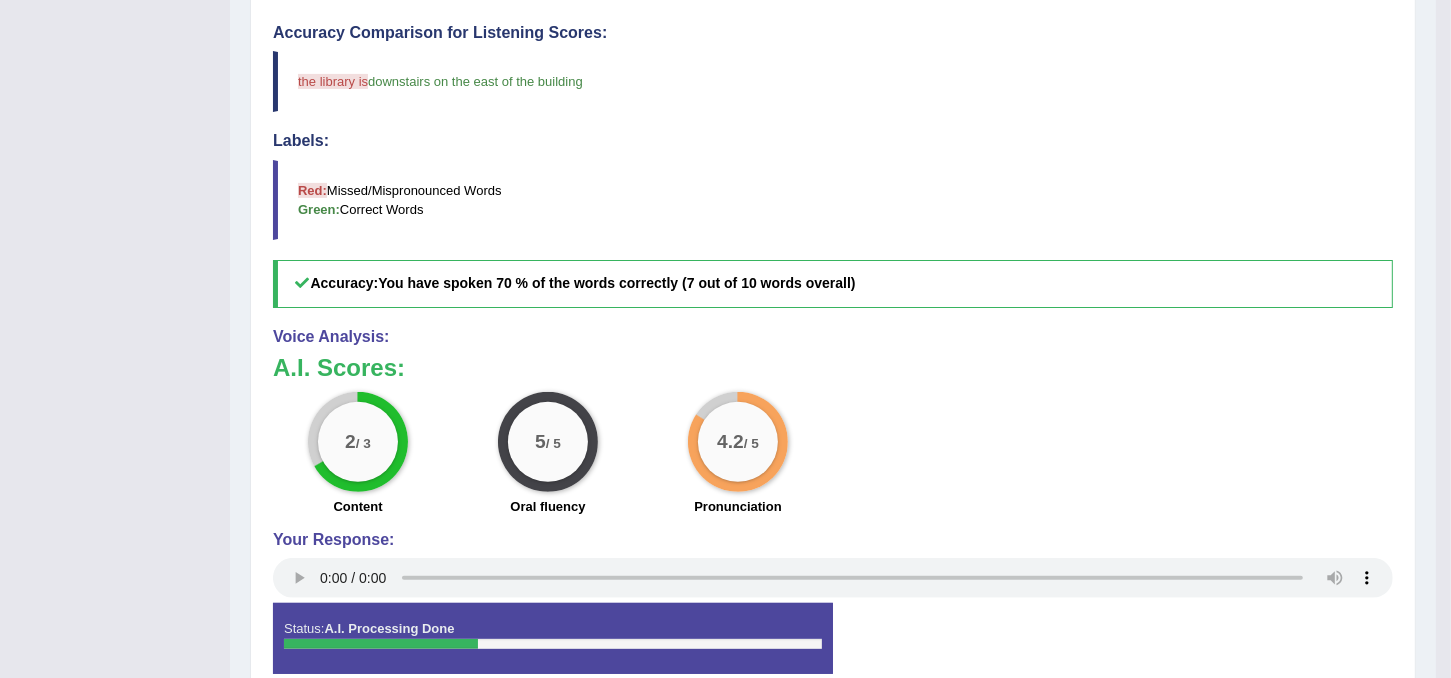 scroll, scrollTop: 579, scrollLeft: 0, axis: vertical 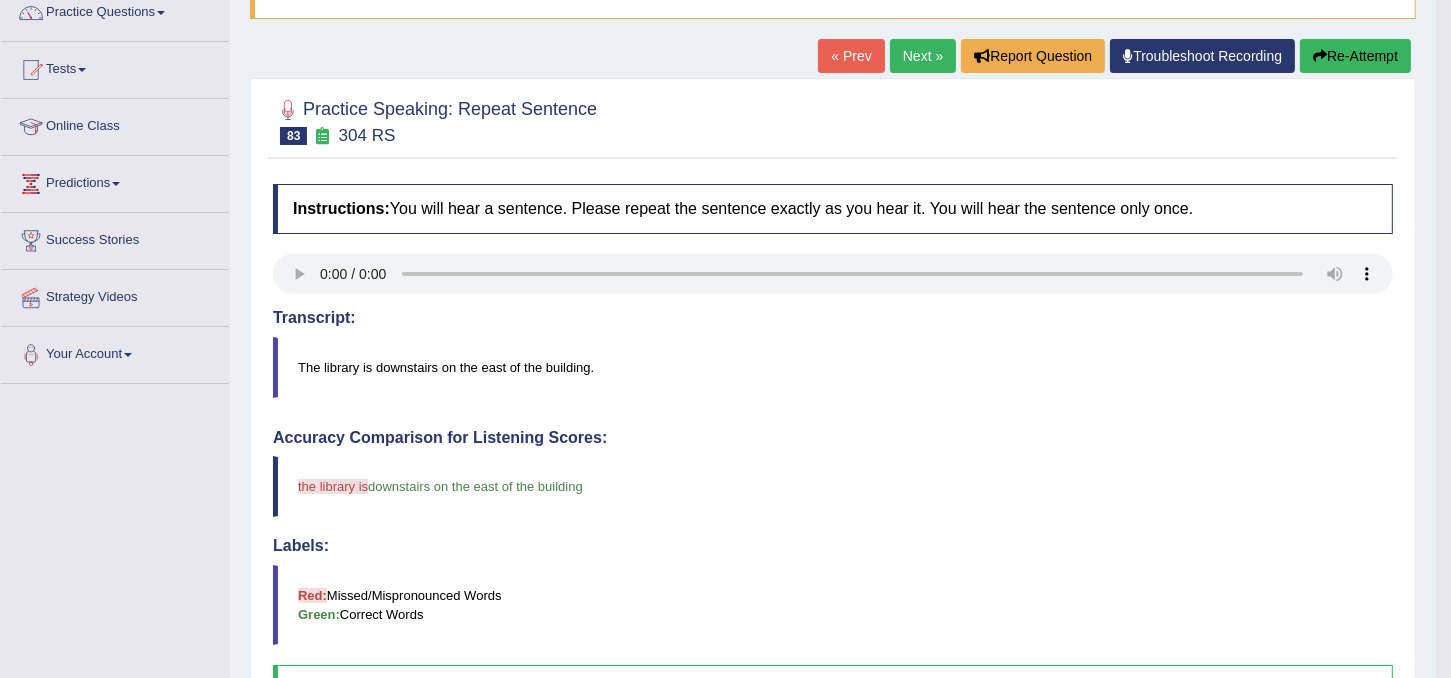click on "Next »" at bounding box center (923, 56) 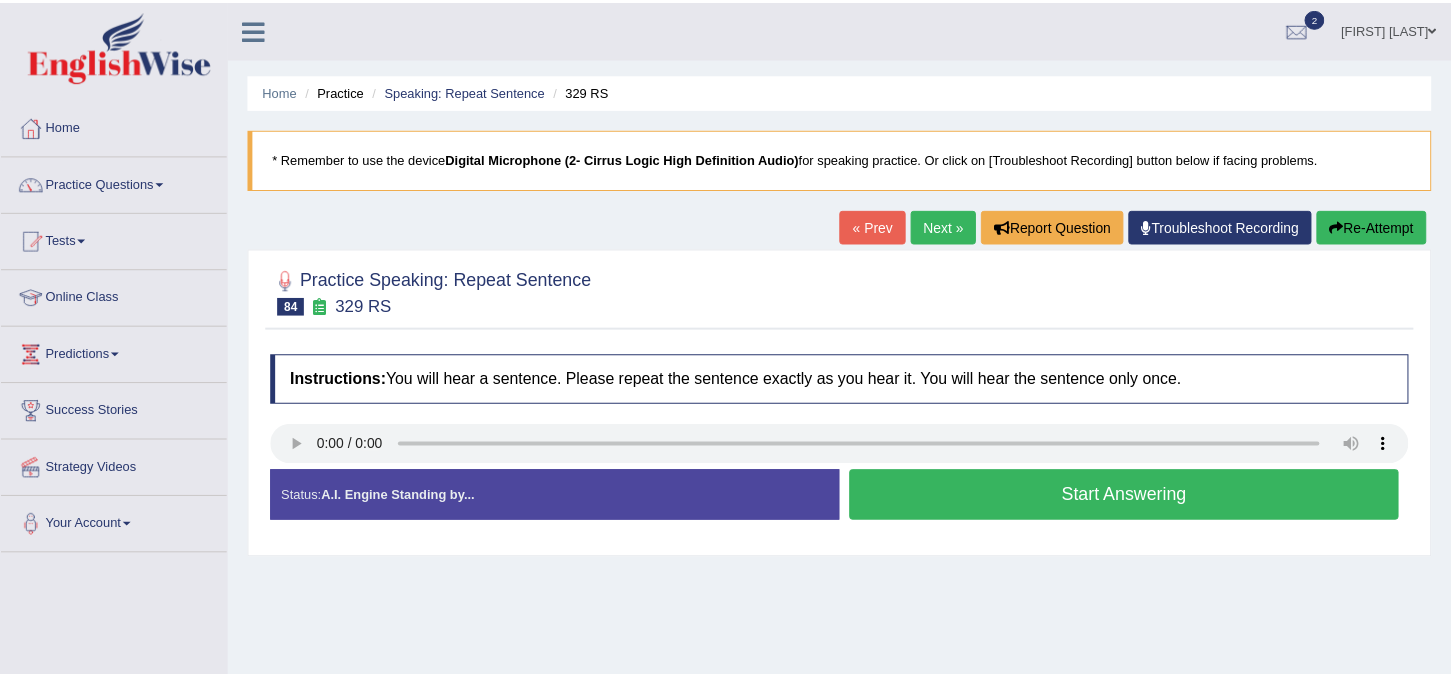scroll, scrollTop: 0, scrollLeft: 0, axis: both 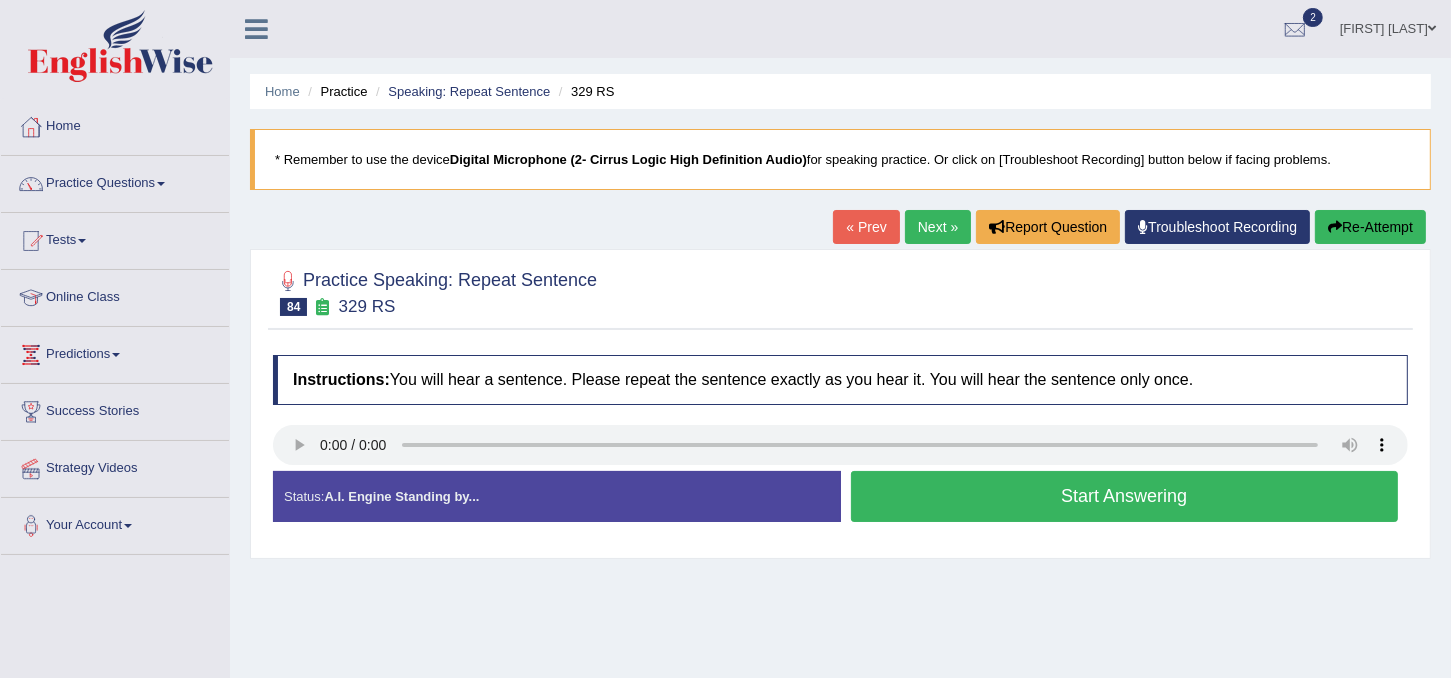 click on "Start Answering" at bounding box center (1125, 496) 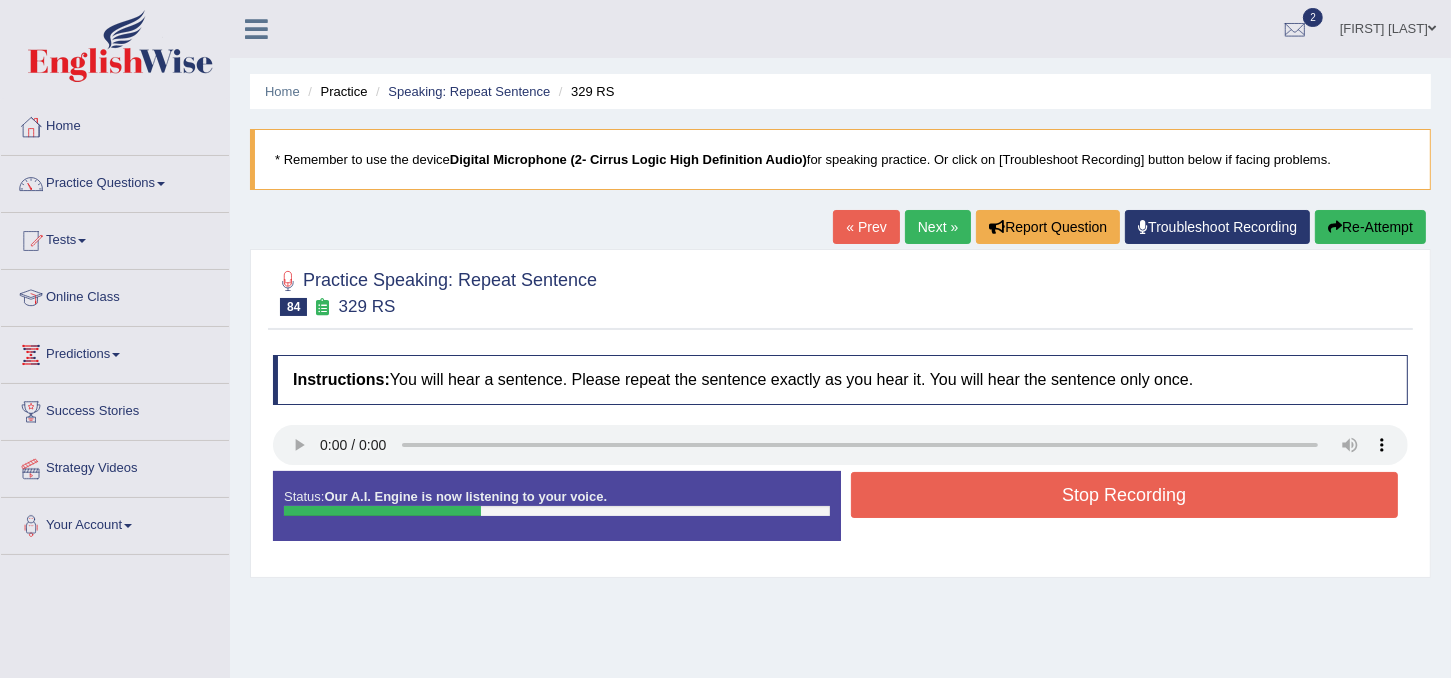 click on "Stop Recording" at bounding box center (1125, 495) 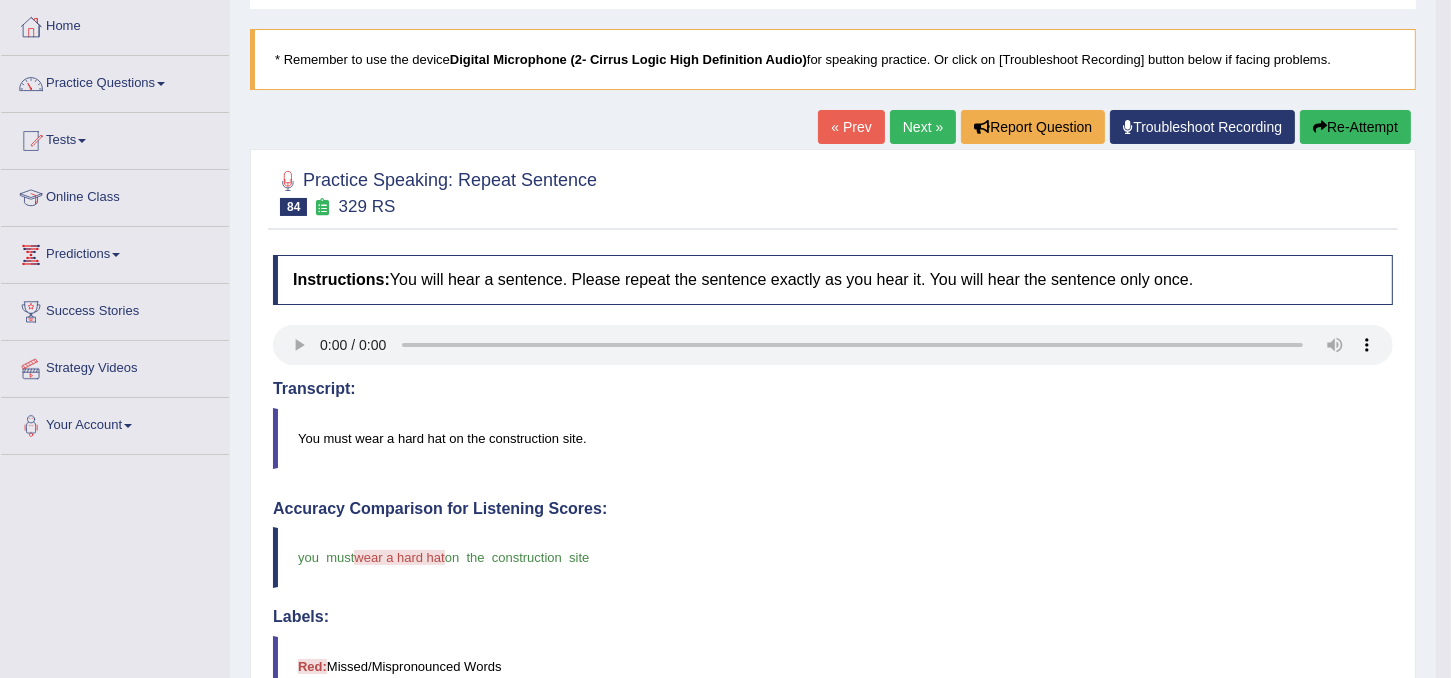 scroll, scrollTop: 96, scrollLeft: 0, axis: vertical 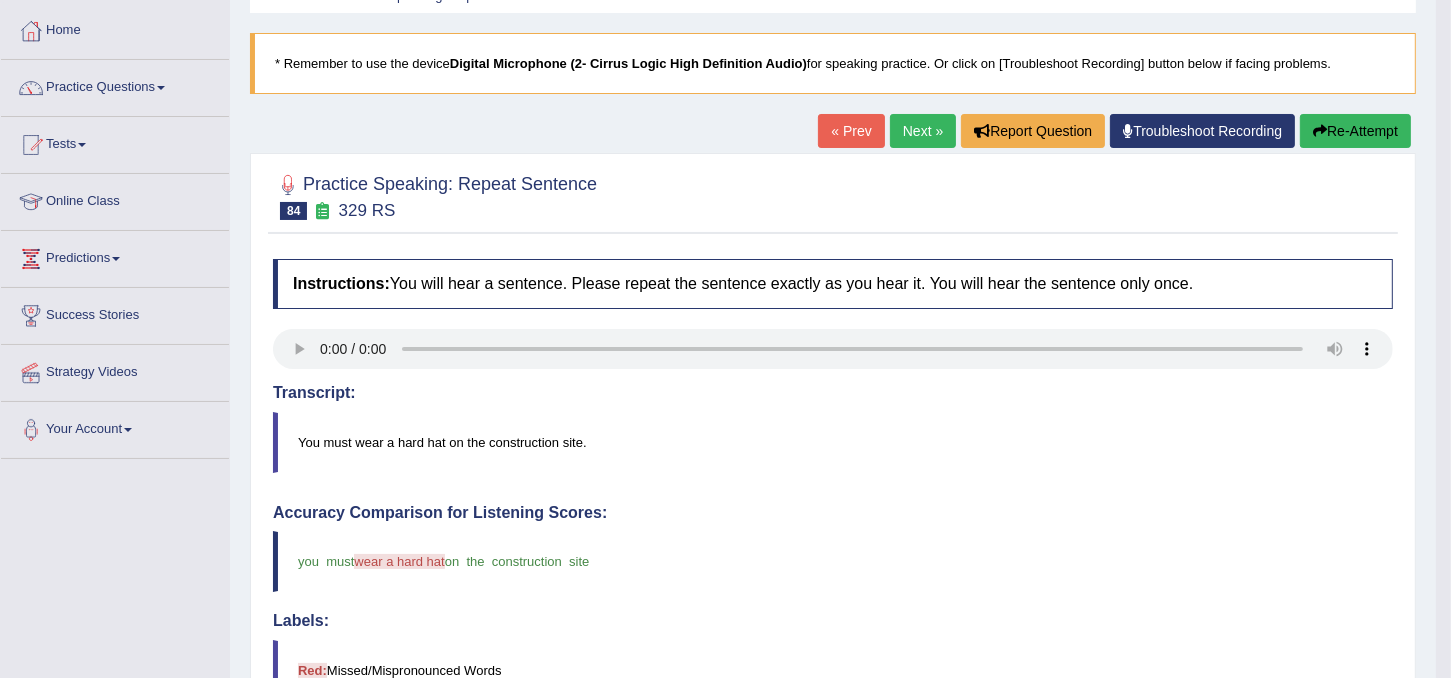 click on "Next »" at bounding box center [923, 131] 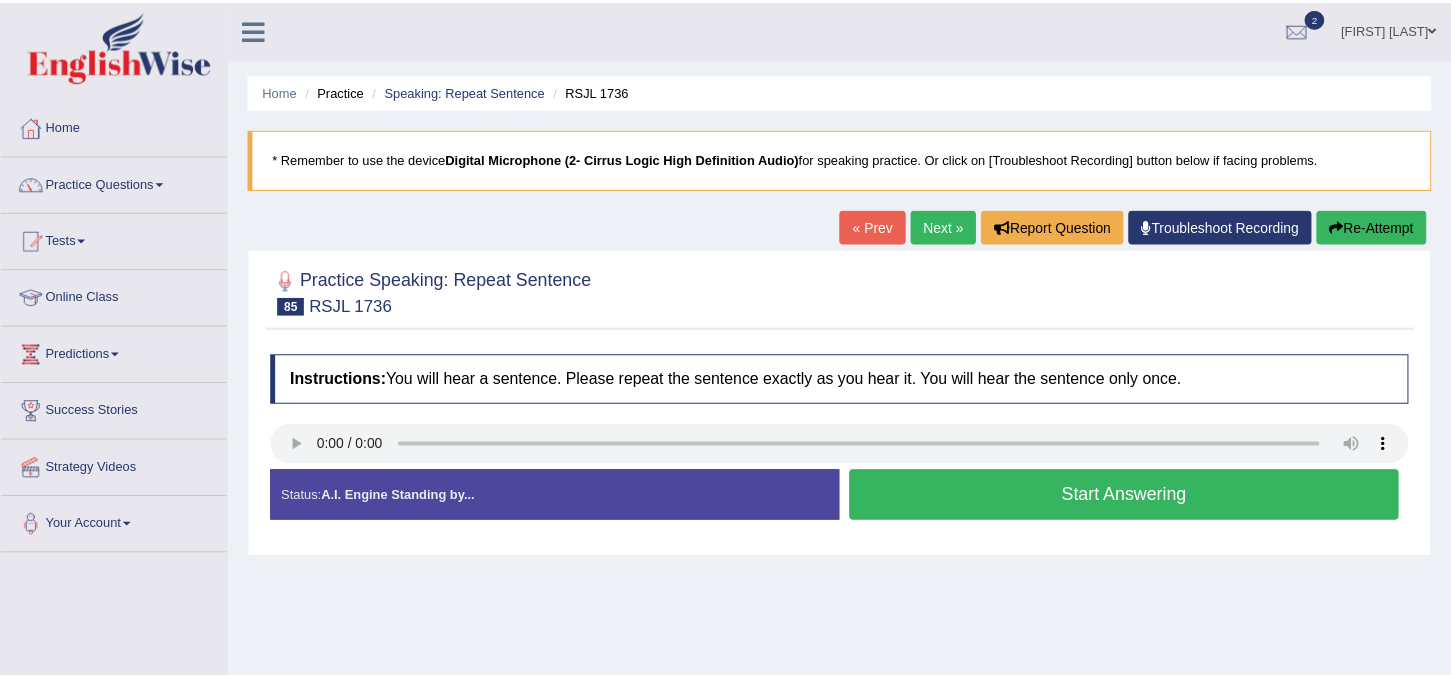 scroll, scrollTop: 0, scrollLeft: 0, axis: both 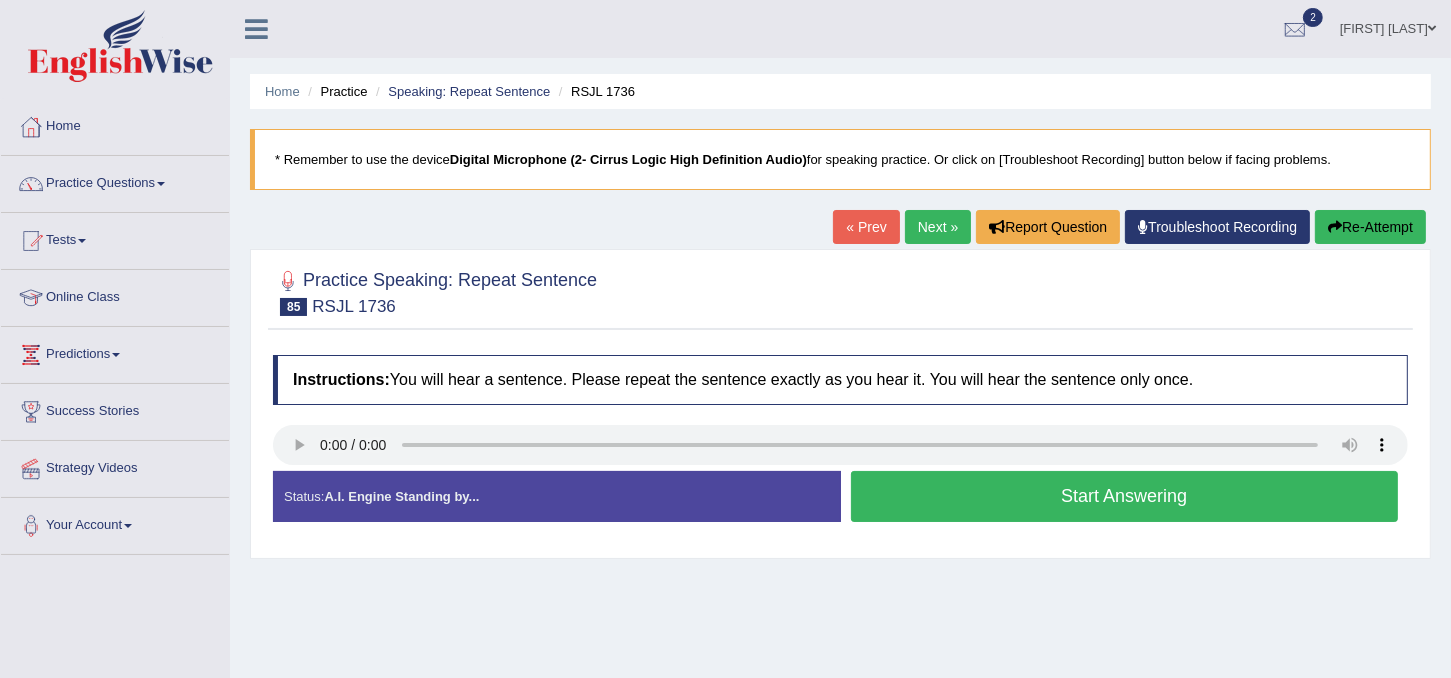 click on "Start Answering" at bounding box center [1125, 496] 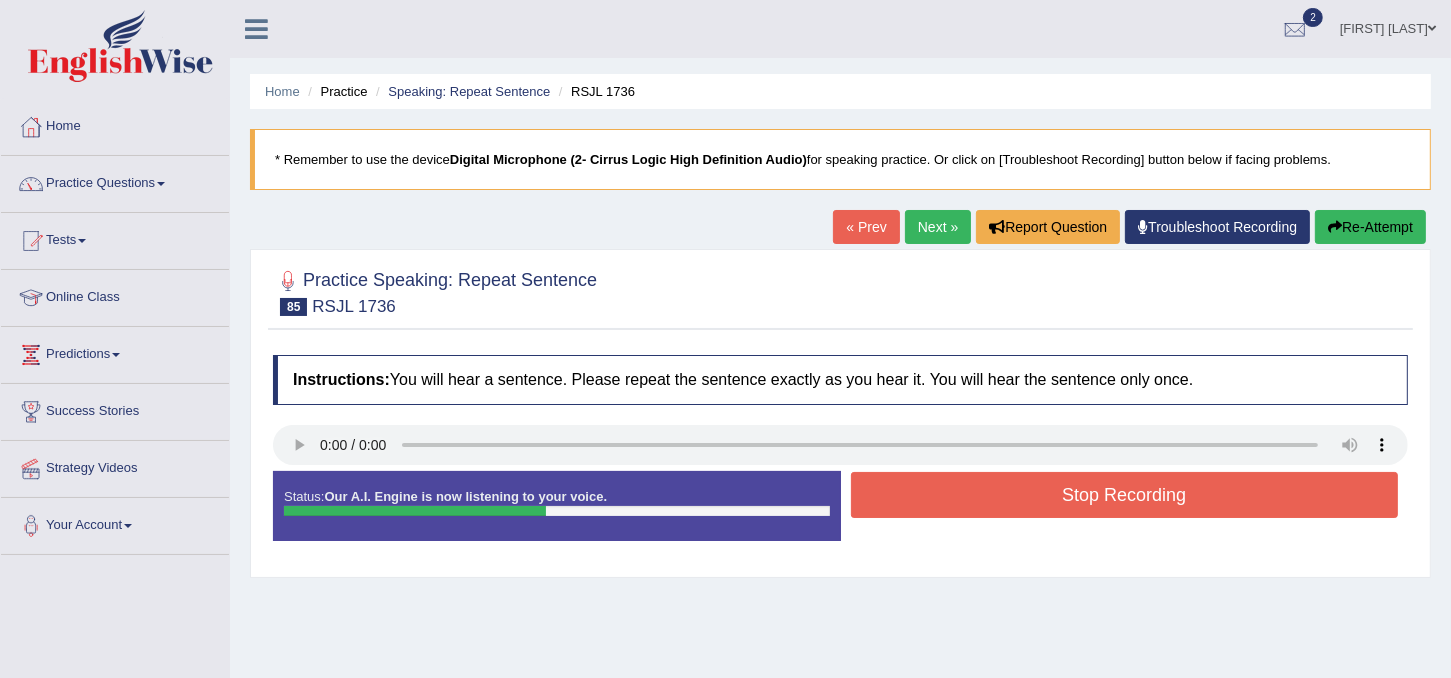click on "Stop Recording" at bounding box center (1125, 495) 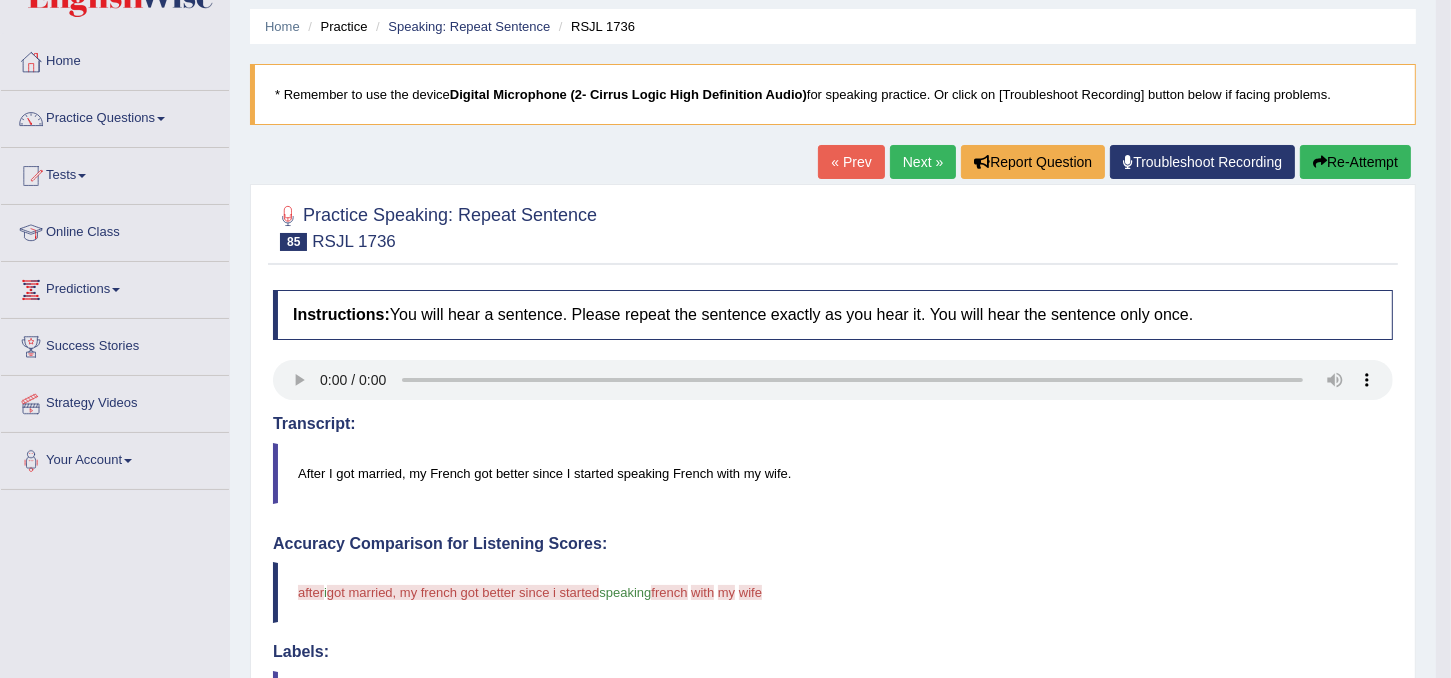 scroll, scrollTop: 64, scrollLeft: 0, axis: vertical 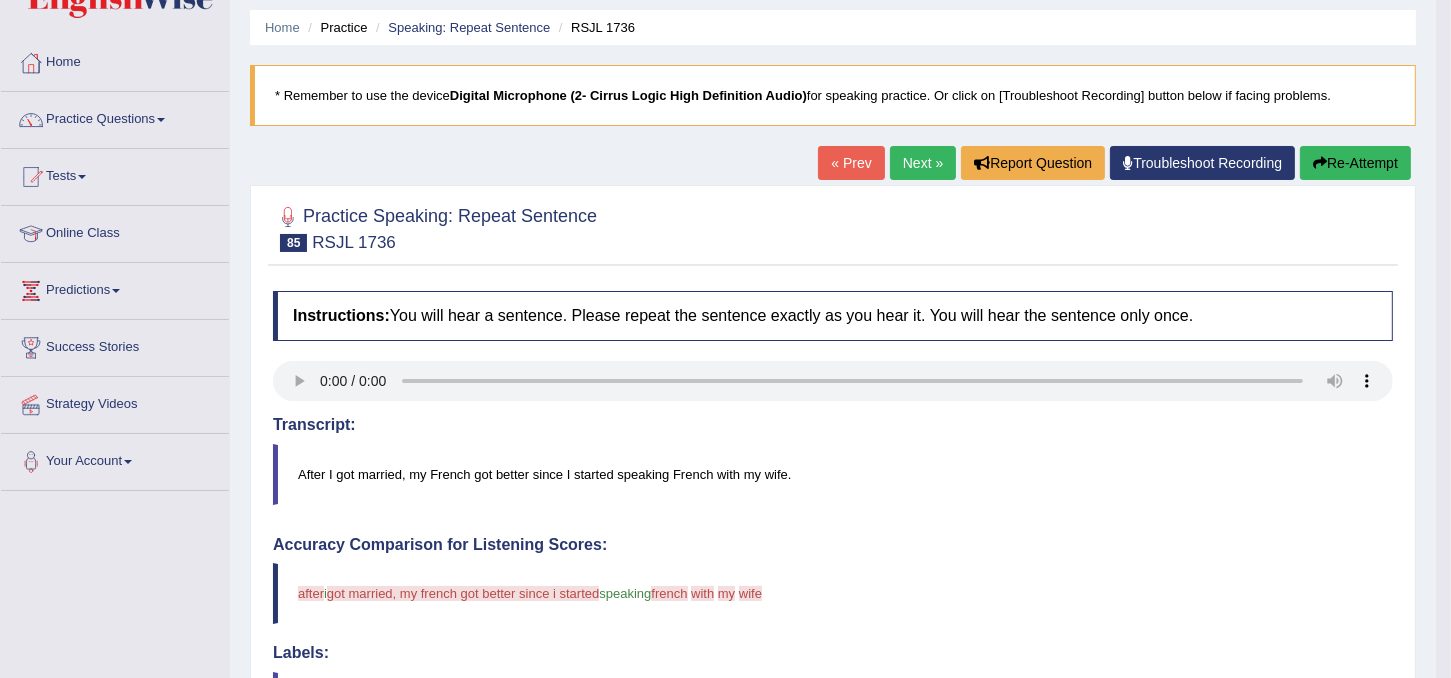 click on "Re-Attempt" at bounding box center (1355, 163) 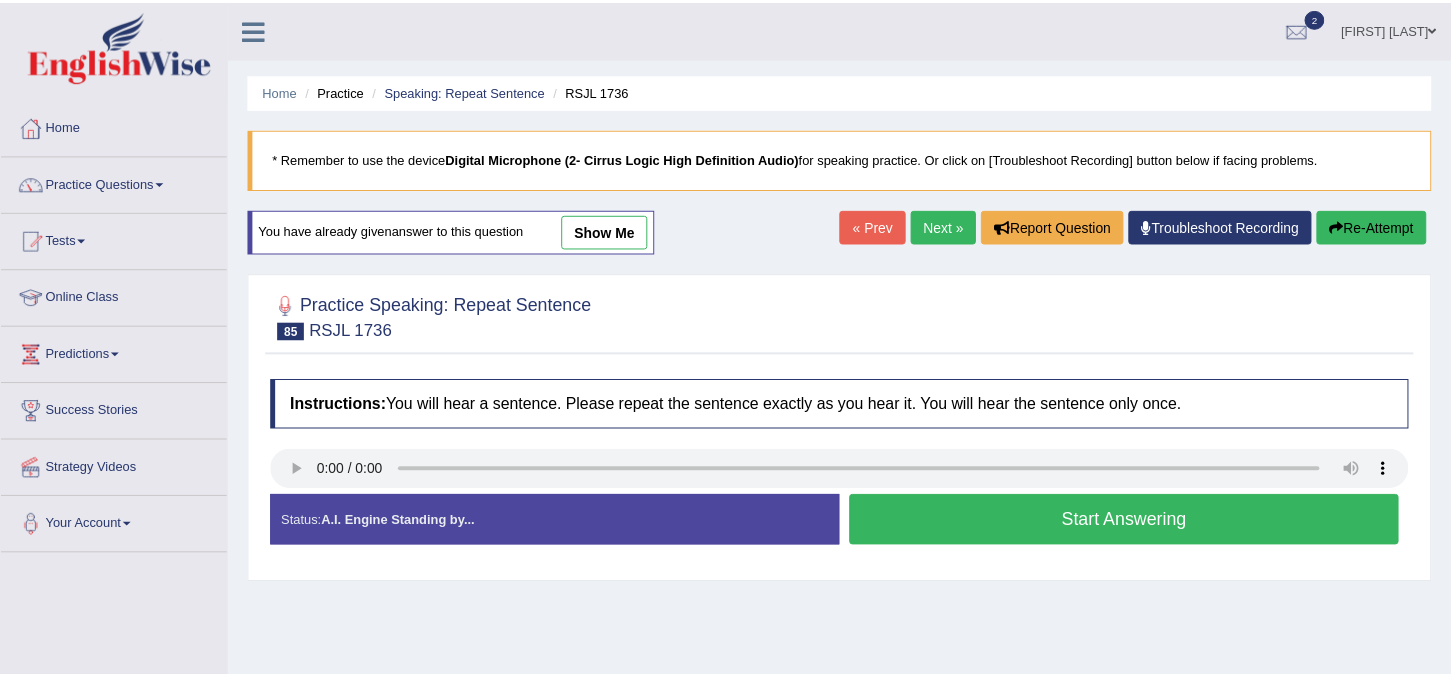 scroll, scrollTop: 64, scrollLeft: 0, axis: vertical 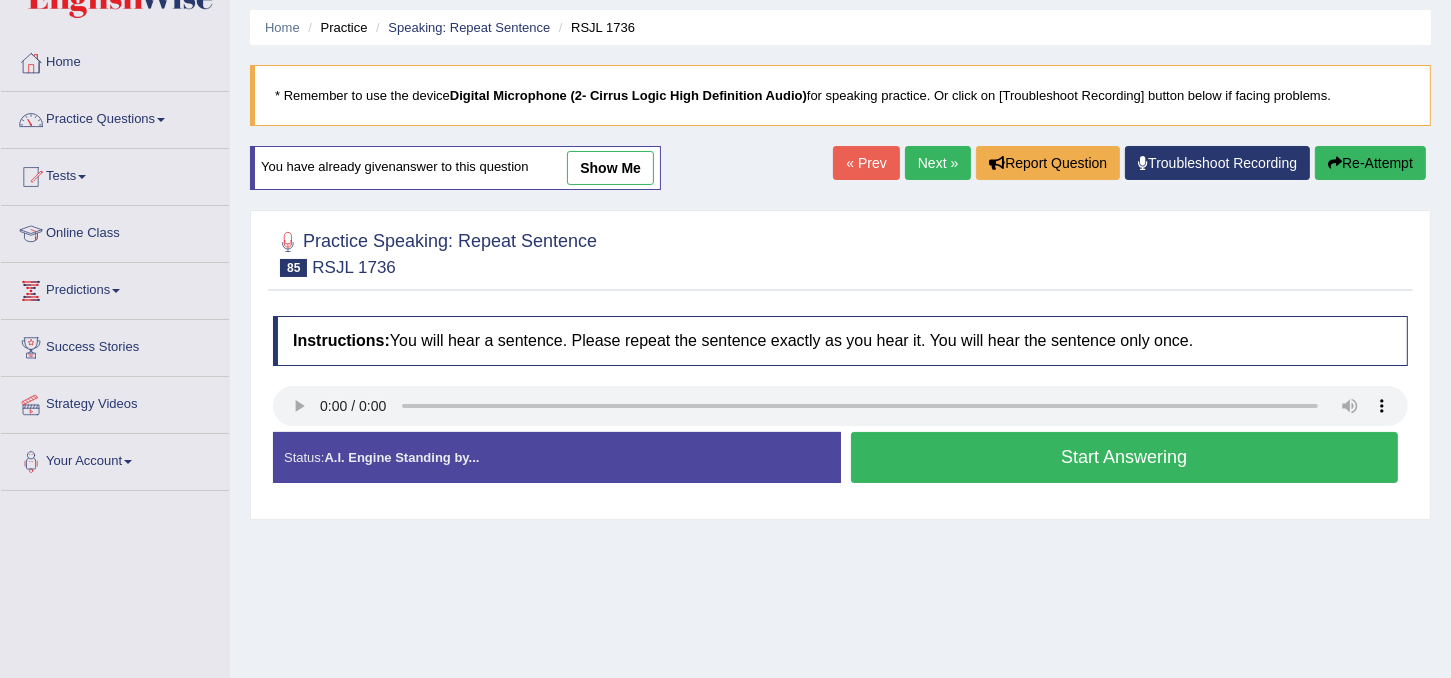 click on "Start Answering" at bounding box center [1125, 457] 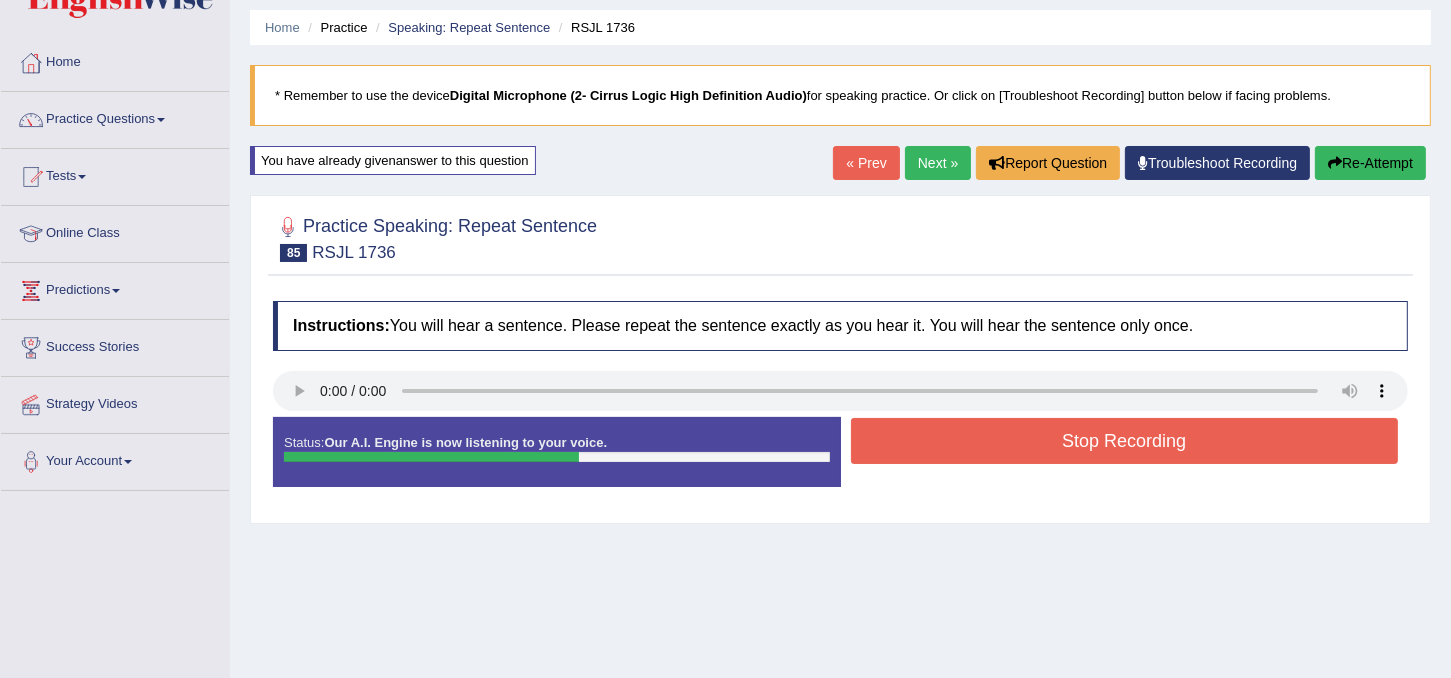 click on "Stop Recording" at bounding box center (1125, 441) 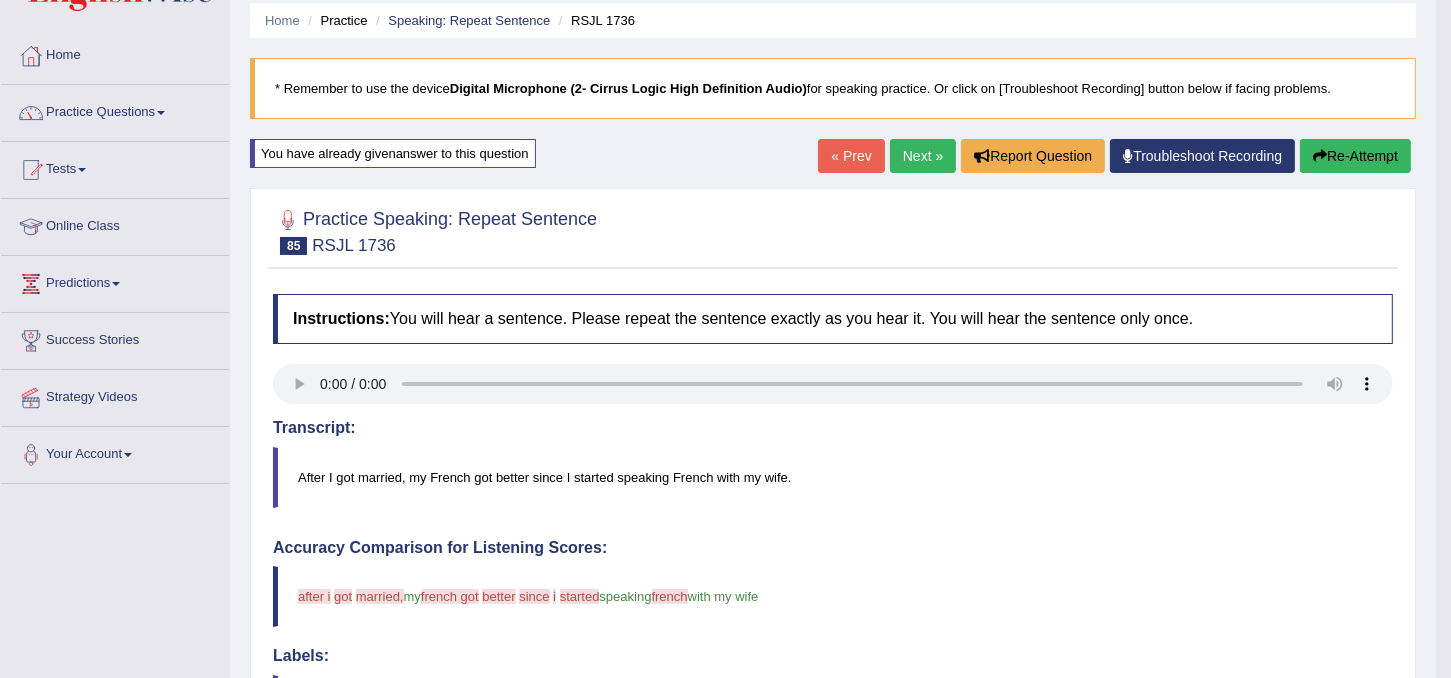 scroll, scrollTop: 69, scrollLeft: 0, axis: vertical 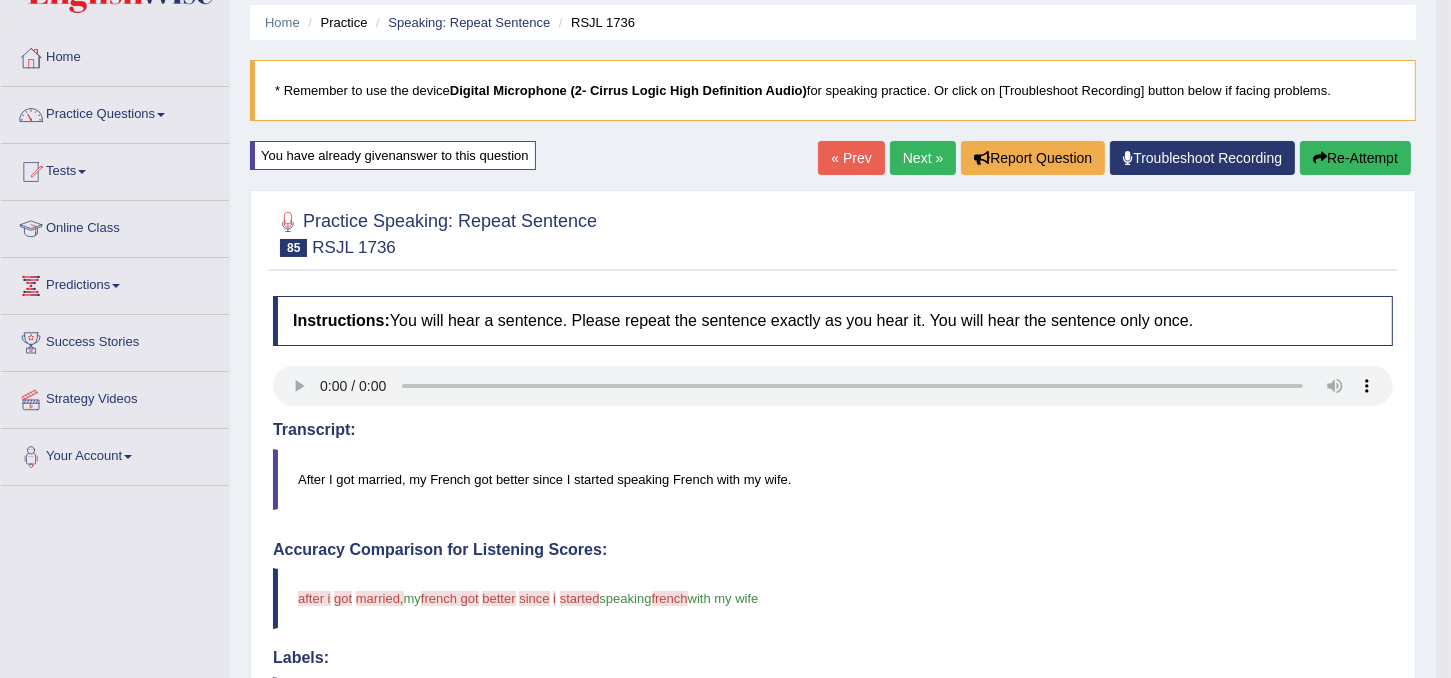 click on "Next »" at bounding box center (923, 158) 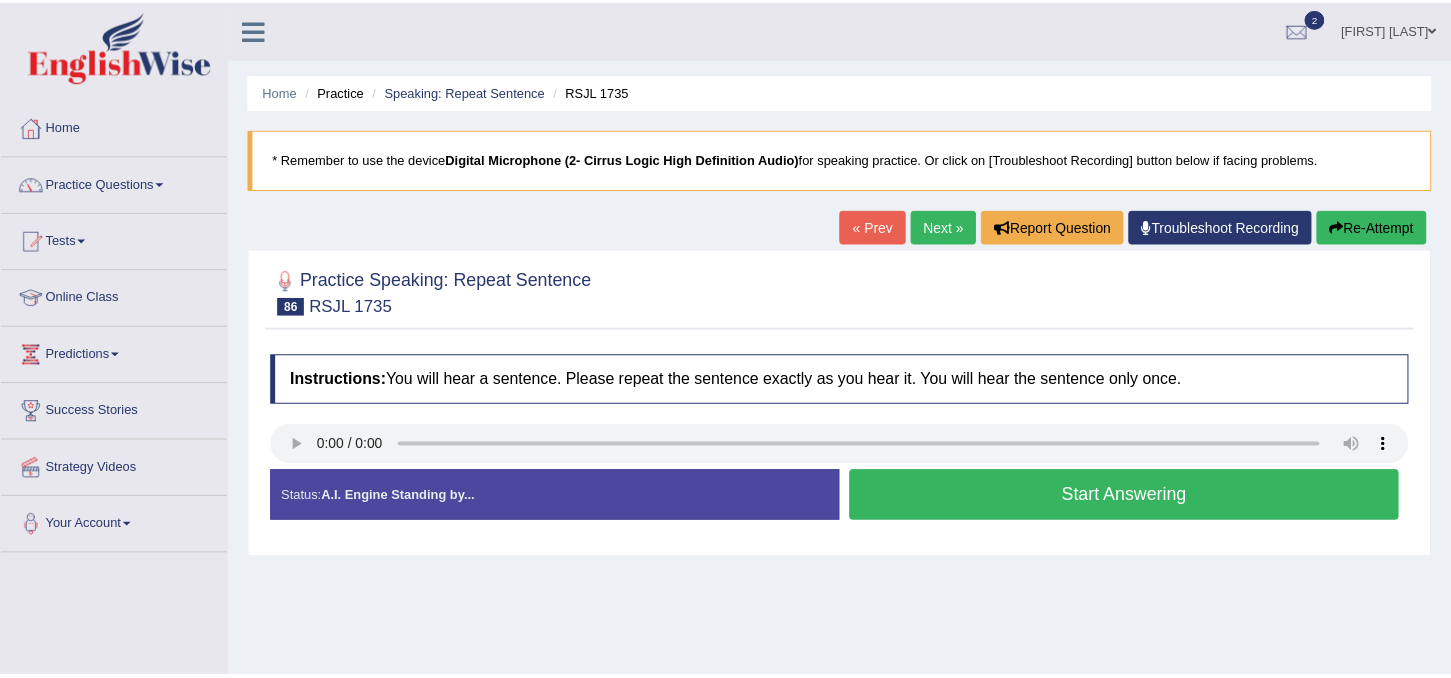 scroll, scrollTop: 0, scrollLeft: 0, axis: both 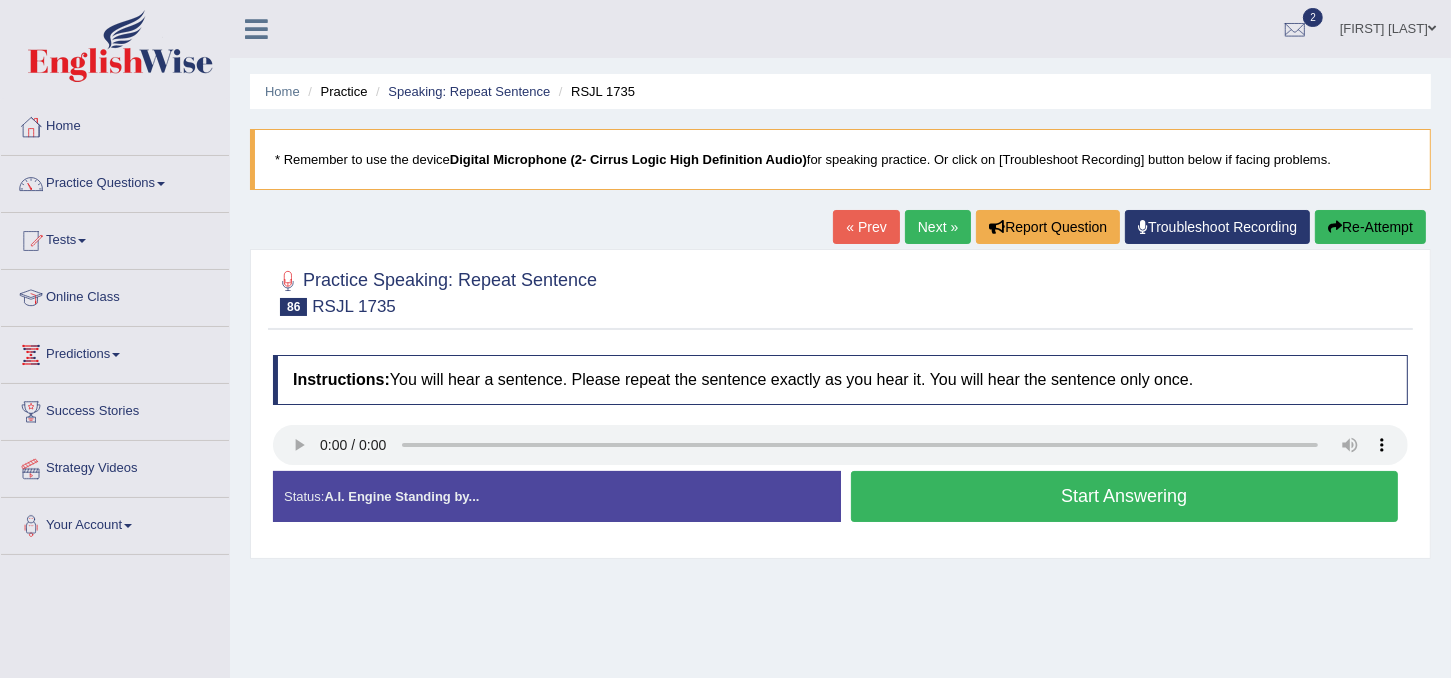 click on "Start Answering" at bounding box center [1125, 496] 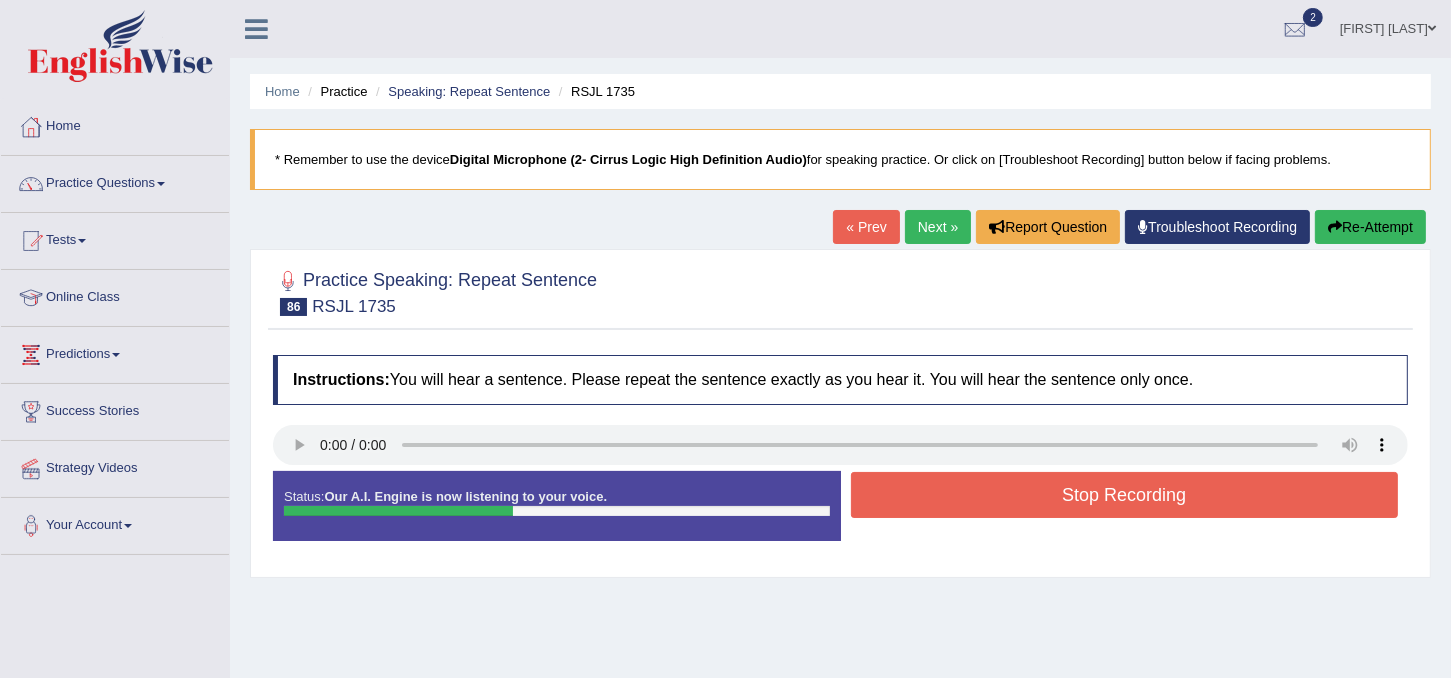 click on "Stop Recording" at bounding box center [1125, 495] 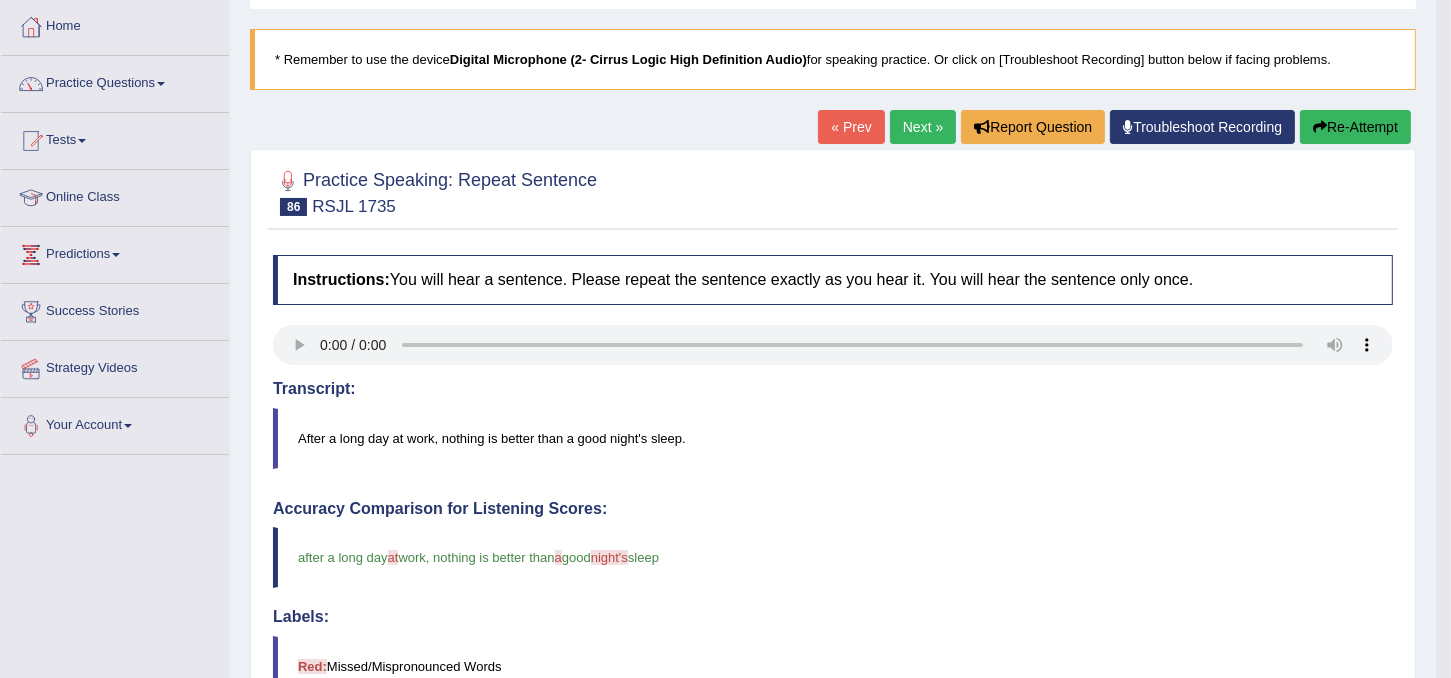 scroll, scrollTop: 0, scrollLeft: 0, axis: both 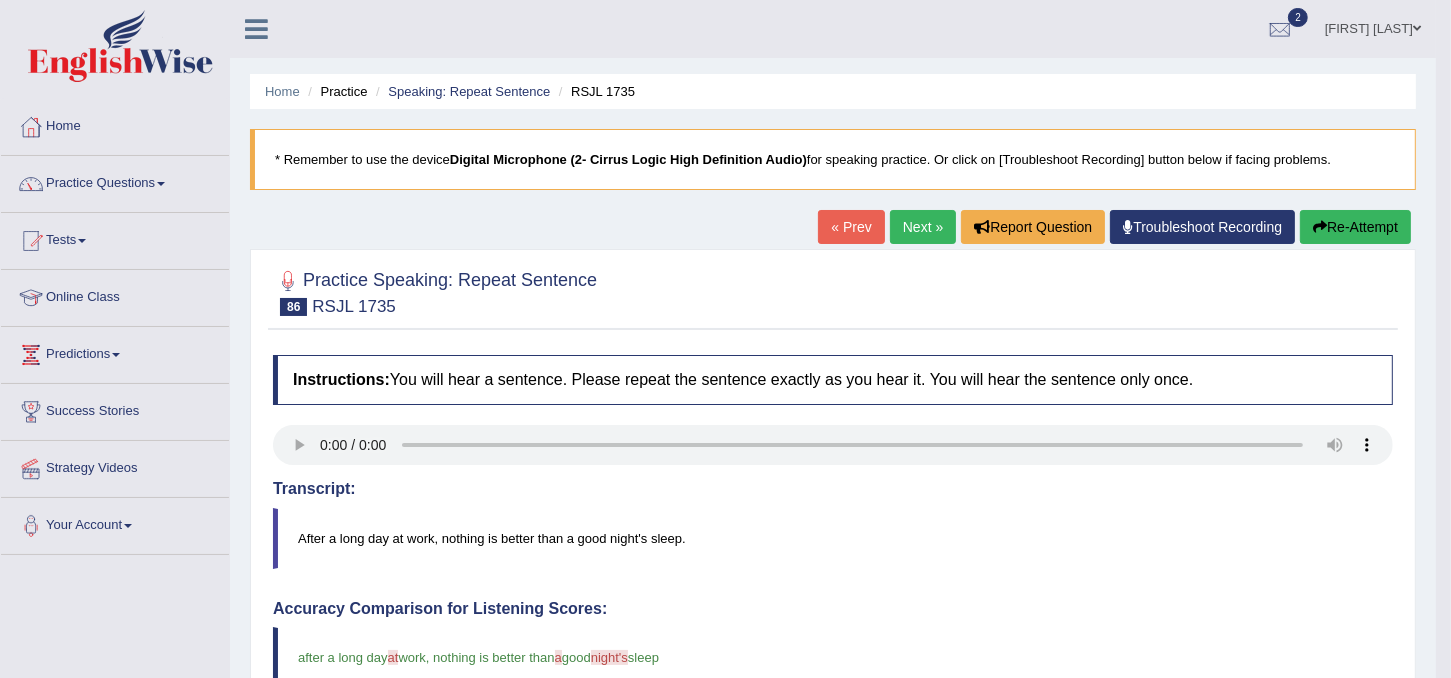 click on "Next »" at bounding box center [923, 227] 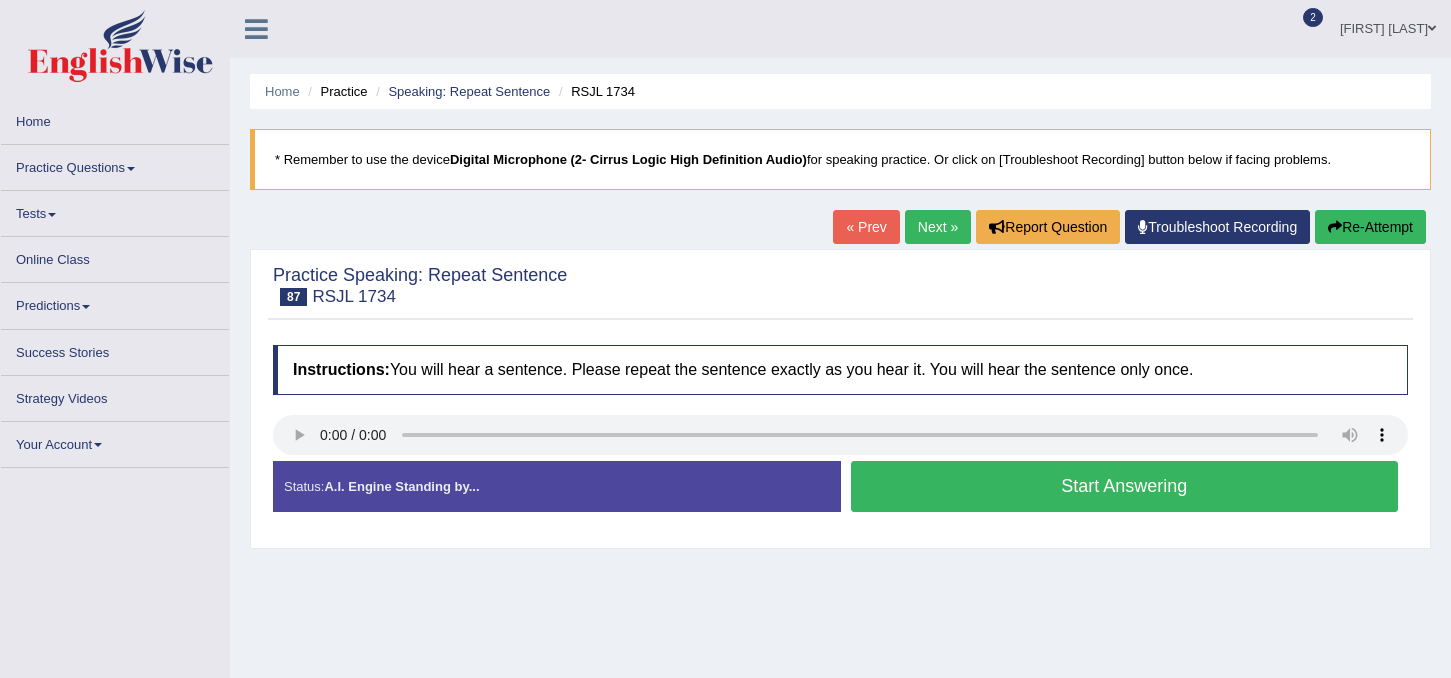 scroll, scrollTop: 0, scrollLeft: 0, axis: both 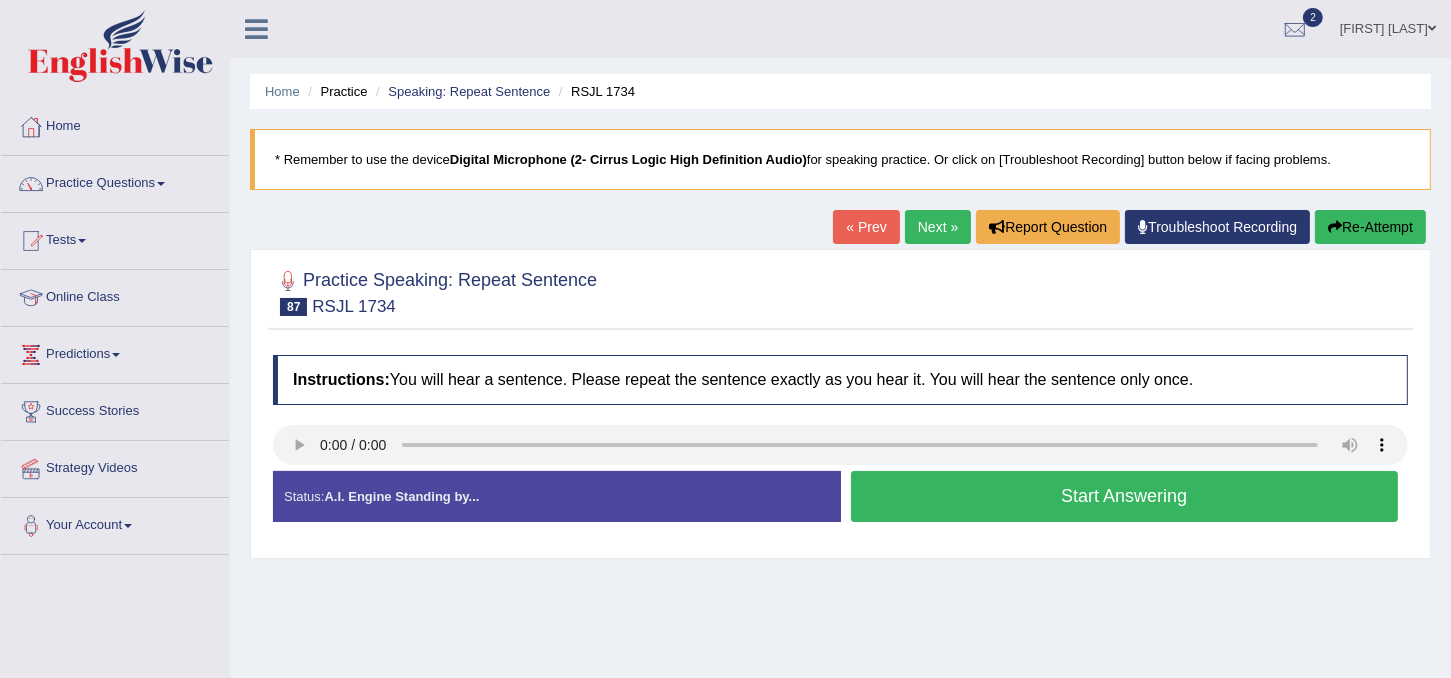 click on "Start Answering" at bounding box center (1125, 496) 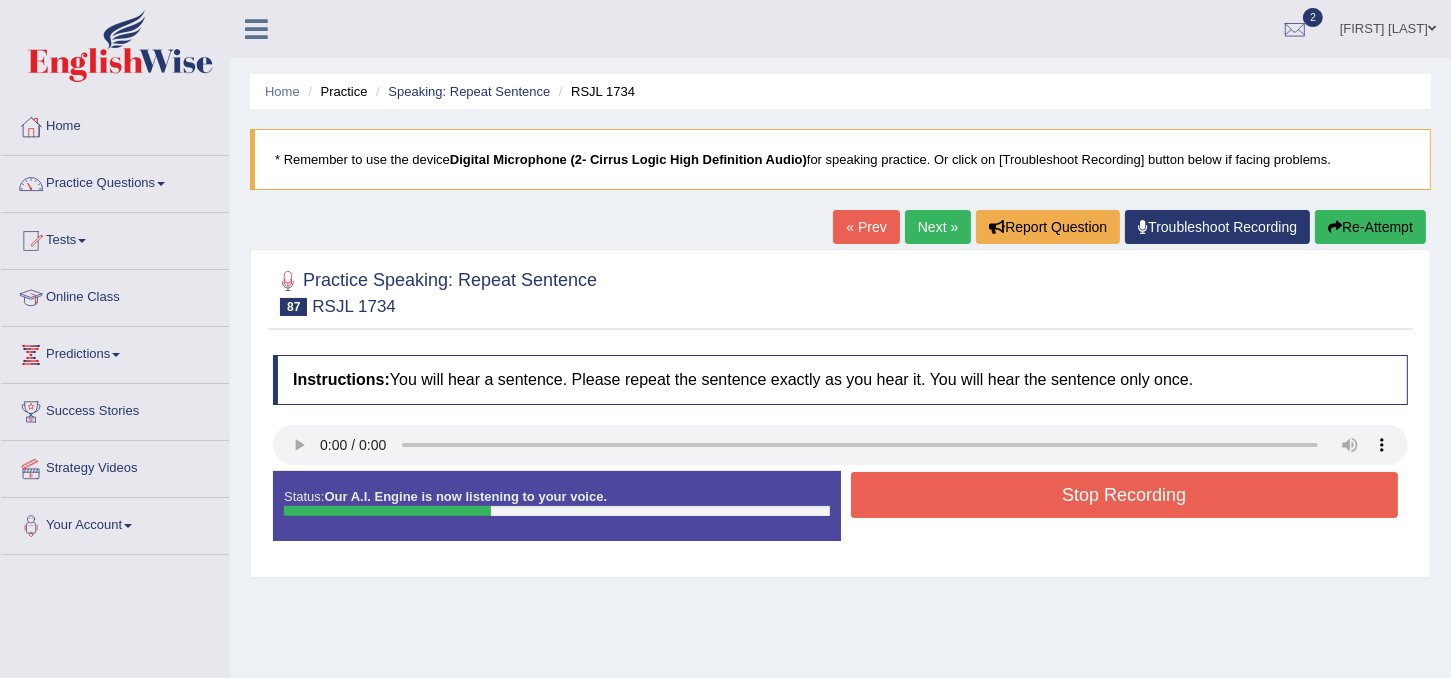 click on "Stop Recording" at bounding box center [1125, 495] 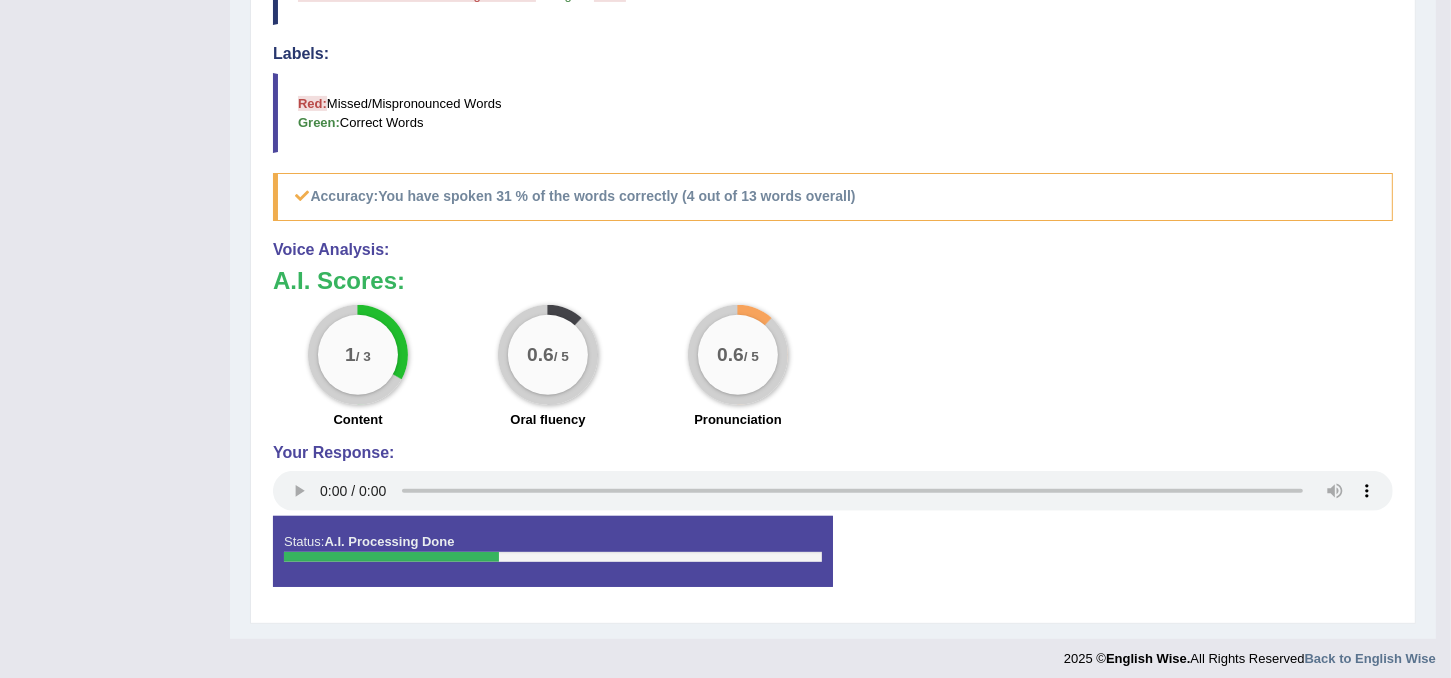scroll, scrollTop: 670, scrollLeft: 0, axis: vertical 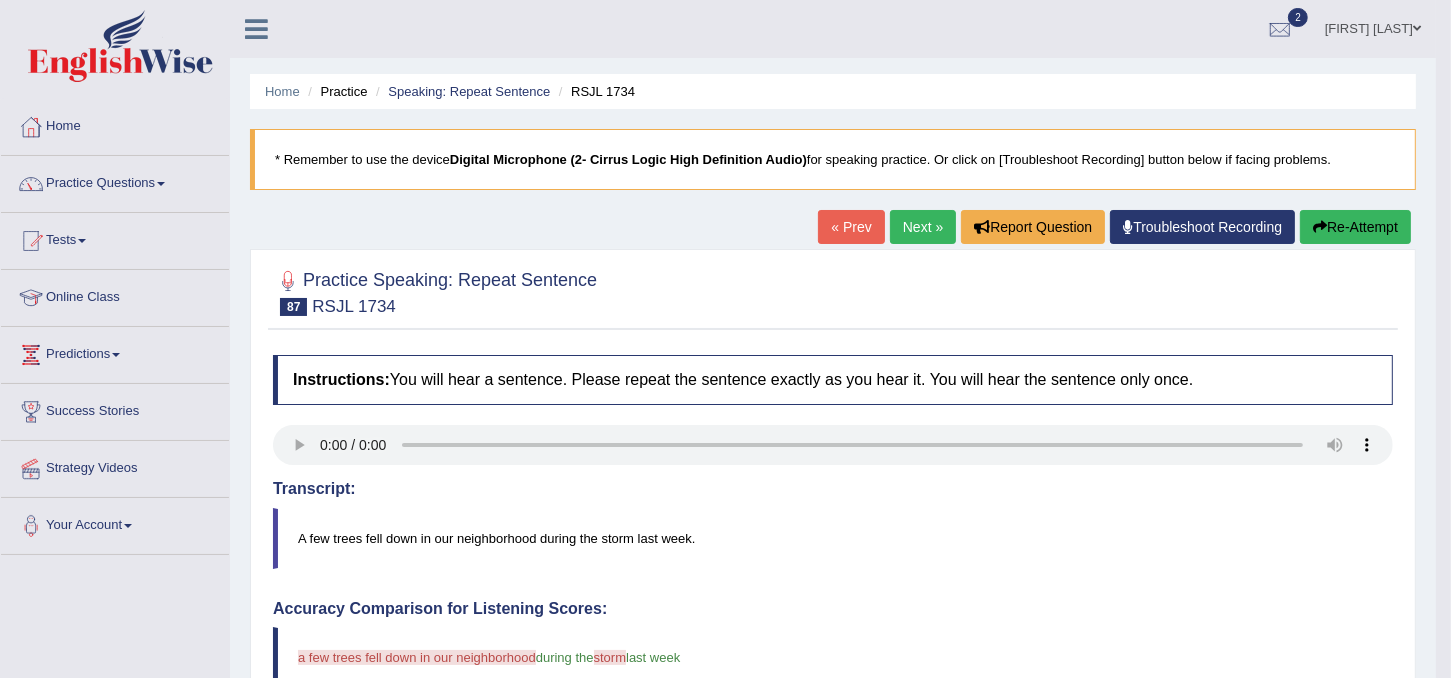 click on "Re-Attempt" at bounding box center (1355, 227) 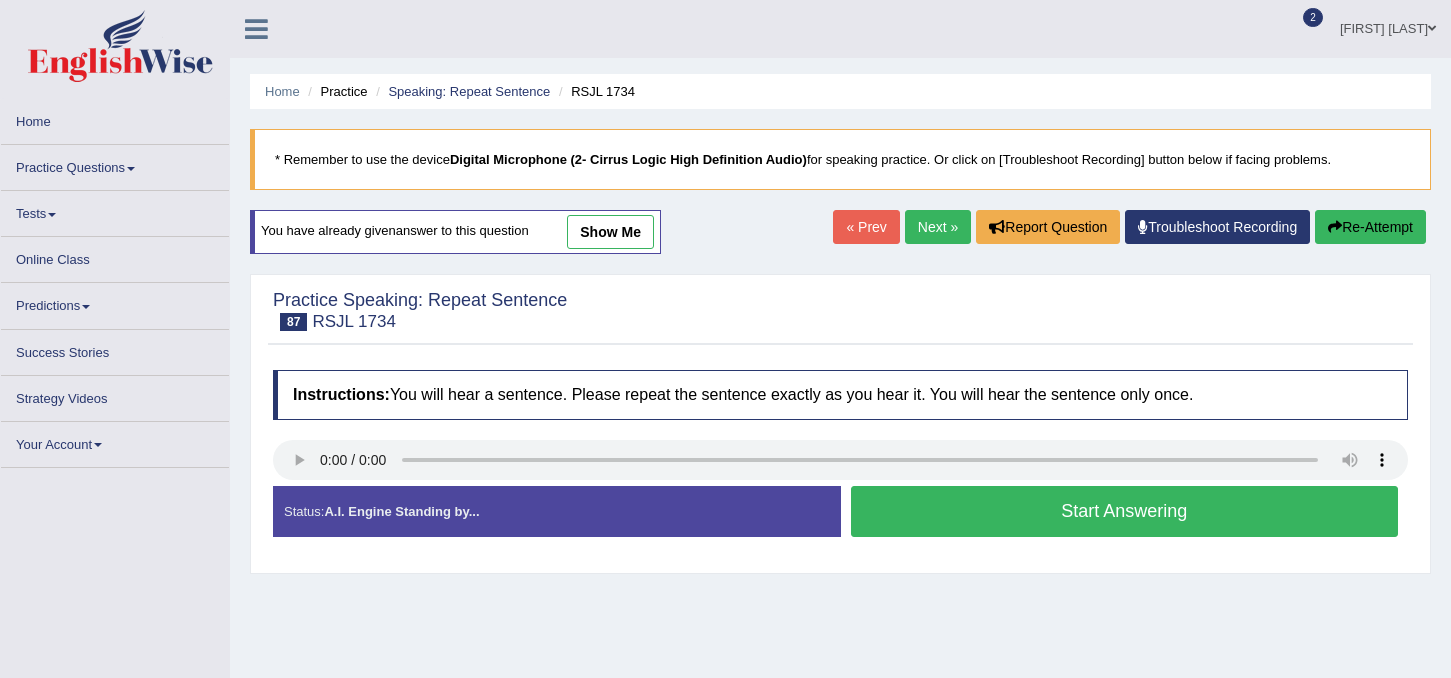 scroll, scrollTop: 0, scrollLeft: 0, axis: both 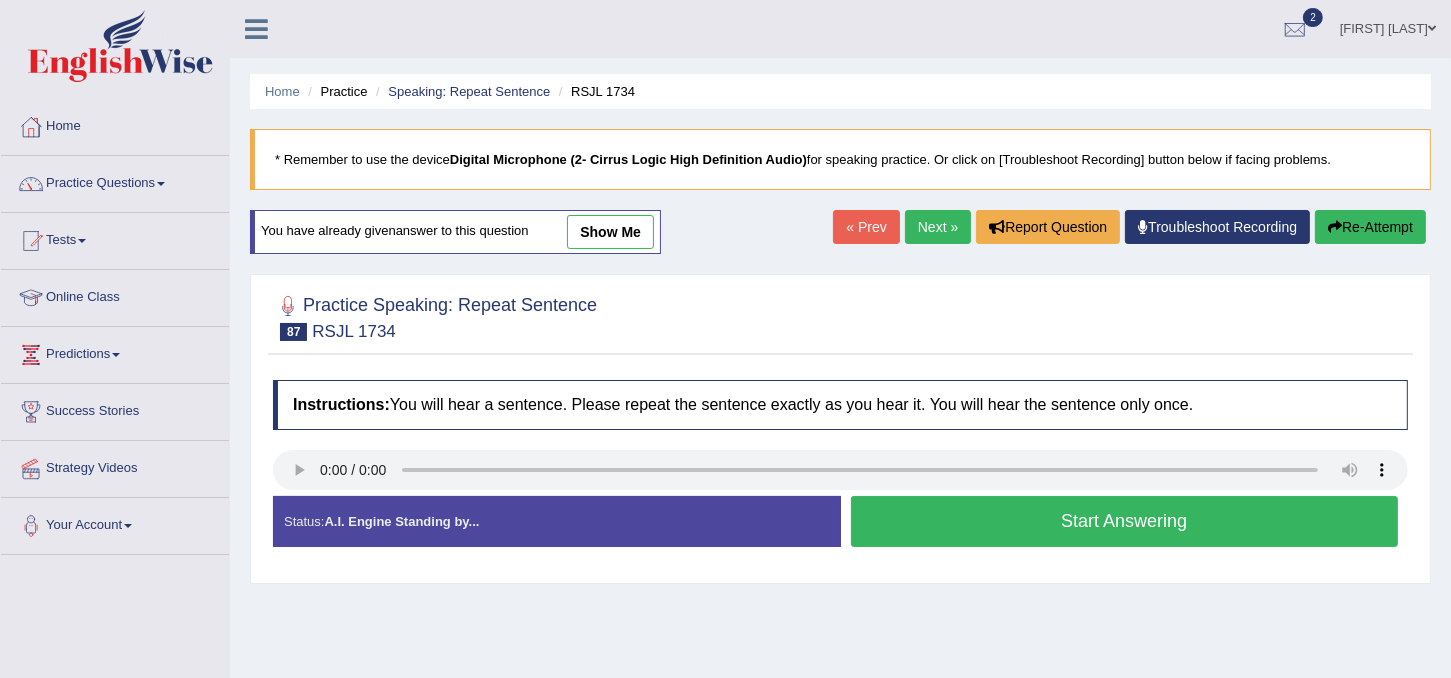 click on "Start Answering" at bounding box center (1125, 521) 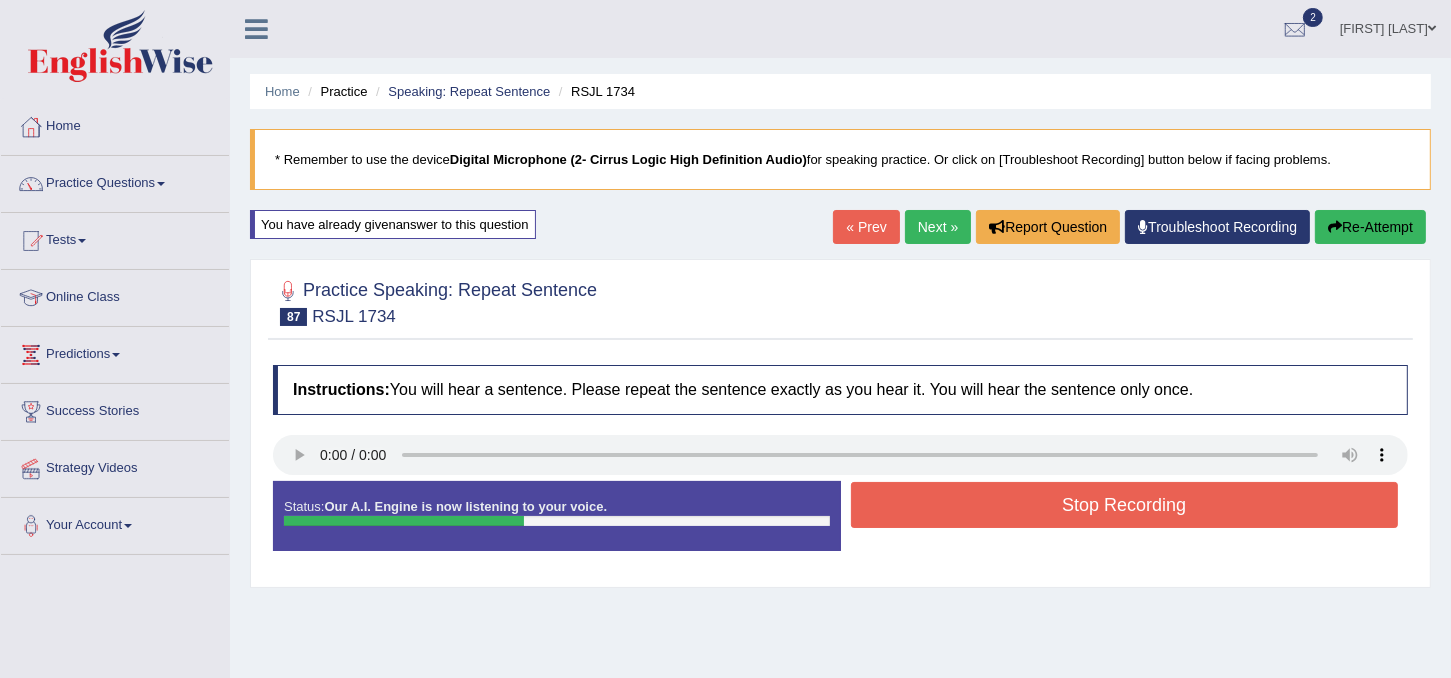 click on "Stop Recording" at bounding box center (1125, 505) 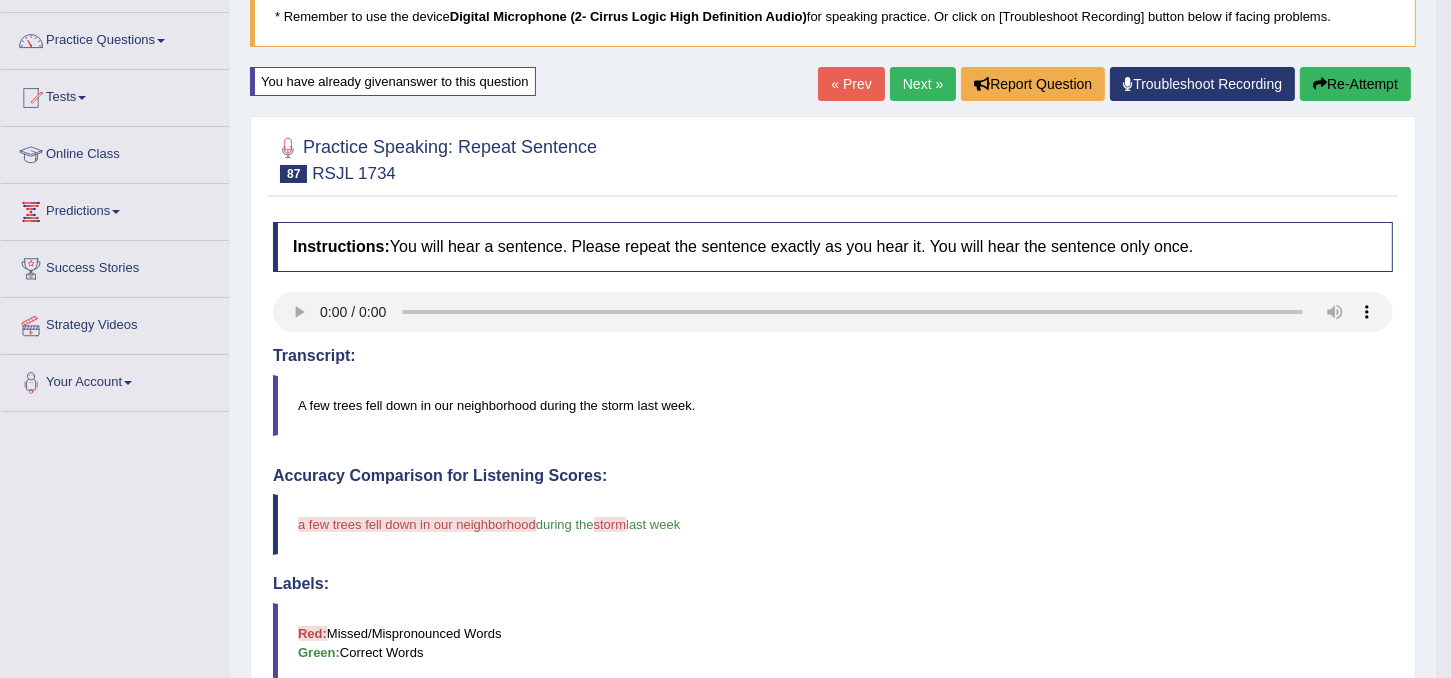 scroll, scrollTop: 128, scrollLeft: 0, axis: vertical 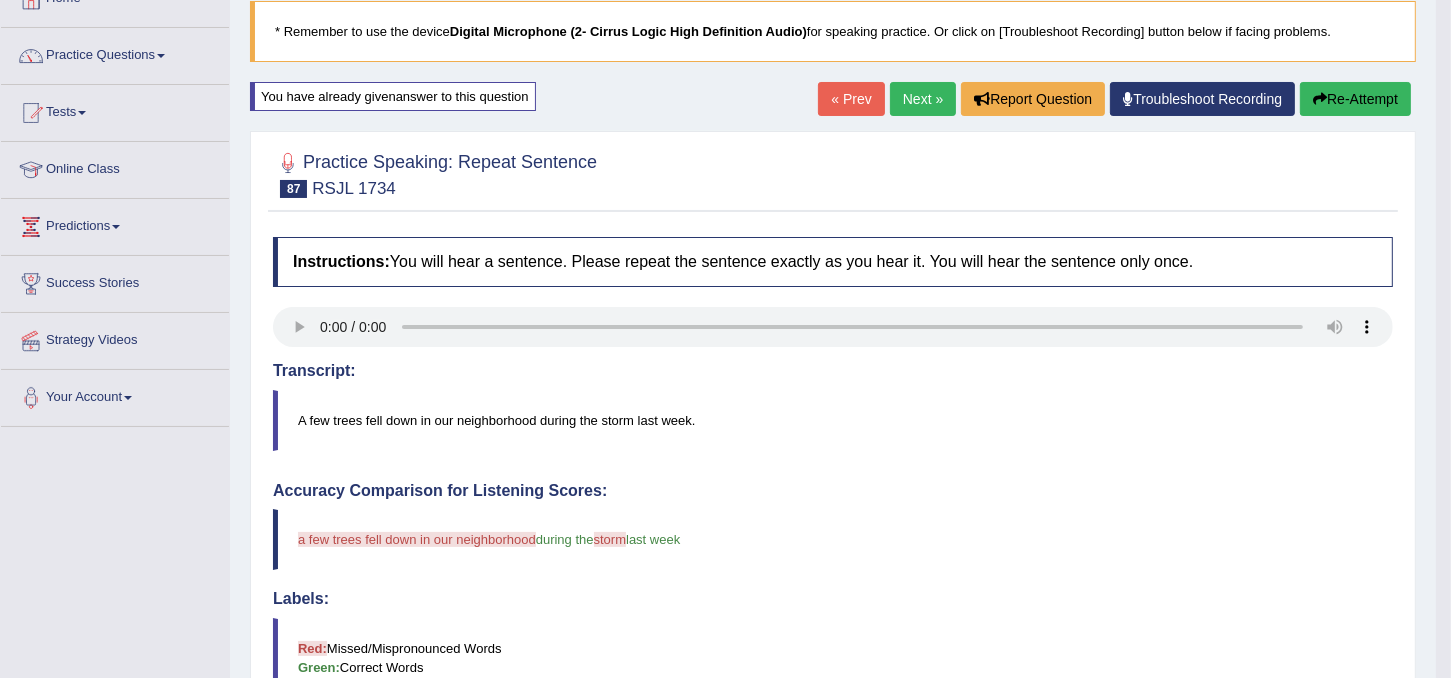 click on "Re-Attempt" at bounding box center (1355, 99) 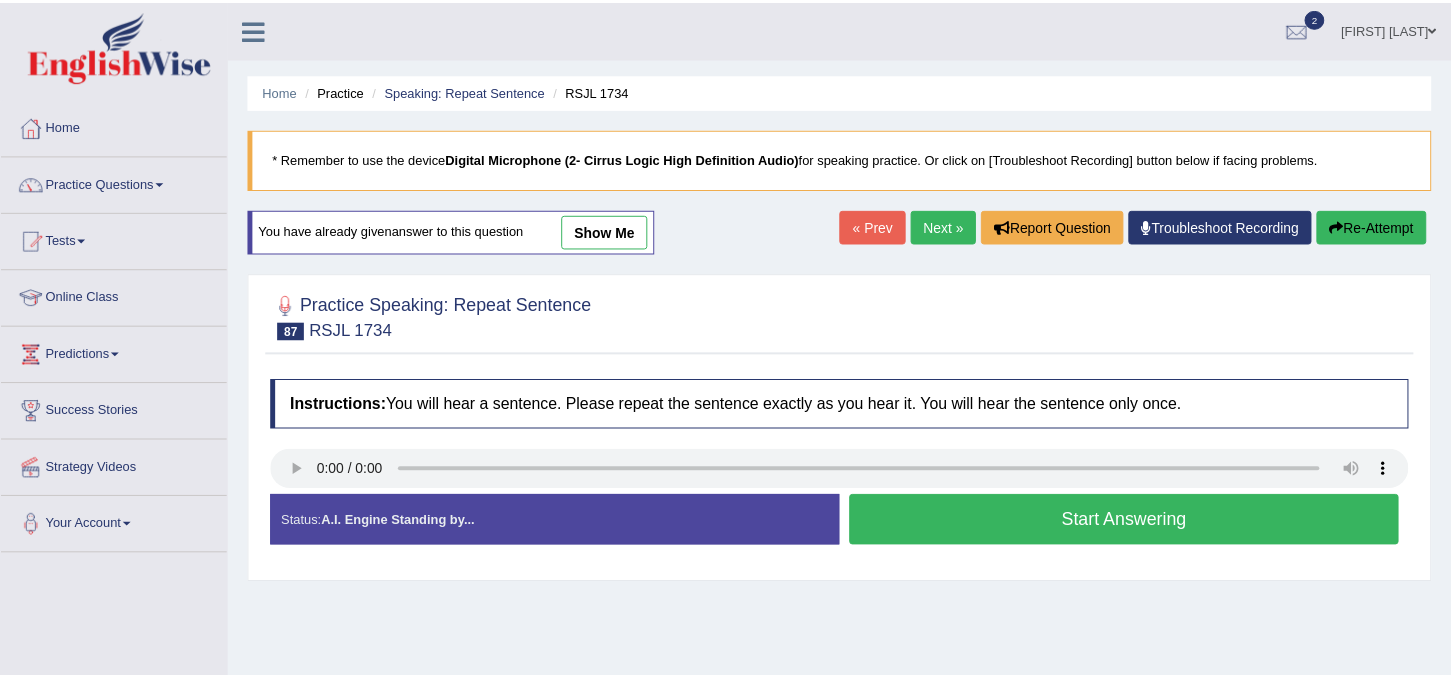 scroll, scrollTop: 128, scrollLeft: 0, axis: vertical 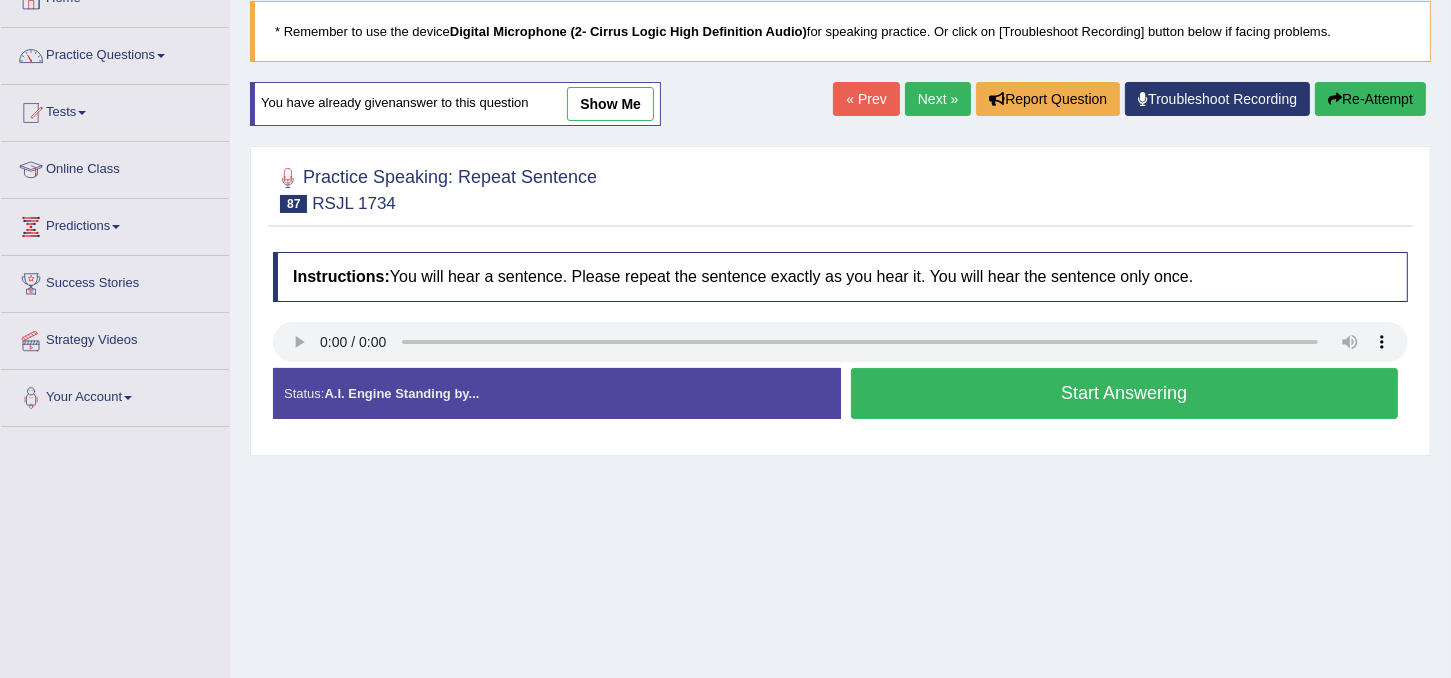 click on "Start Answering" at bounding box center (1125, 393) 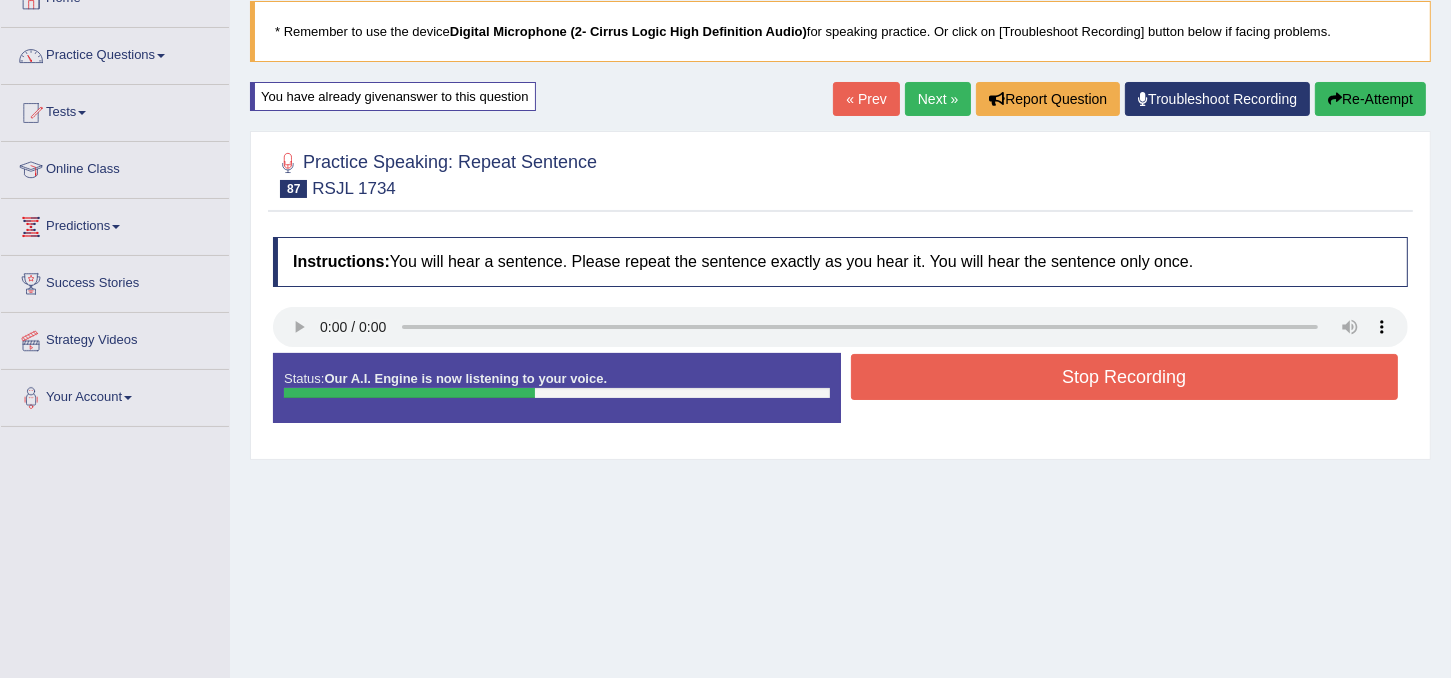 click on "Stop Recording" at bounding box center [1125, 377] 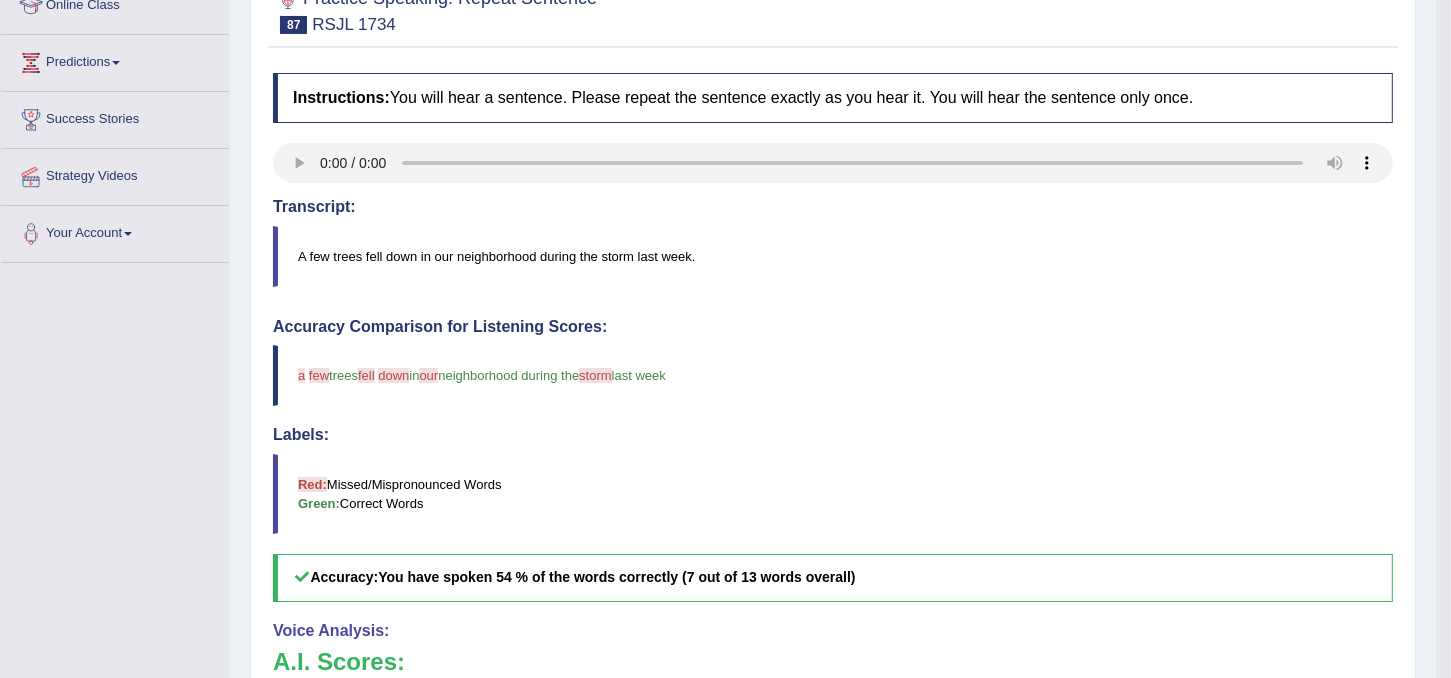 scroll, scrollTop: 0, scrollLeft: 0, axis: both 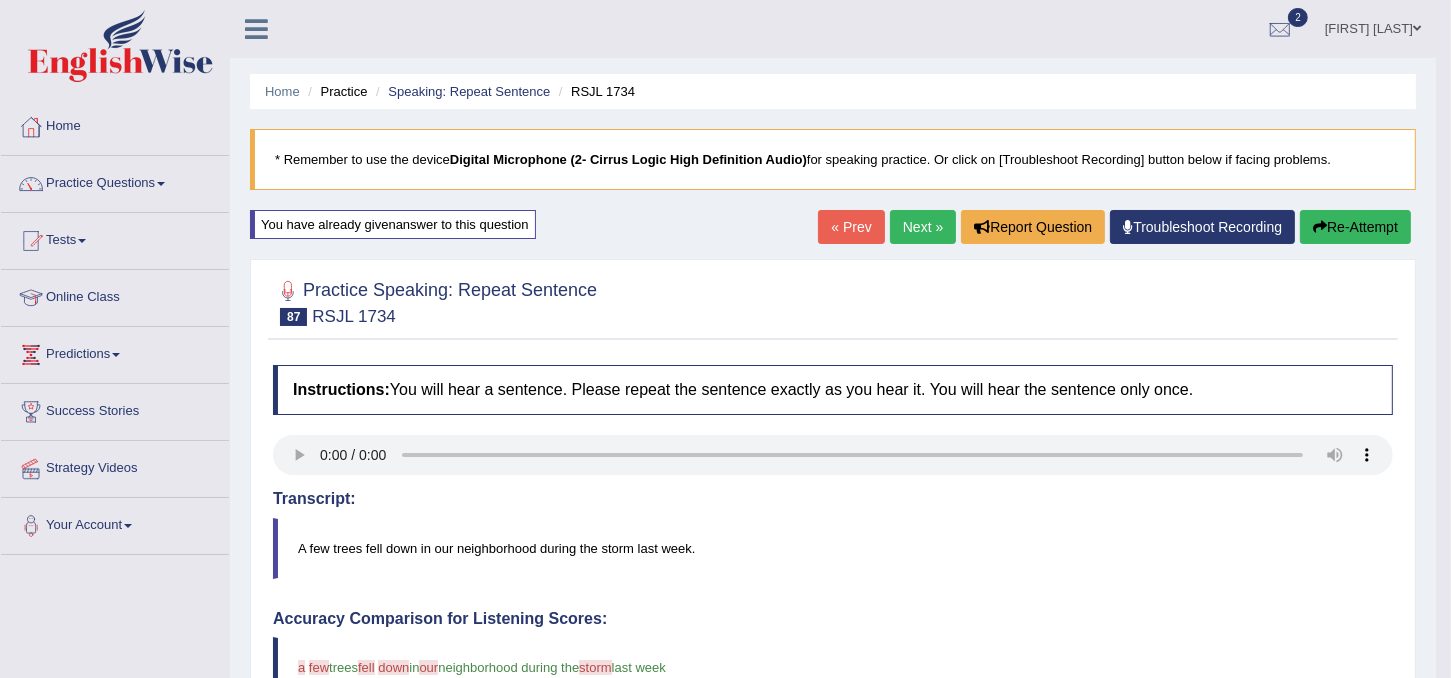 click on "Next »" at bounding box center [923, 227] 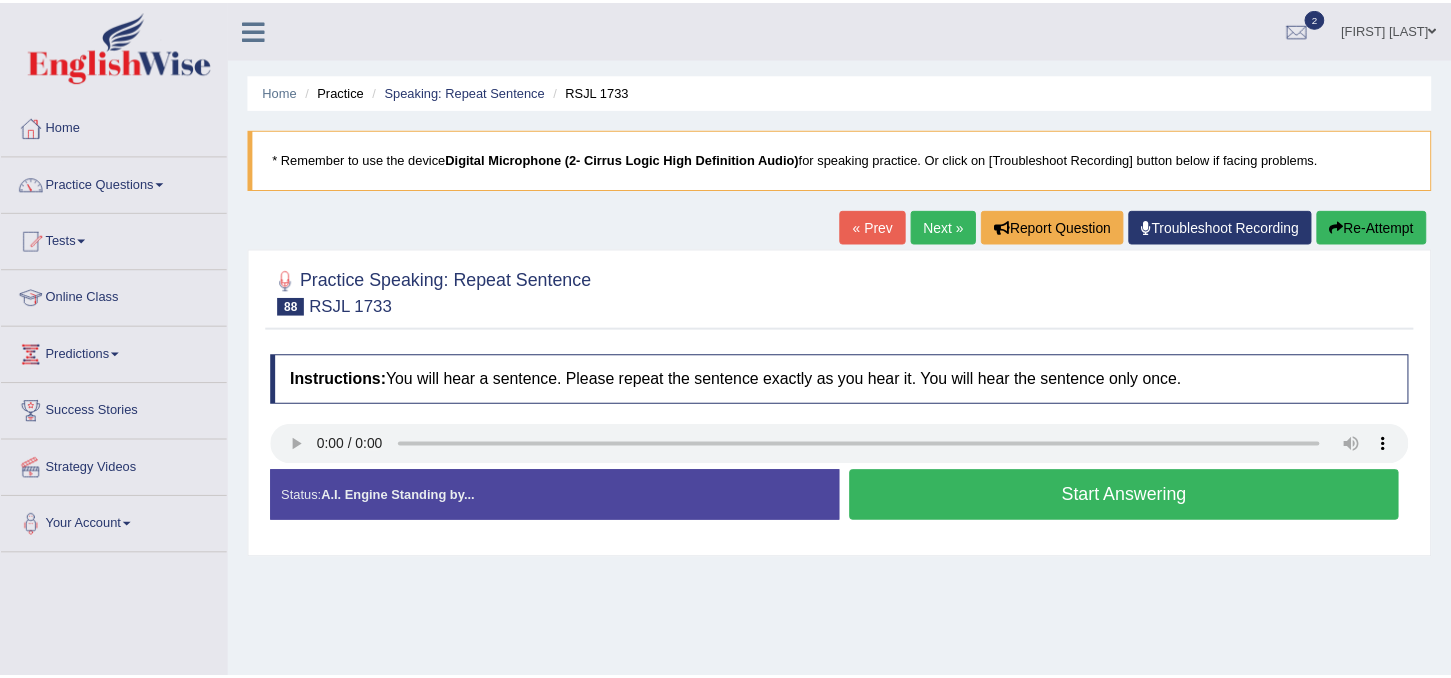 scroll, scrollTop: 0, scrollLeft: 0, axis: both 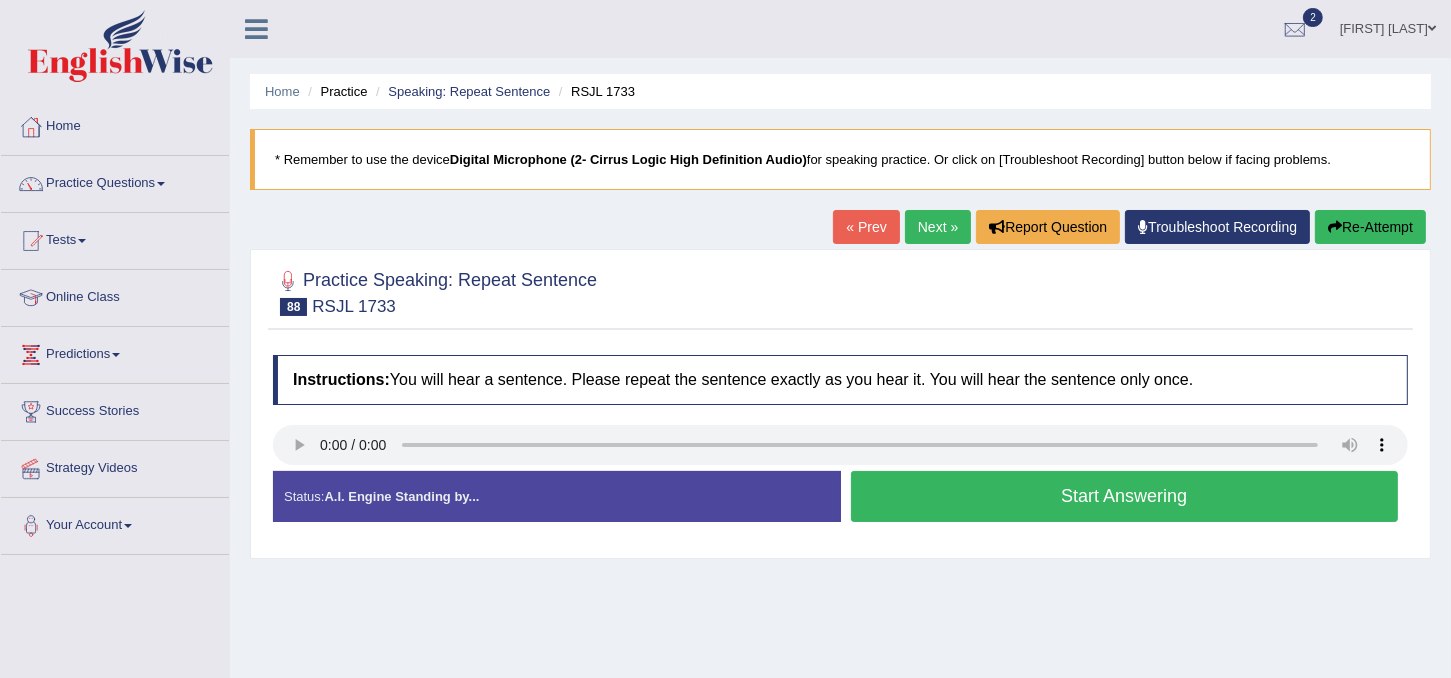 click on "Start Answering" at bounding box center (1125, 496) 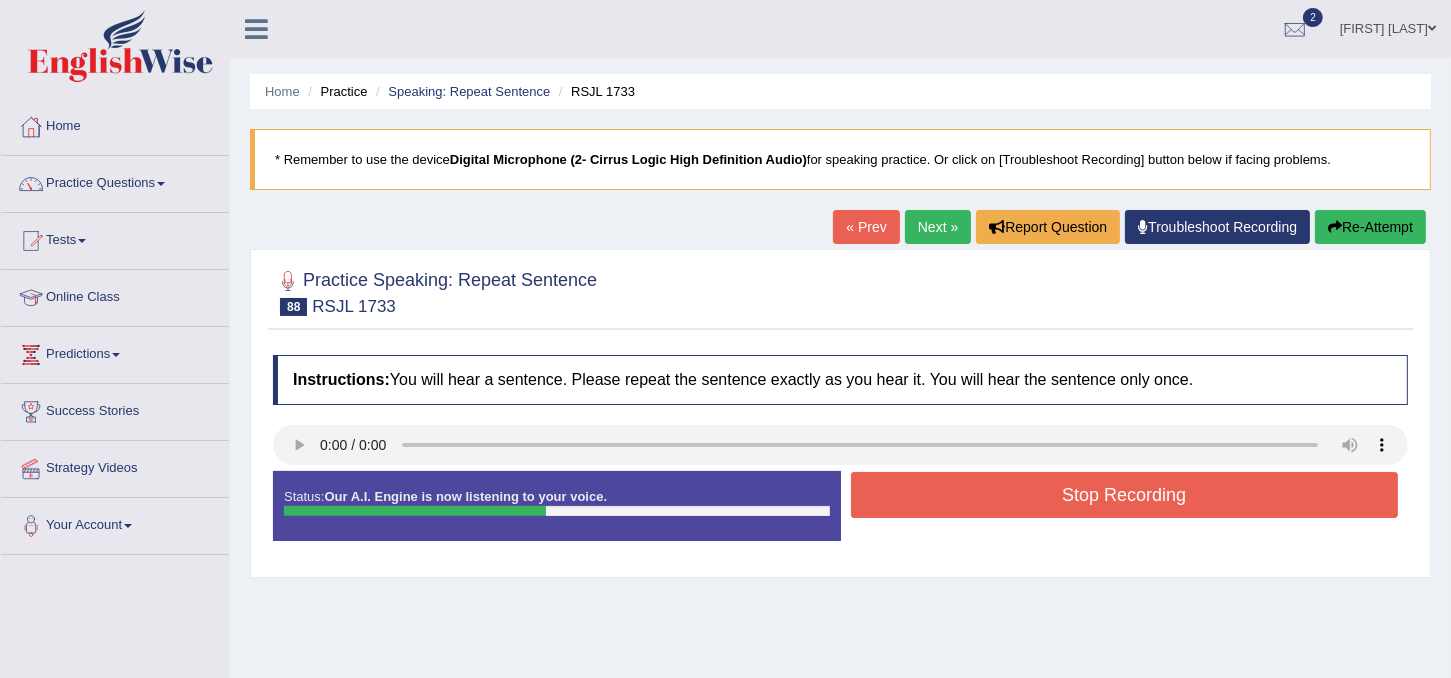 click on "Stop Recording" at bounding box center [1125, 495] 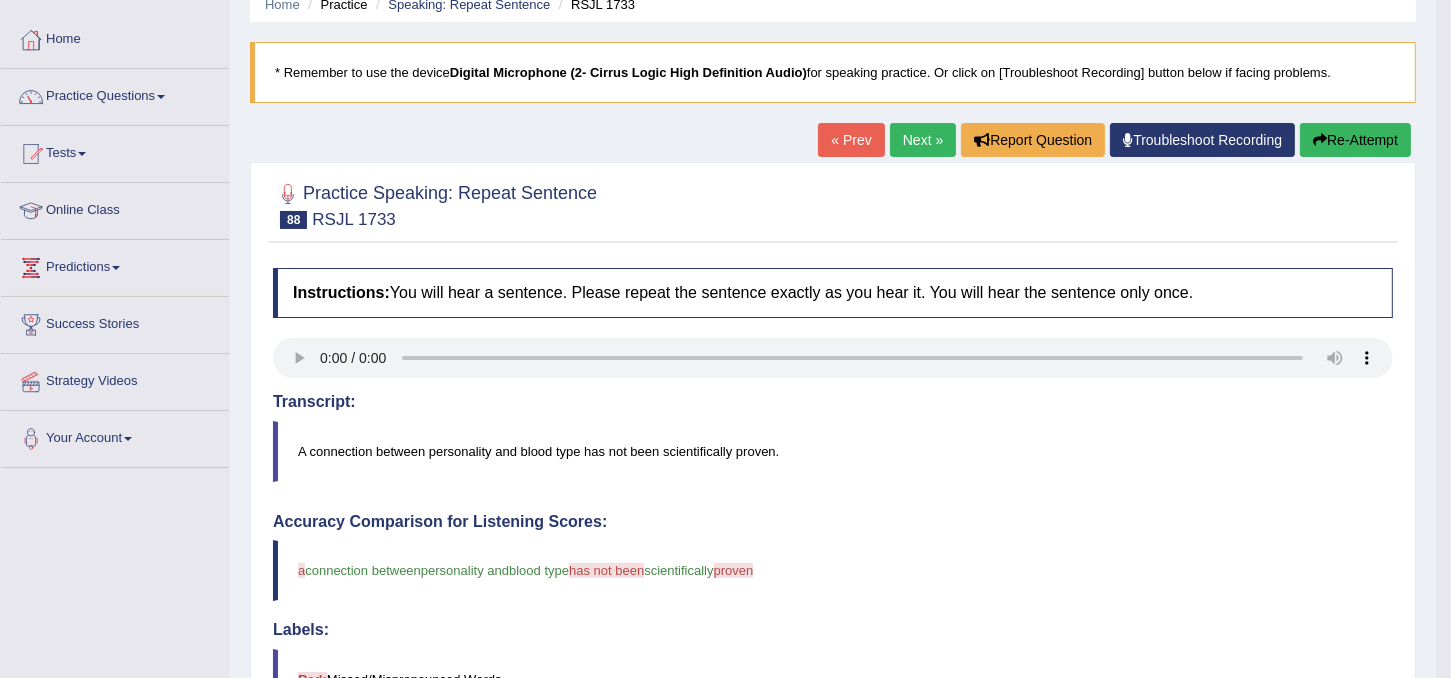 scroll, scrollTop: 0, scrollLeft: 0, axis: both 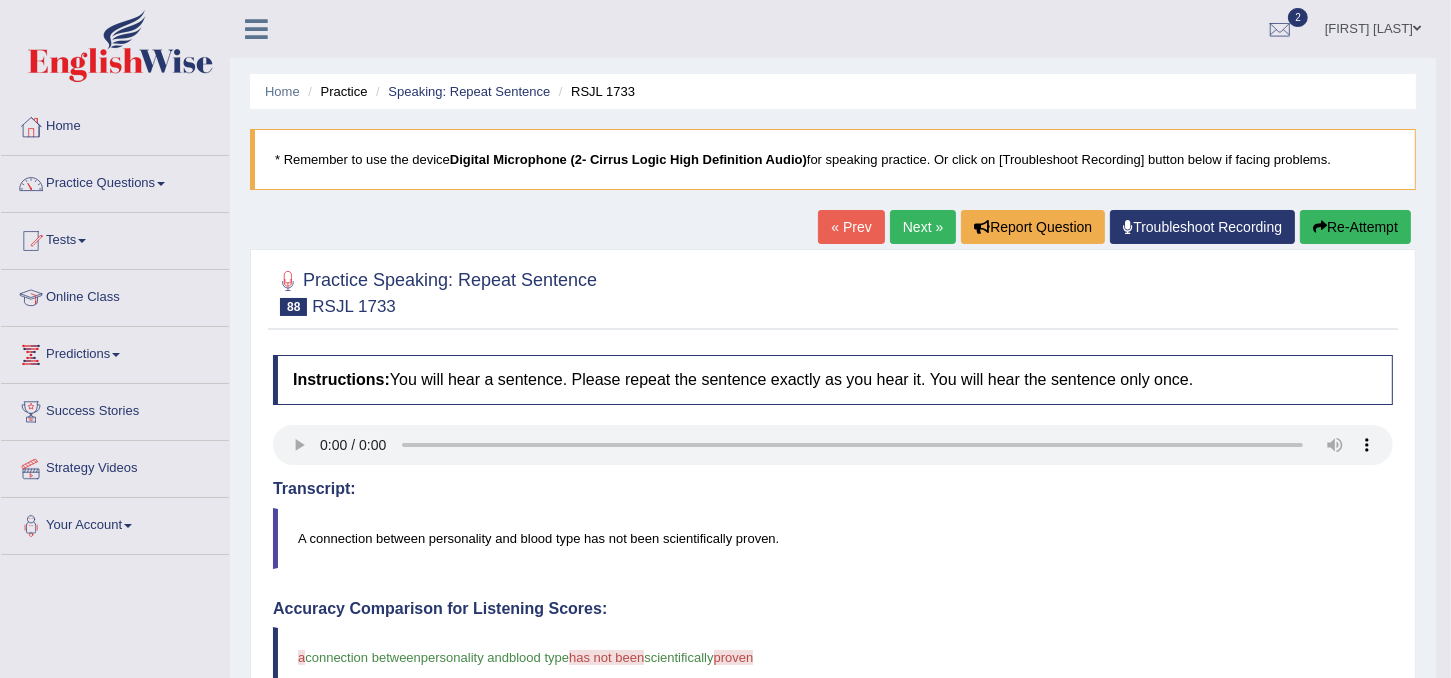 click on "Next »" at bounding box center [923, 227] 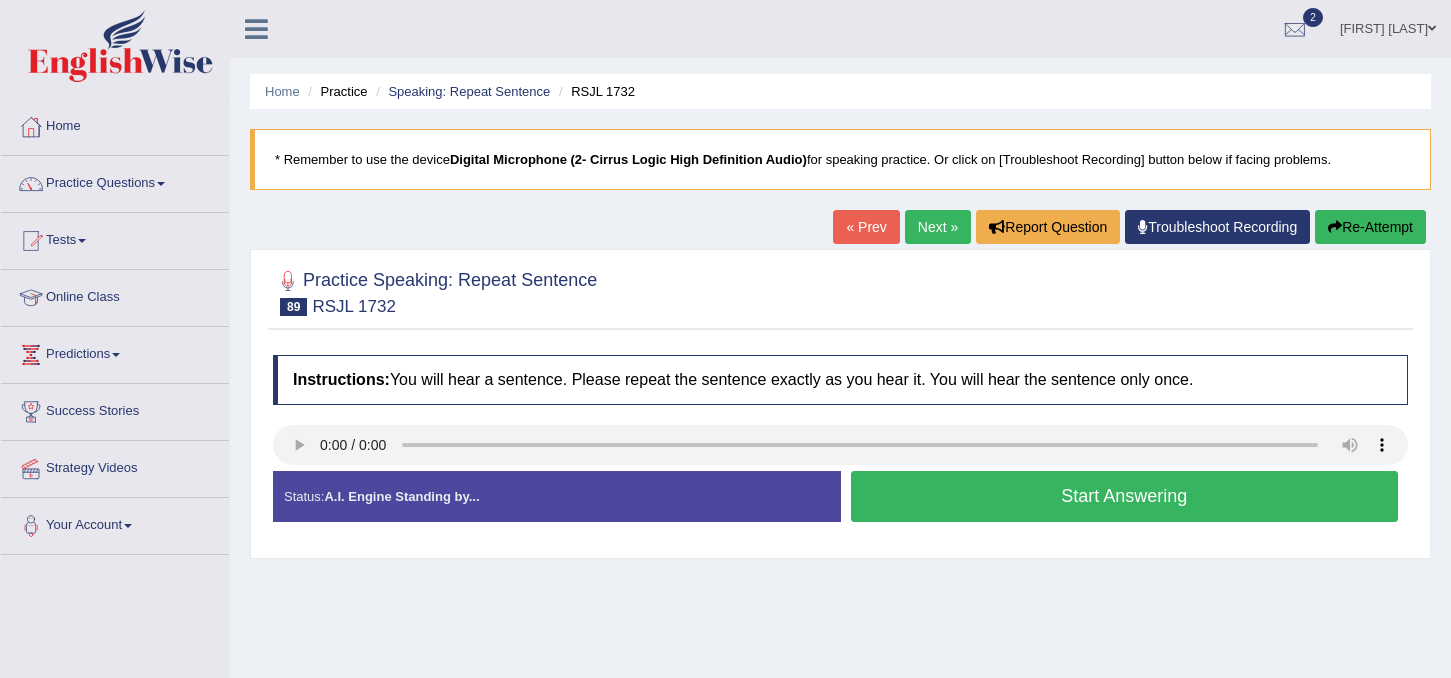scroll, scrollTop: 0, scrollLeft: 0, axis: both 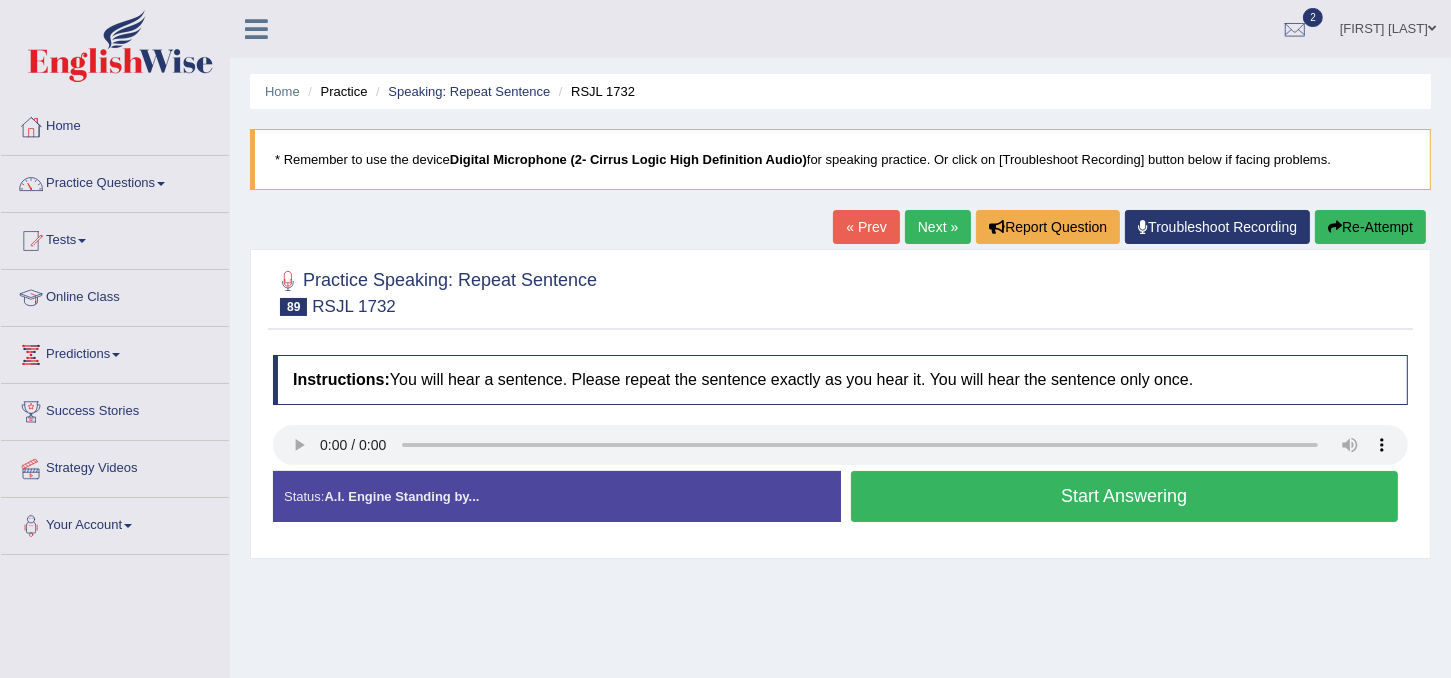 click on "Start Answering" at bounding box center (1125, 496) 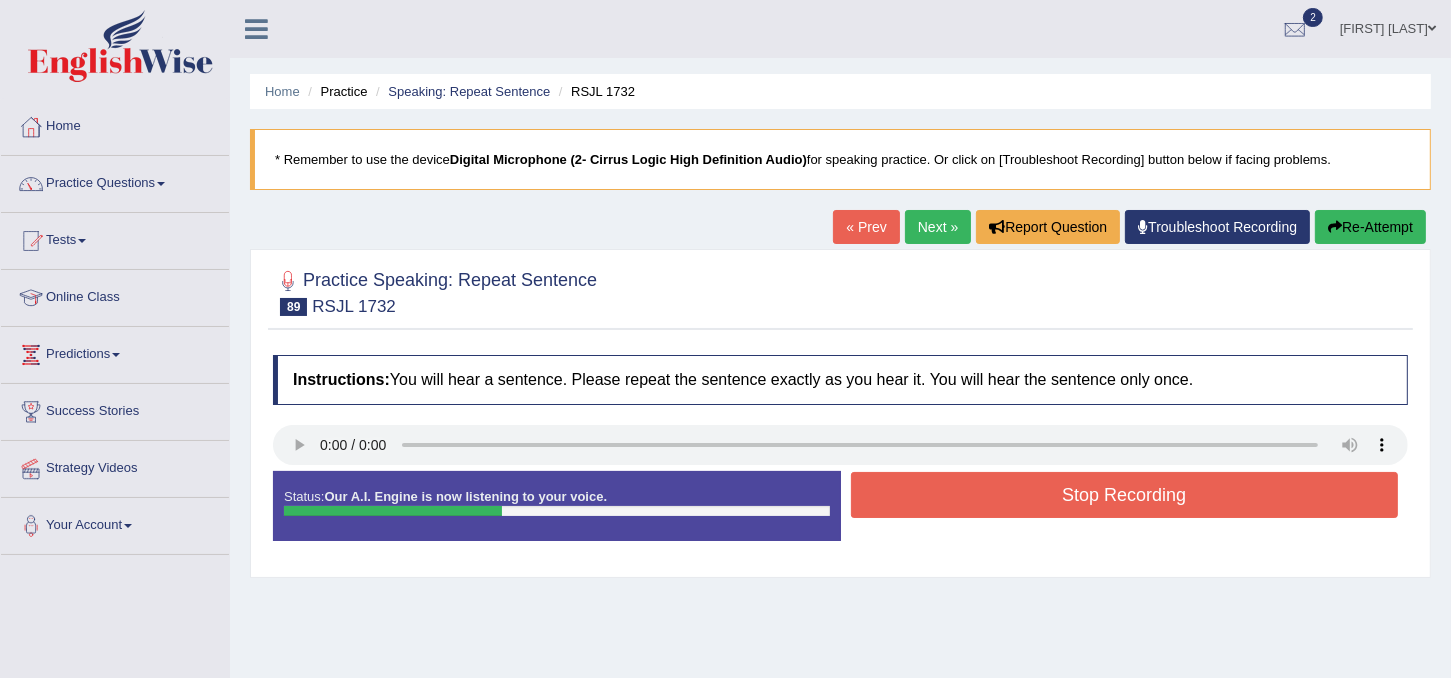 click on "Stop Recording" at bounding box center (1125, 495) 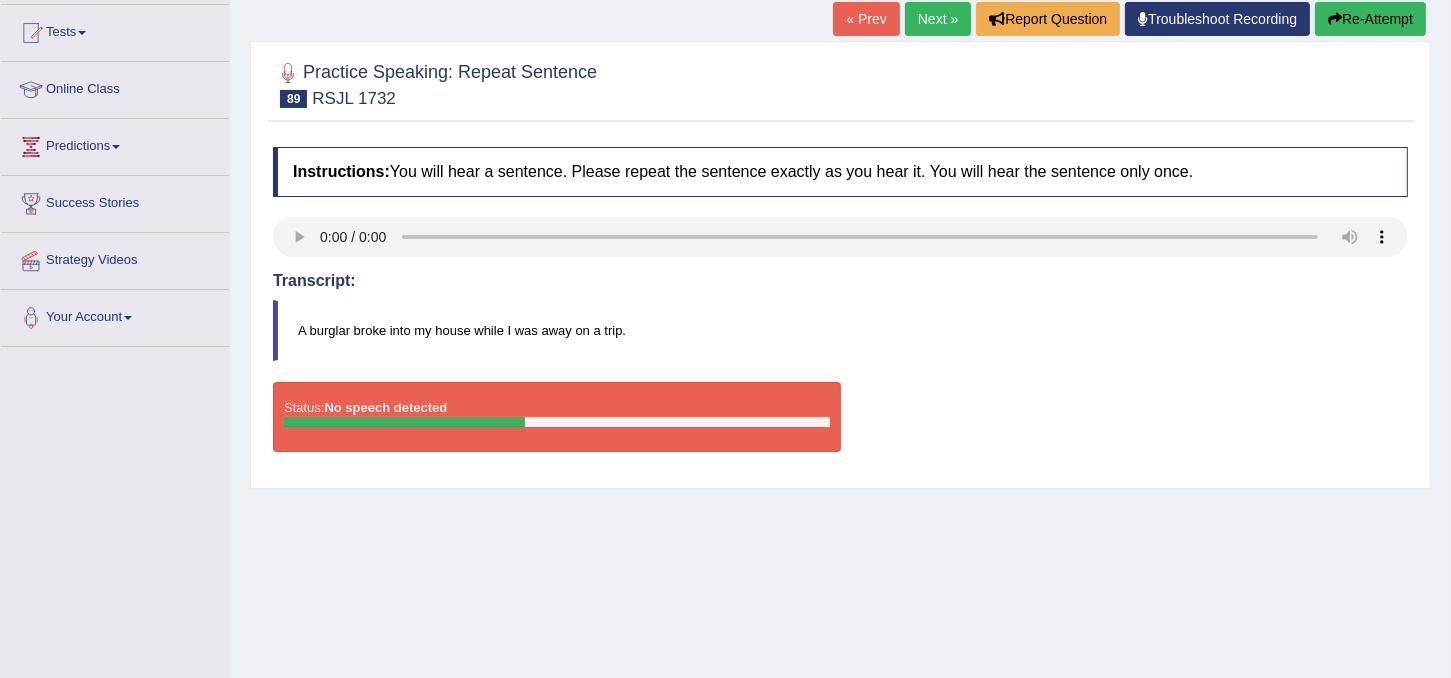 scroll, scrollTop: 207, scrollLeft: 0, axis: vertical 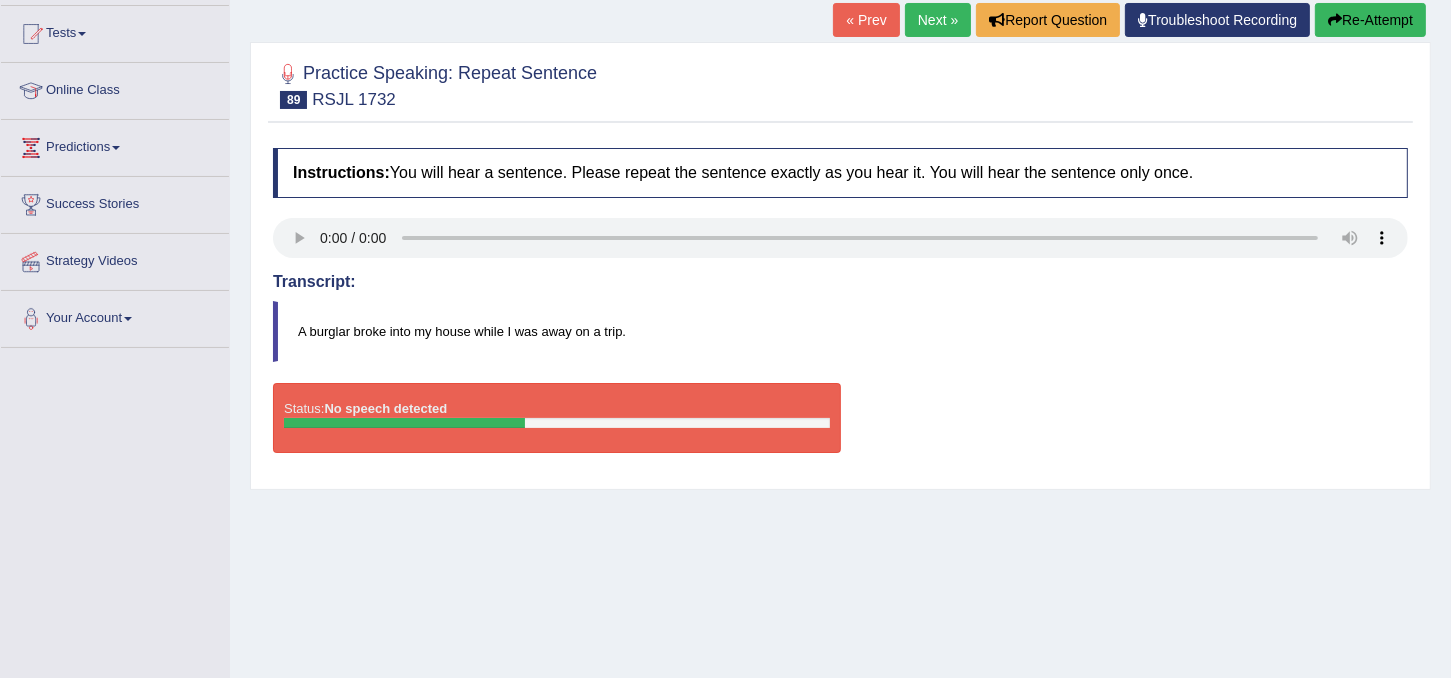 click on "Next »" at bounding box center [938, 20] 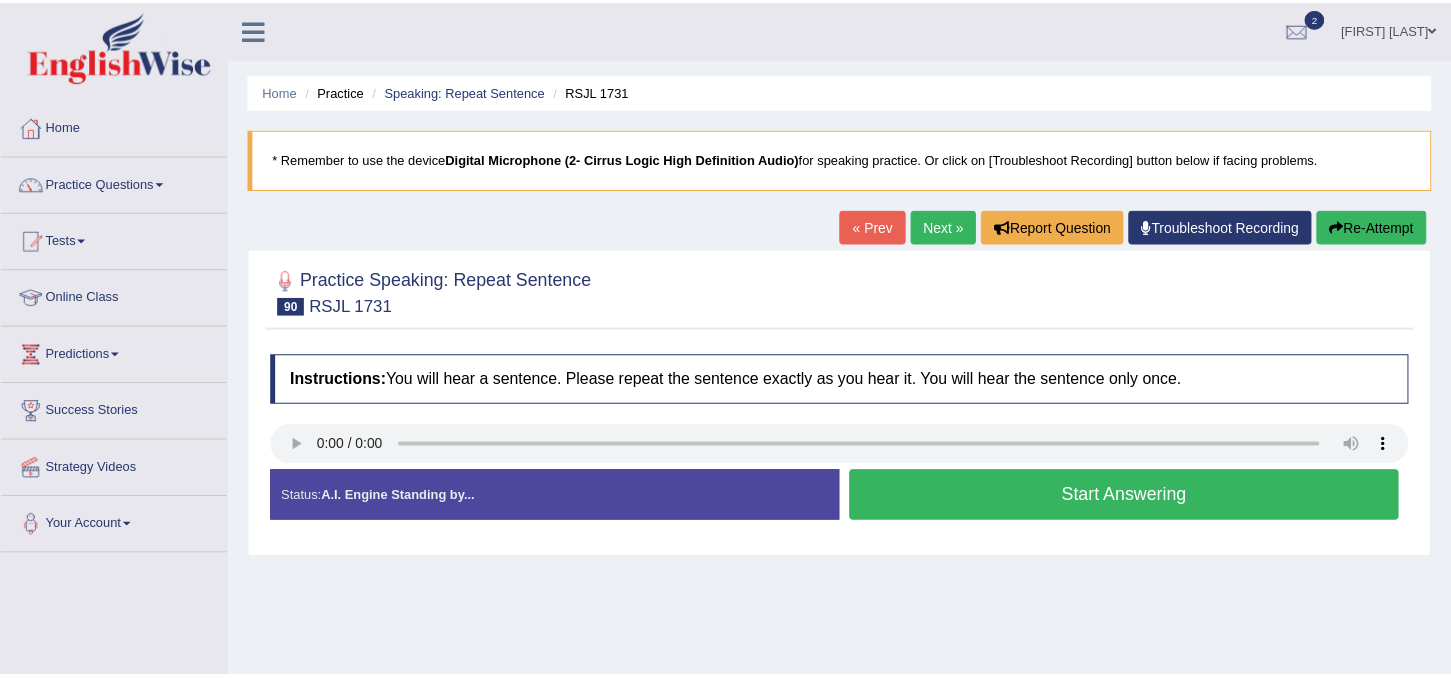 scroll, scrollTop: 0, scrollLeft: 0, axis: both 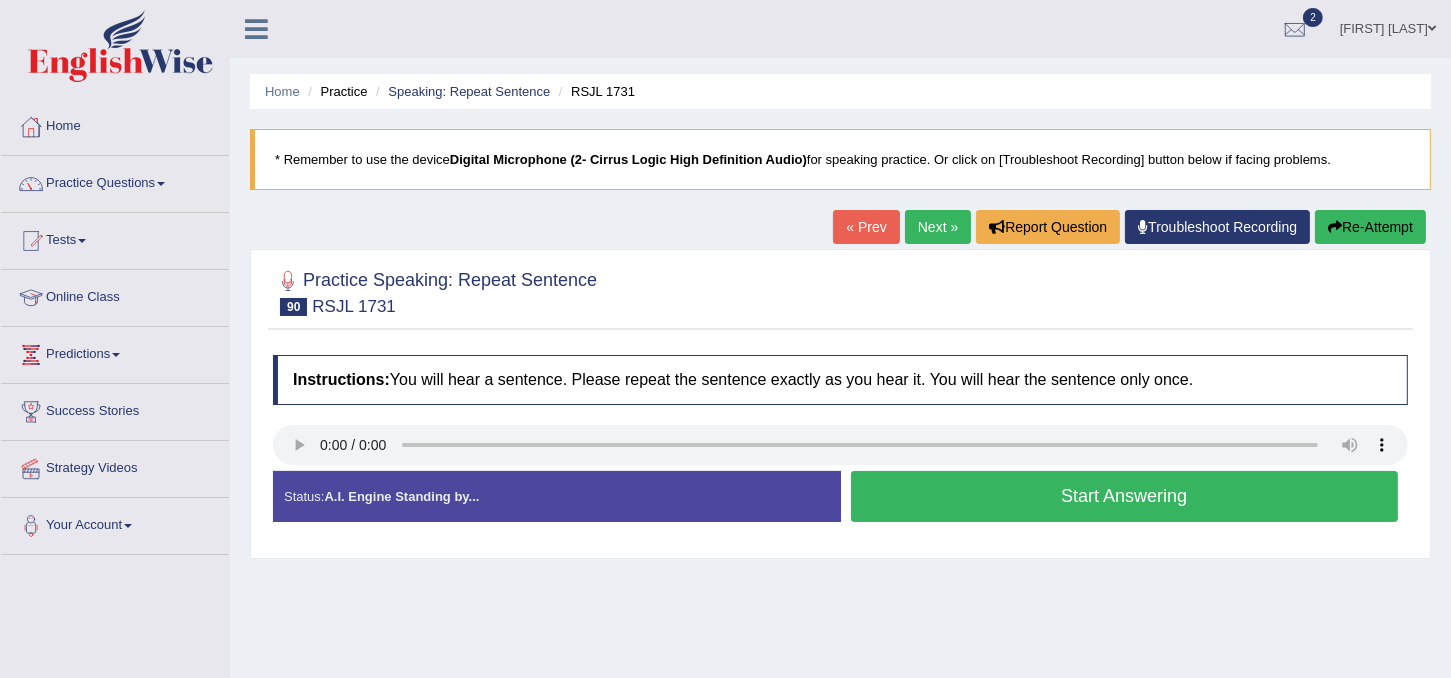 click on "Start Answering" at bounding box center [1125, 496] 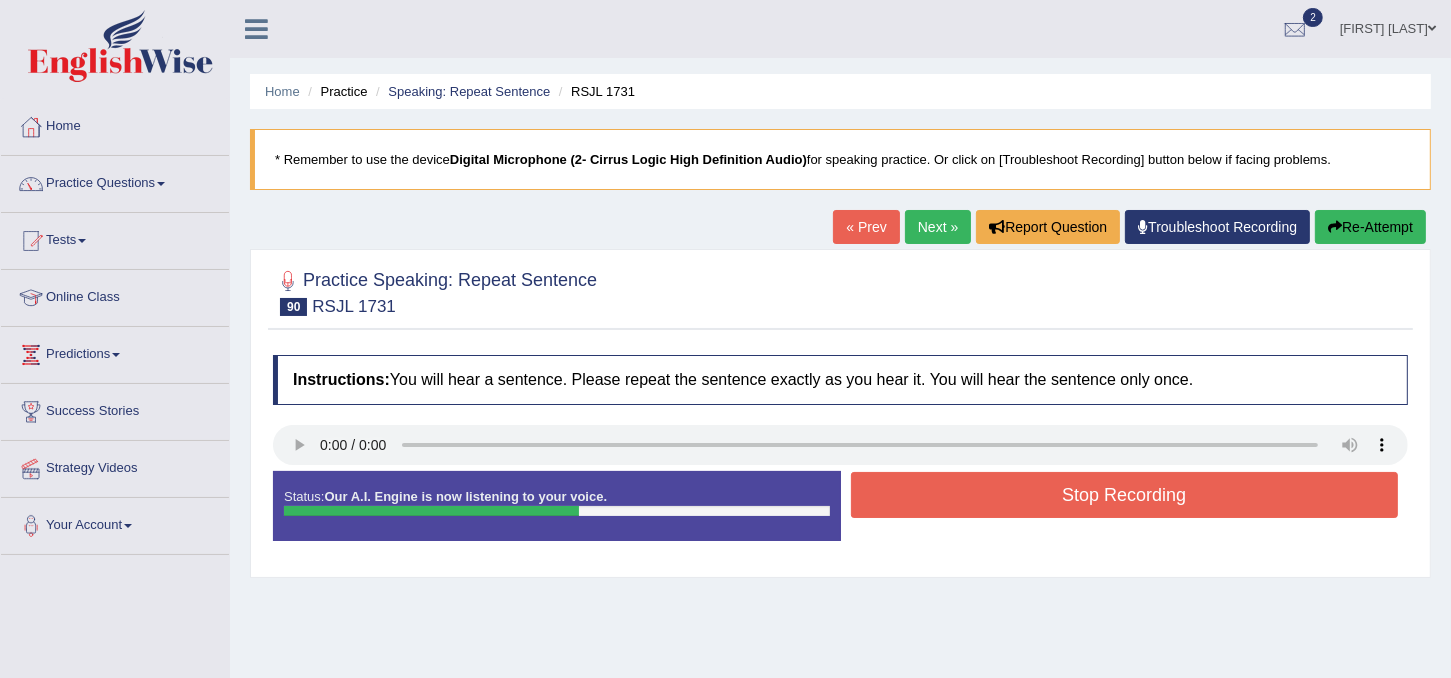 click on "Stop Recording" at bounding box center (1125, 495) 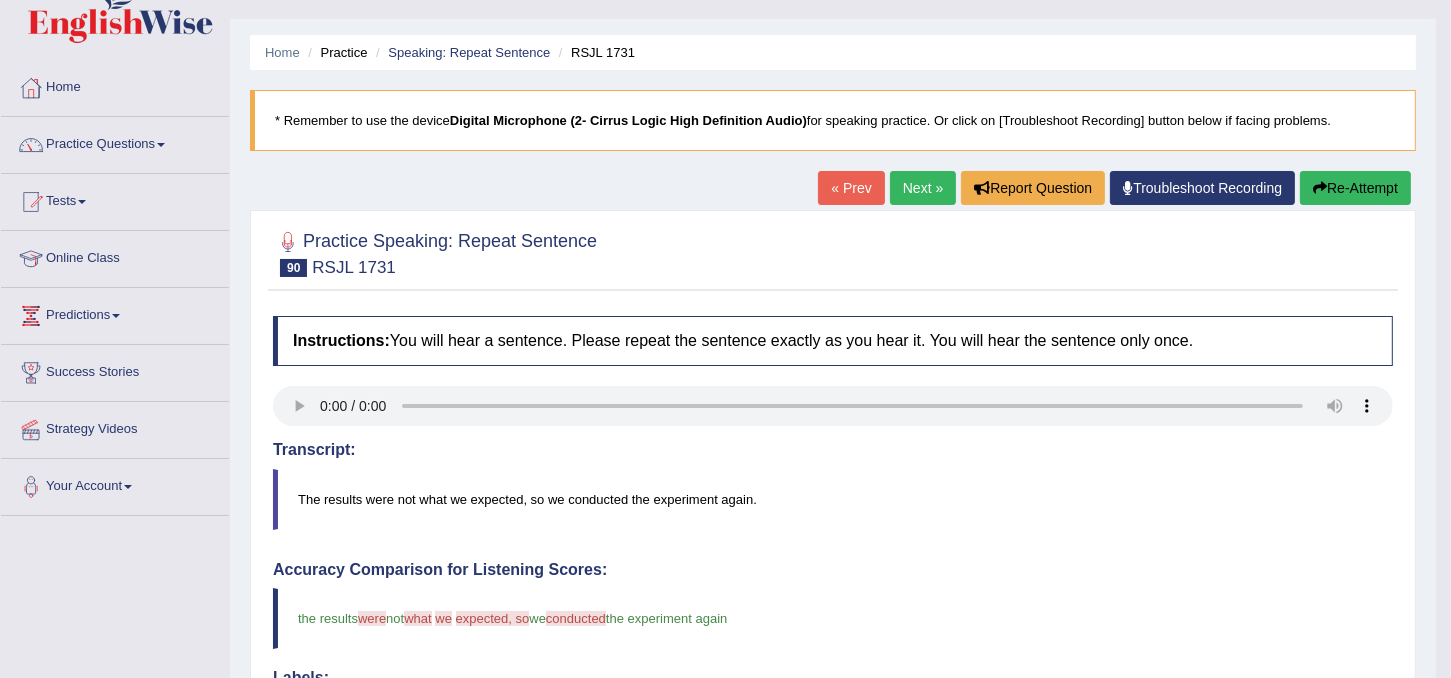 scroll, scrollTop: 0, scrollLeft: 0, axis: both 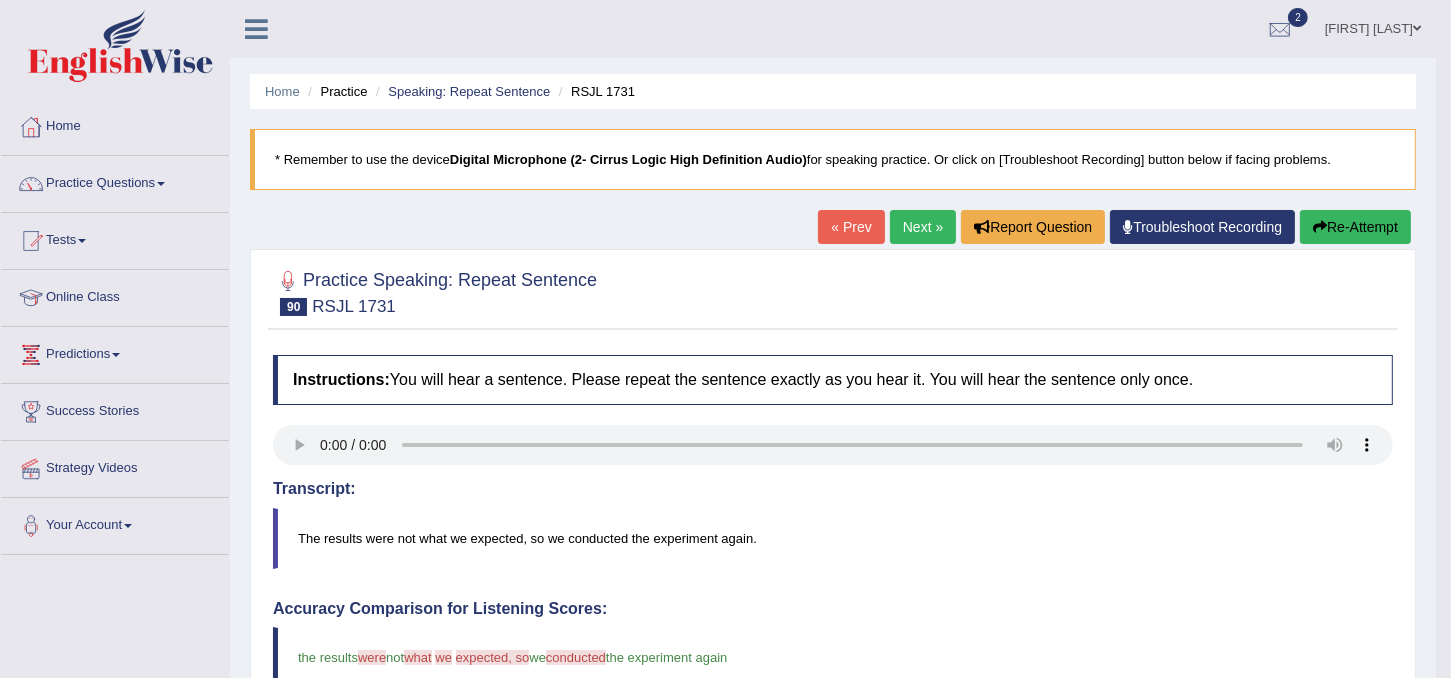 click on "Next »" at bounding box center (923, 227) 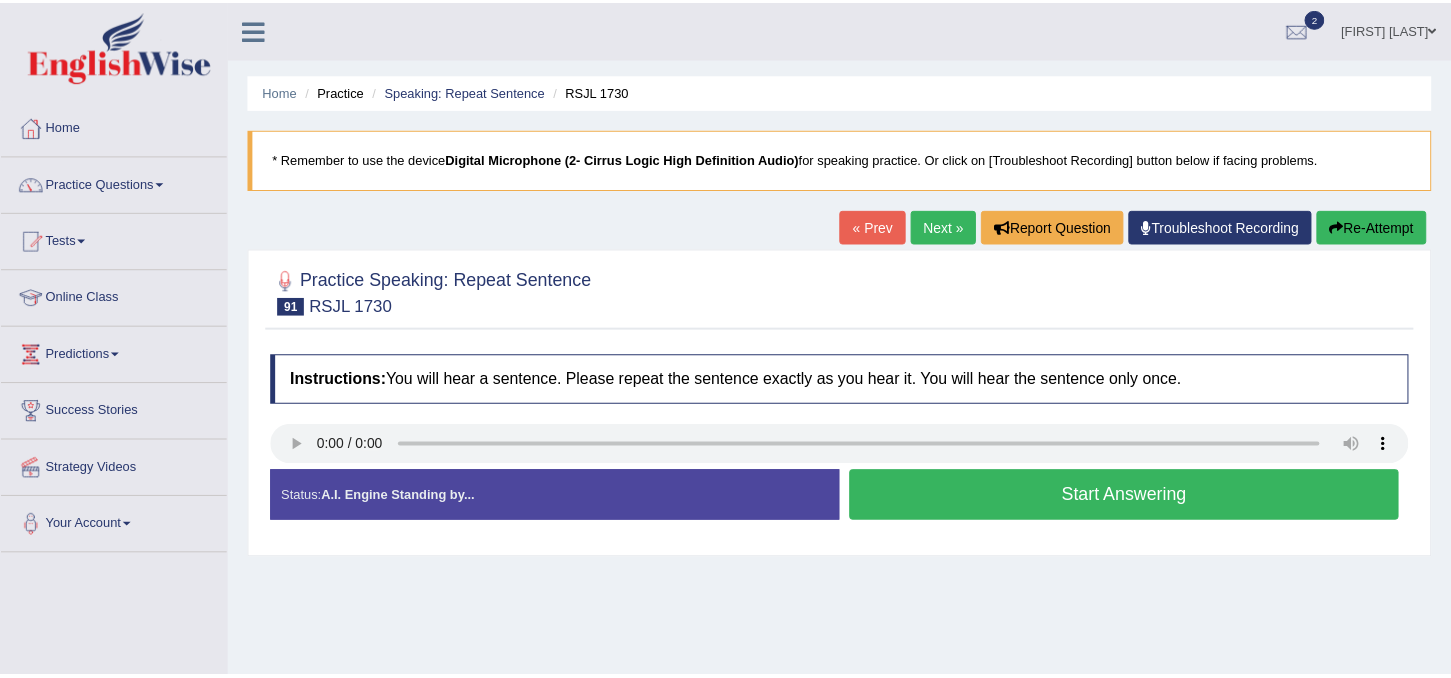 scroll, scrollTop: 0, scrollLeft: 0, axis: both 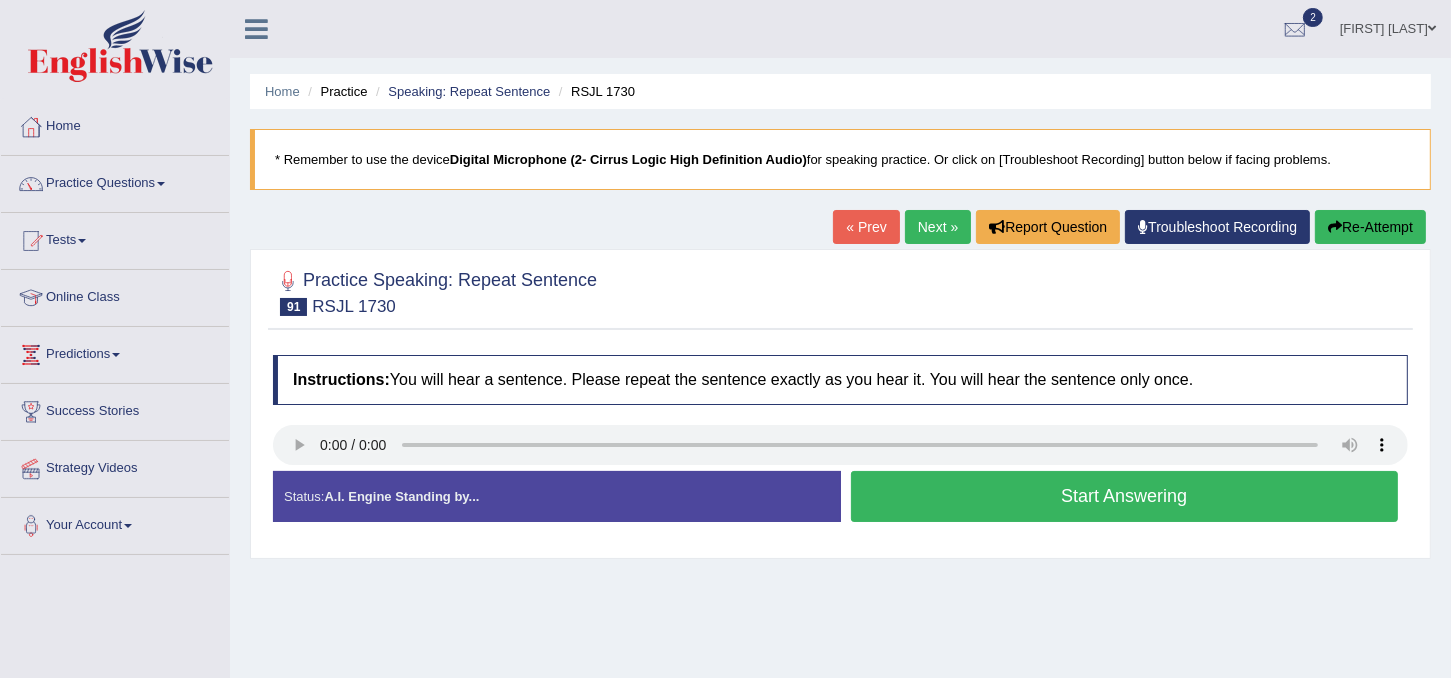 click on "Start Answering" at bounding box center (1125, 496) 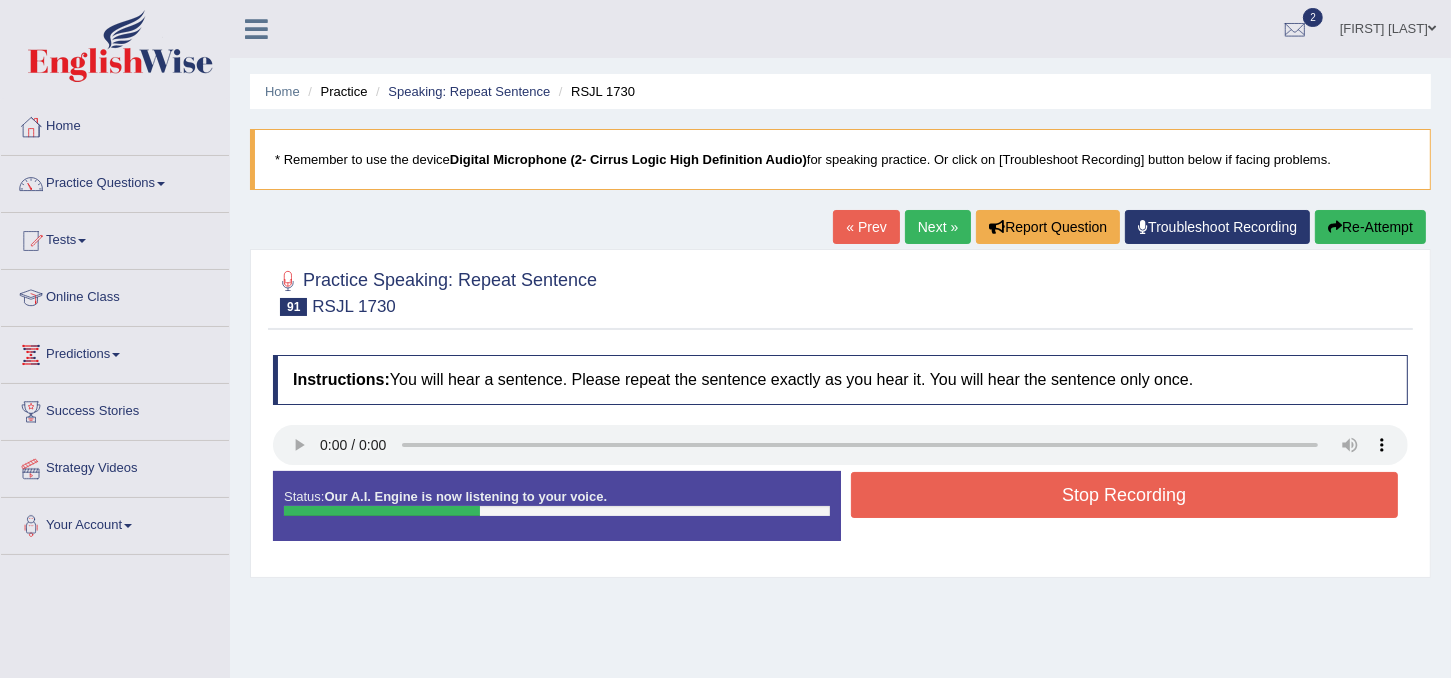 click on "Stop Recording" at bounding box center (1125, 495) 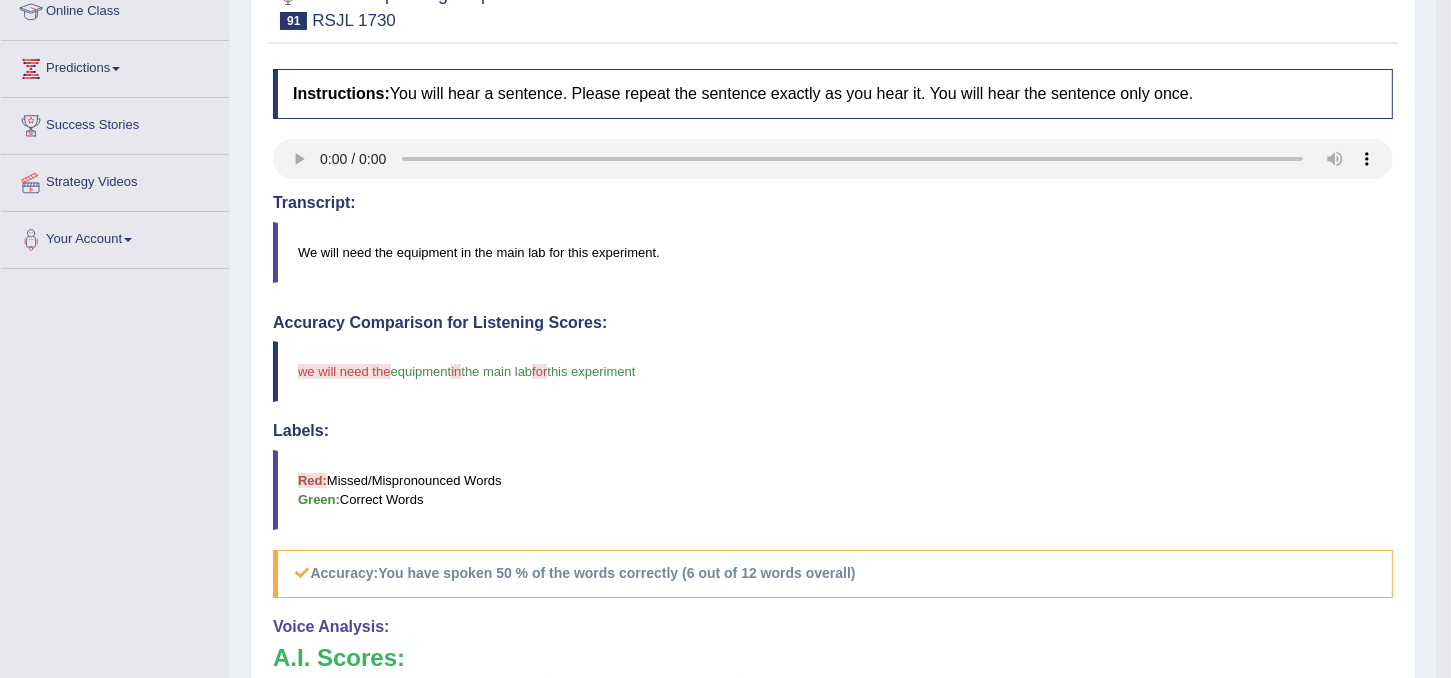 scroll, scrollTop: 285, scrollLeft: 0, axis: vertical 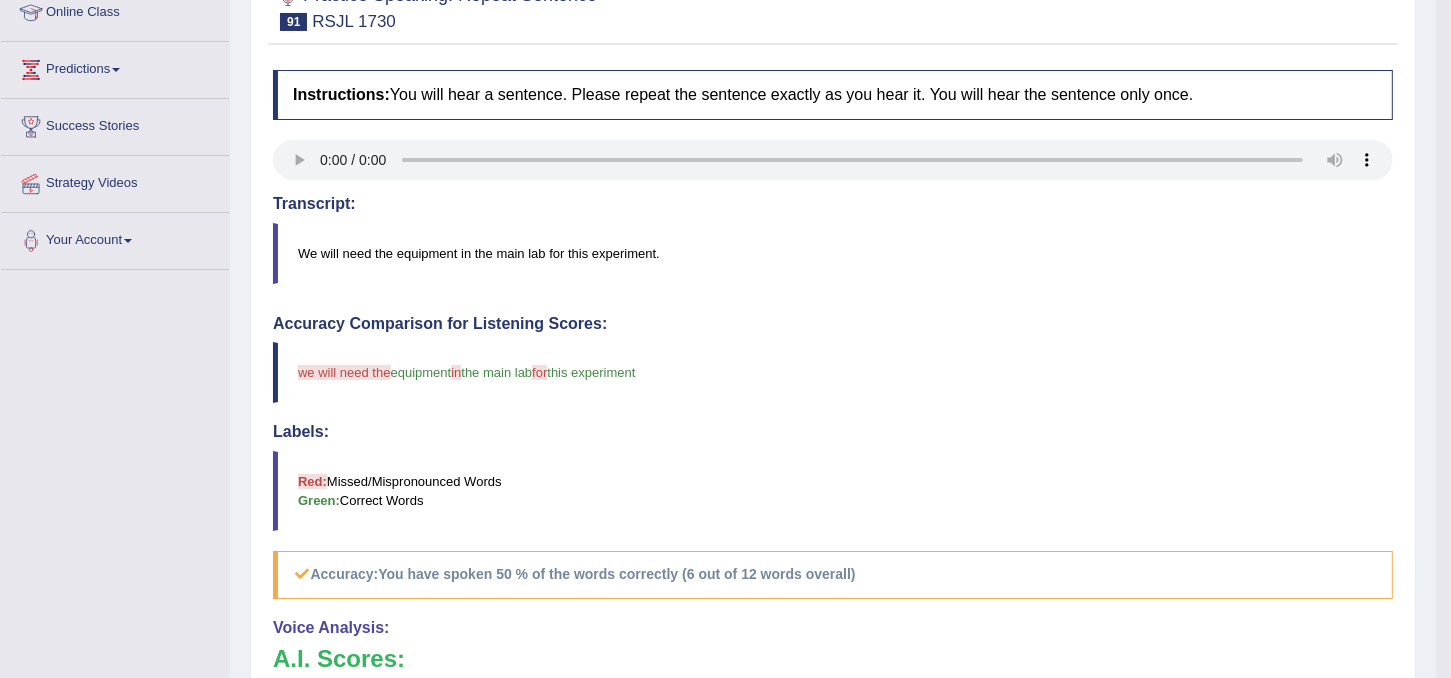 click on "we will need the  equipment  in for  the main lab  for in  this experiment" at bounding box center (833, 372) 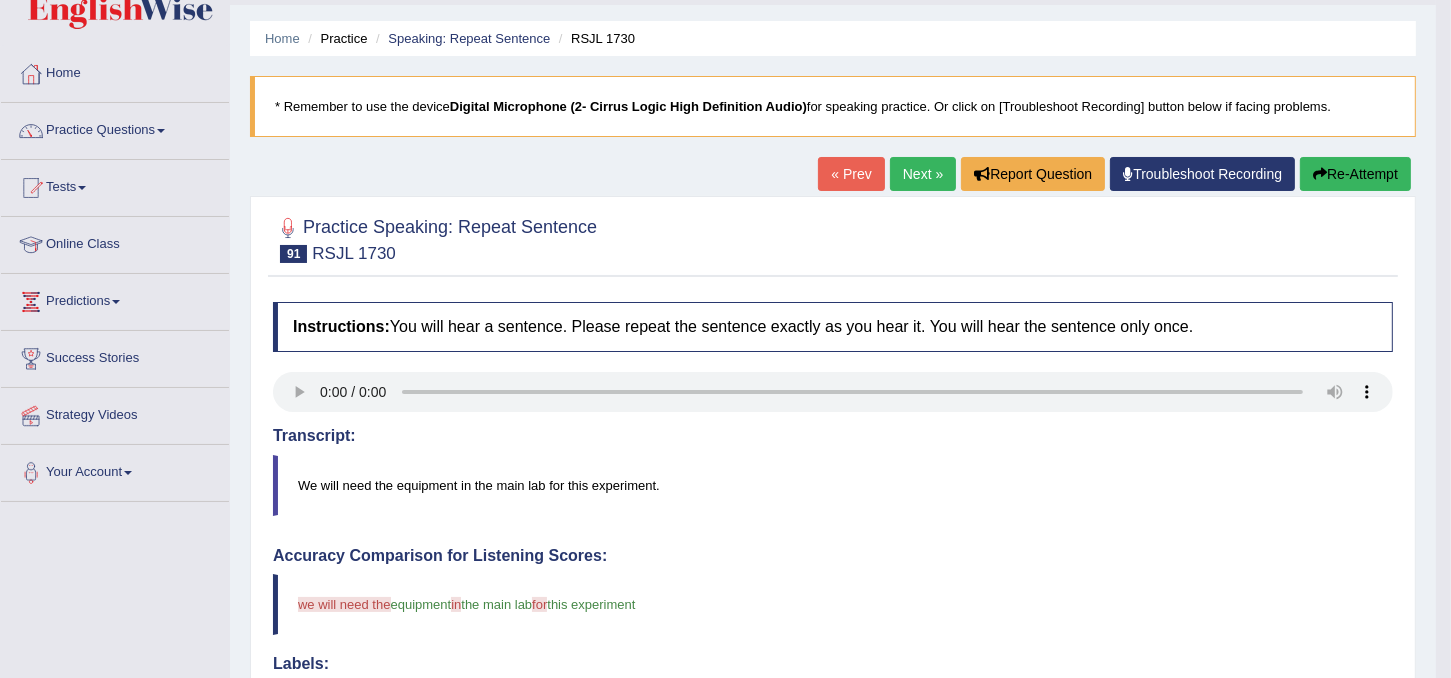 scroll, scrollTop: 0, scrollLeft: 0, axis: both 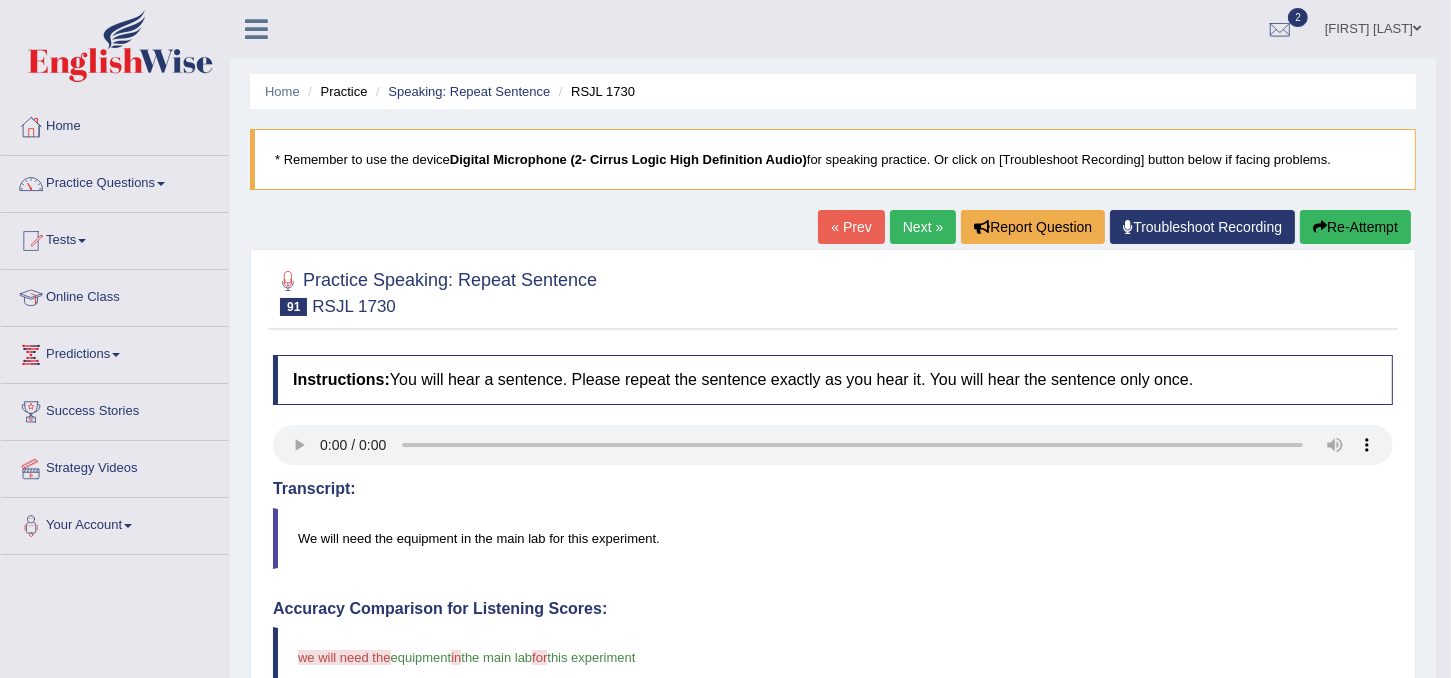 click on "Next »" at bounding box center [923, 227] 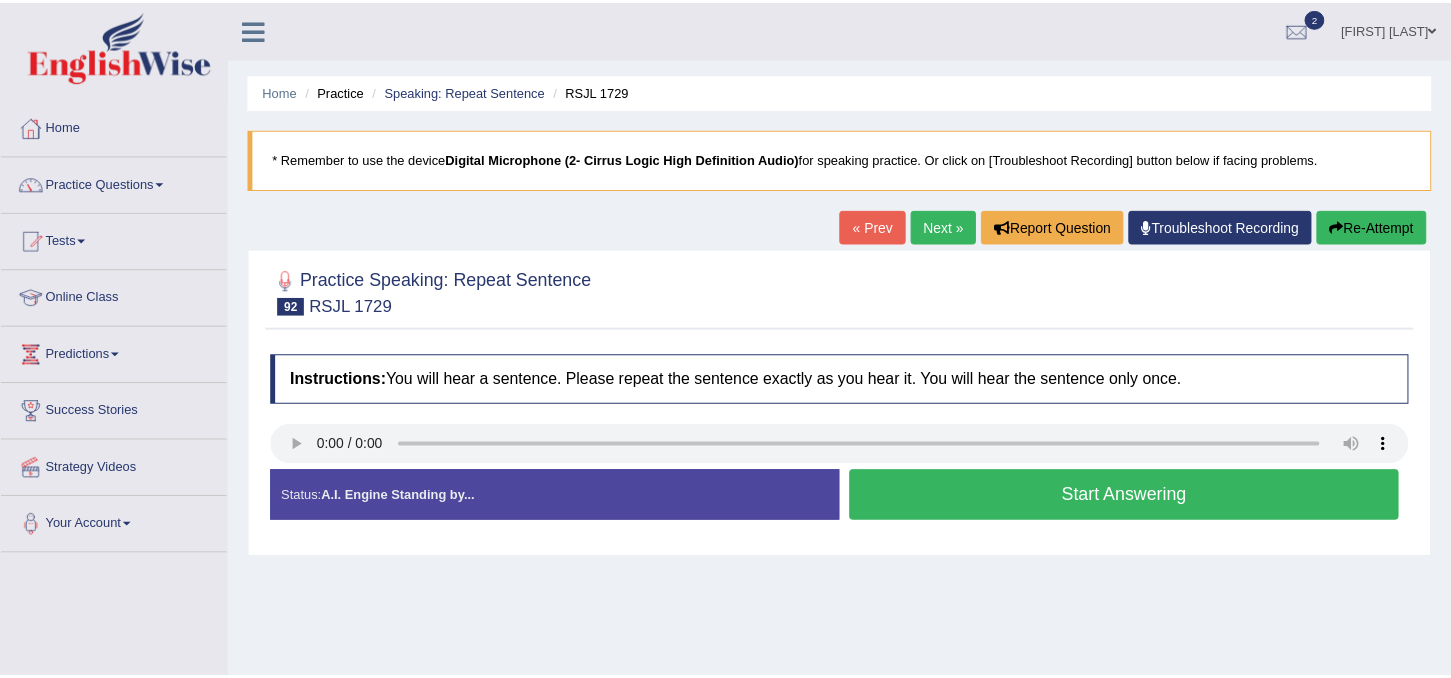 scroll, scrollTop: 0, scrollLeft: 0, axis: both 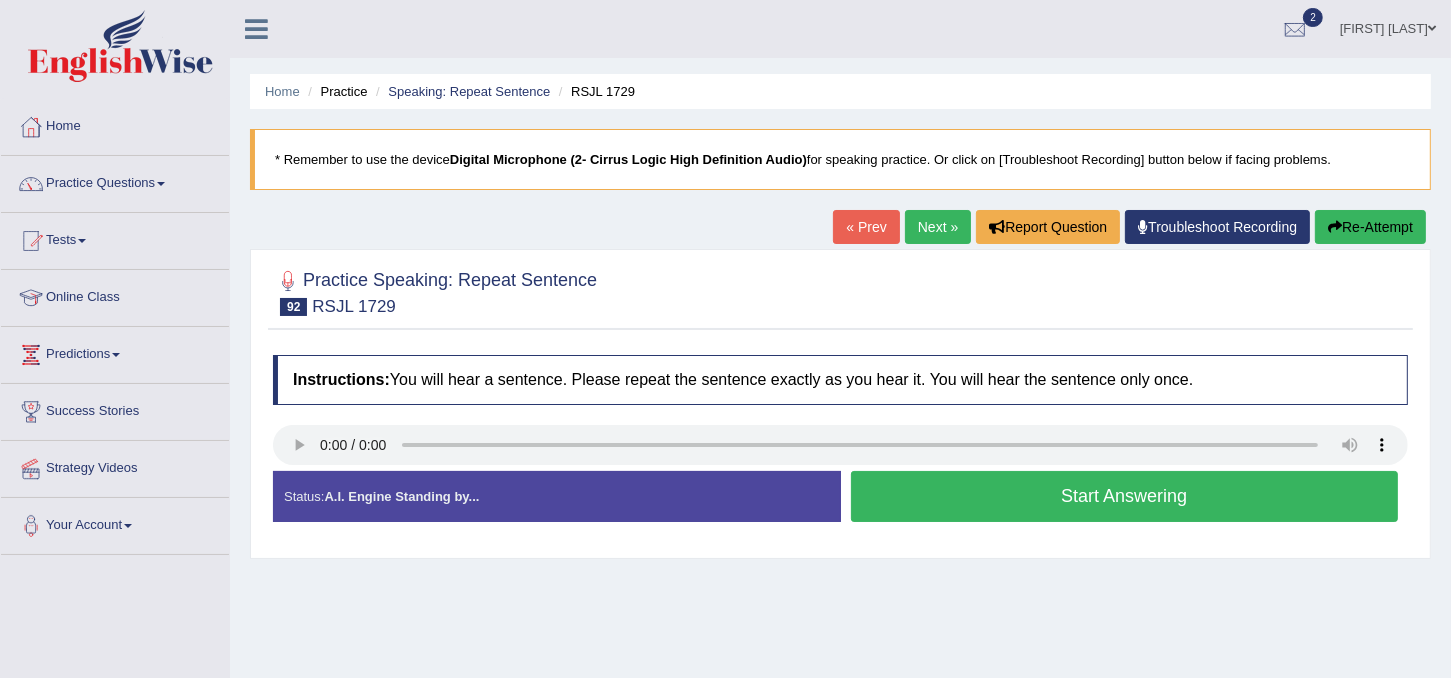 click on "Start Answering" at bounding box center (1125, 496) 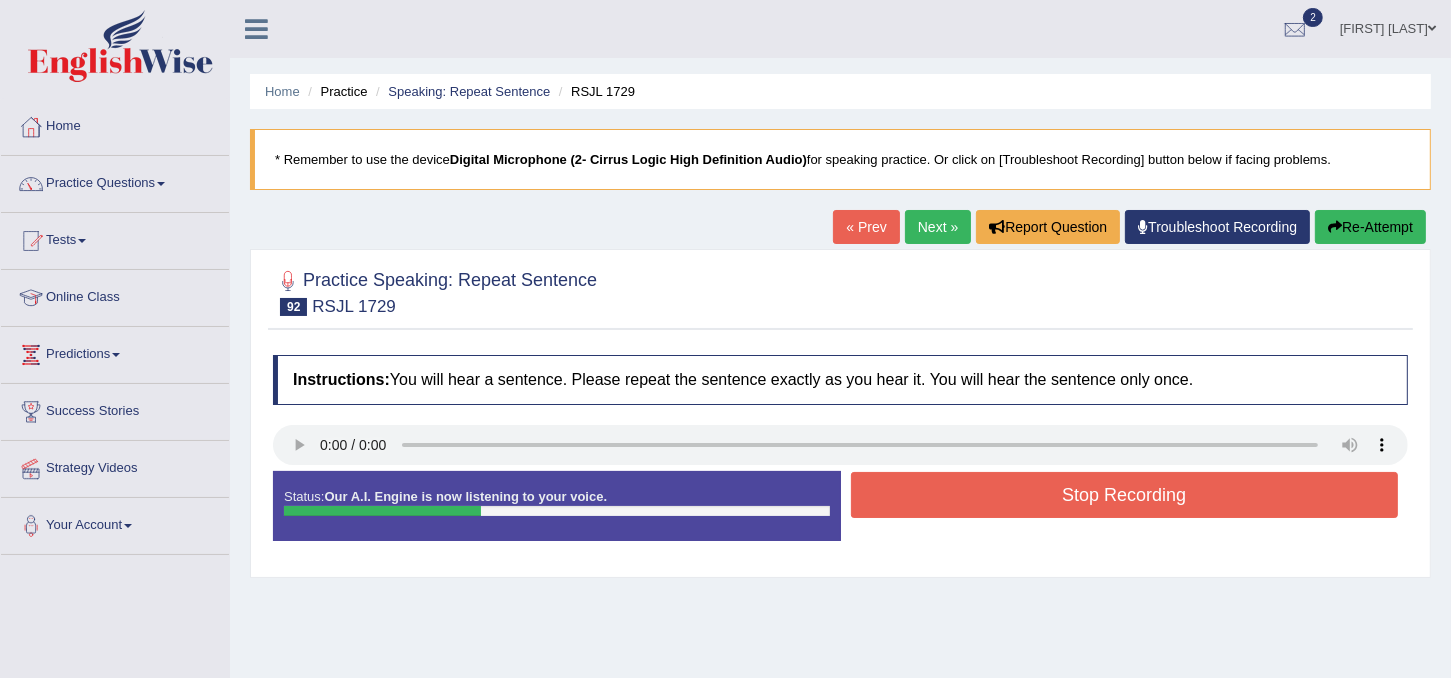 click on "Stop Recording" at bounding box center [1125, 495] 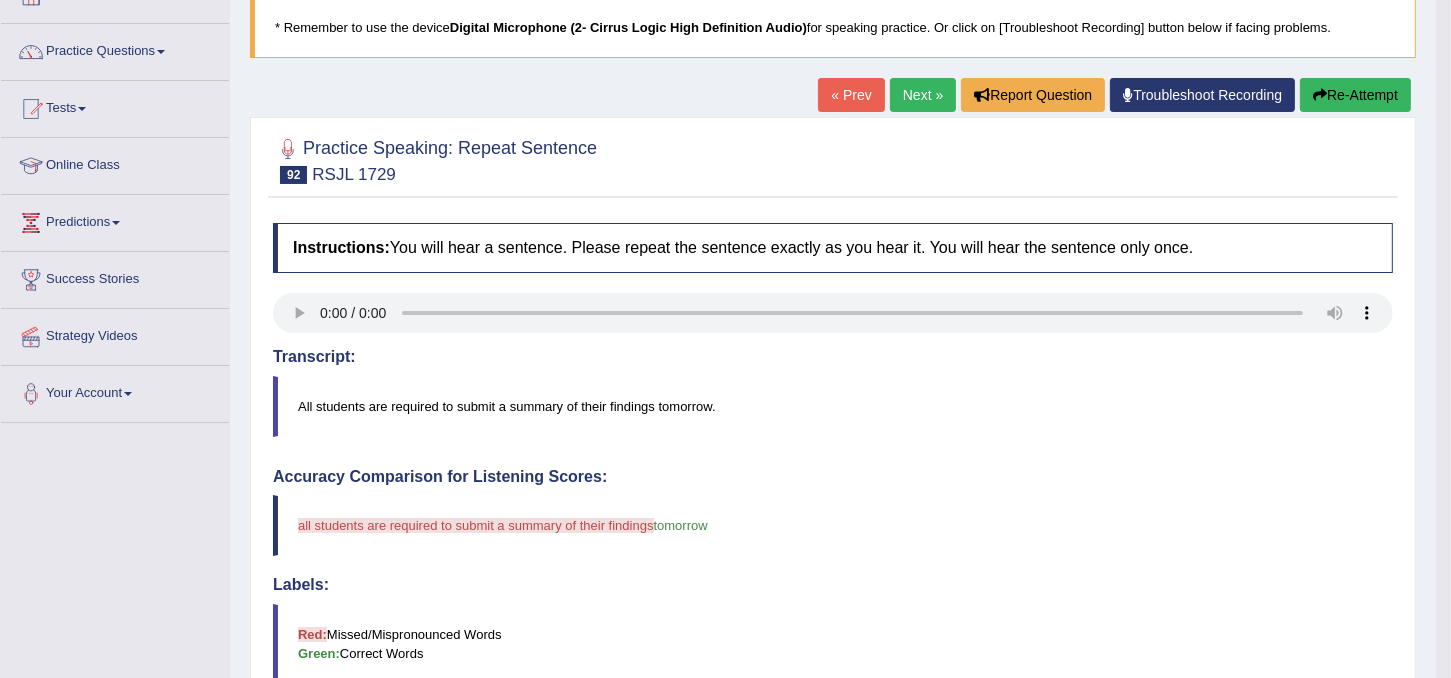 scroll, scrollTop: 120, scrollLeft: 0, axis: vertical 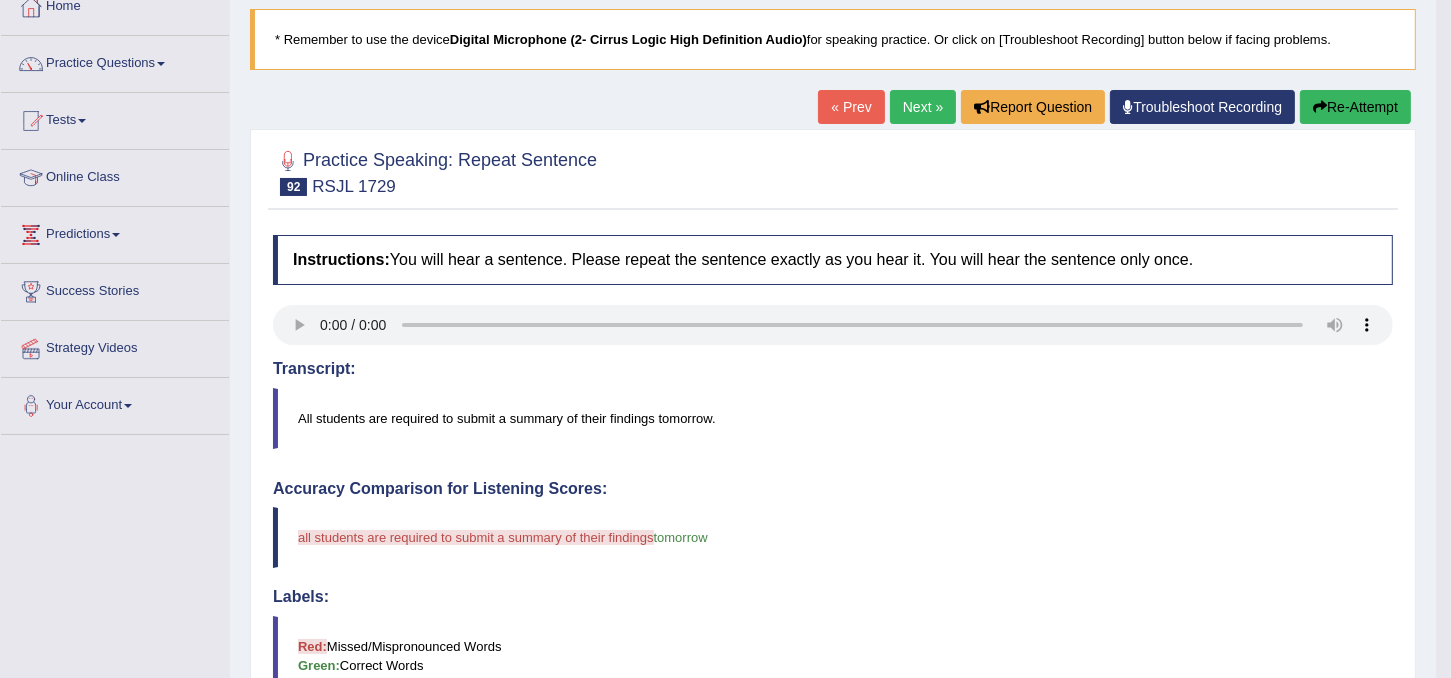 click on "Re-Attempt" at bounding box center [1355, 107] 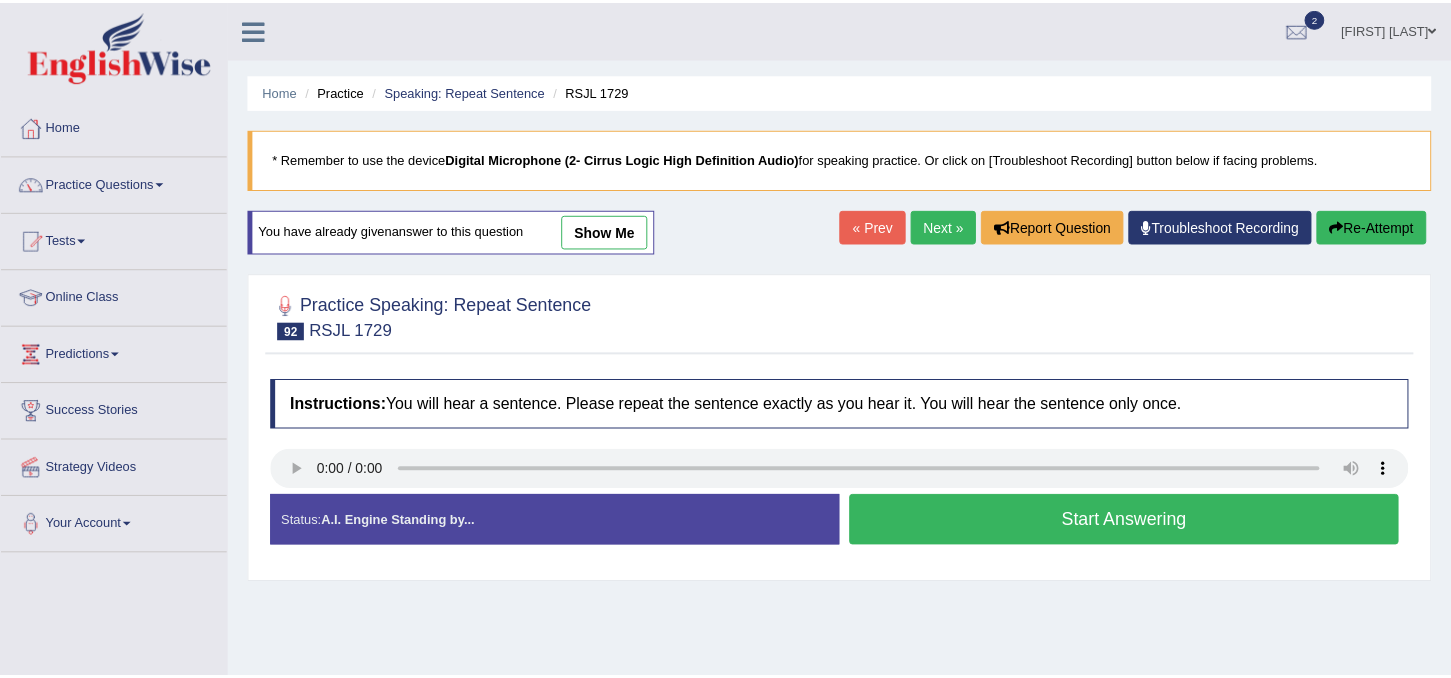 scroll, scrollTop: 124, scrollLeft: 0, axis: vertical 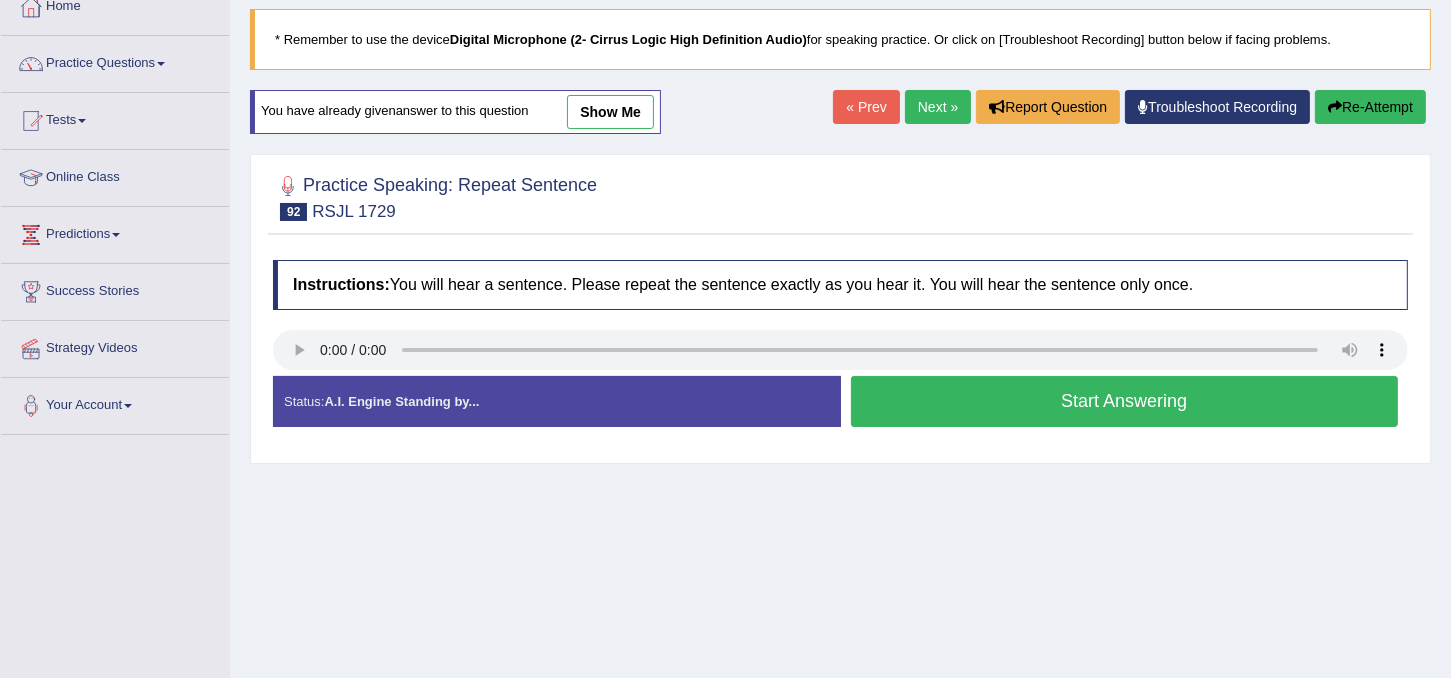 click on "Start Answering" at bounding box center [1125, 401] 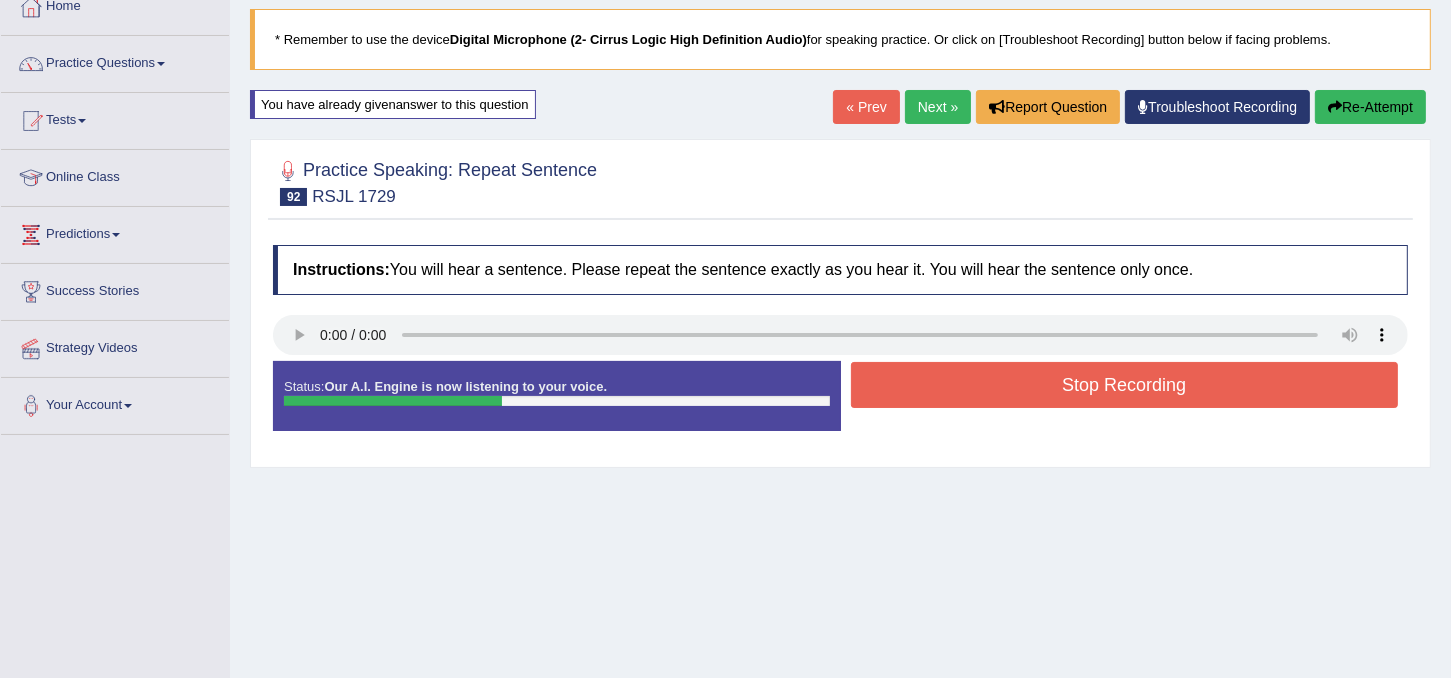 click on "Stop Recording" at bounding box center (1125, 385) 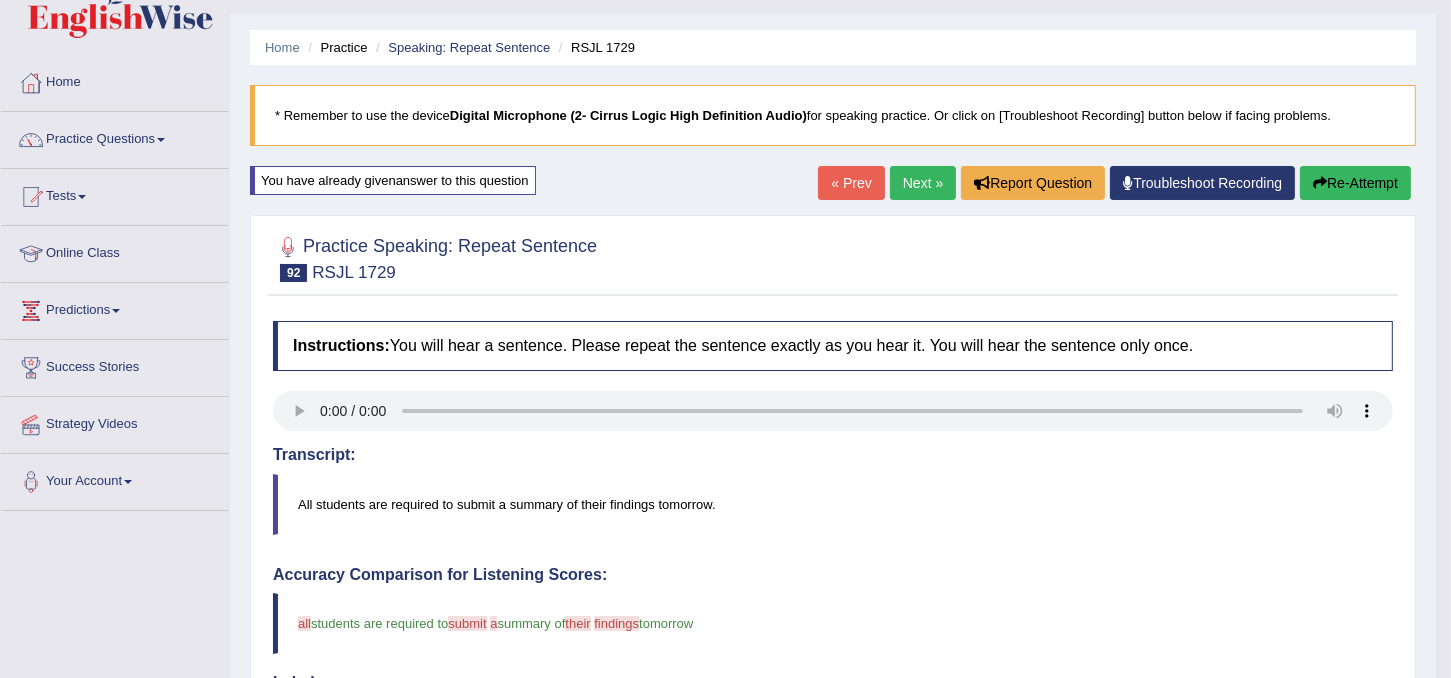 scroll, scrollTop: 32, scrollLeft: 0, axis: vertical 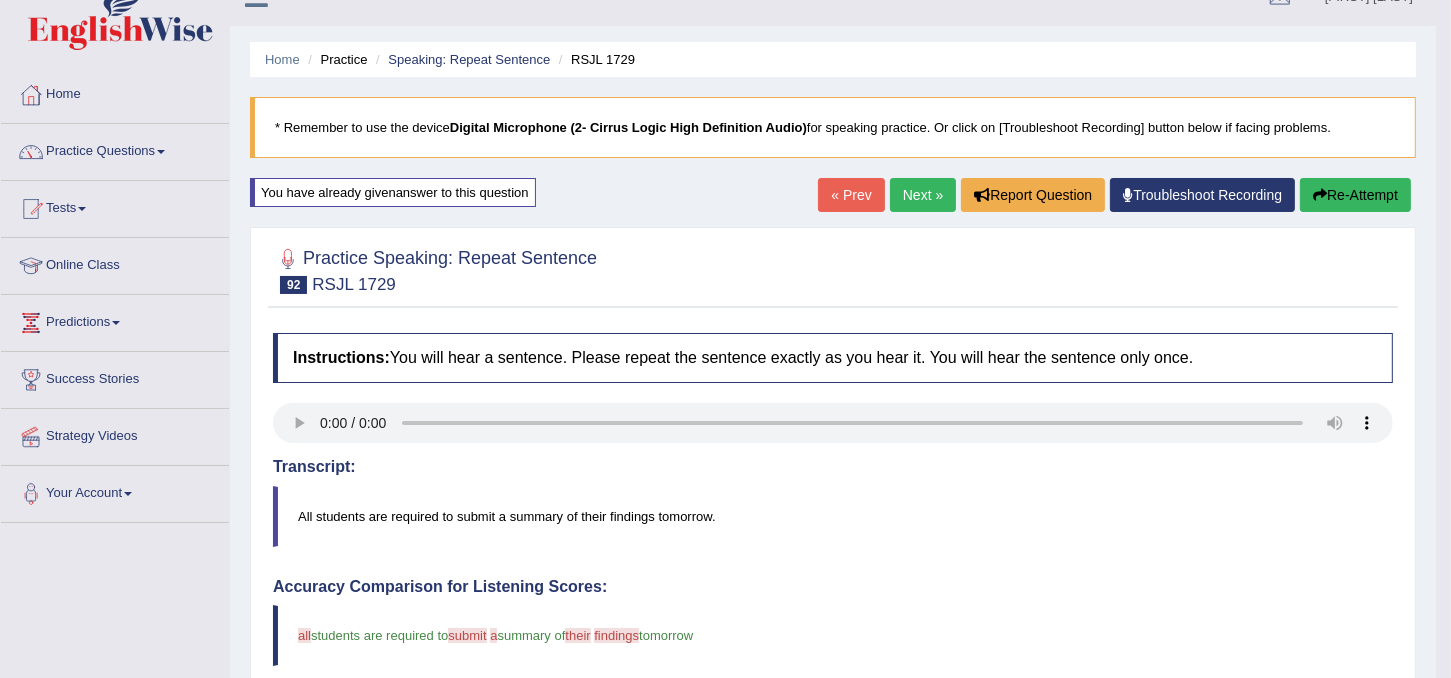 click on "Next »" at bounding box center [923, 195] 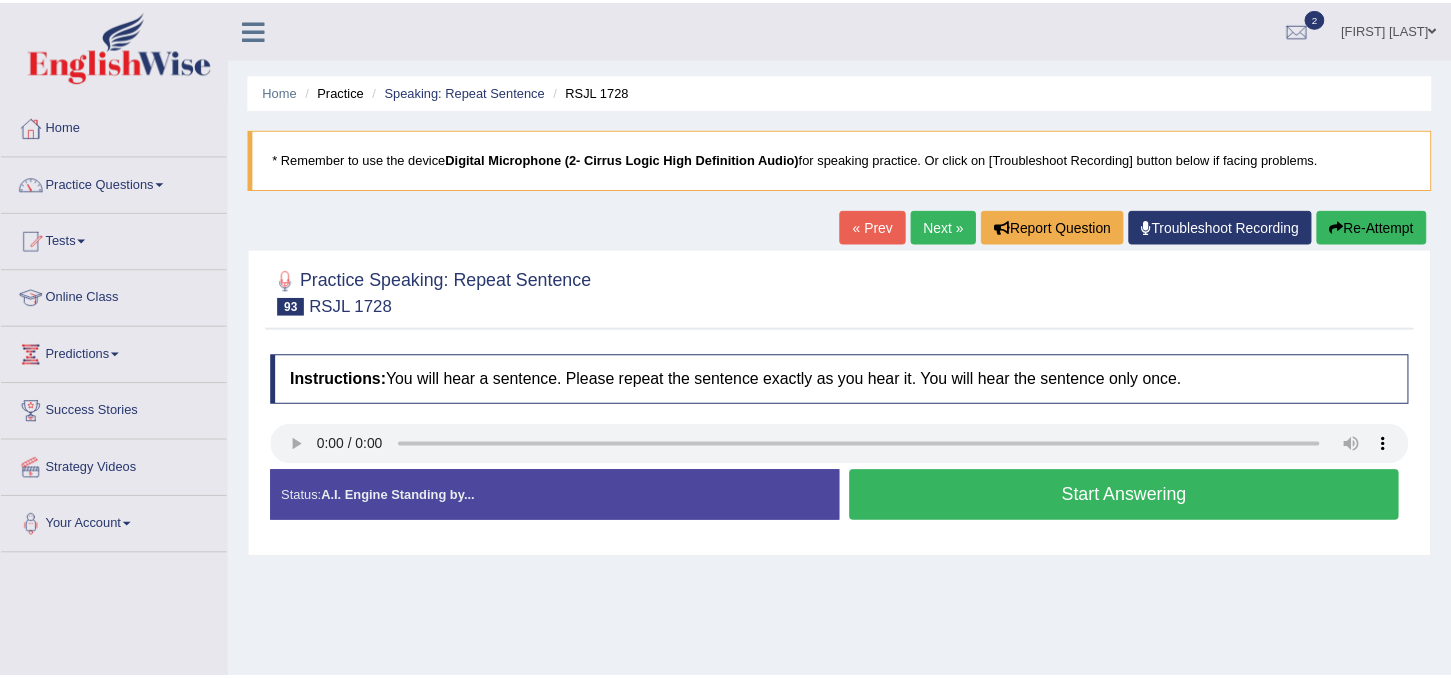 scroll, scrollTop: 0, scrollLeft: 0, axis: both 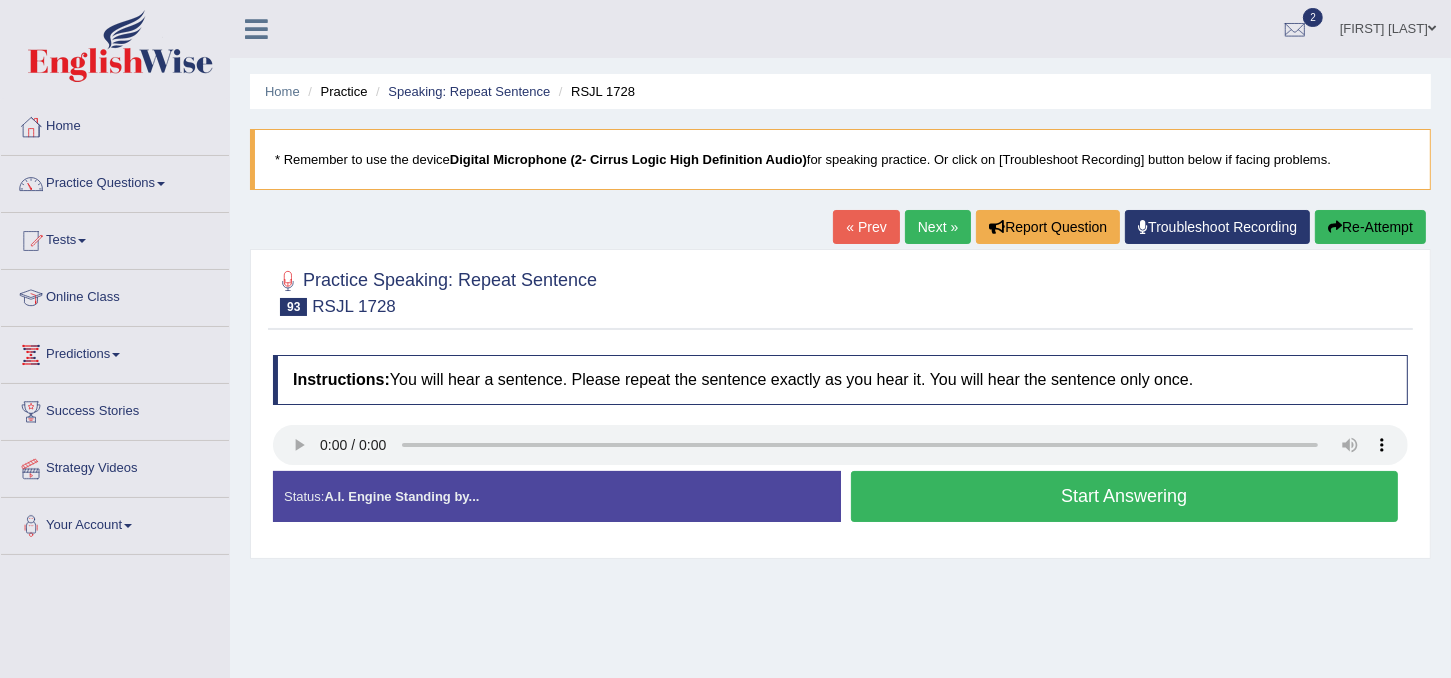 click on "Start Answering" at bounding box center [1125, 496] 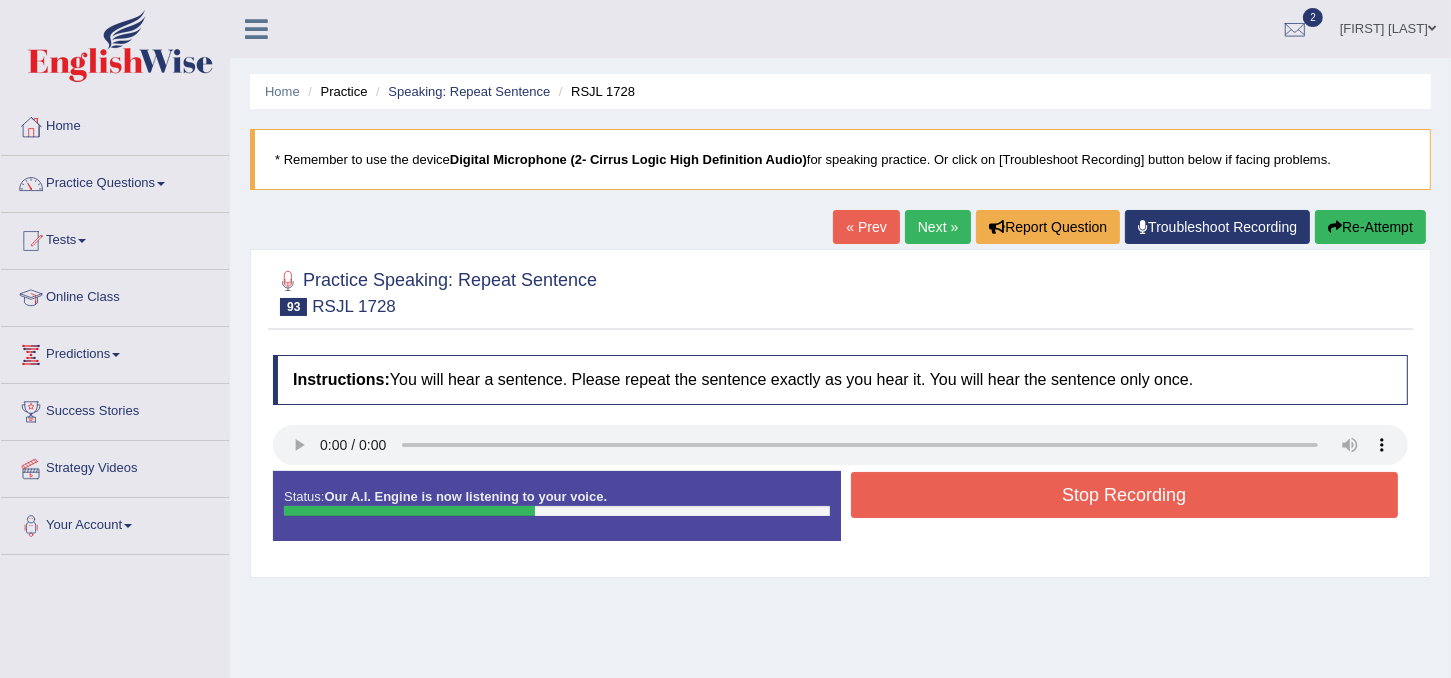 click on "Stop Recording" at bounding box center [1125, 495] 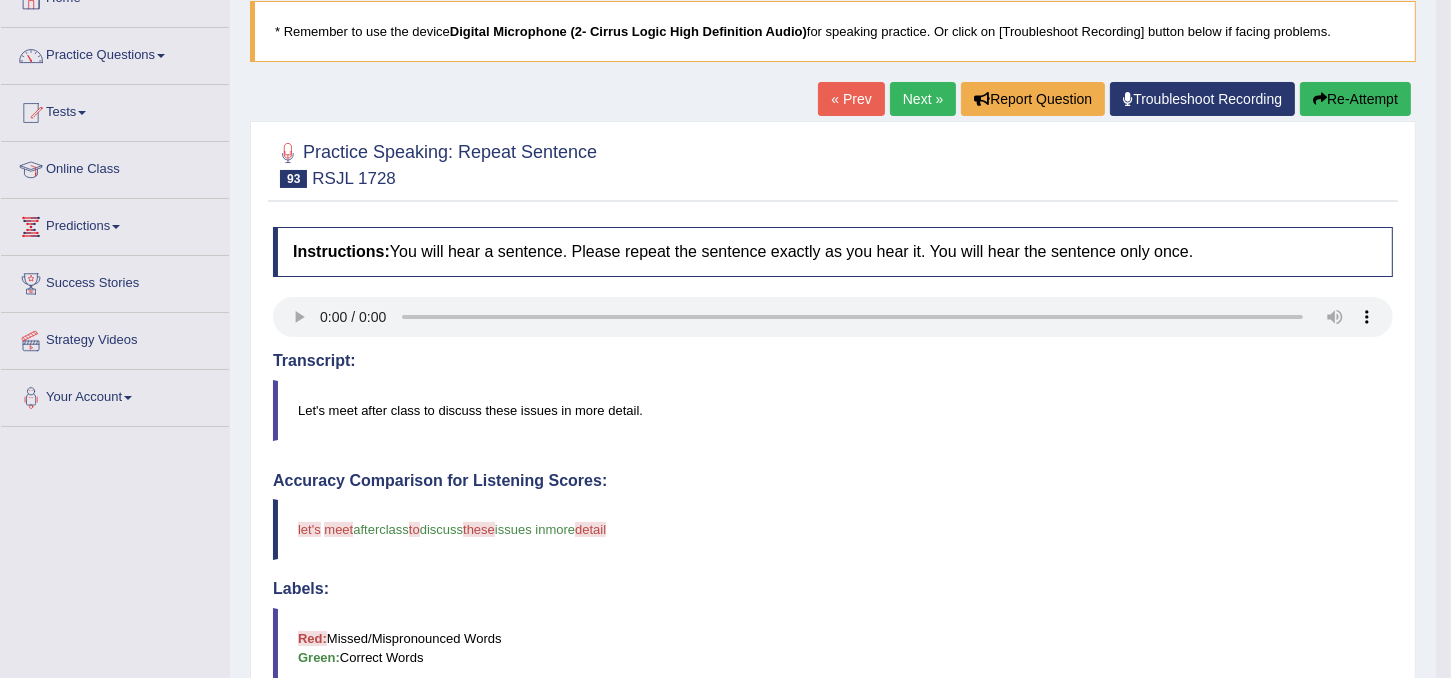 scroll, scrollTop: 116, scrollLeft: 0, axis: vertical 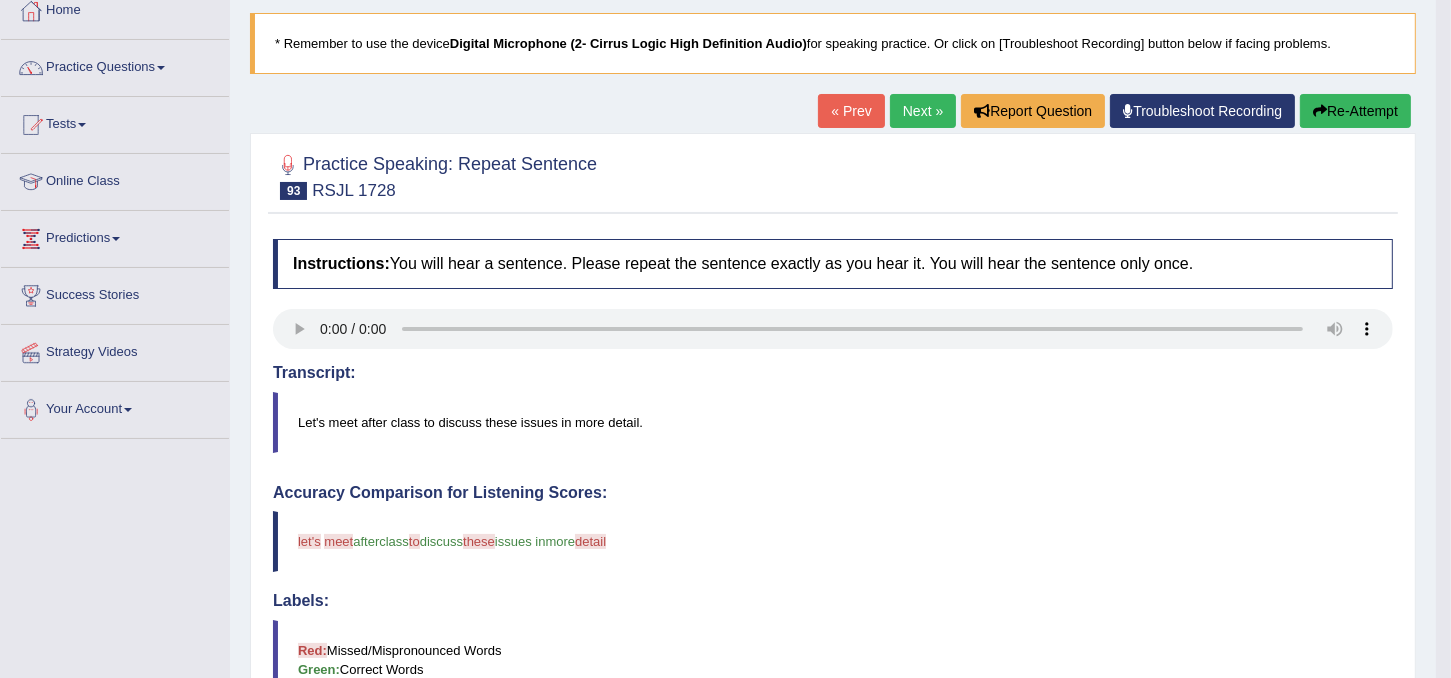 click on "Next »" at bounding box center (923, 111) 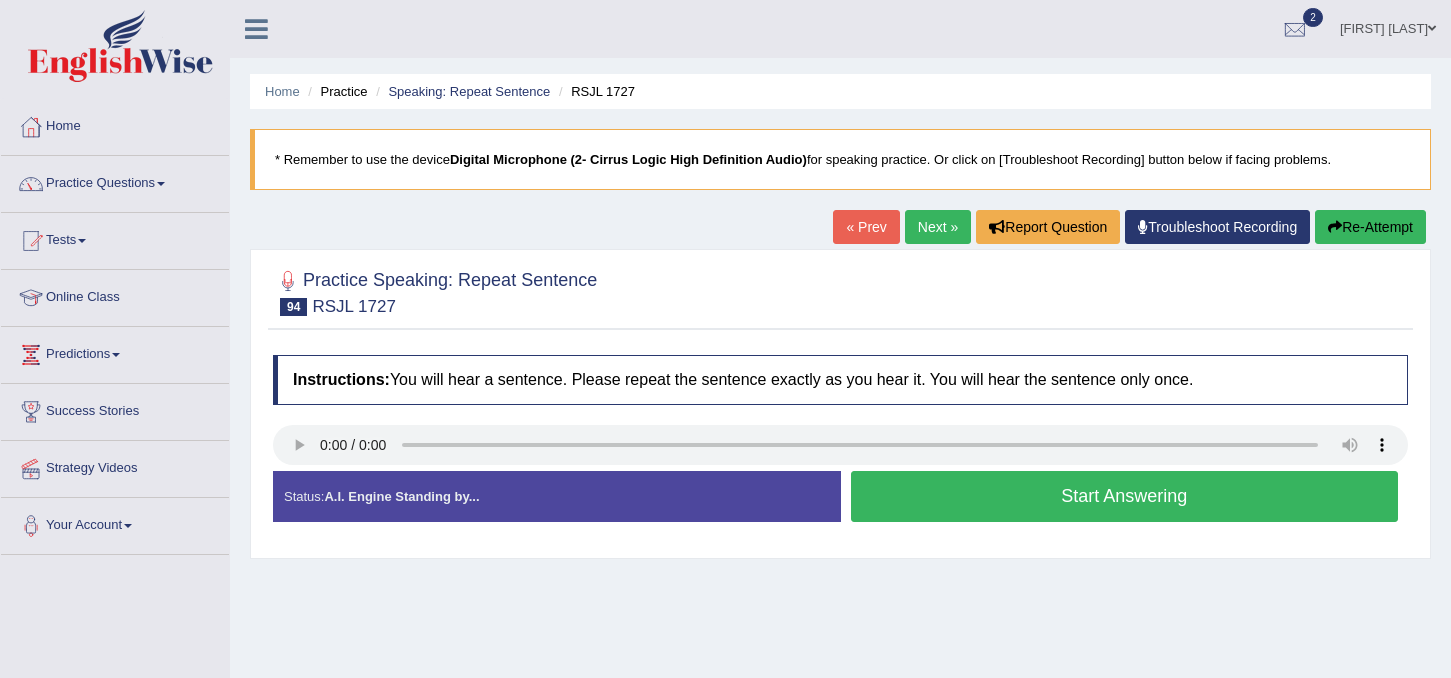 scroll, scrollTop: 0, scrollLeft: 0, axis: both 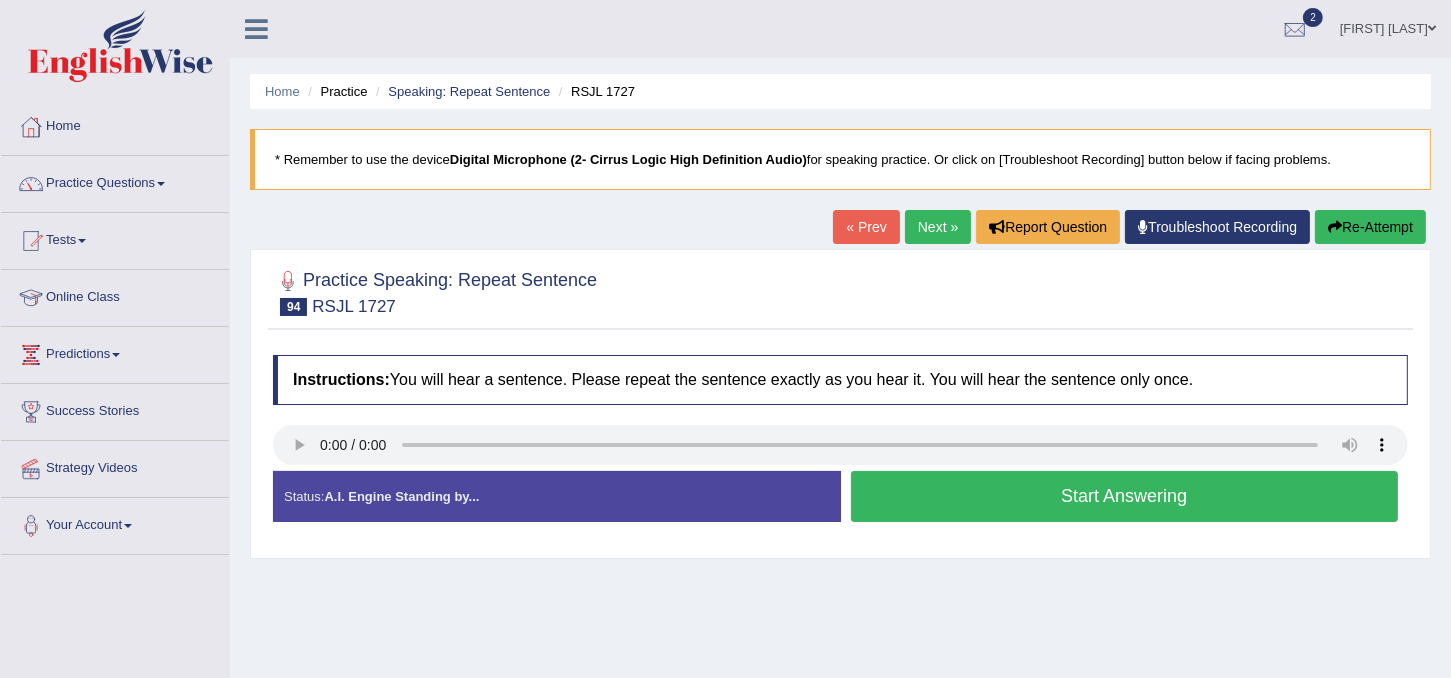 click on "Start Answering" at bounding box center (1125, 496) 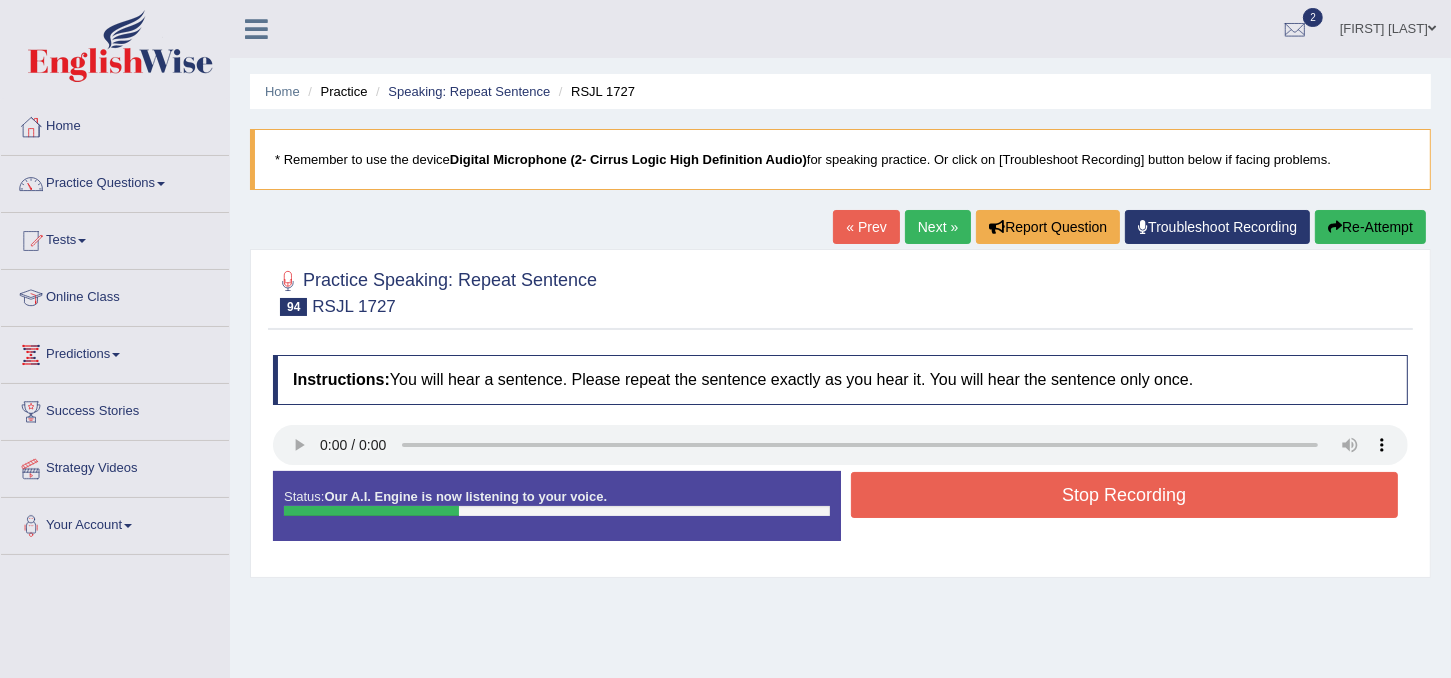 click on "Stop Recording" at bounding box center (1125, 495) 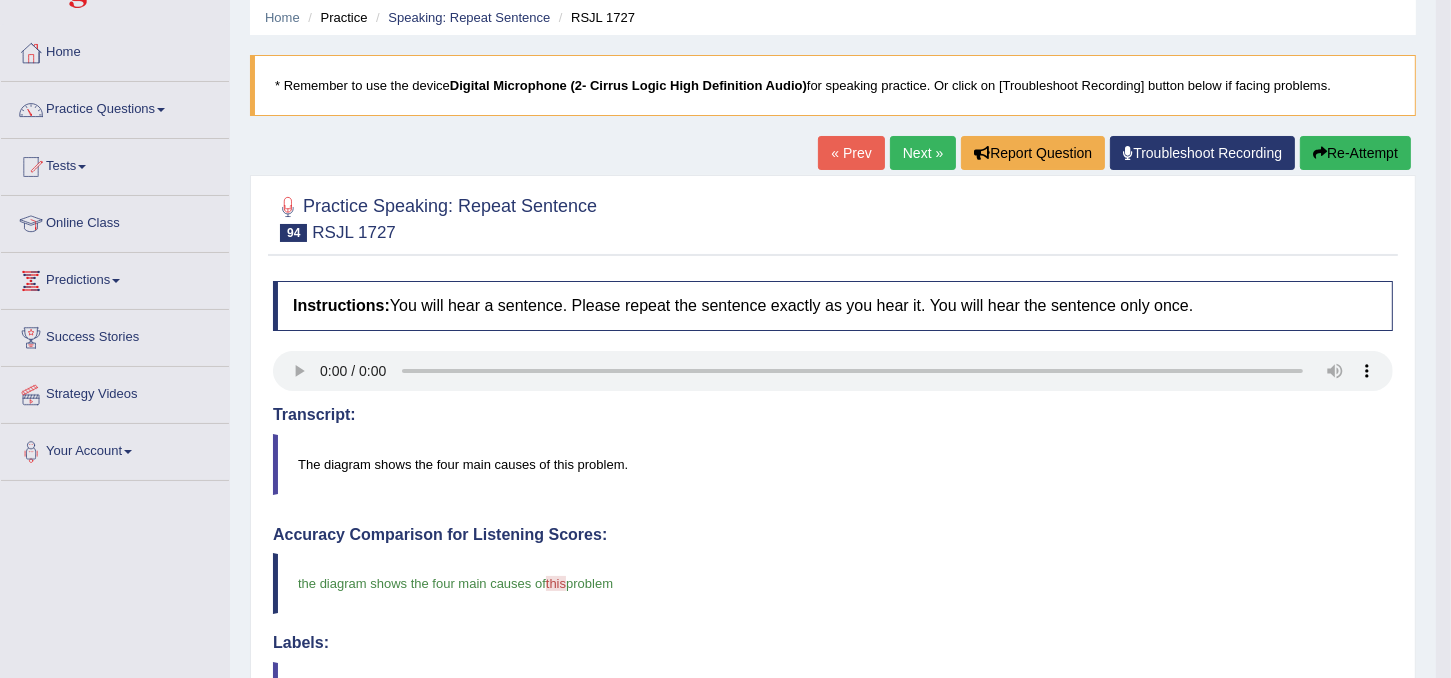 scroll, scrollTop: 0, scrollLeft: 0, axis: both 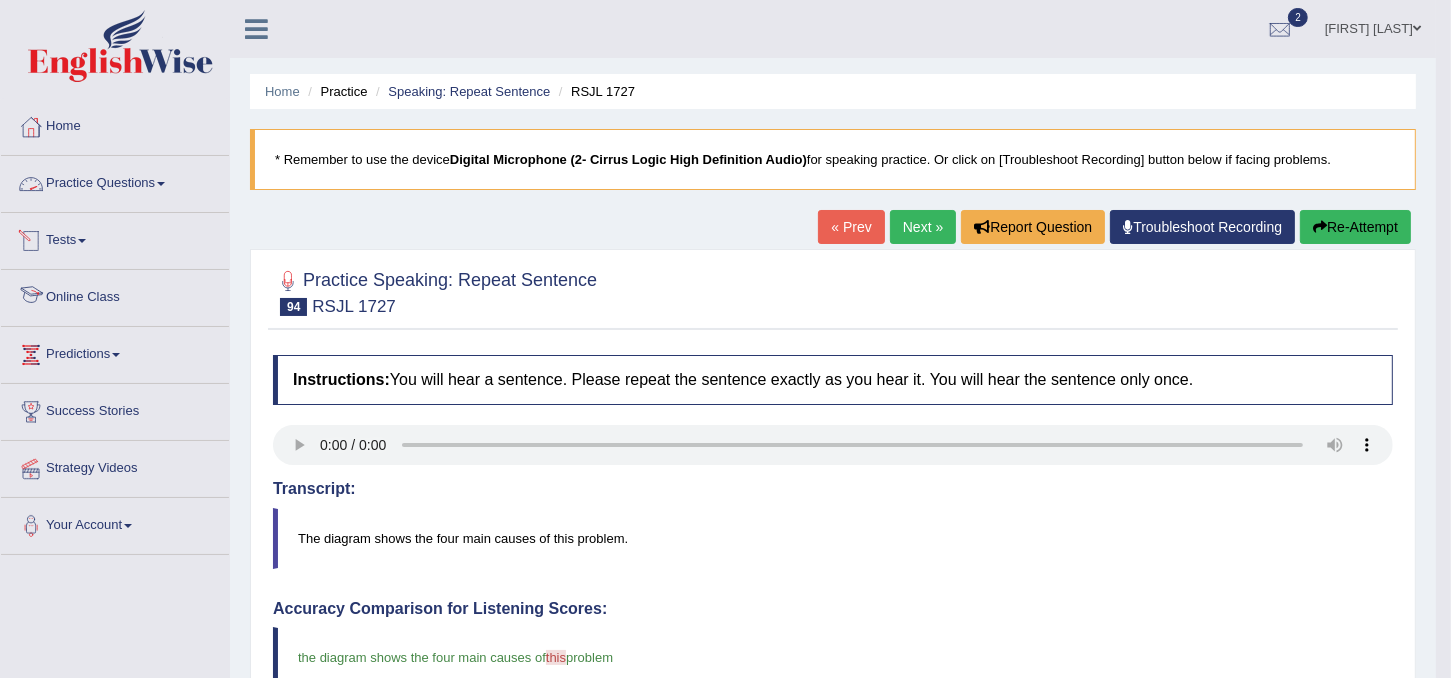 click on "Practice Questions" at bounding box center (115, 181) 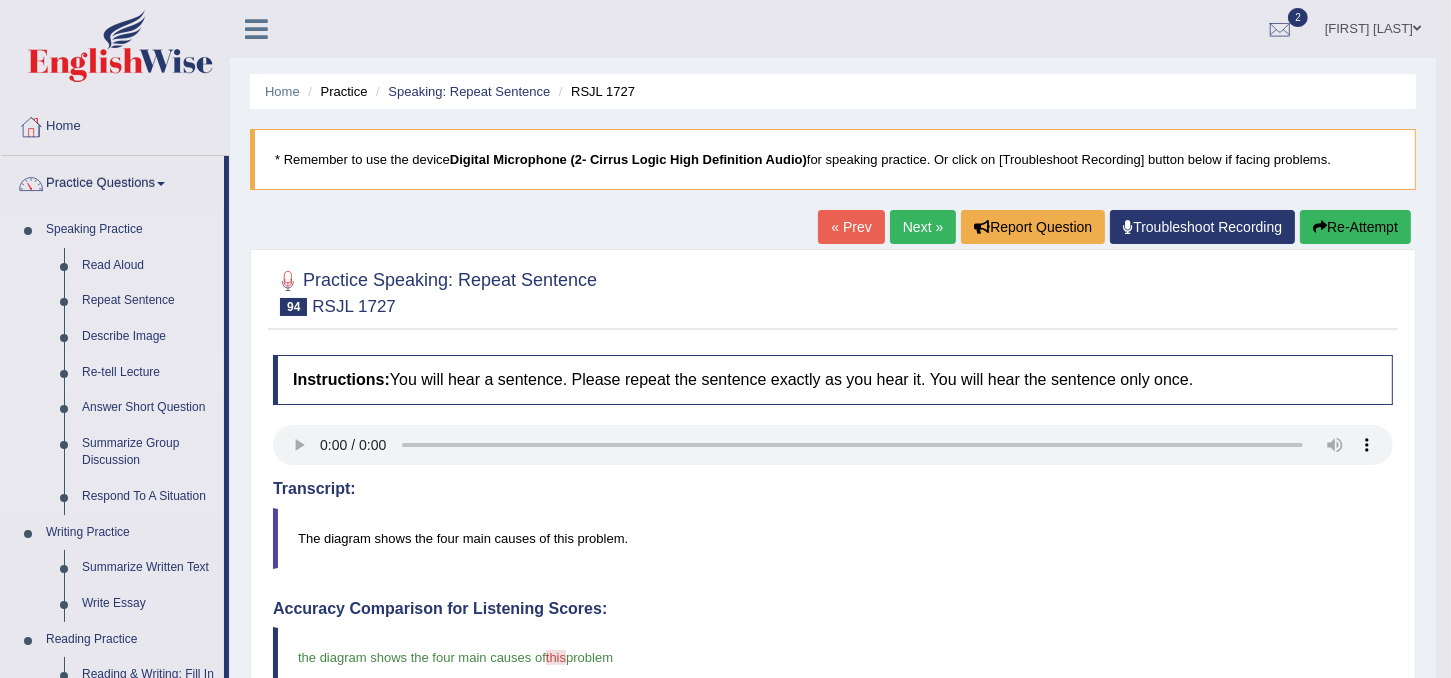 click on "Re-tell Lecture" at bounding box center [148, 373] 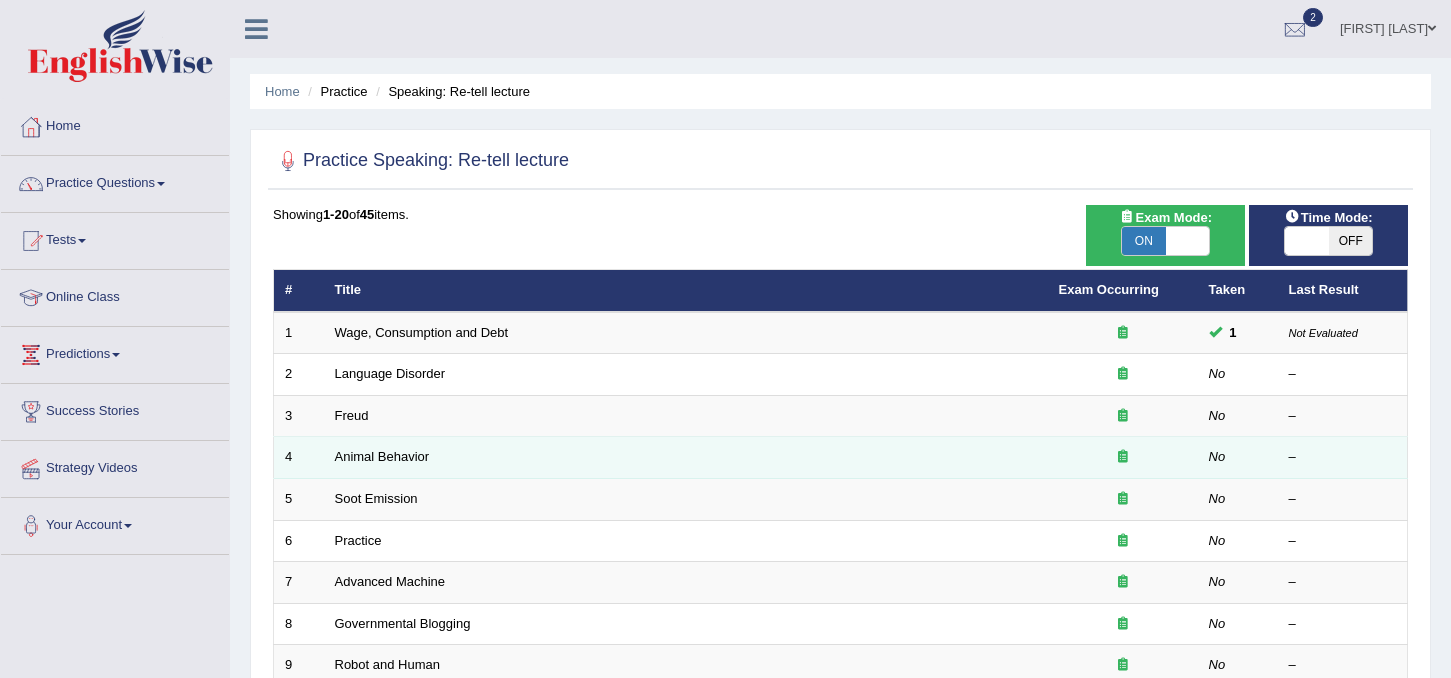 scroll, scrollTop: 0, scrollLeft: 0, axis: both 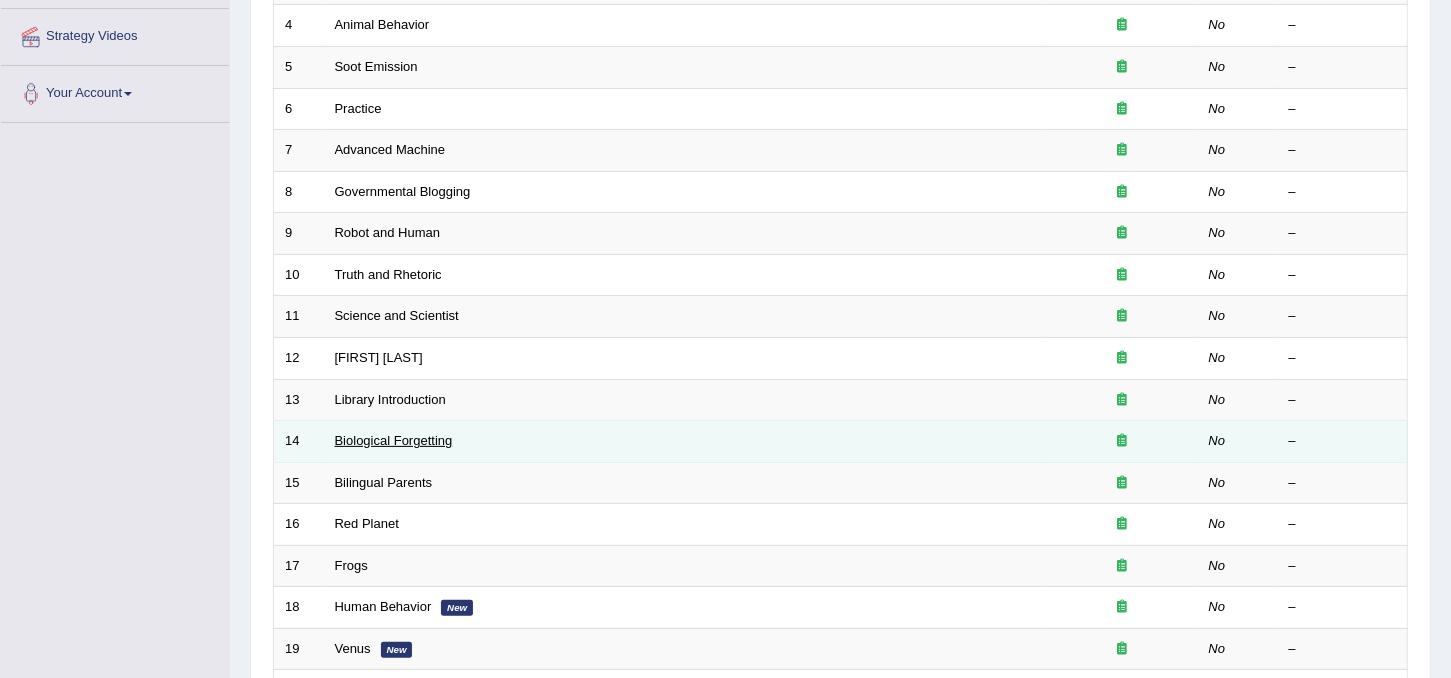 click on "Biological Forgetting" at bounding box center [394, 440] 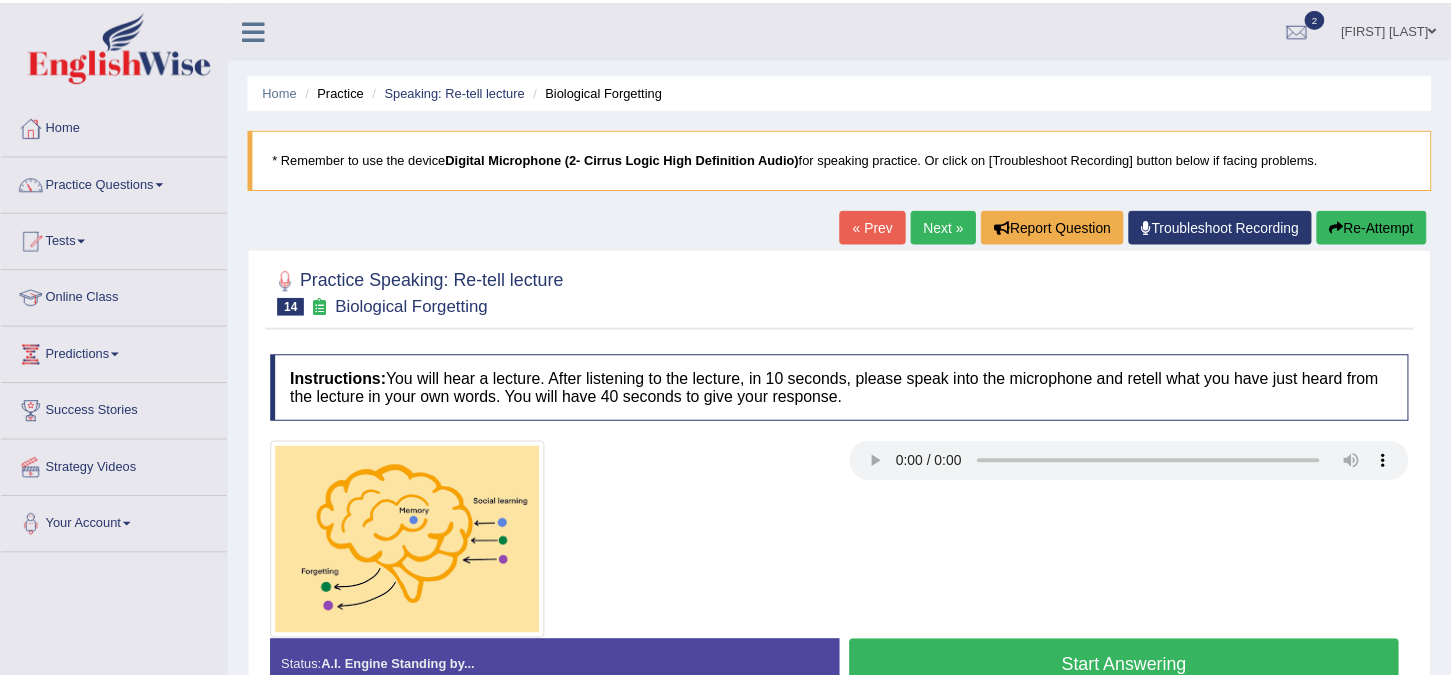 scroll, scrollTop: 0, scrollLeft: 0, axis: both 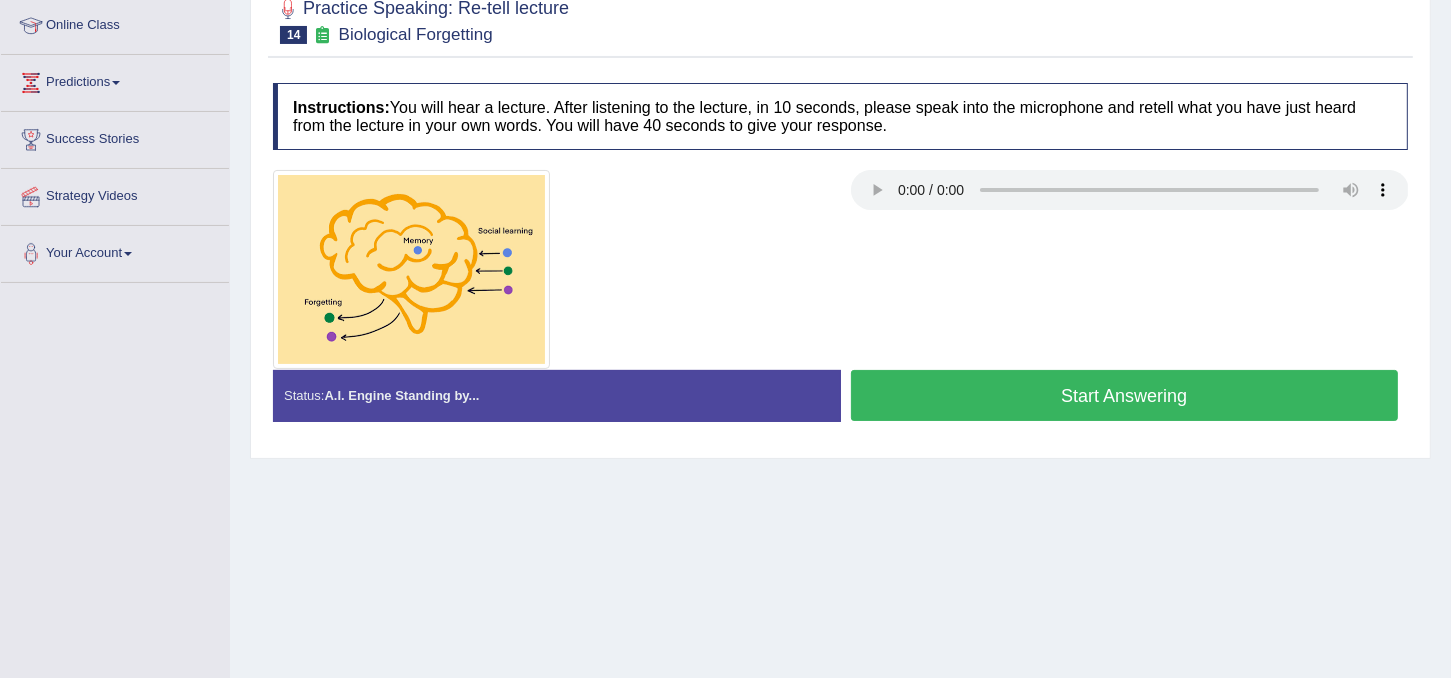 click on "Start Answering" at bounding box center (1125, 395) 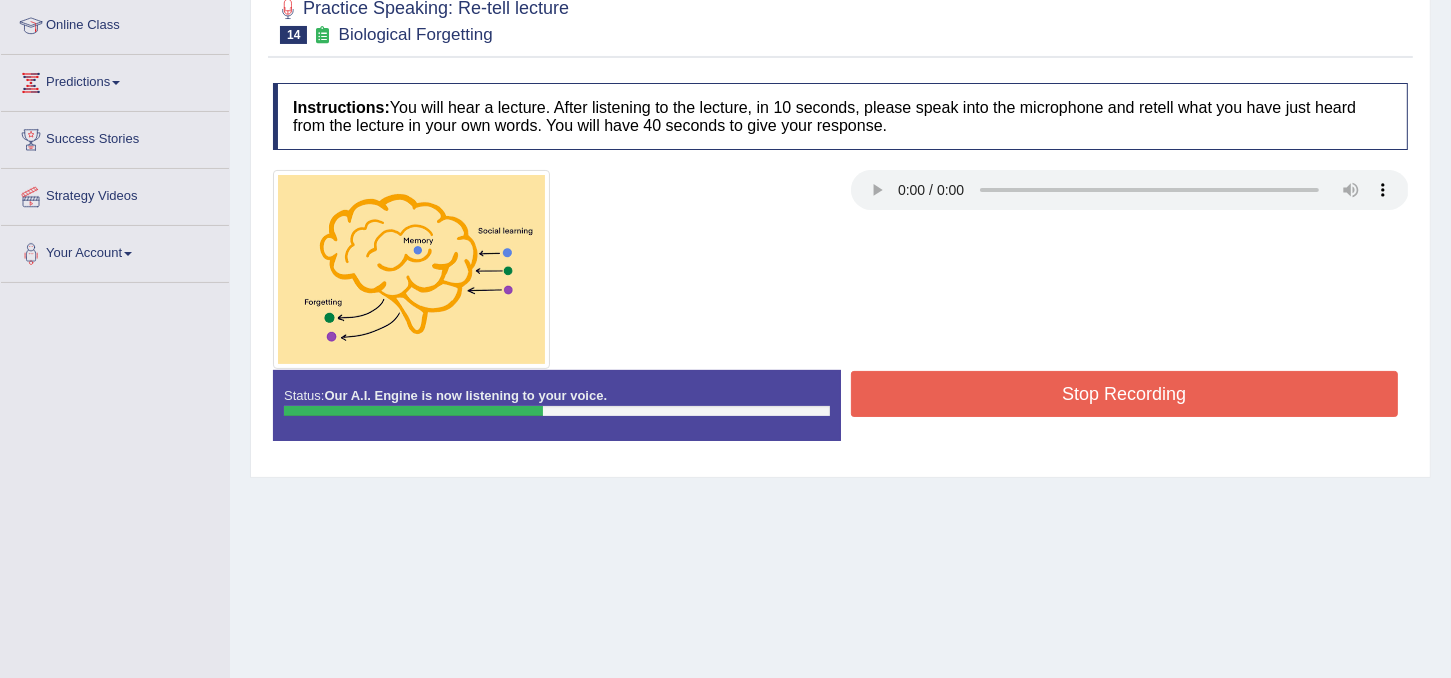 click on "Stop Recording" at bounding box center [1125, 394] 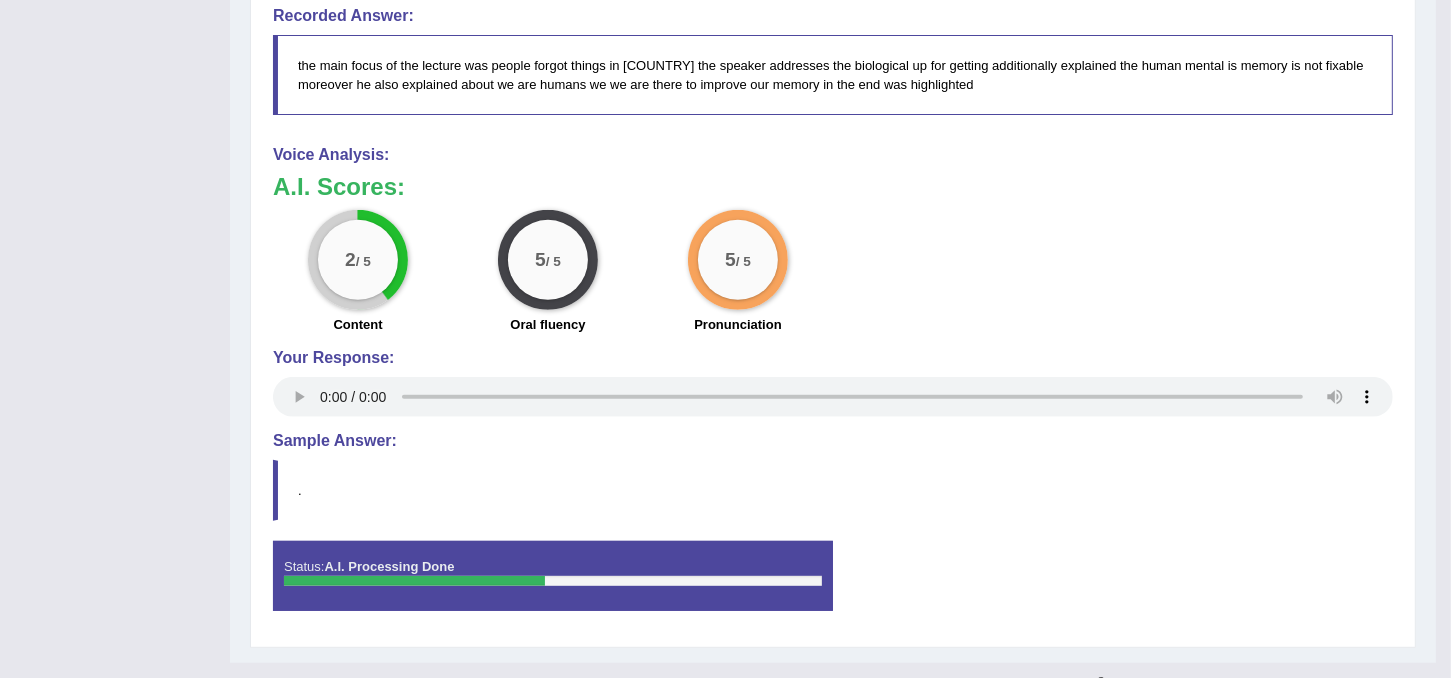 scroll, scrollTop: 775, scrollLeft: 0, axis: vertical 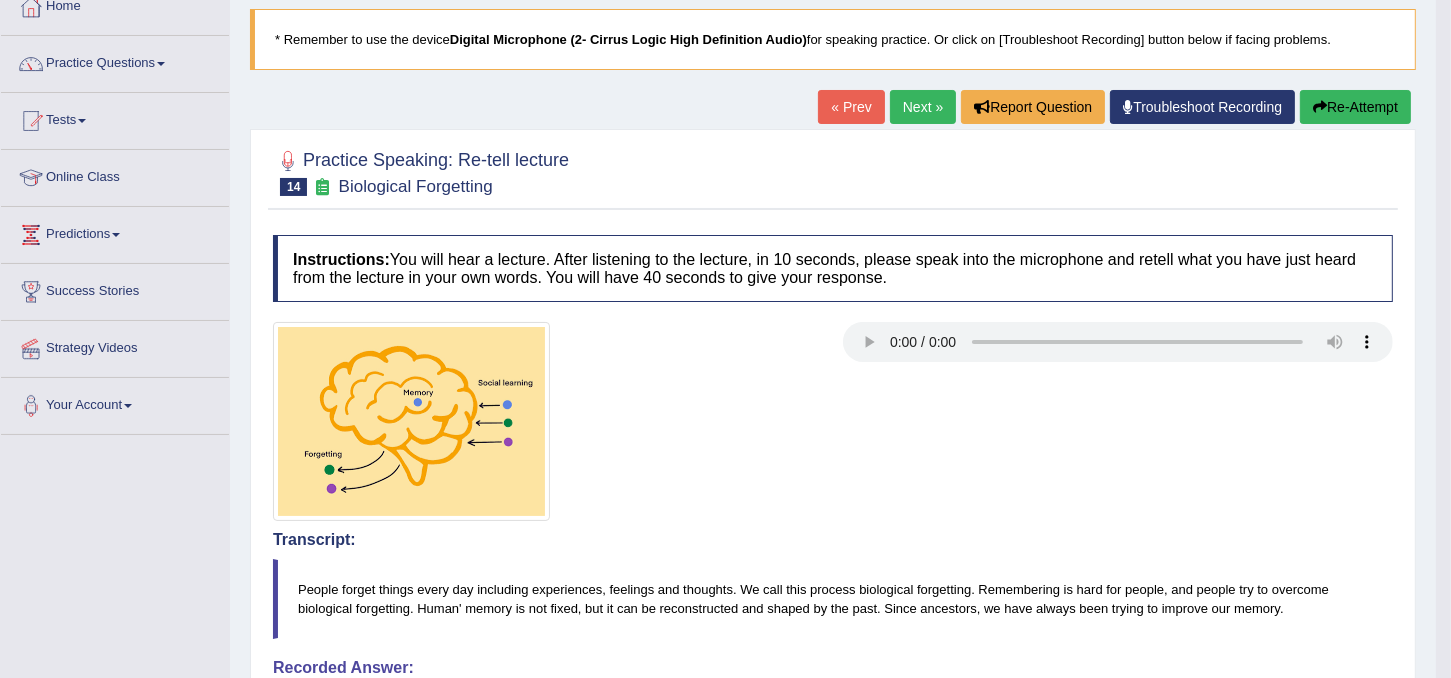 click on "Next »" at bounding box center [923, 107] 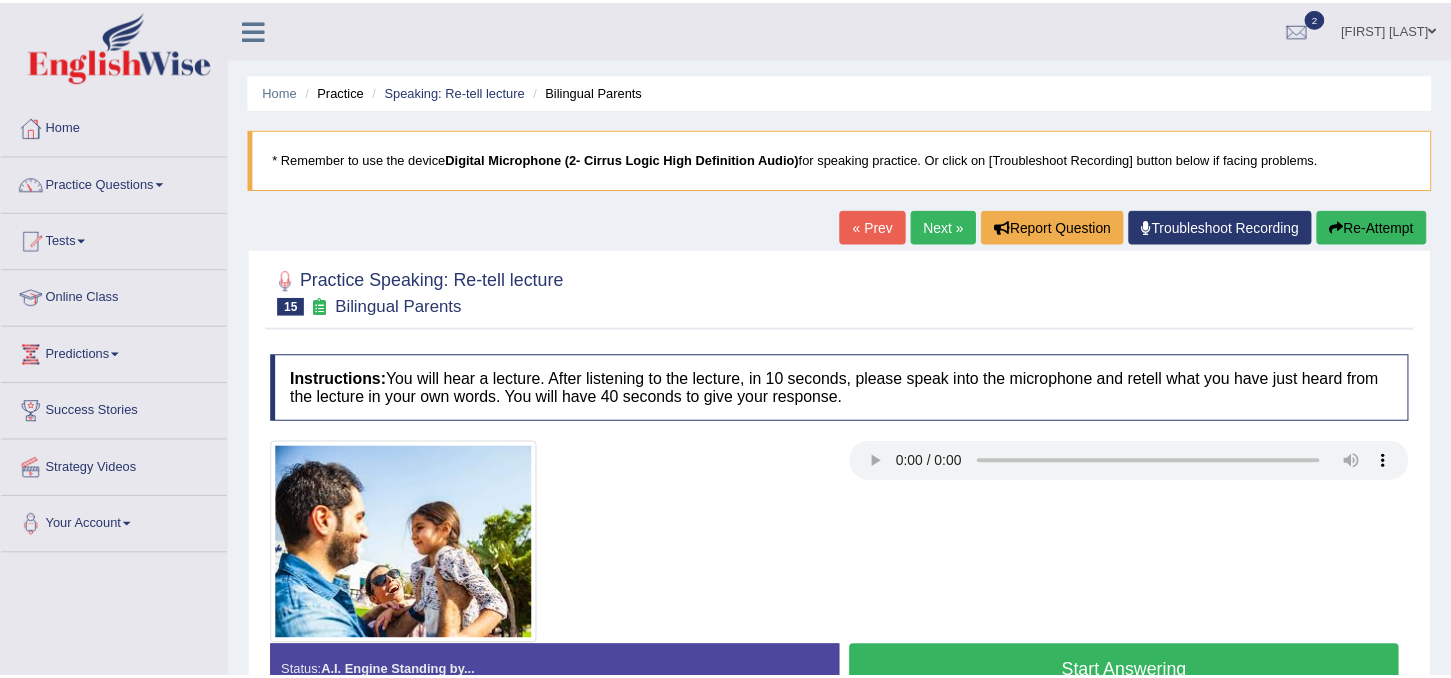 scroll, scrollTop: 0, scrollLeft: 0, axis: both 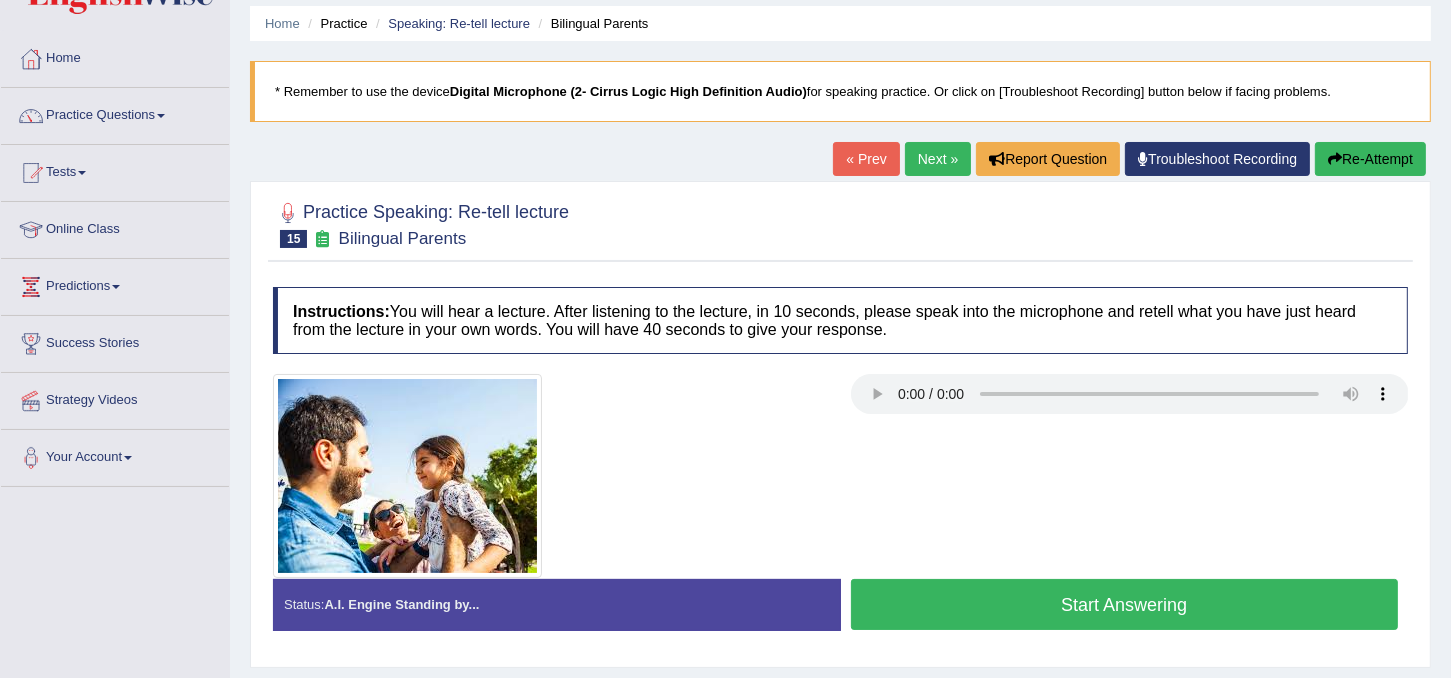 click on "Start Answering" at bounding box center (1125, 604) 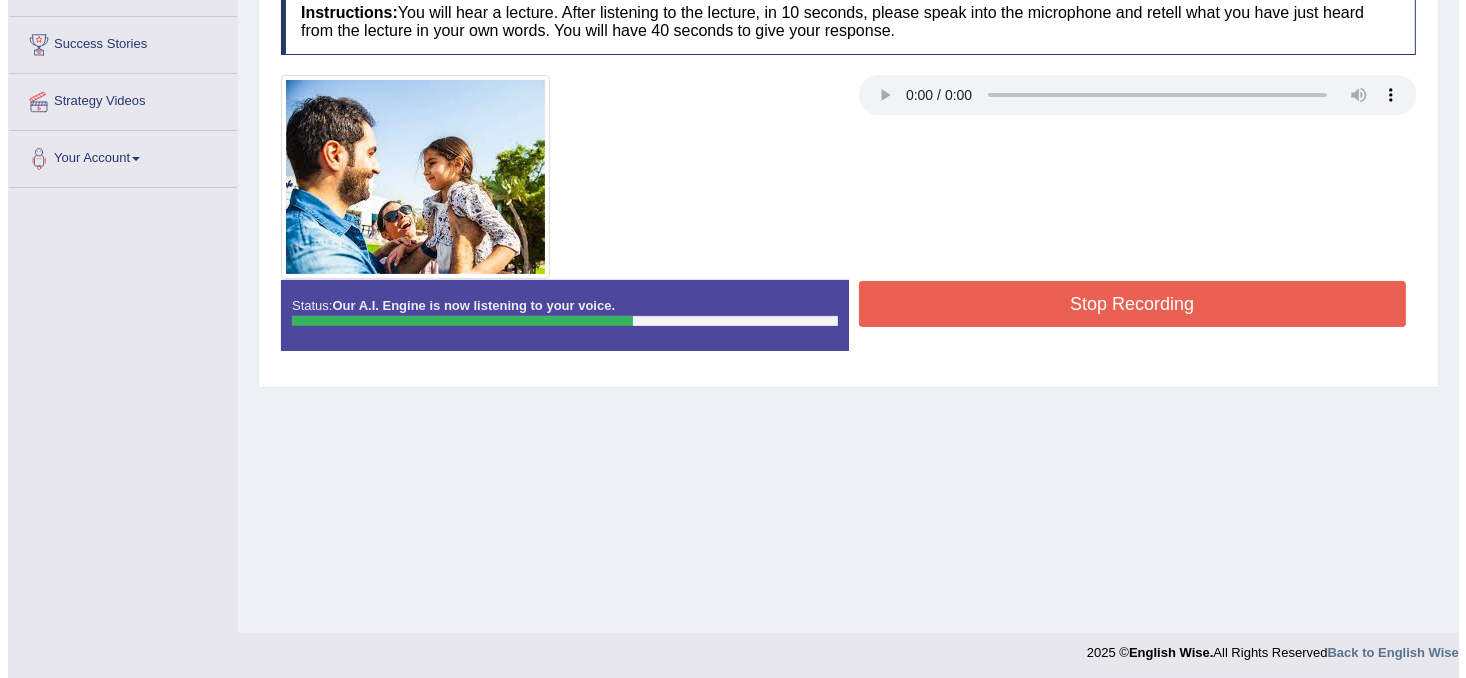 scroll, scrollTop: 364, scrollLeft: 0, axis: vertical 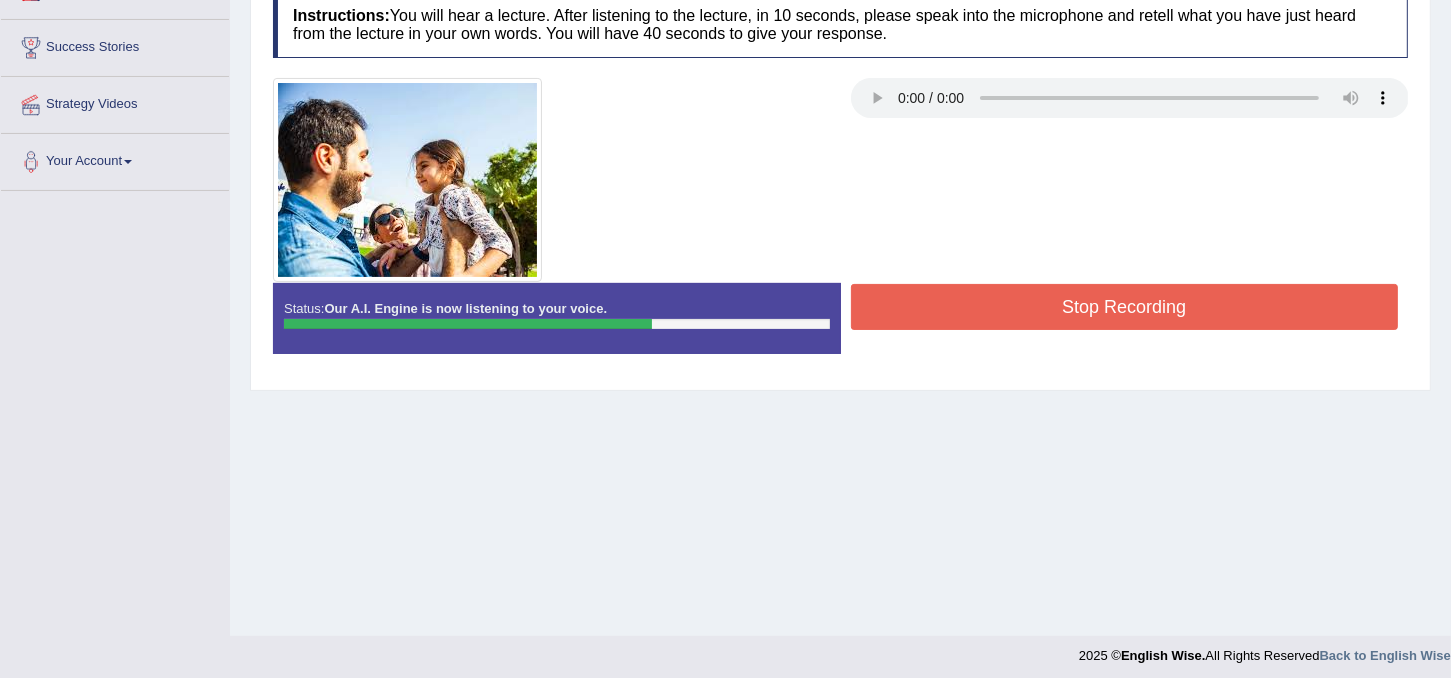 click on "Stop Recording" at bounding box center [1125, 307] 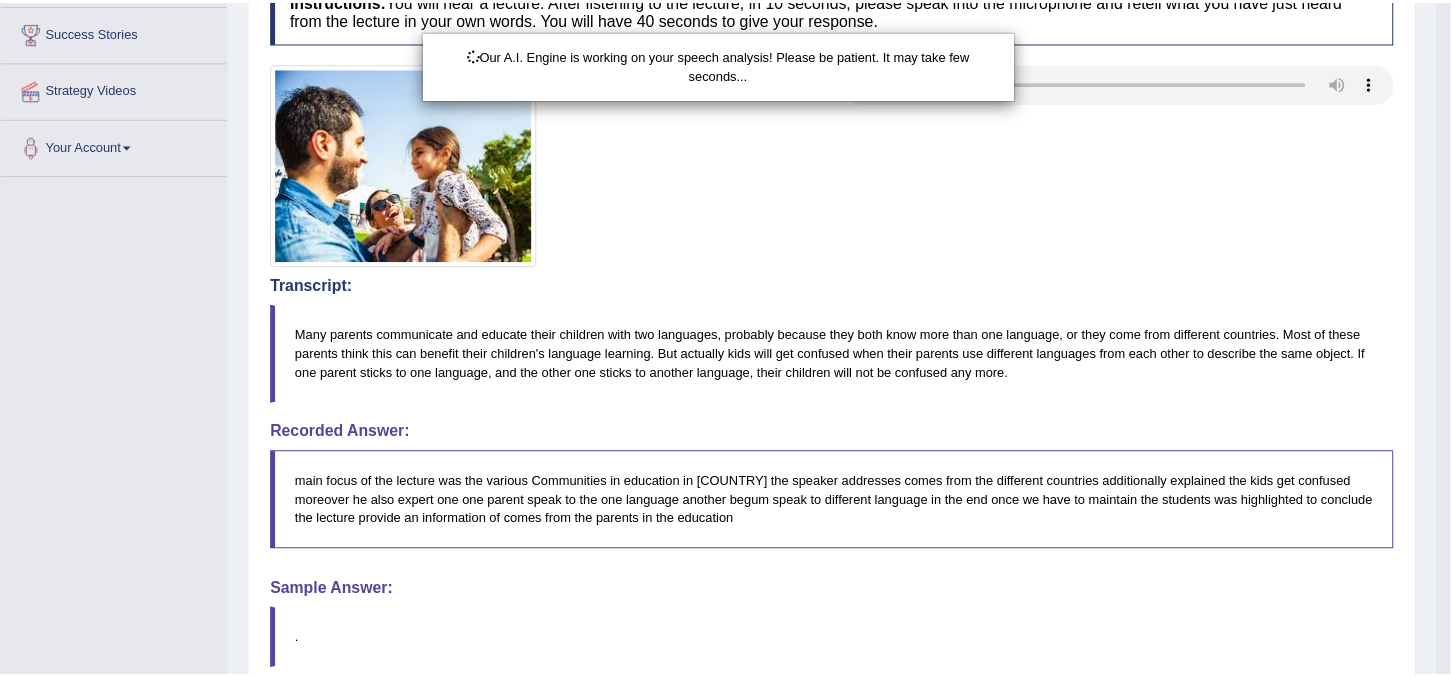 scroll, scrollTop: 390, scrollLeft: 0, axis: vertical 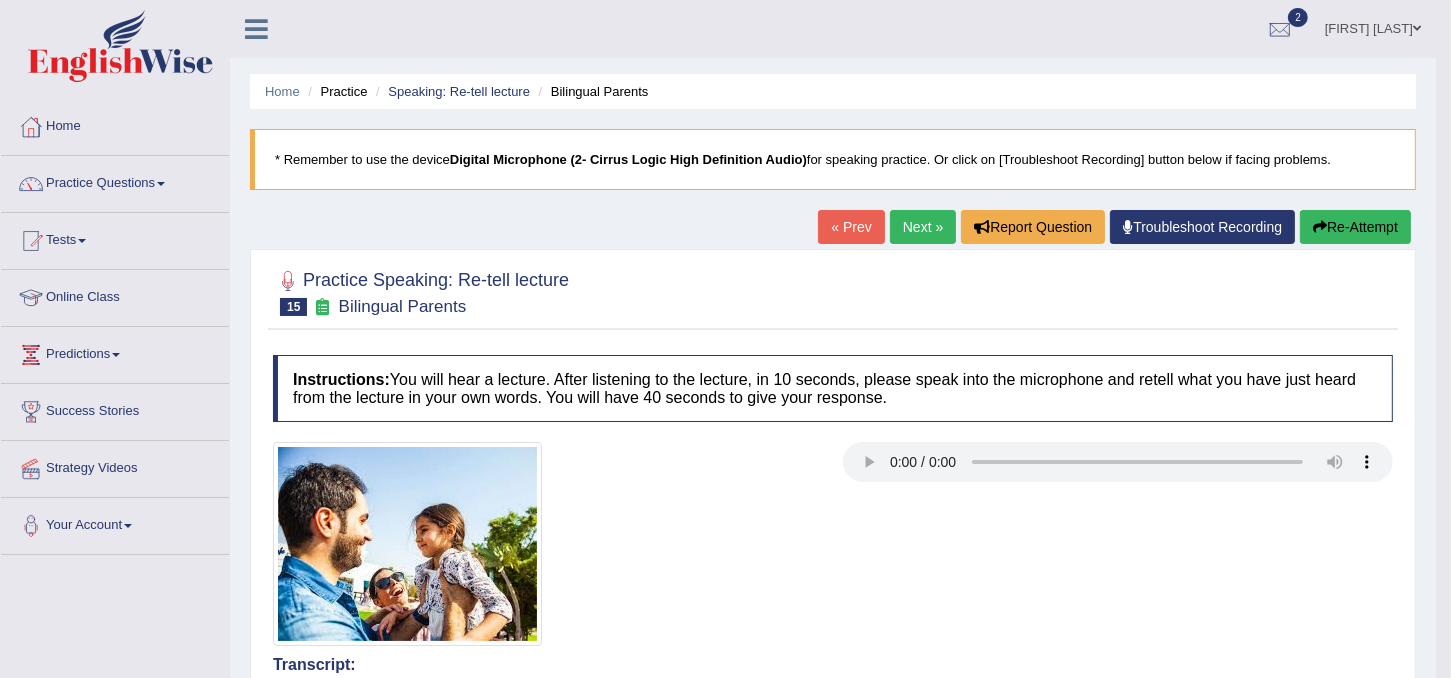 click on "Next »" at bounding box center [923, 227] 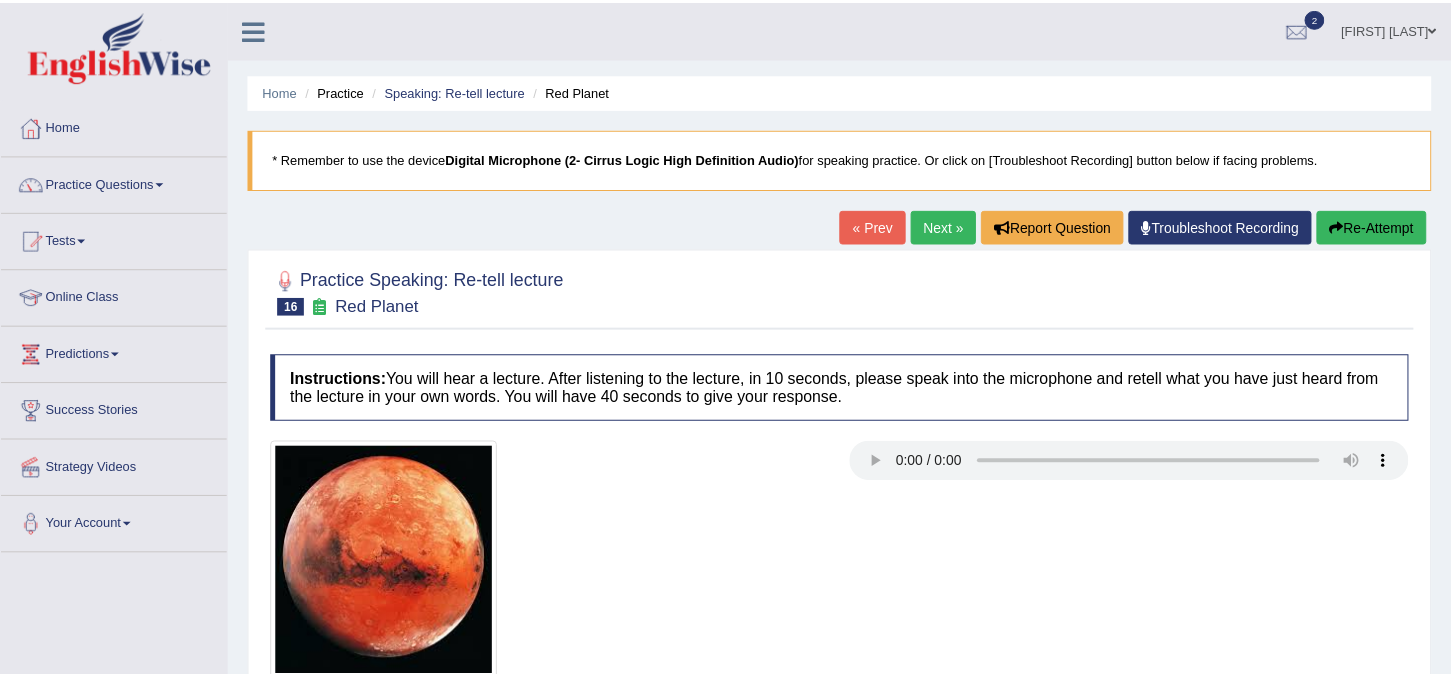 scroll, scrollTop: 0, scrollLeft: 0, axis: both 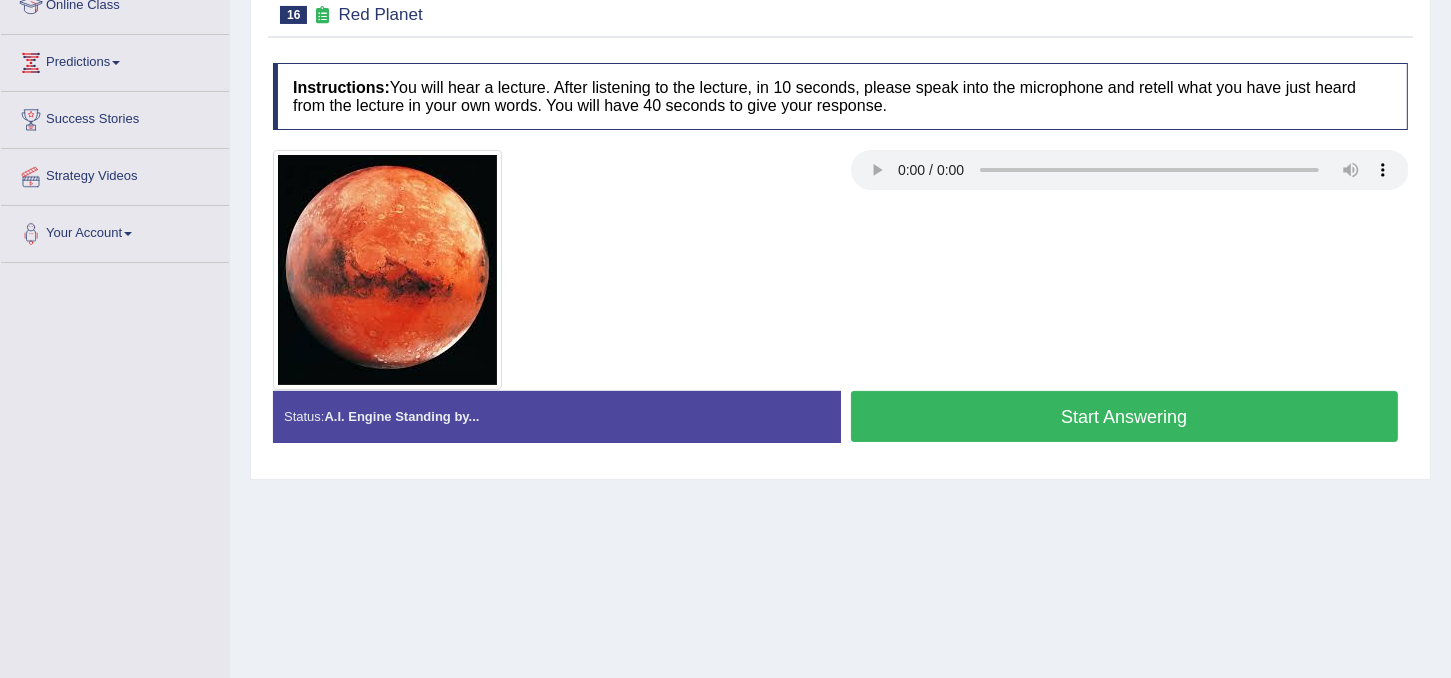 click on "Start Answering" at bounding box center [1125, 416] 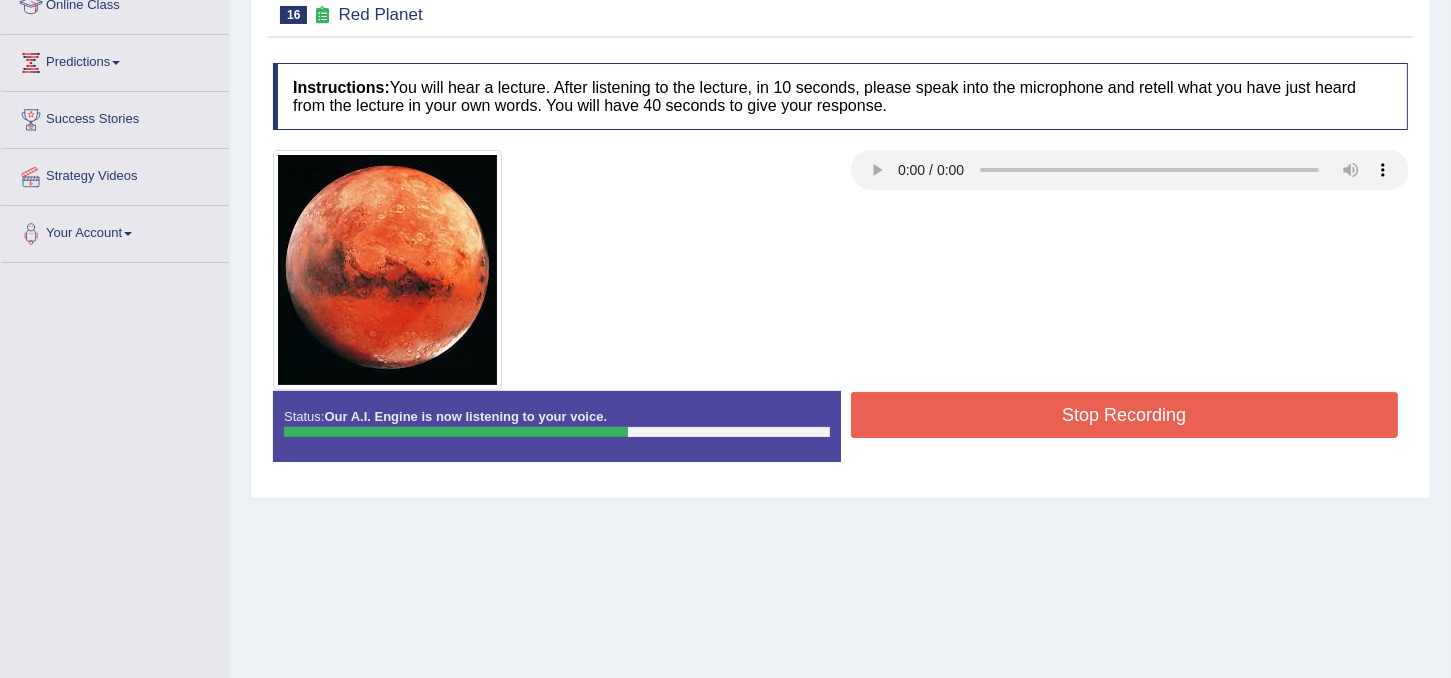 click on "Stop Recording" at bounding box center (1125, 415) 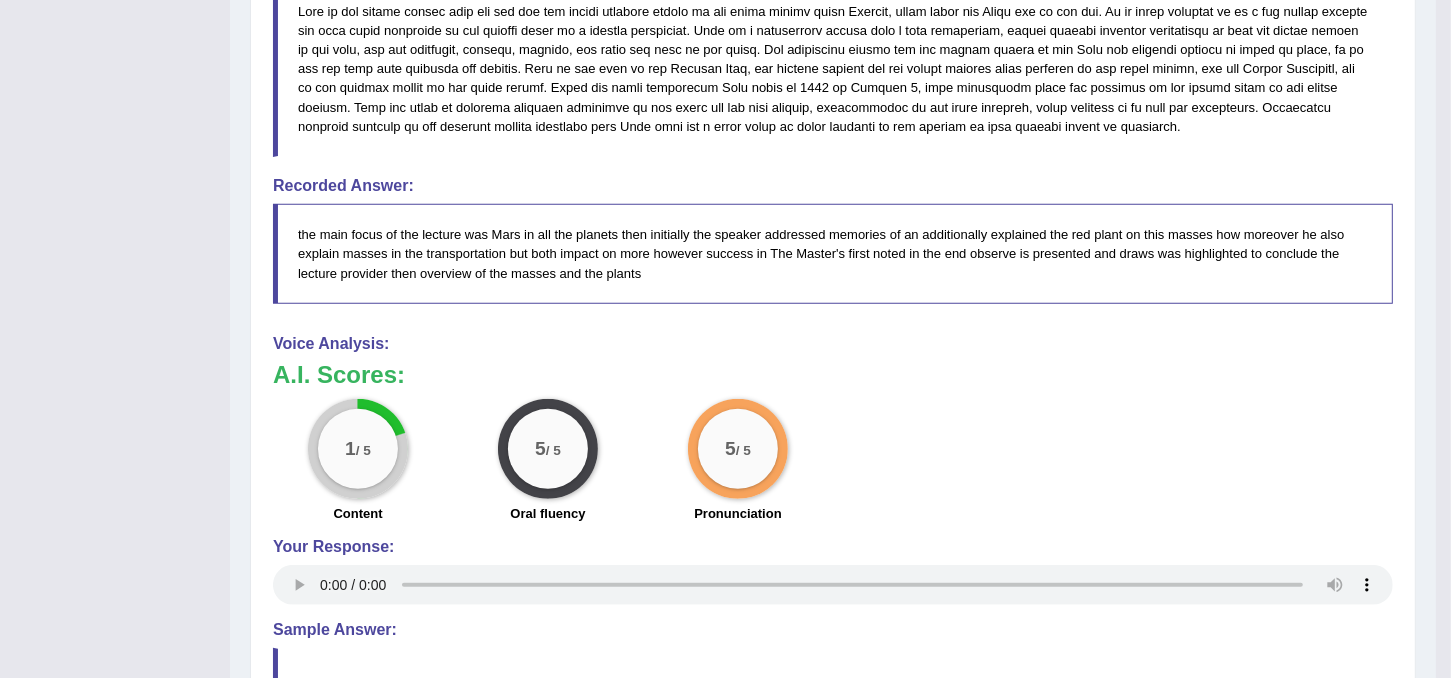 scroll, scrollTop: 740, scrollLeft: 0, axis: vertical 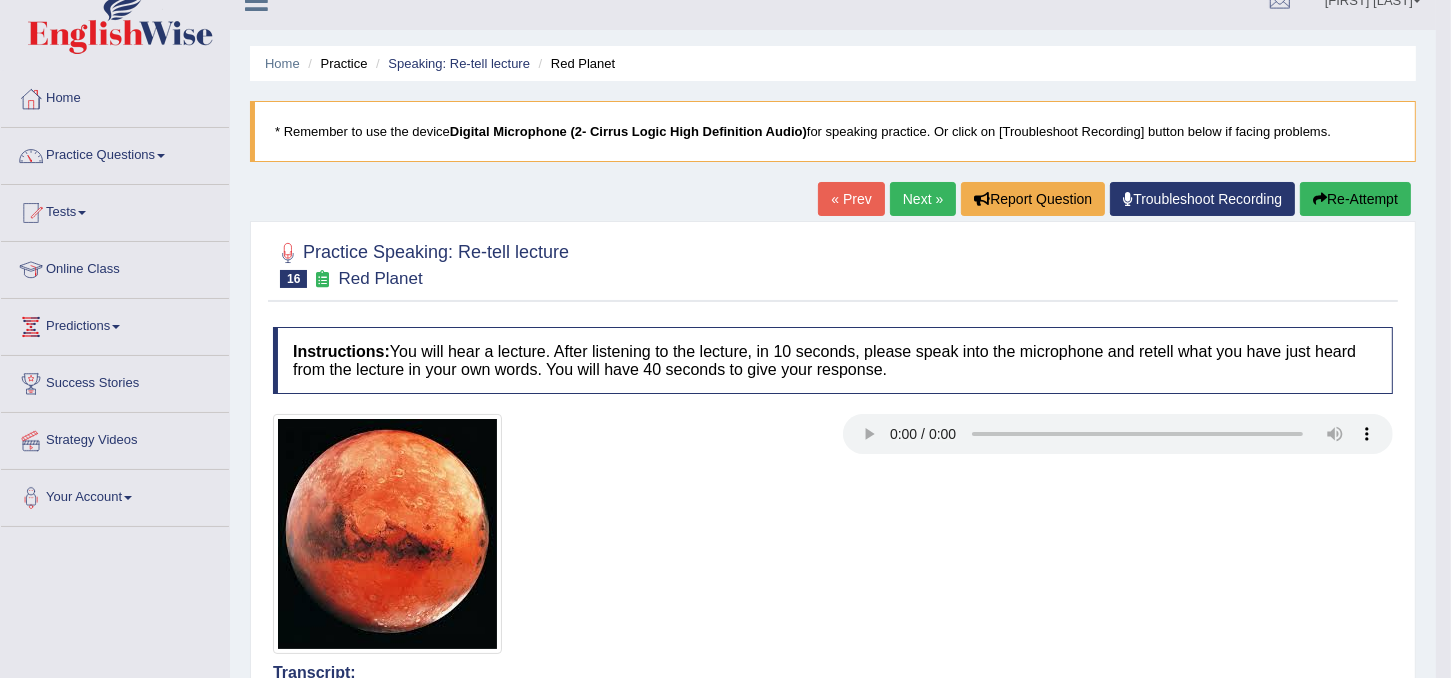 click on "Next »" at bounding box center (923, 199) 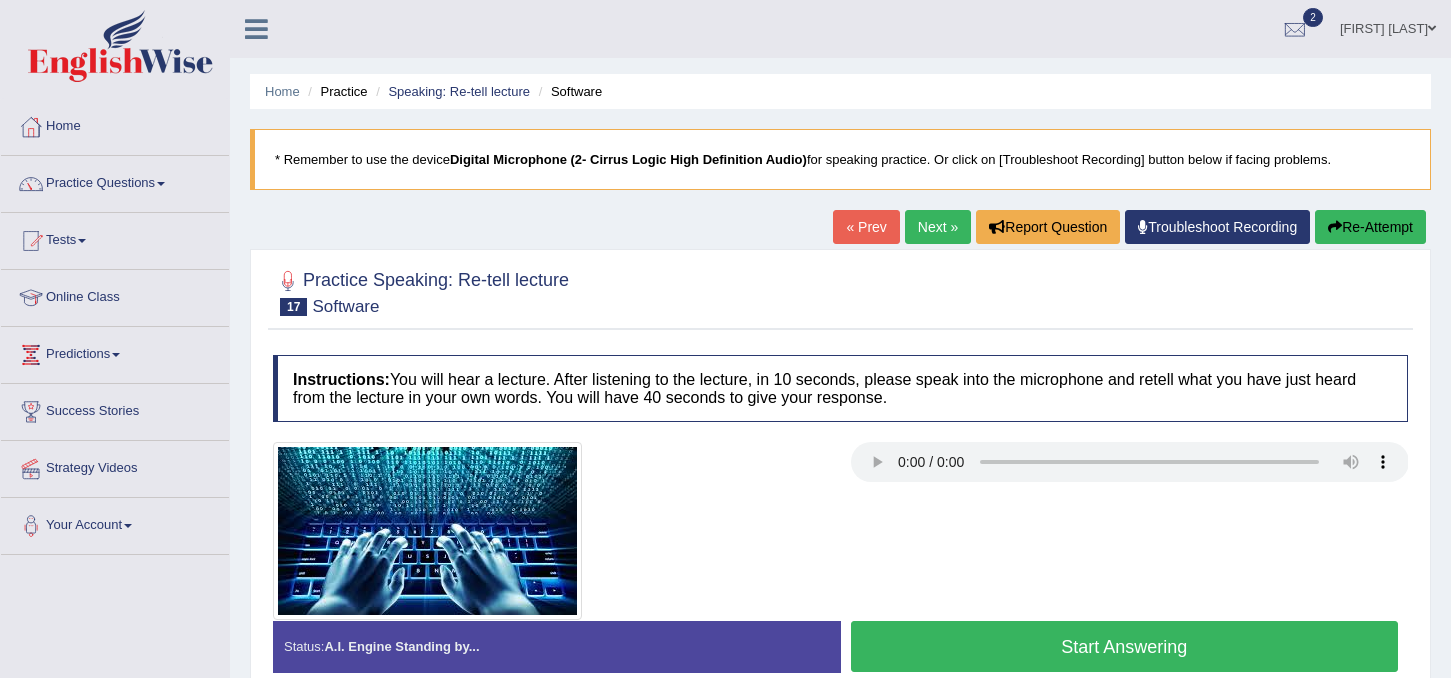 scroll, scrollTop: 0, scrollLeft: 0, axis: both 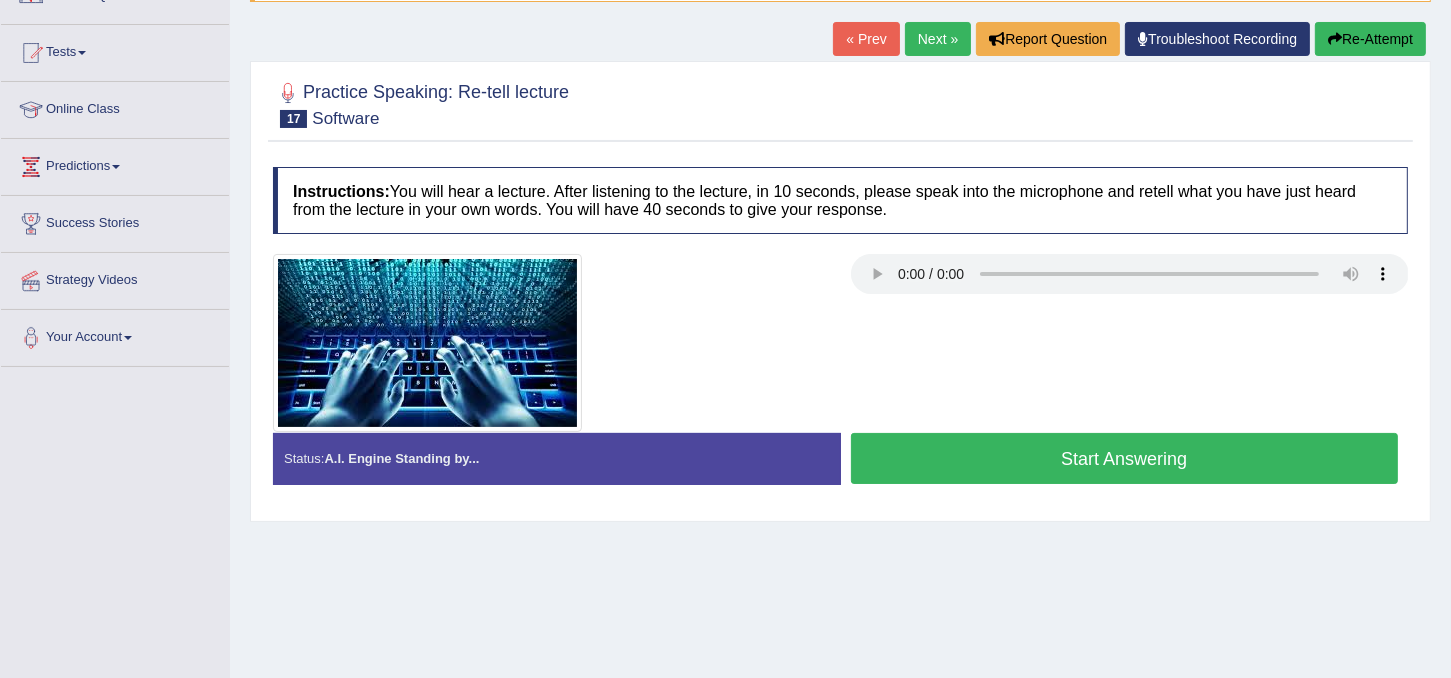 click on "Start Answering" at bounding box center (1125, 458) 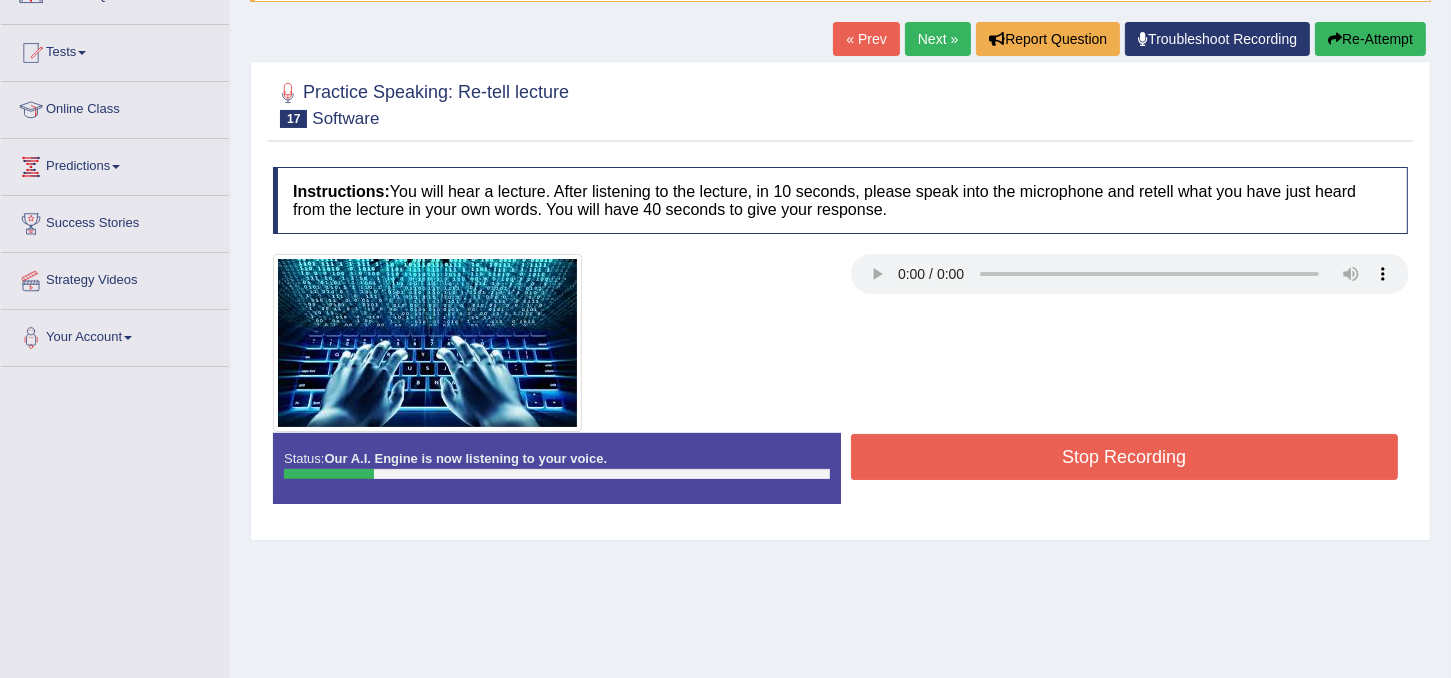 click on "Next »" at bounding box center (938, 39) 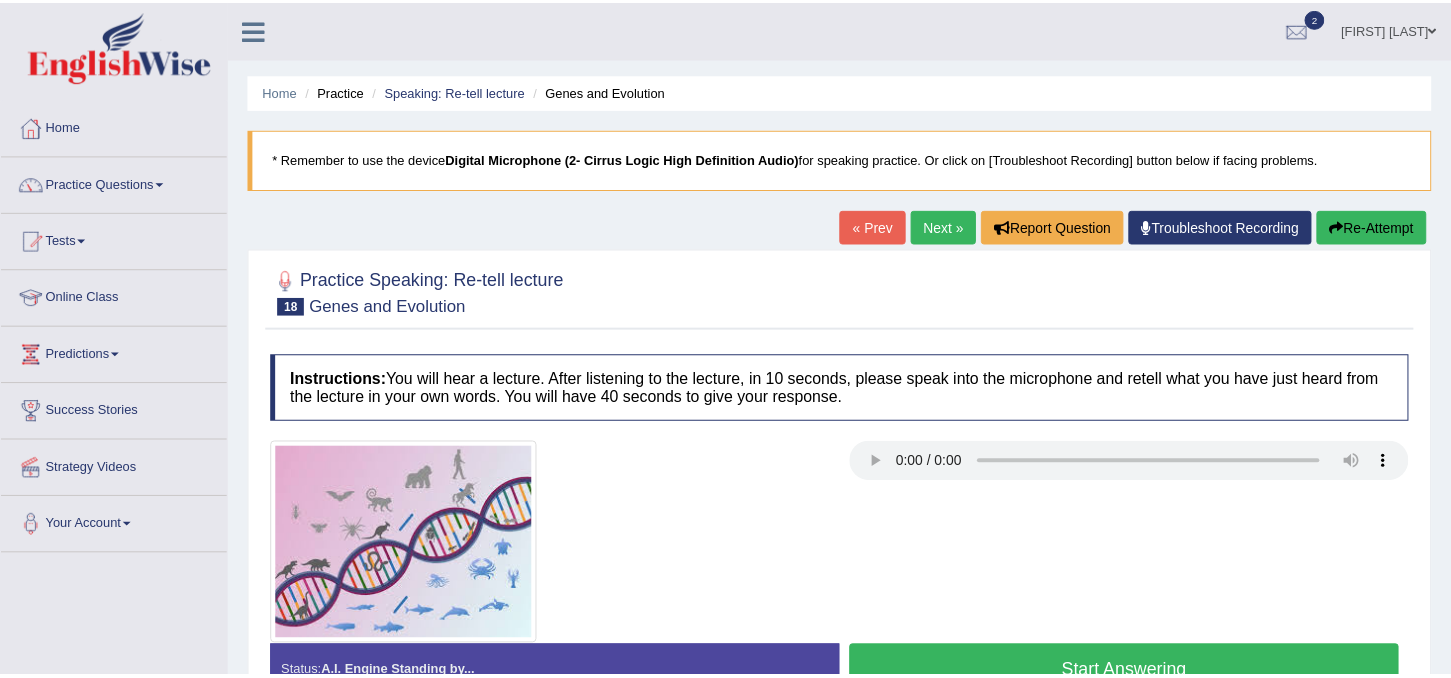 scroll, scrollTop: 0, scrollLeft: 0, axis: both 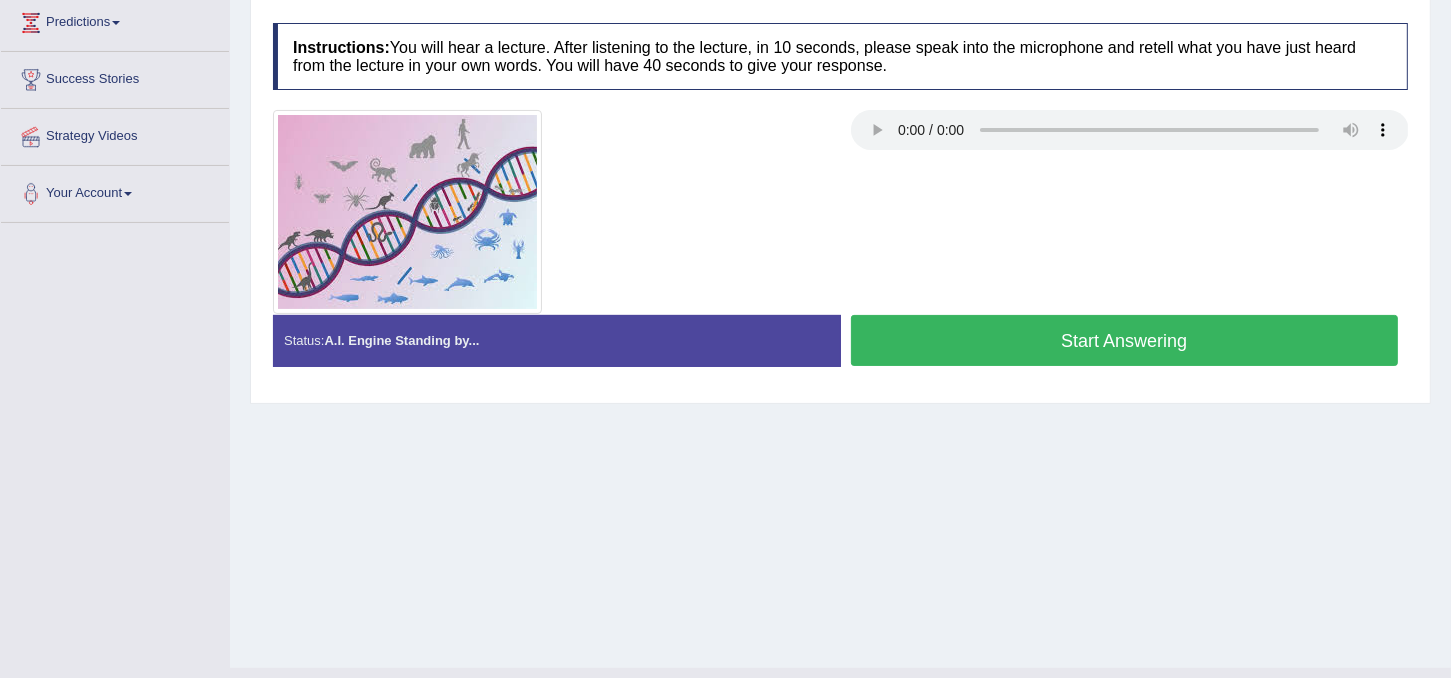click on "Start Answering" at bounding box center (1125, 340) 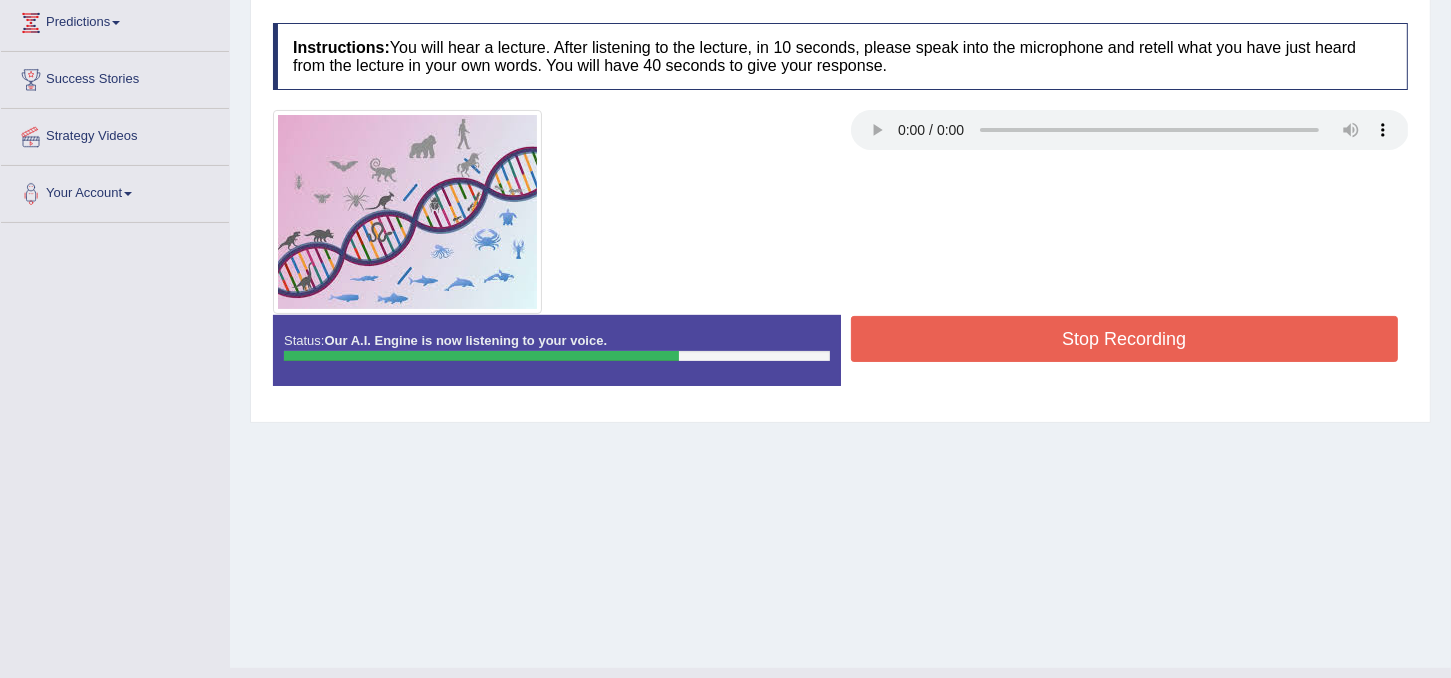 click on "Stop Recording" at bounding box center [1125, 339] 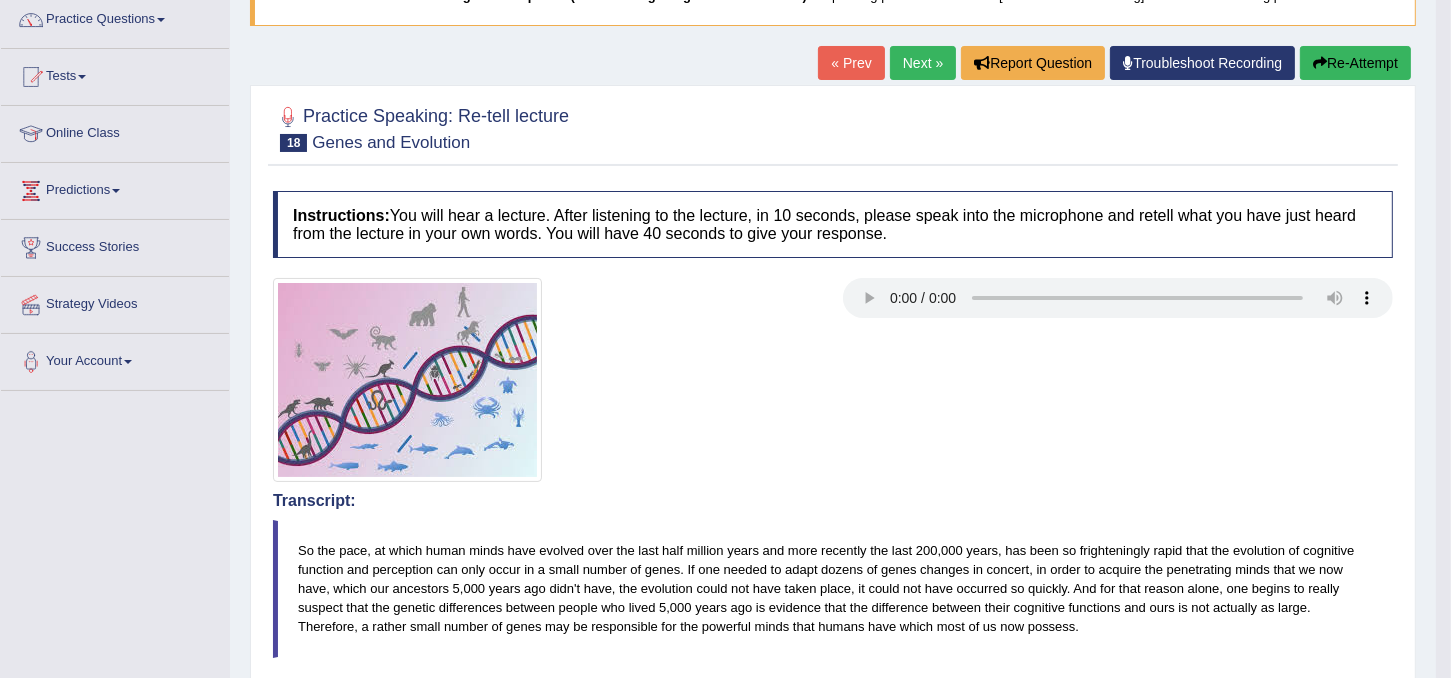 scroll, scrollTop: 165, scrollLeft: 0, axis: vertical 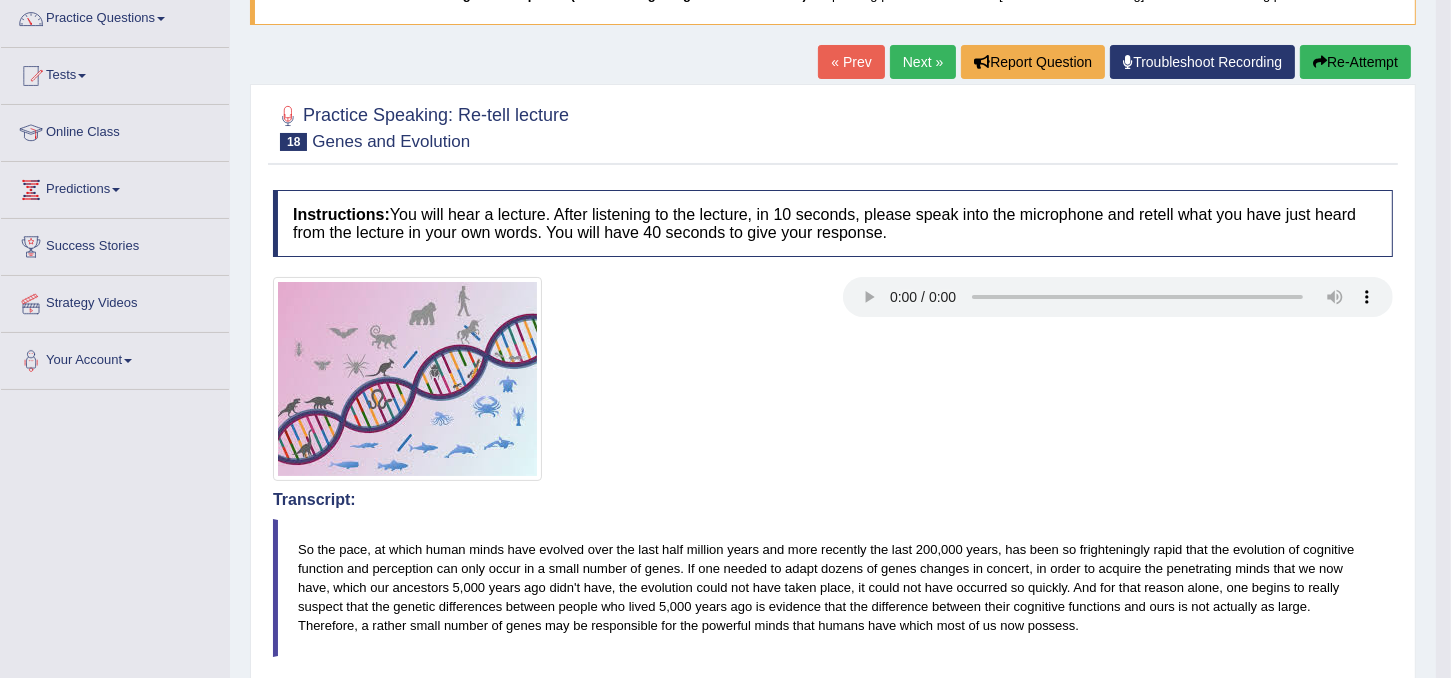 click on "Next »" at bounding box center (923, 62) 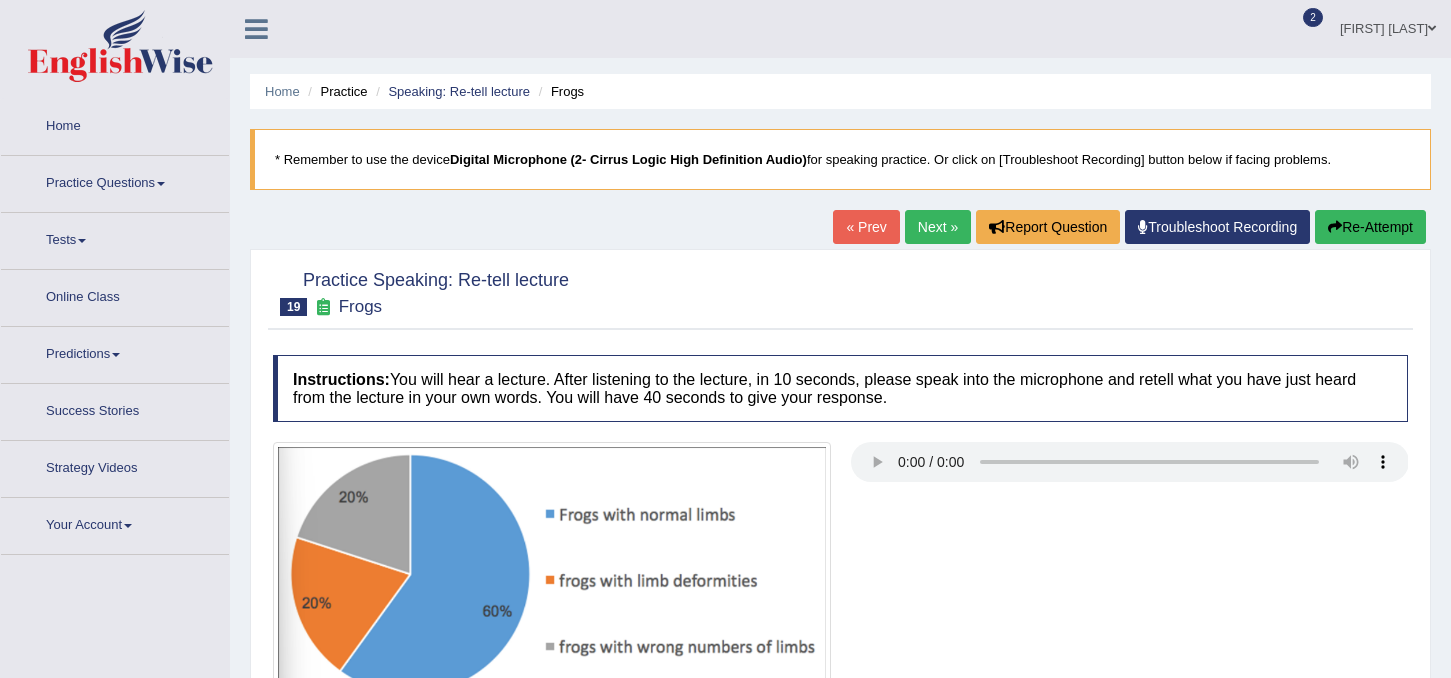 scroll, scrollTop: 108, scrollLeft: 0, axis: vertical 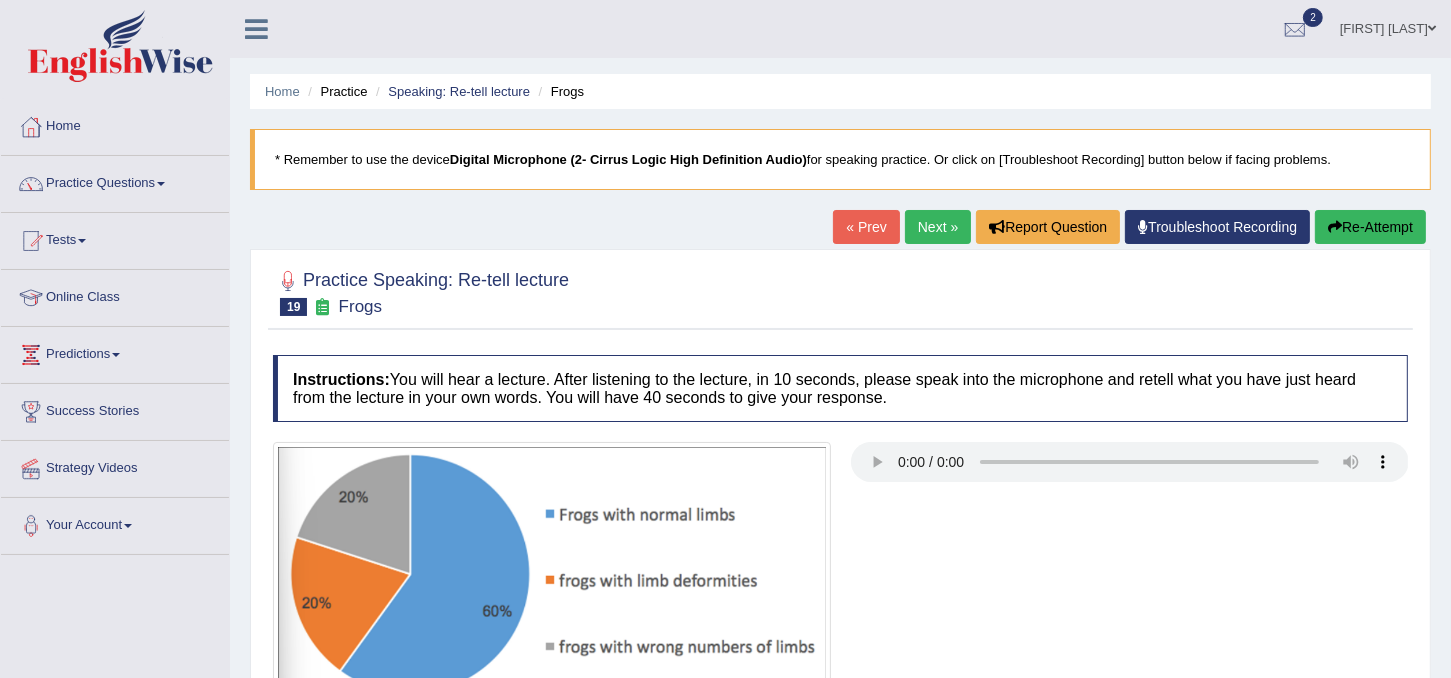 click on "Next »" at bounding box center [938, 227] 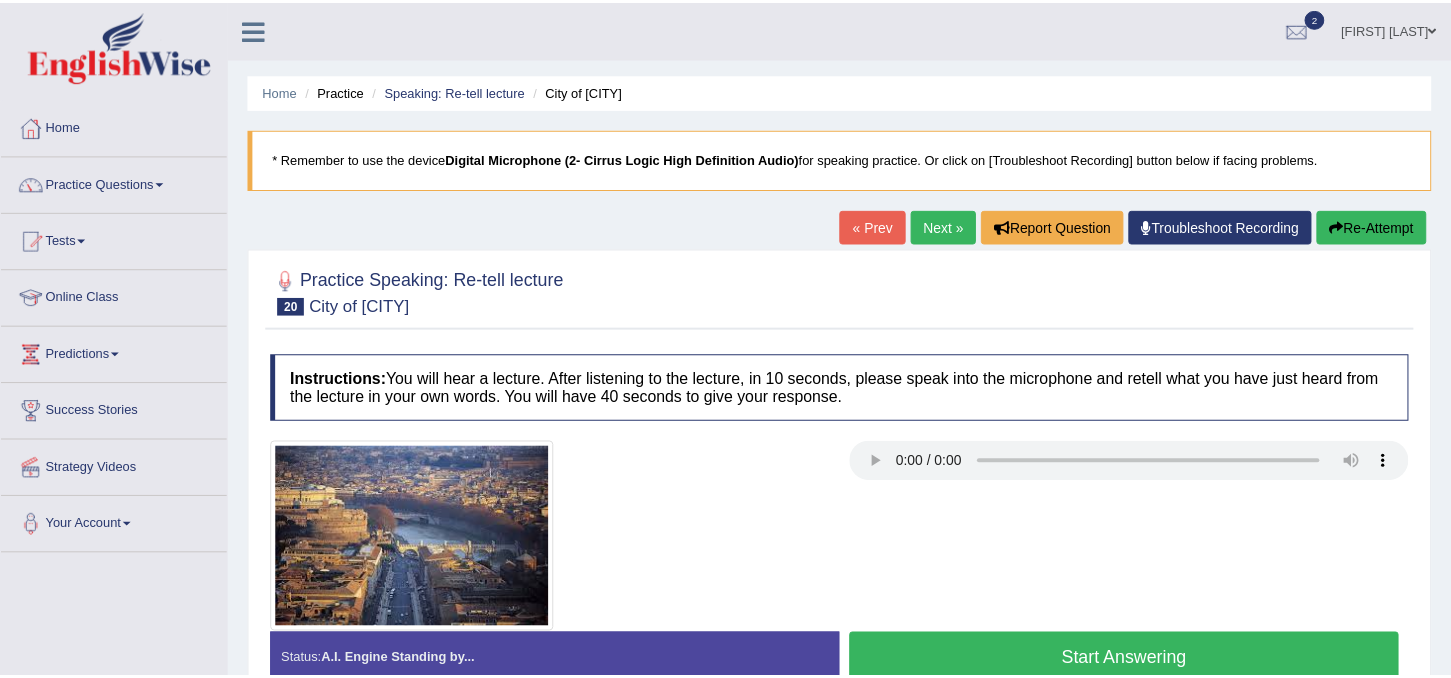 scroll, scrollTop: 0, scrollLeft: 0, axis: both 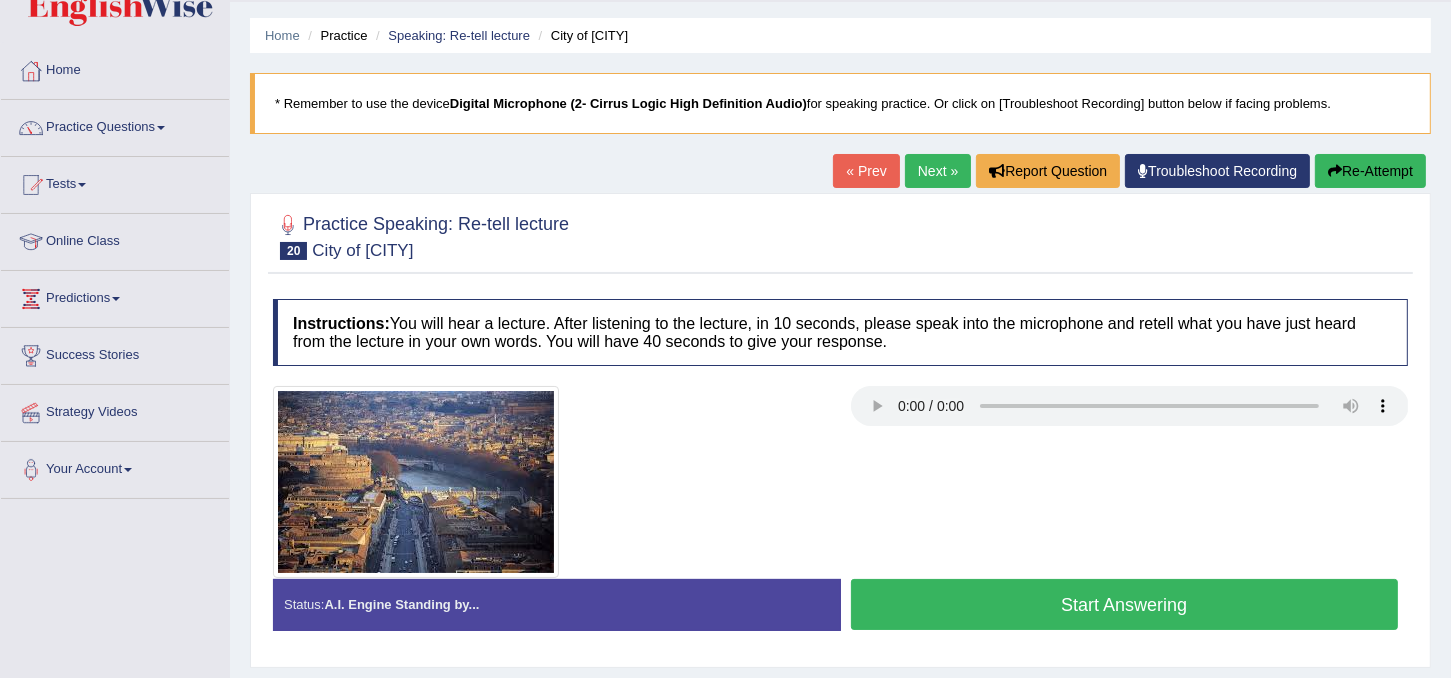 click on "Start Answering" at bounding box center [1125, 604] 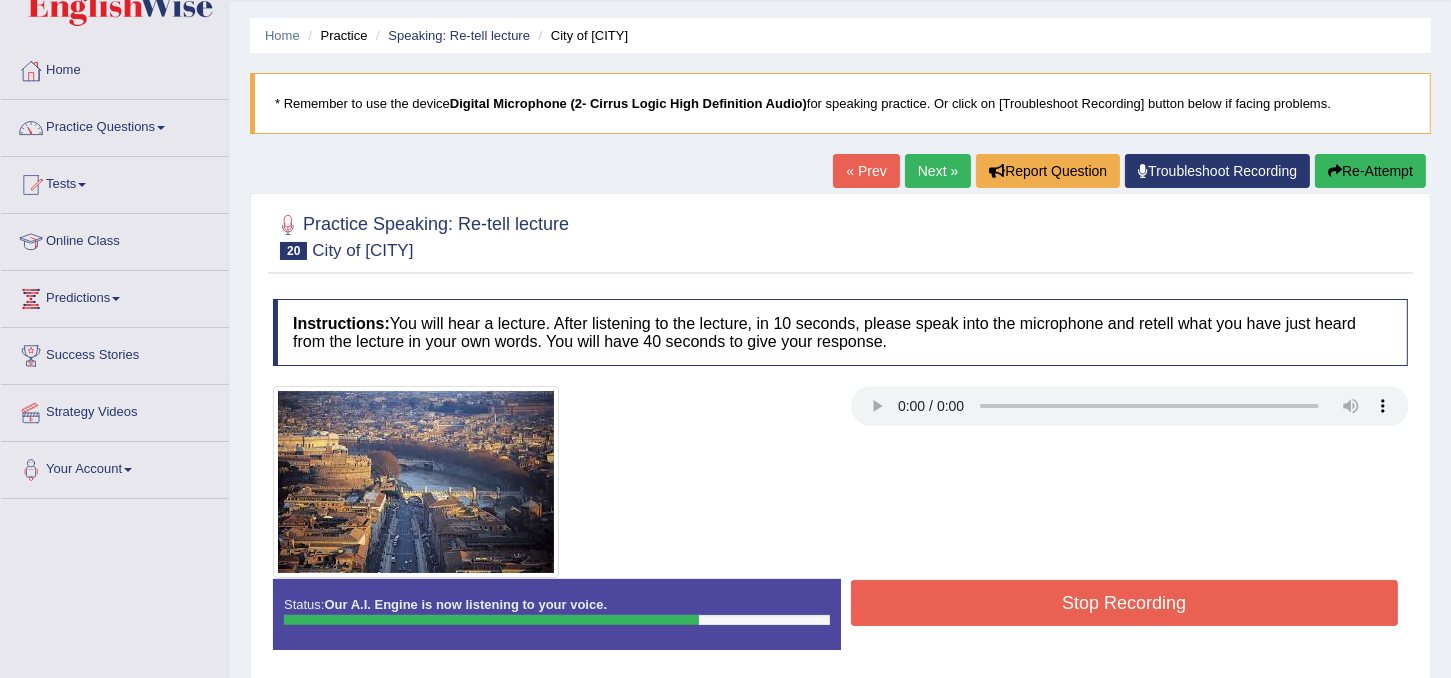 click on "Stop Recording" at bounding box center [1125, 603] 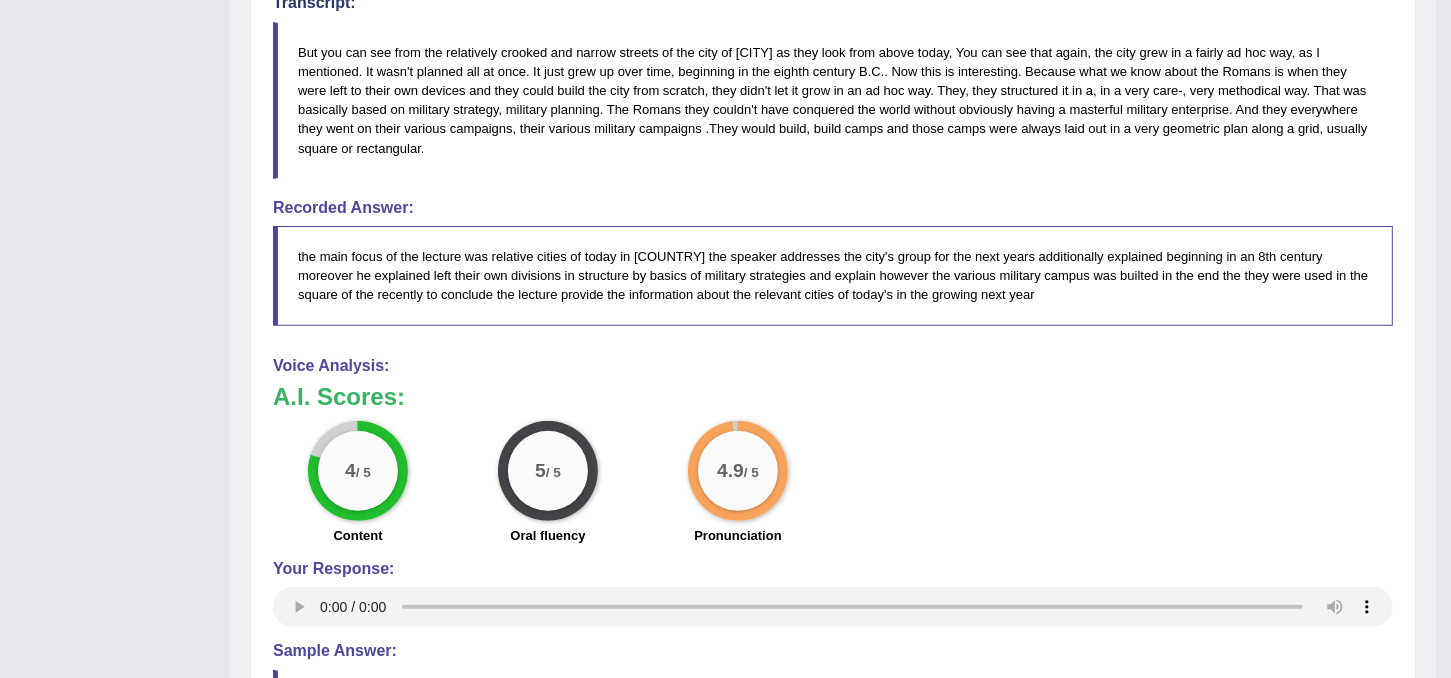 scroll, scrollTop: 648, scrollLeft: 0, axis: vertical 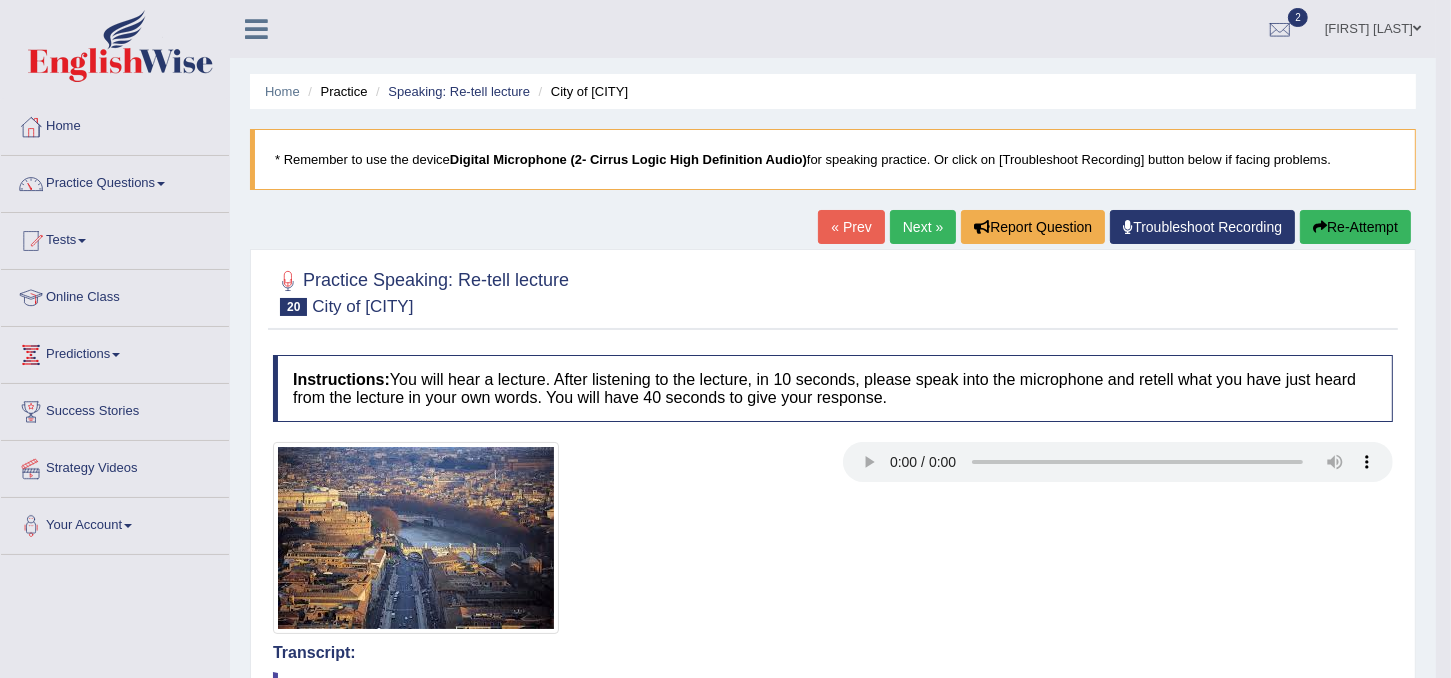click on "Next »" at bounding box center (923, 227) 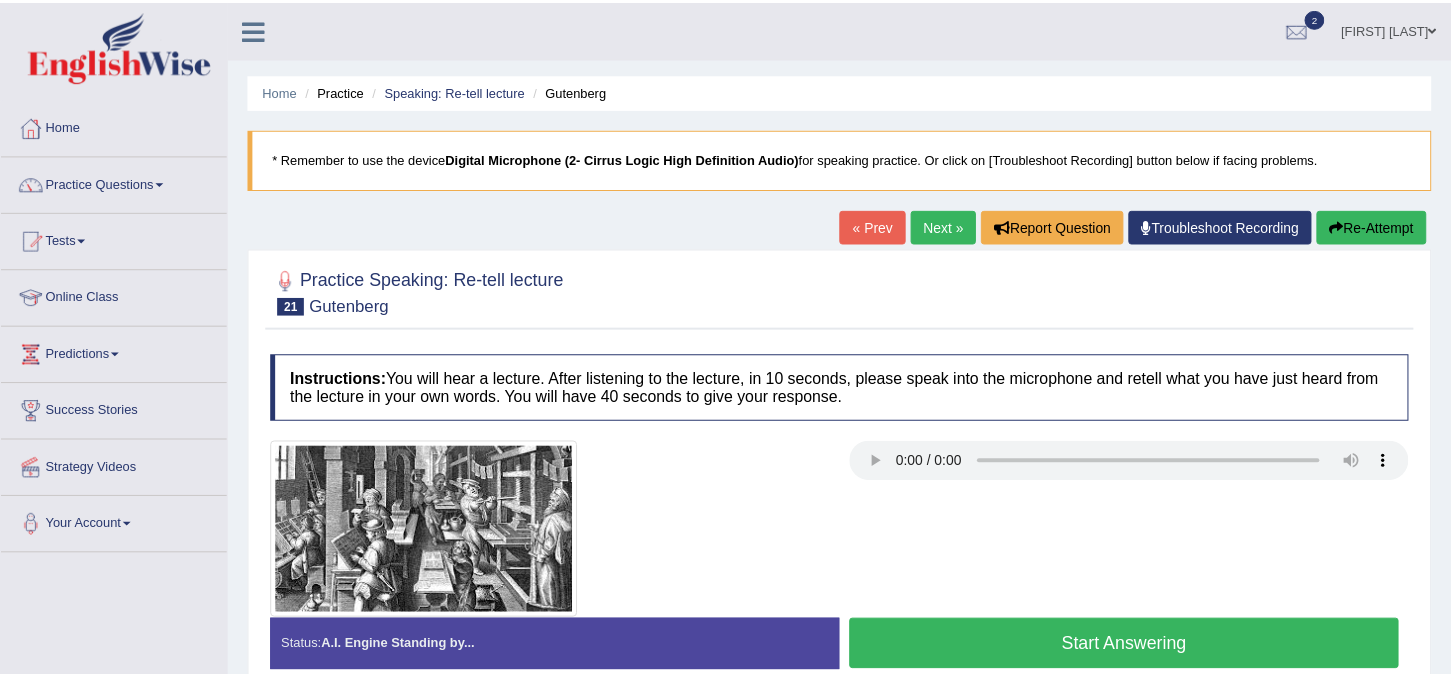 scroll, scrollTop: 0, scrollLeft: 0, axis: both 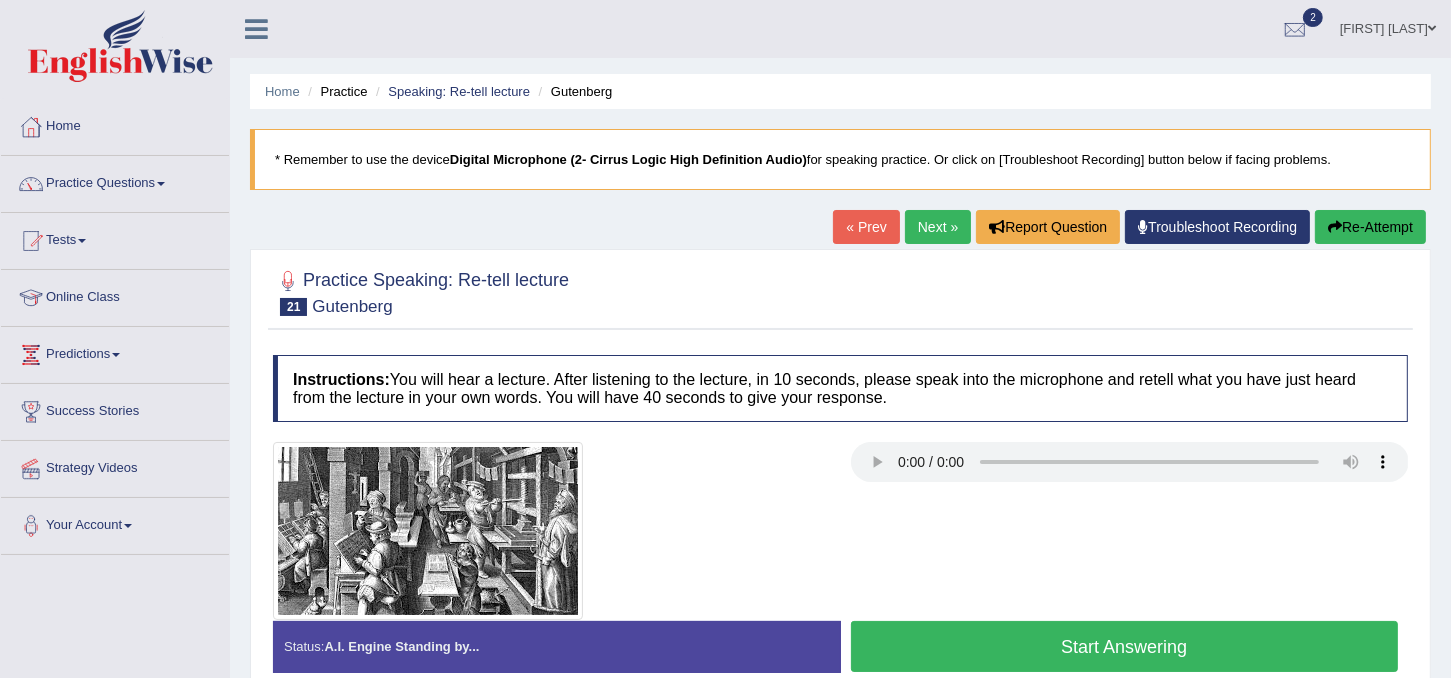 click on "Start Answering" at bounding box center (1125, 646) 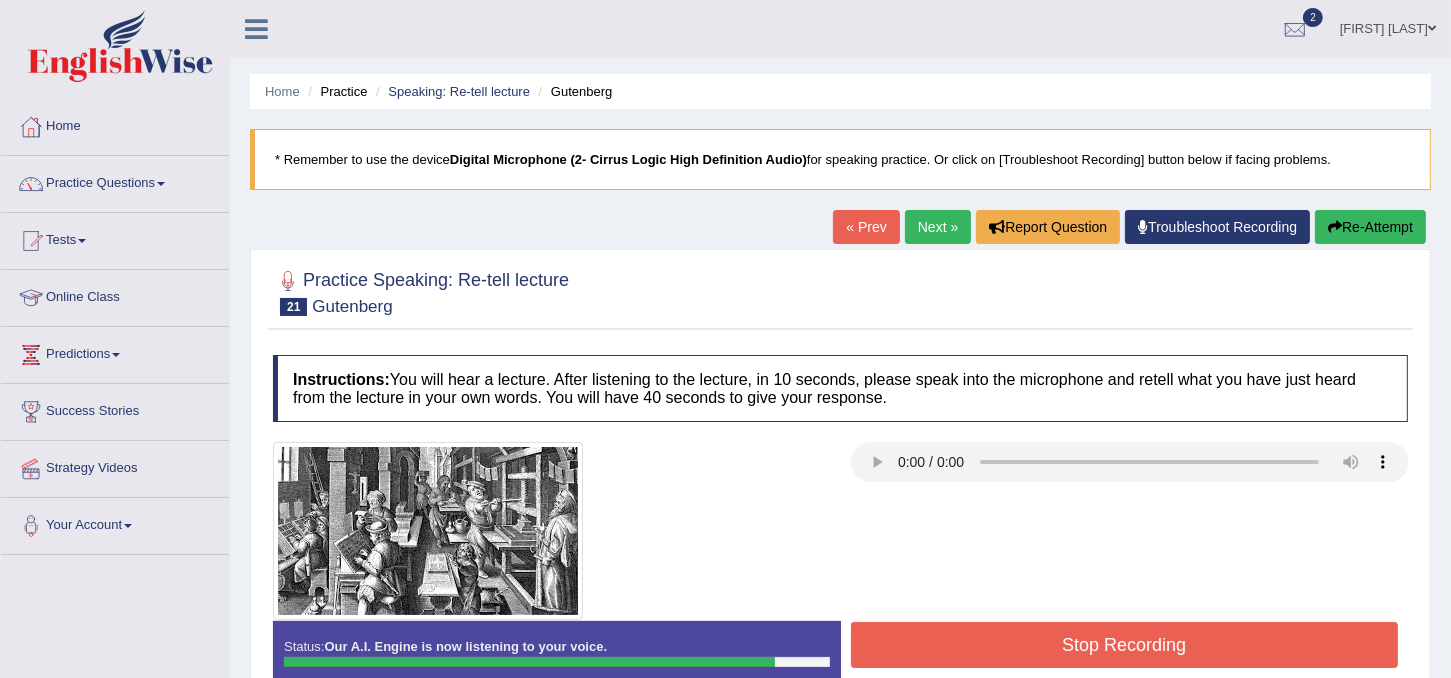 click on "Stop Recording" at bounding box center [1125, 645] 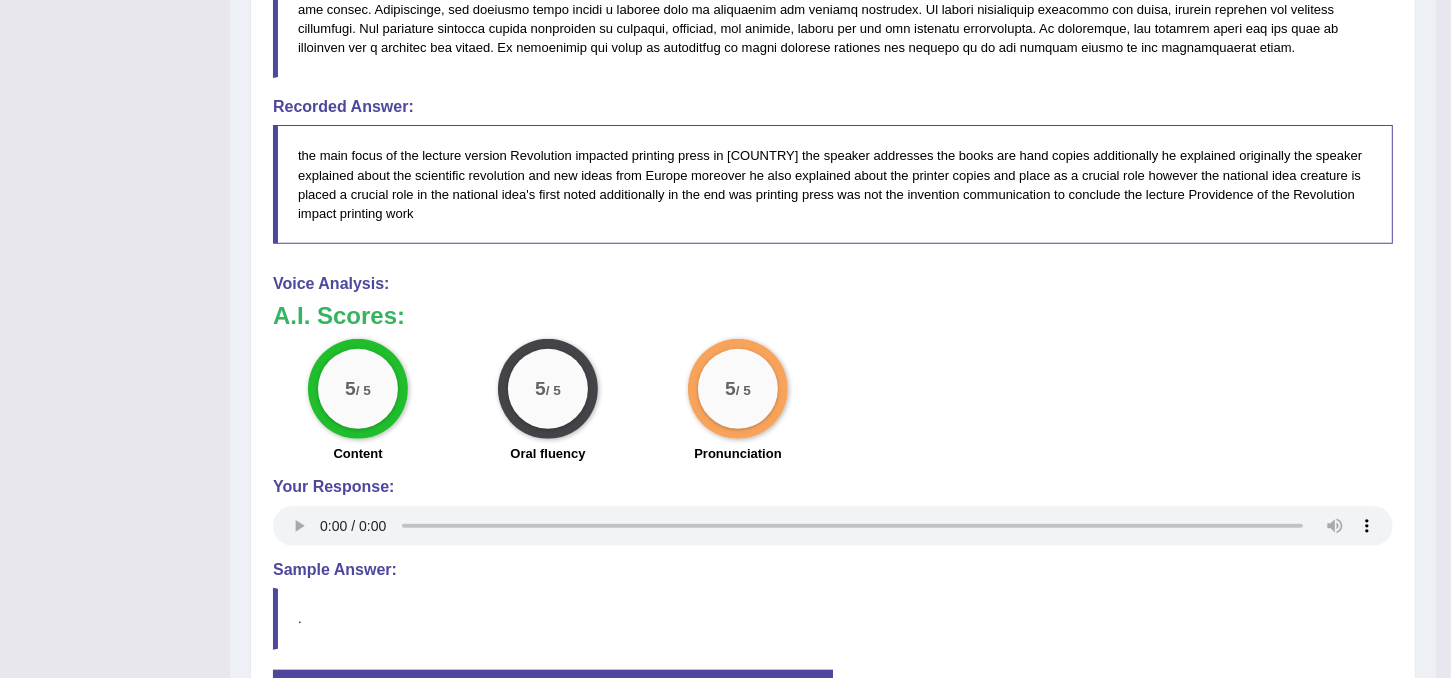 scroll, scrollTop: 778, scrollLeft: 0, axis: vertical 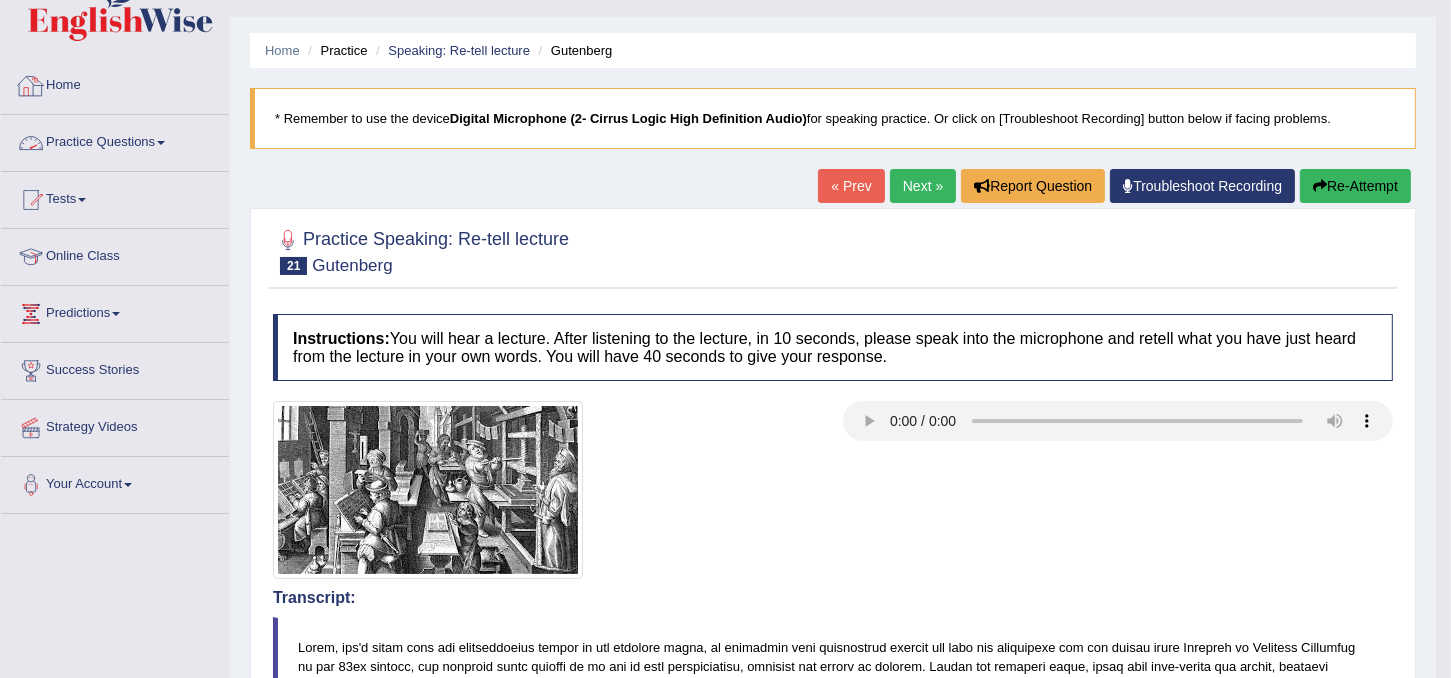 click at bounding box center (161, 143) 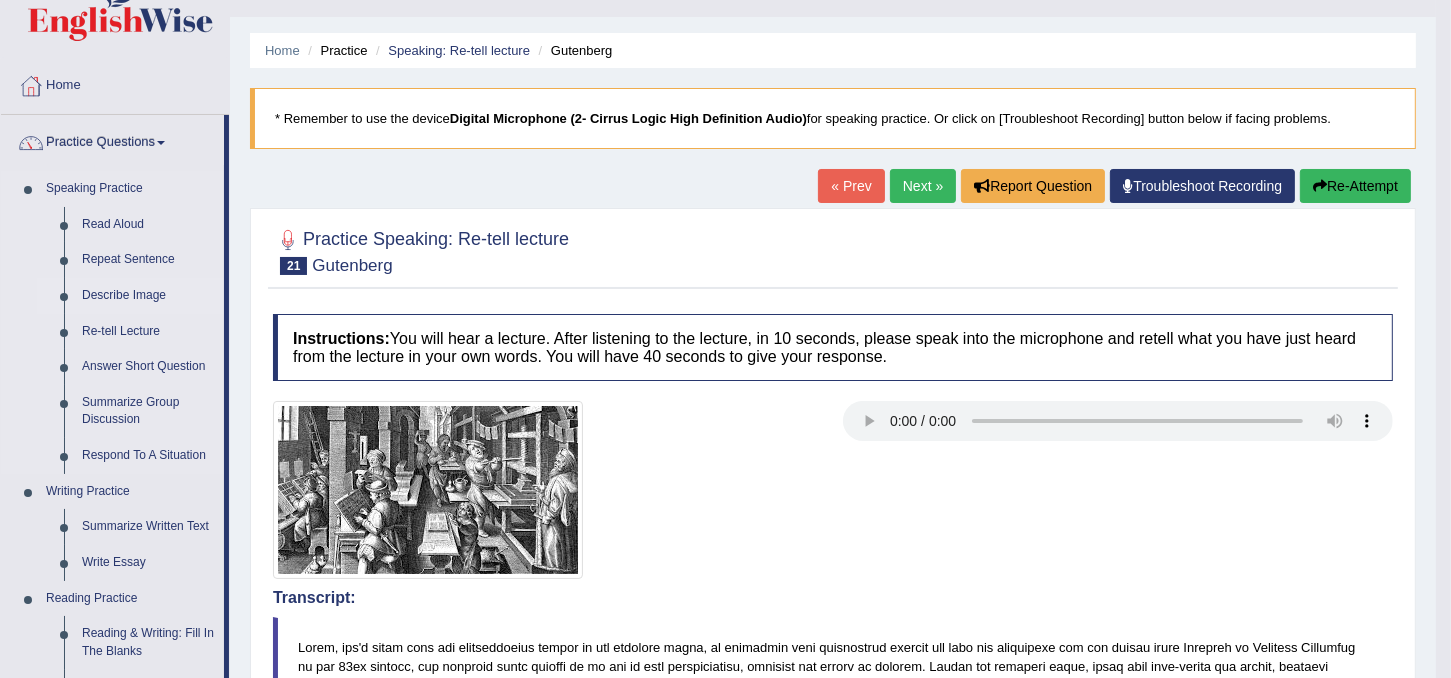 click on "Describe Image" at bounding box center [148, 296] 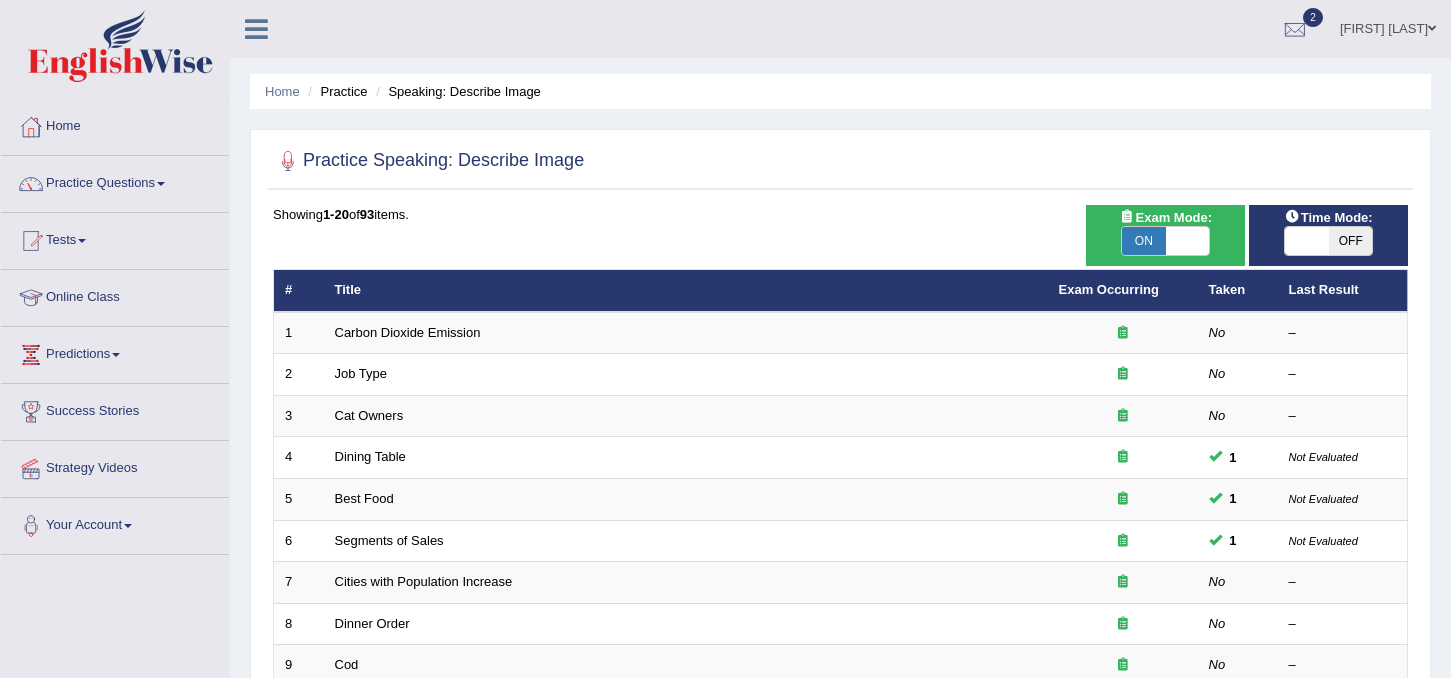 scroll, scrollTop: 0, scrollLeft: 0, axis: both 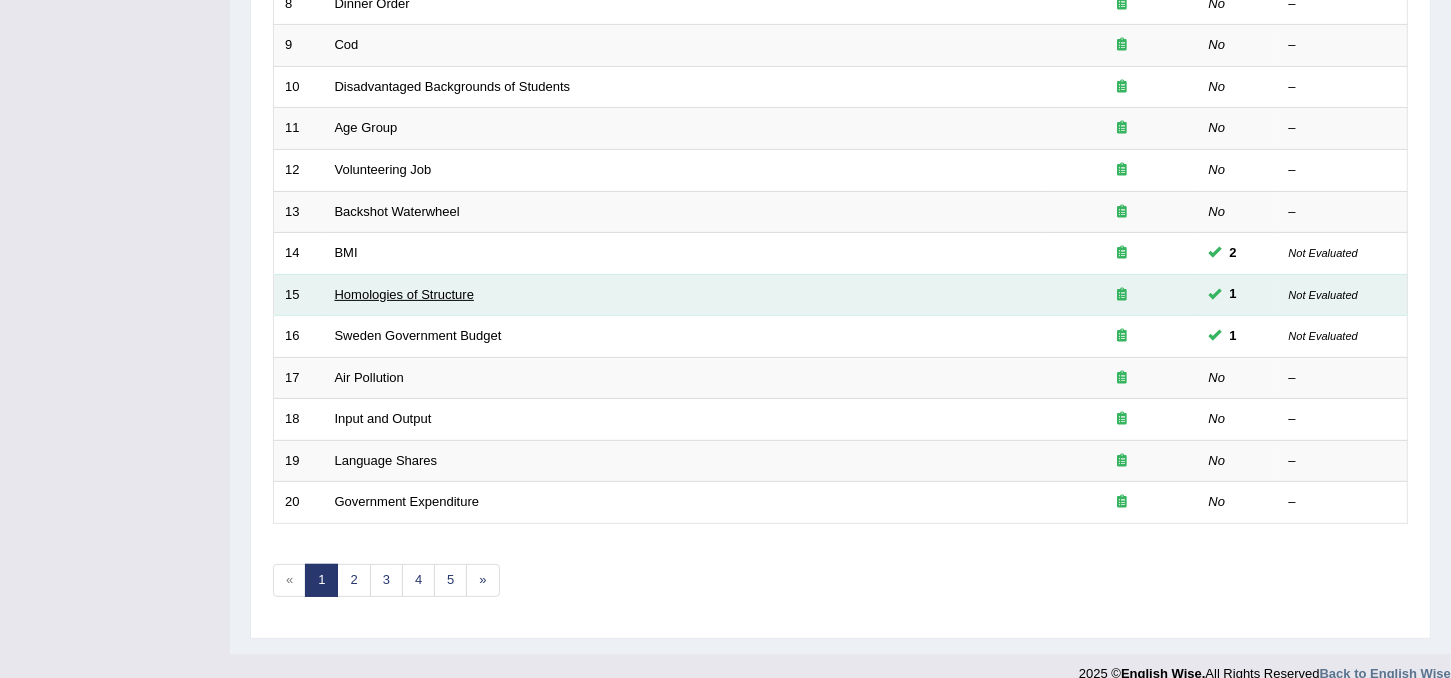 click on "Homologies of Structure" at bounding box center (404, 294) 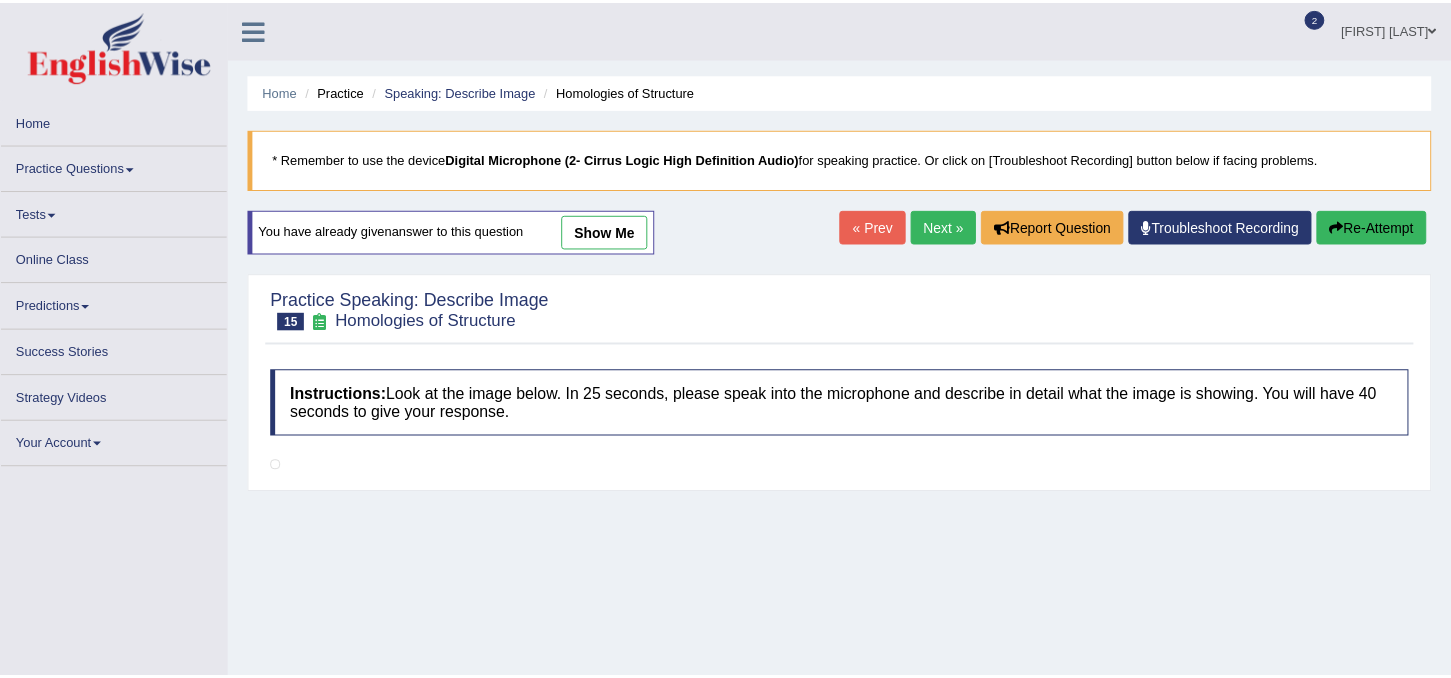 scroll, scrollTop: 0, scrollLeft: 0, axis: both 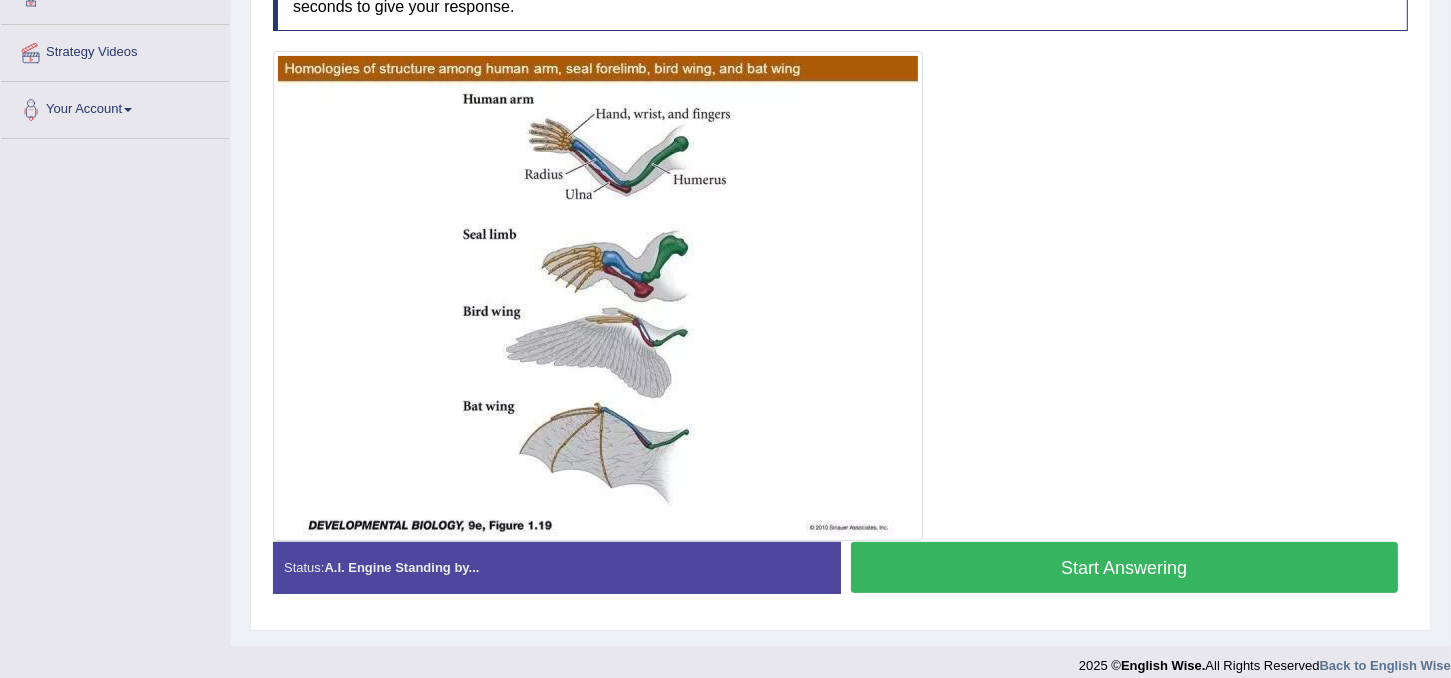 click on "Start Answering" at bounding box center [1125, 567] 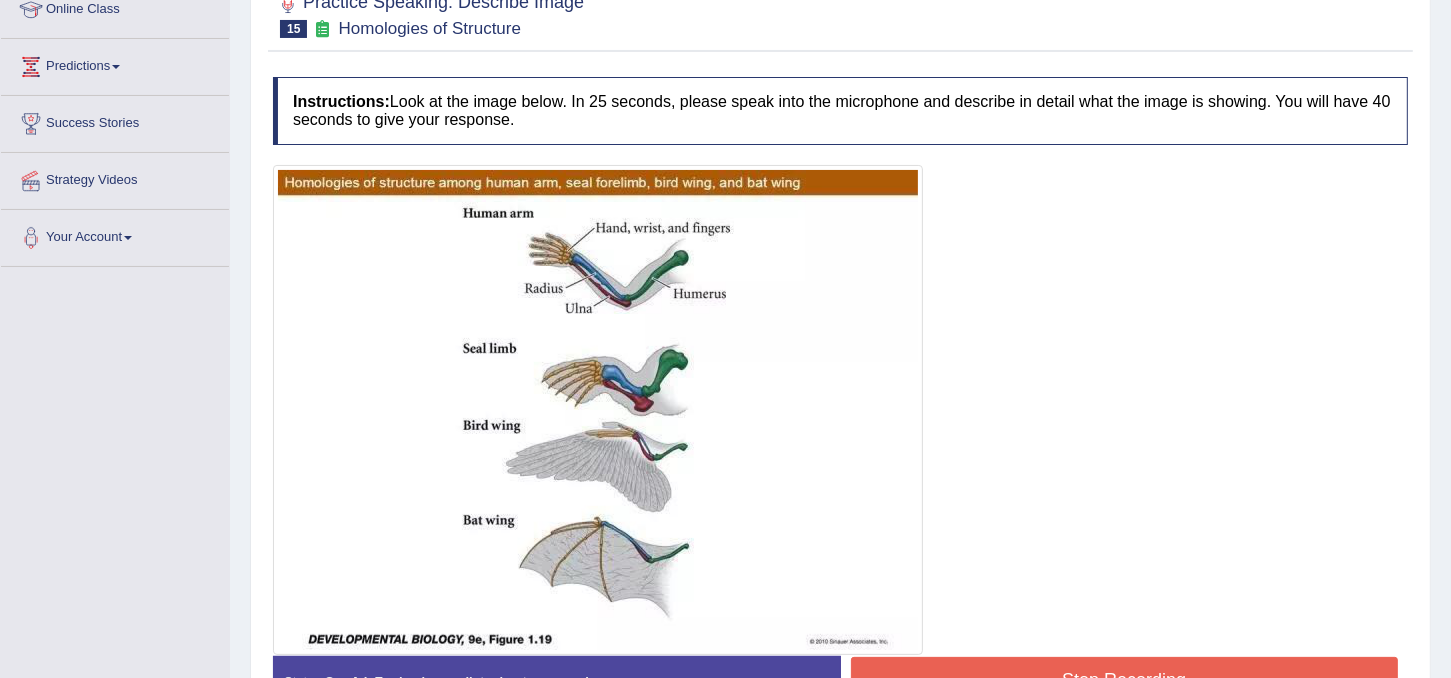 scroll, scrollTop: 283, scrollLeft: 0, axis: vertical 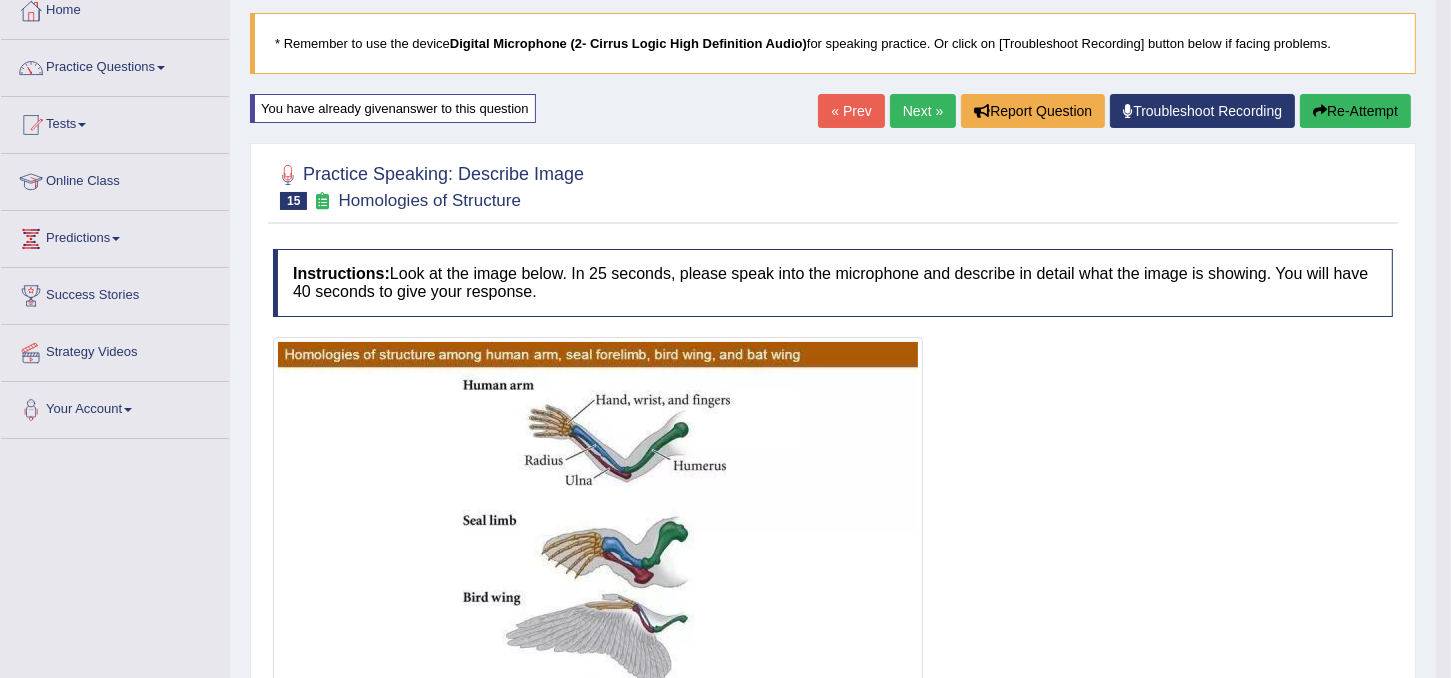 click on "Next »" at bounding box center (923, 111) 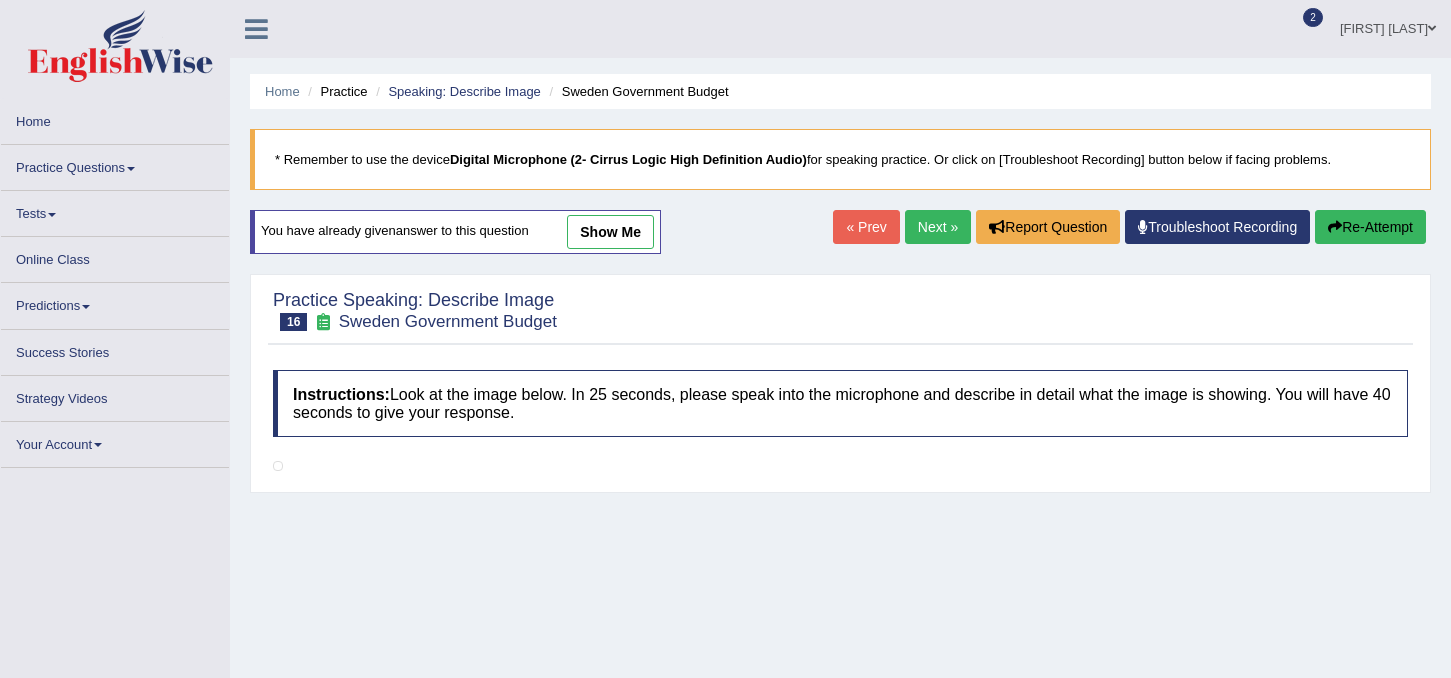 scroll, scrollTop: 0, scrollLeft: 0, axis: both 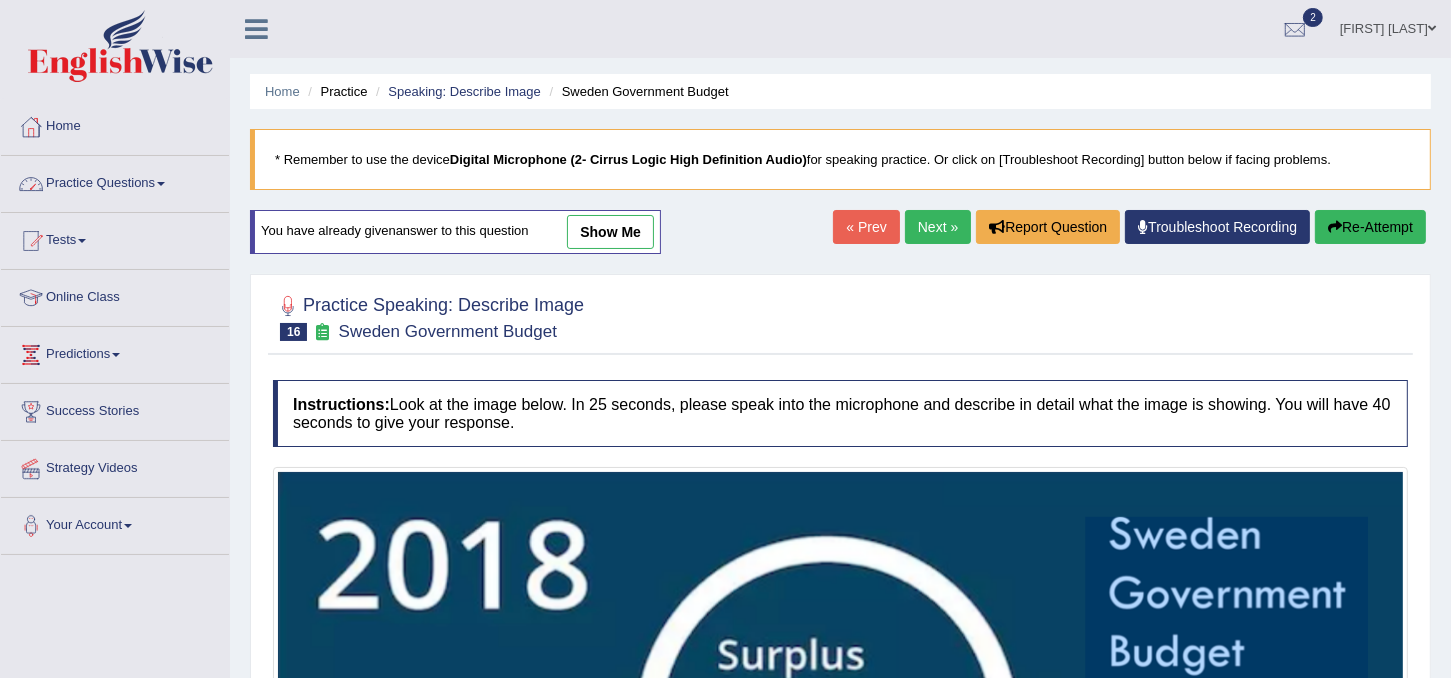 click on "Practice Questions" at bounding box center [115, 181] 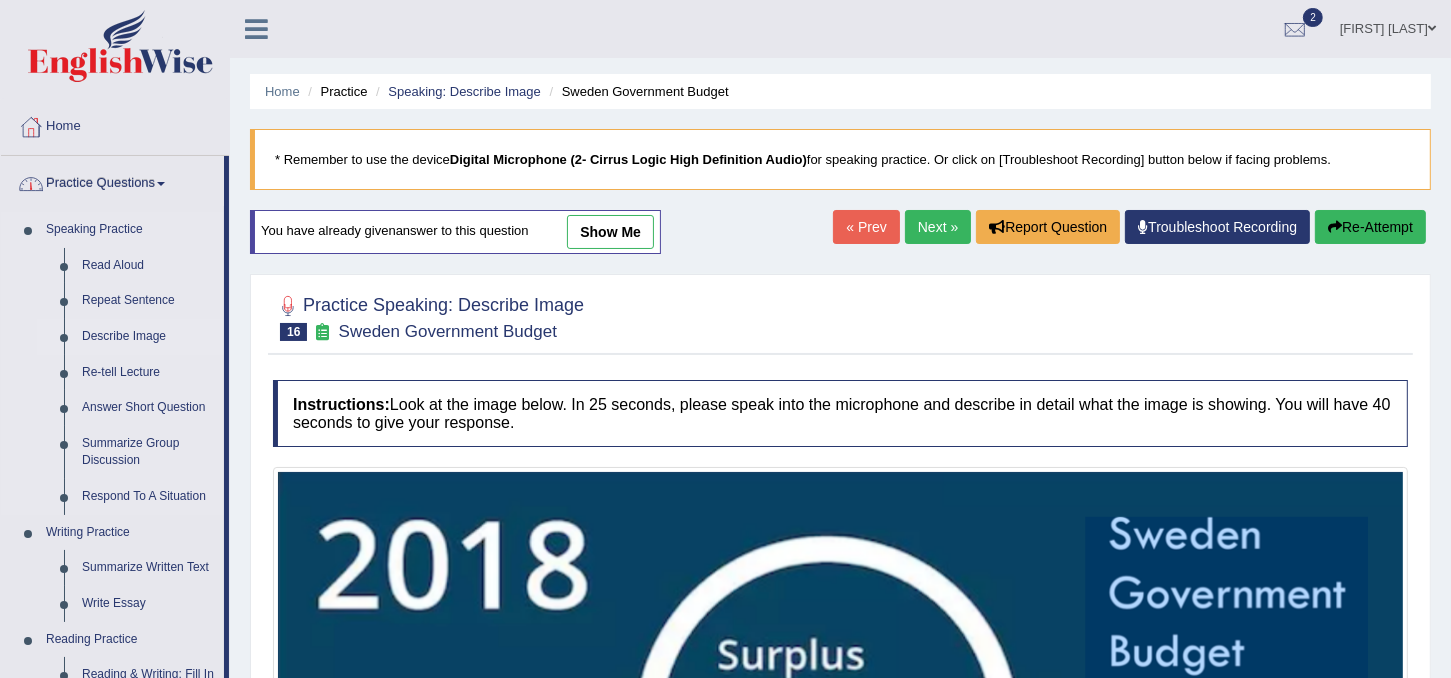 click on "Describe Image" at bounding box center (148, 337) 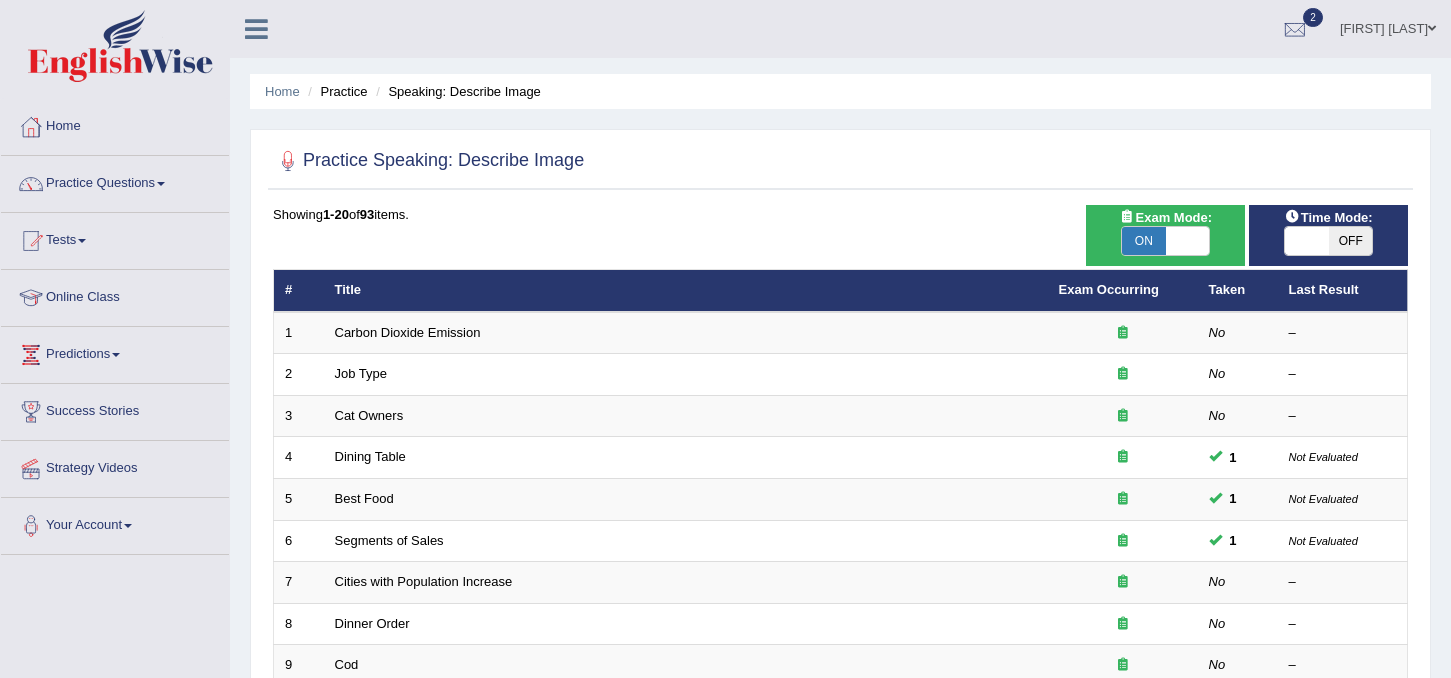 scroll, scrollTop: 0, scrollLeft: 0, axis: both 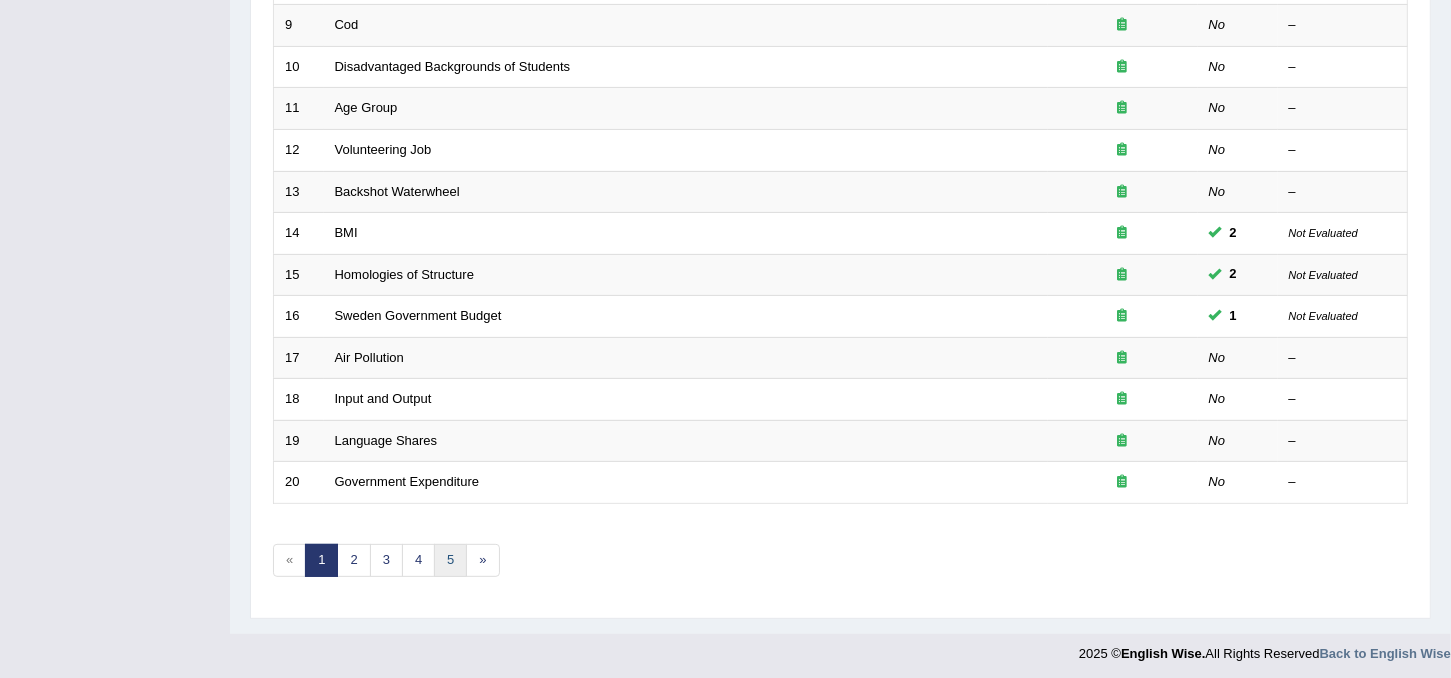 click on "5" at bounding box center [450, 560] 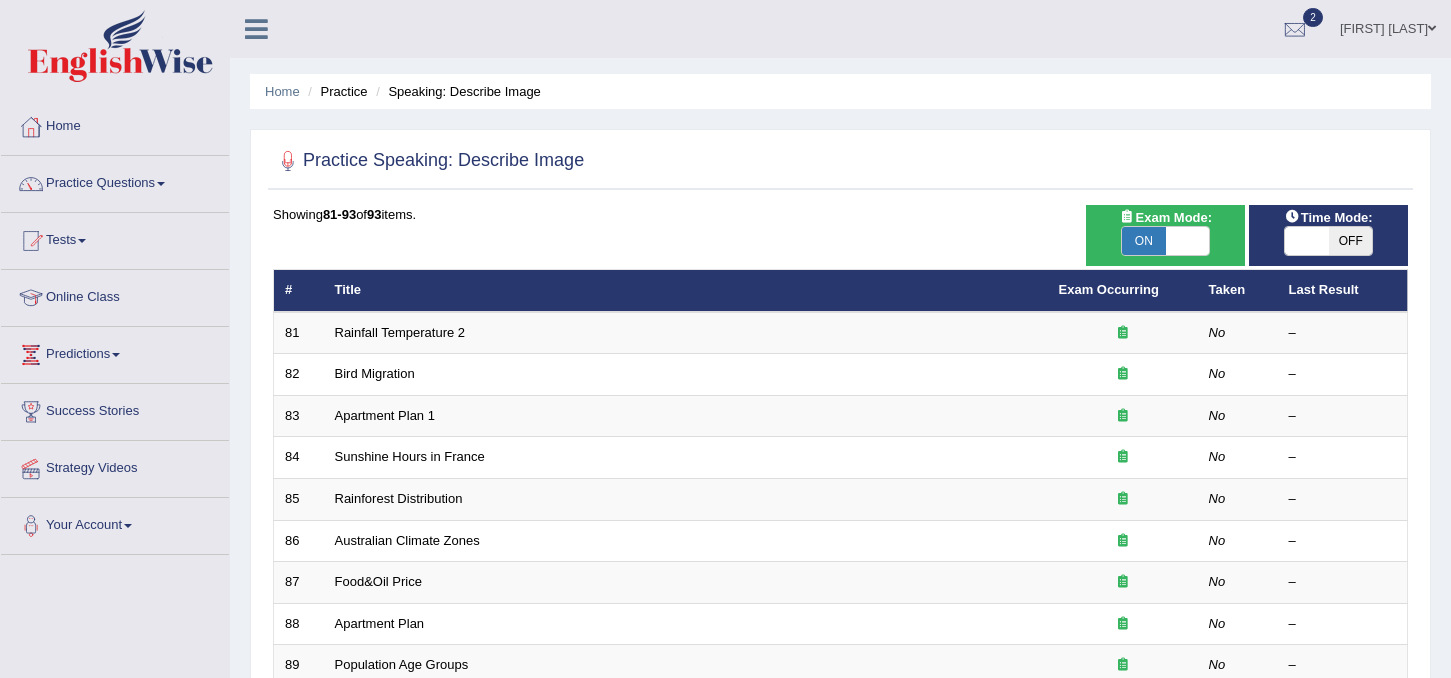 scroll, scrollTop: 0, scrollLeft: 0, axis: both 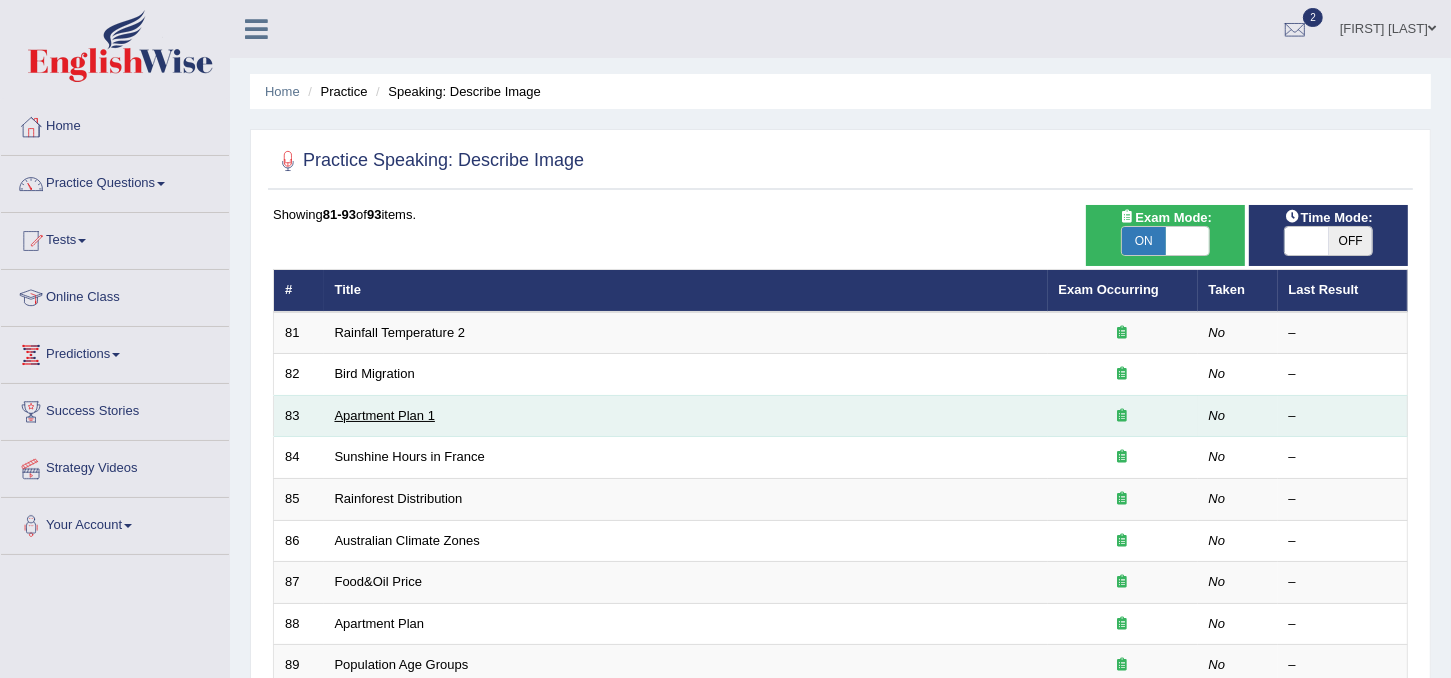 click on "Apartment Plan 1" at bounding box center (385, 415) 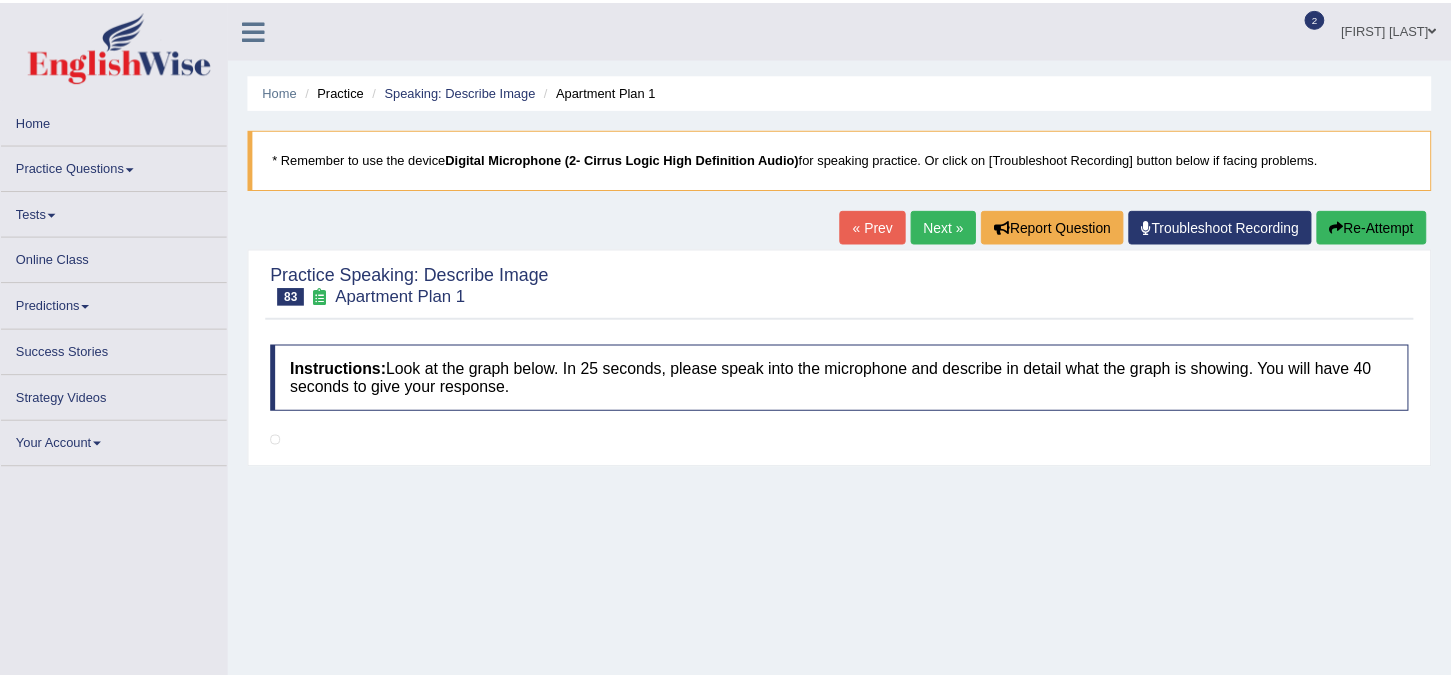 scroll, scrollTop: 0, scrollLeft: 0, axis: both 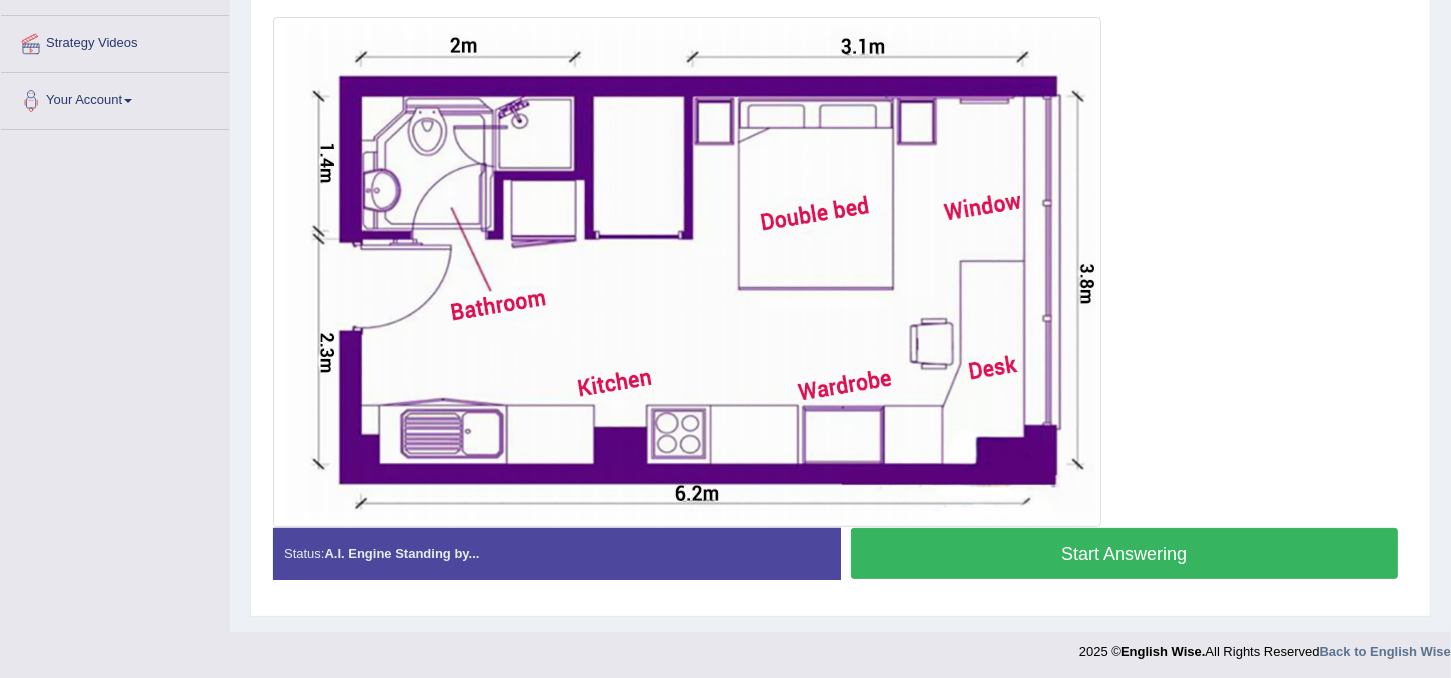 click on "Start Answering" at bounding box center (1125, 553) 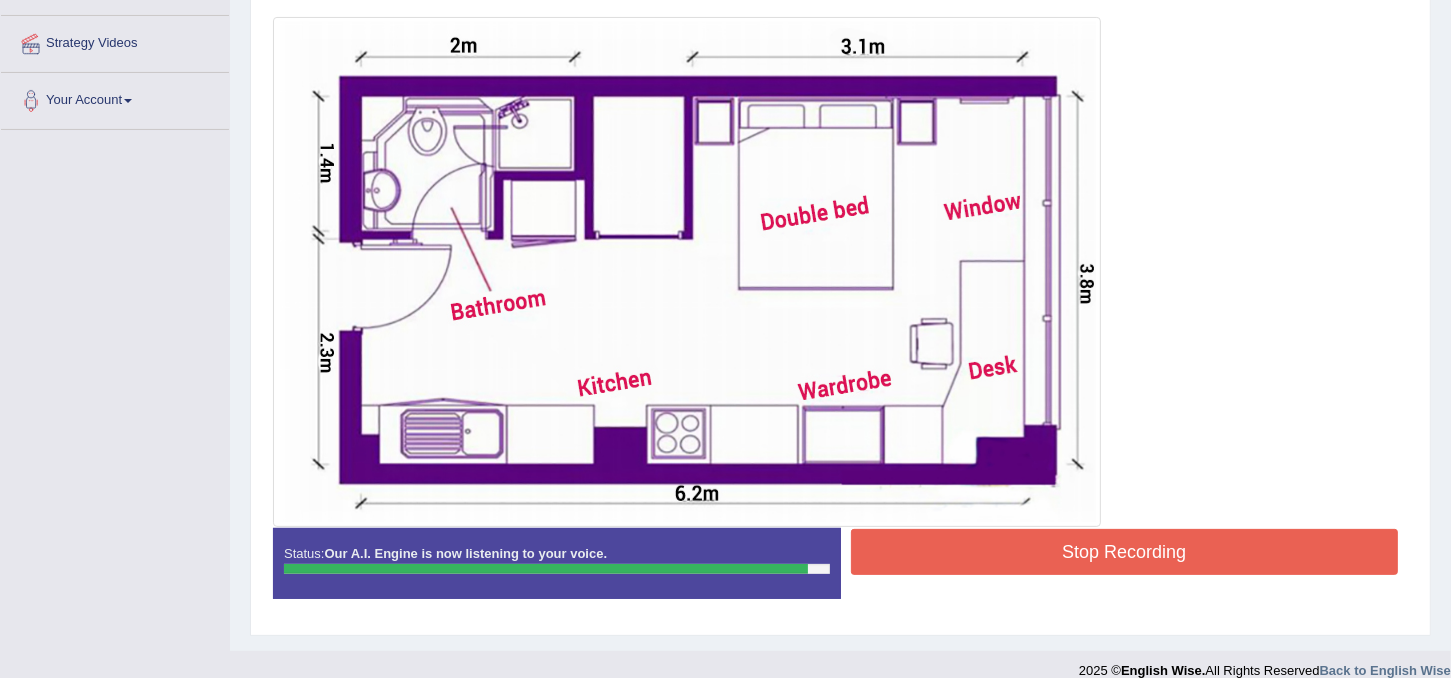click on "Stop Recording" at bounding box center [1125, 552] 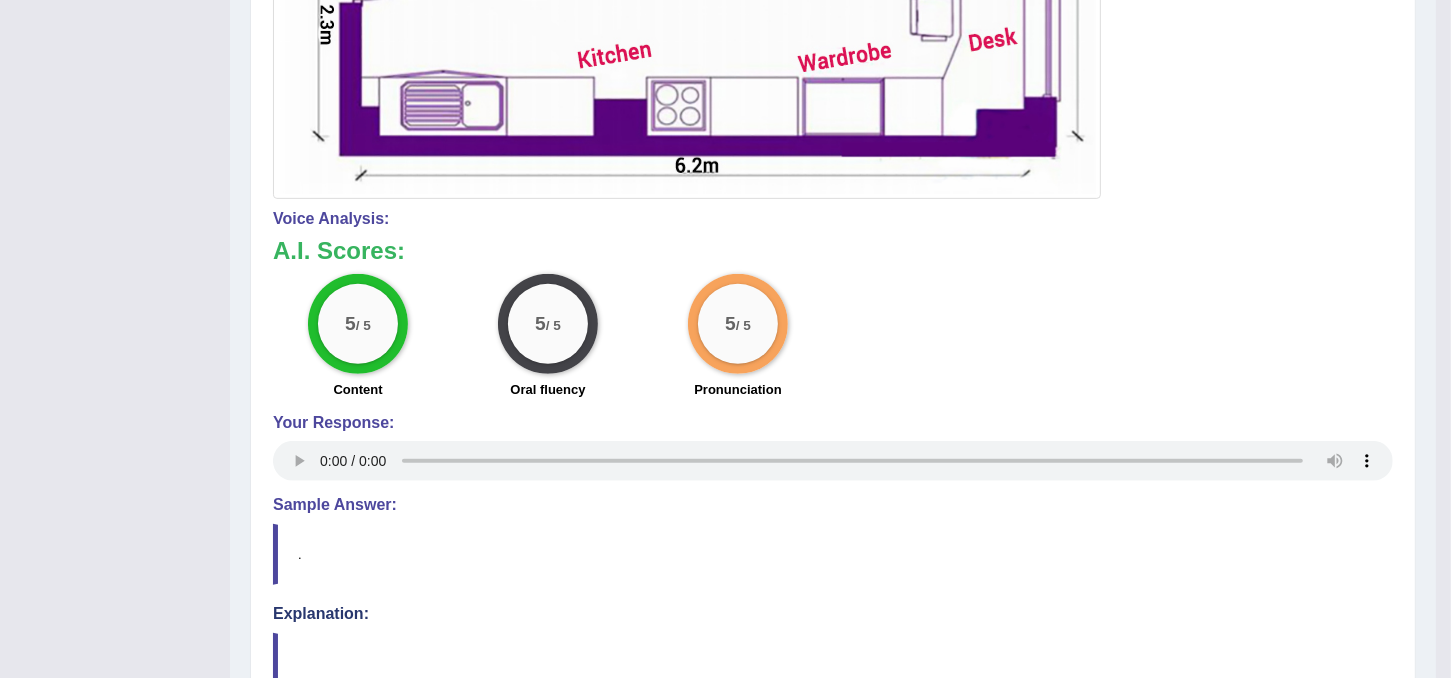 scroll, scrollTop: 696, scrollLeft: 0, axis: vertical 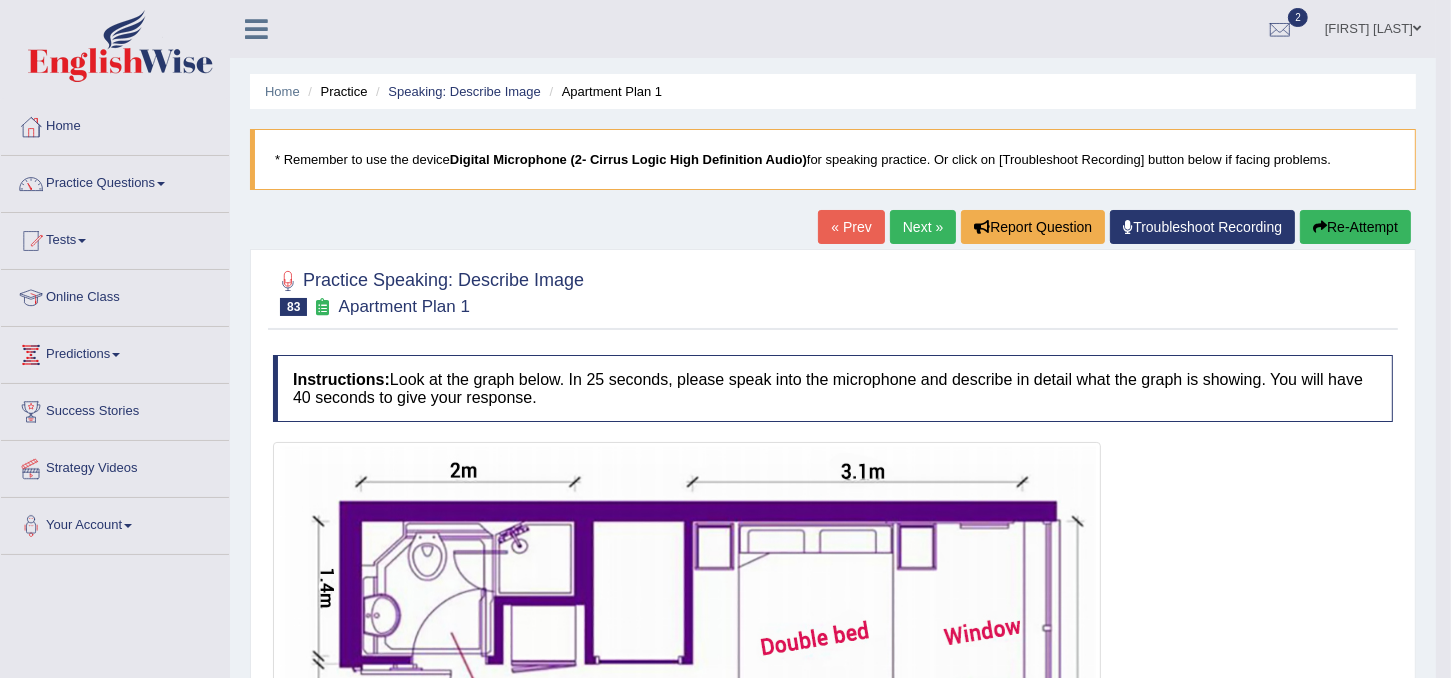 click on "Next »" at bounding box center (923, 227) 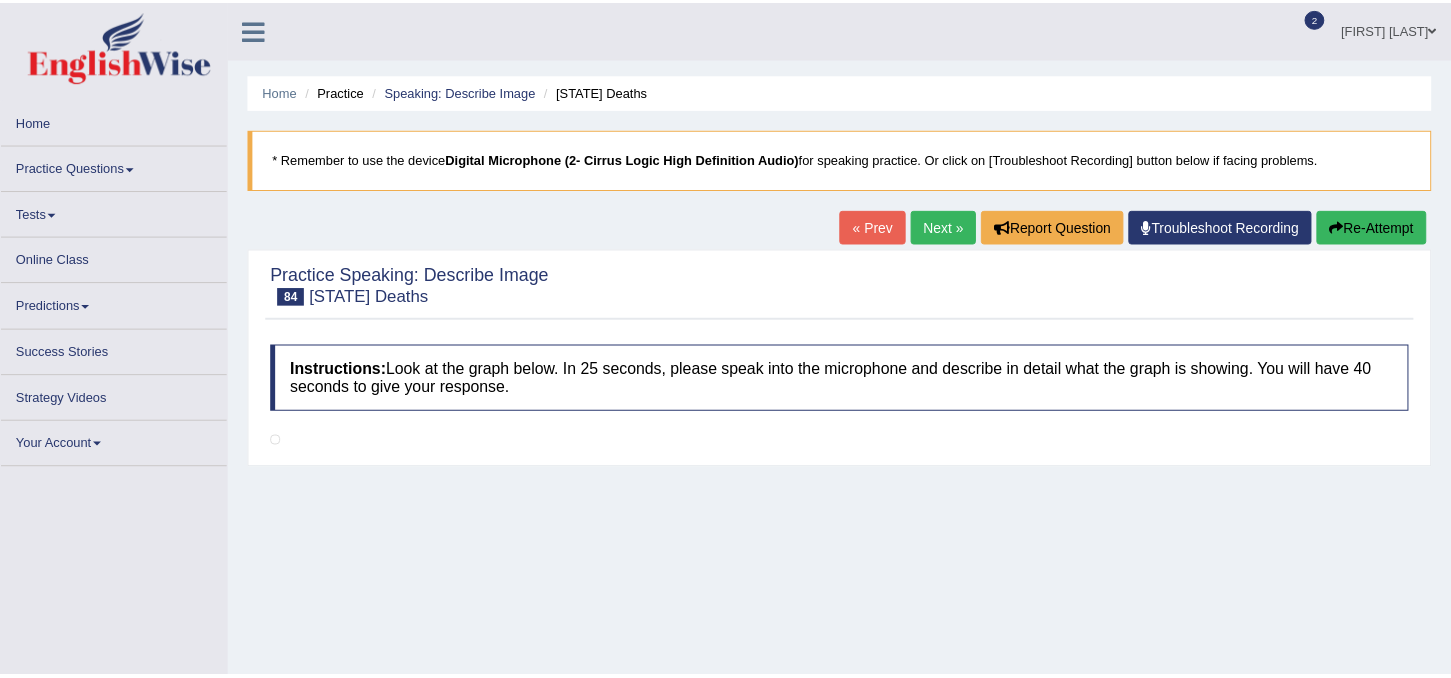 scroll, scrollTop: 0, scrollLeft: 0, axis: both 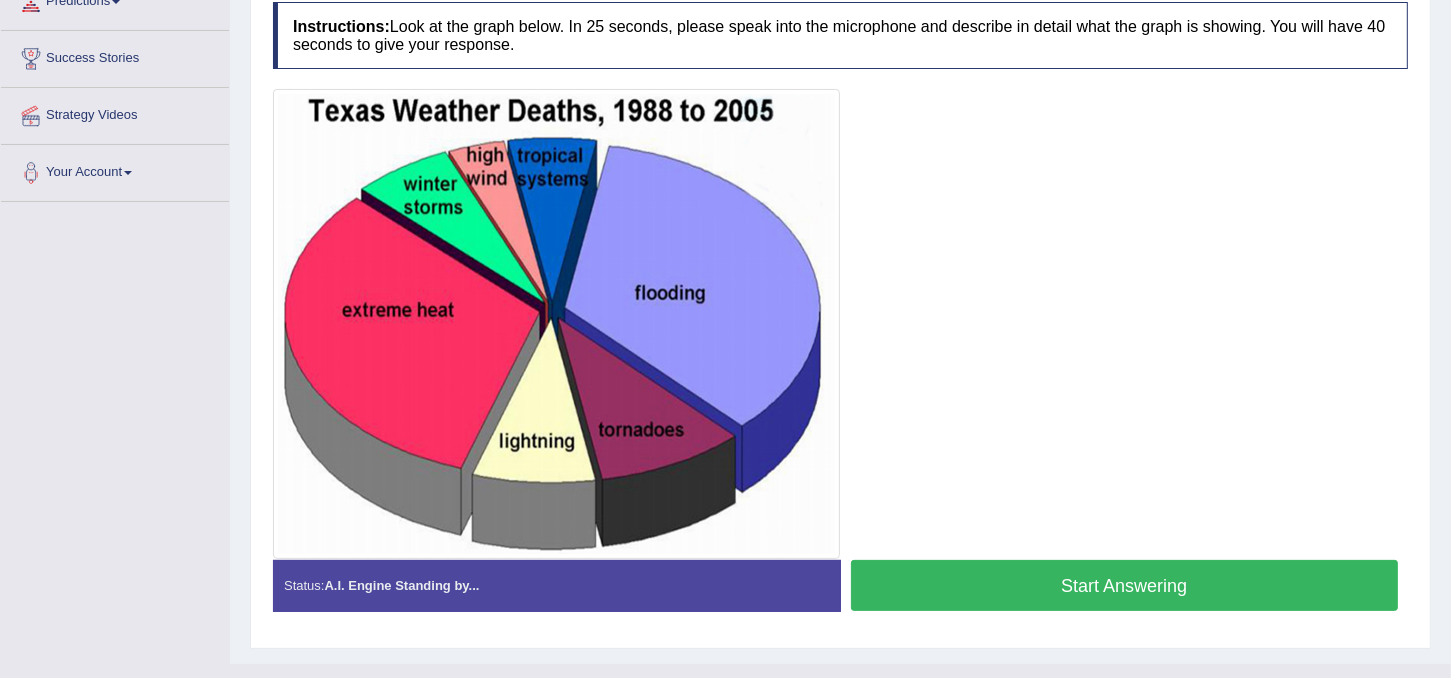 click on "Start Answering" at bounding box center [1125, 585] 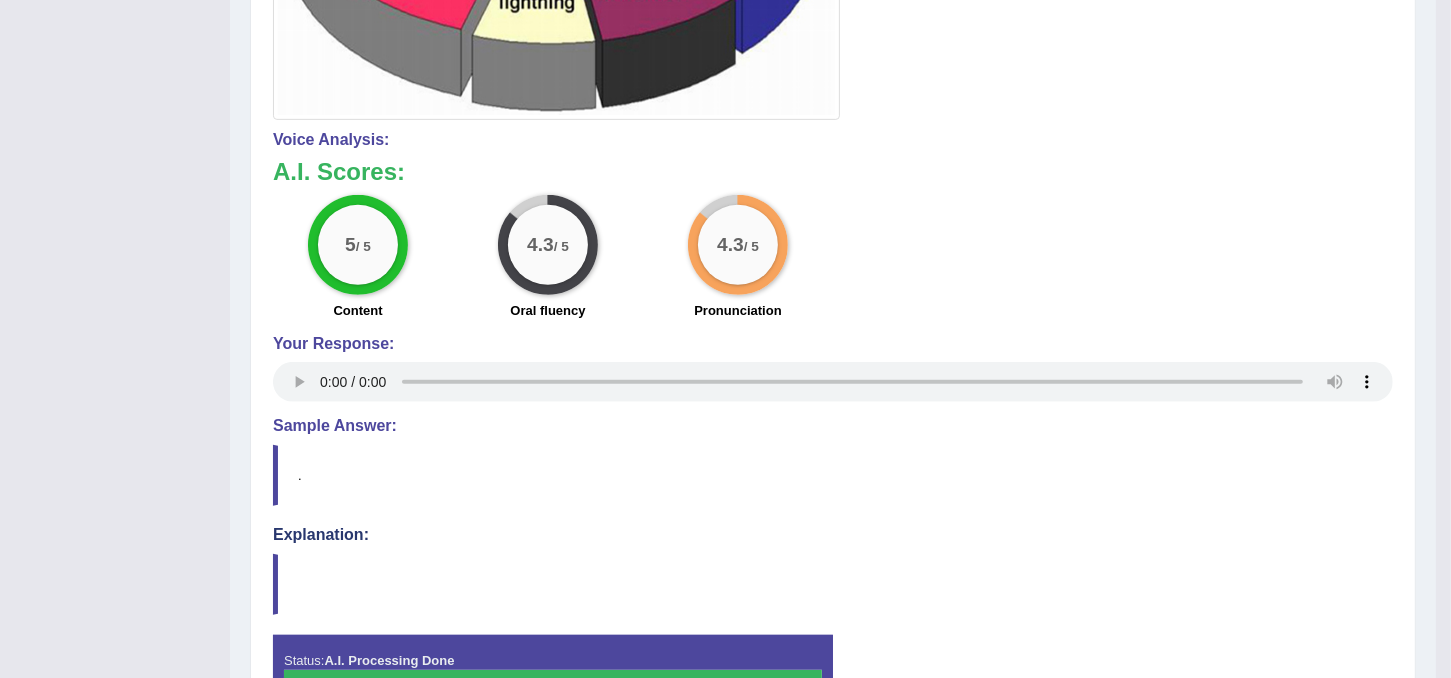 scroll, scrollTop: 808, scrollLeft: 0, axis: vertical 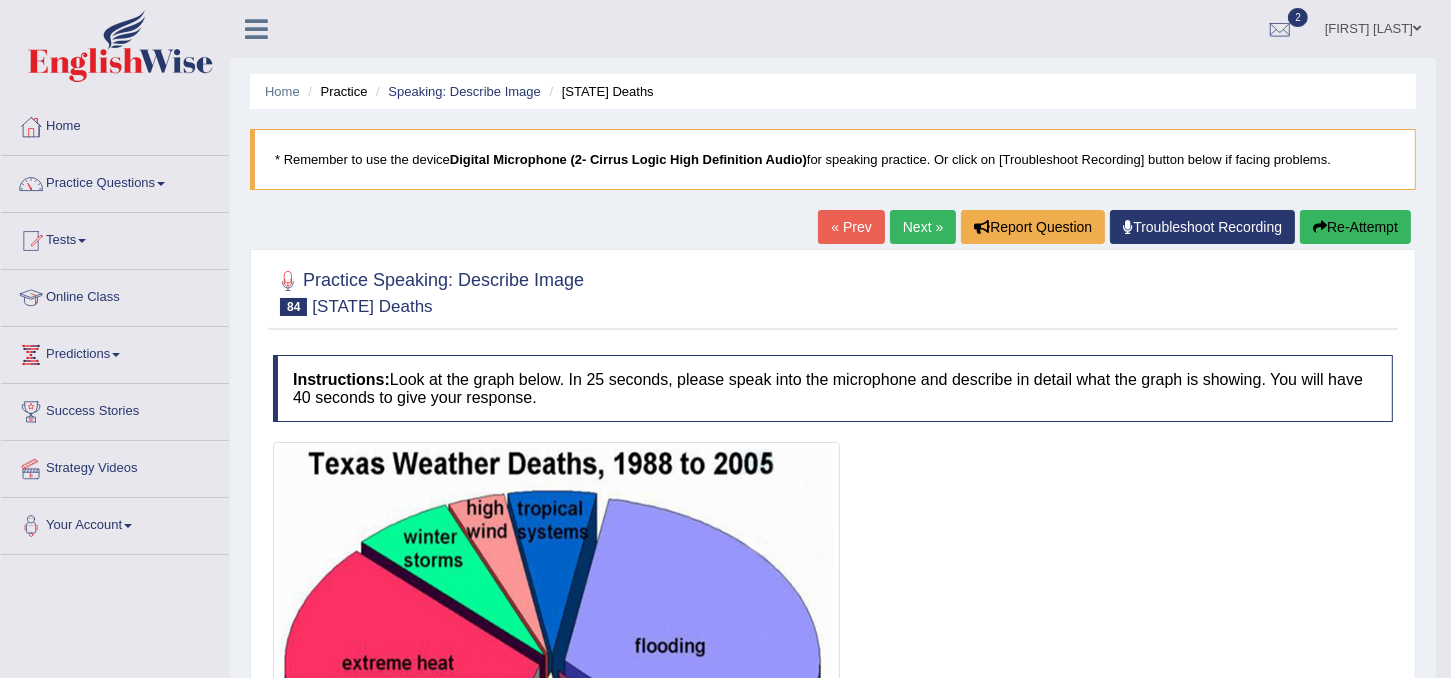 click on "Next »" at bounding box center [923, 227] 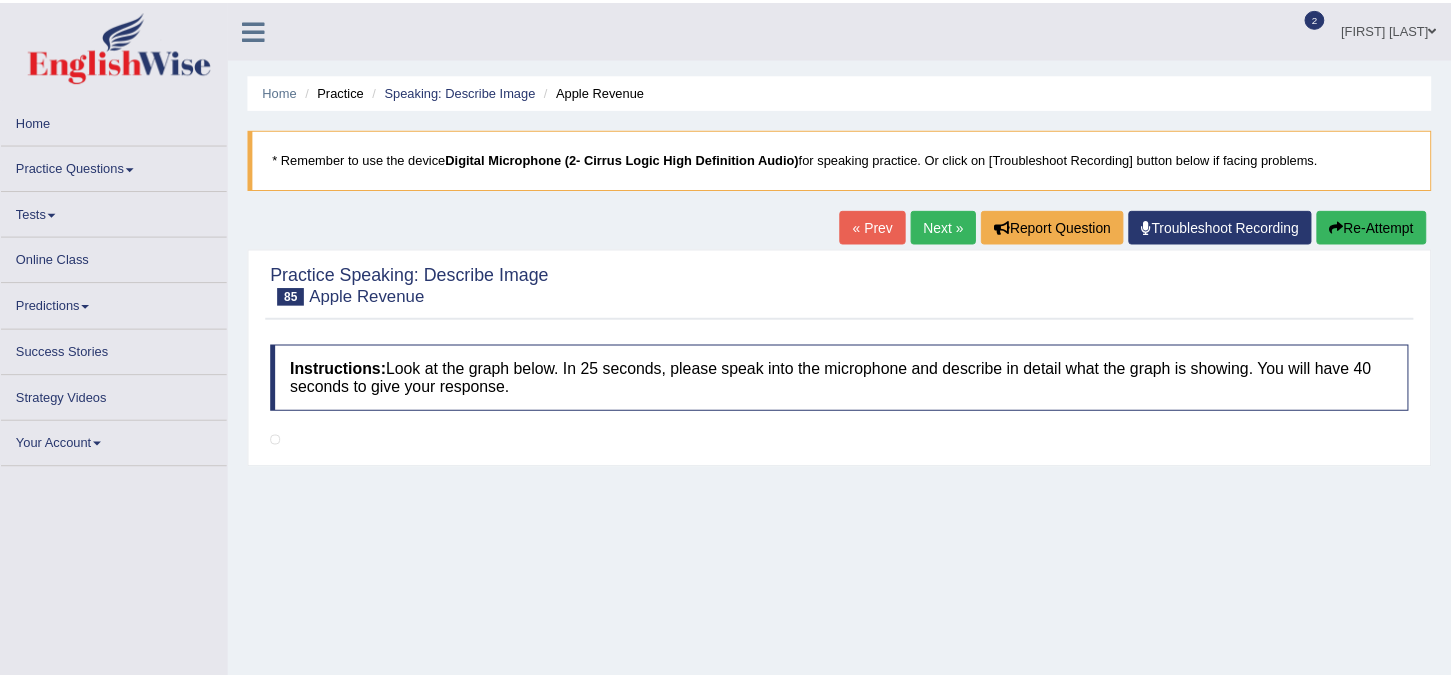 scroll, scrollTop: 0, scrollLeft: 0, axis: both 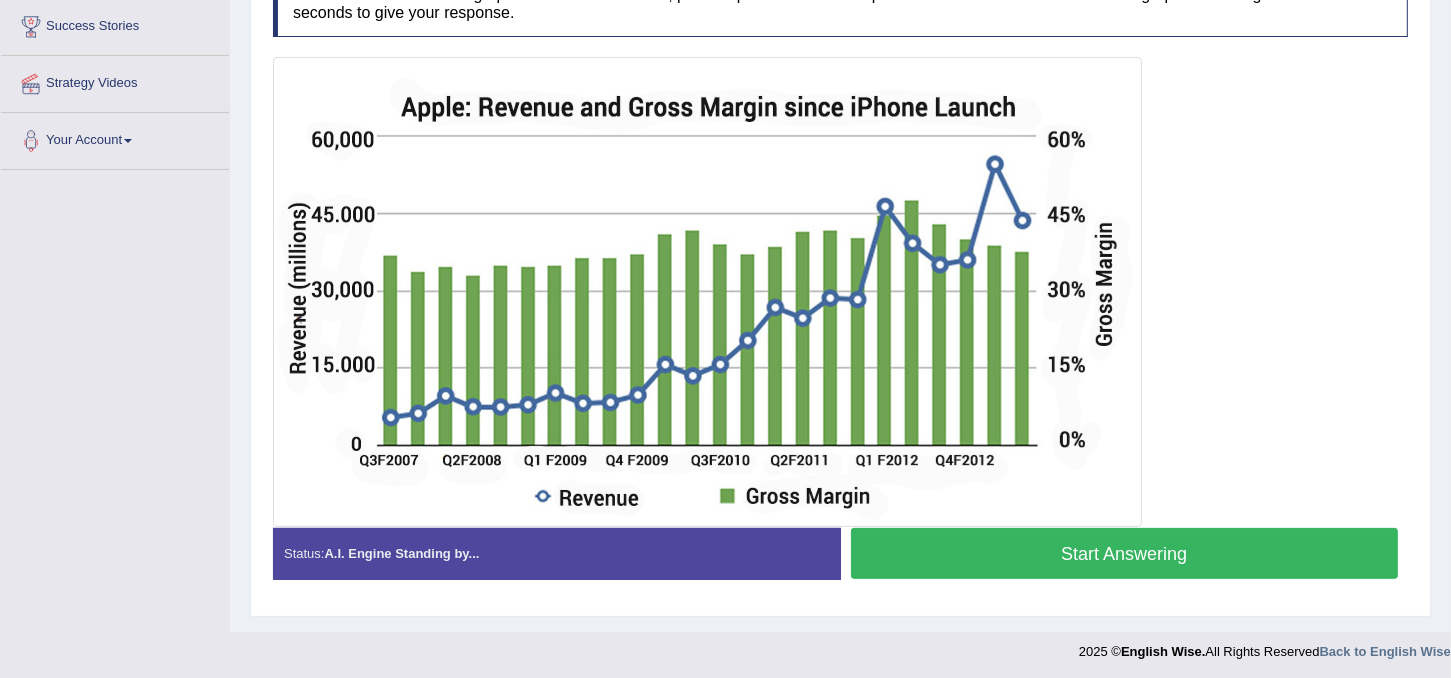 click on "Start Answering" at bounding box center [1125, 553] 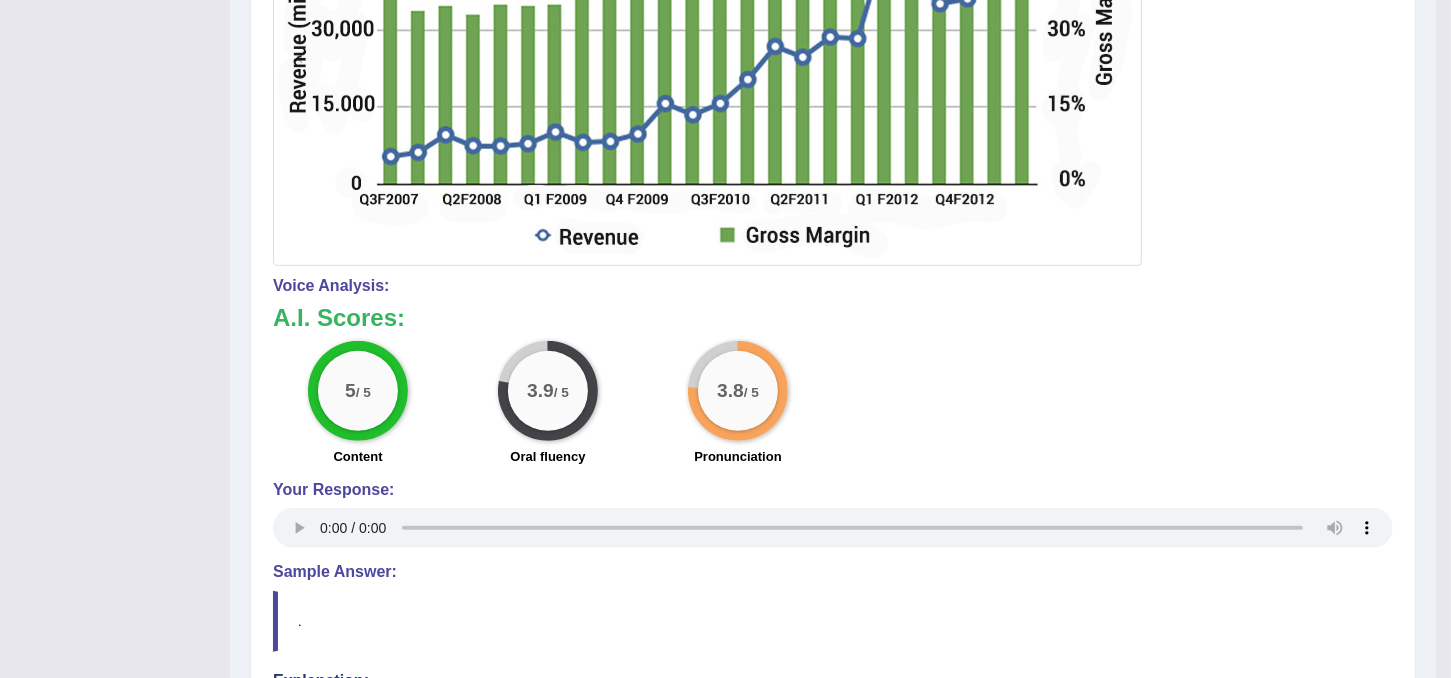 scroll, scrollTop: 648, scrollLeft: 0, axis: vertical 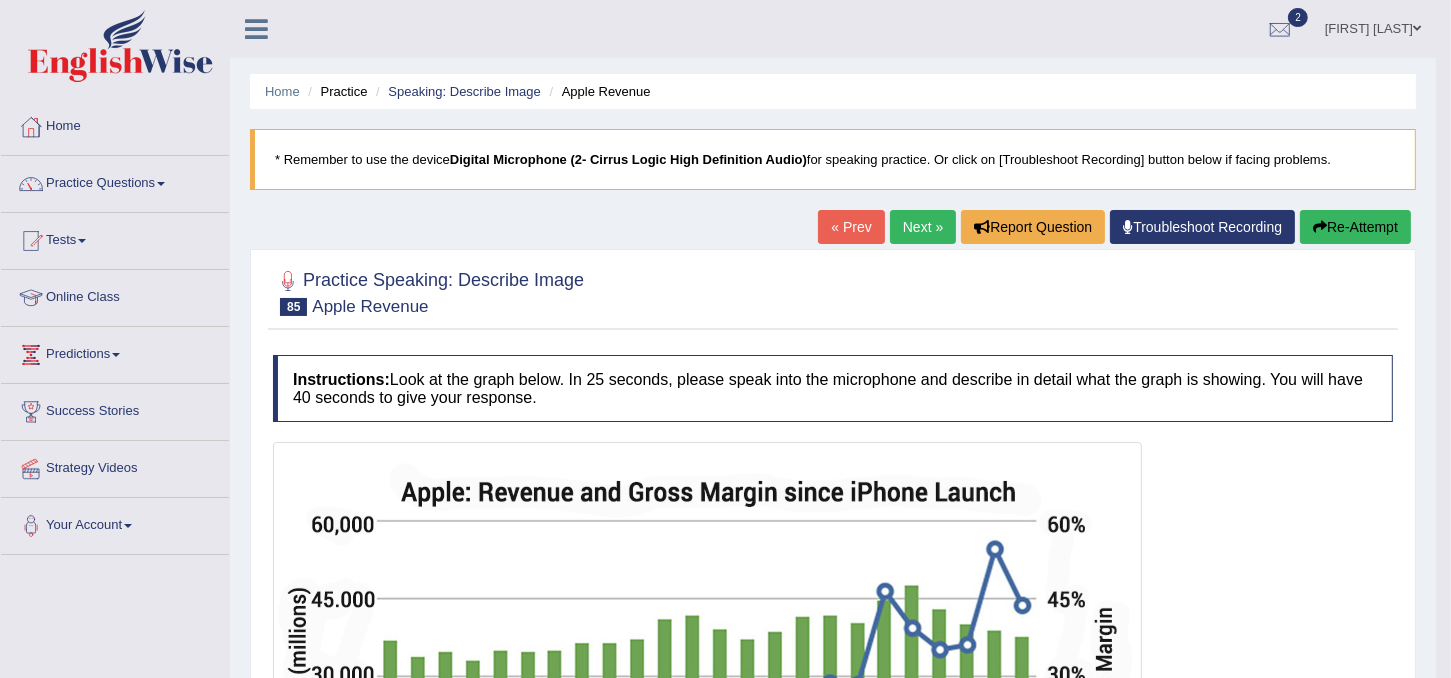 click on "Next »" at bounding box center [923, 227] 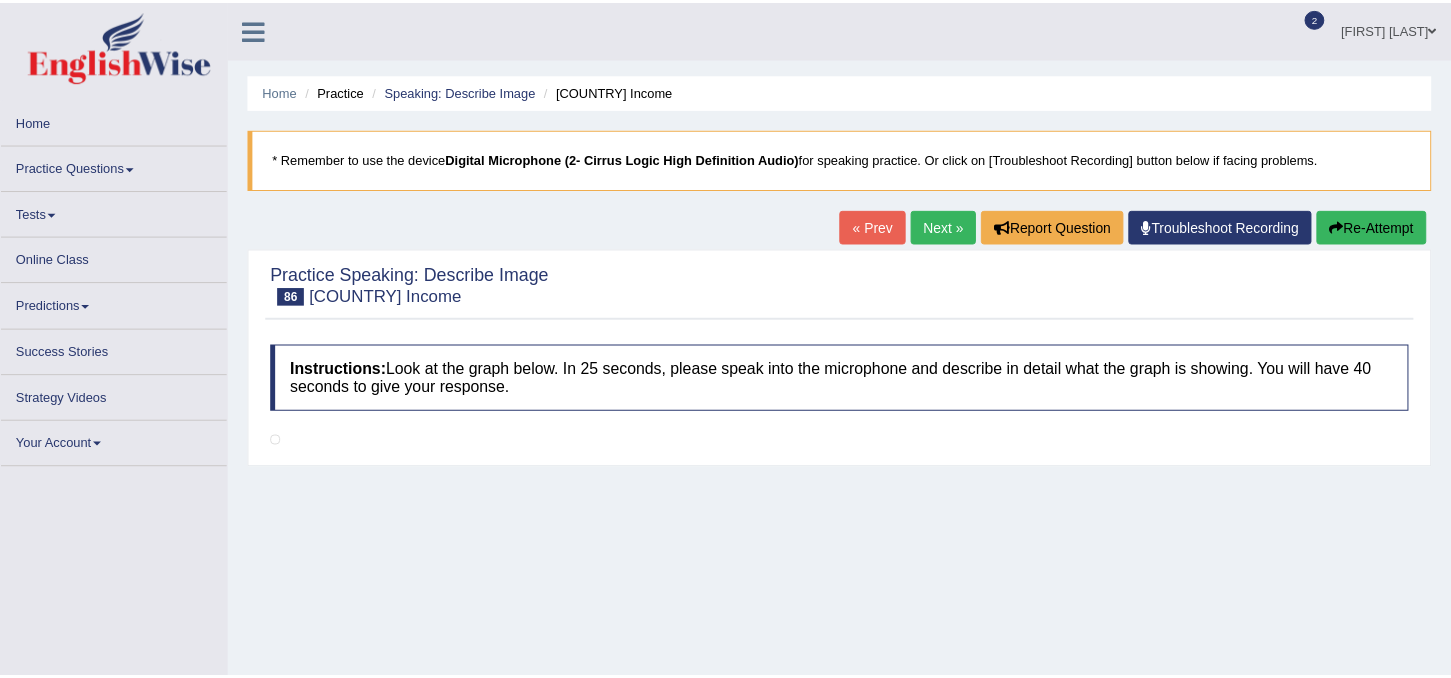 scroll, scrollTop: 0, scrollLeft: 0, axis: both 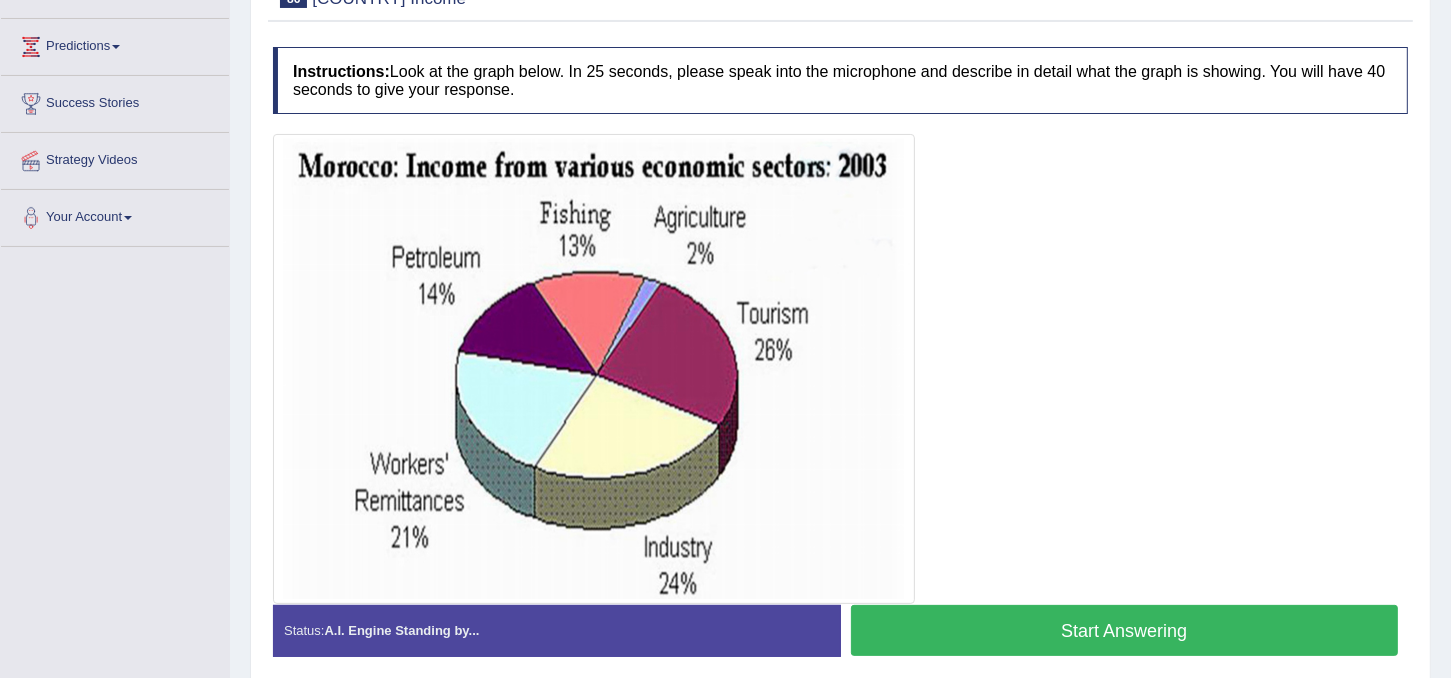 click on "Start Answering" at bounding box center (1125, 630) 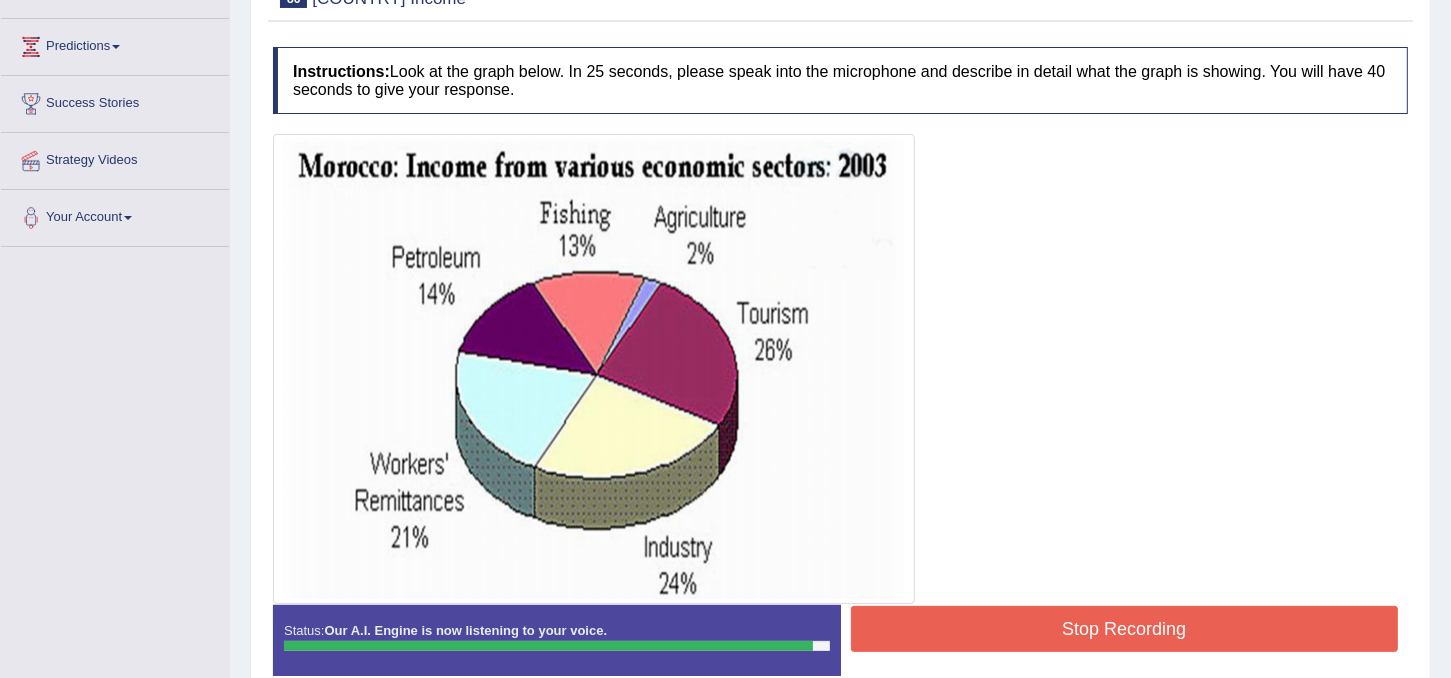 click on "Stop Recording" at bounding box center [1125, 629] 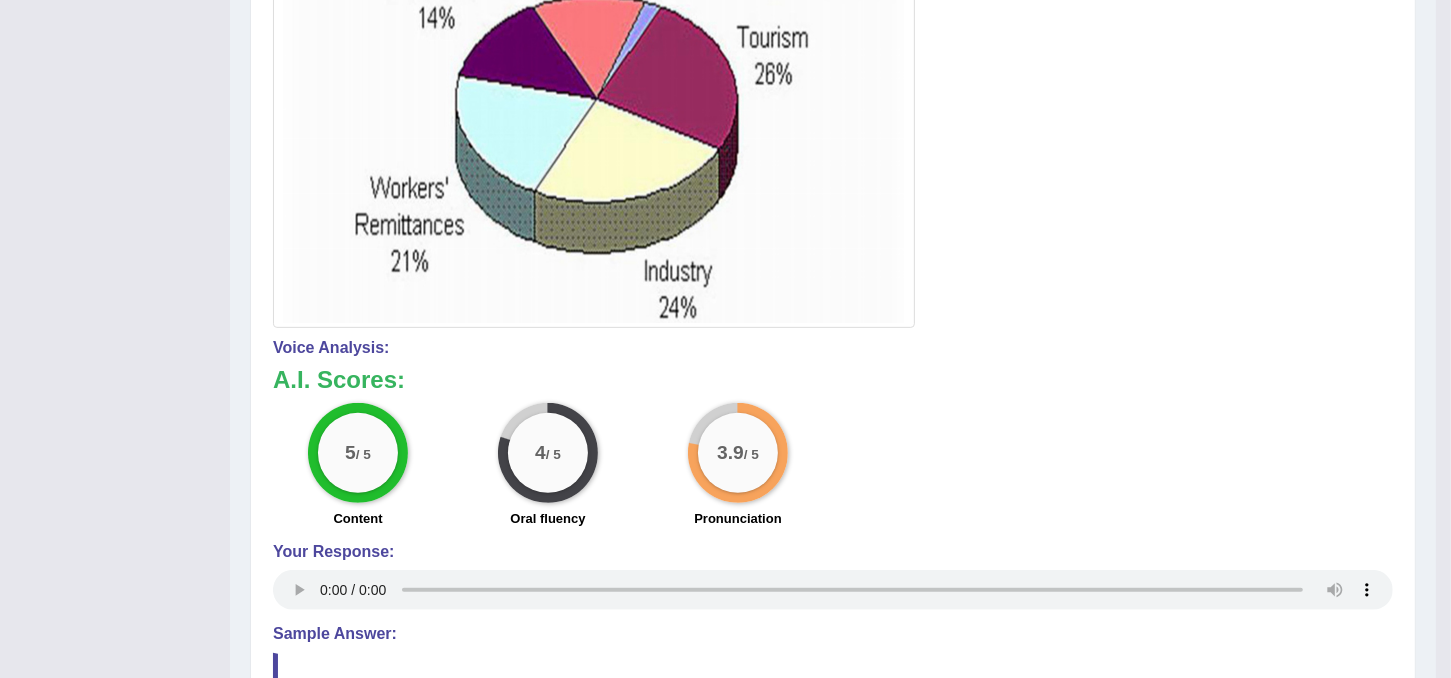 scroll, scrollTop: 584, scrollLeft: 0, axis: vertical 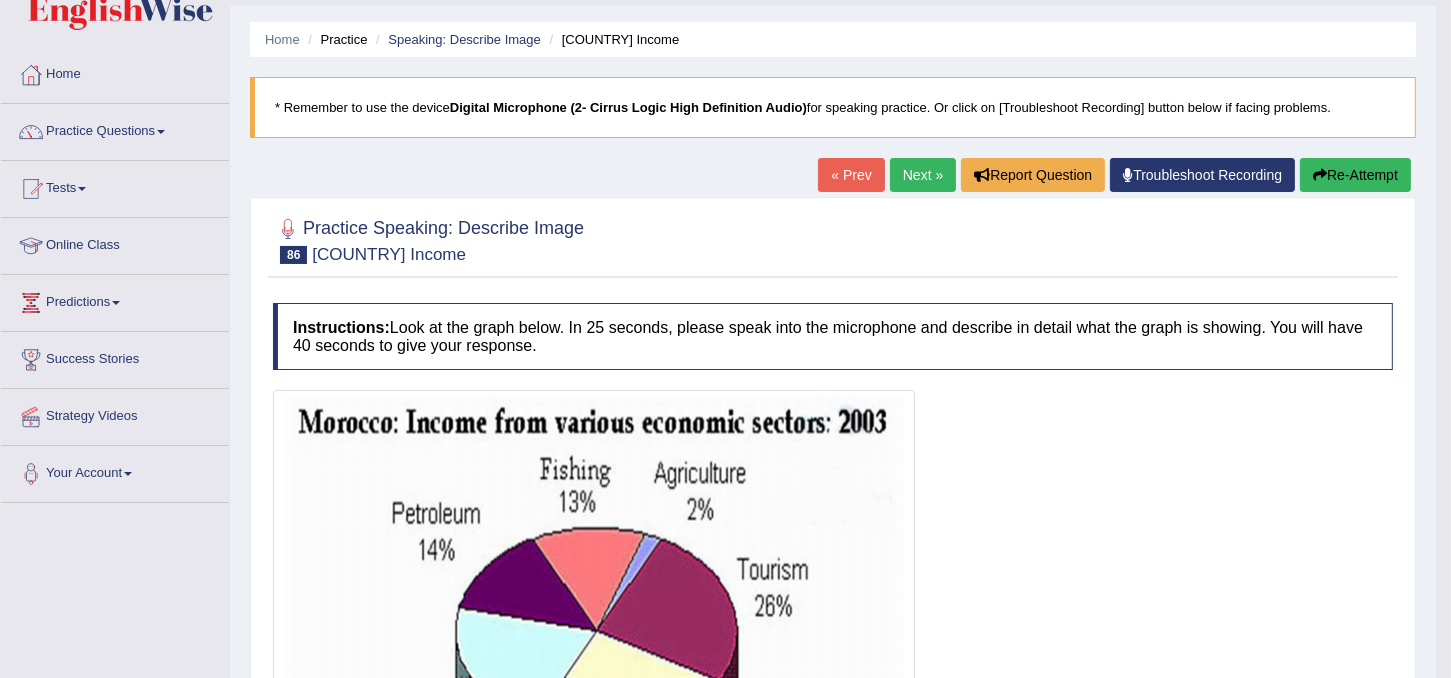click on "Next »" at bounding box center (923, 175) 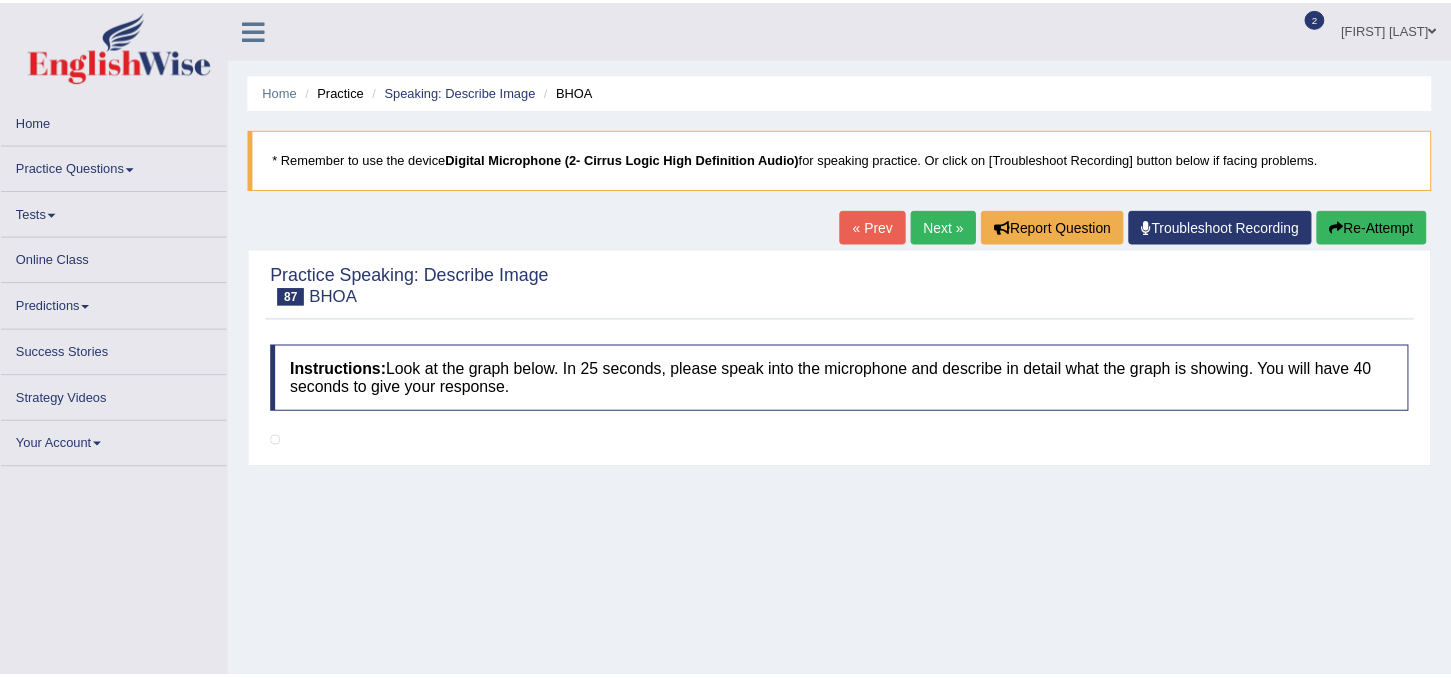 scroll, scrollTop: 0, scrollLeft: 0, axis: both 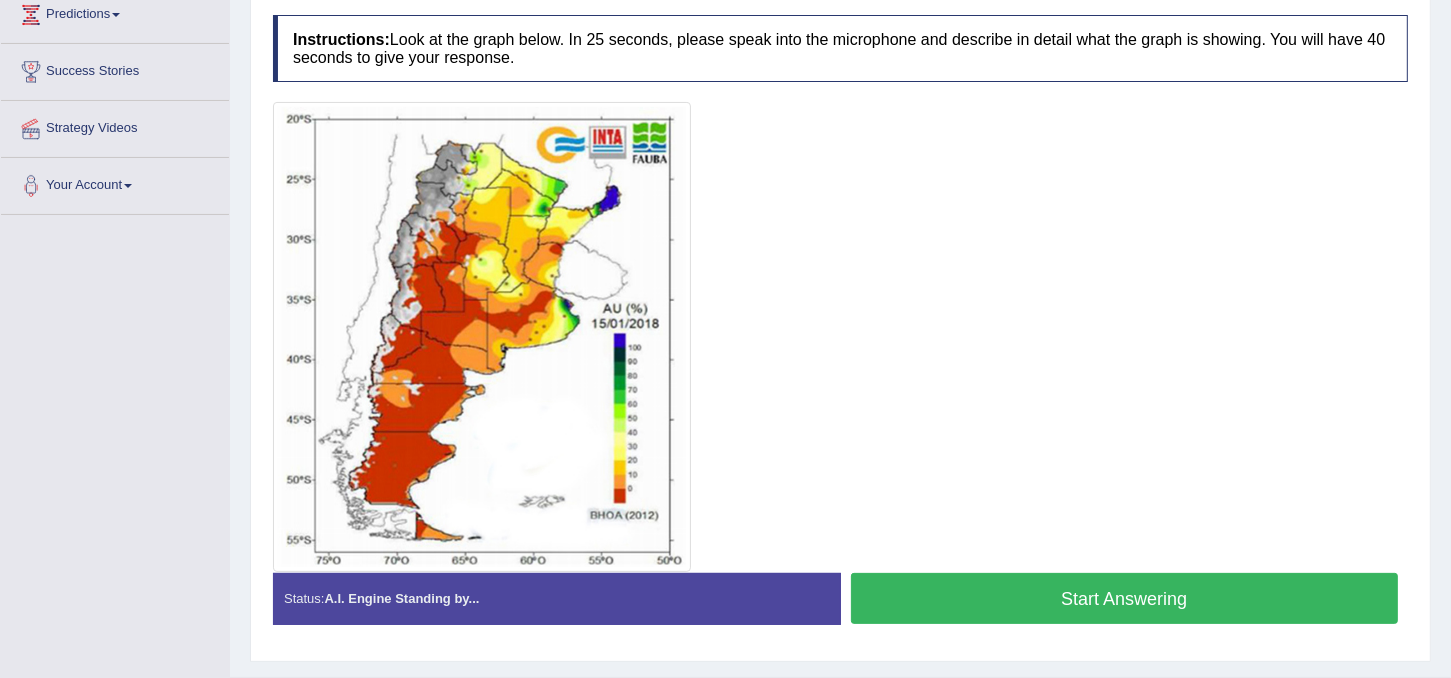 click on "Start Answering" at bounding box center [1125, 598] 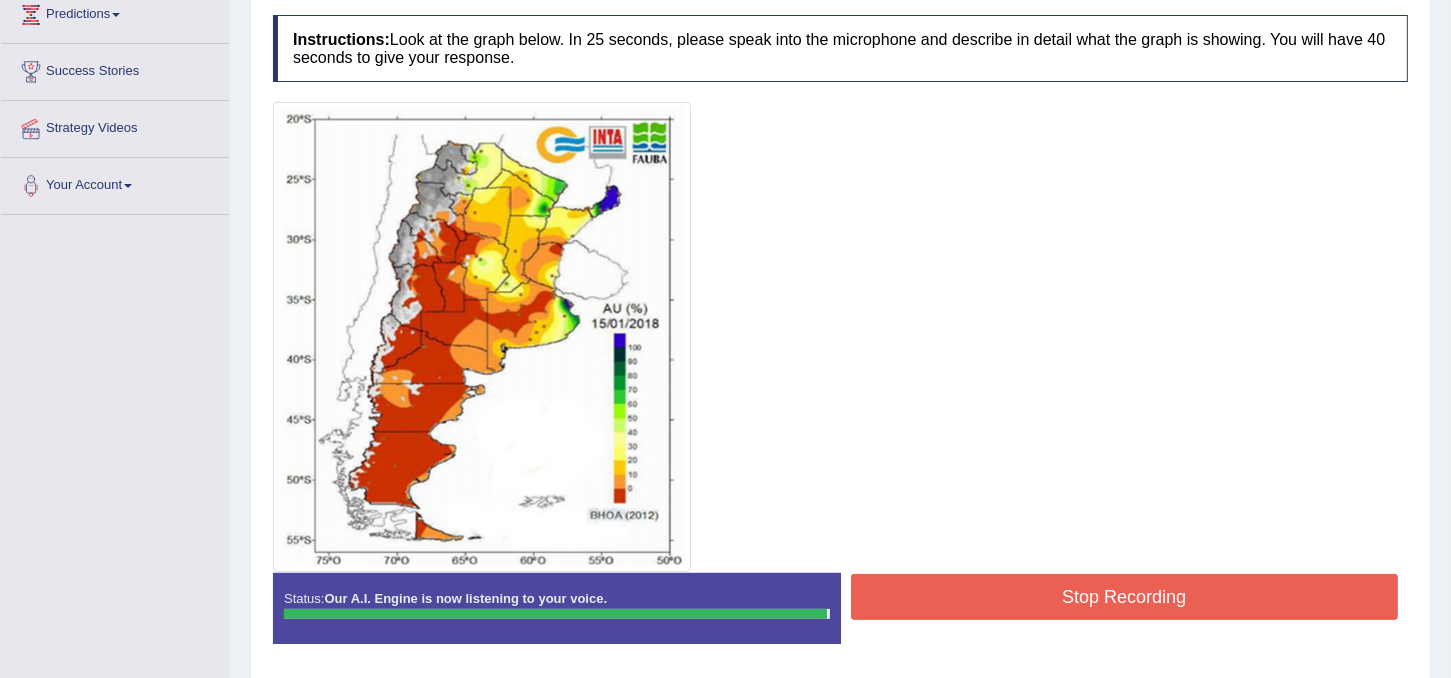 click on "Stop Recording" at bounding box center (1125, 597) 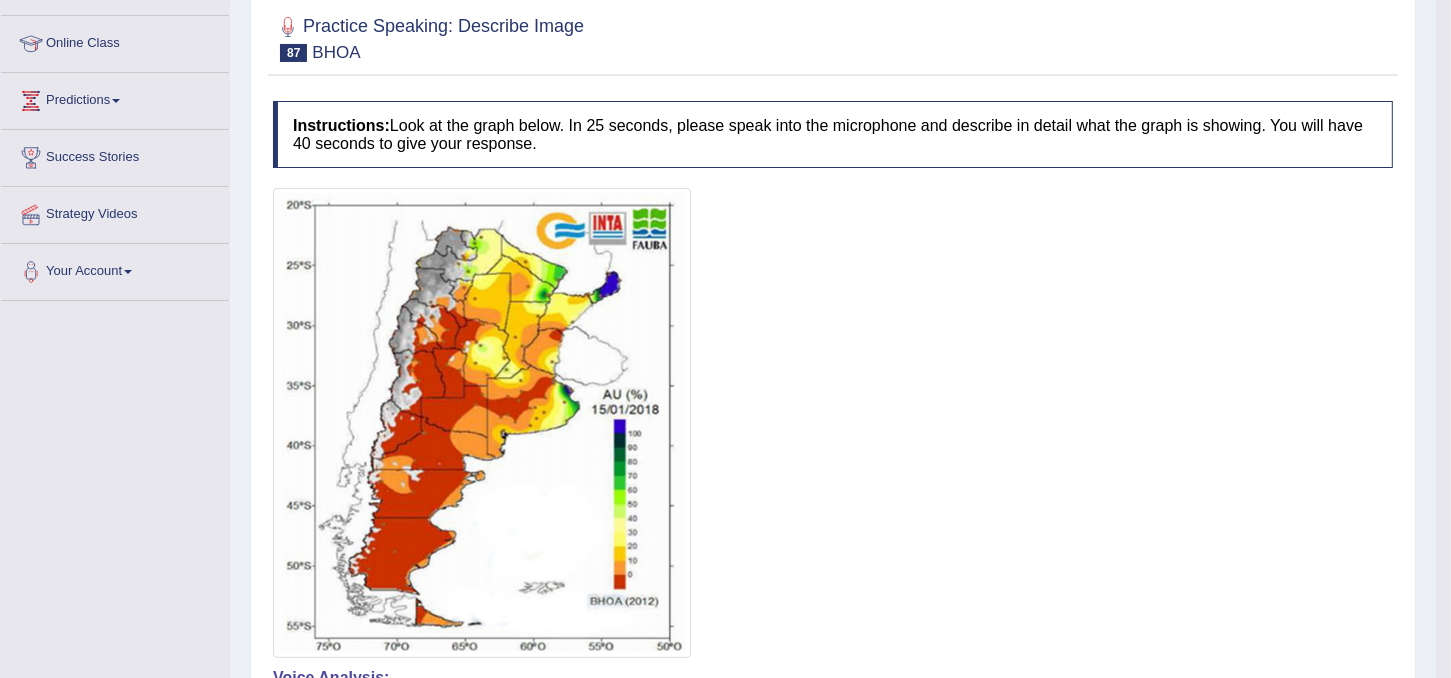 scroll, scrollTop: 0, scrollLeft: 0, axis: both 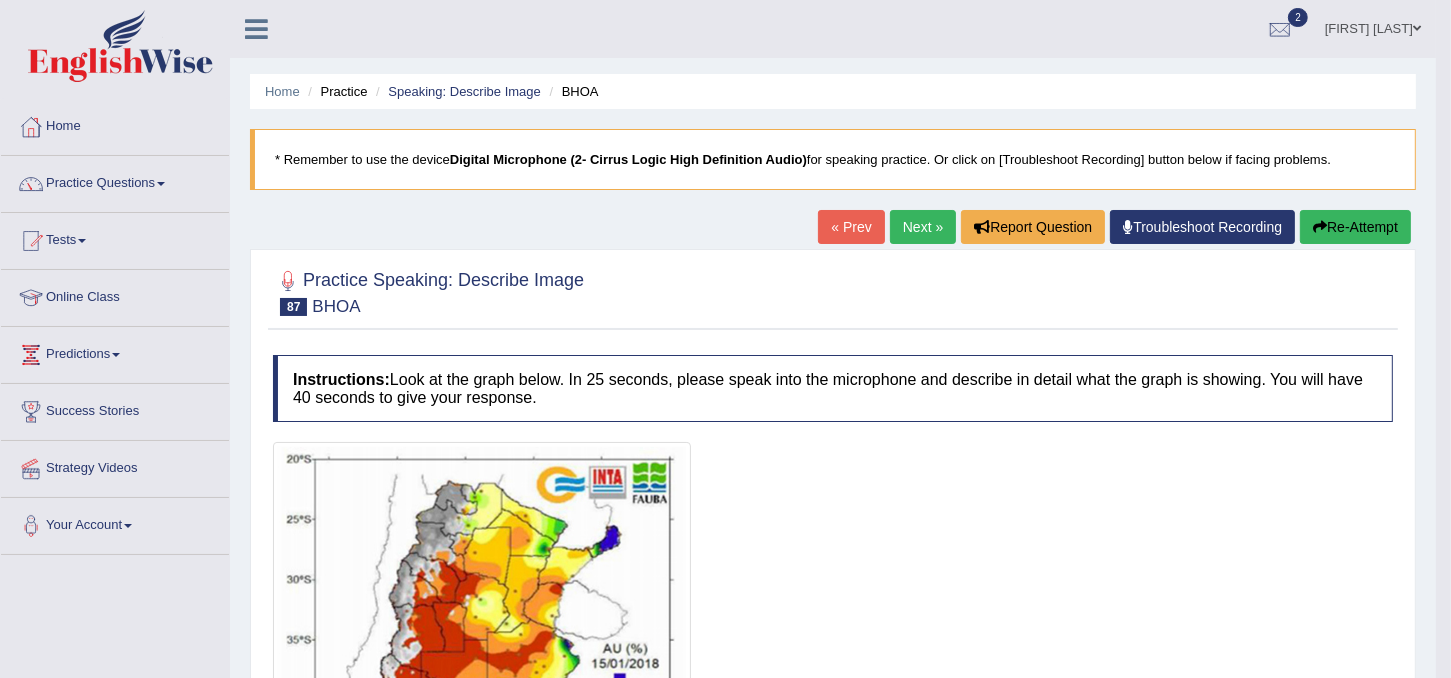click on "Next »" at bounding box center [923, 227] 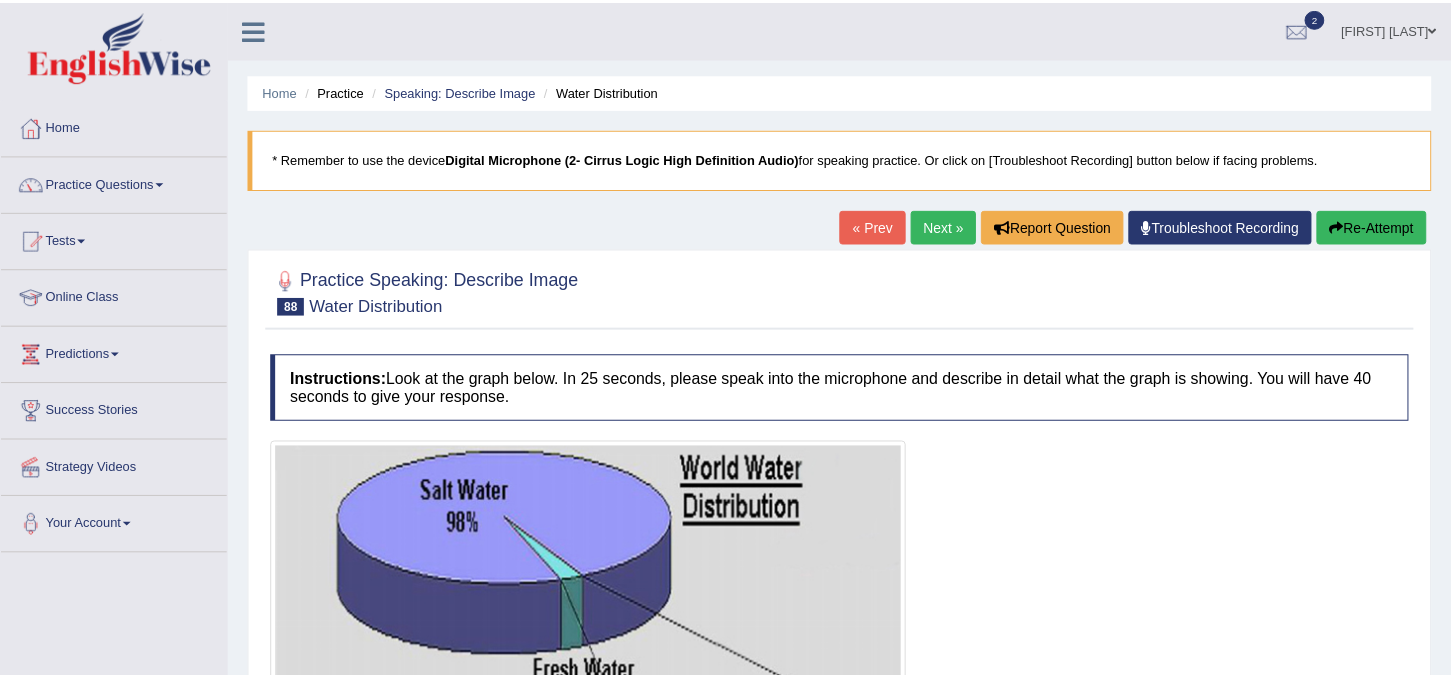 scroll, scrollTop: 0, scrollLeft: 0, axis: both 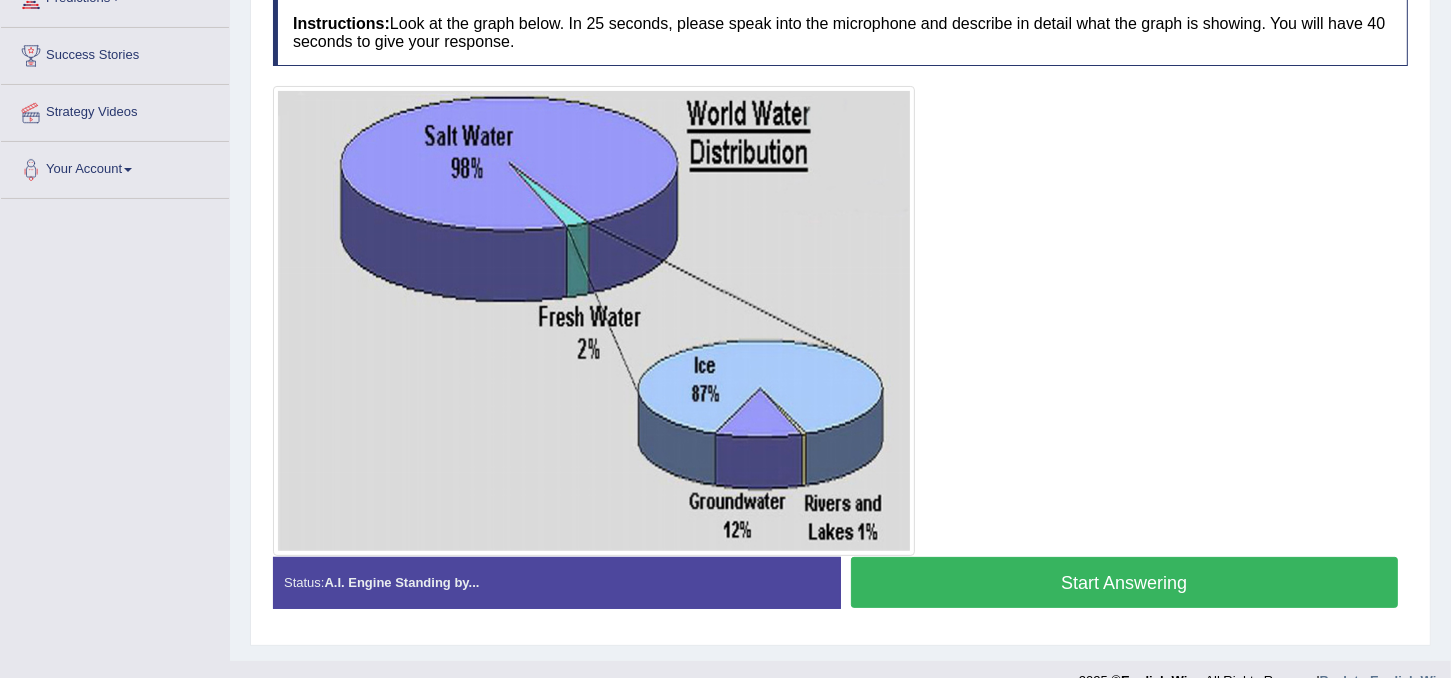 click on "Start Answering" at bounding box center (1125, 582) 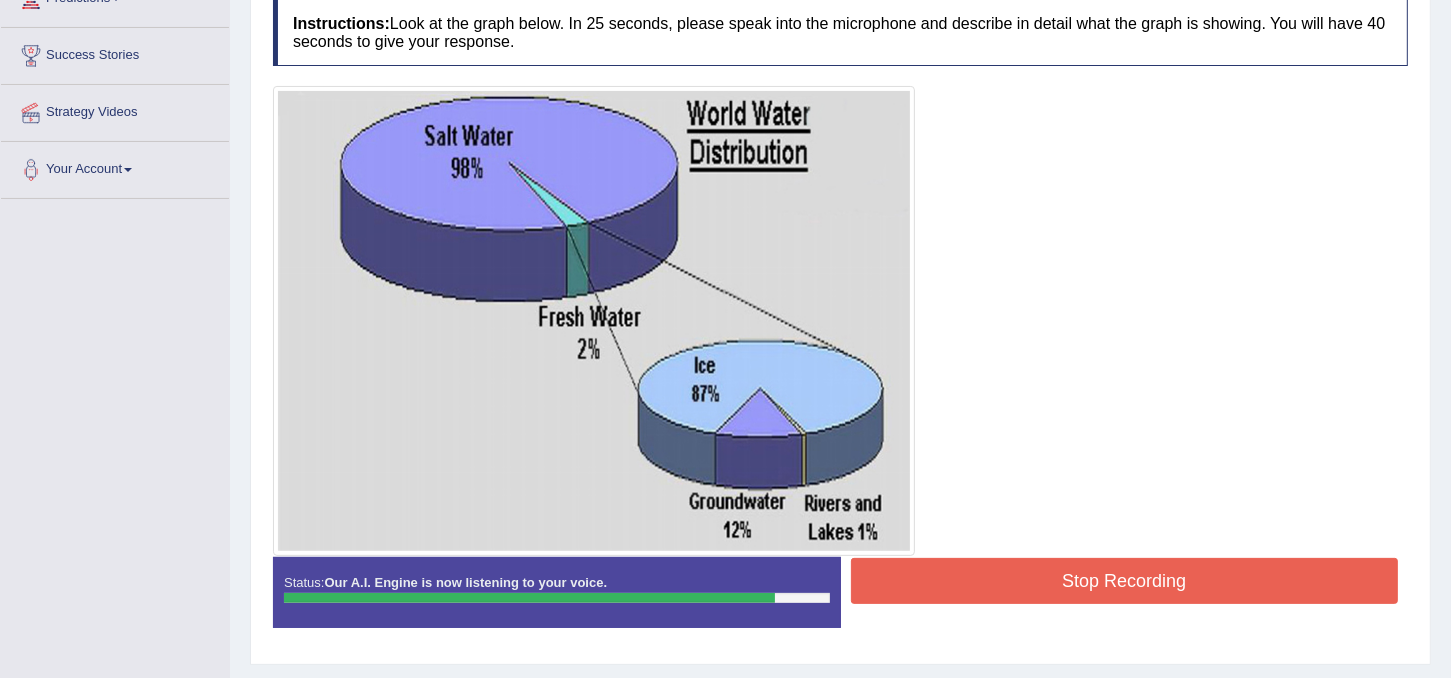 click on "Stop Recording" at bounding box center [1125, 581] 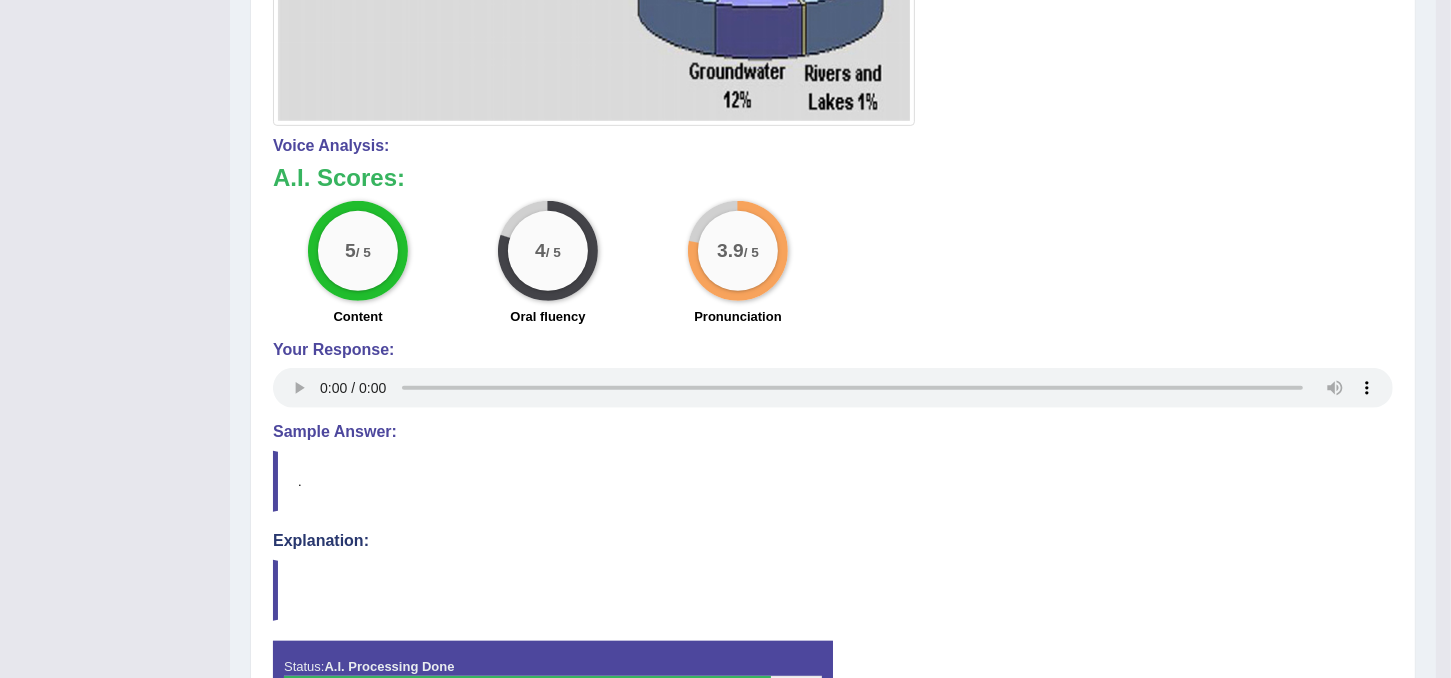 scroll, scrollTop: 784, scrollLeft: 0, axis: vertical 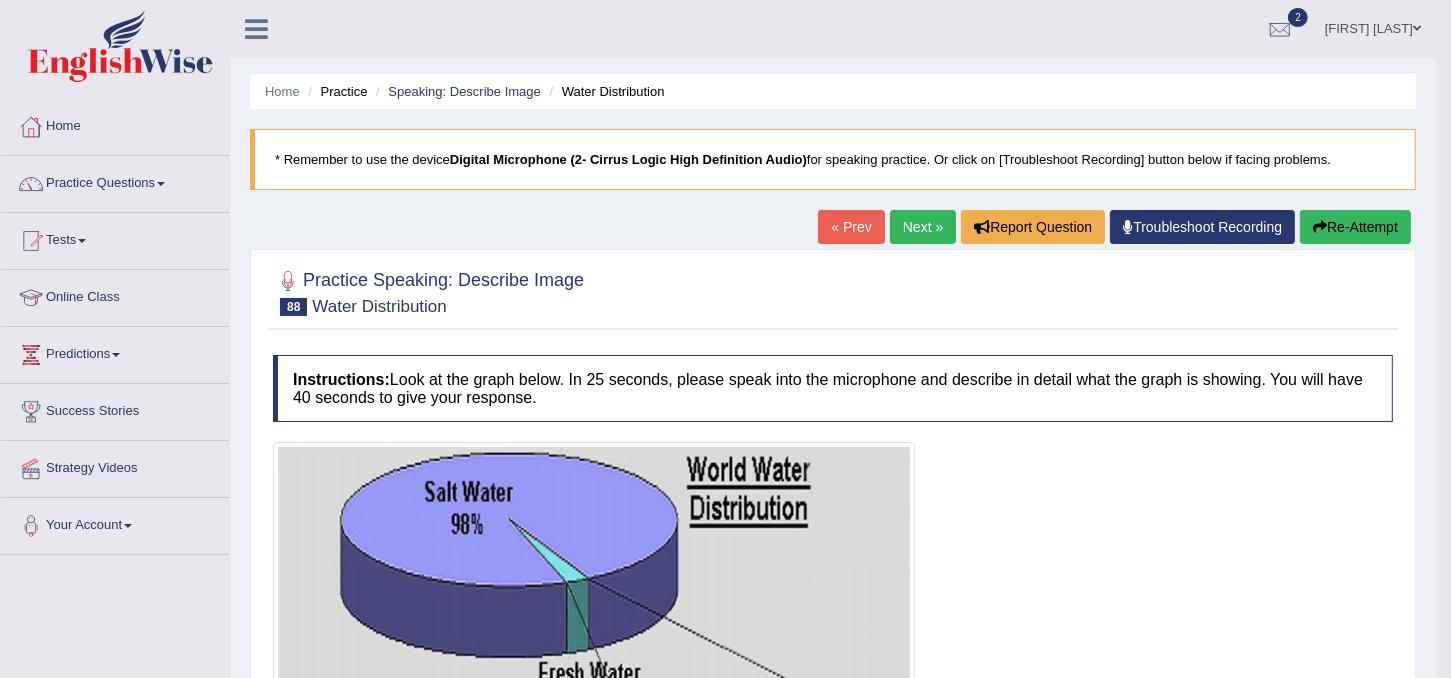 click on "Next »" at bounding box center (923, 227) 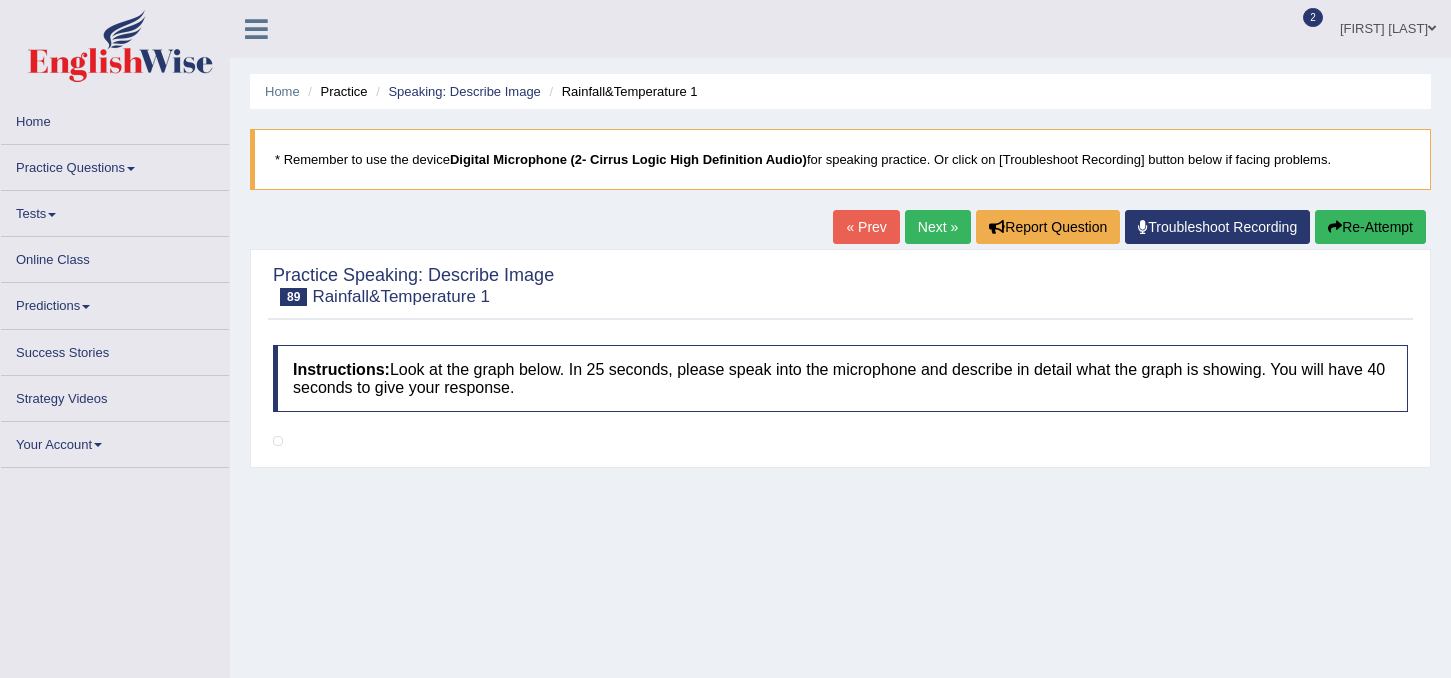 scroll, scrollTop: 0, scrollLeft: 0, axis: both 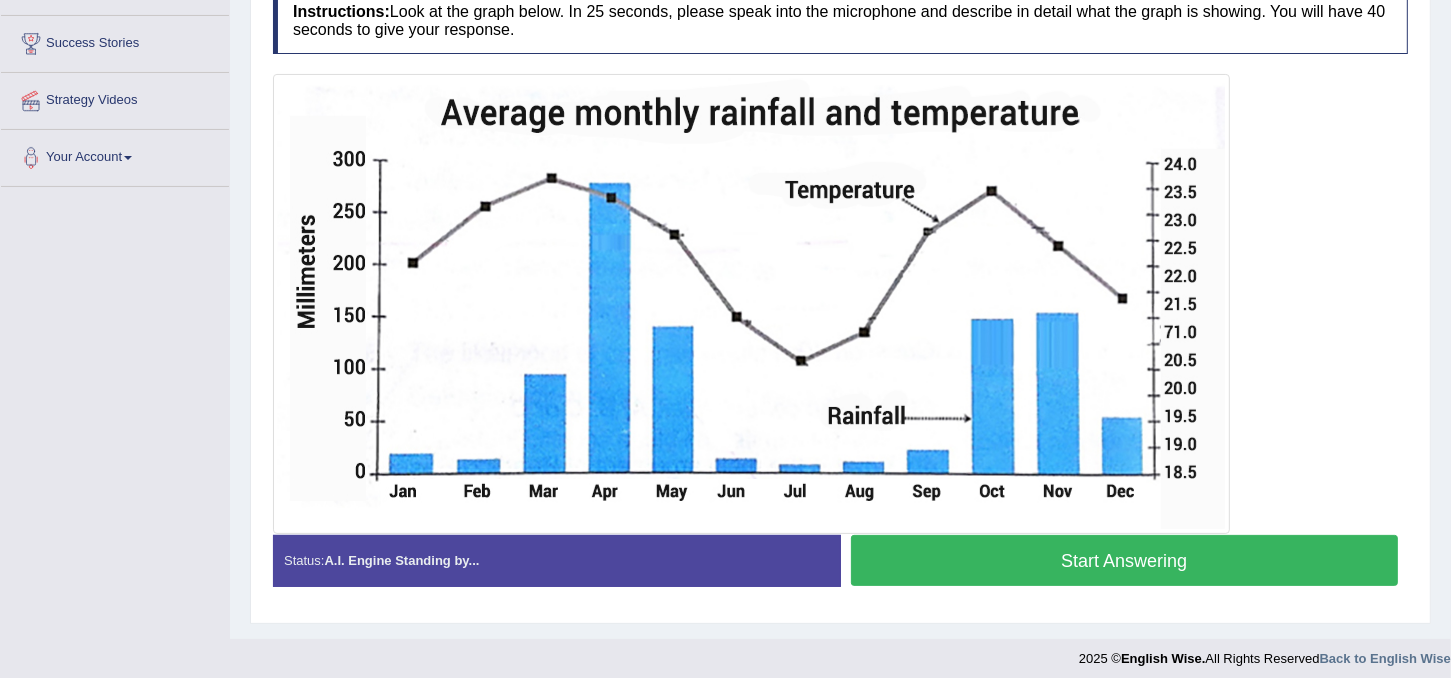 click on "Start Answering" at bounding box center (1125, 560) 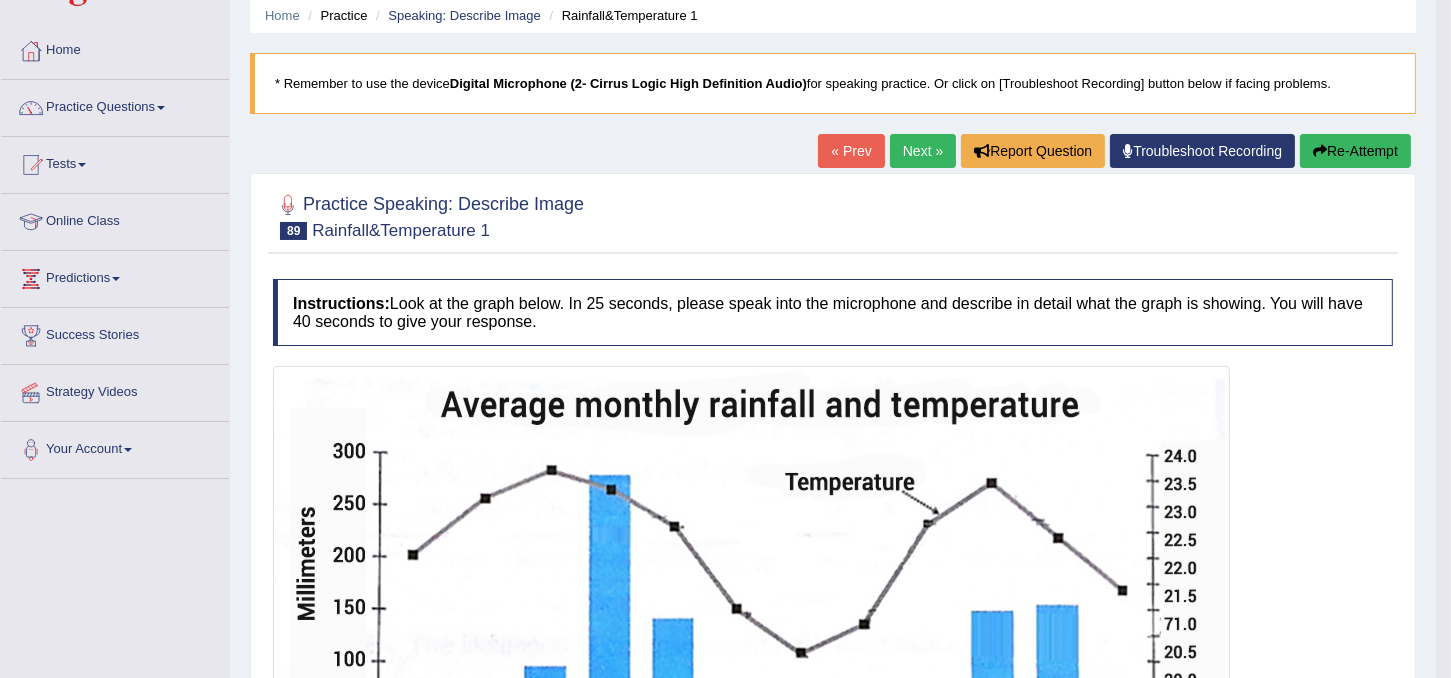 scroll, scrollTop: 74, scrollLeft: 0, axis: vertical 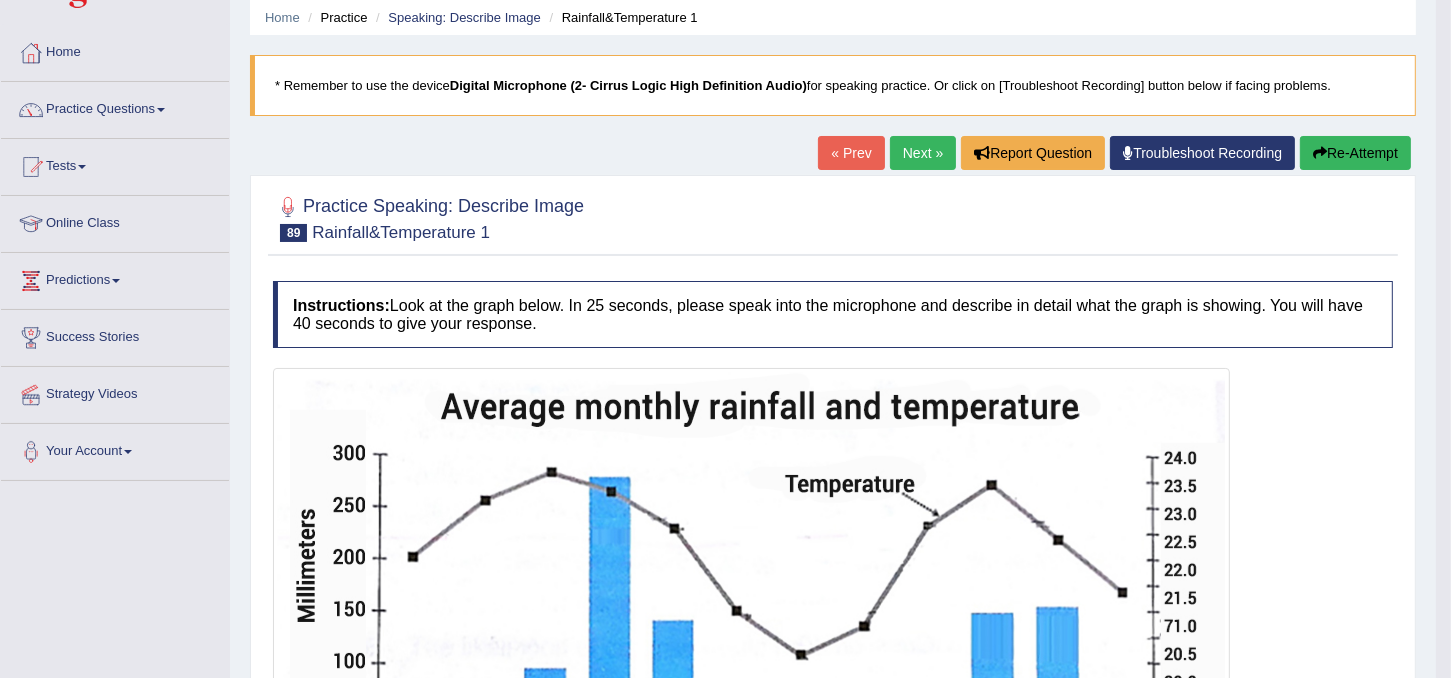 click on "Re-Attempt" at bounding box center [1355, 153] 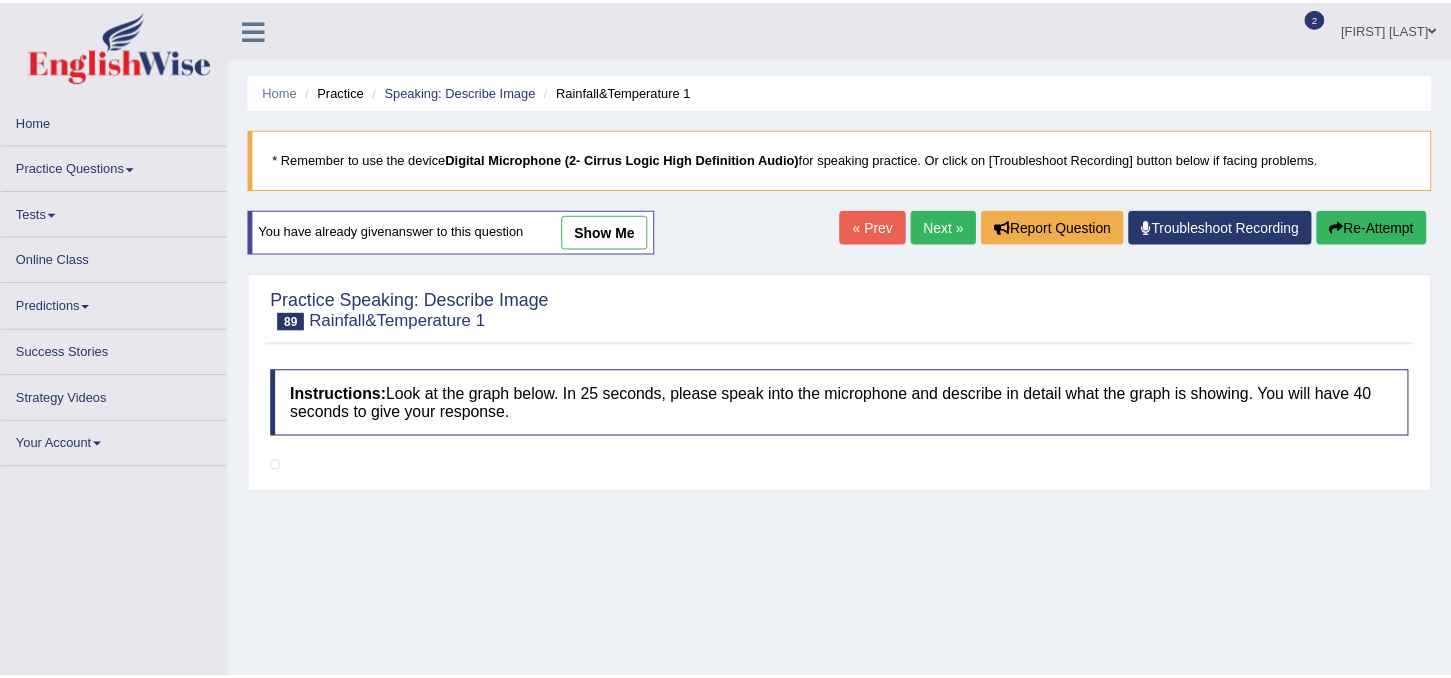 scroll, scrollTop: 74, scrollLeft: 0, axis: vertical 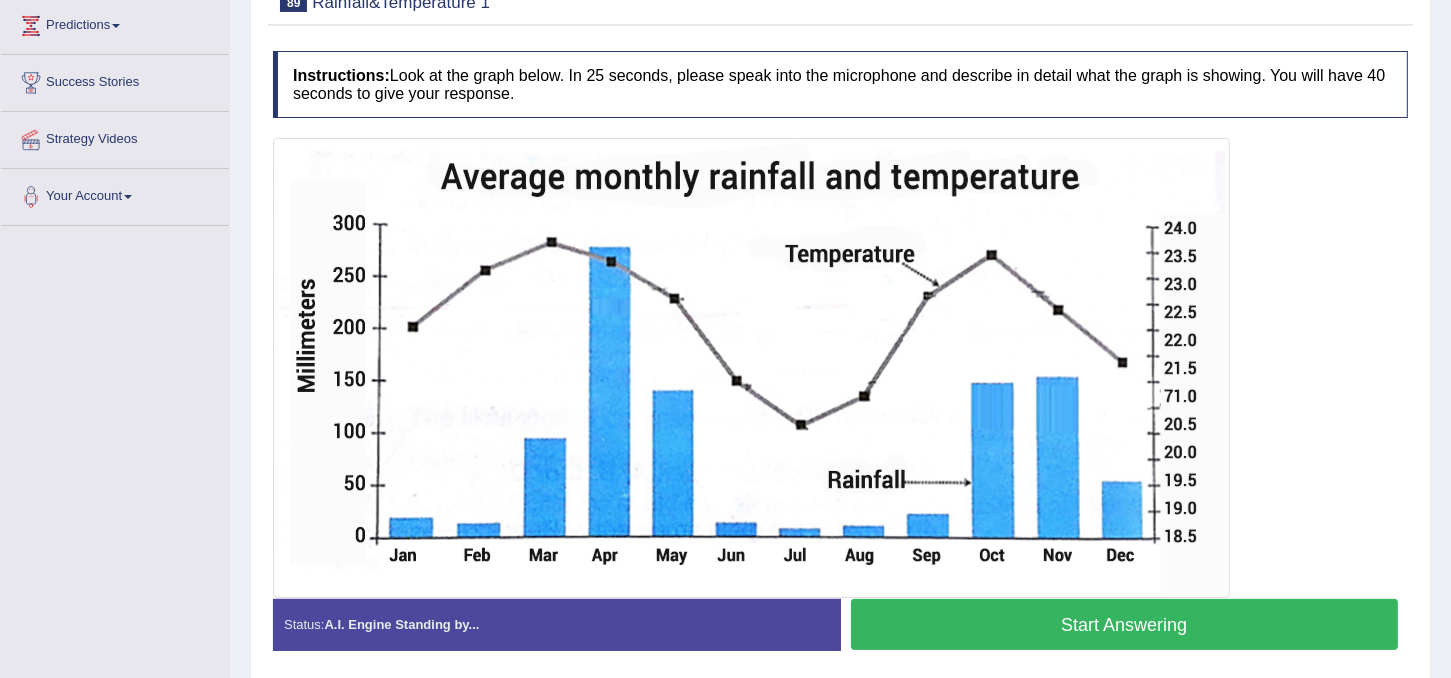 click on "Start Answering" at bounding box center (1125, 624) 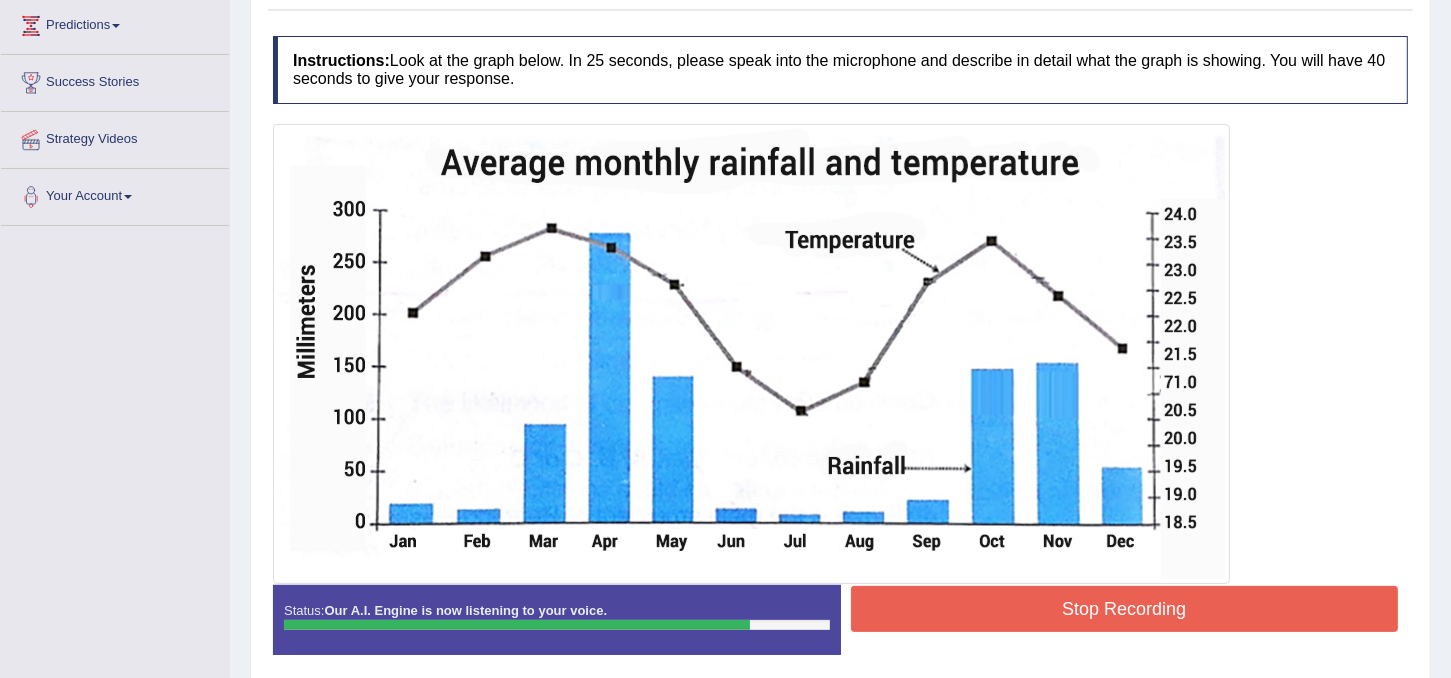 scroll, scrollTop: 404, scrollLeft: 0, axis: vertical 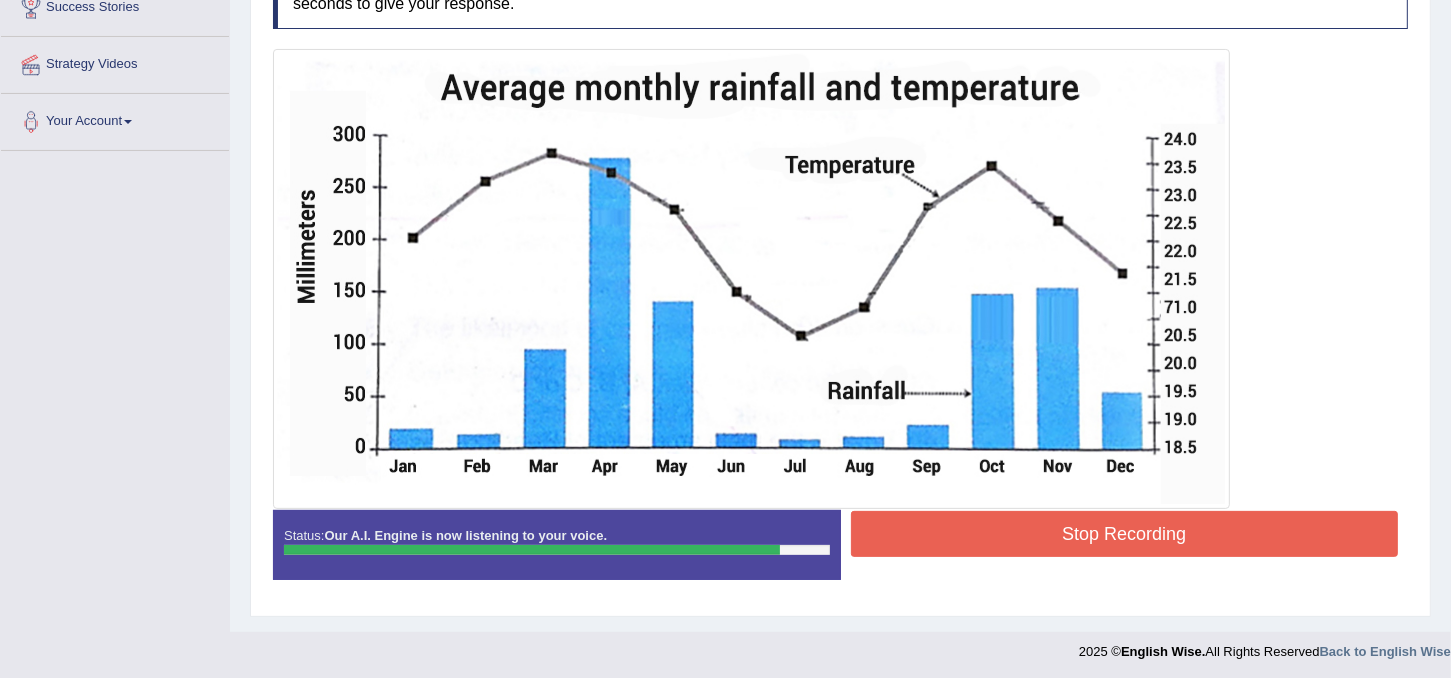 click on "Stop Recording" at bounding box center [1125, 534] 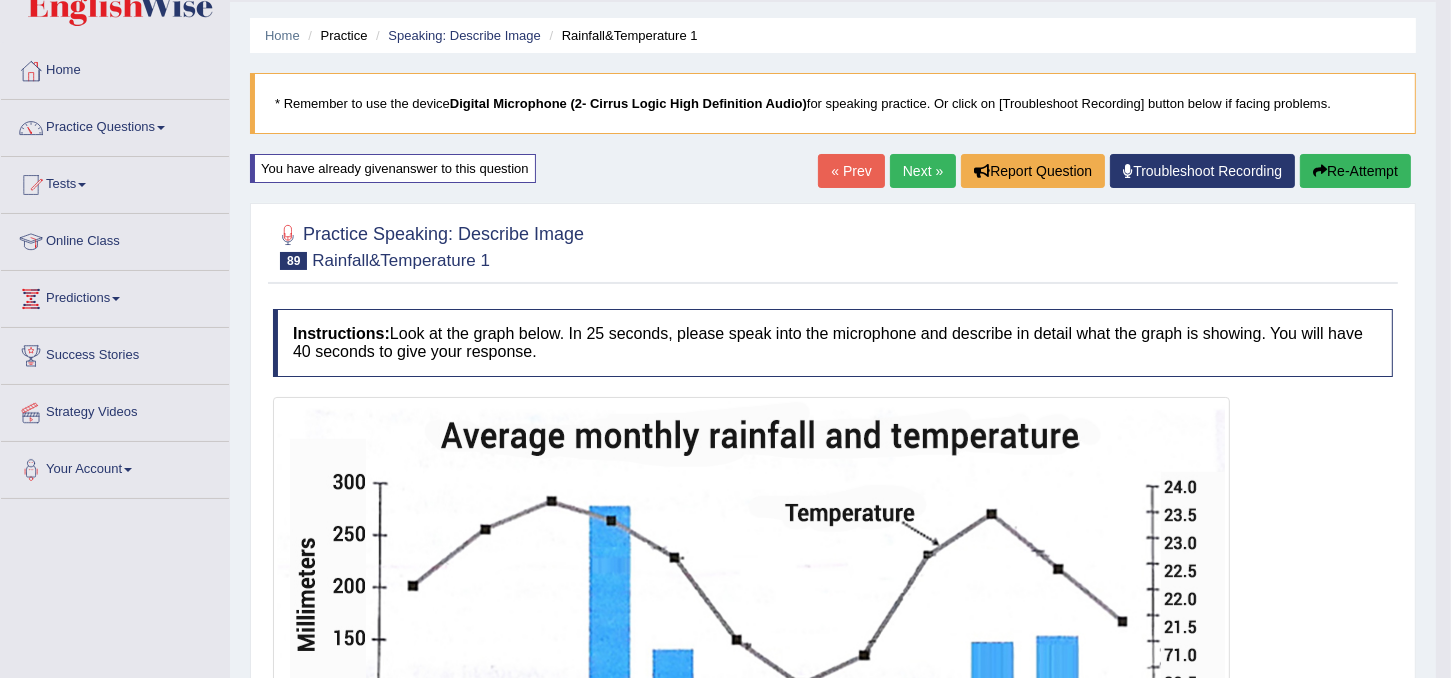 scroll, scrollTop: 0, scrollLeft: 0, axis: both 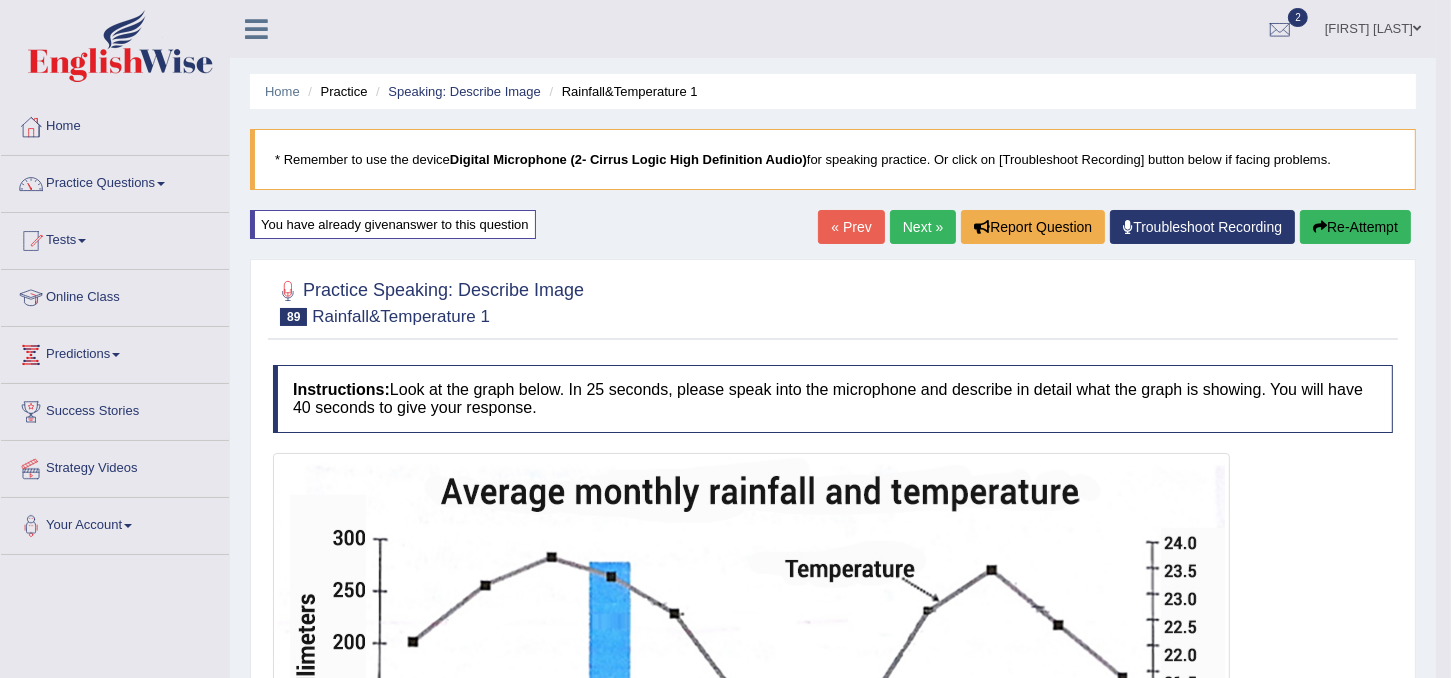 click on "Next »" at bounding box center [923, 227] 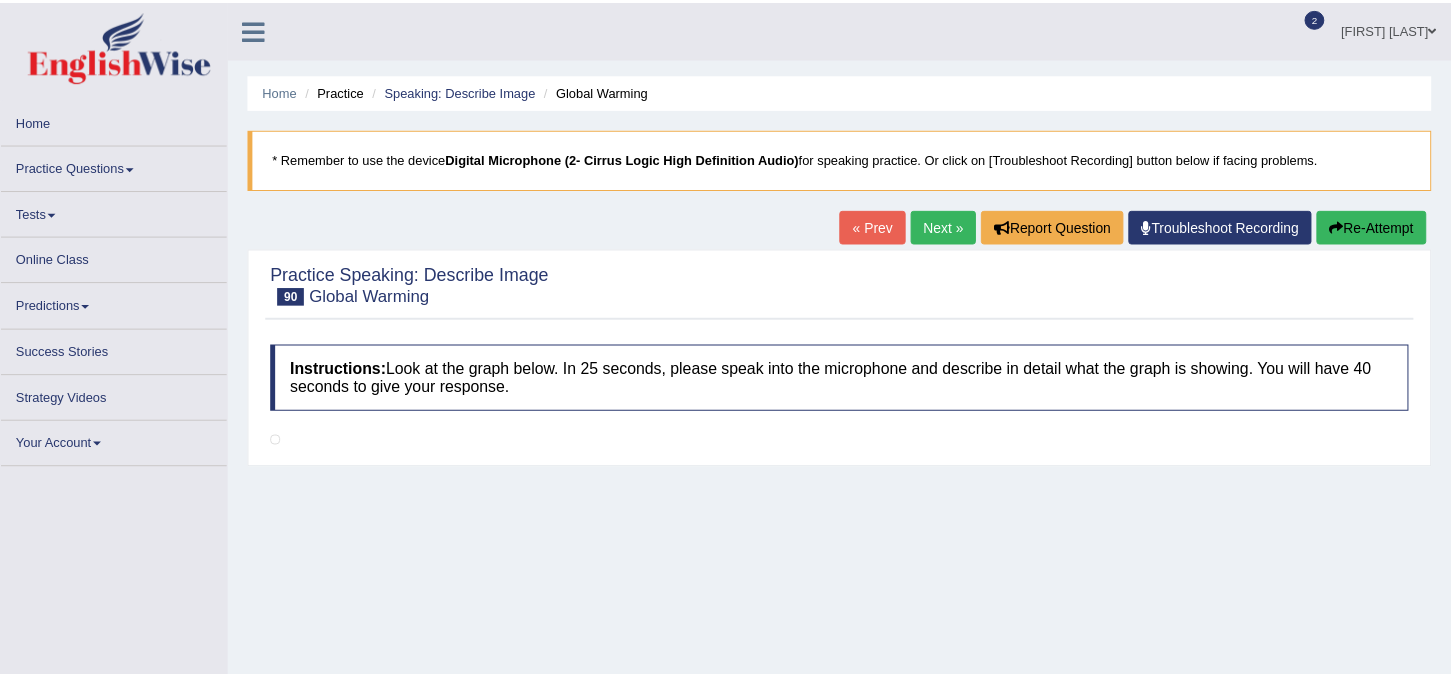 scroll, scrollTop: 0, scrollLeft: 0, axis: both 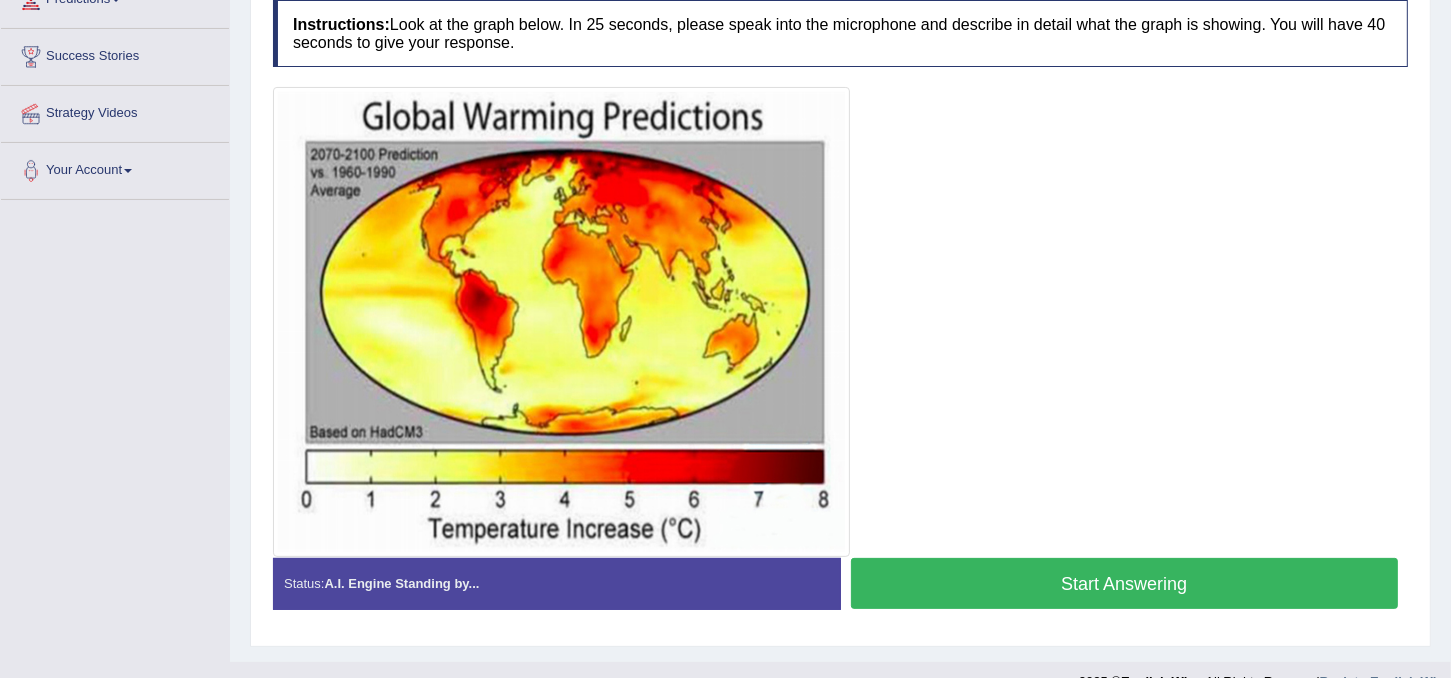 click on "Start Answering" at bounding box center (1125, 583) 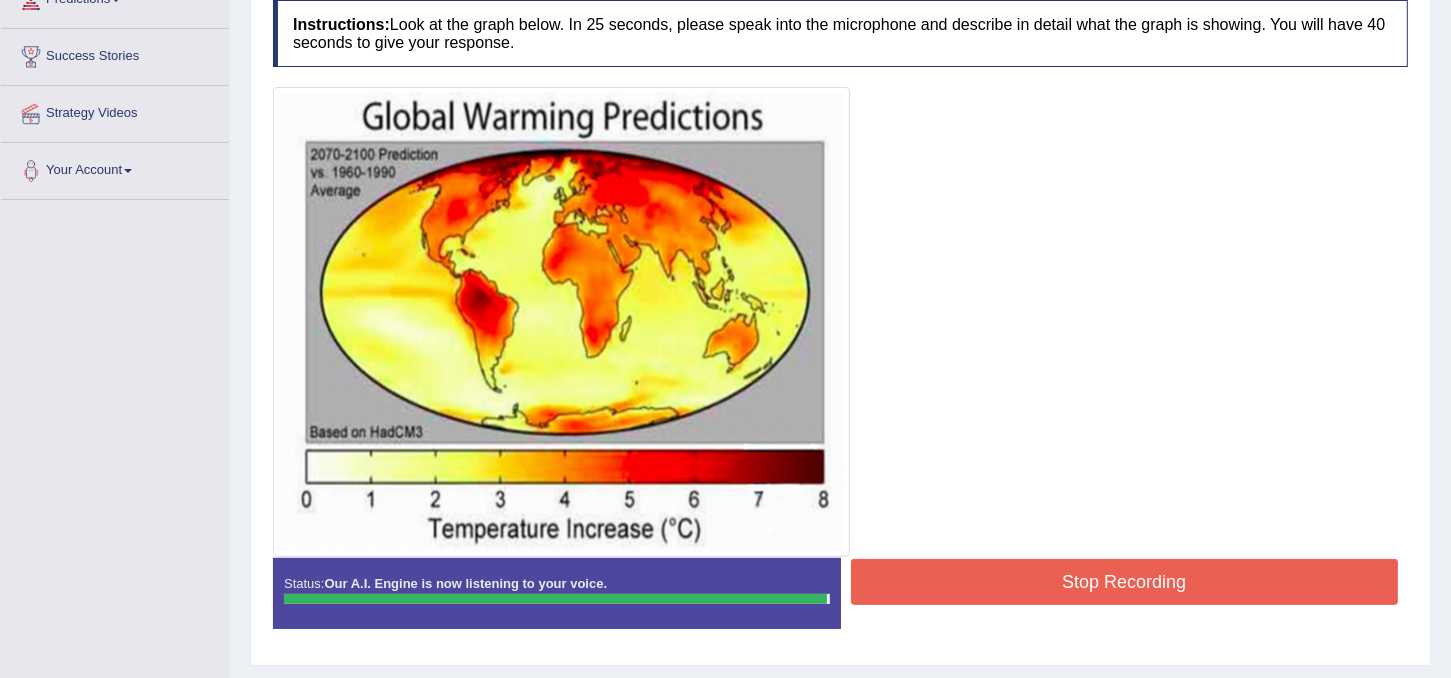 click on "Instructions:  Look at the graph below. In 25 seconds, please speak into the microphone and describe in detail what the graph is showing. You will have 40 seconds to give your response.
Created with Highcharts 7.1.2 Too low Too high Time Pitch meter: 0 5 10 15 20 25 30 35 40 Created with Highcharts 7.1.2 Great Too slow Too fast Time Speech pace meter: 0 5 10 15 20 25 30 35 40 Spoken Keywords: Voice Analysis: Your Response: Sample Answer: . Explanation:  Status:  Our A.I. Engine is now listening to your voice. Start Answering Stop Recording" at bounding box center [840, 322] 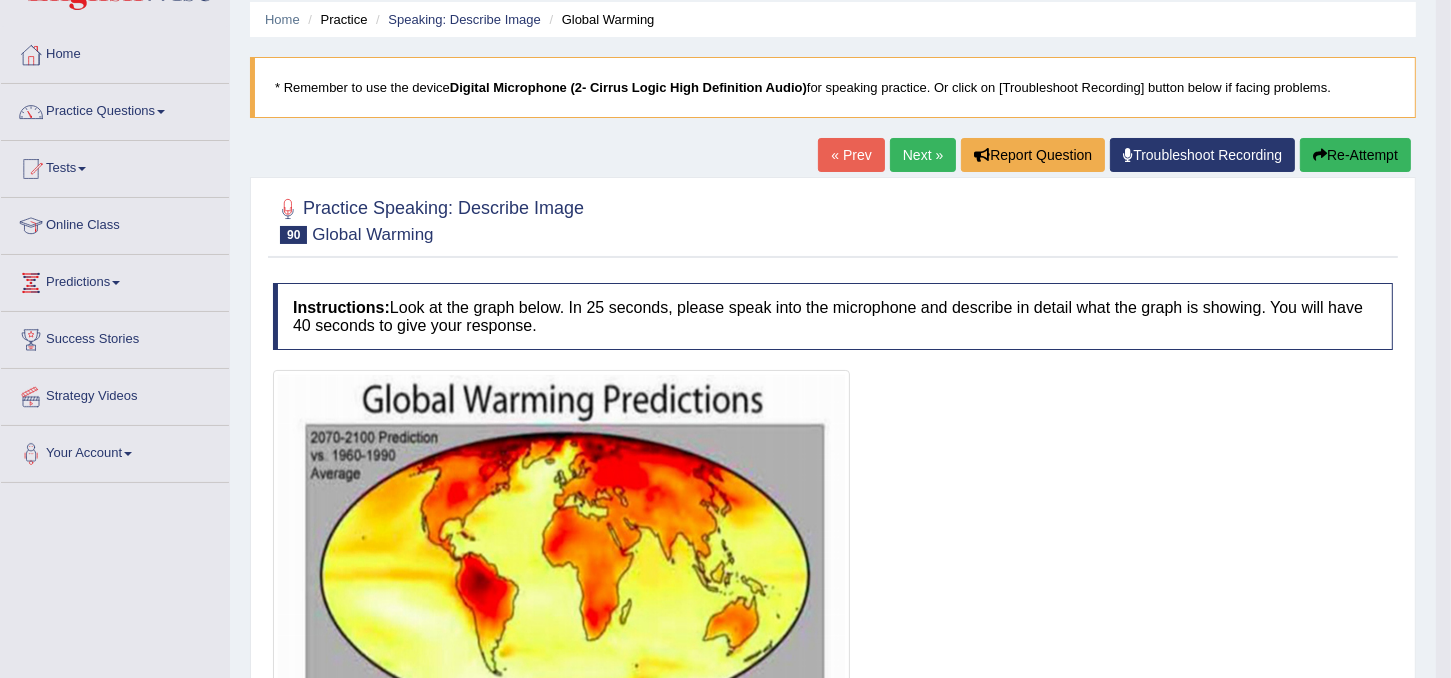 scroll, scrollTop: 0, scrollLeft: 0, axis: both 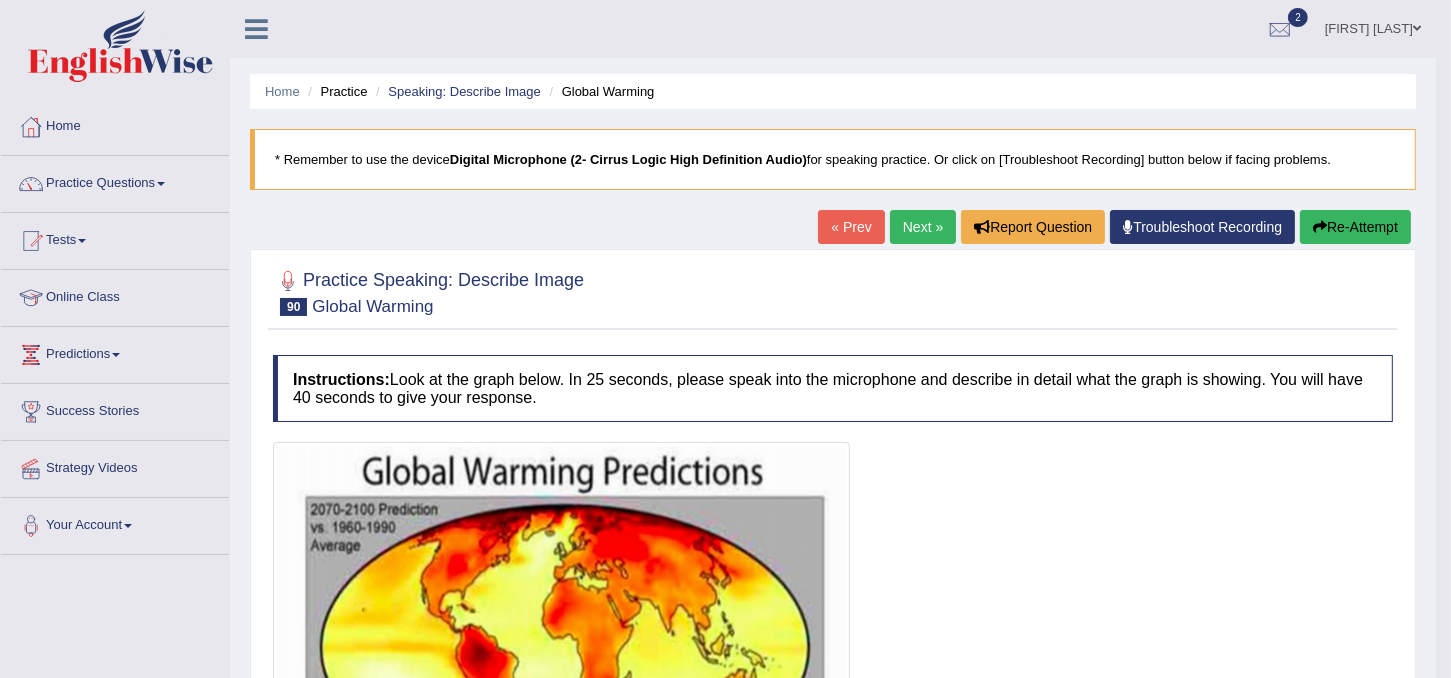 click on "Next »" at bounding box center [923, 227] 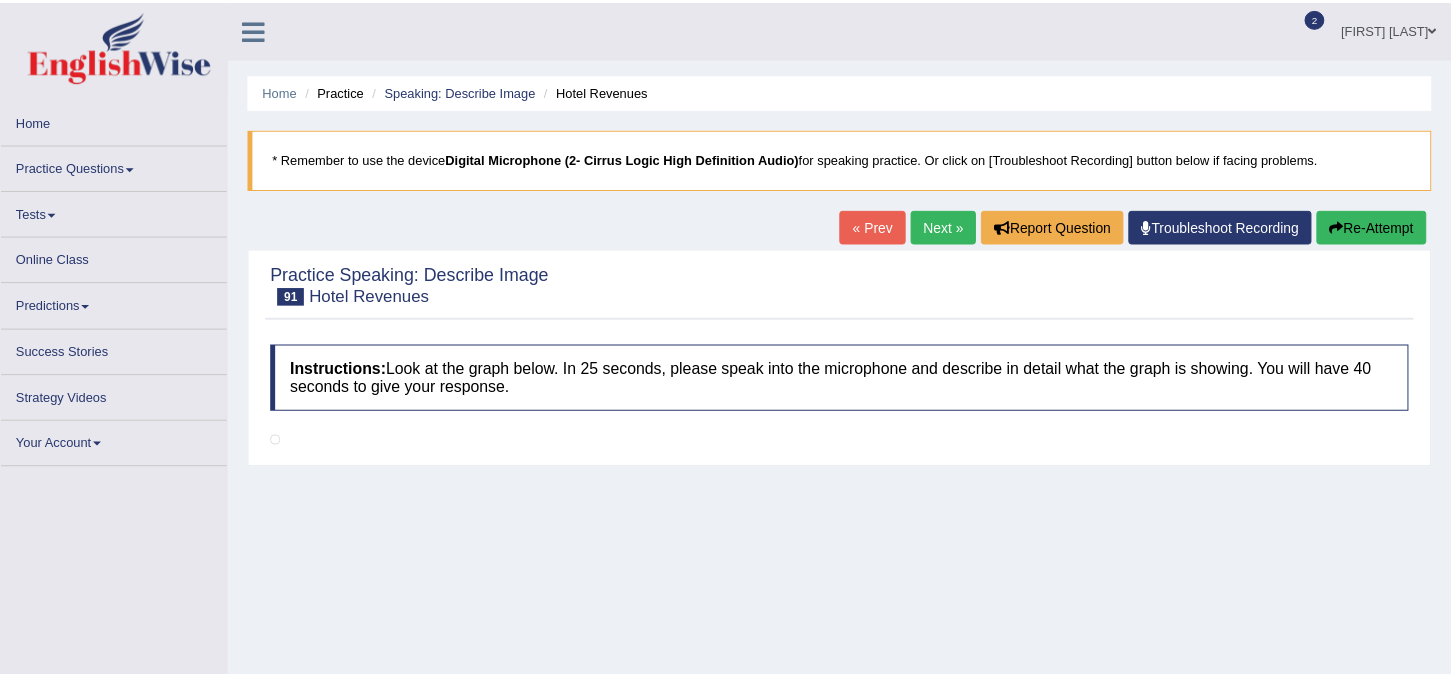 scroll, scrollTop: 0, scrollLeft: 0, axis: both 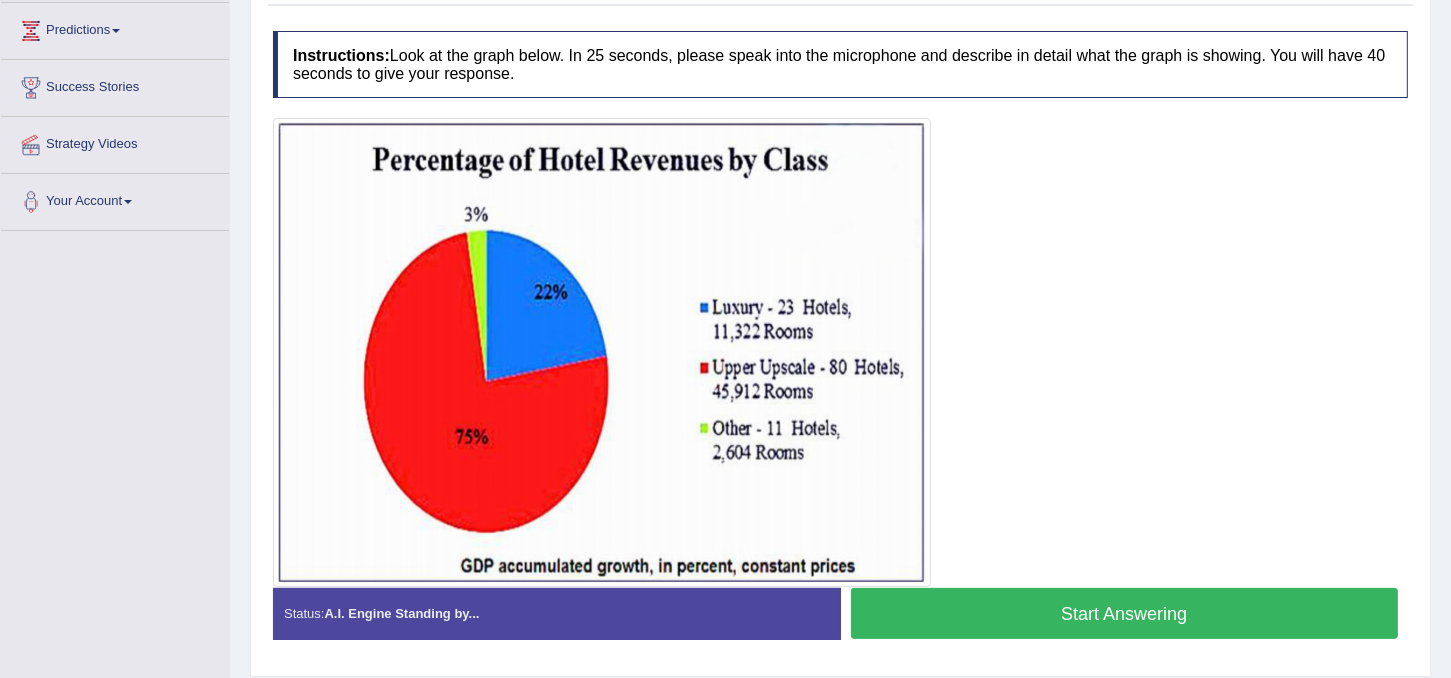 click on "Start Answering" at bounding box center (1125, 613) 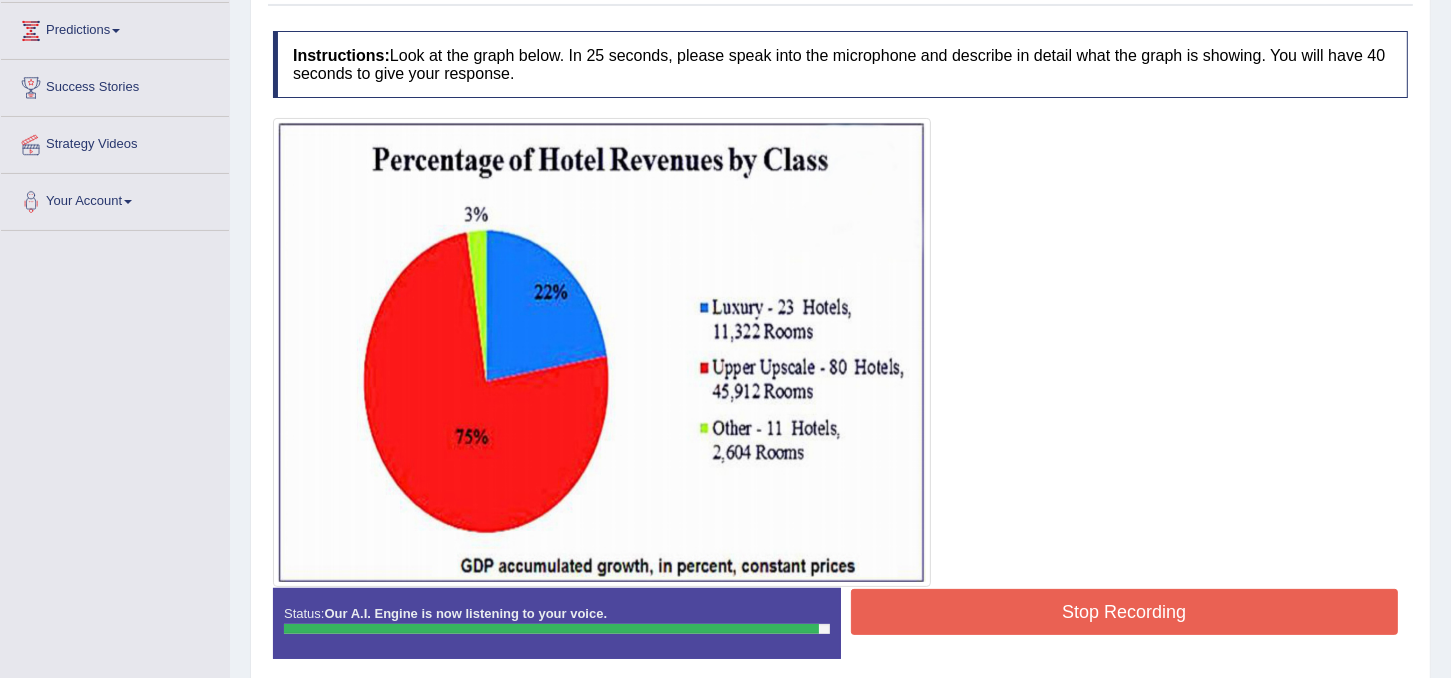click on "Stop Recording" at bounding box center (1125, 612) 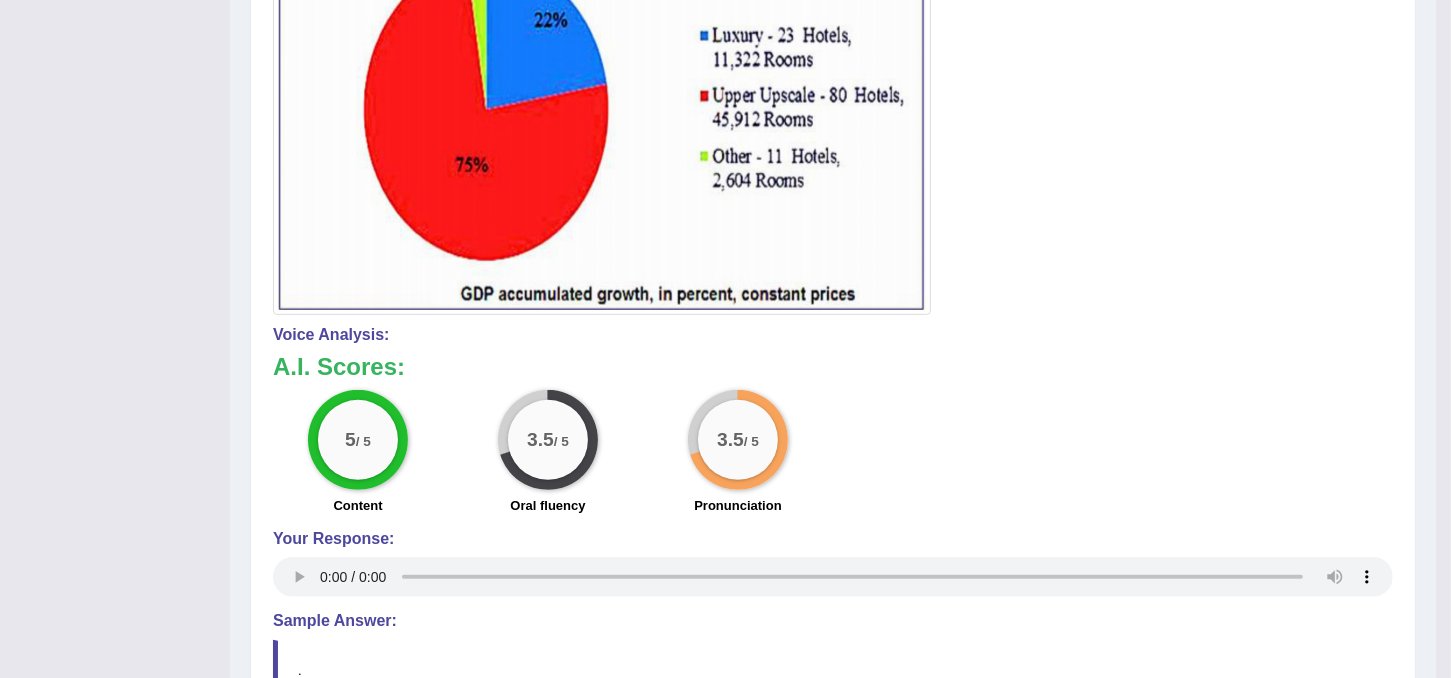 scroll, scrollTop: 608, scrollLeft: 0, axis: vertical 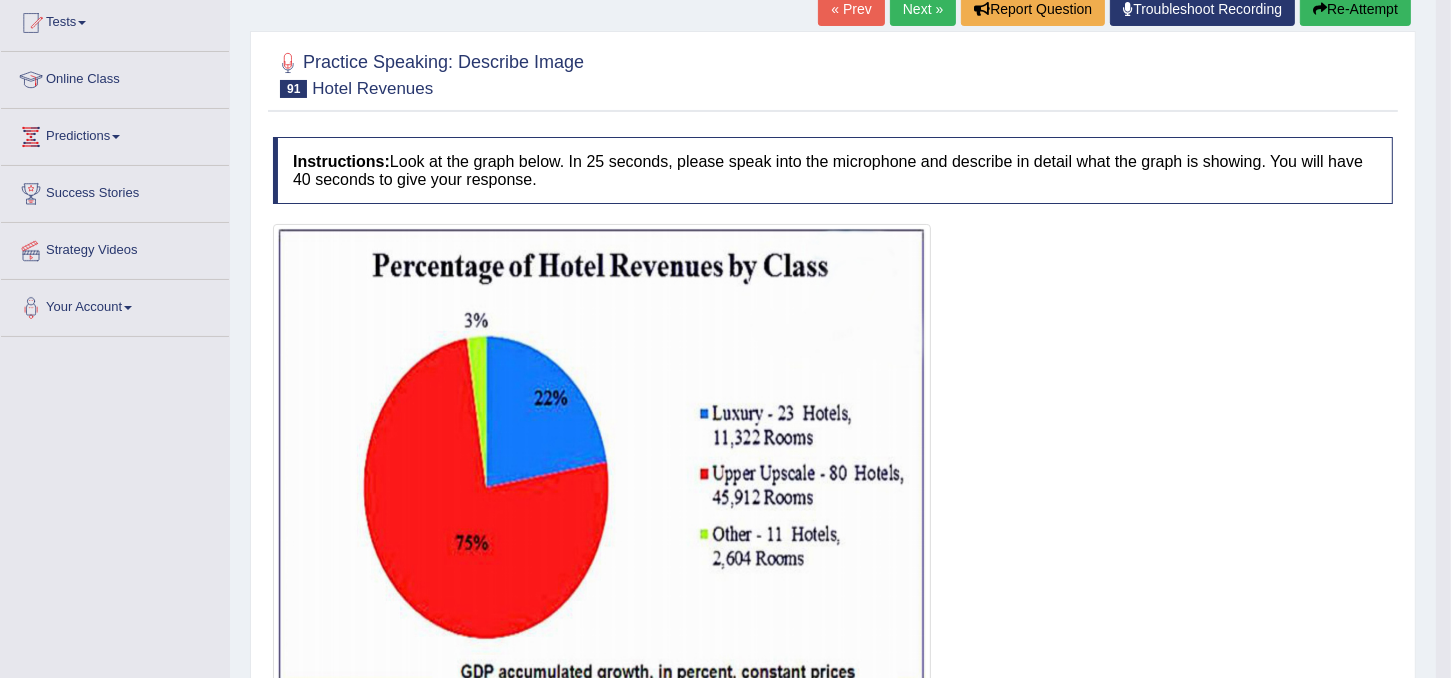 click at bounding box center (602, 458) 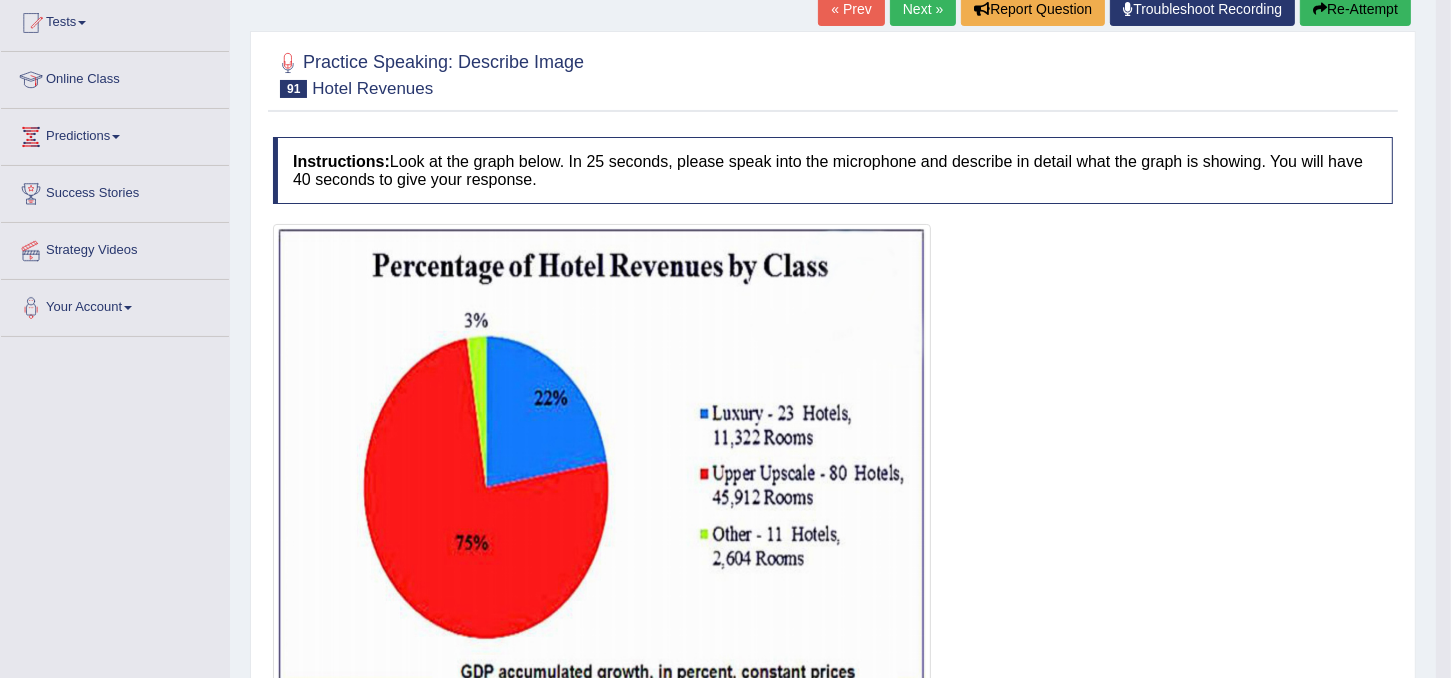 scroll, scrollTop: 102, scrollLeft: 0, axis: vertical 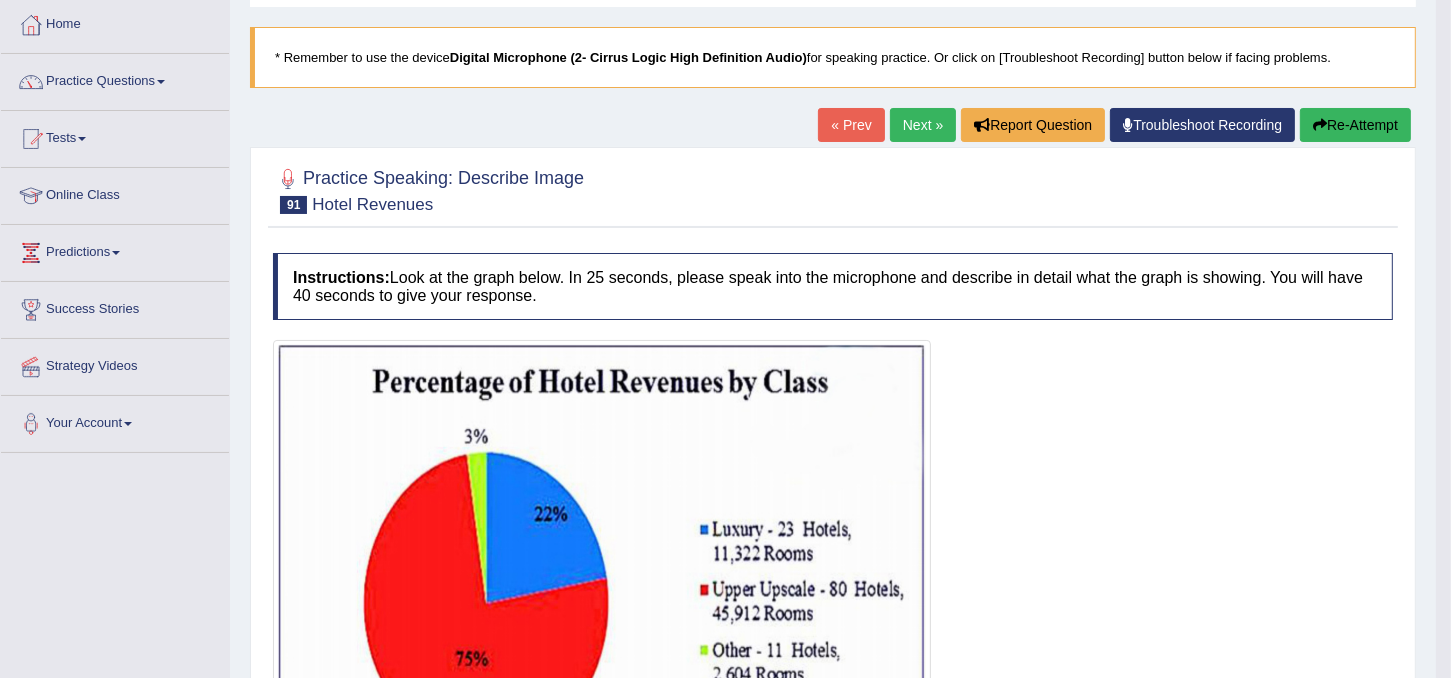 click on "Re-Attempt" at bounding box center [1355, 125] 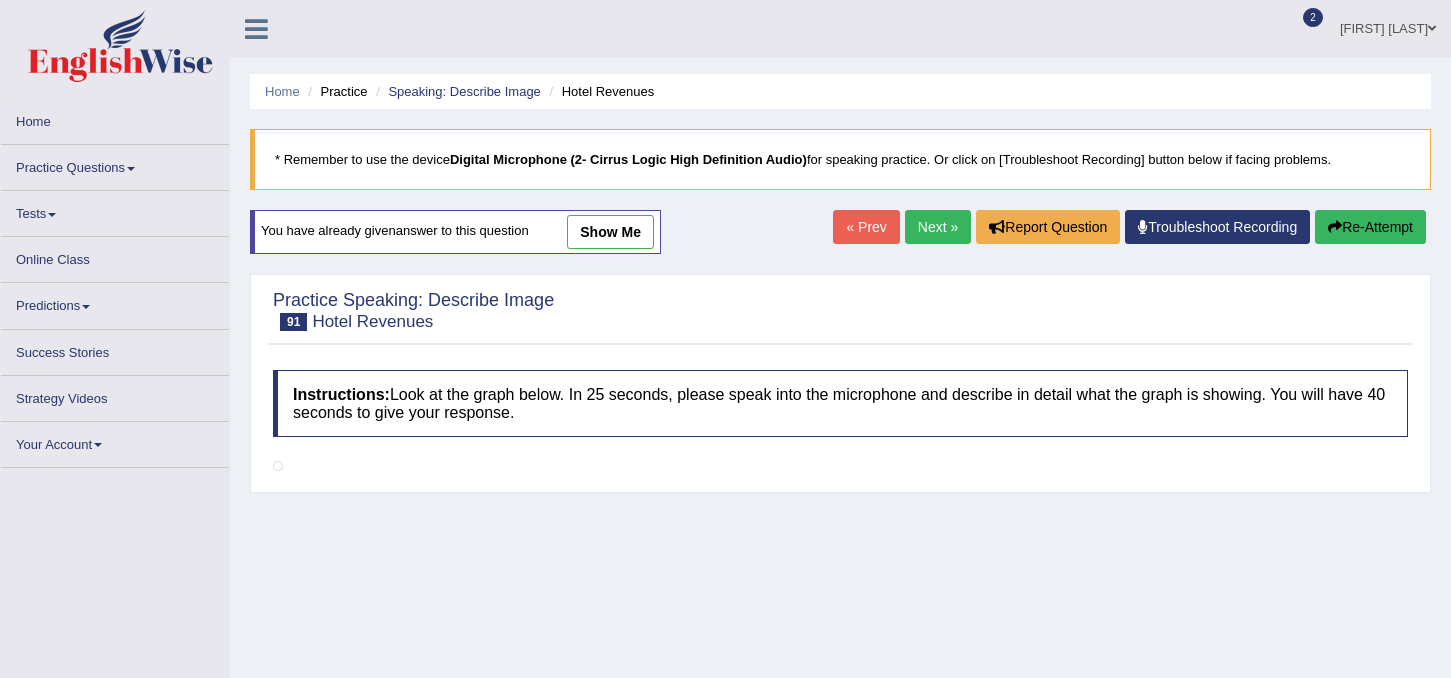 scroll, scrollTop: 102, scrollLeft: 0, axis: vertical 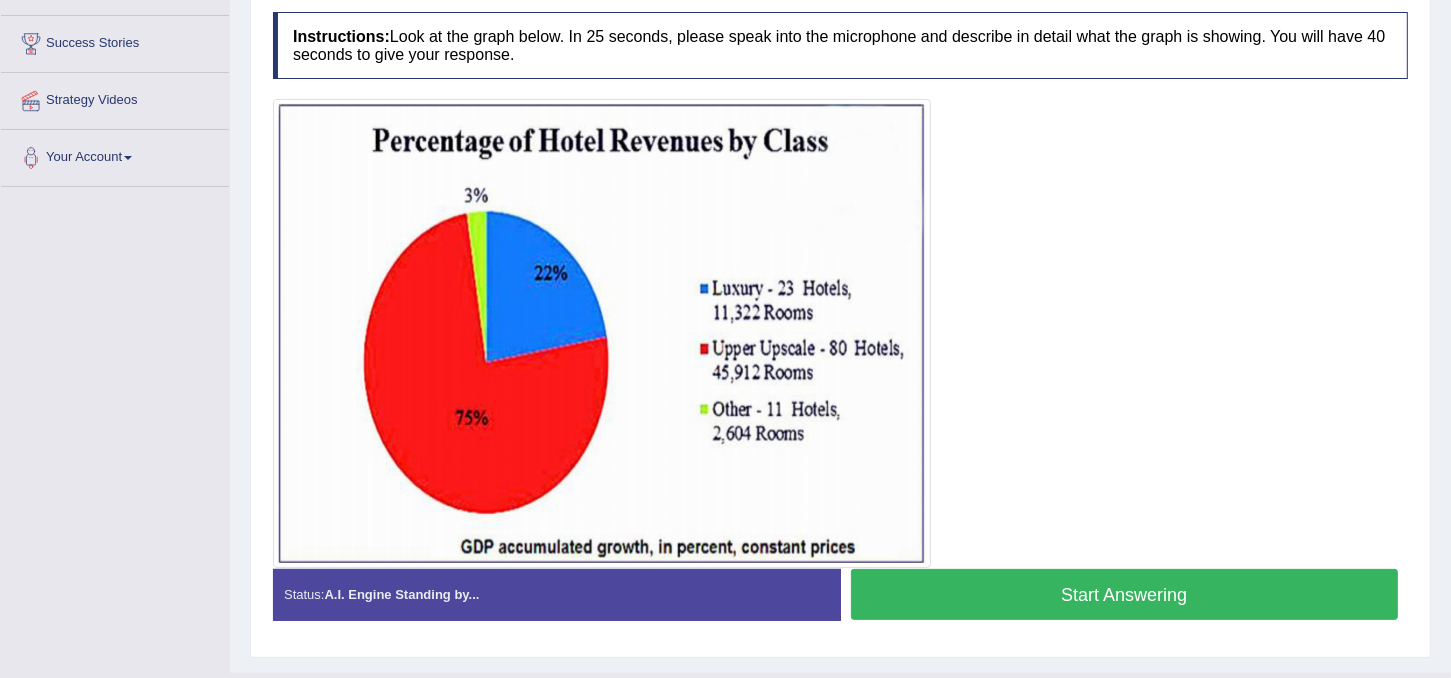 click on "Start Answering" at bounding box center [1125, 594] 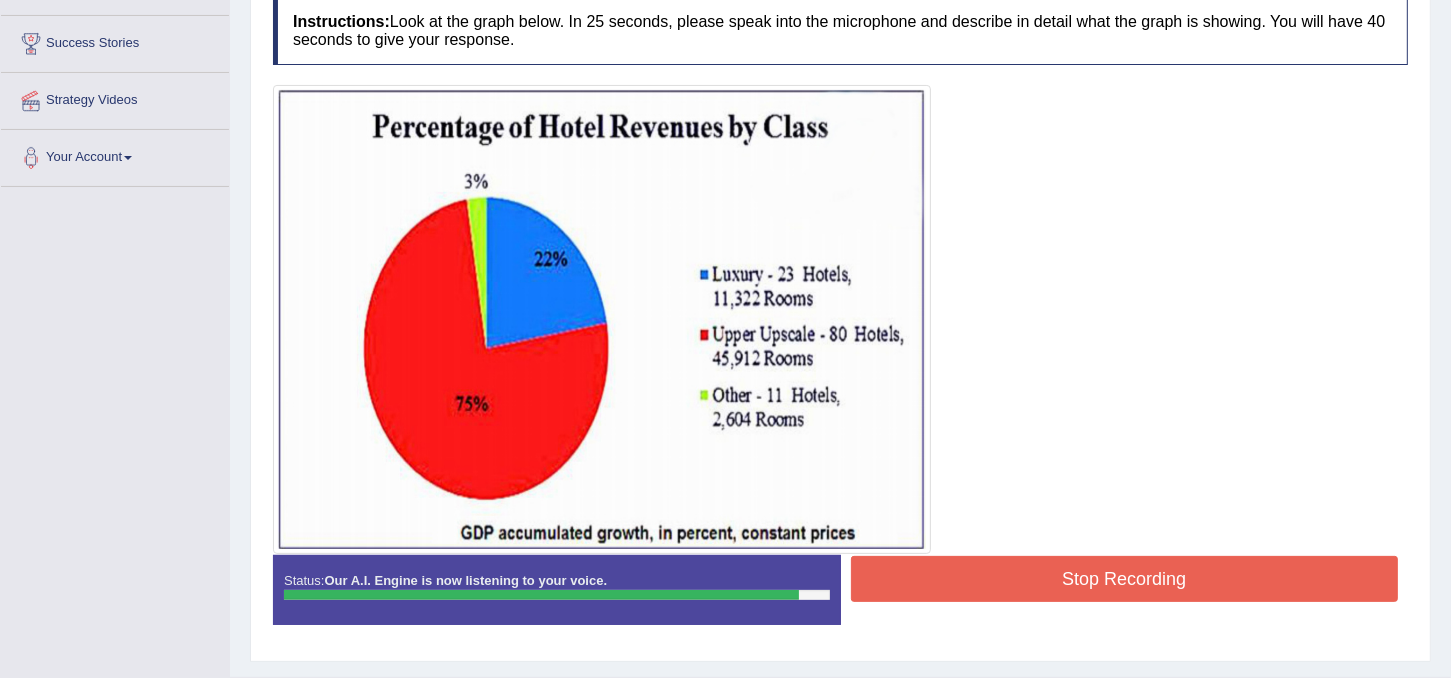 click on "Stop Recording" at bounding box center [1125, 579] 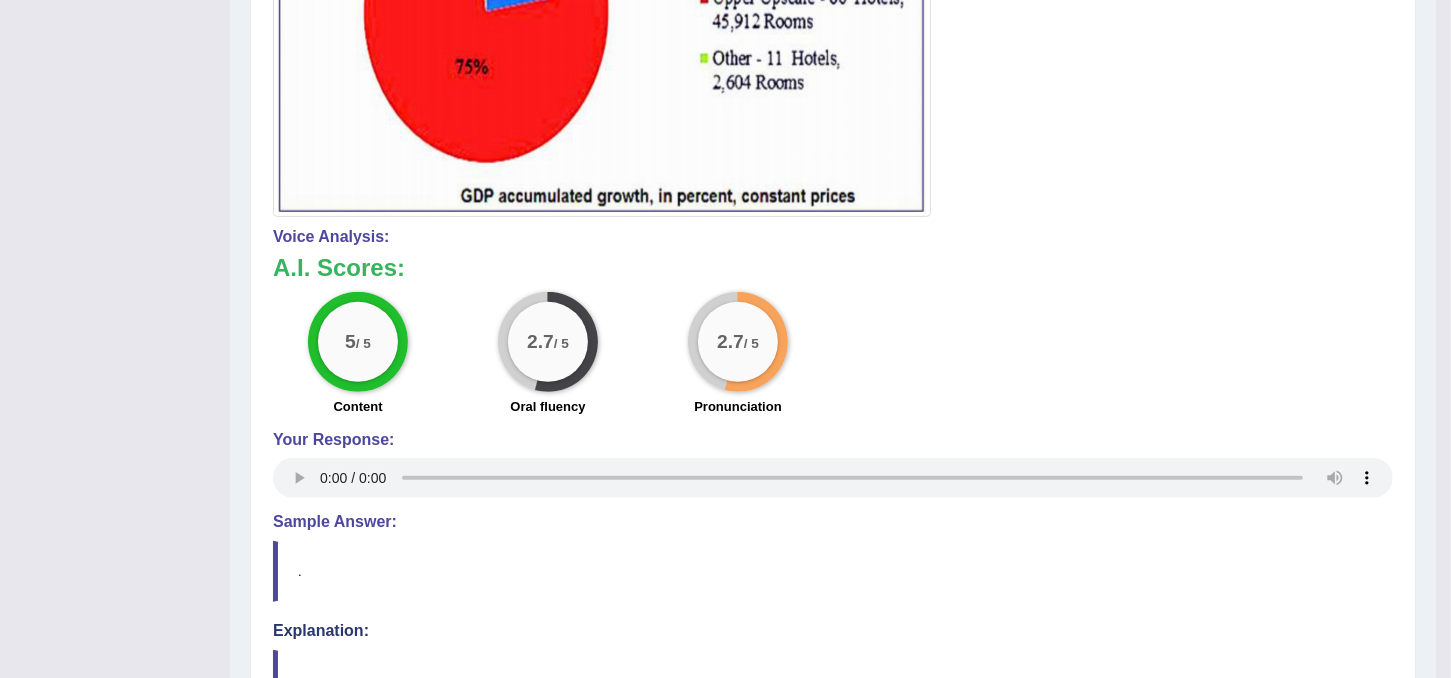 scroll, scrollTop: 712, scrollLeft: 0, axis: vertical 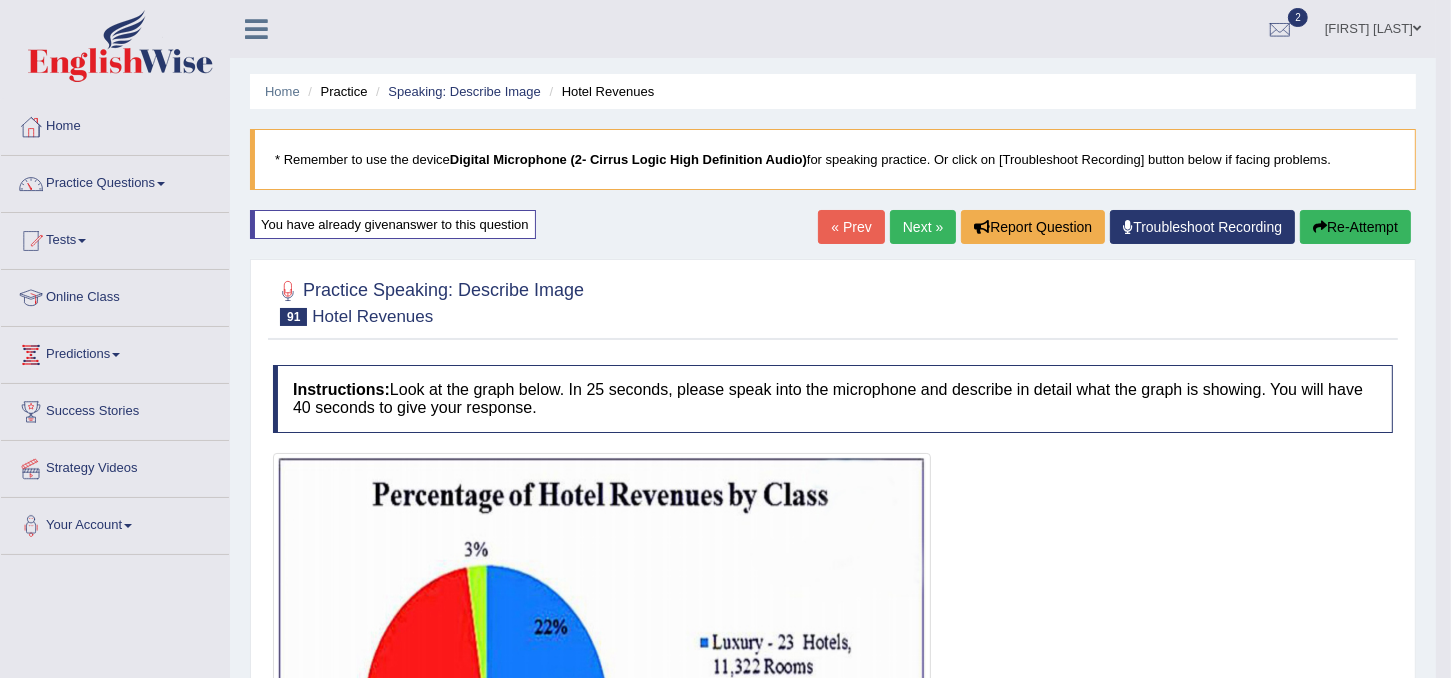 click on "Re-Attempt" at bounding box center (1355, 227) 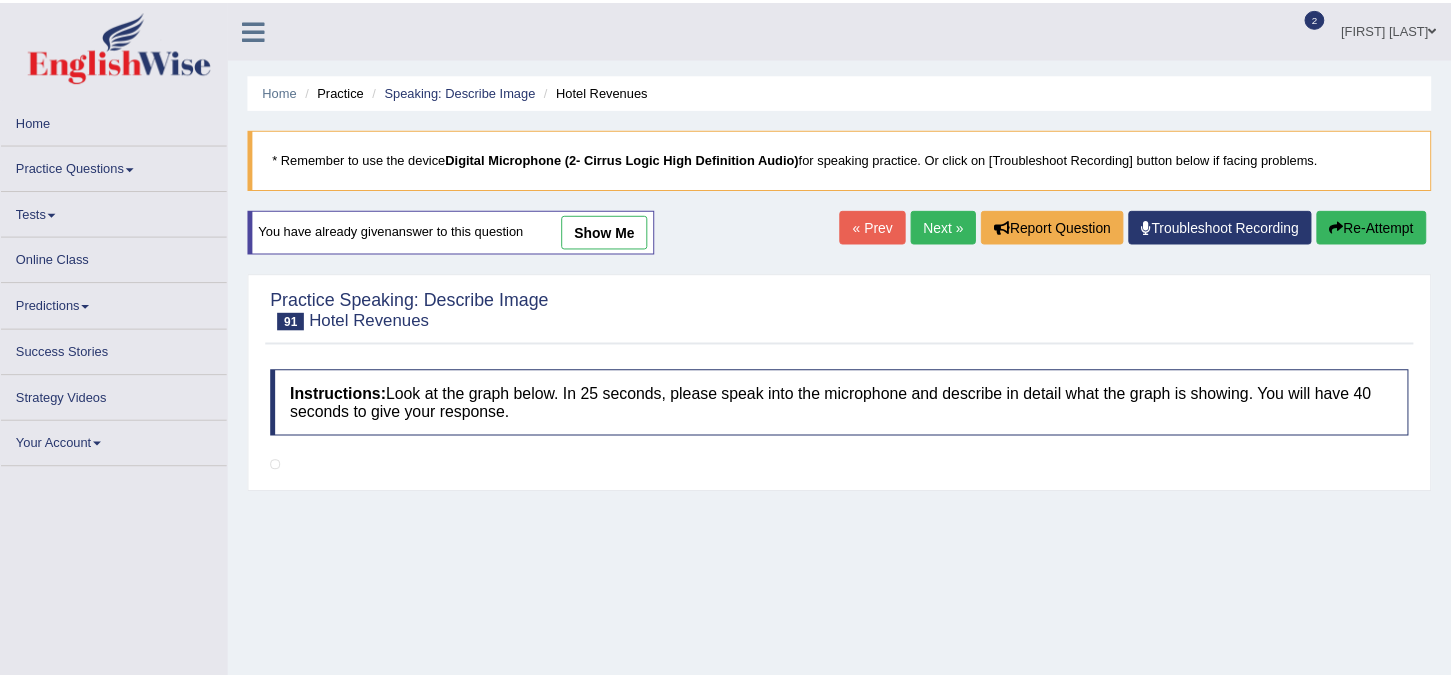 scroll, scrollTop: 0, scrollLeft: 0, axis: both 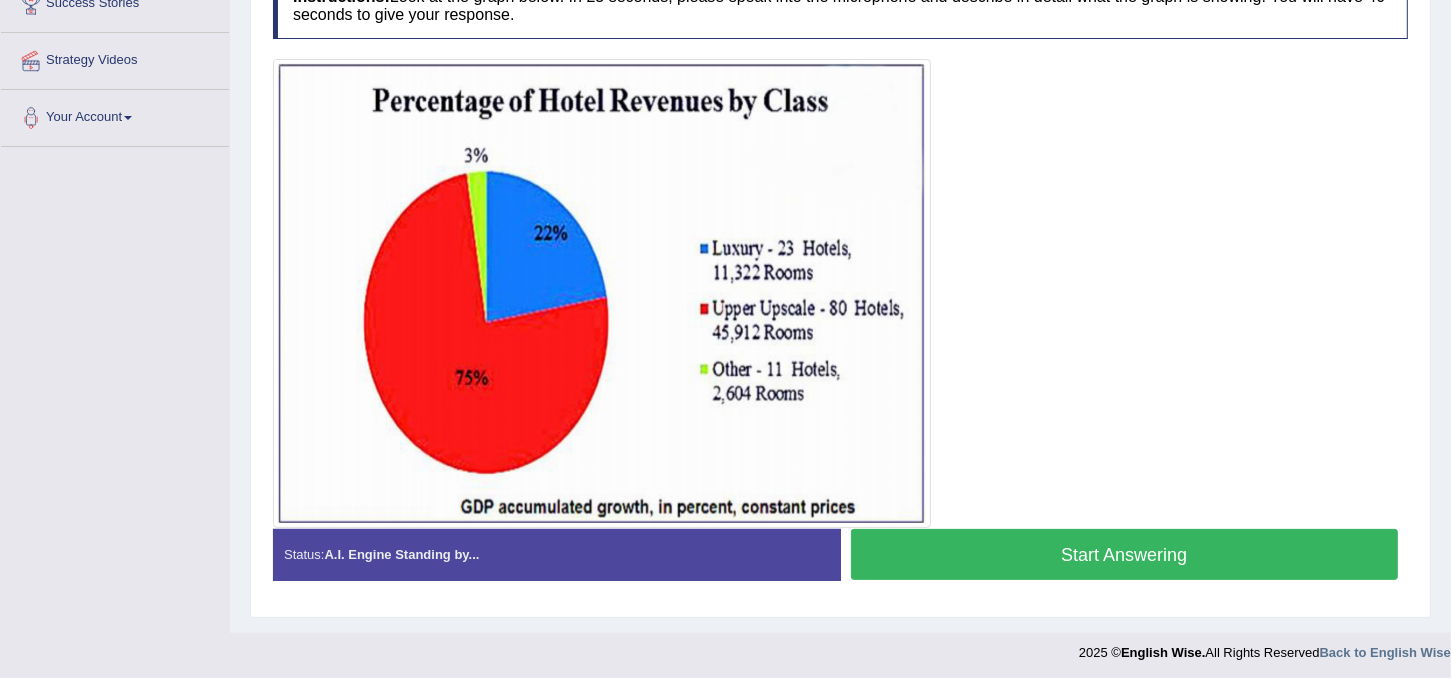 click on "Start Answering" at bounding box center (1125, 554) 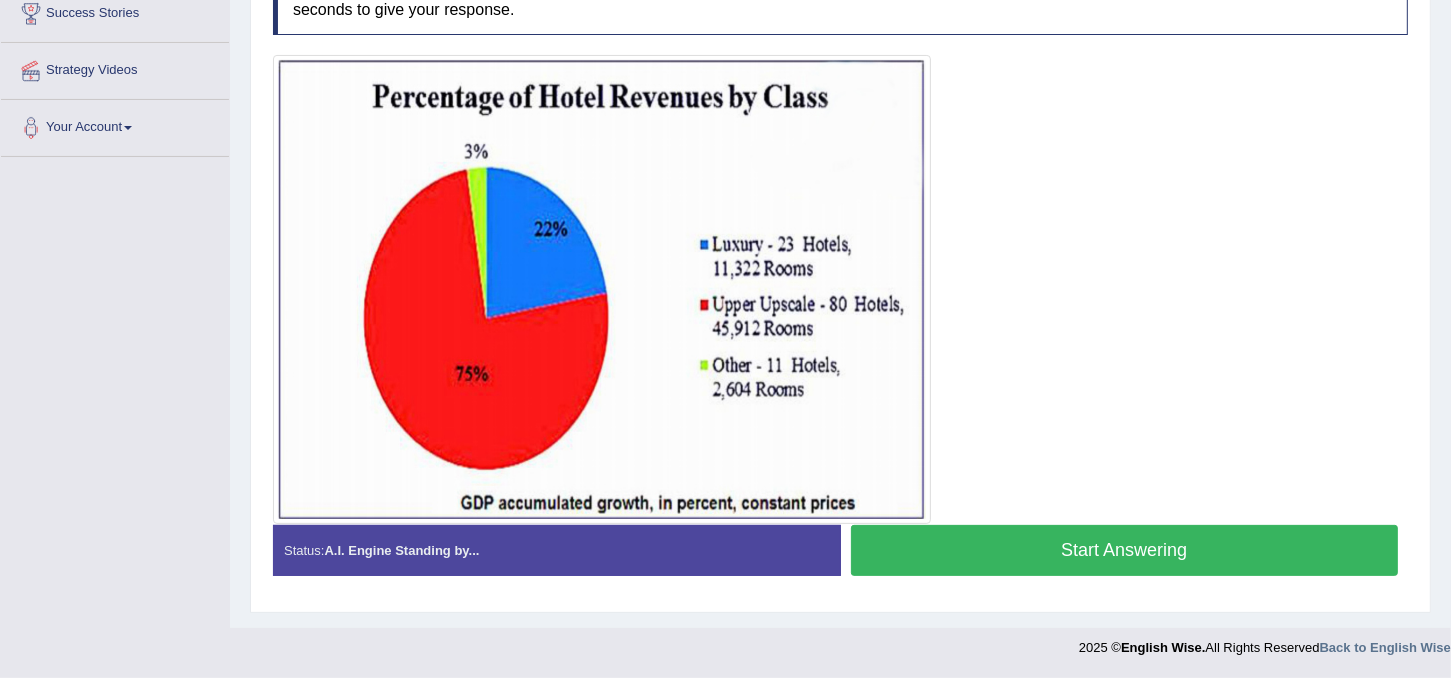 scroll, scrollTop: 394, scrollLeft: 0, axis: vertical 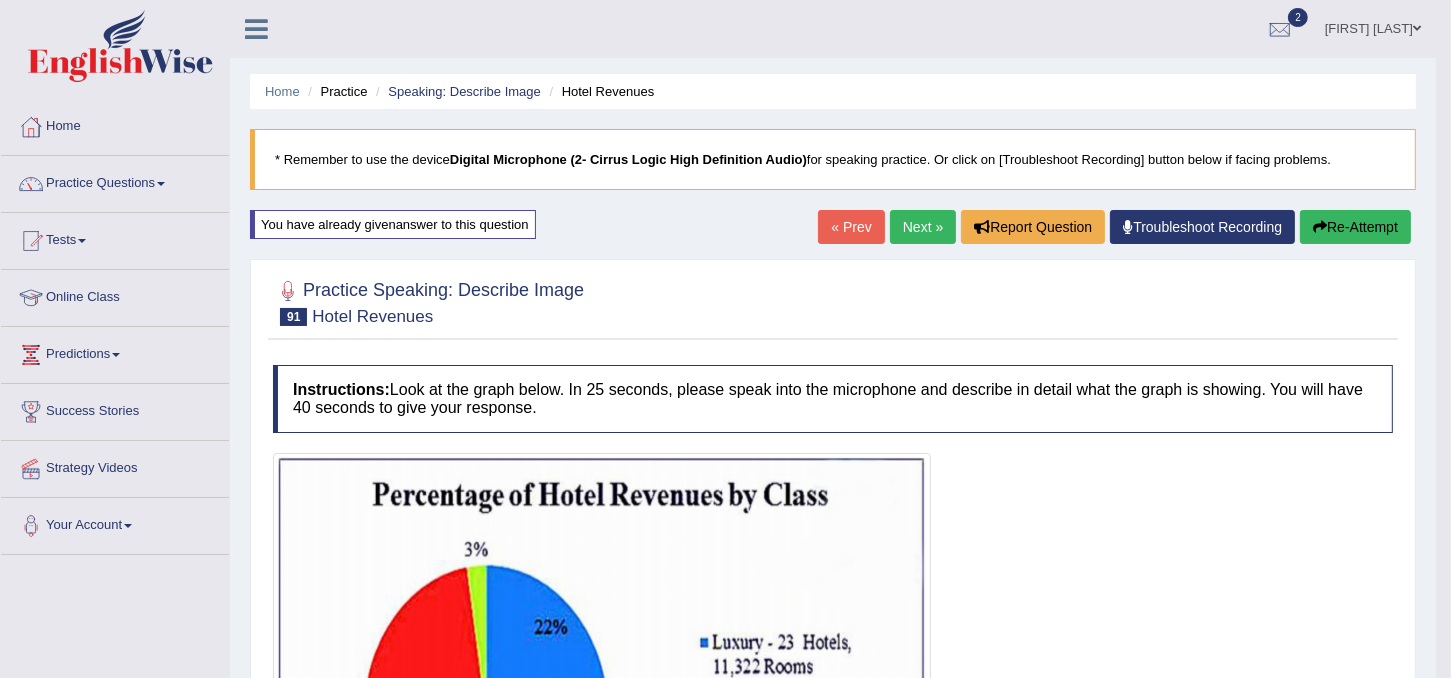 click on "Next »" at bounding box center [923, 227] 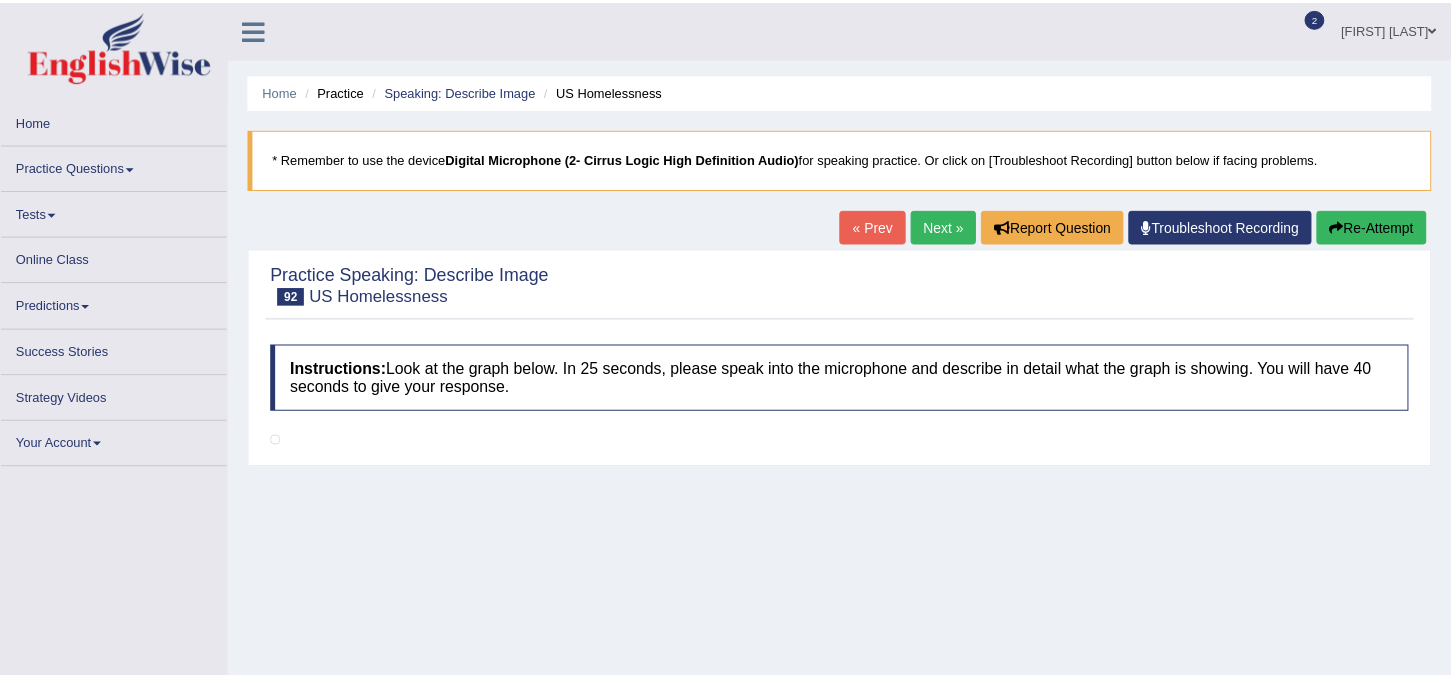 scroll, scrollTop: 0, scrollLeft: 0, axis: both 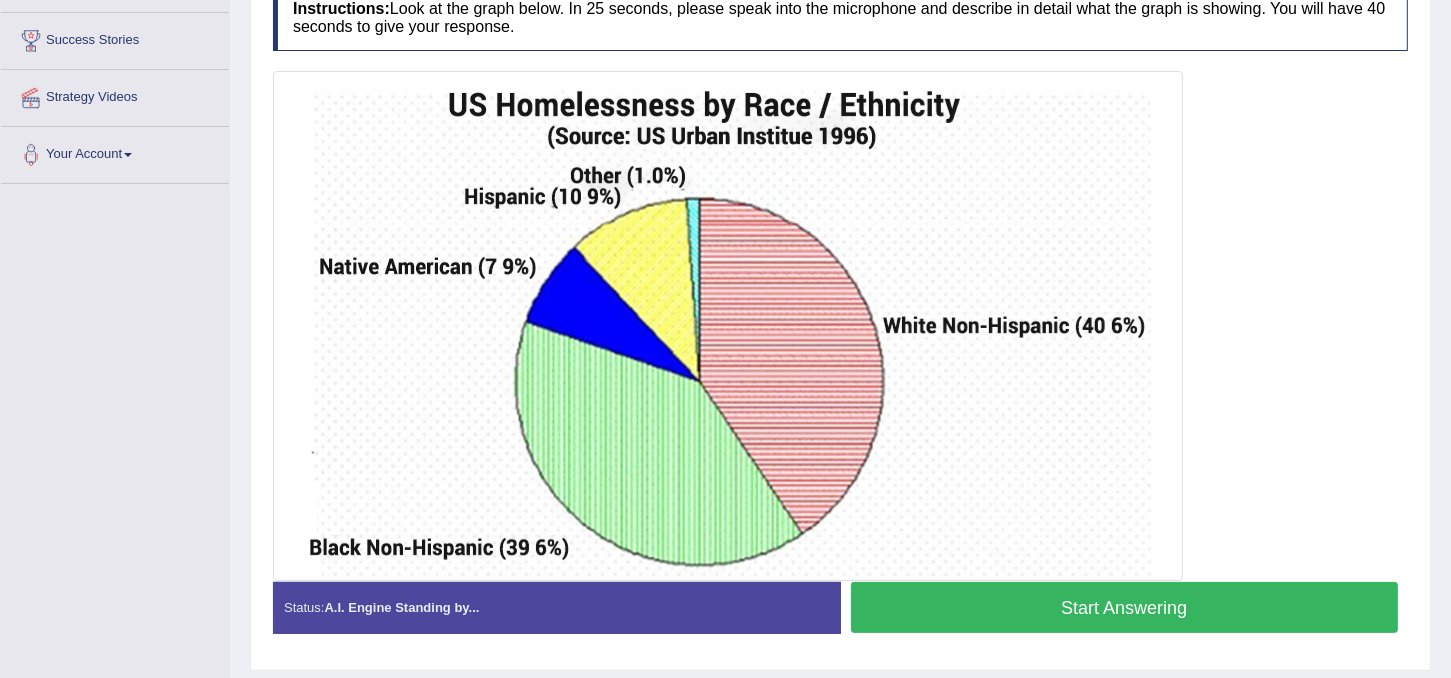 click on "Start Answering" at bounding box center (1125, 607) 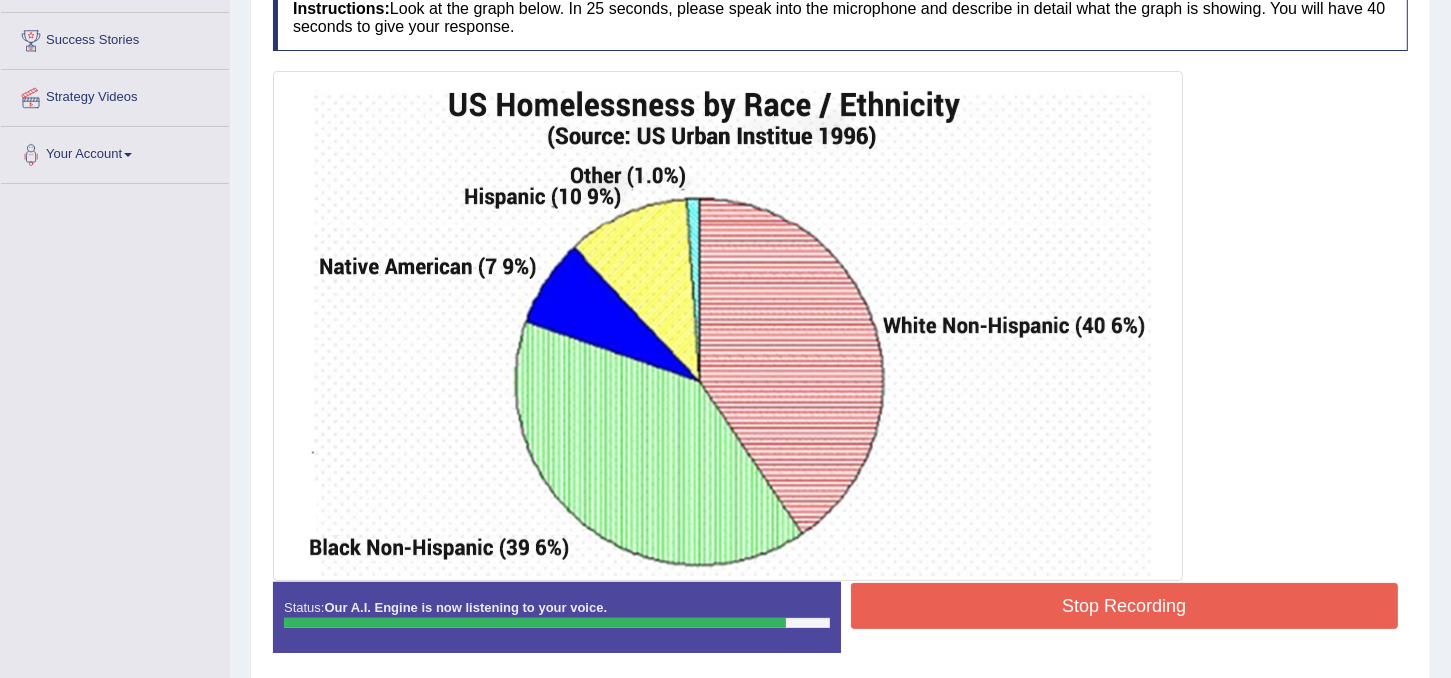 click on "Stop Recording" at bounding box center (1125, 606) 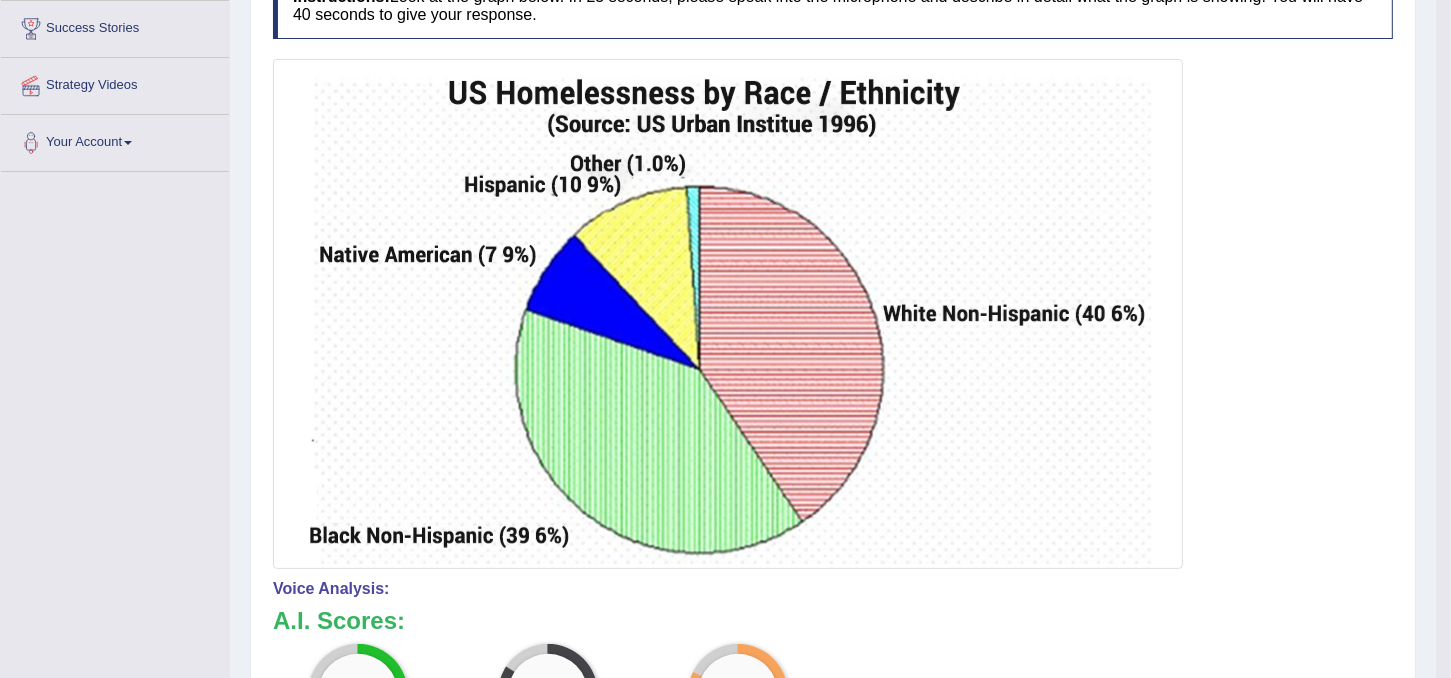 scroll, scrollTop: 380, scrollLeft: 0, axis: vertical 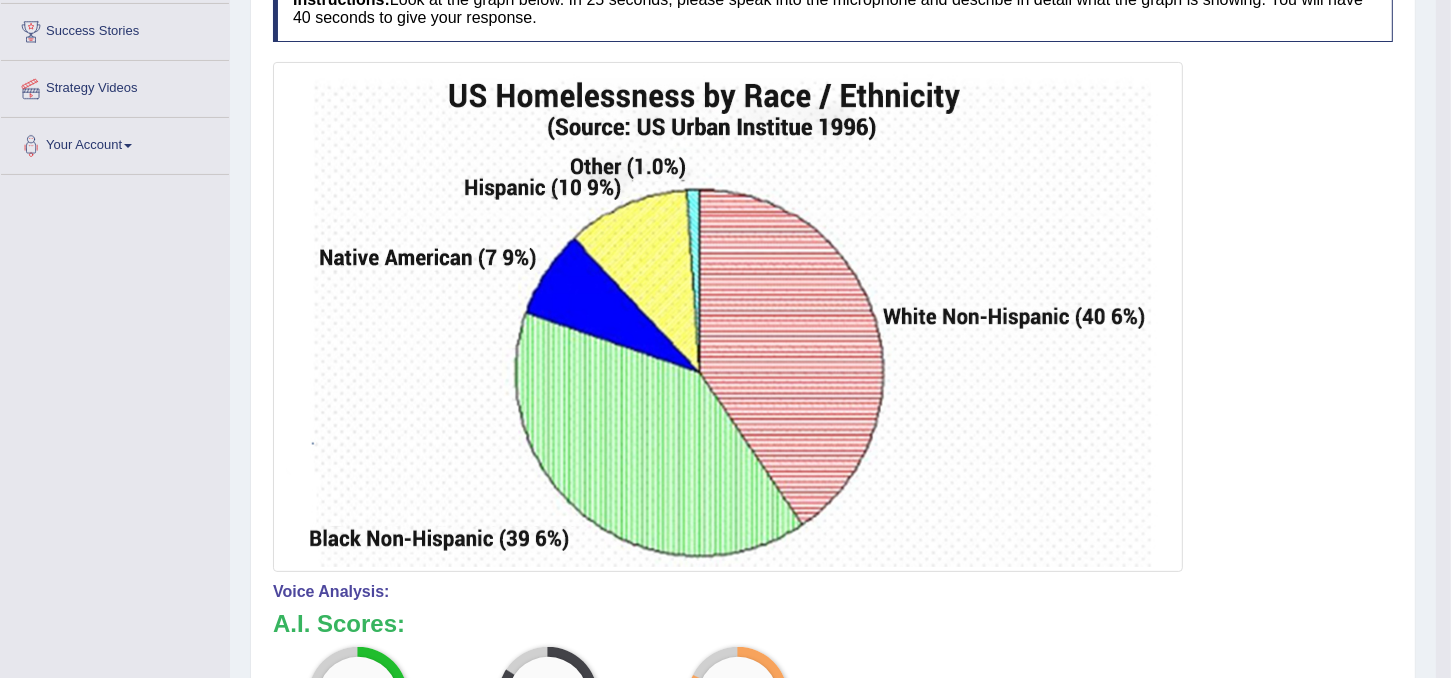 click on "Voice Analysis:" at bounding box center [833, 592] 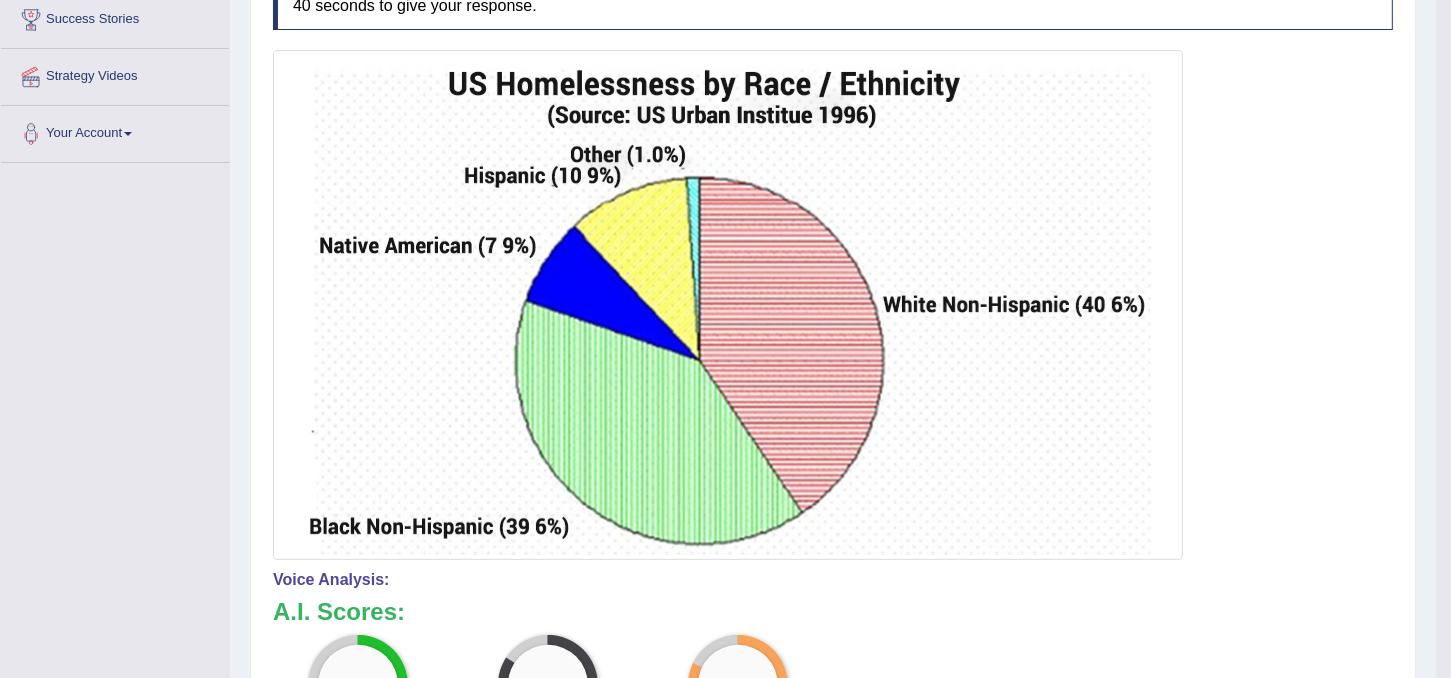 scroll, scrollTop: 0, scrollLeft: 0, axis: both 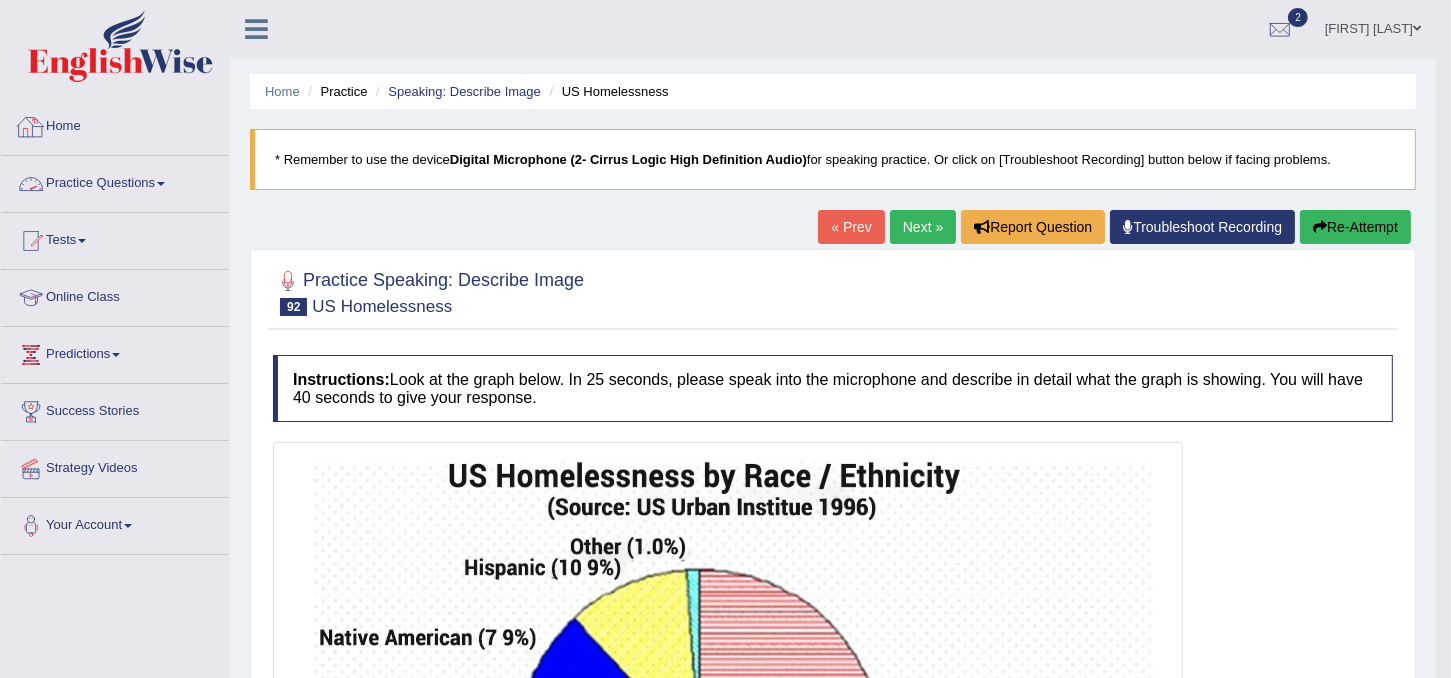 click on "Practice Questions" at bounding box center [115, 181] 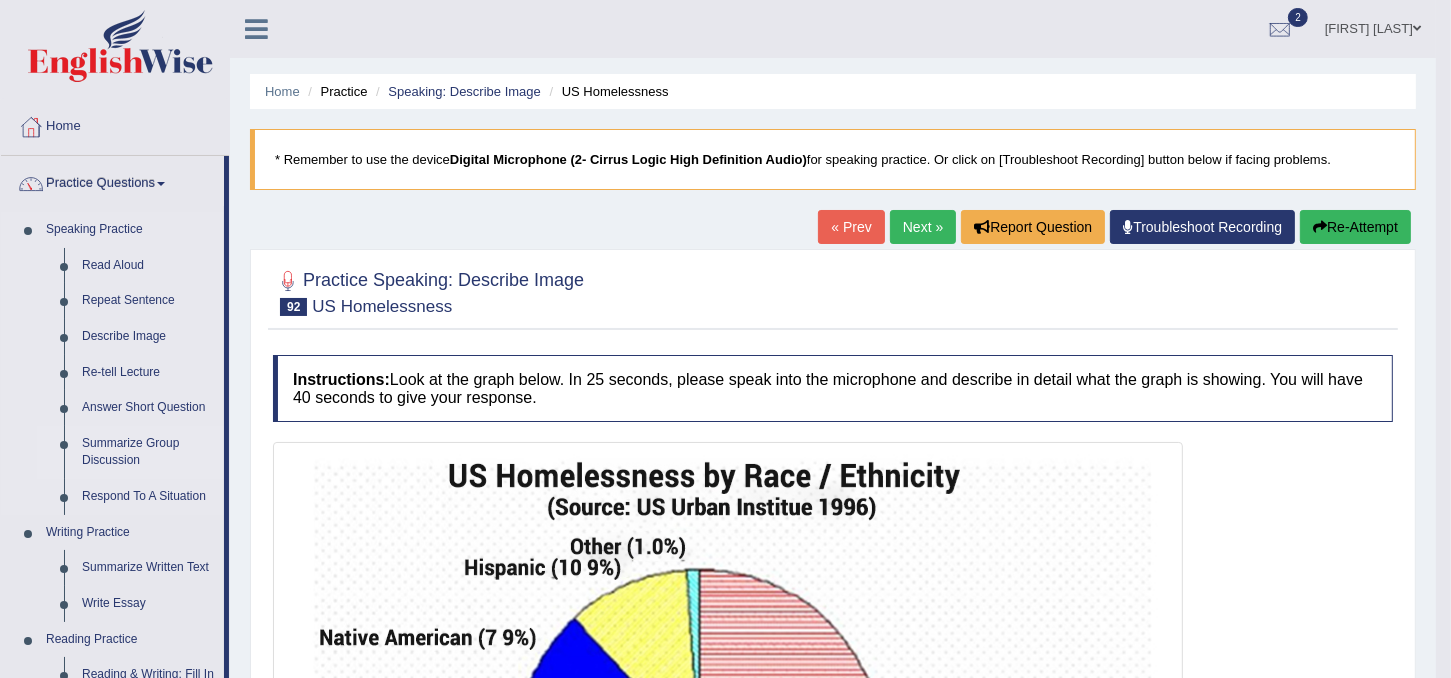 click on "Summarize Group Discussion" at bounding box center (148, 452) 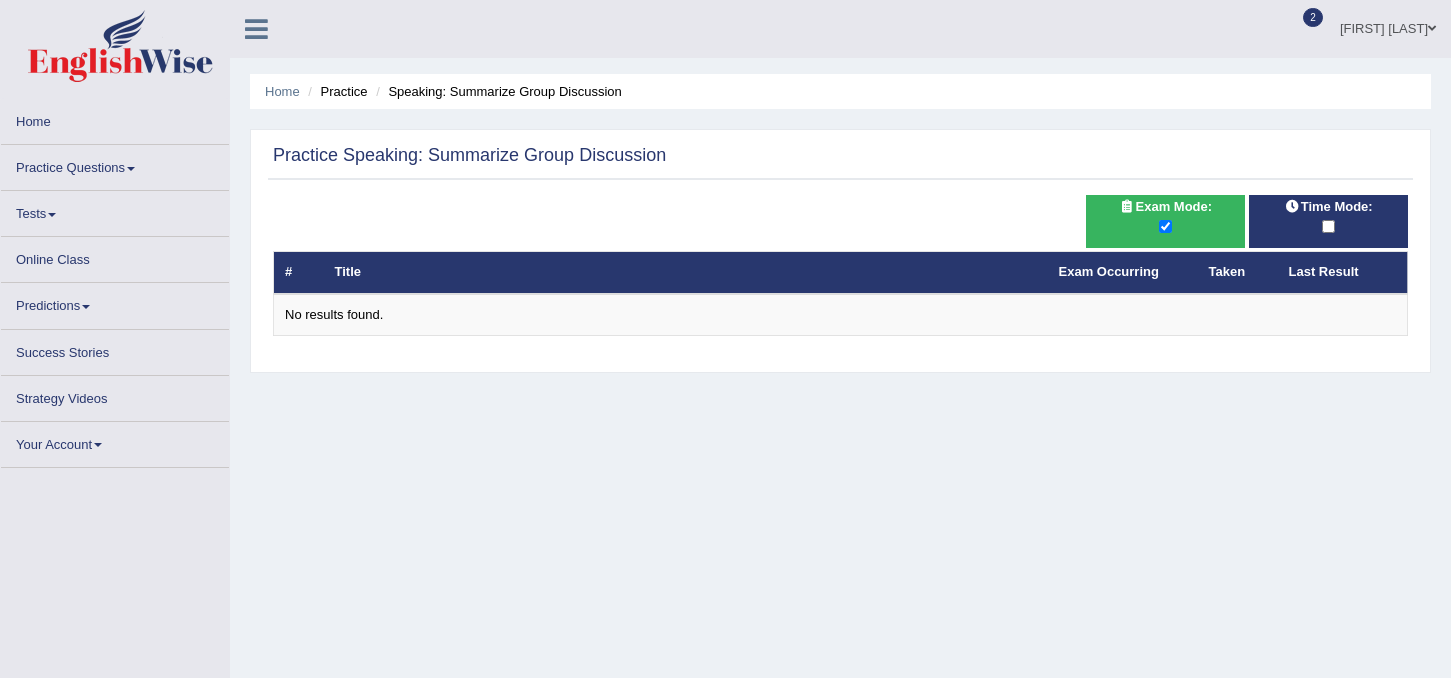 scroll, scrollTop: 0, scrollLeft: 0, axis: both 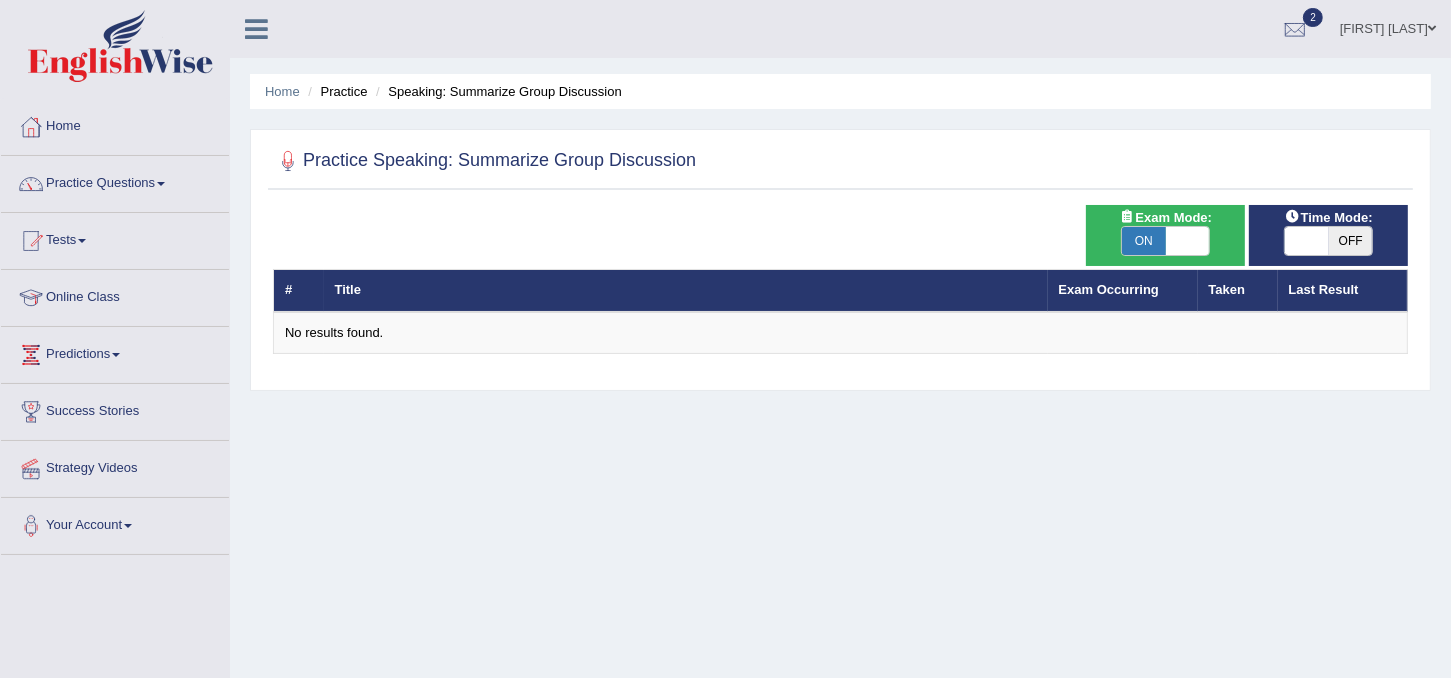 click at bounding box center [1188, 241] 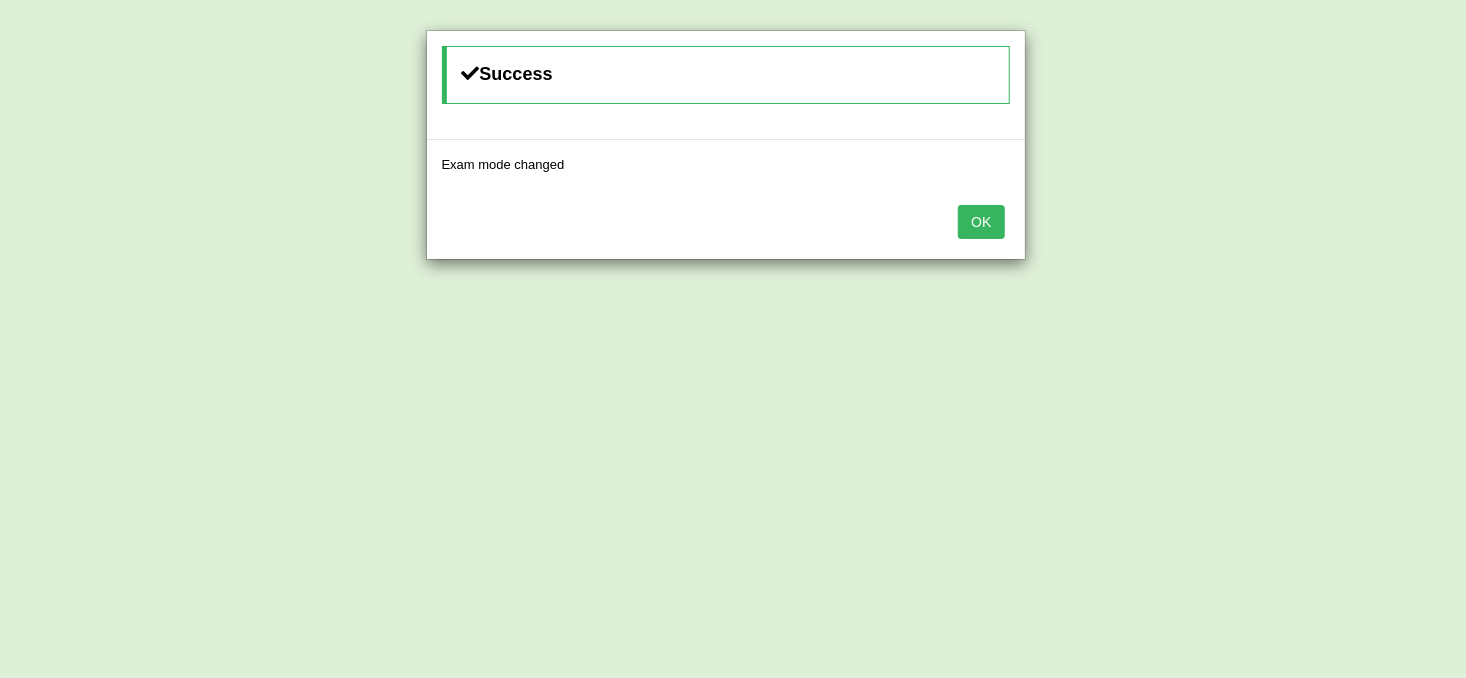 click on "OK" at bounding box center (981, 222) 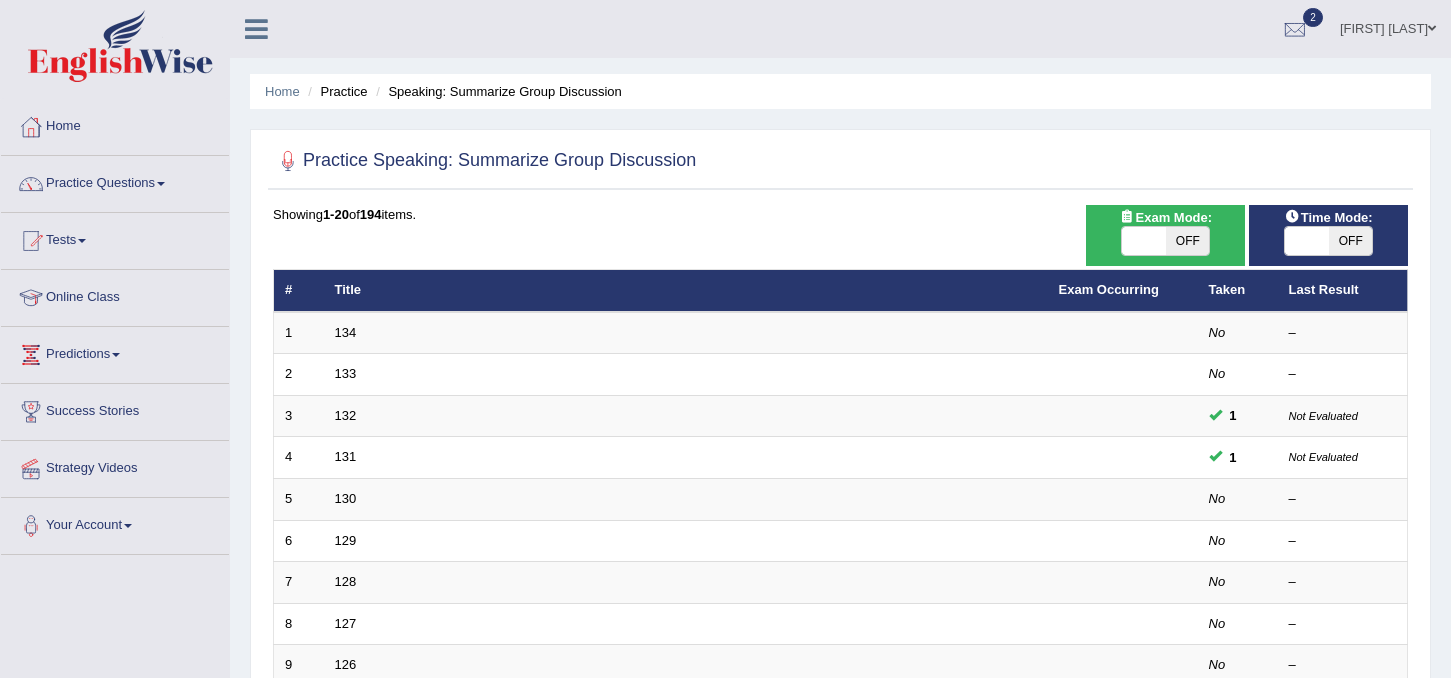 scroll, scrollTop: 0, scrollLeft: 0, axis: both 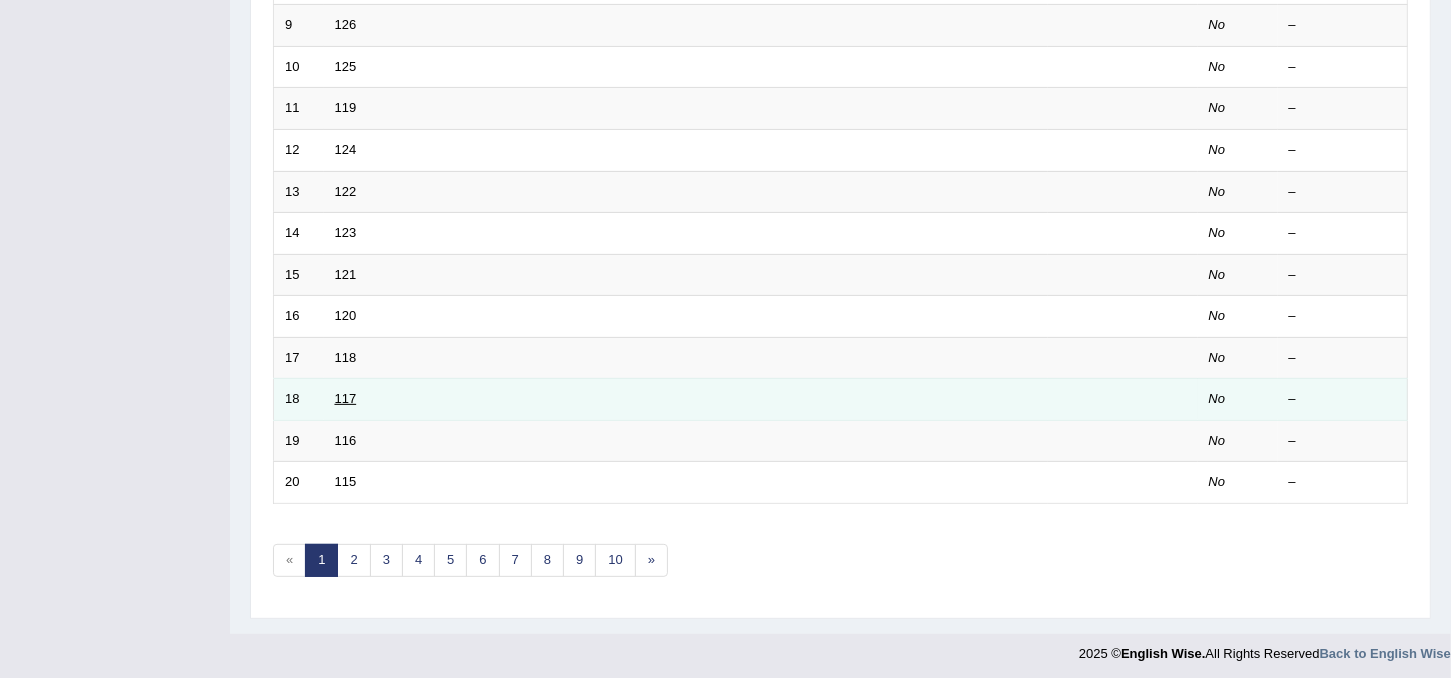 click on "117" at bounding box center (346, 398) 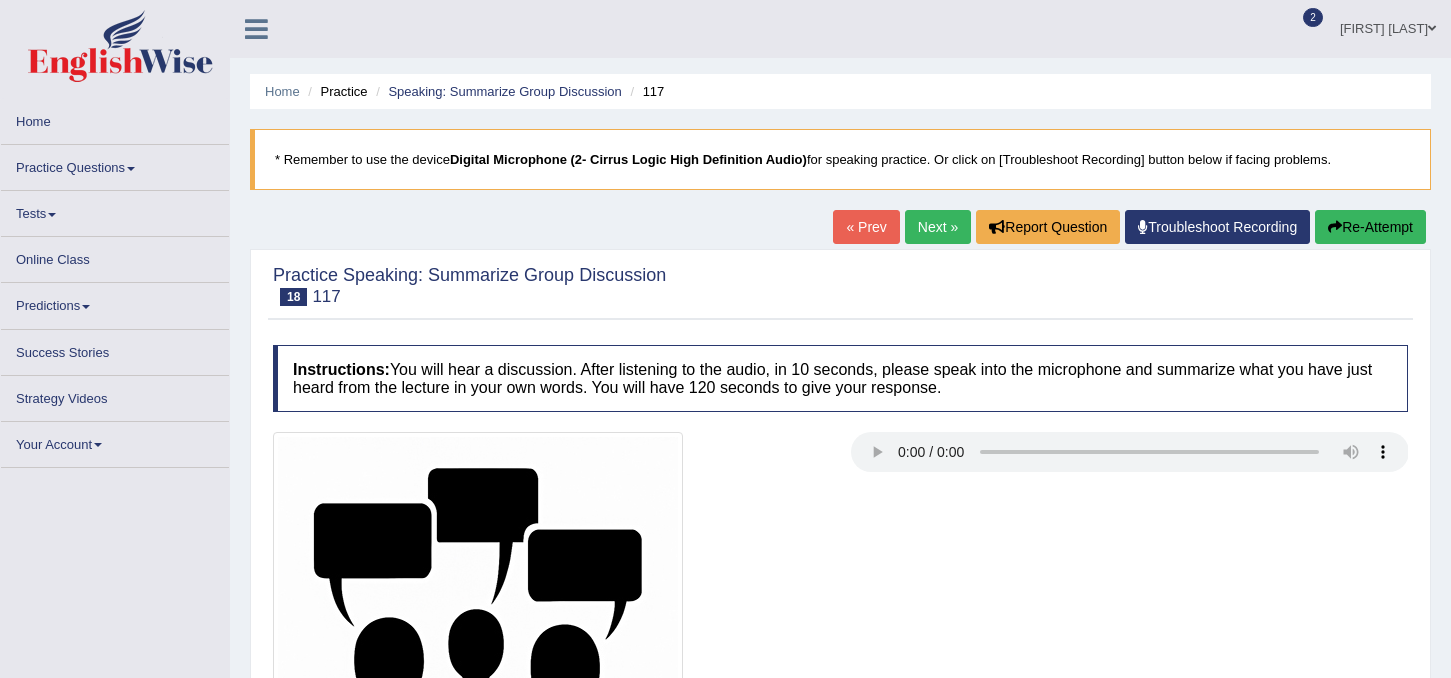 scroll, scrollTop: 0, scrollLeft: 0, axis: both 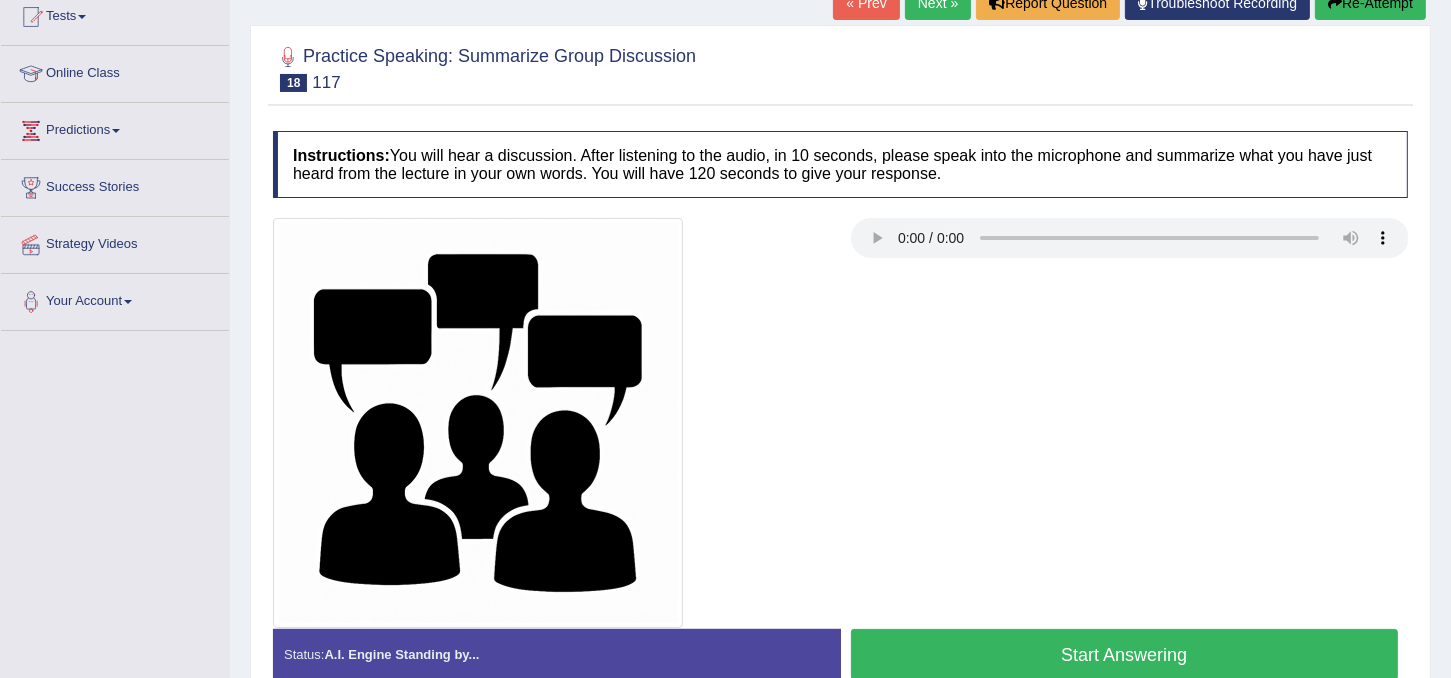 click on "Start Answering" at bounding box center (1125, 654) 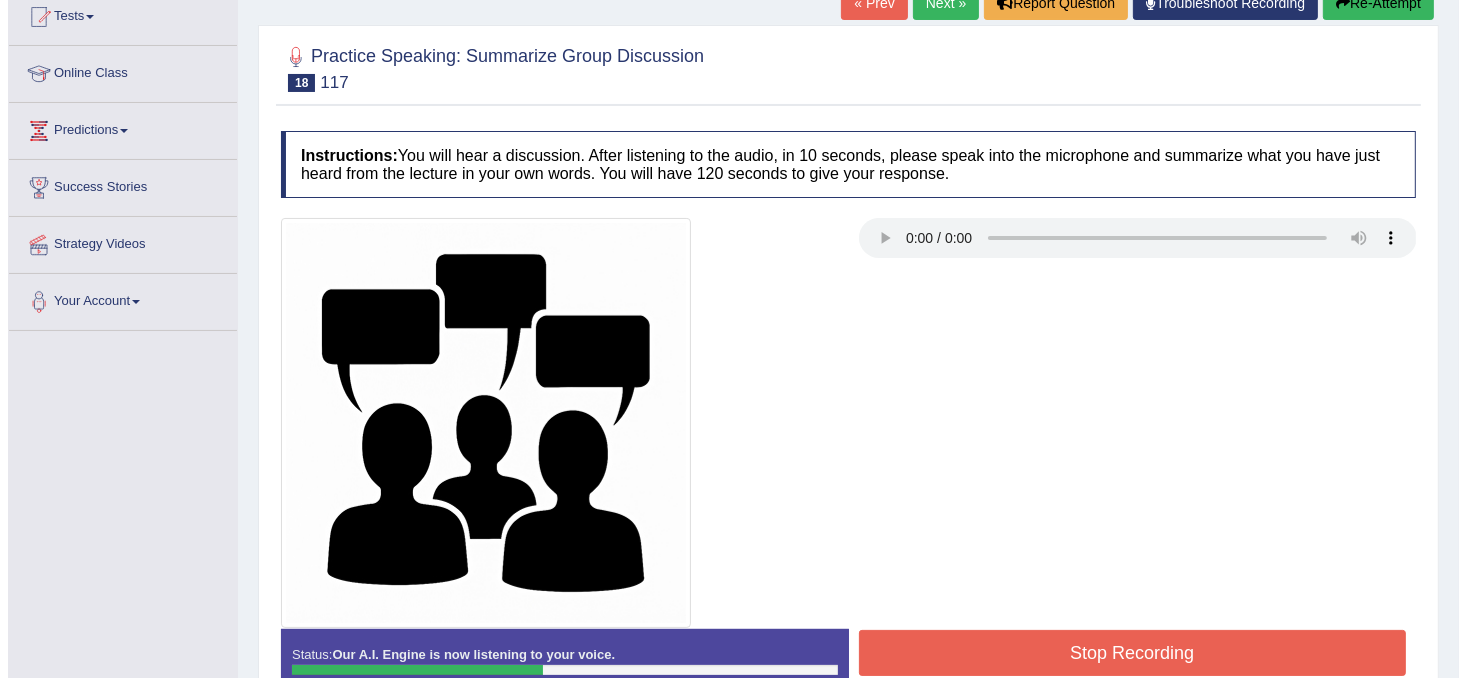 scroll, scrollTop: 372, scrollLeft: 0, axis: vertical 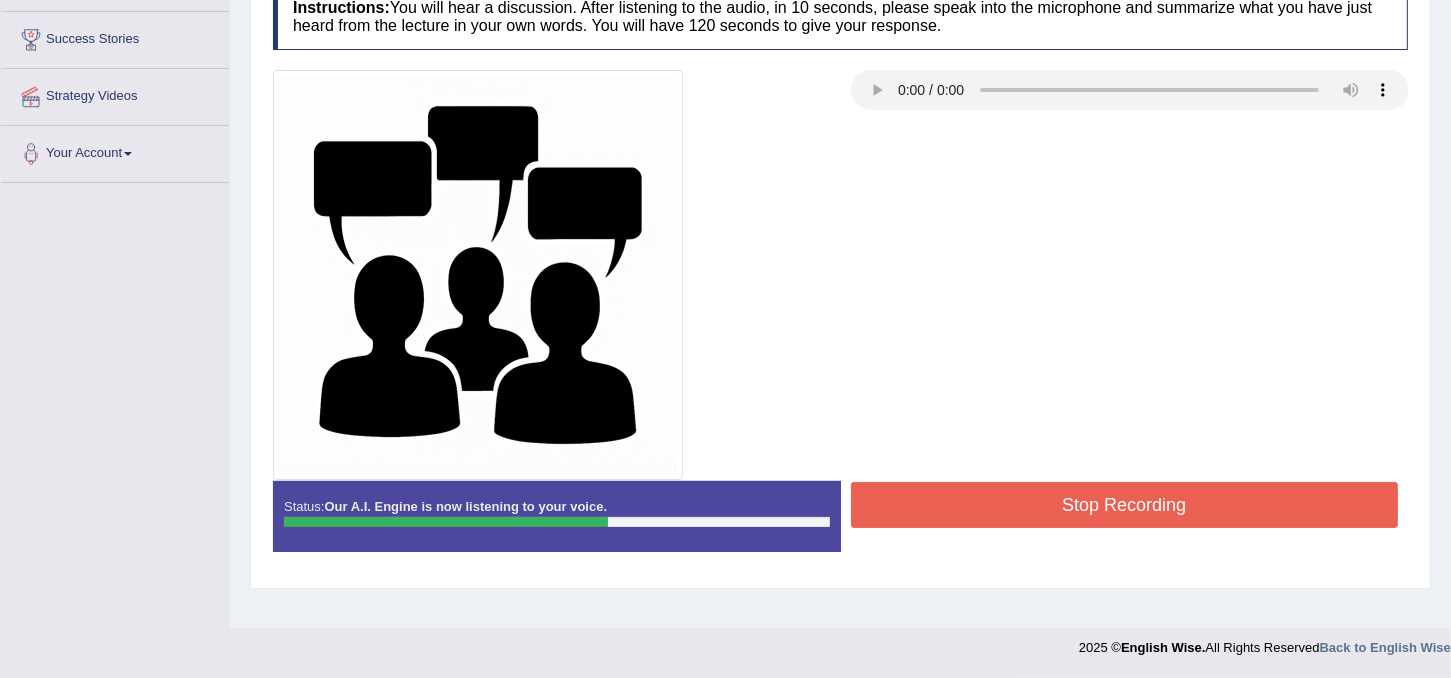 click on "Stop Recording" at bounding box center (1125, 505) 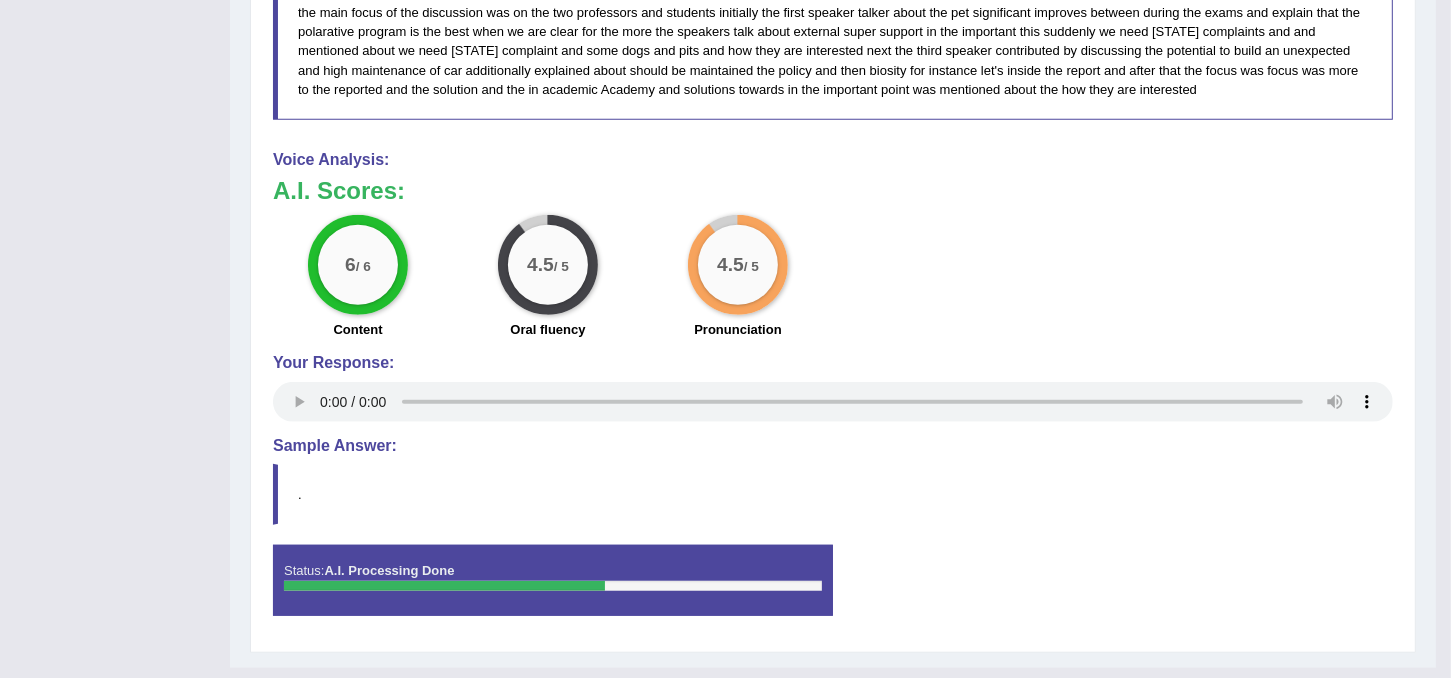 scroll, scrollTop: 1283, scrollLeft: 0, axis: vertical 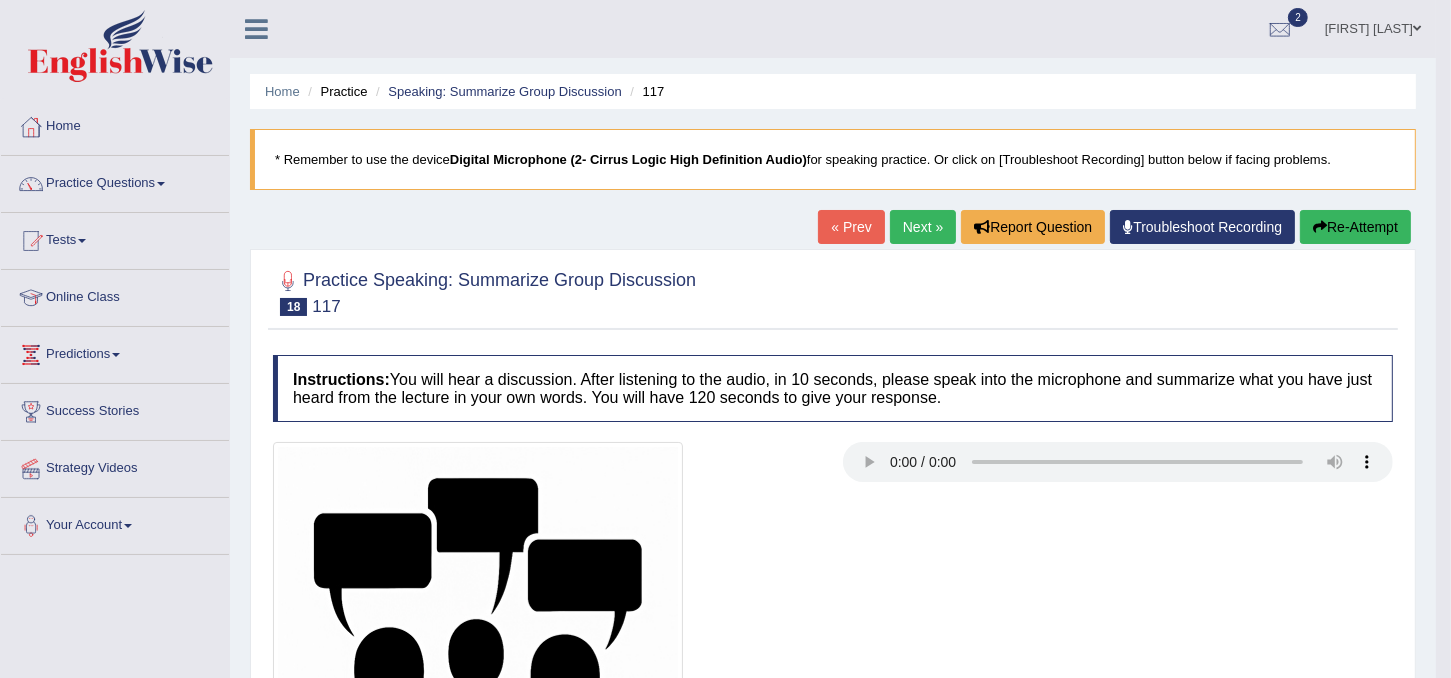 click on "Next »" at bounding box center (923, 227) 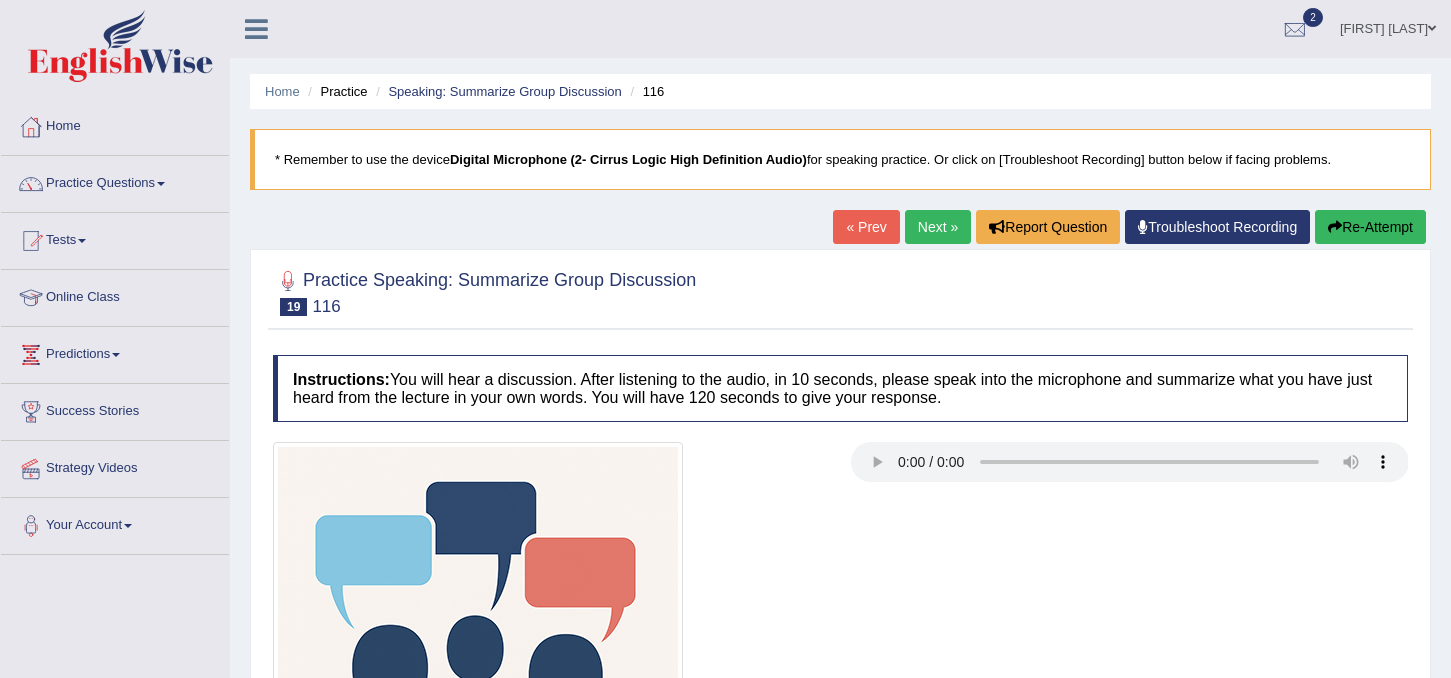 scroll, scrollTop: 0, scrollLeft: 0, axis: both 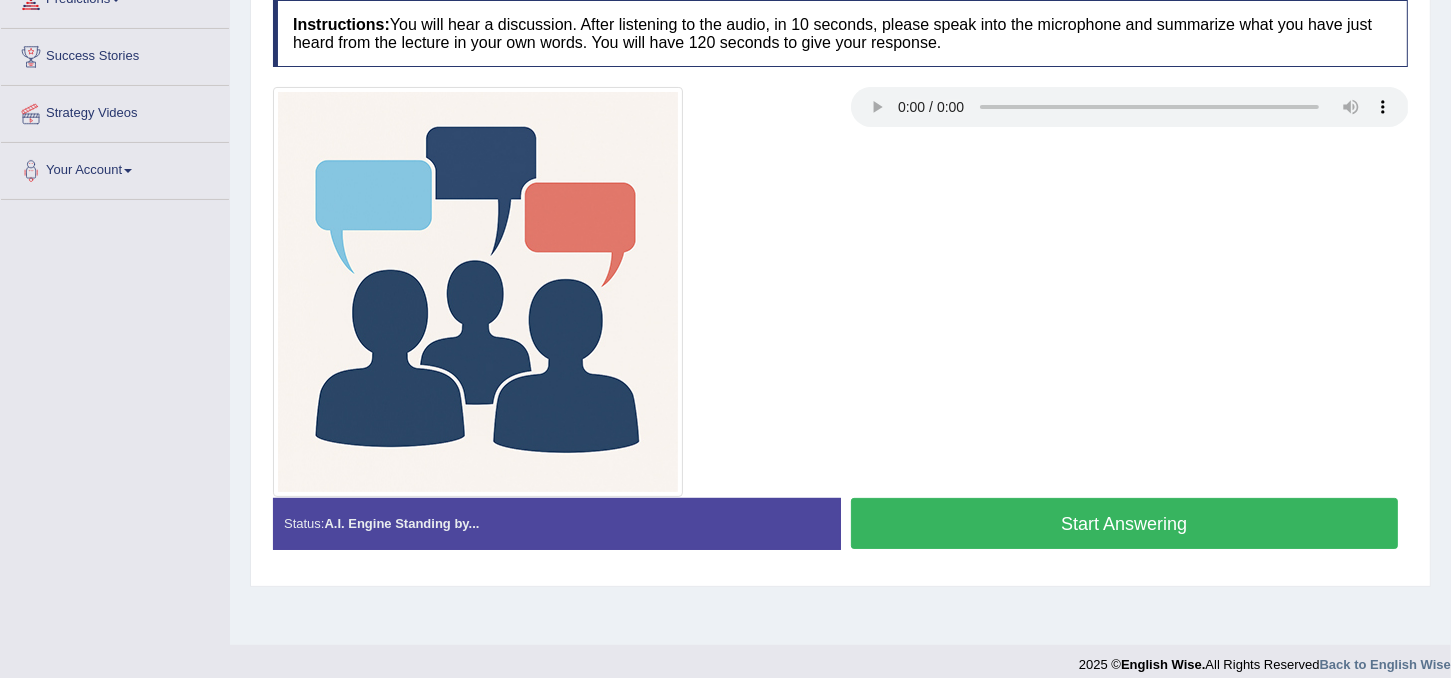 click on "Start Answering" at bounding box center (1125, 523) 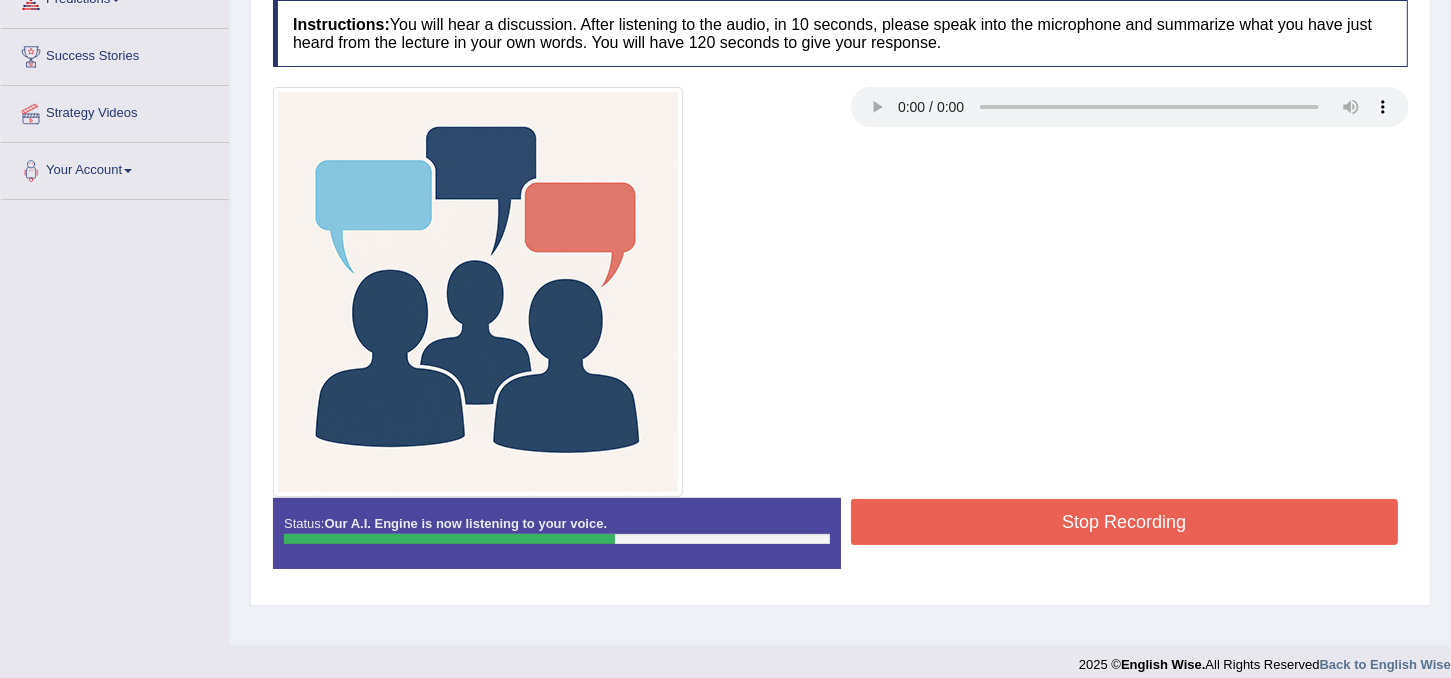 click on "Stop Recording" at bounding box center (1125, 522) 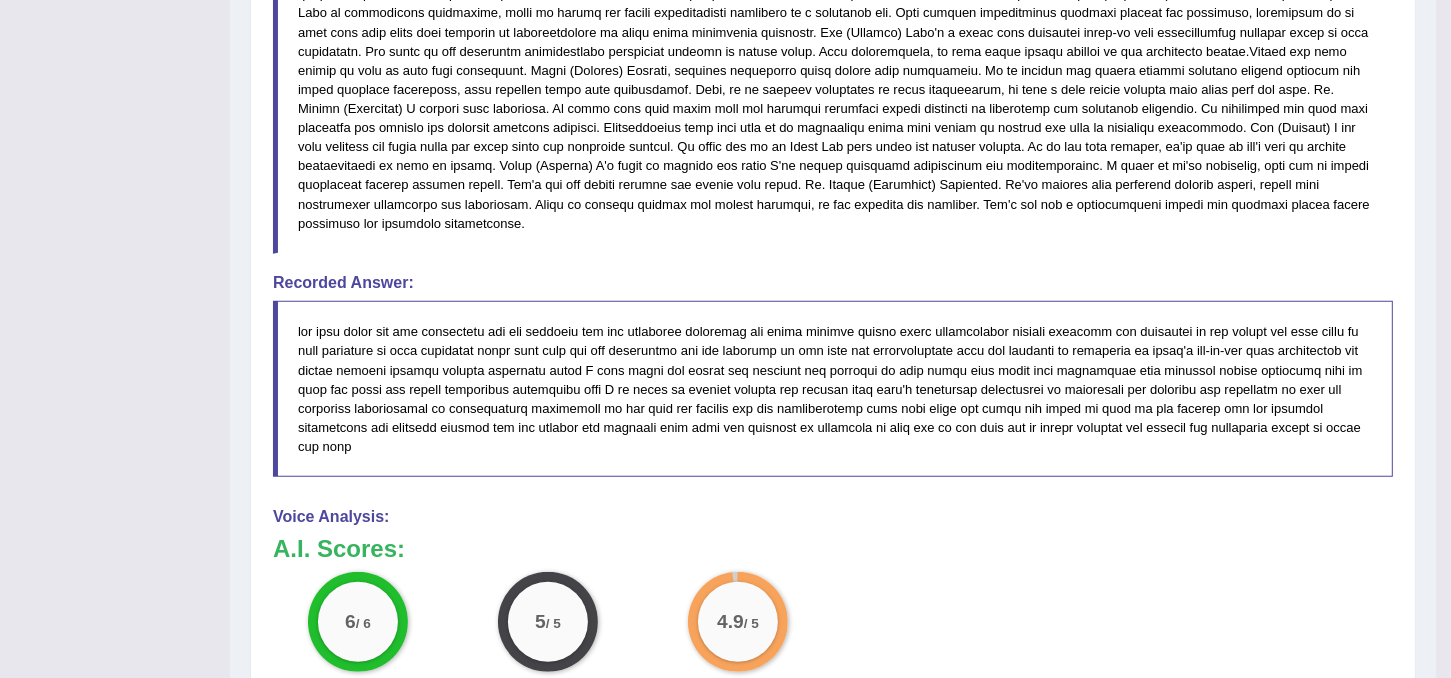 scroll, scrollTop: 980, scrollLeft: 0, axis: vertical 